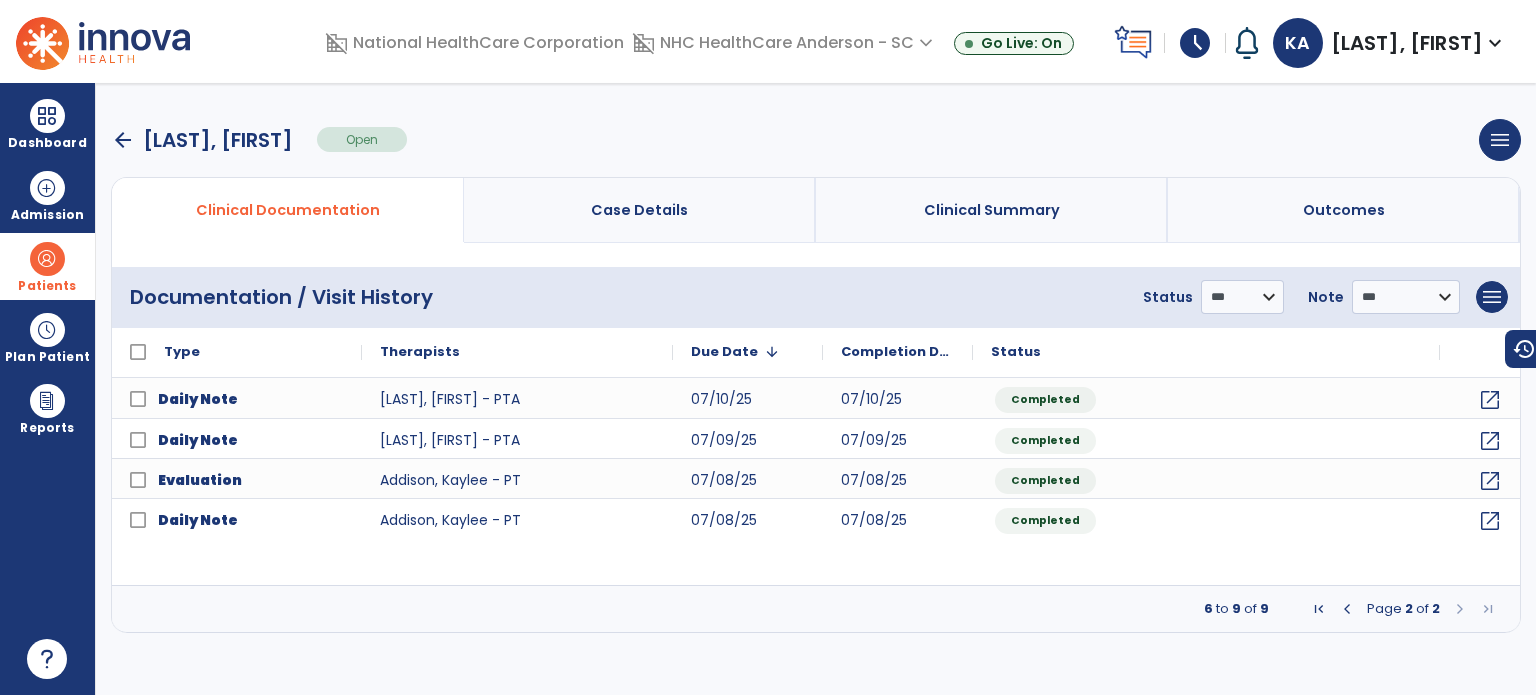 scroll, scrollTop: 0, scrollLeft: 0, axis: both 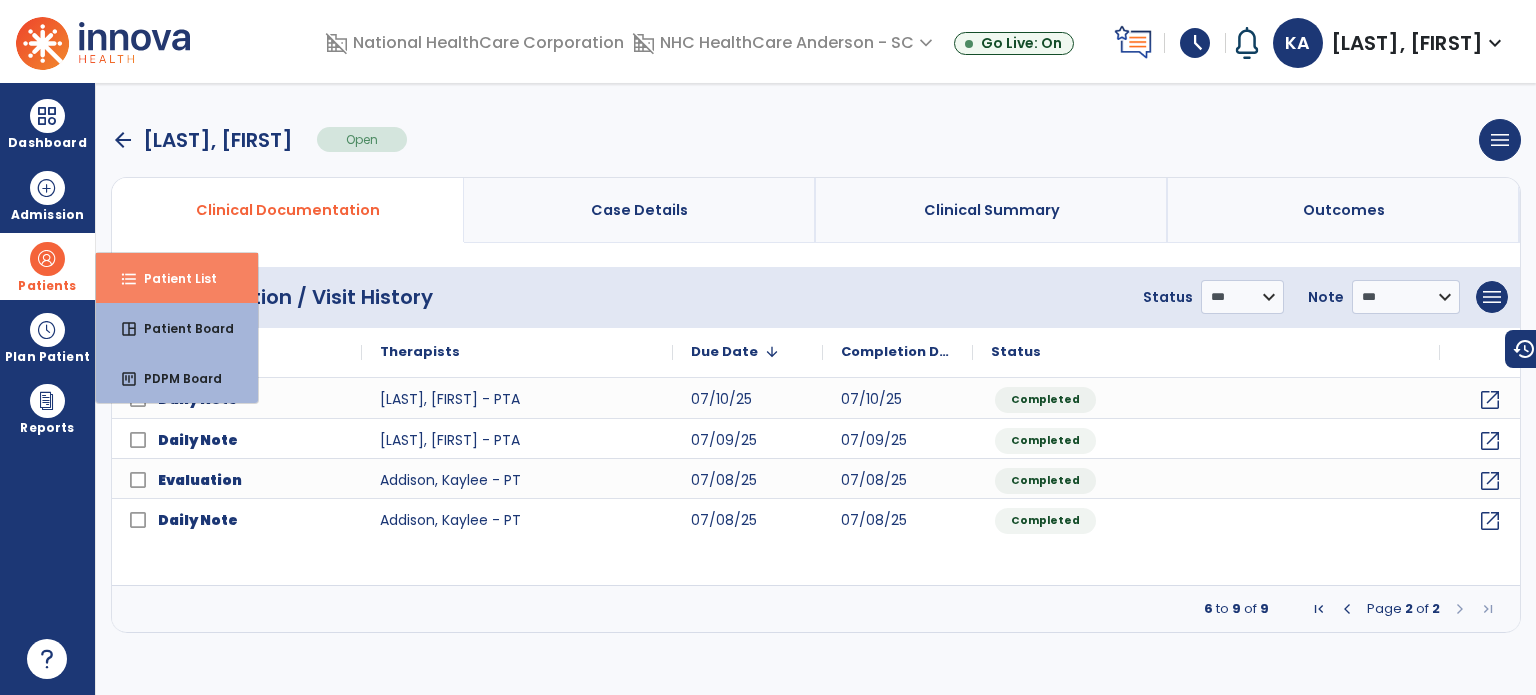click on "Patient List" at bounding box center [172, 278] 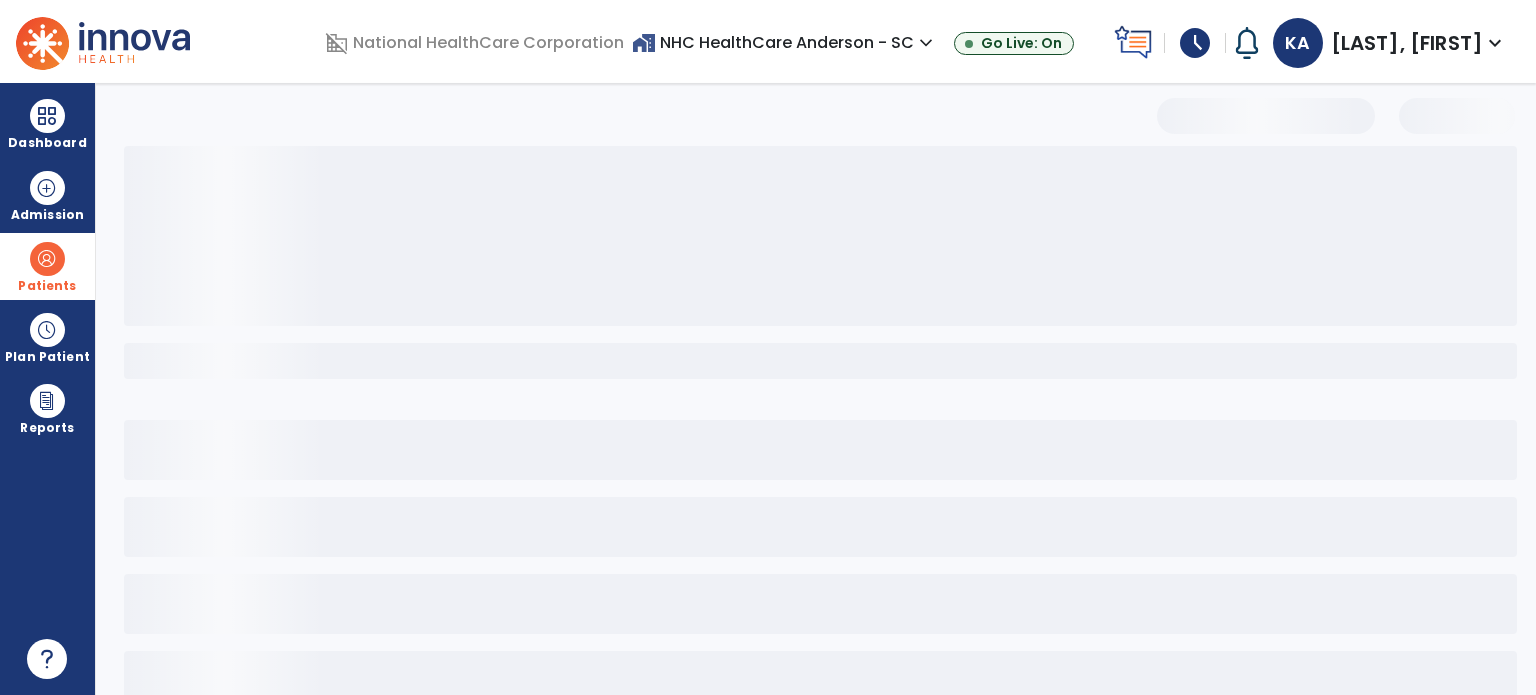 select on "***" 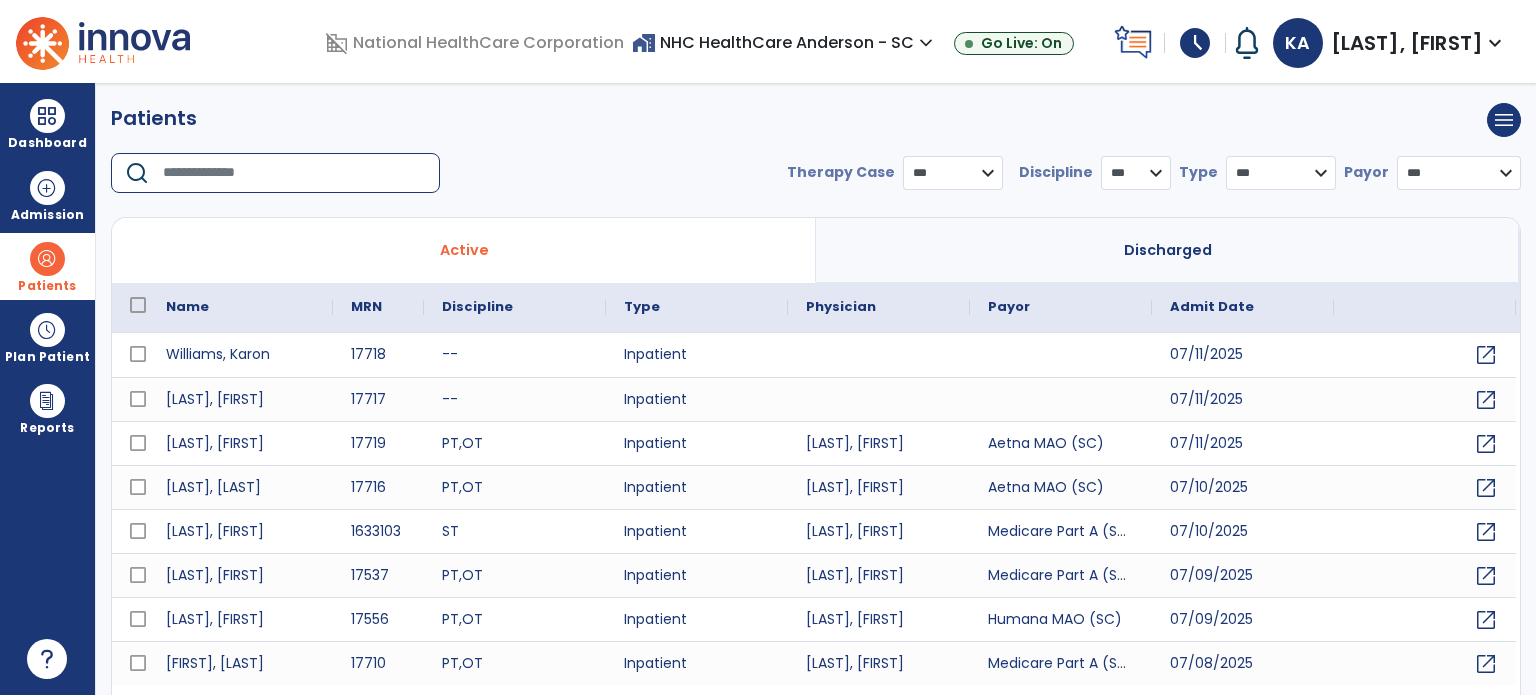click at bounding box center (294, 173) 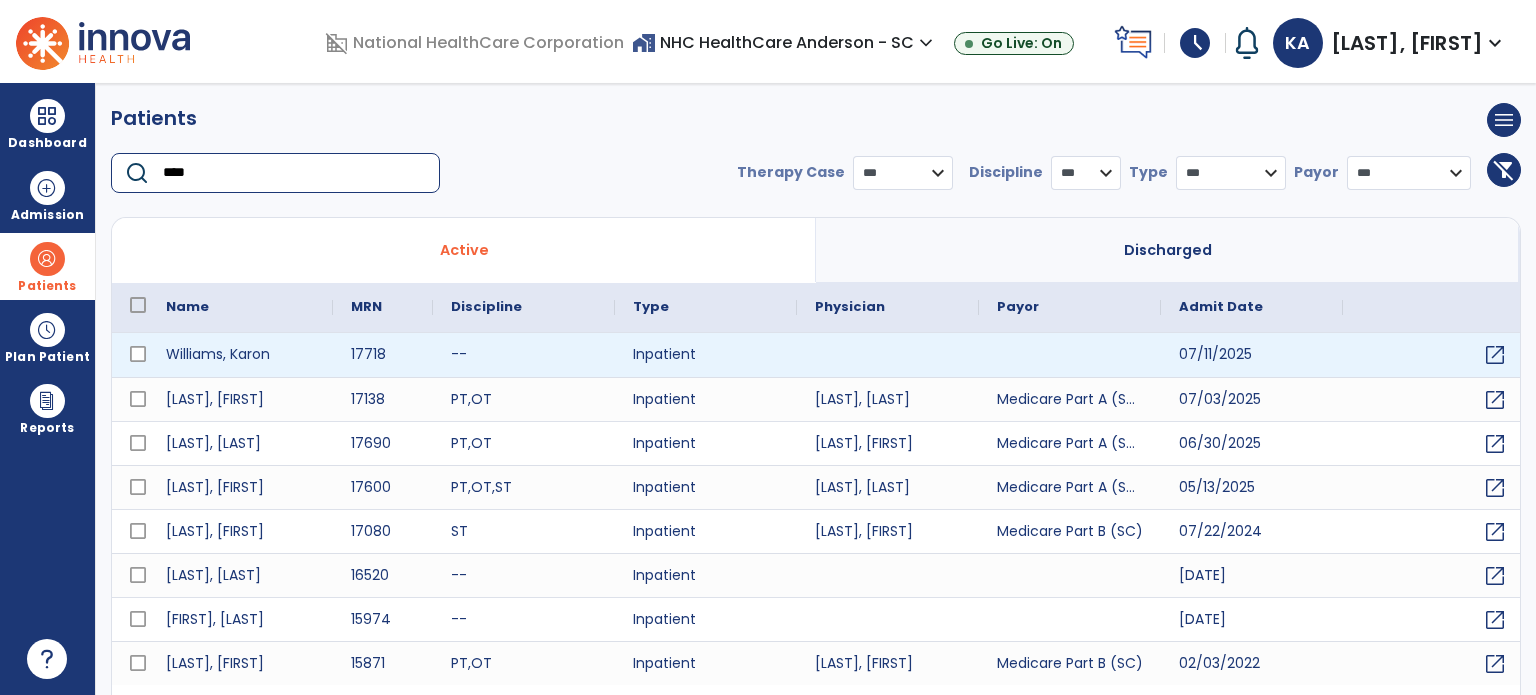 type on "****" 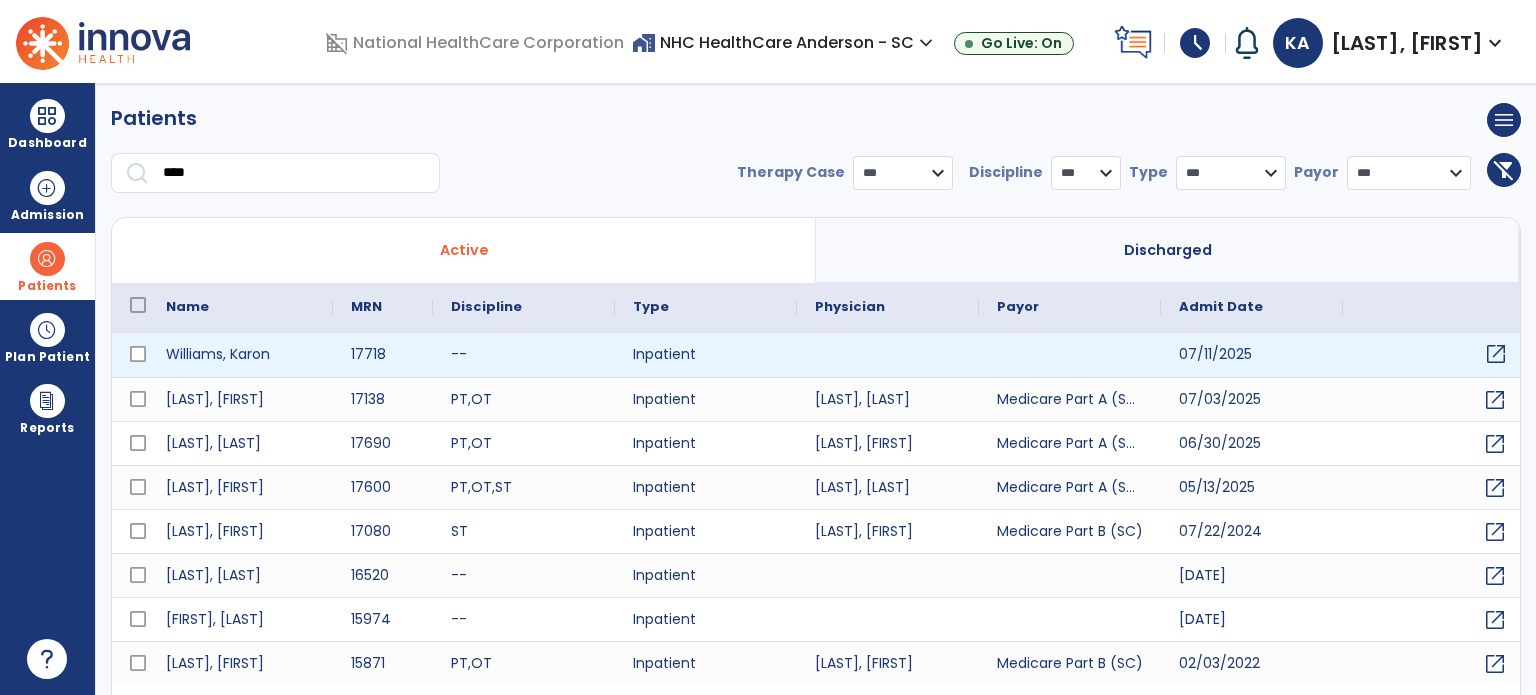 click on "open_in_new" at bounding box center (1496, 354) 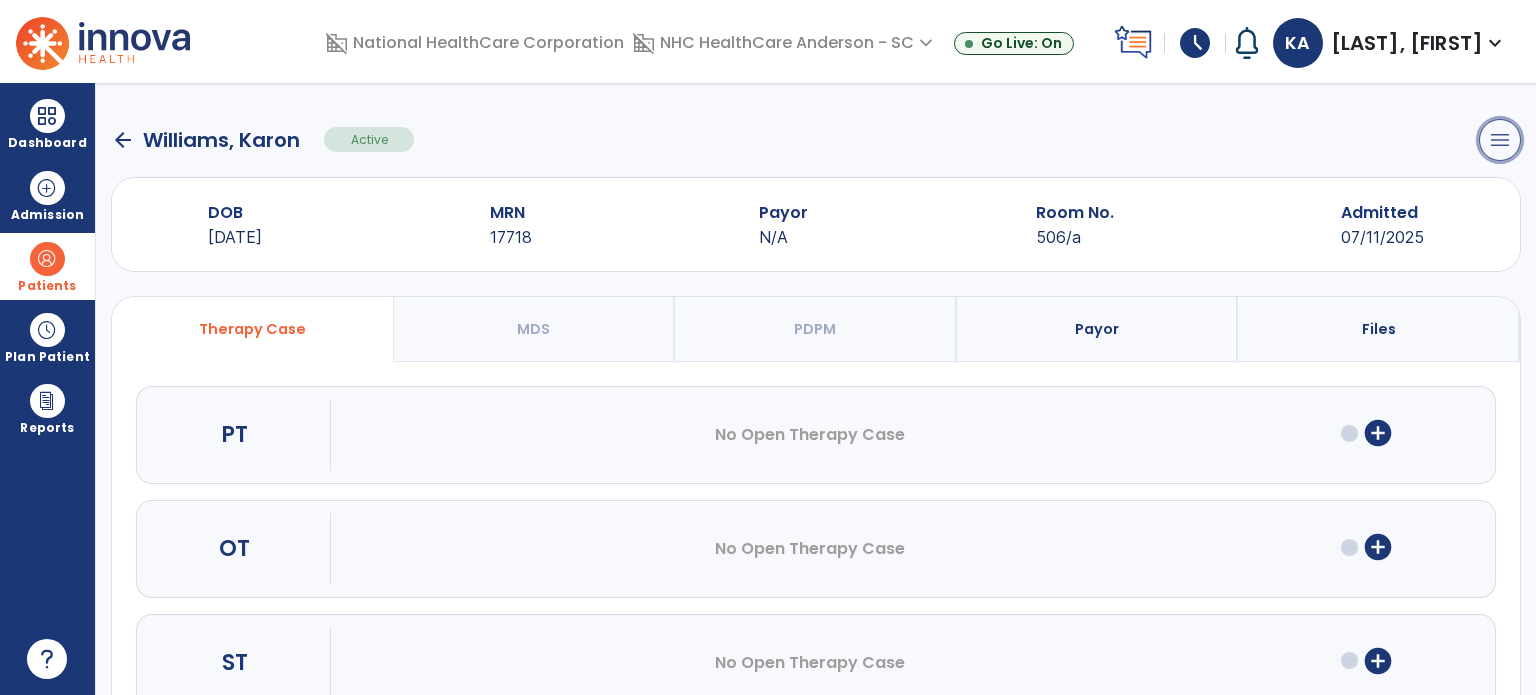click on "menu" at bounding box center [1500, 140] 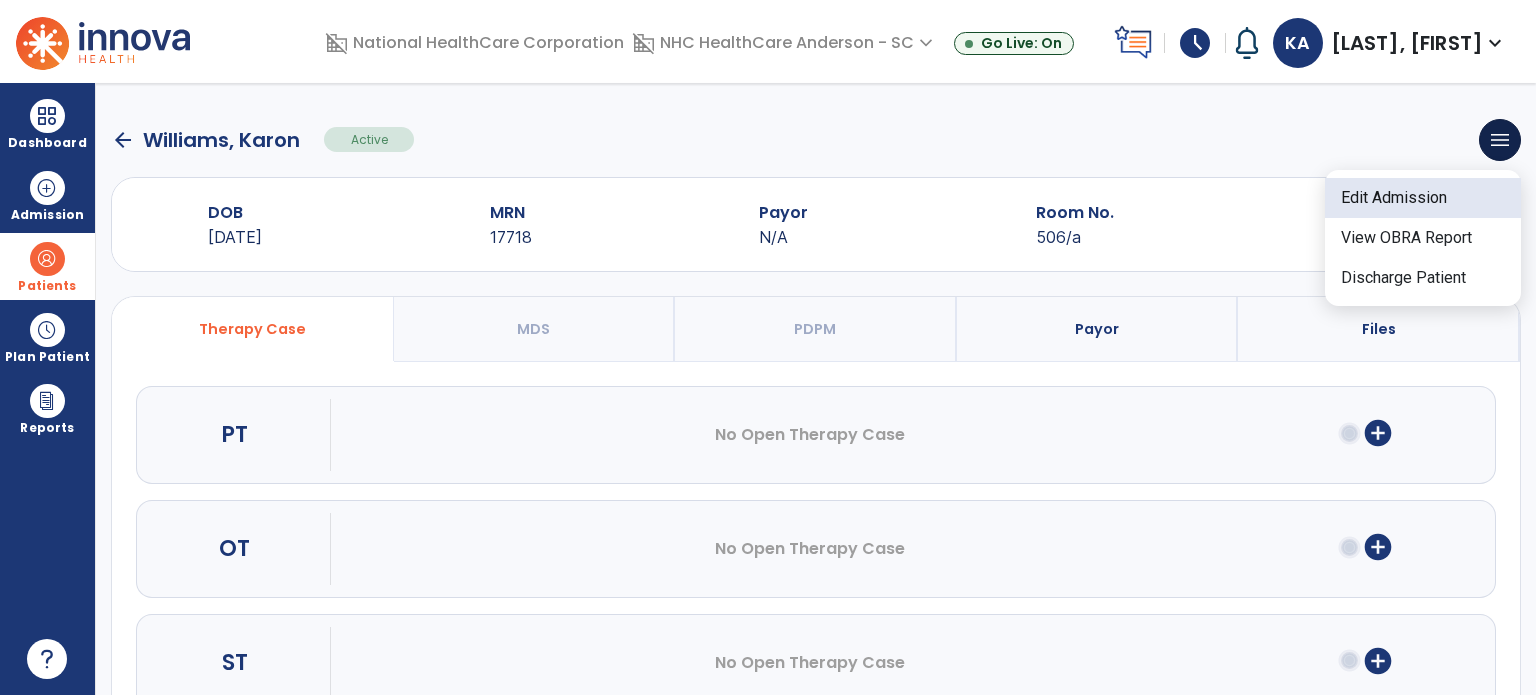 click on "Edit Admission" 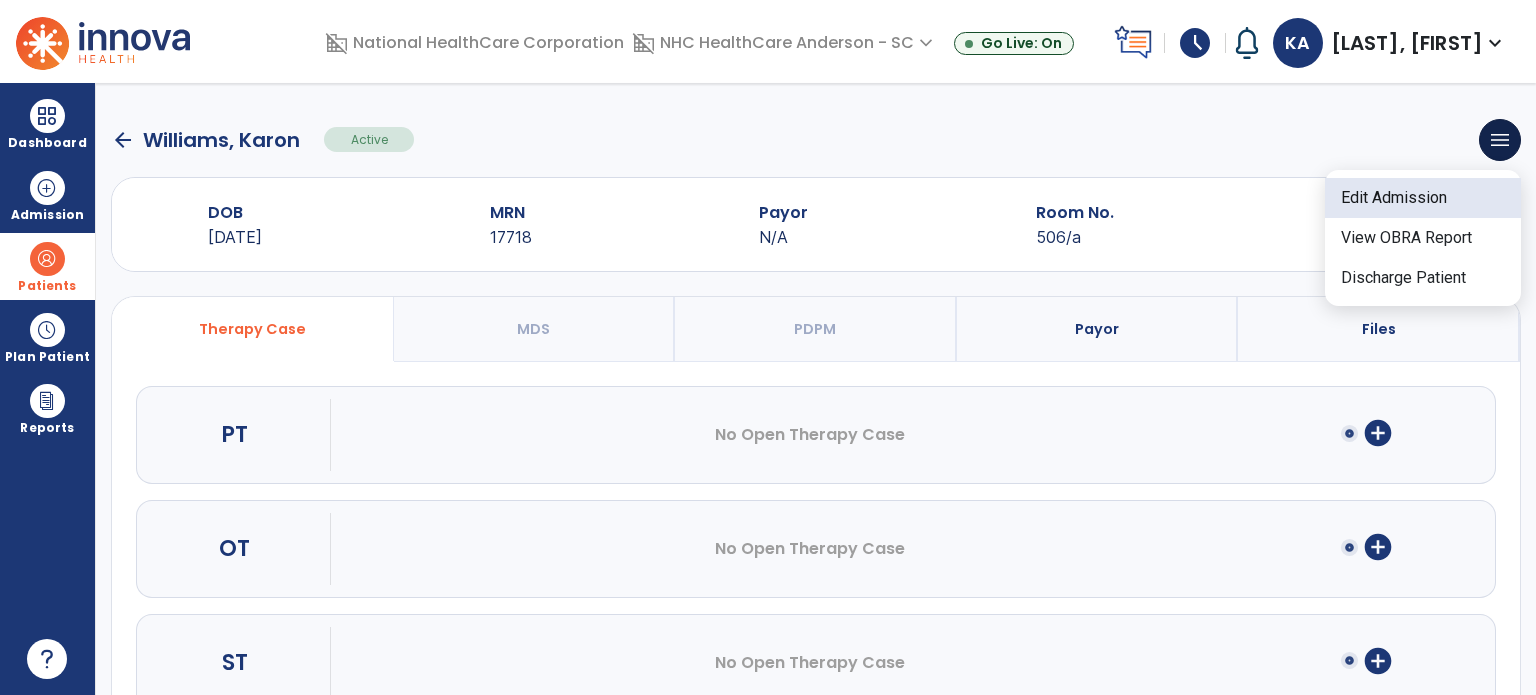 select on "******" 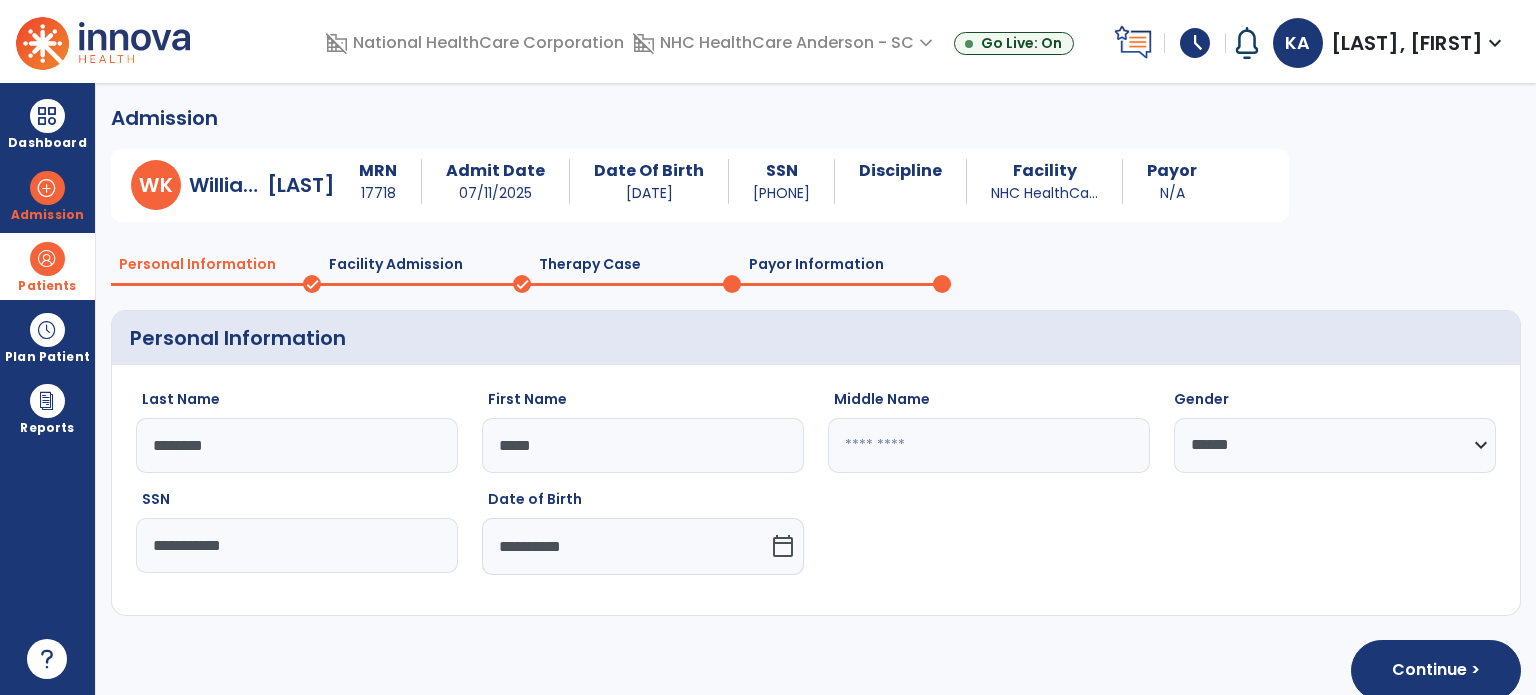 click on "Payor Information" 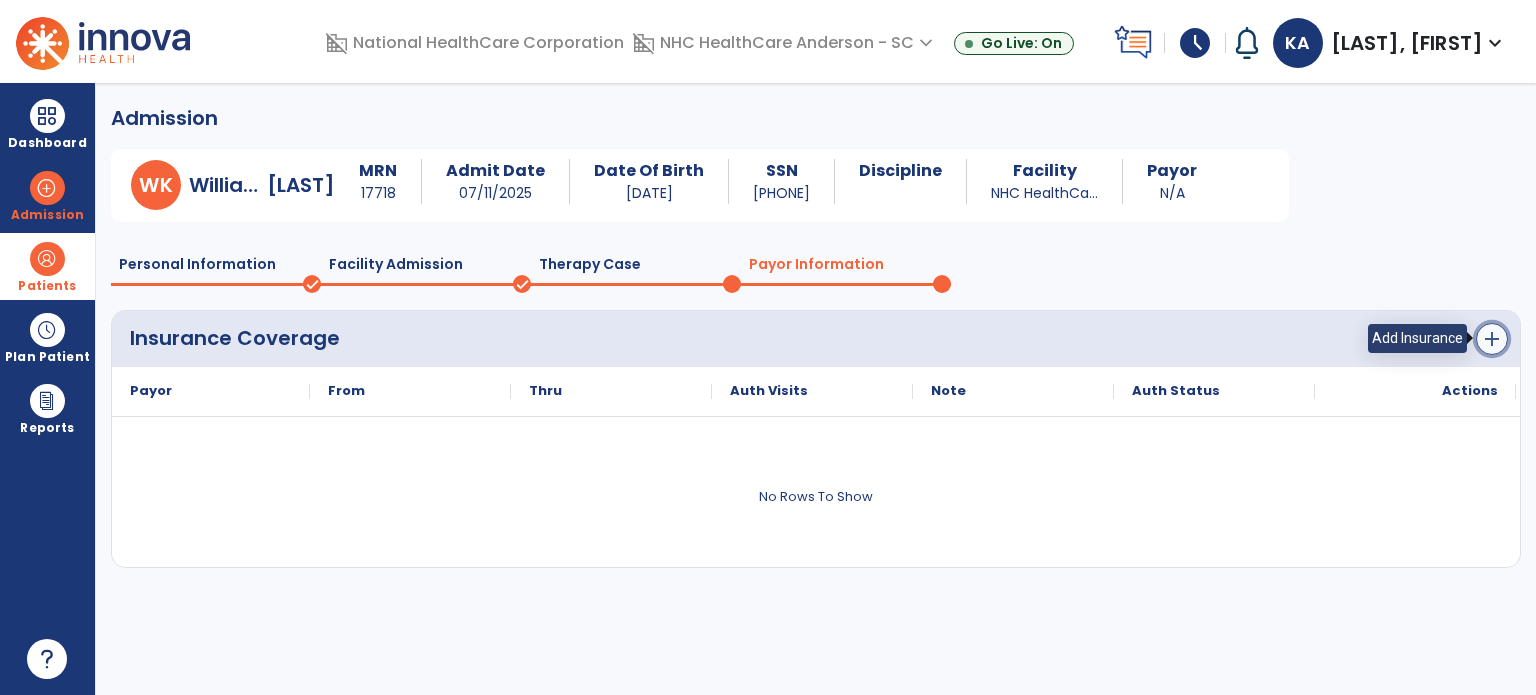 click on "add" 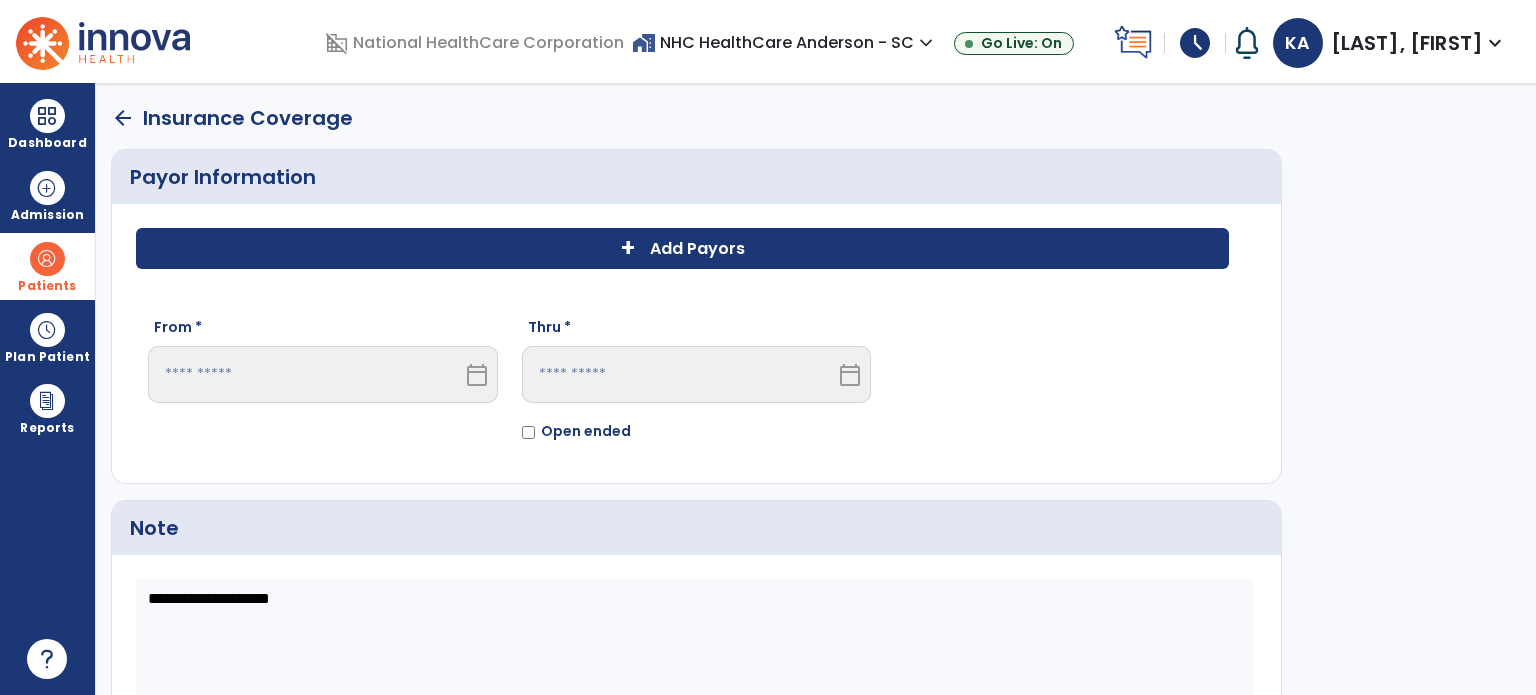 click on "+ Add Payors" 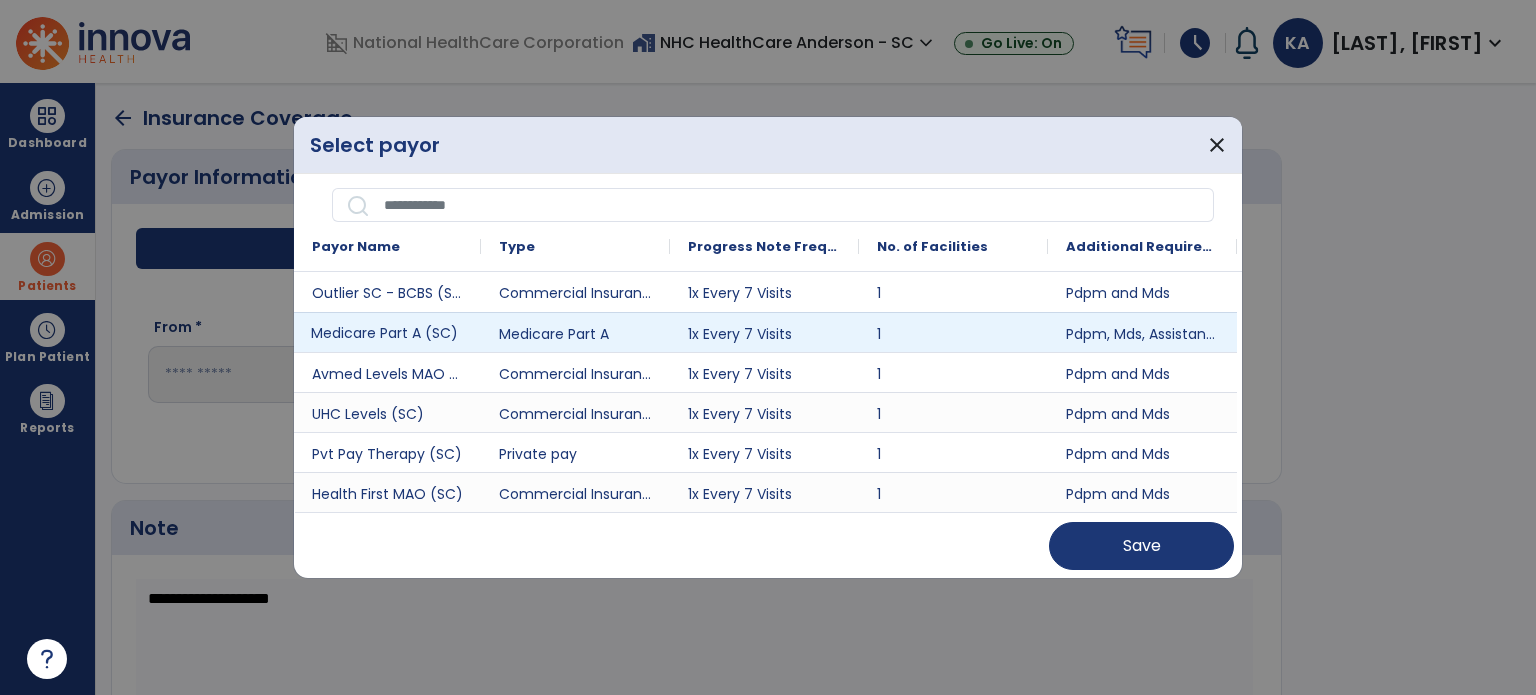 click on "Medicare Part A (SC)" at bounding box center [387, 332] 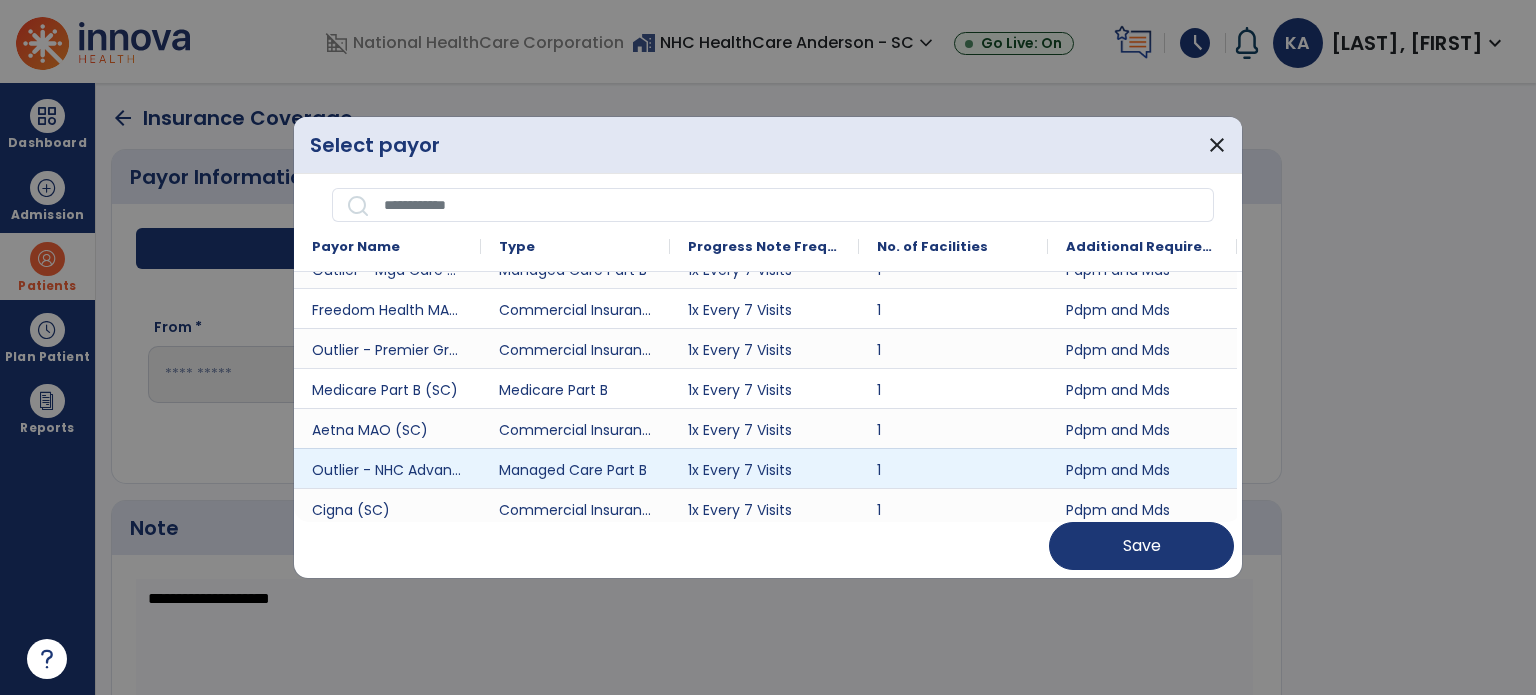 scroll, scrollTop: 2100, scrollLeft: 0, axis: vertical 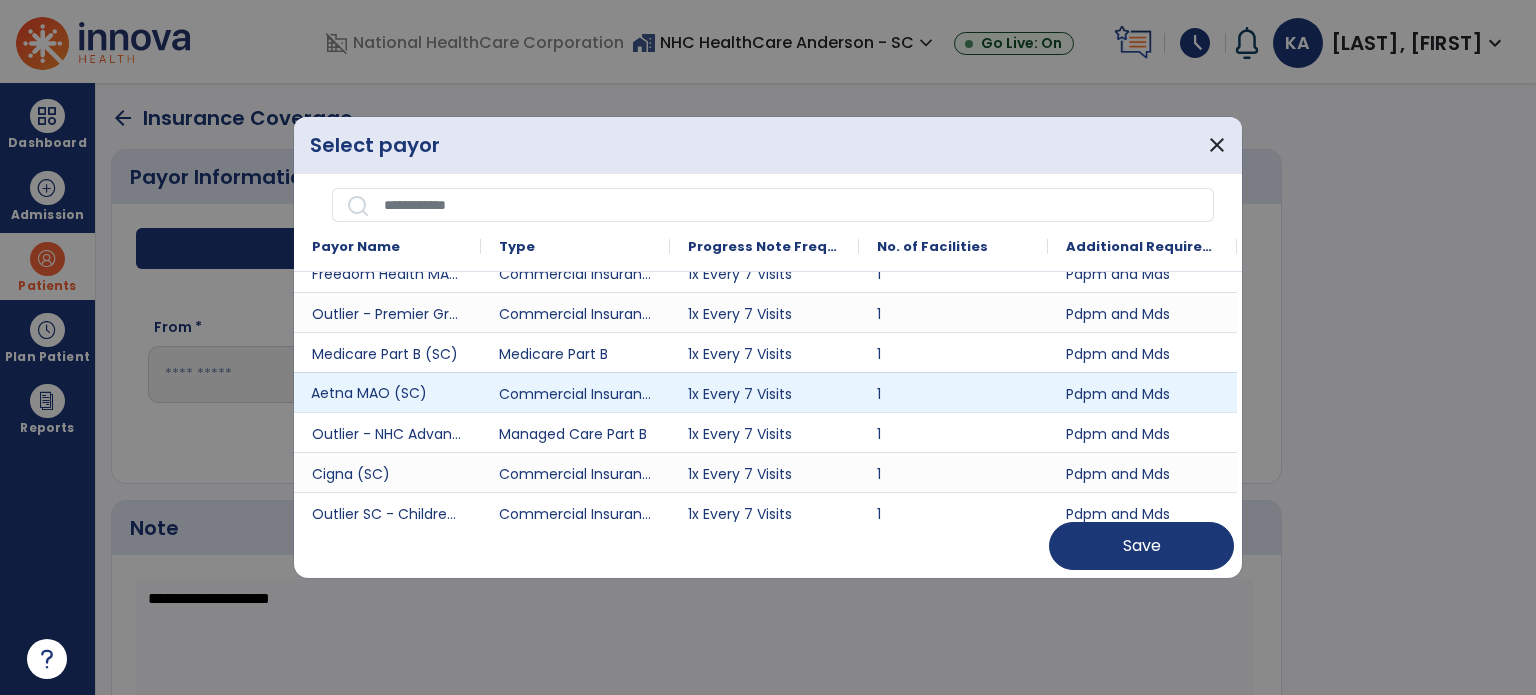 click on "Aetna MAO (SC)" at bounding box center [387, 392] 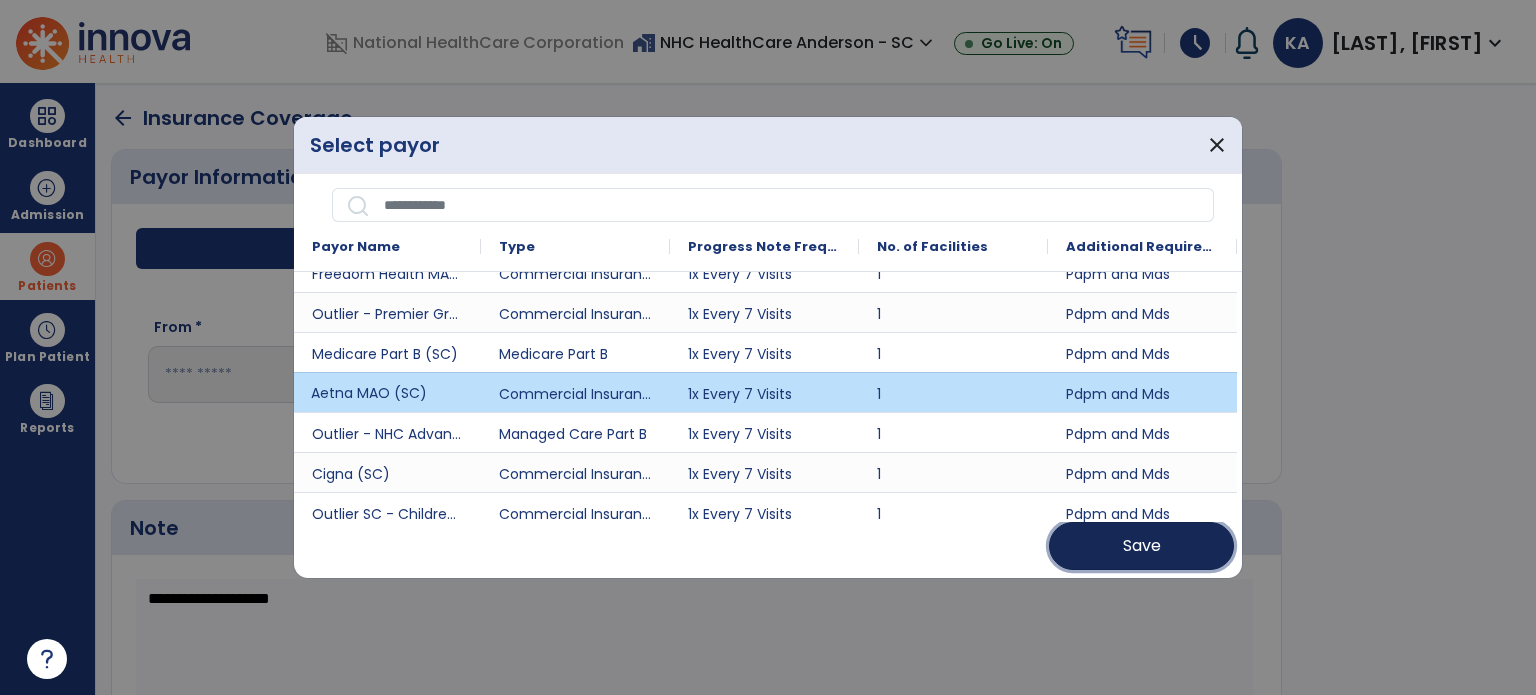 click on "Save" at bounding box center [1141, 546] 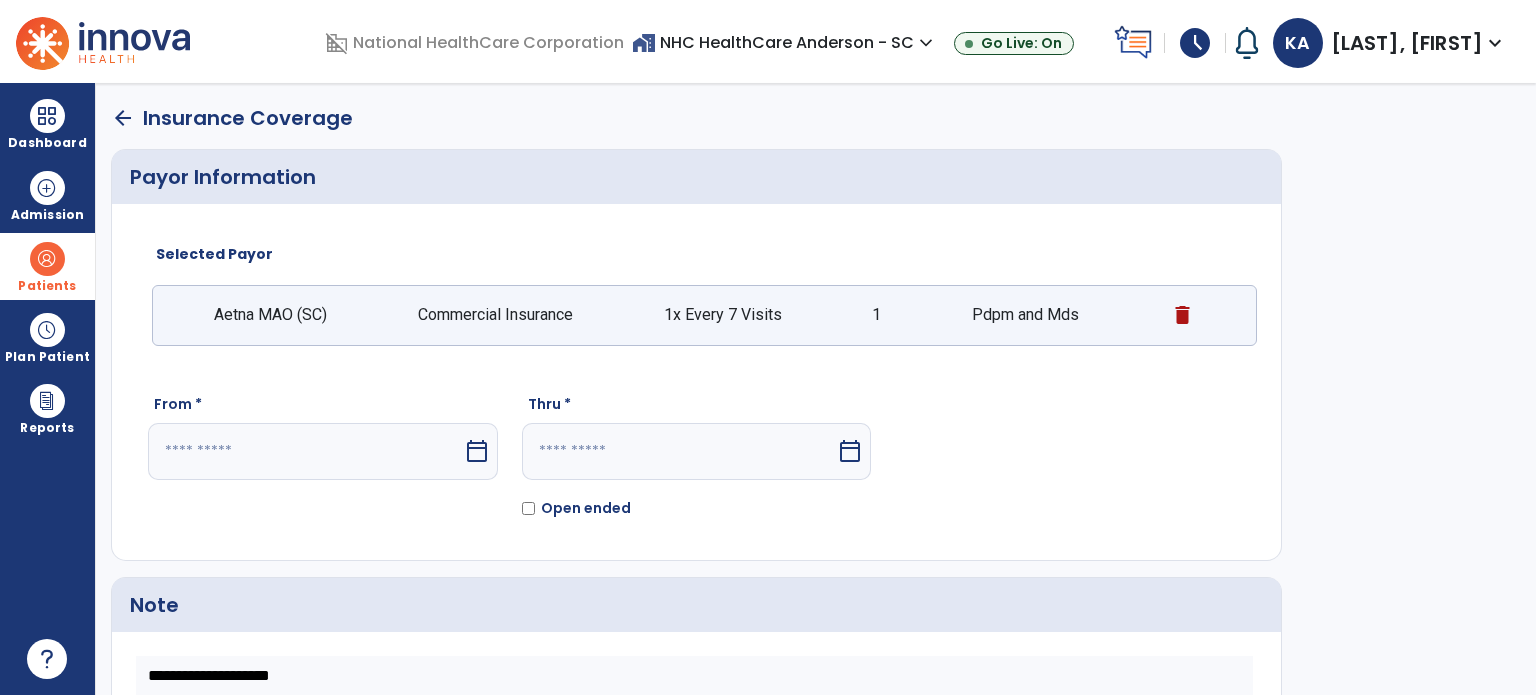 click at bounding box center (305, 451) 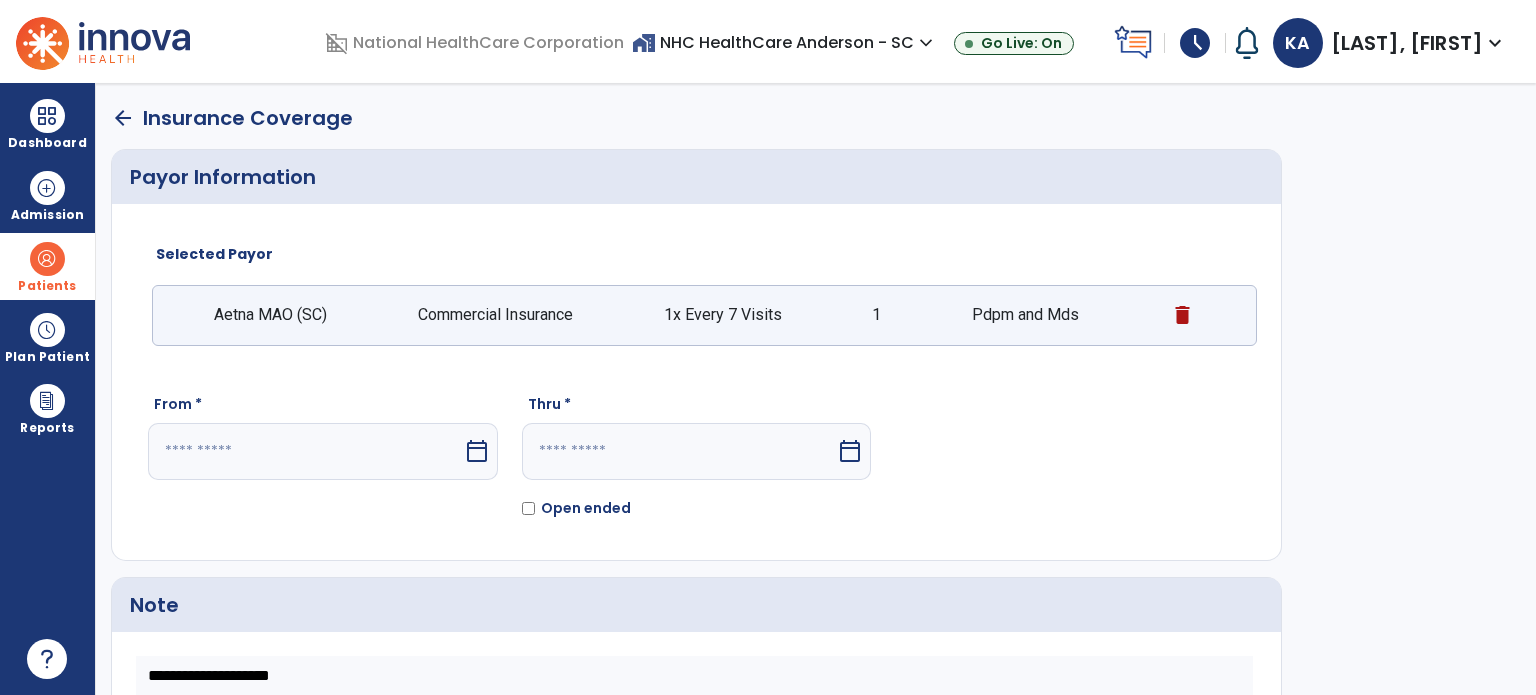 select on "*" 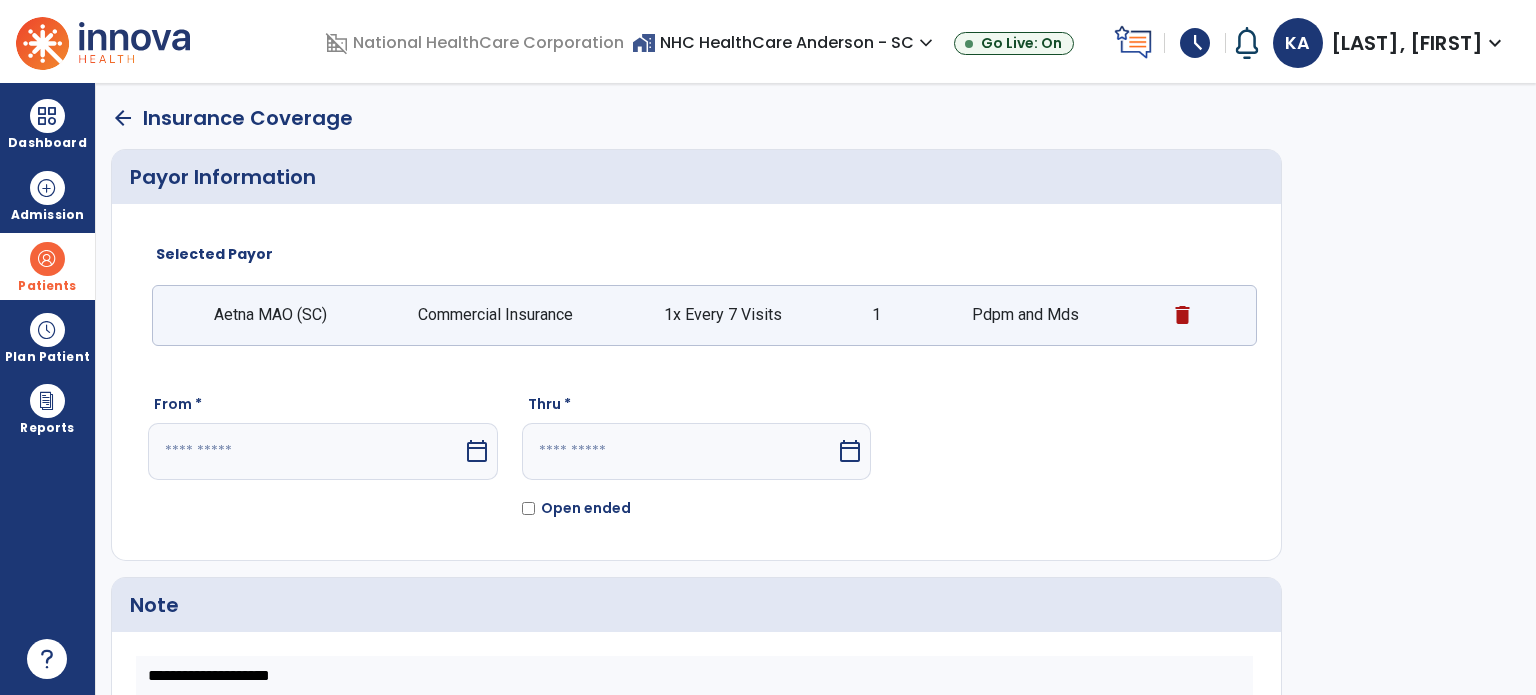select on "****" 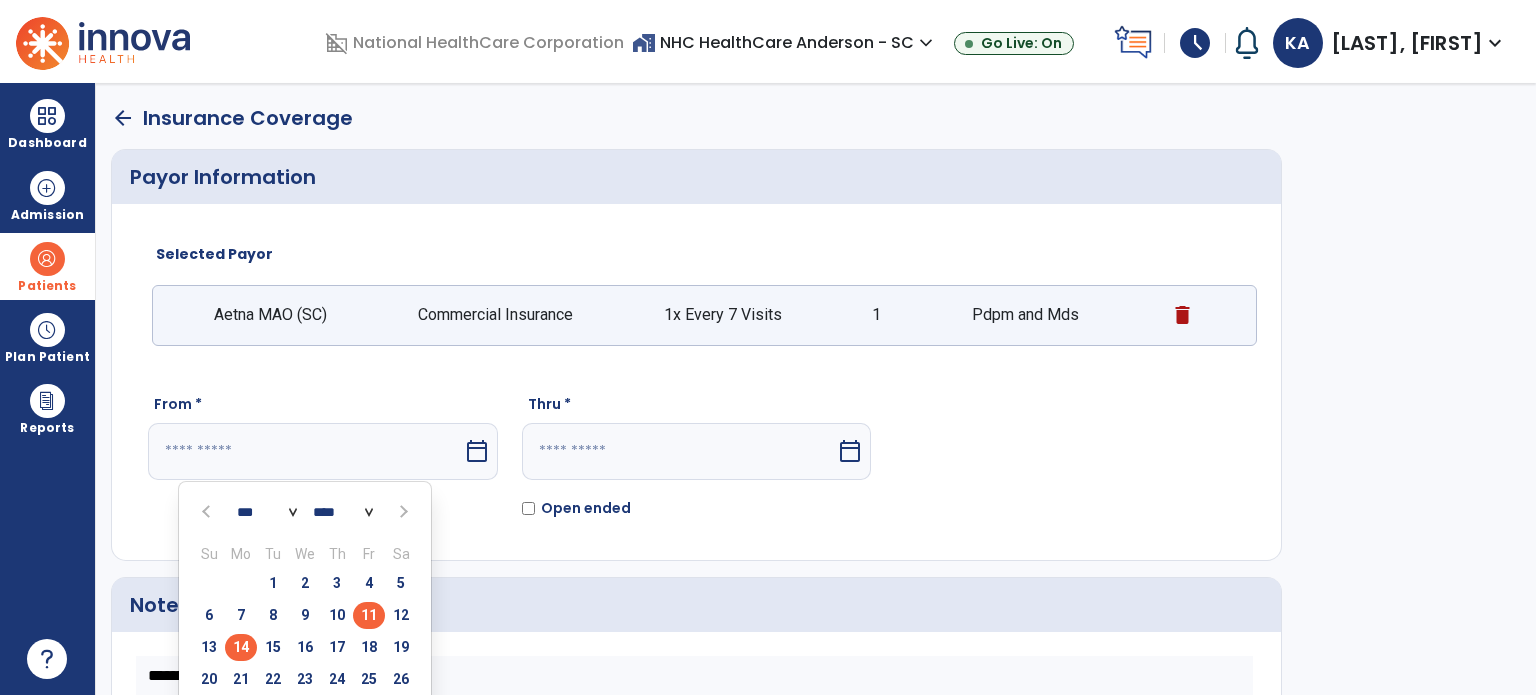 click on "11" at bounding box center [369, 615] 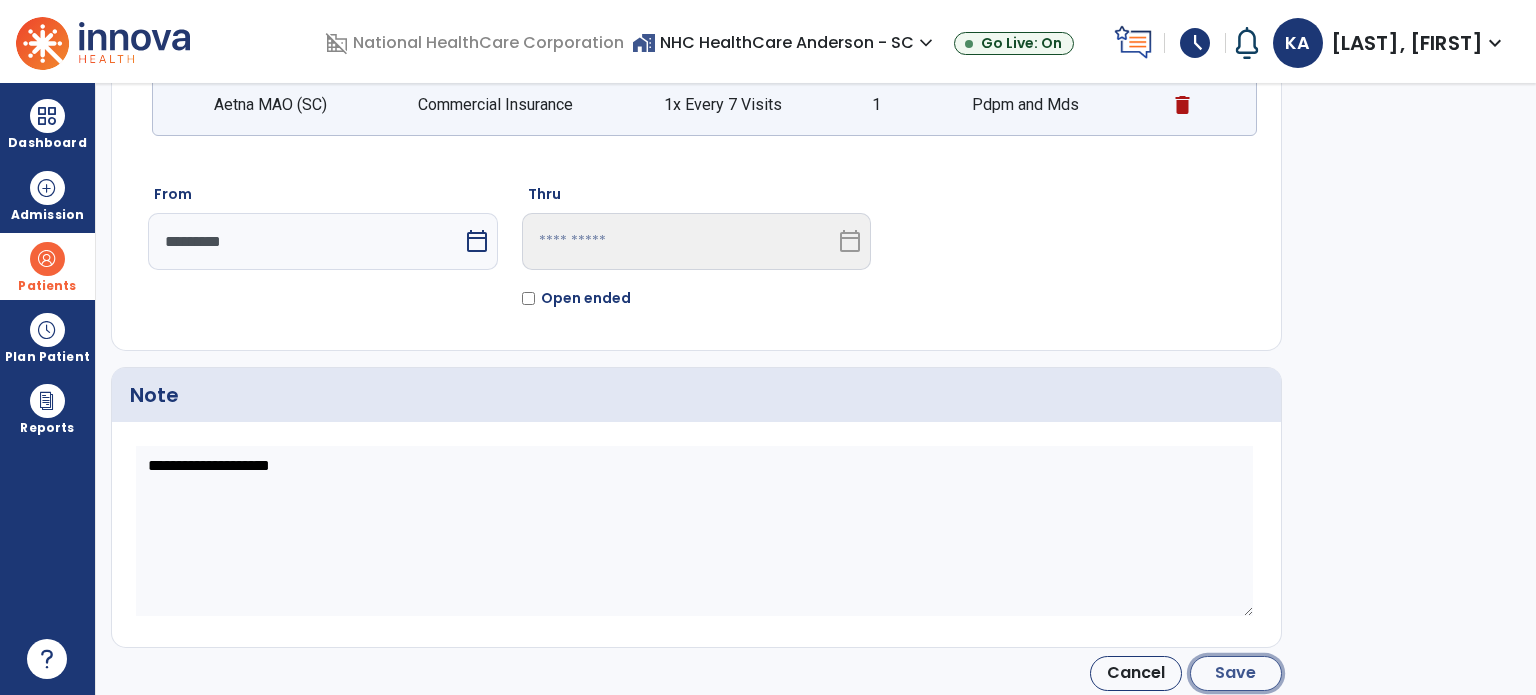 click on "Save" 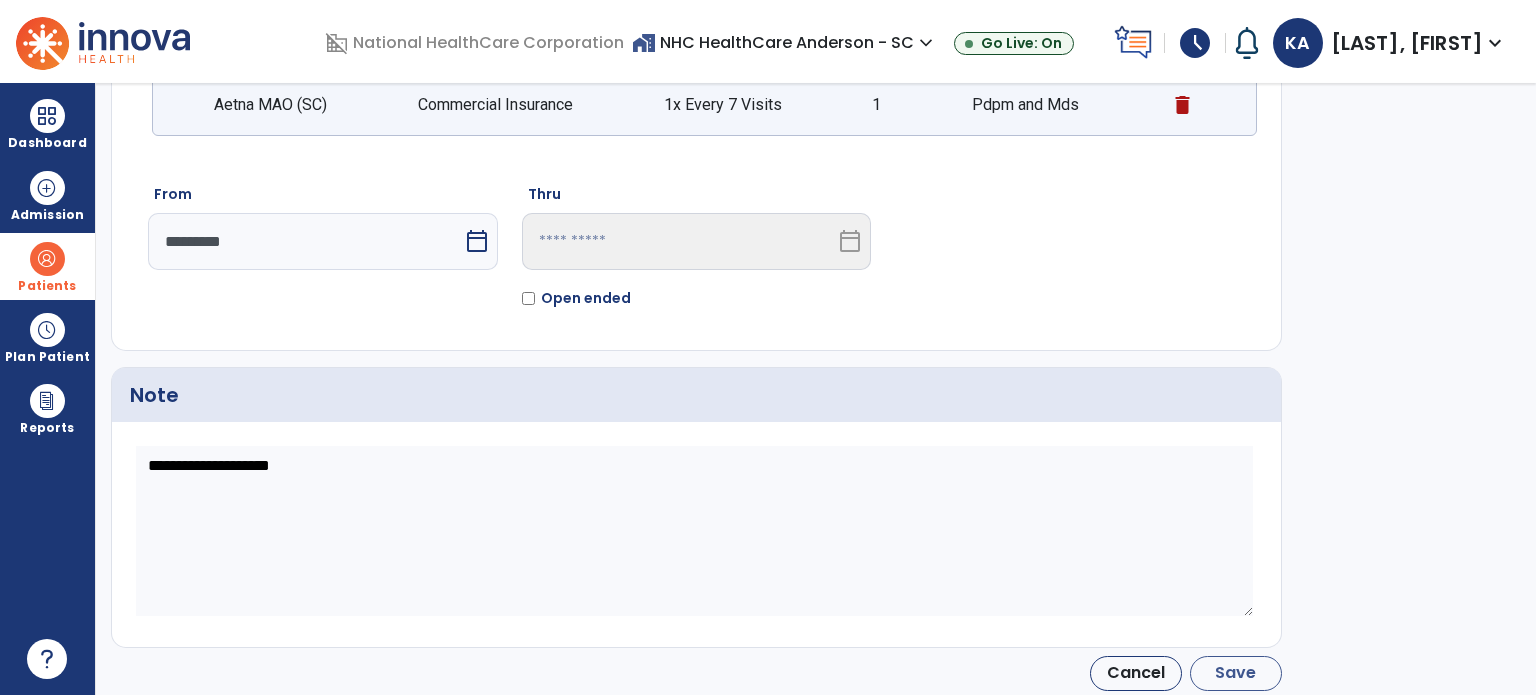 type on "*********" 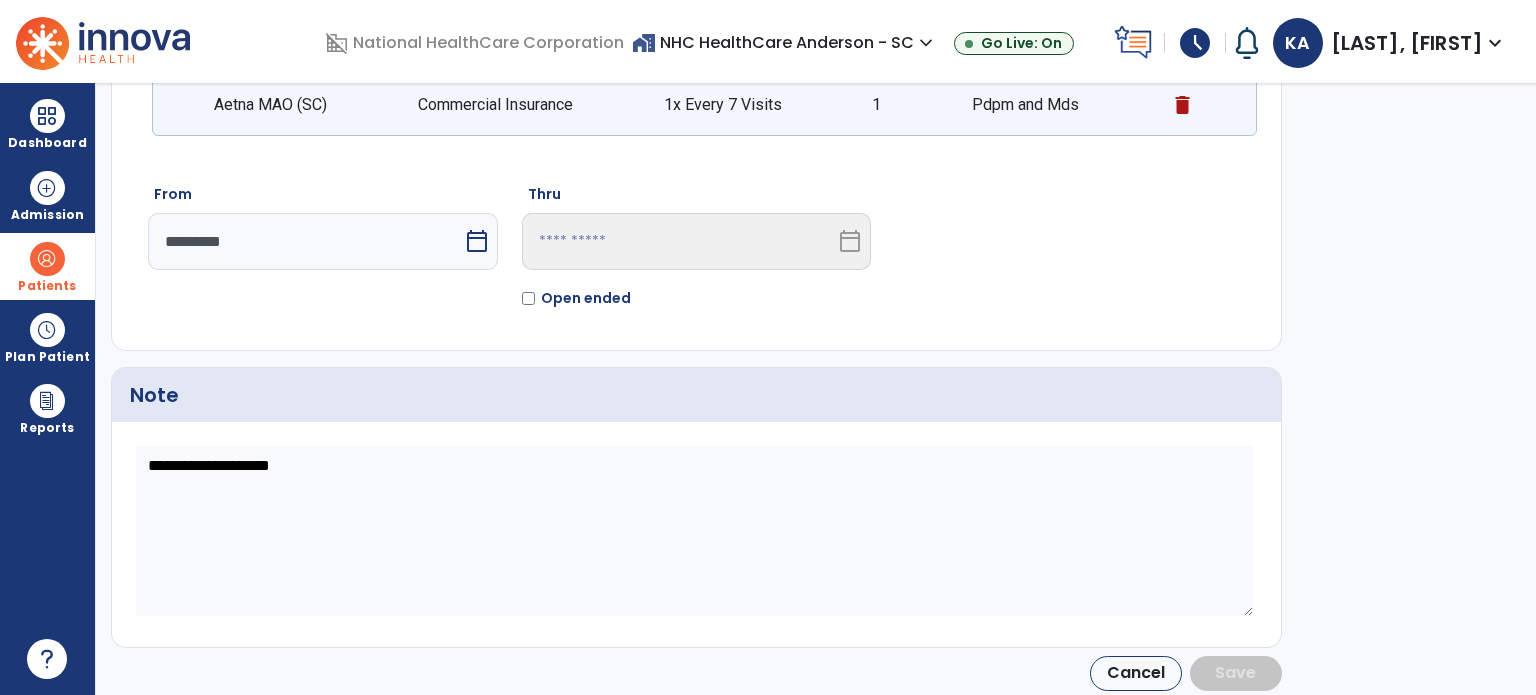 scroll, scrollTop: 39, scrollLeft: 0, axis: vertical 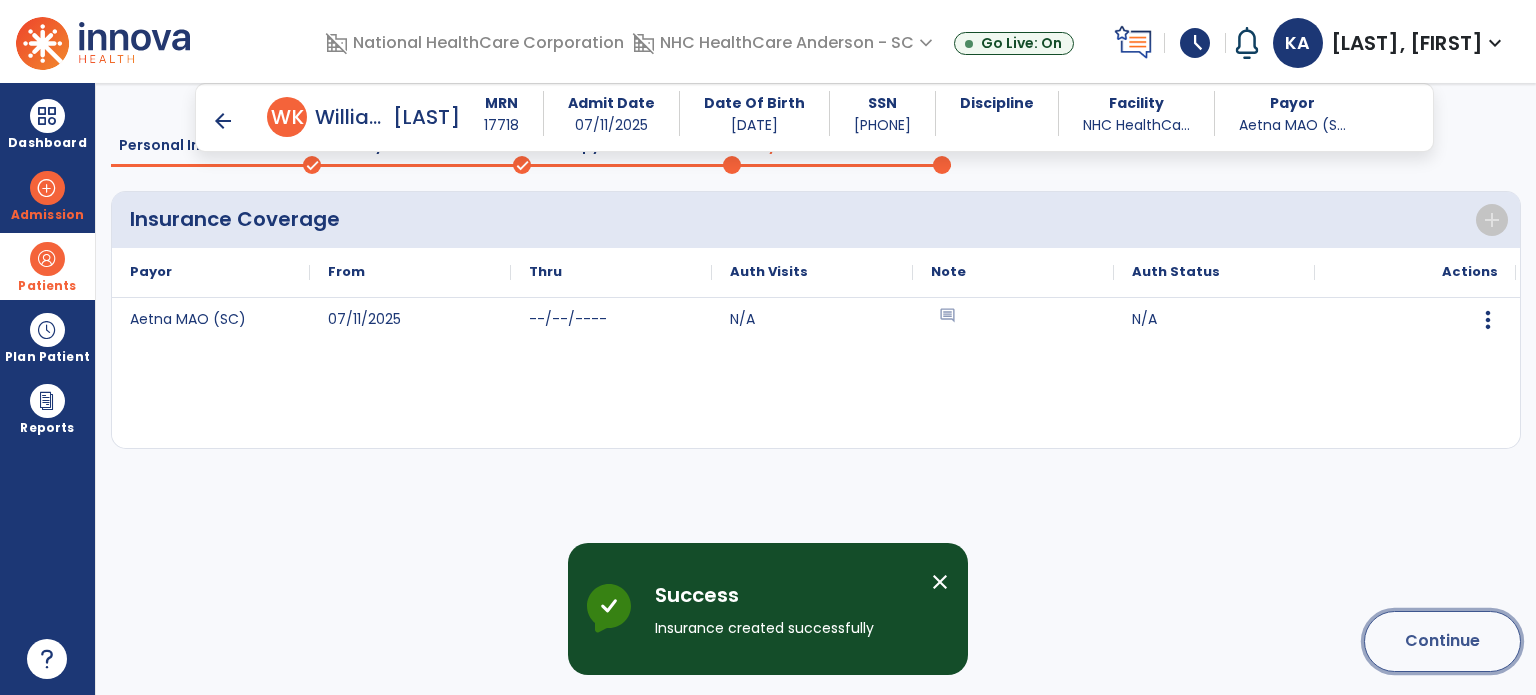click on "Continue" 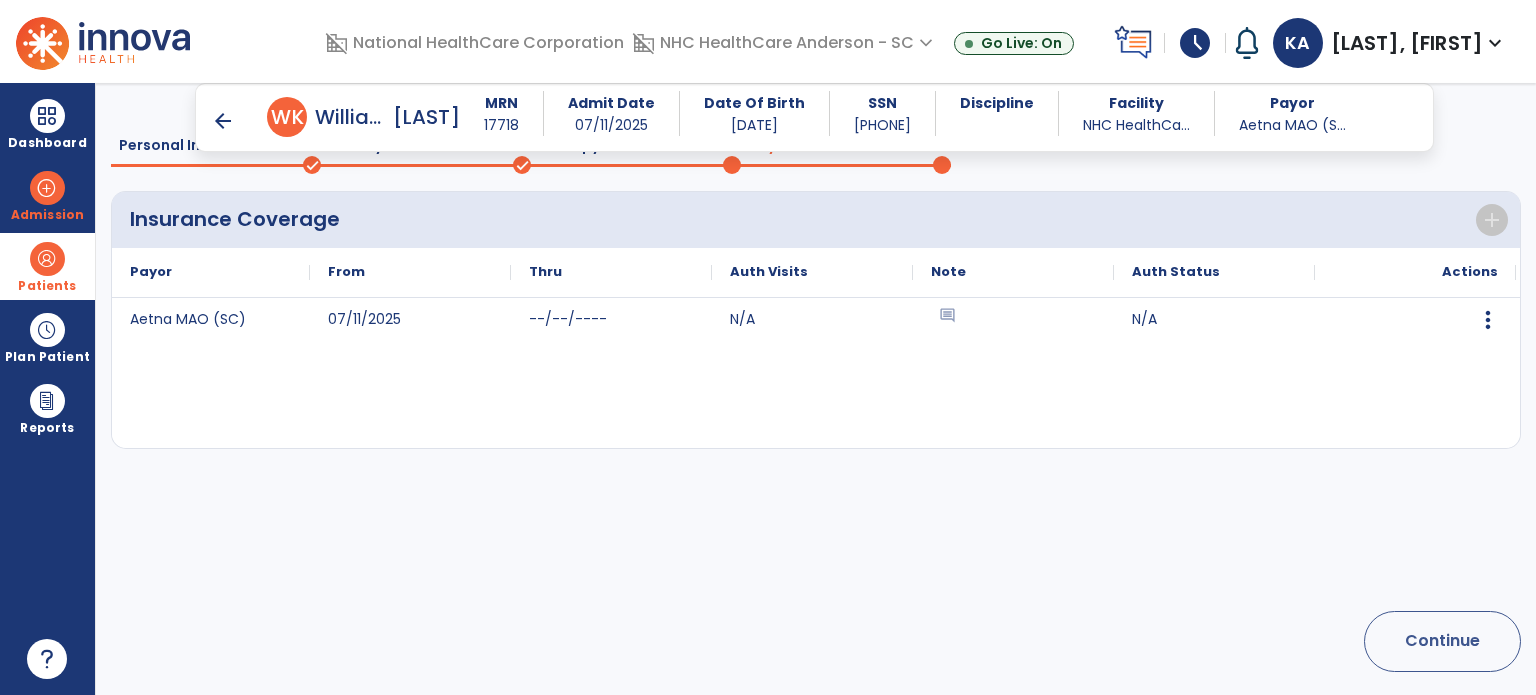scroll, scrollTop: 62, scrollLeft: 0, axis: vertical 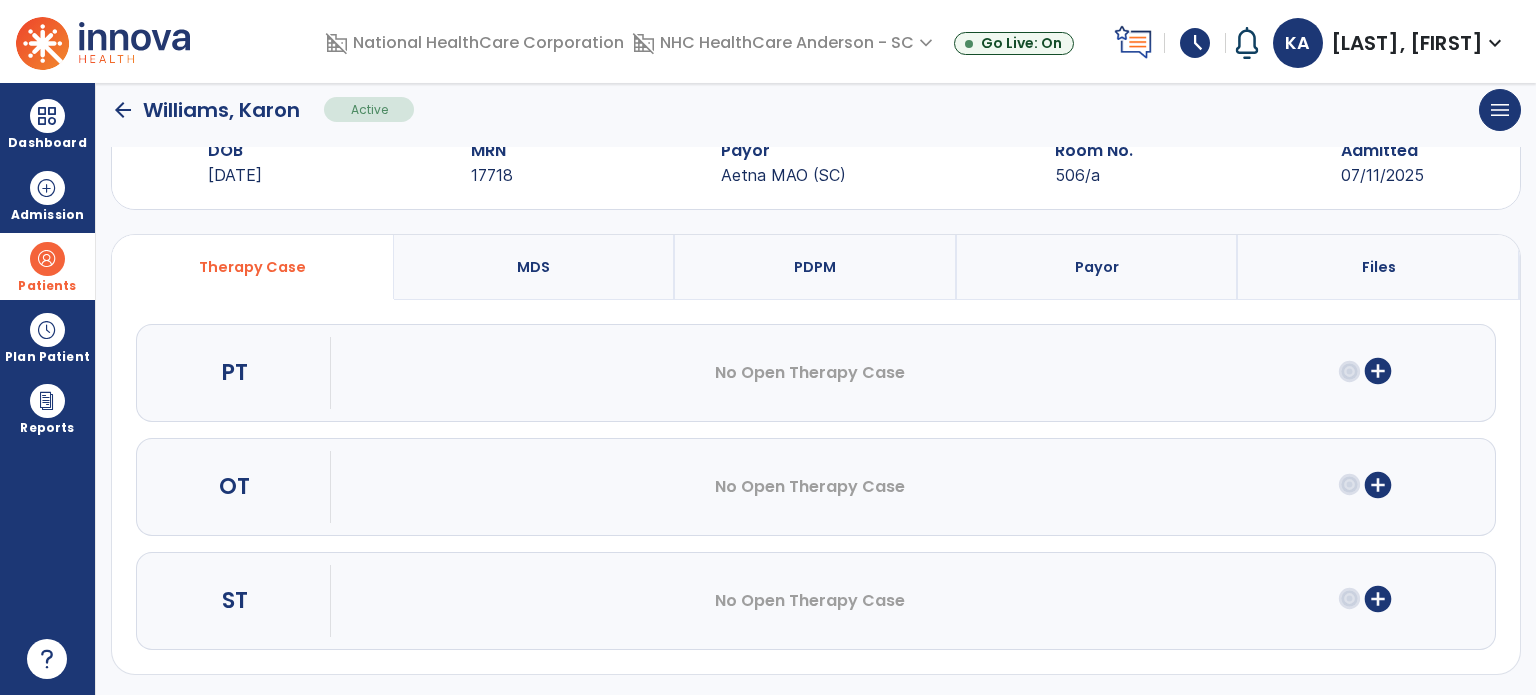 click on "add_circle" at bounding box center [1378, 371] 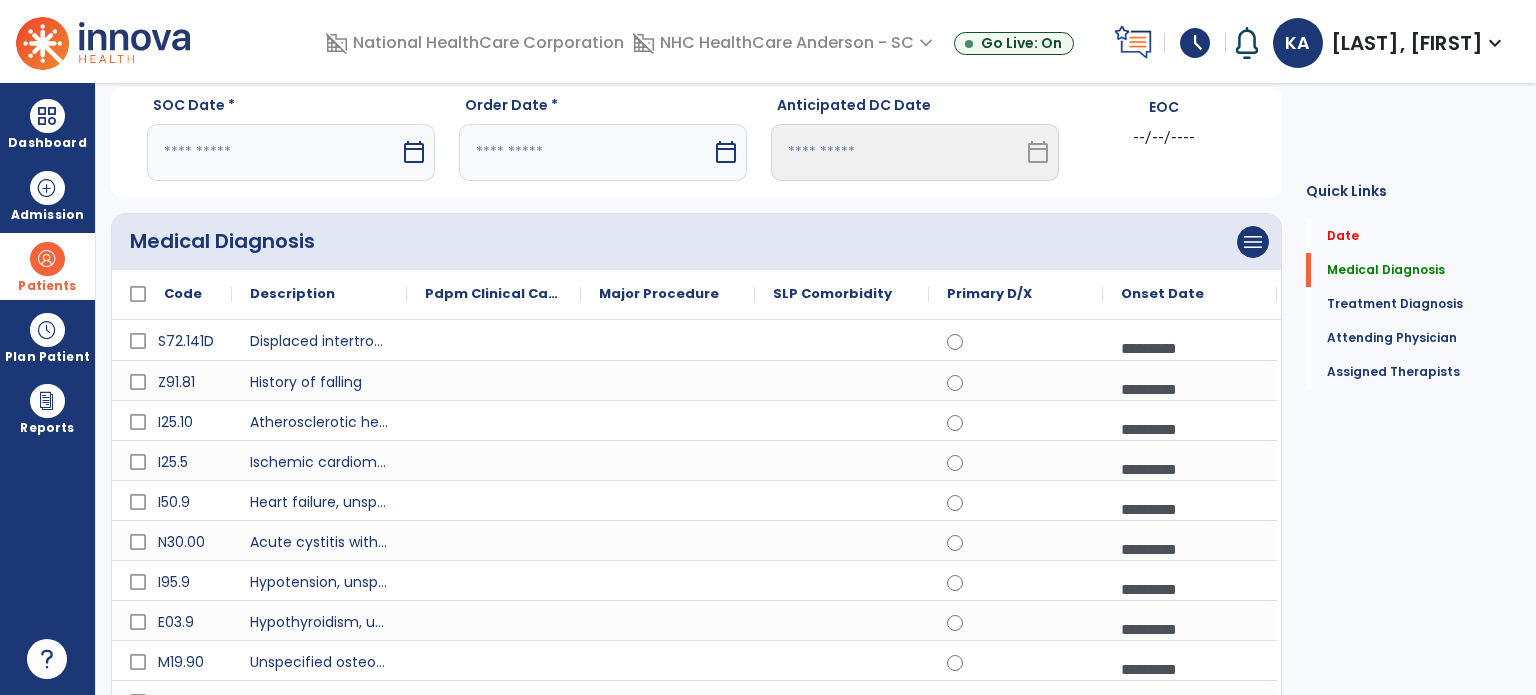 click at bounding box center [273, 152] 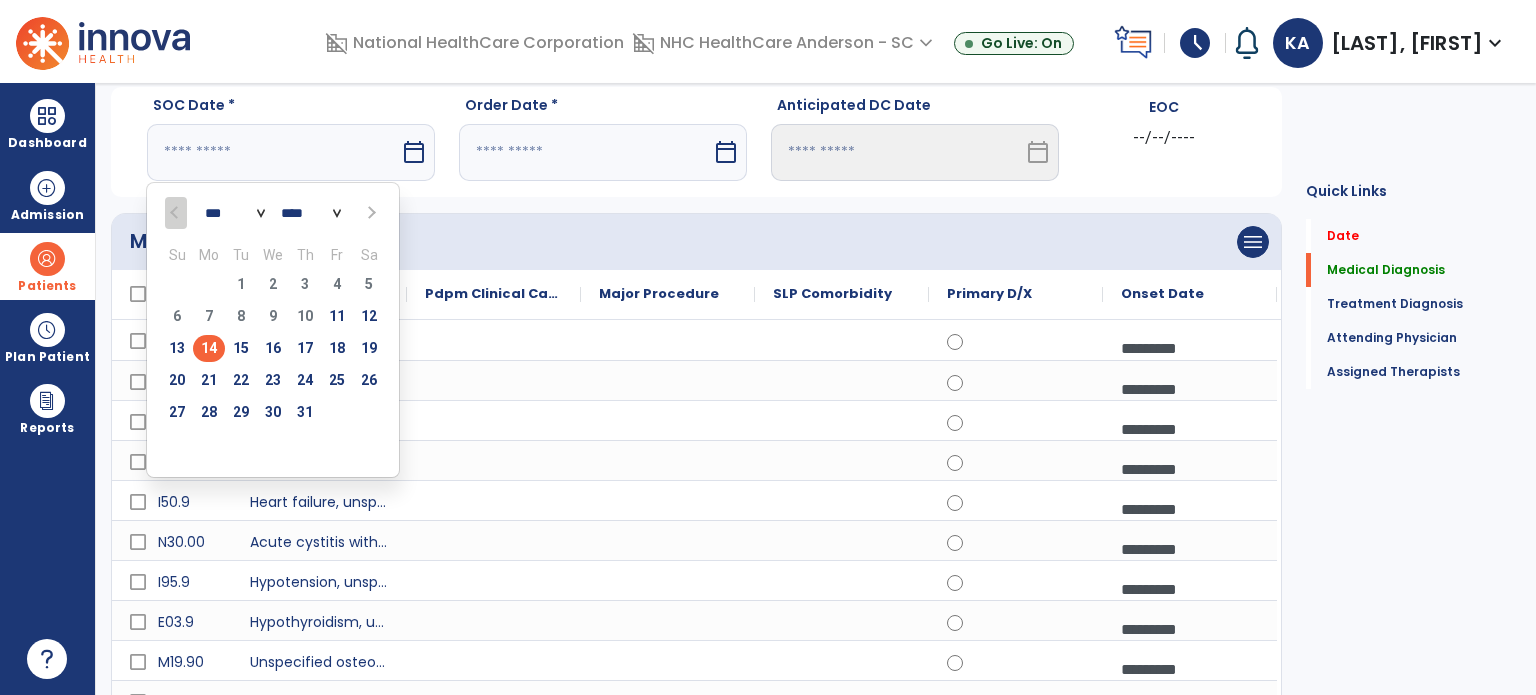 click on "14" at bounding box center (209, 348) 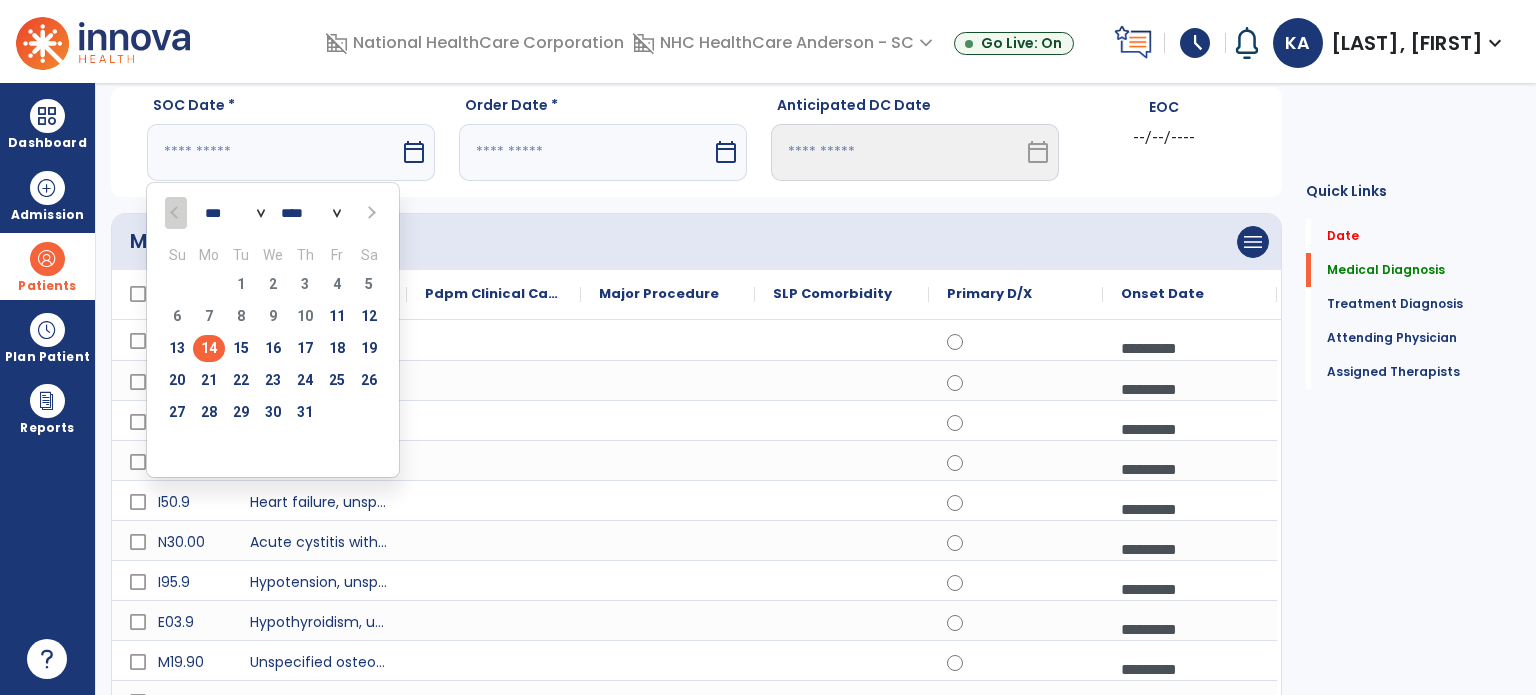 type on "*********" 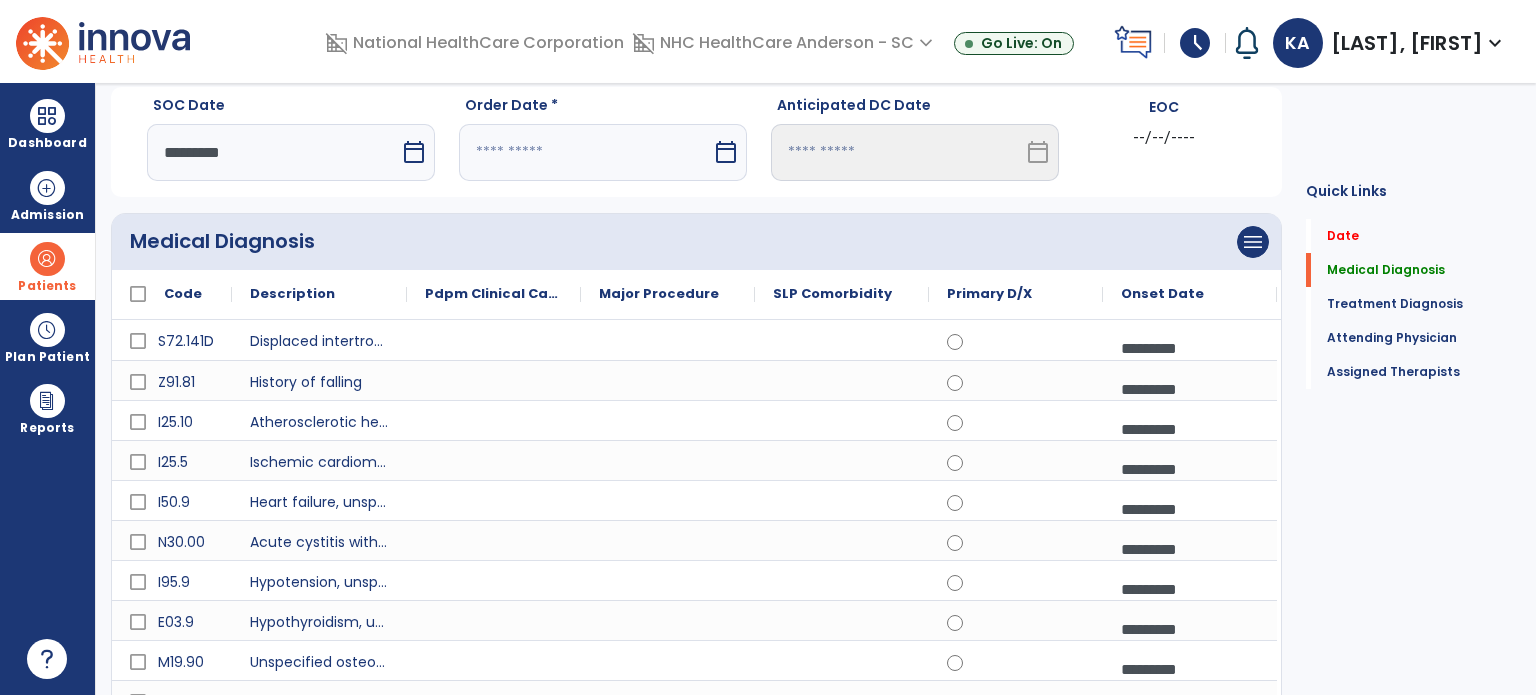 click at bounding box center (585, 152) 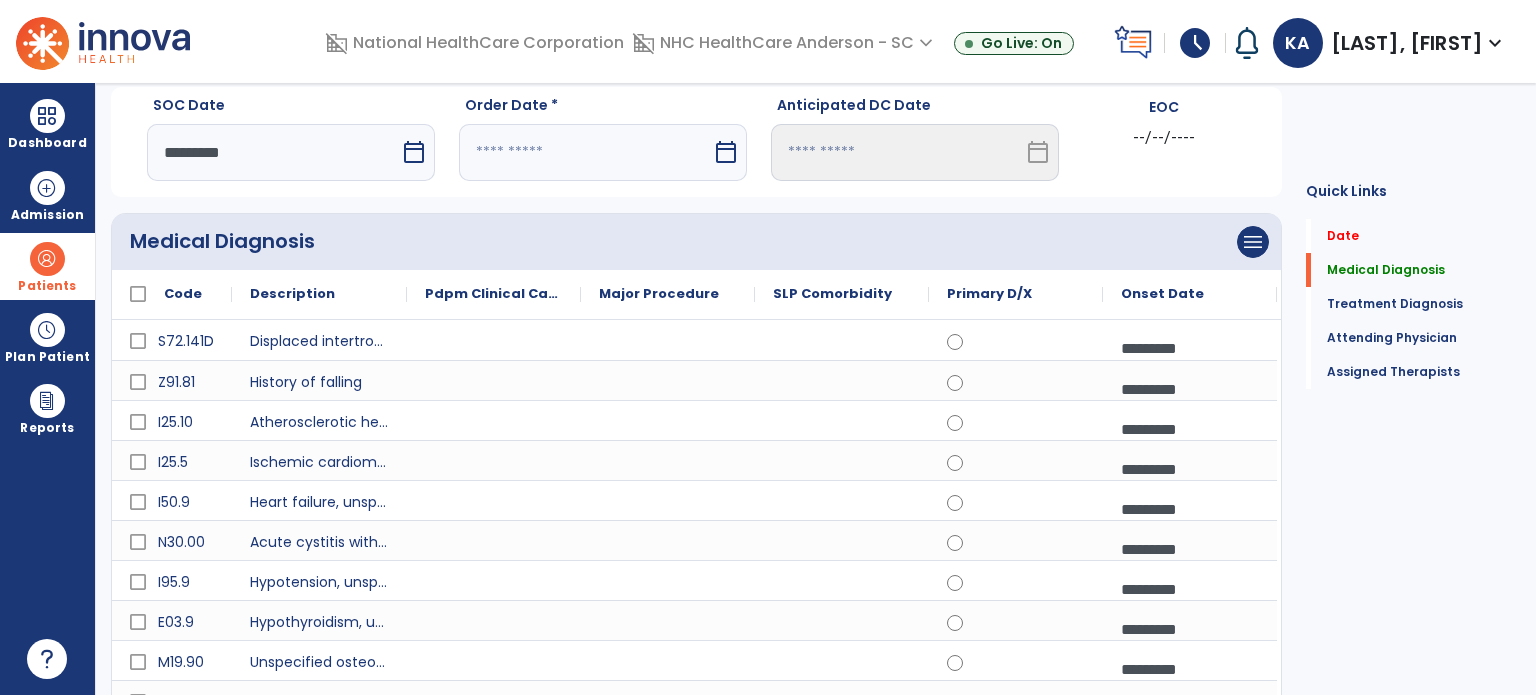 select on "*" 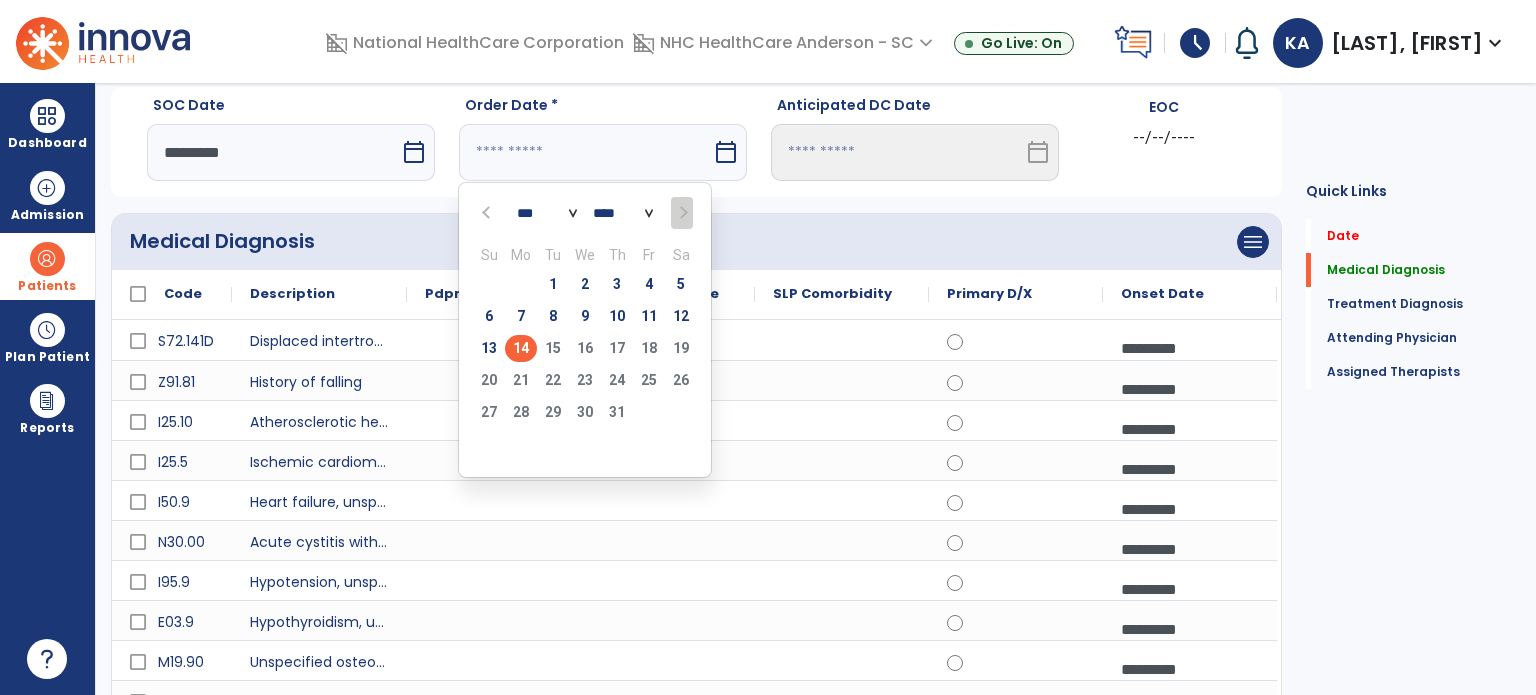 drag, startPoint x: 531, startPoint y: 350, endPoint x: 226, endPoint y: 285, distance: 311.84933 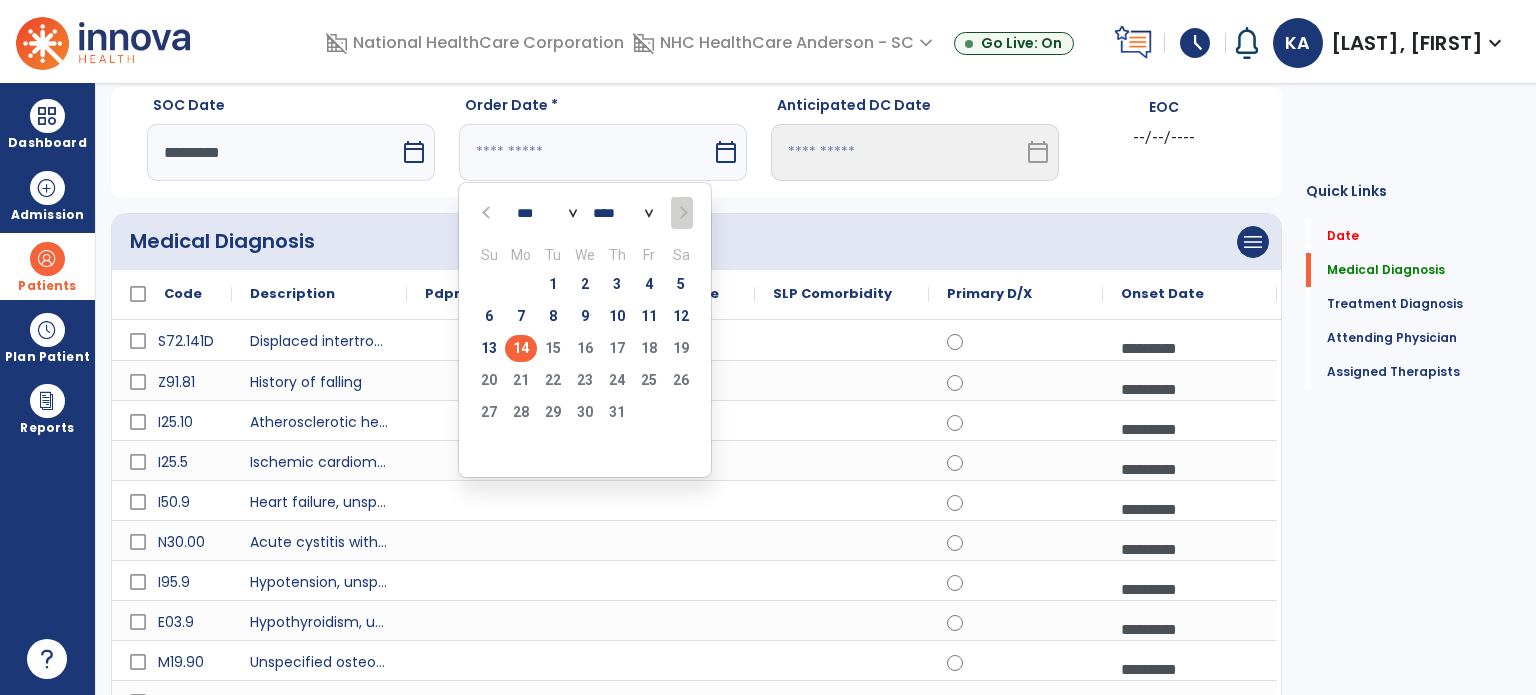 type on "*********" 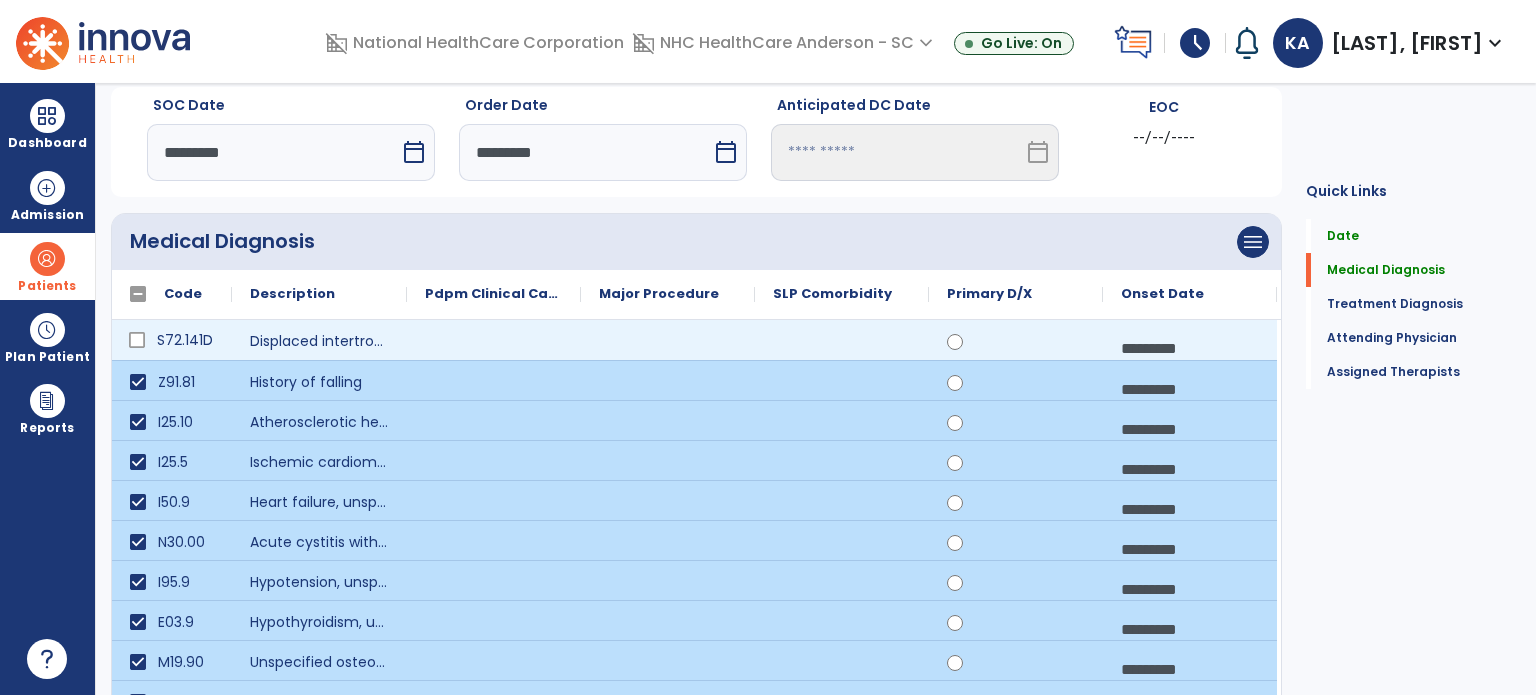 click on "*********" at bounding box center (1190, 348) 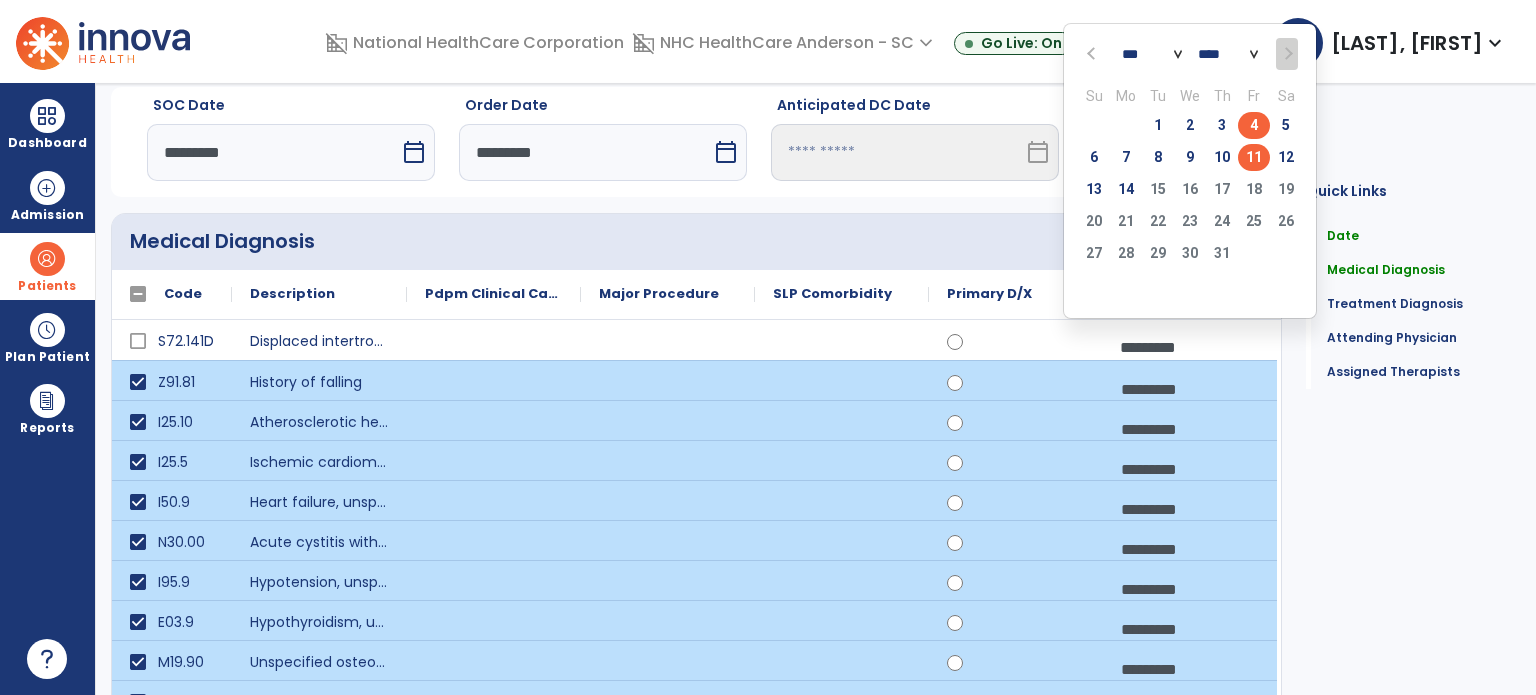 click on "4" 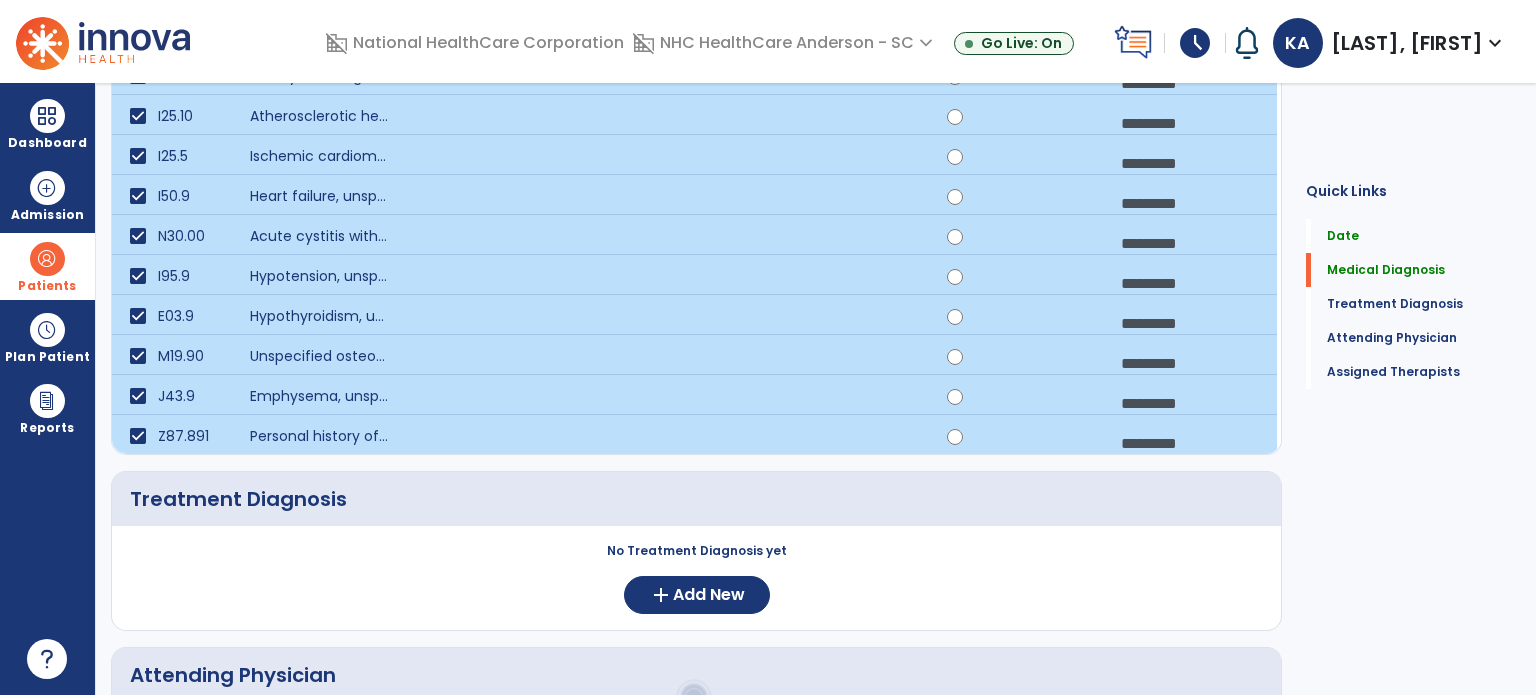 scroll, scrollTop: 62, scrollLeft: 0, axis: vertical 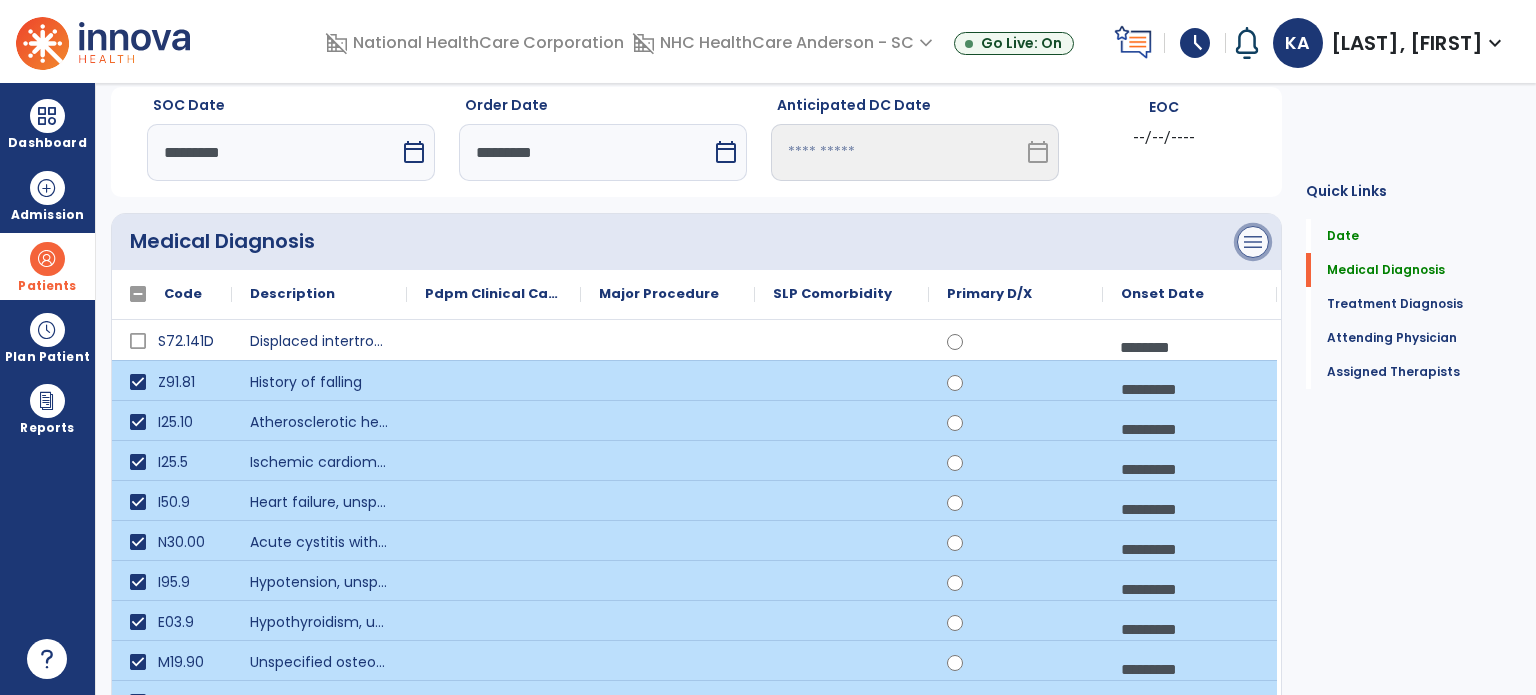 click on "menu" at bounding box center [1253, 242] 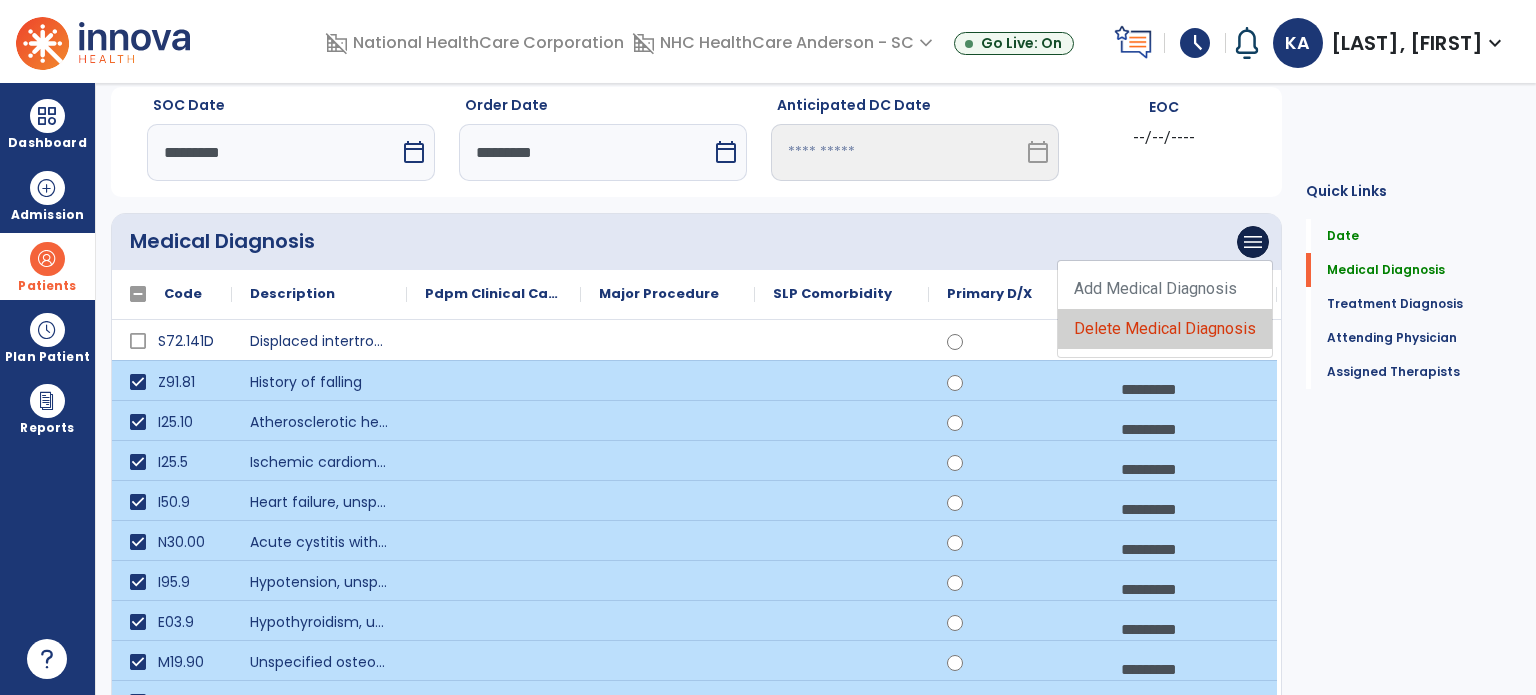 click on "Delete Medical Diagnosis" 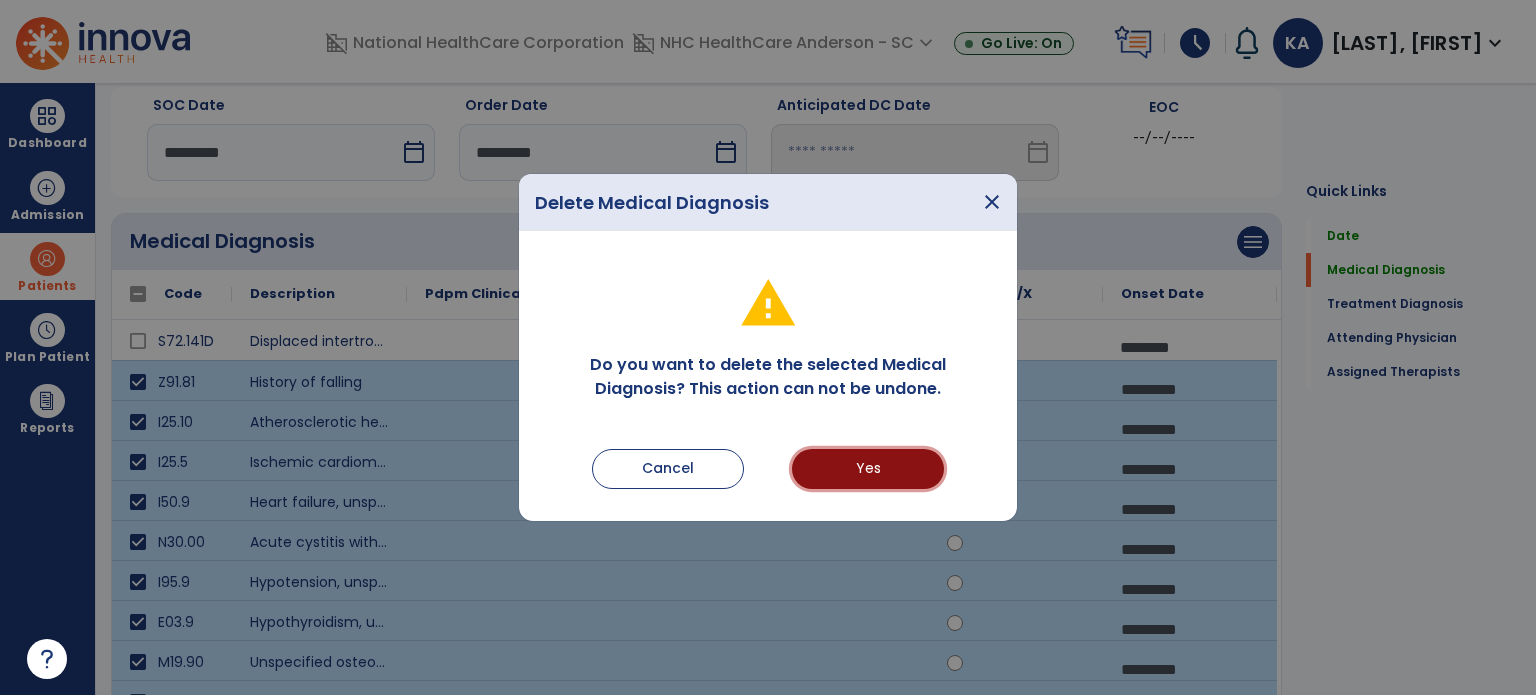 click on "Yes" at bounding box center [868, 469] 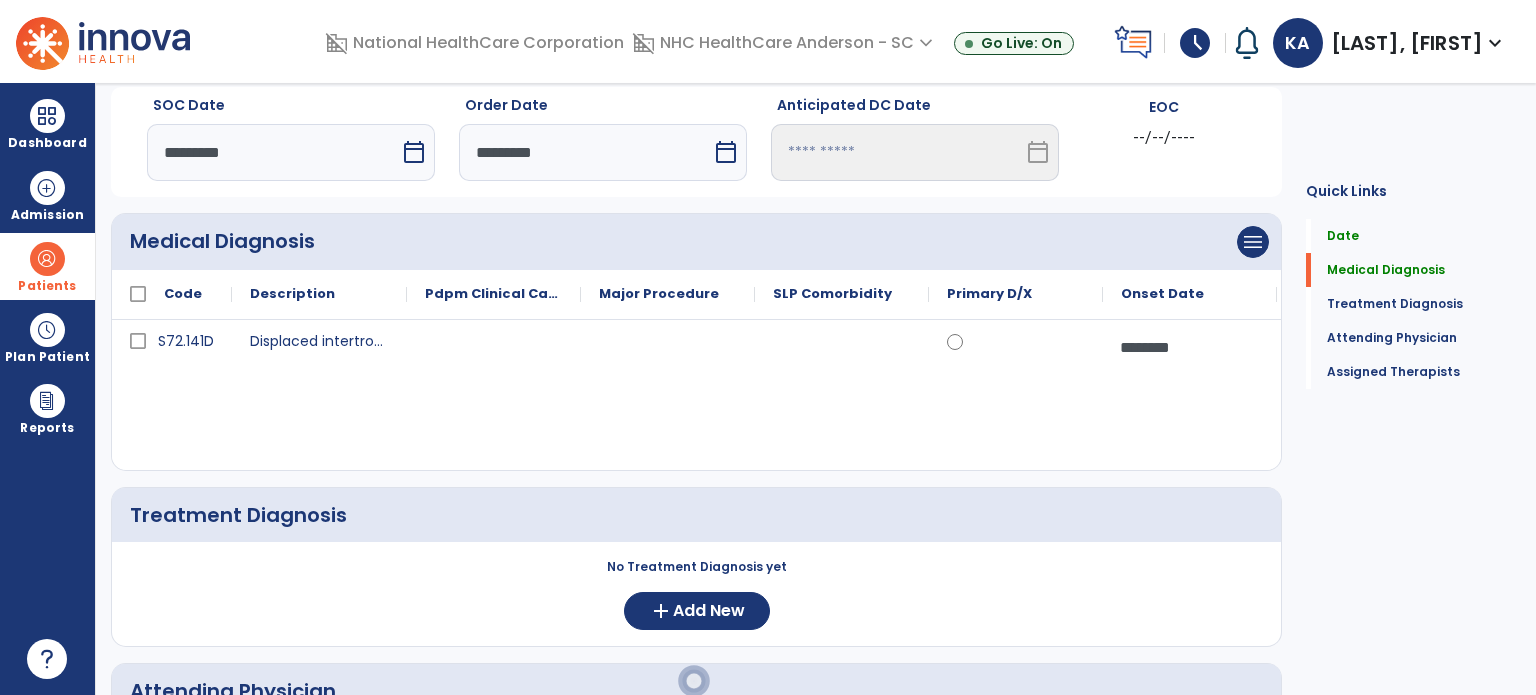 scroll, scrollTop: 262, scrollLeft: 0, axis: vertical 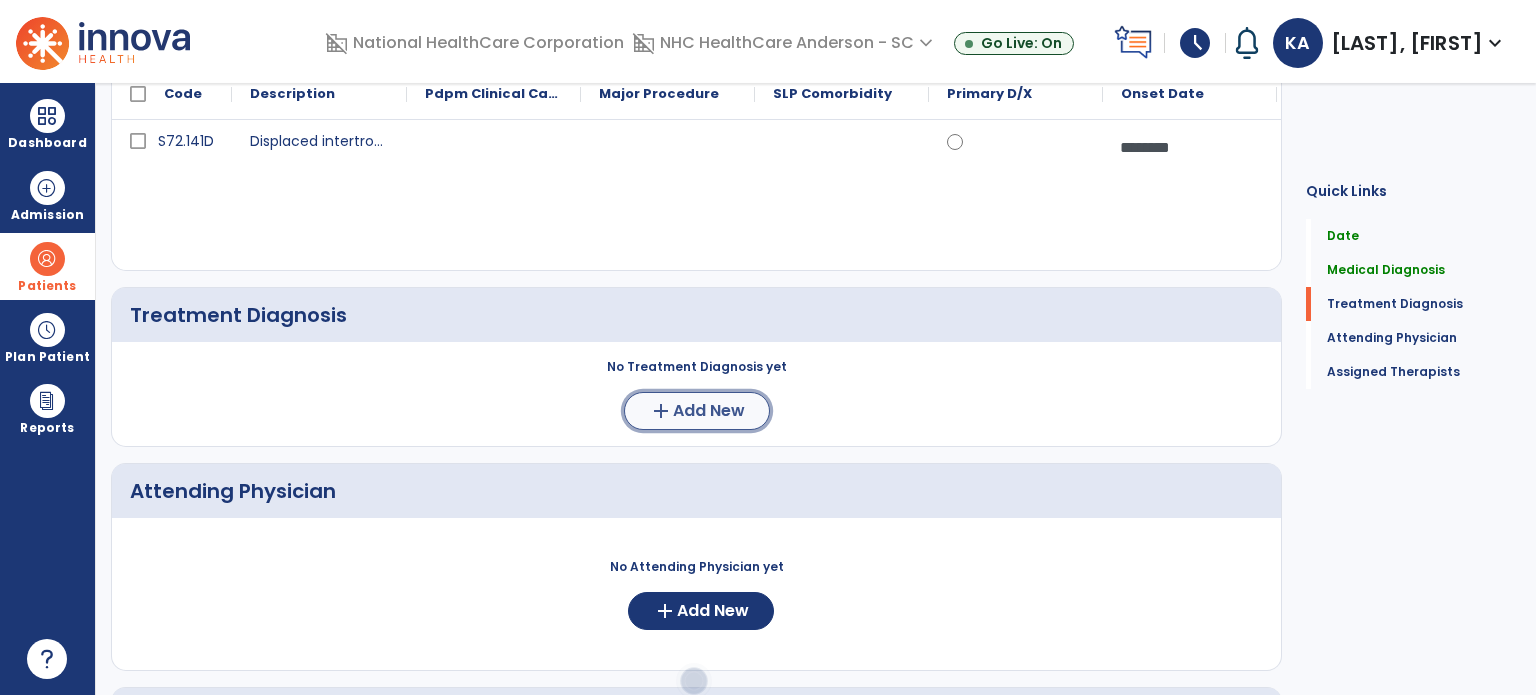 click on "Add New" 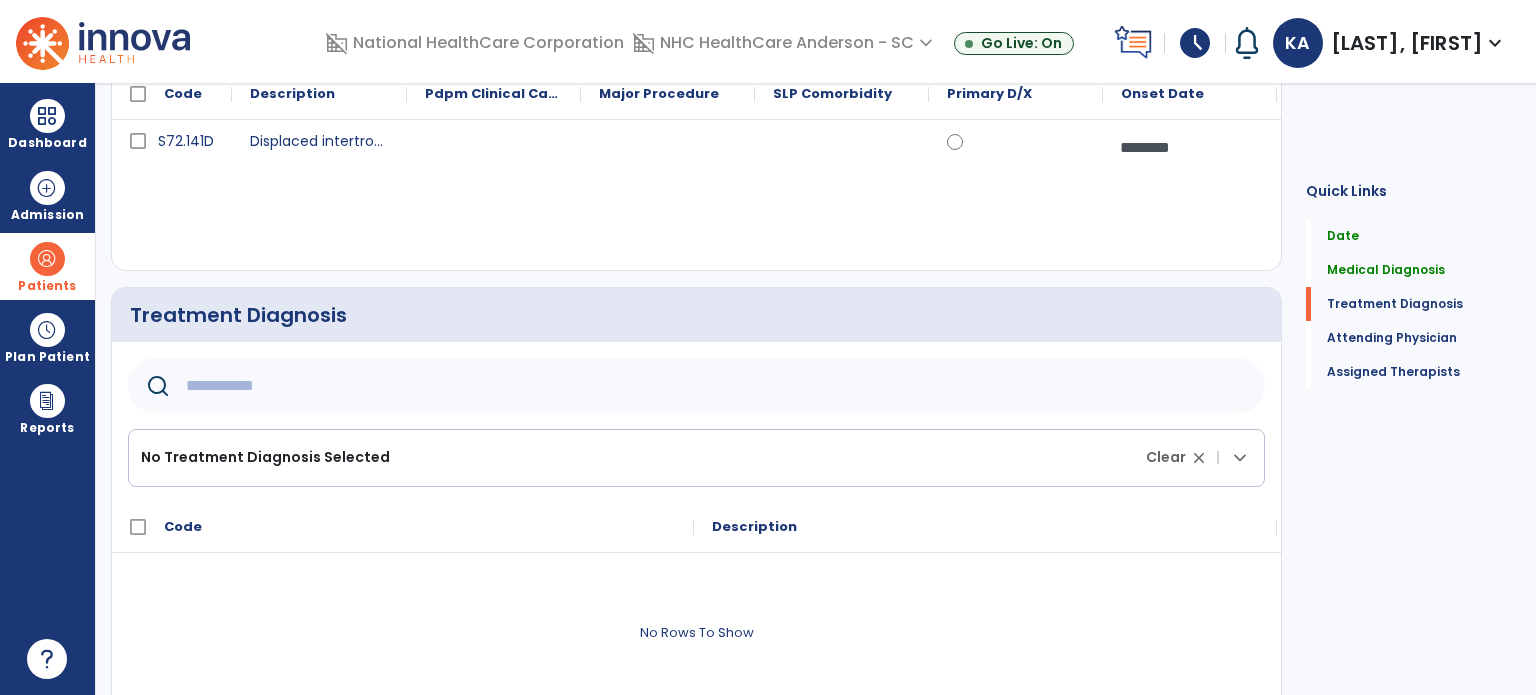 click 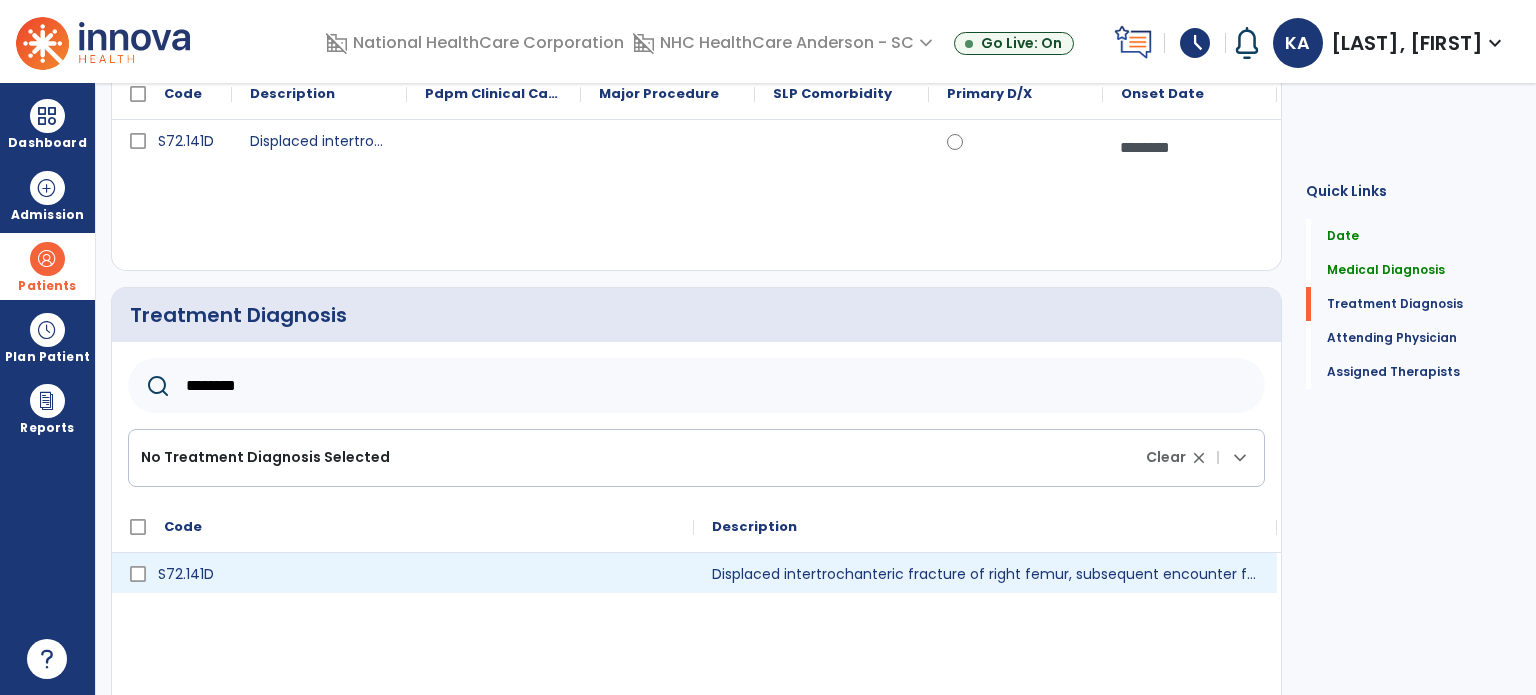 type on "********" 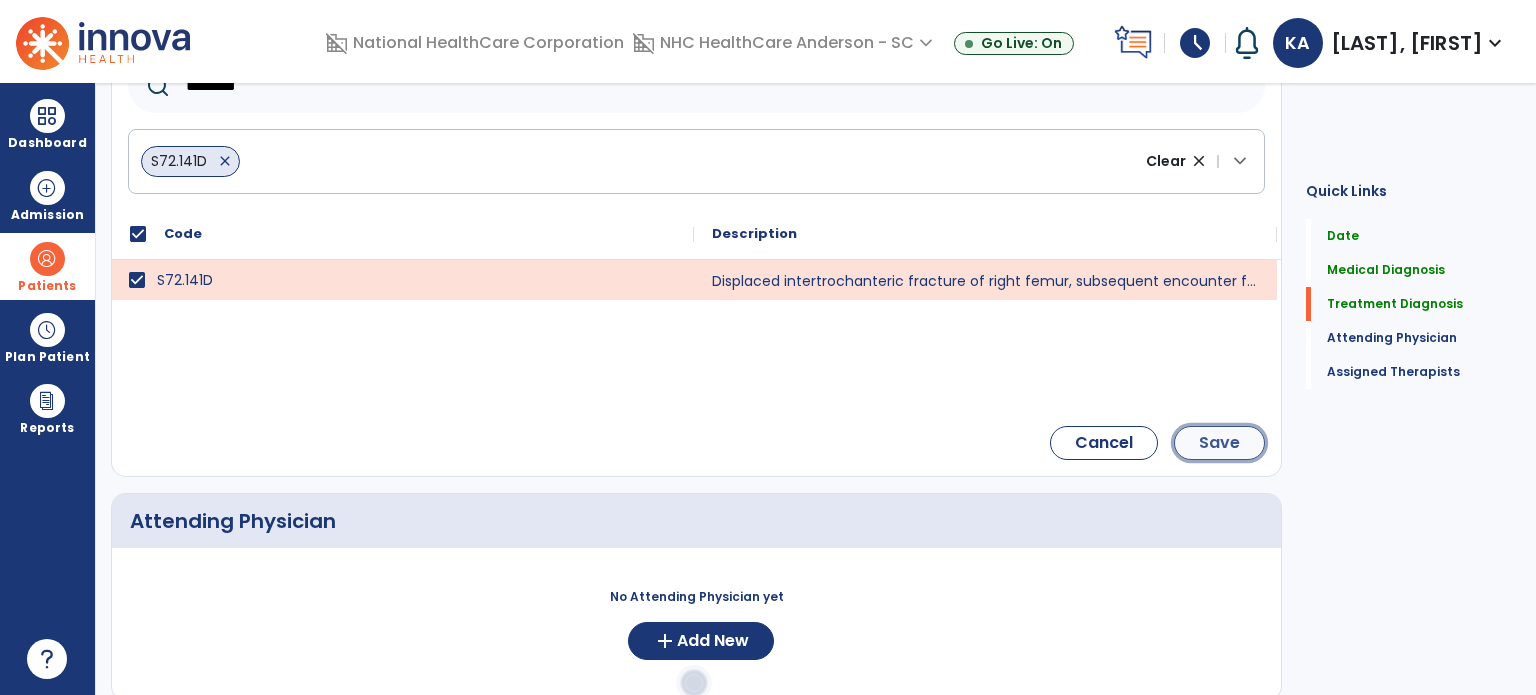 click on "Save" 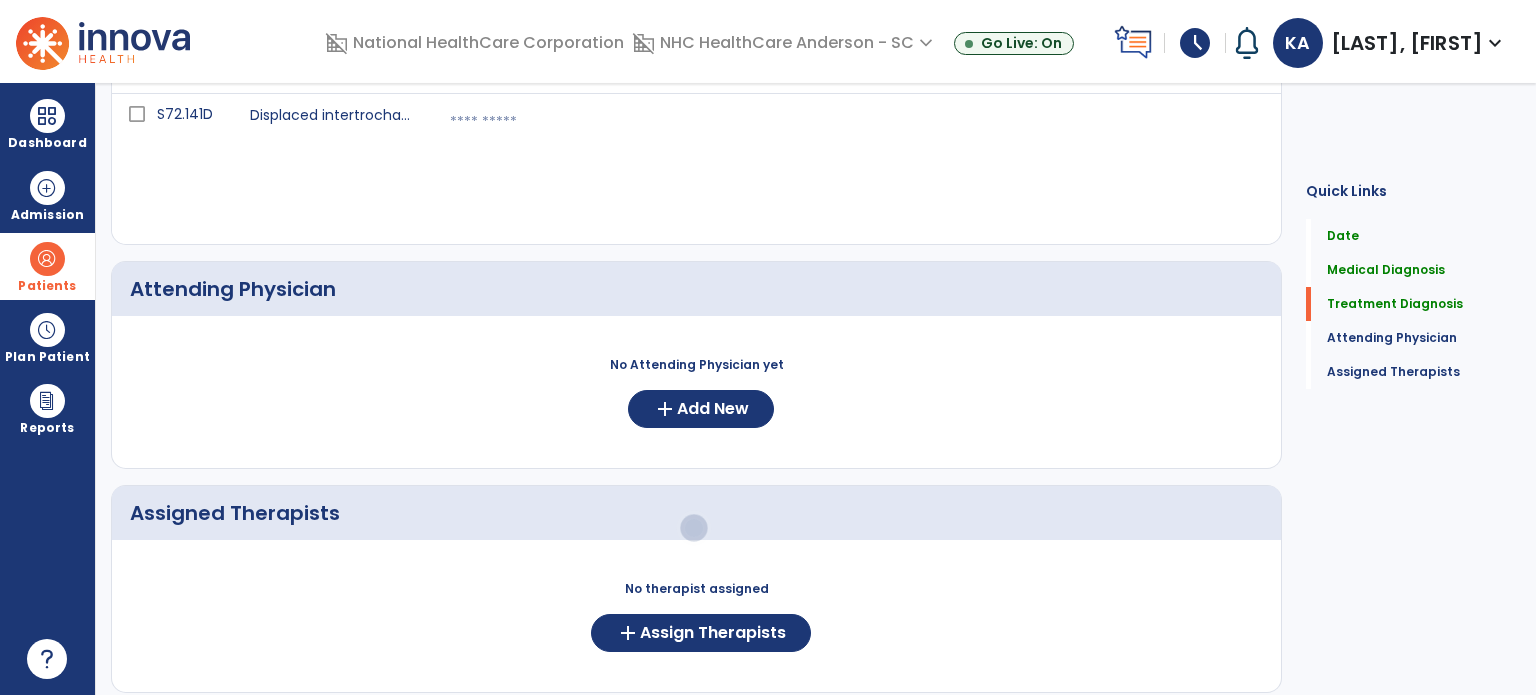 scroll, scrollTop: 397, scrollLeft: 0, axis: vertical 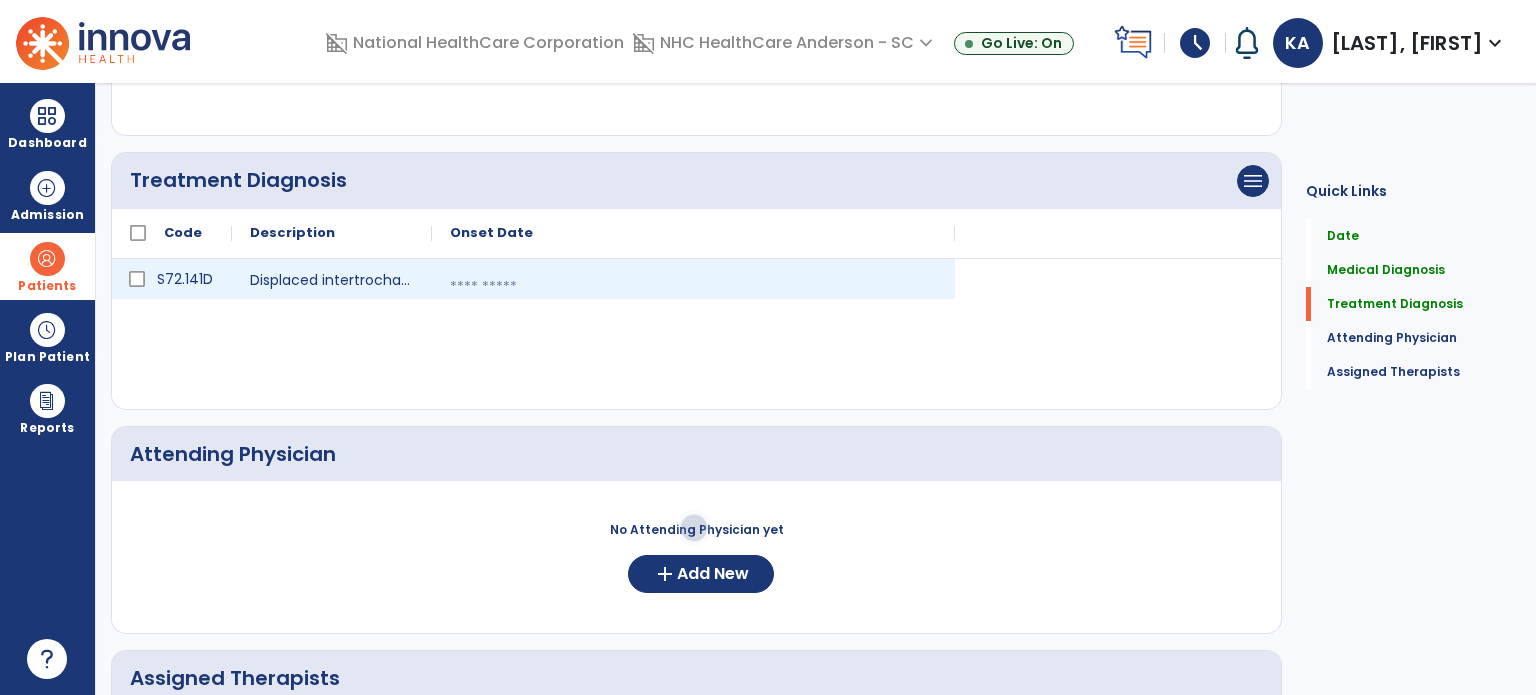 click at bounding box center (693, 287) 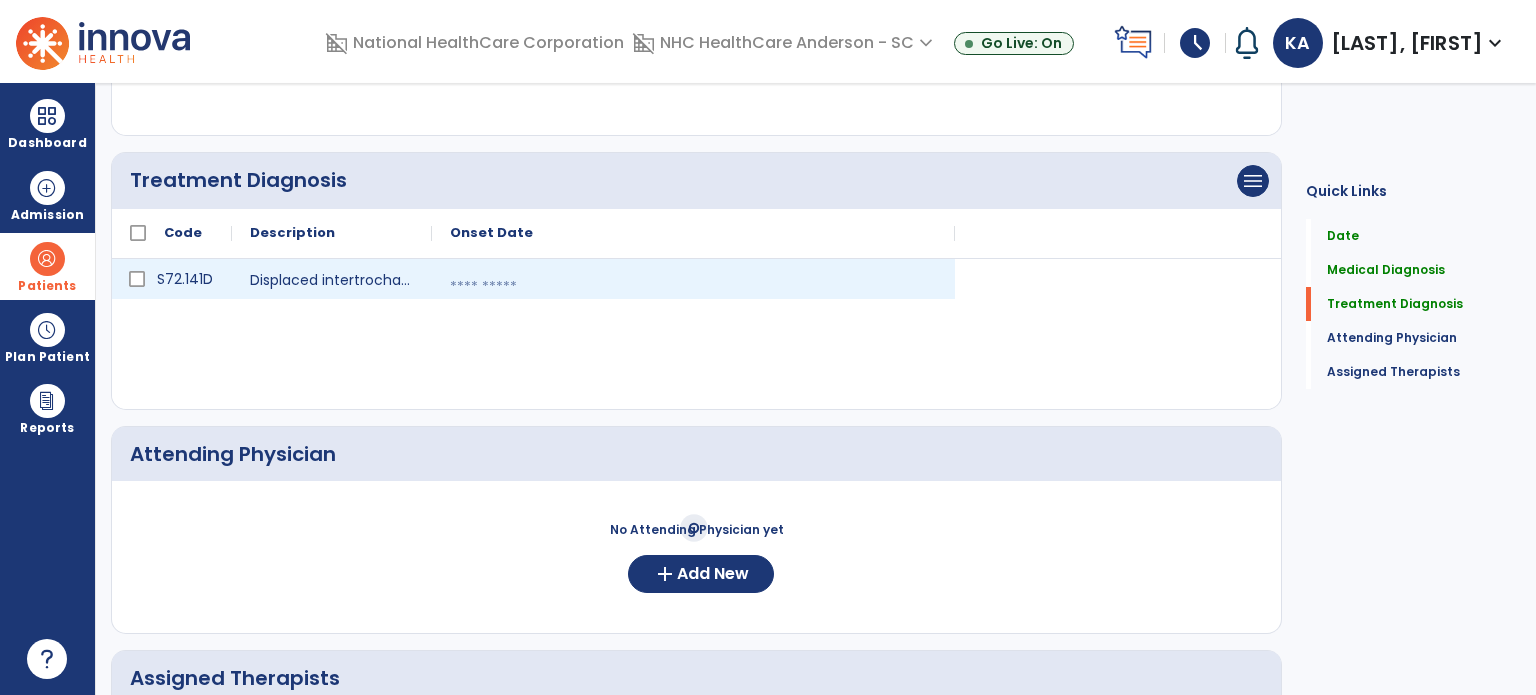 select on "*" 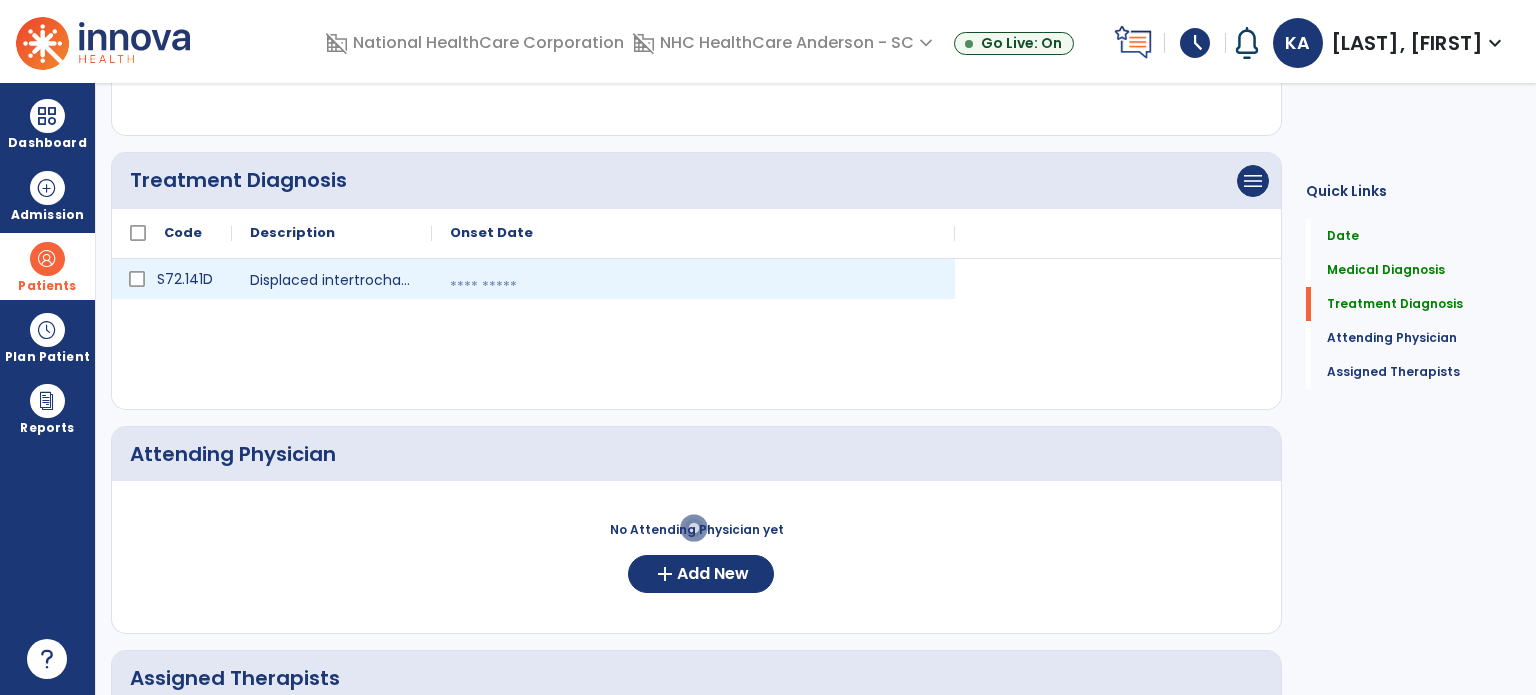 select on "****" 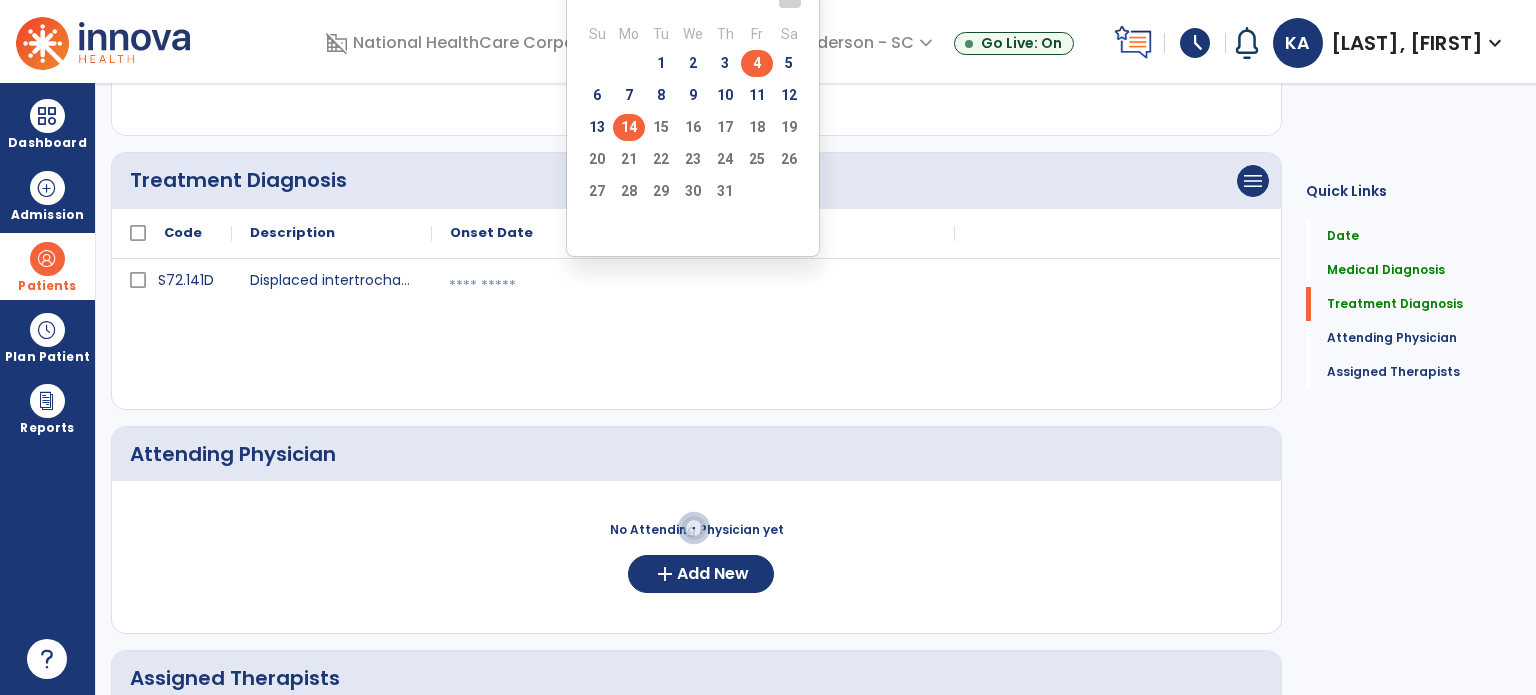 click on "4" 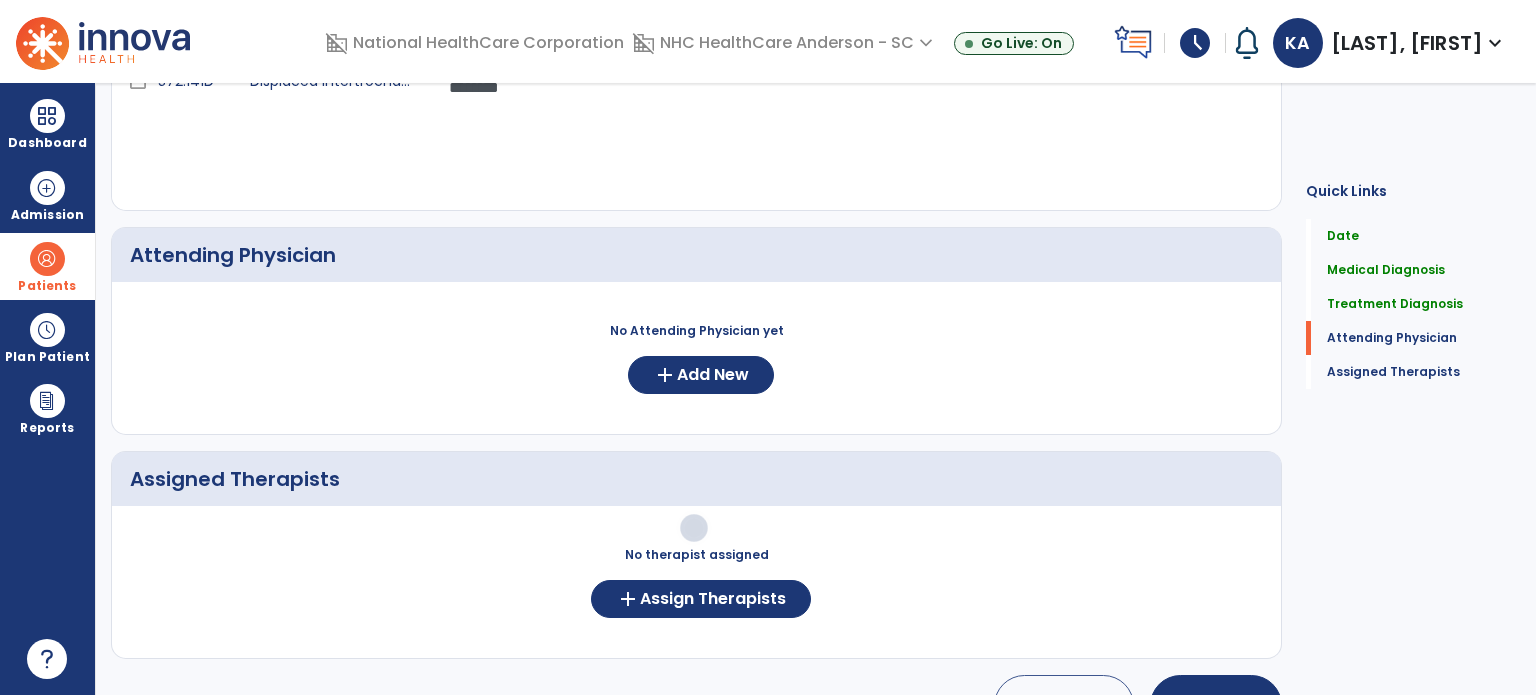 scroll, scrollTop: 597, scrollLeft: 0, axis: vertical 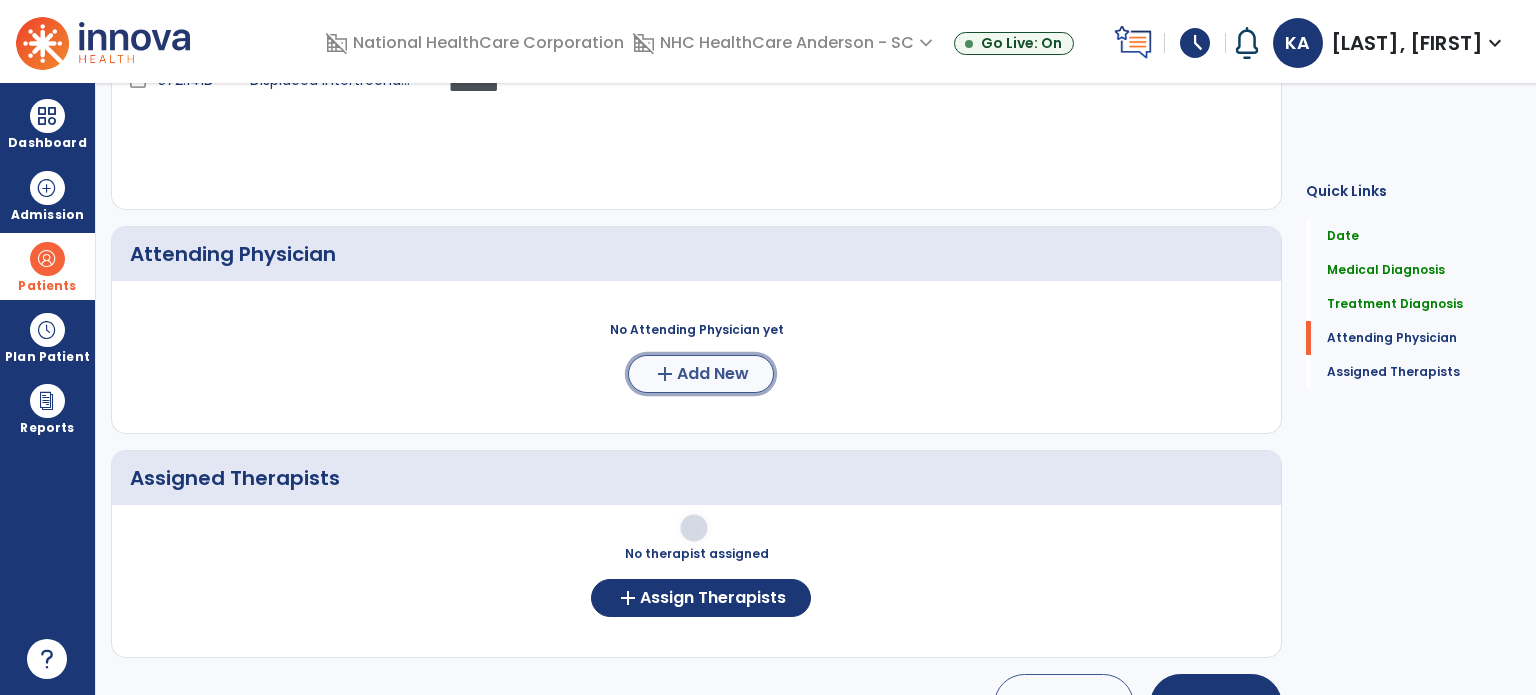 click on "add  Add New" 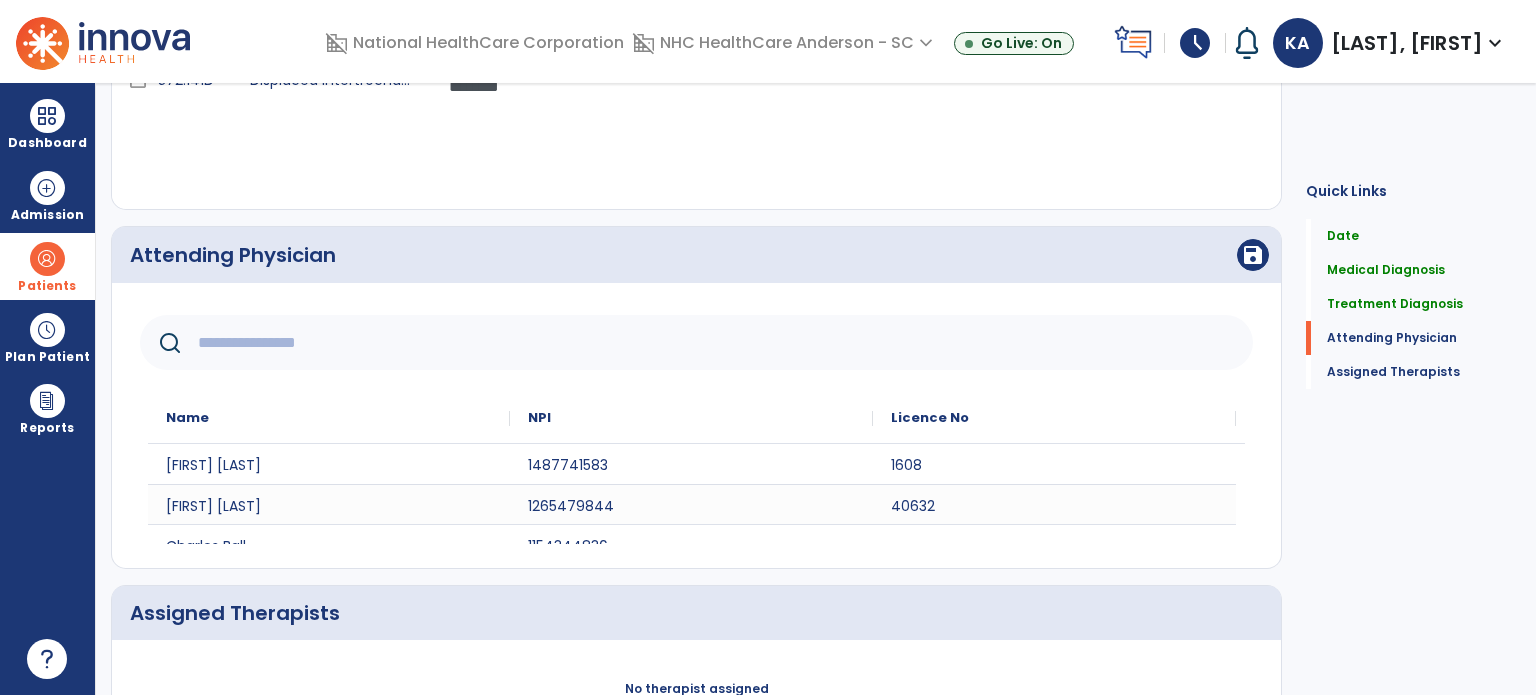 click 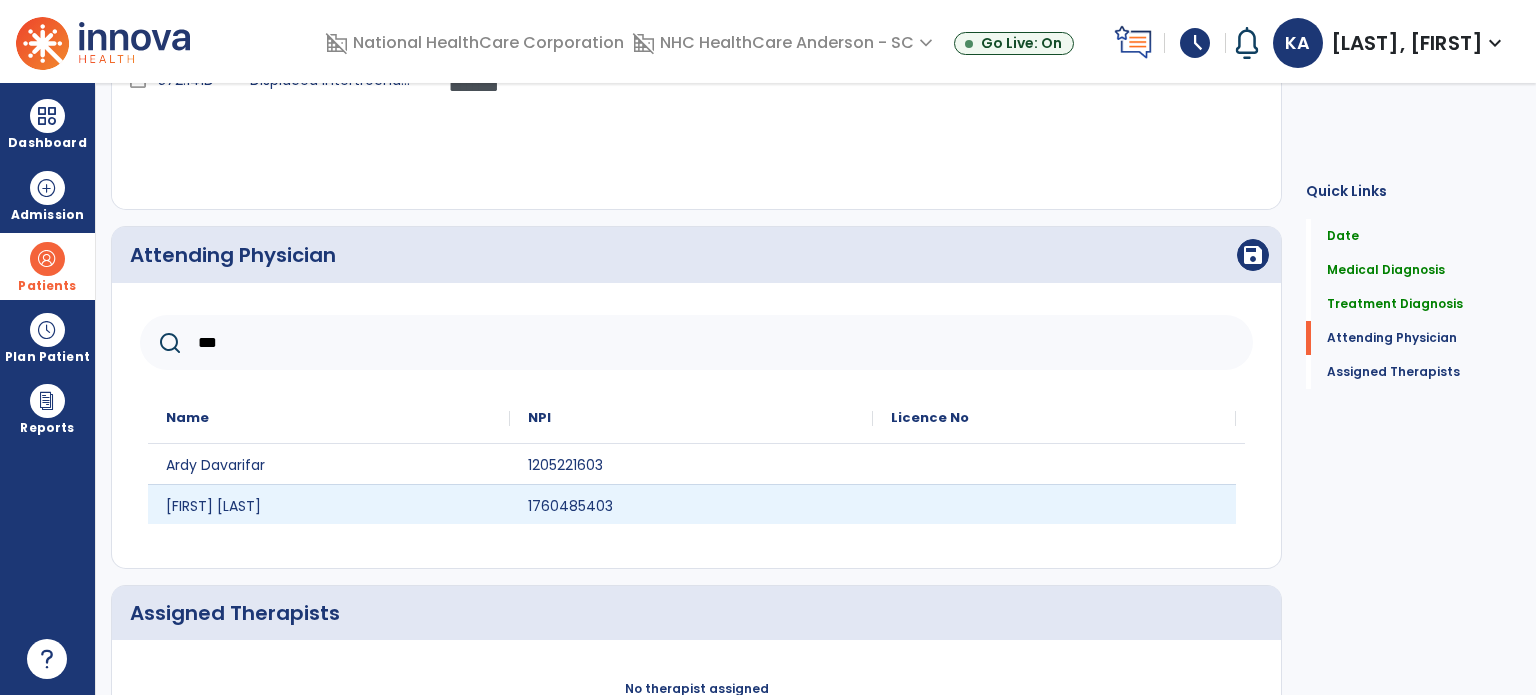type on "***" 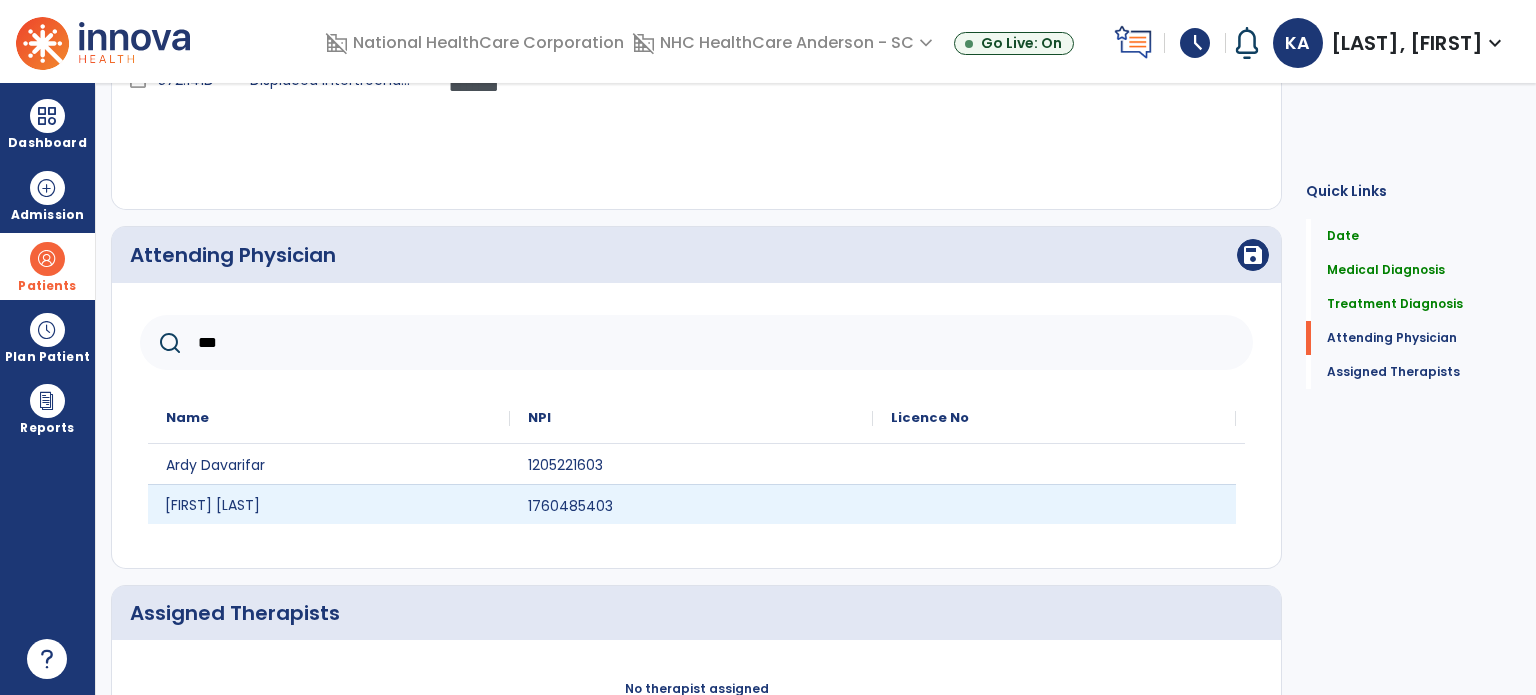 click on "[FIRST] [LAST]" 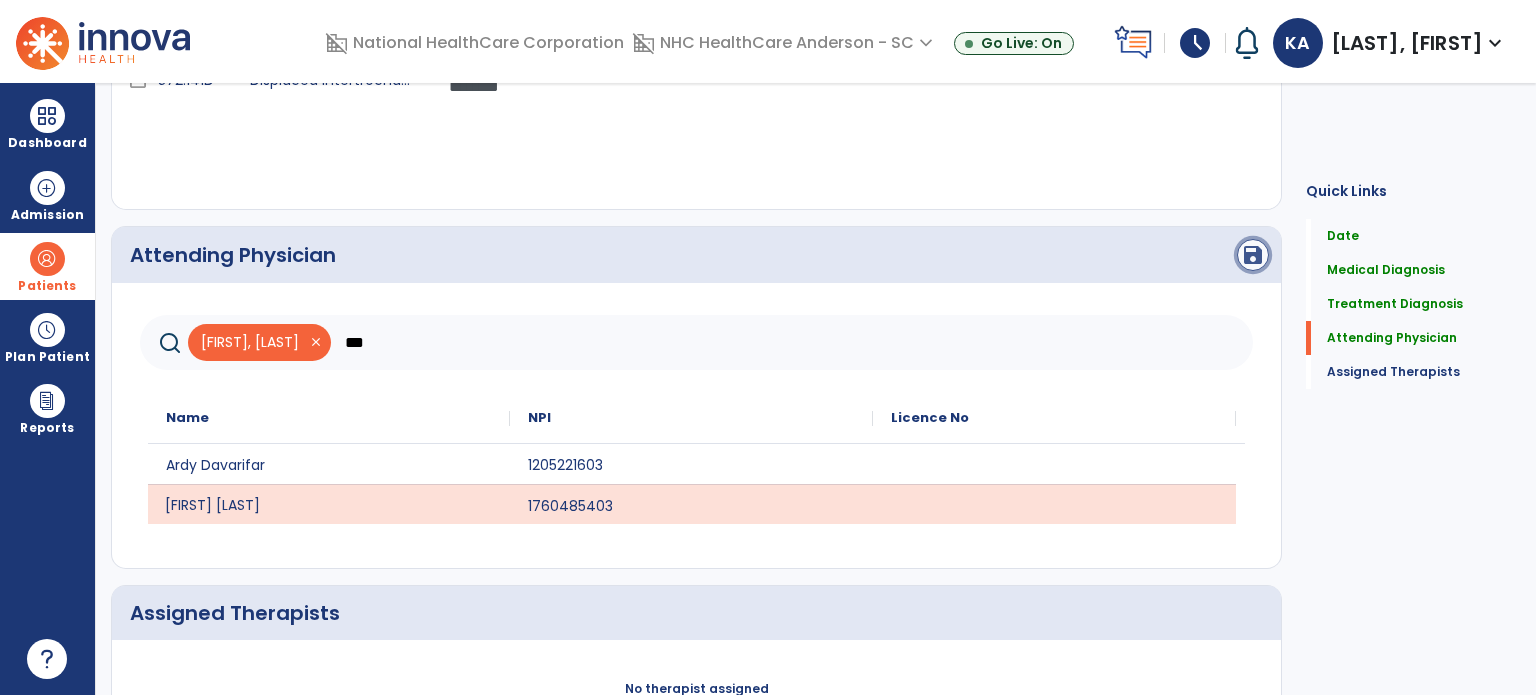 click on "save" 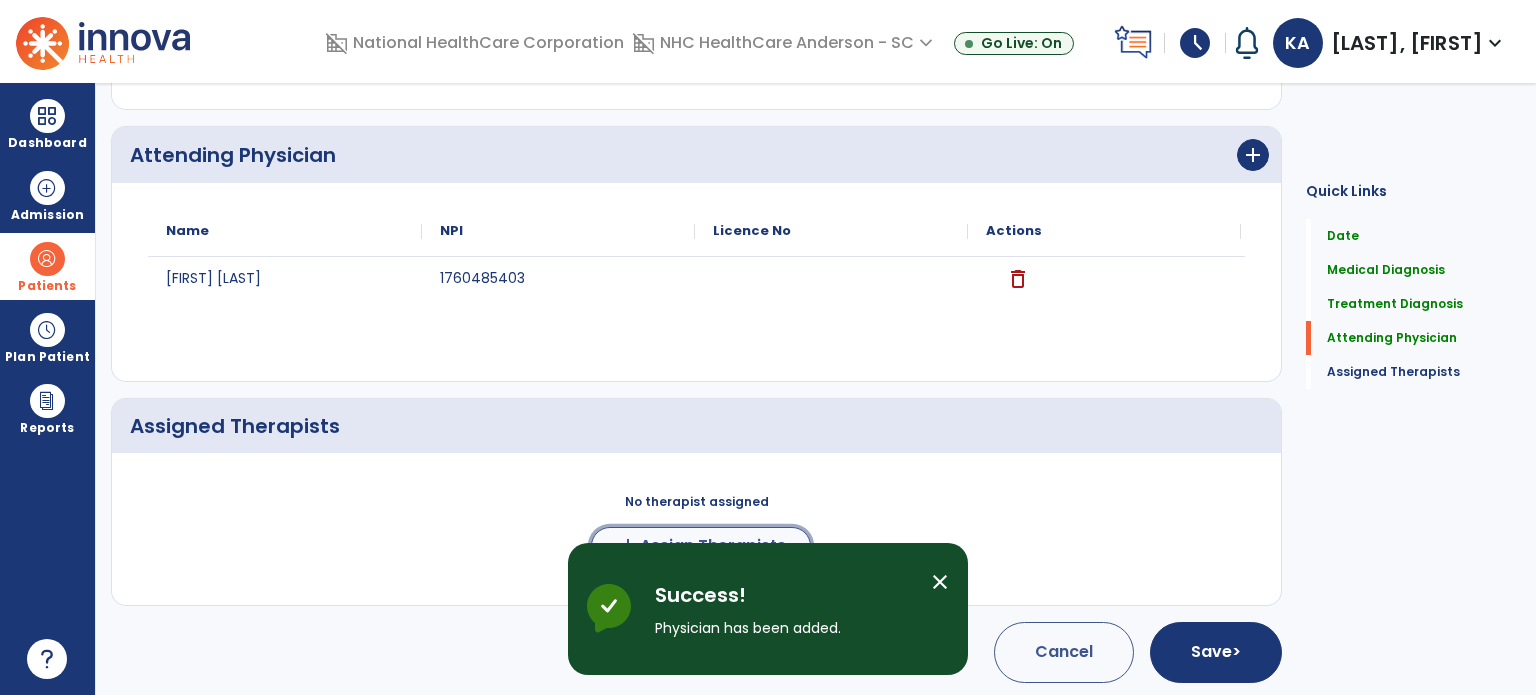 click on "Assign Therapists" 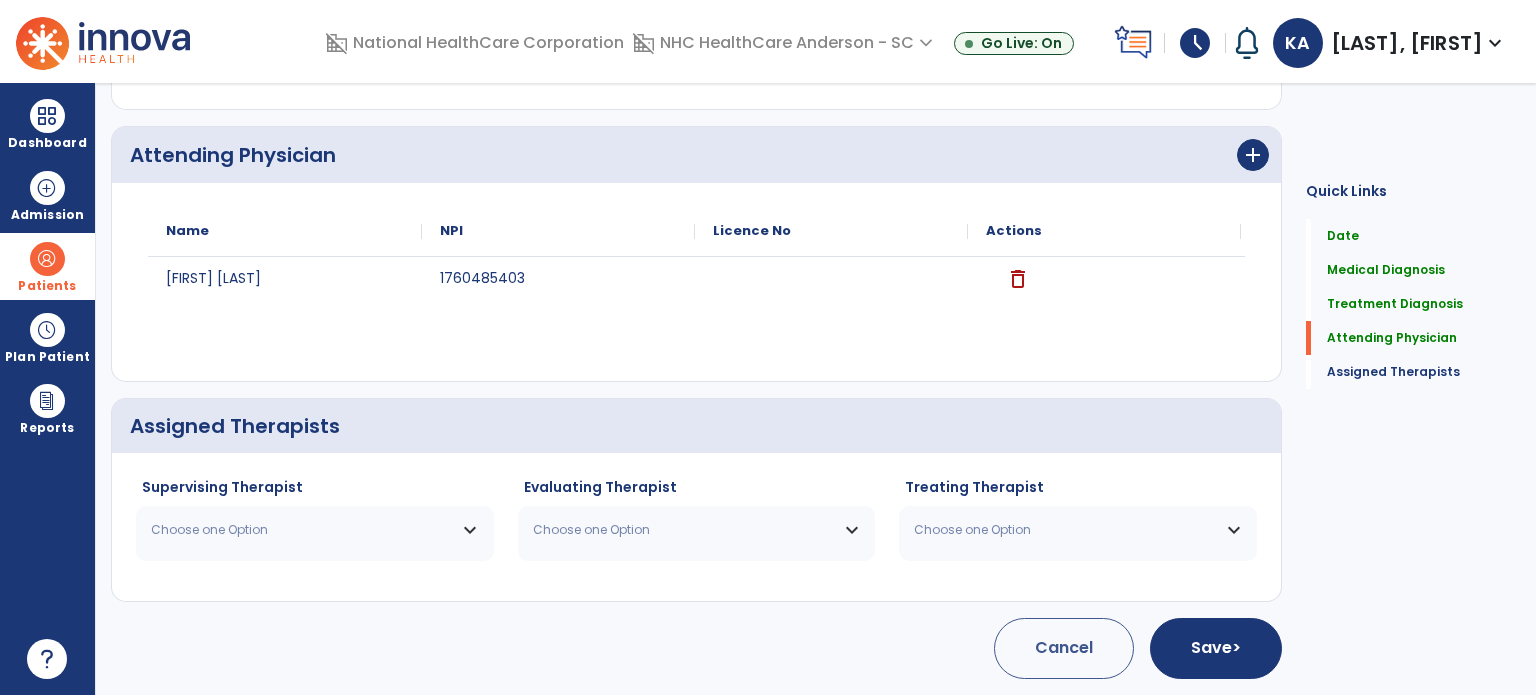 scroll, scrollTop: 694, scrollLeft: 0, axis: vertical 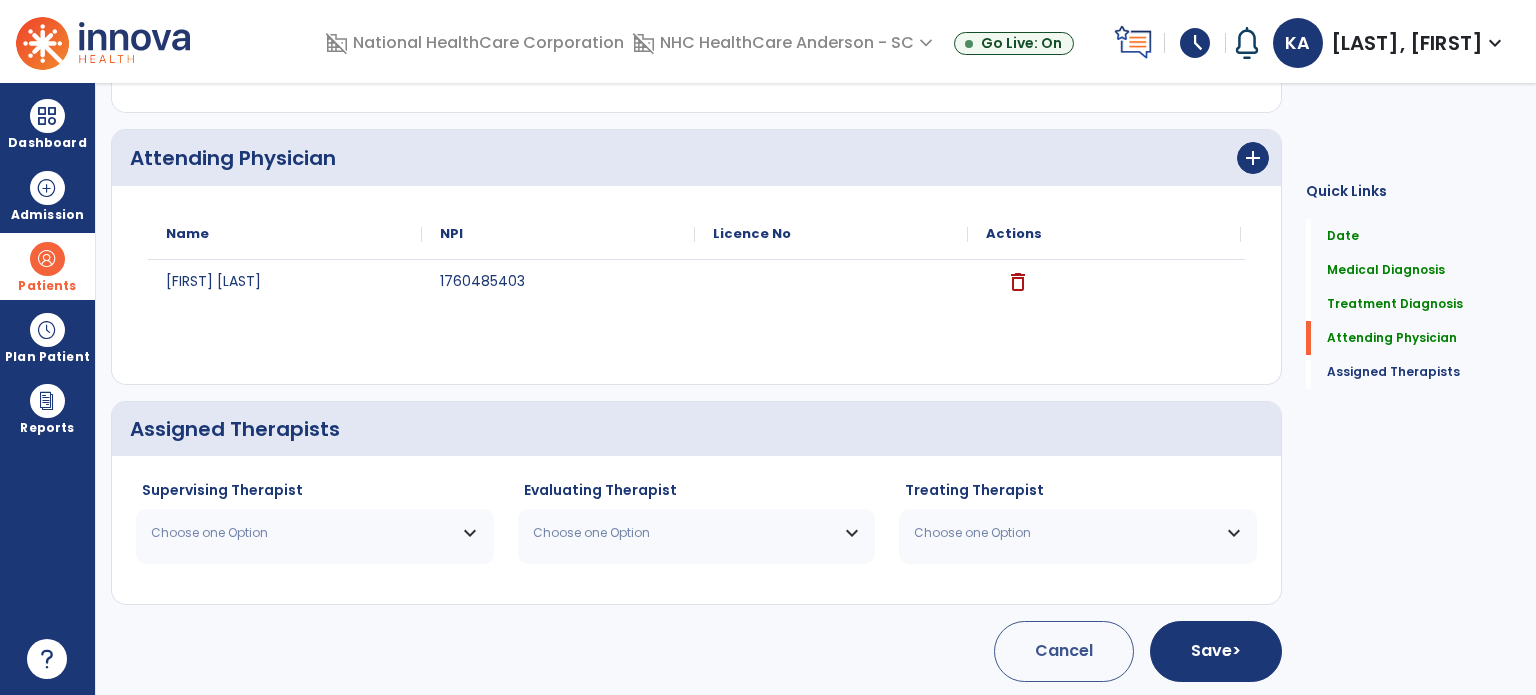 click on "Choose one Option" at bounding box center (302, 533) 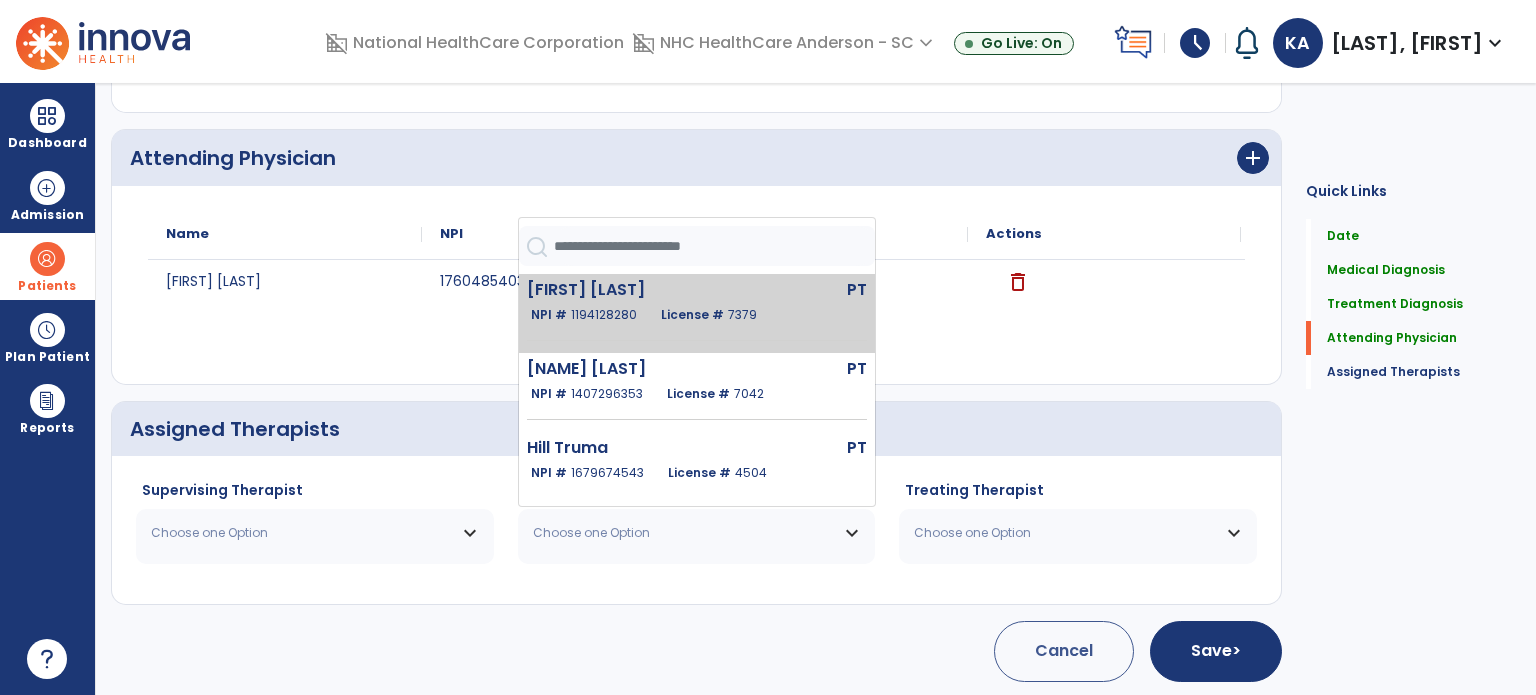 click on "1194128280" 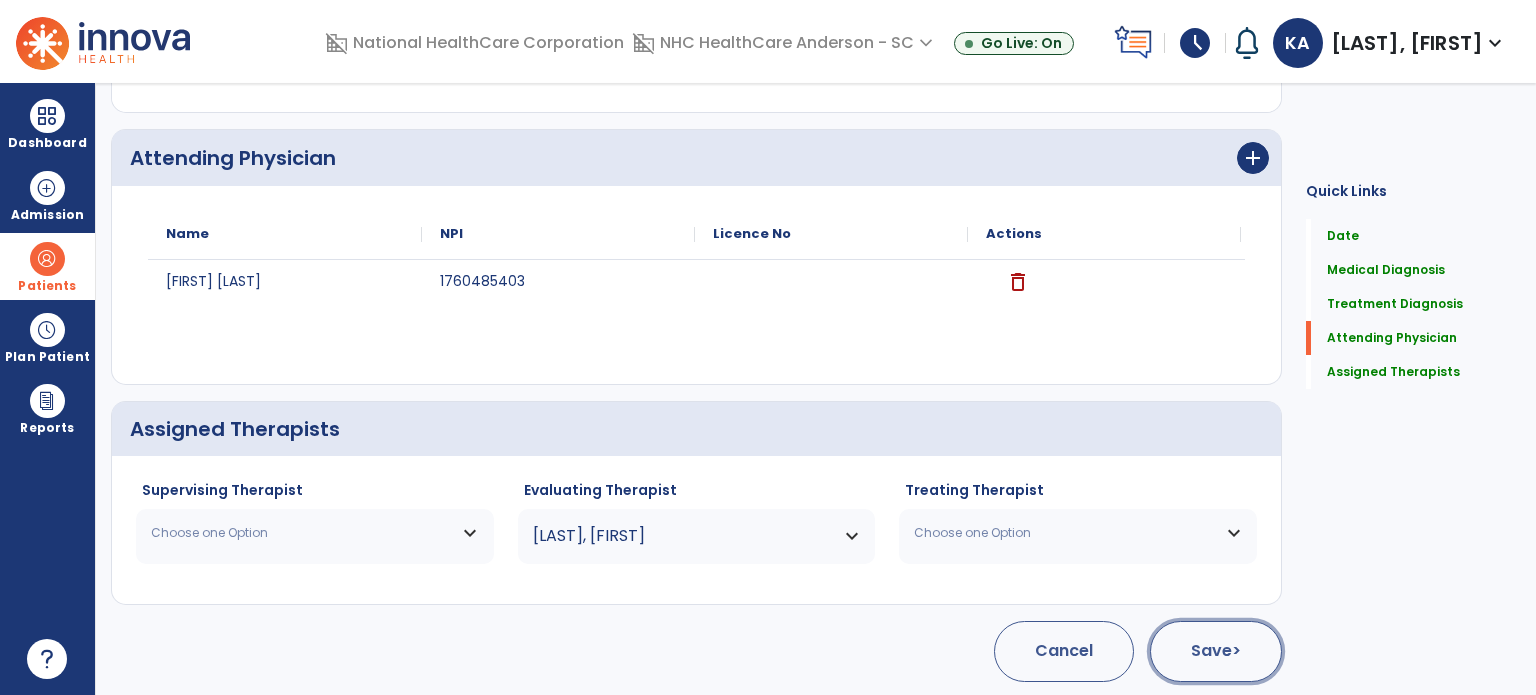 click on "Save  >" 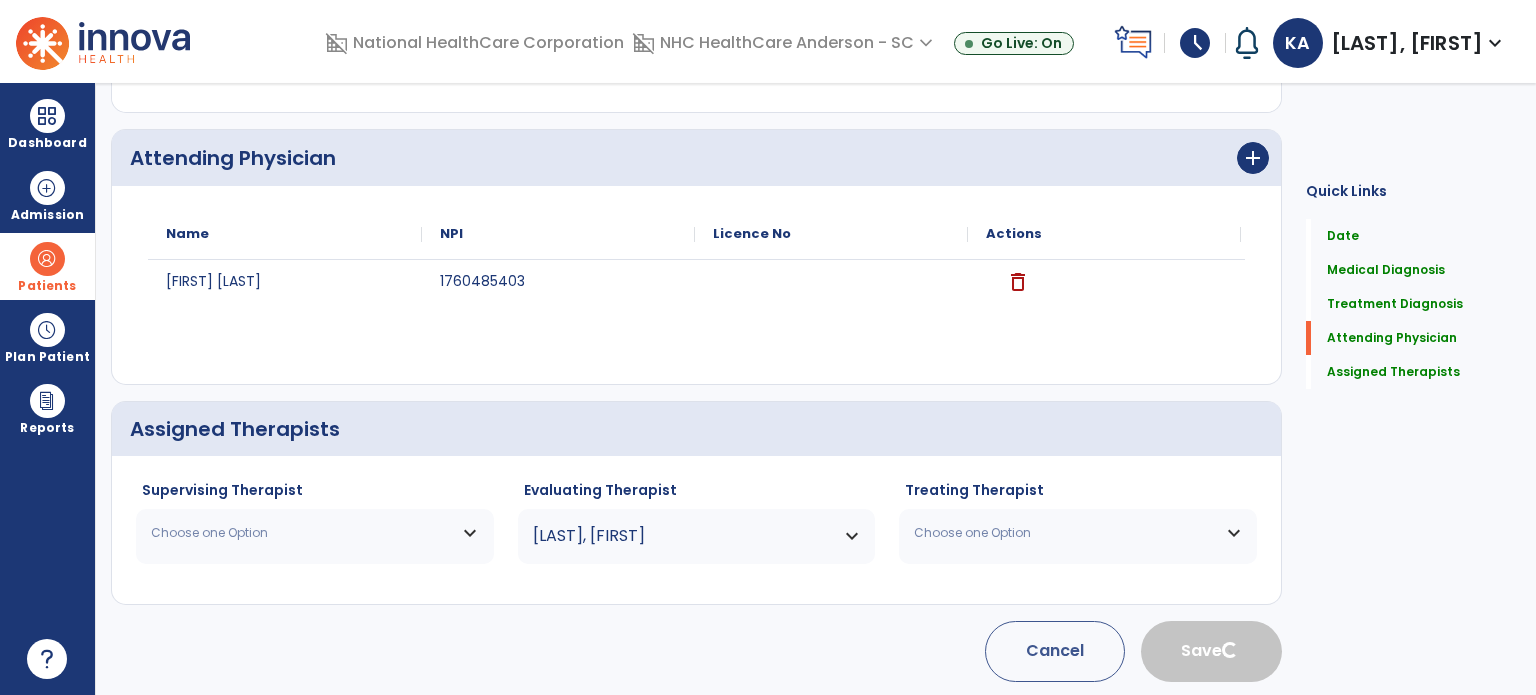 type 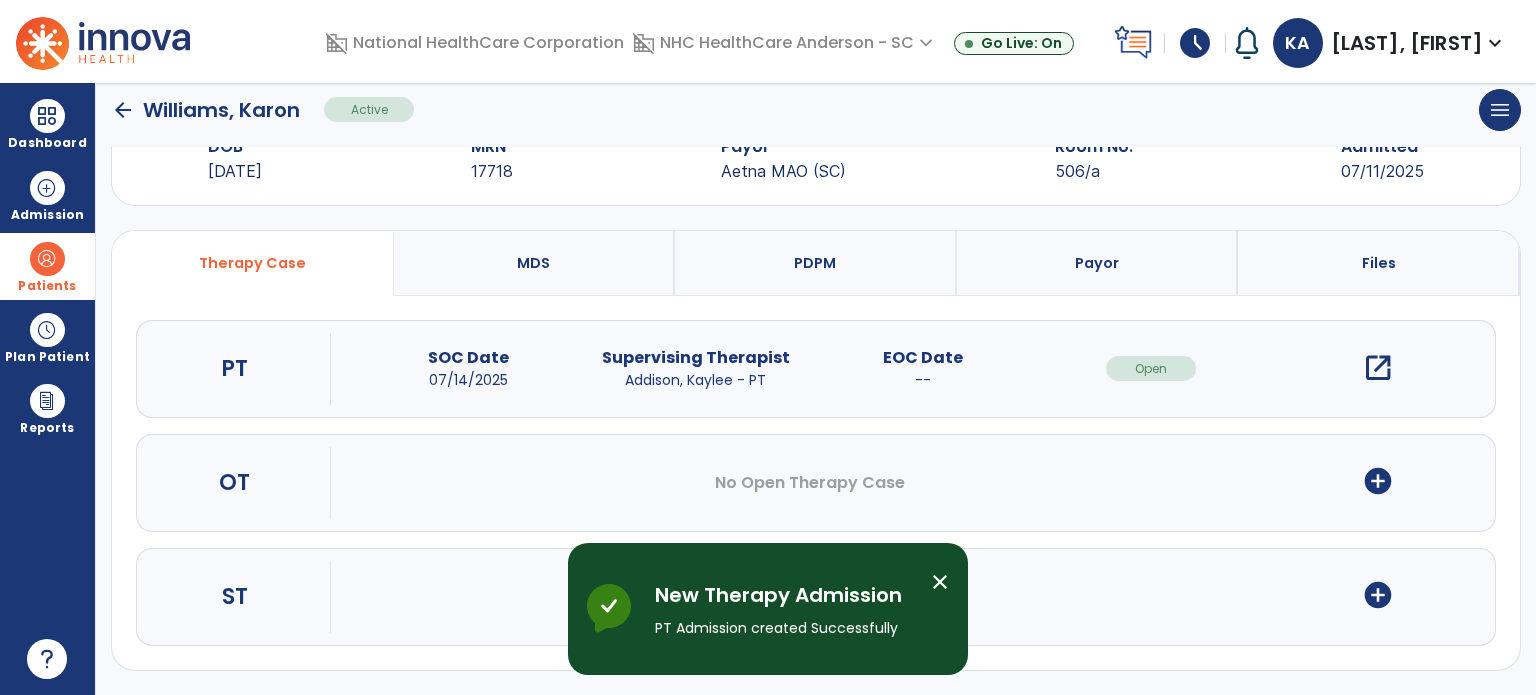 scroll, scrollTop: 62, scrollLeft: 0, axis: vertical 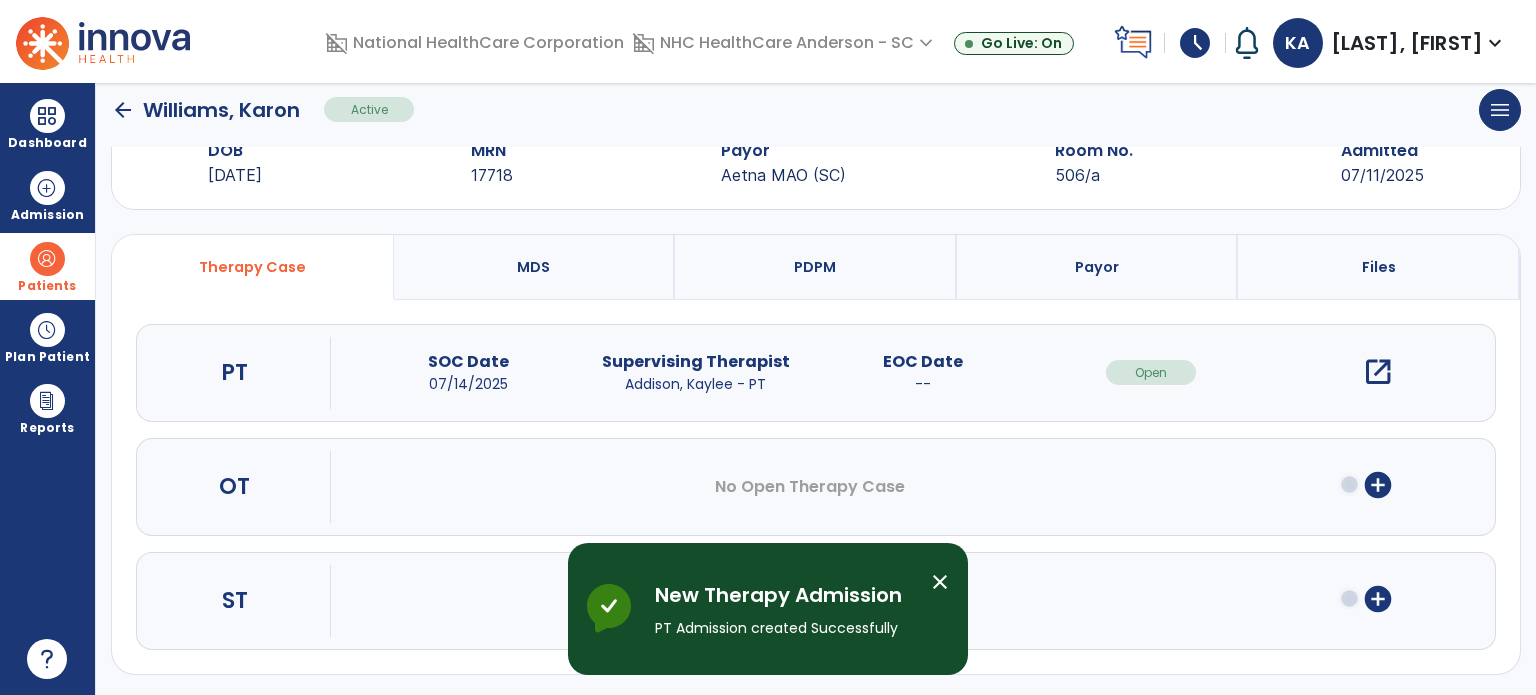 click on "open_in_new" at bounding box center [1378, 372] 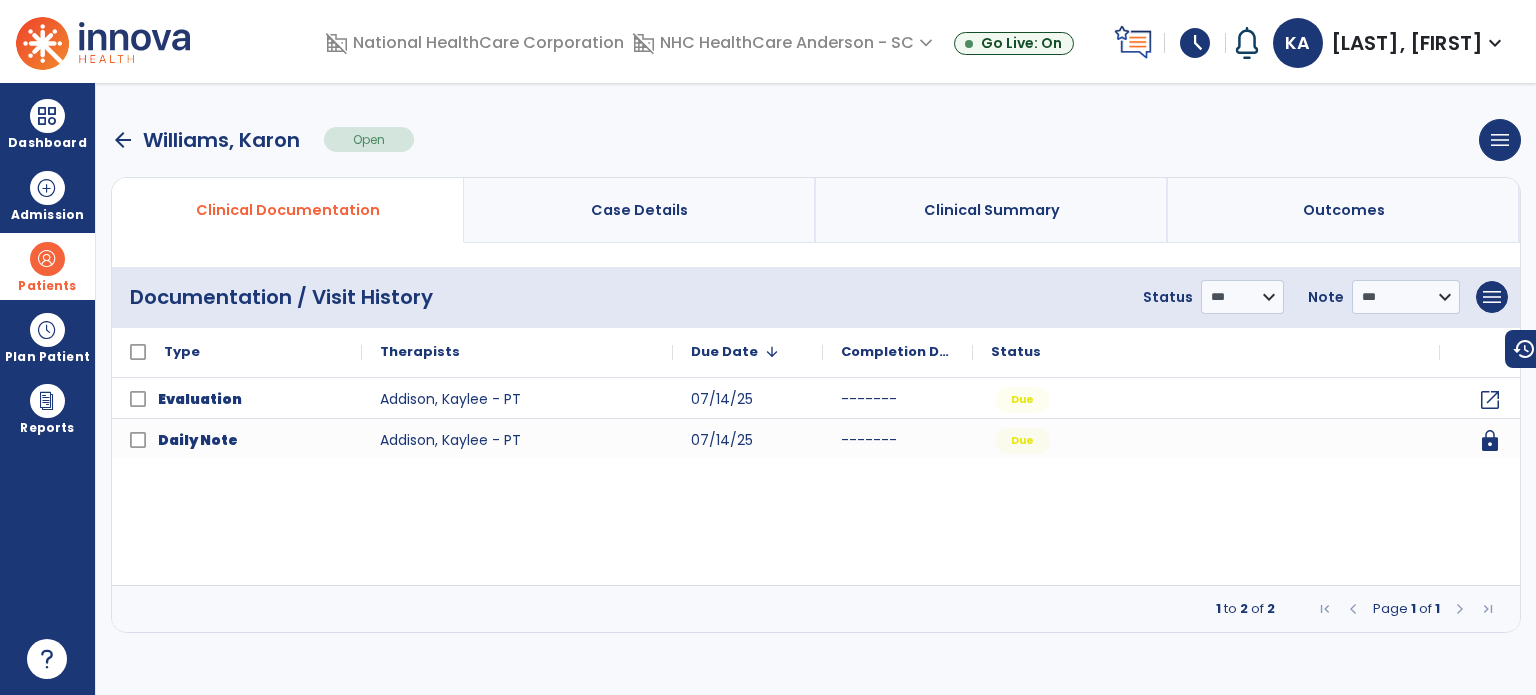 scroll, scrollTop: 0, scrollLeft: 0, axis: both 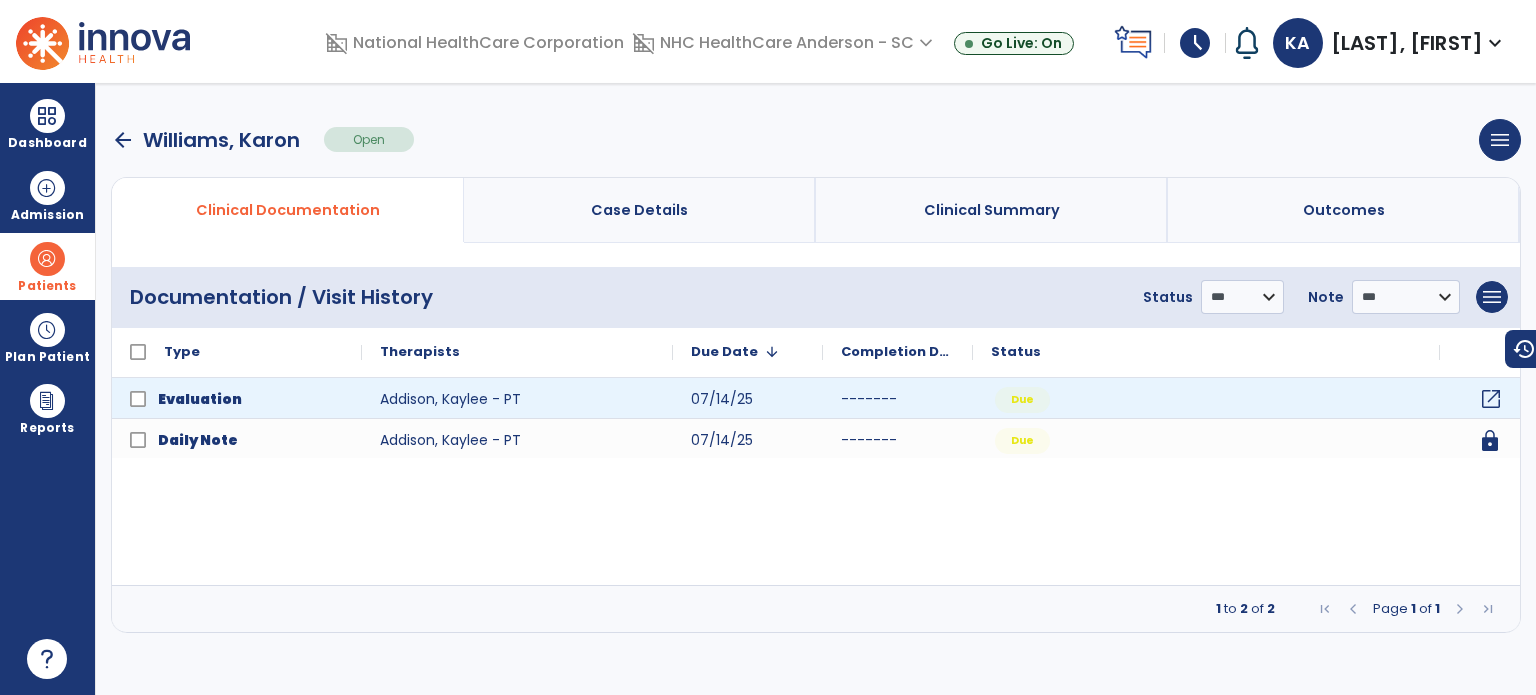 click on "open_in_new" 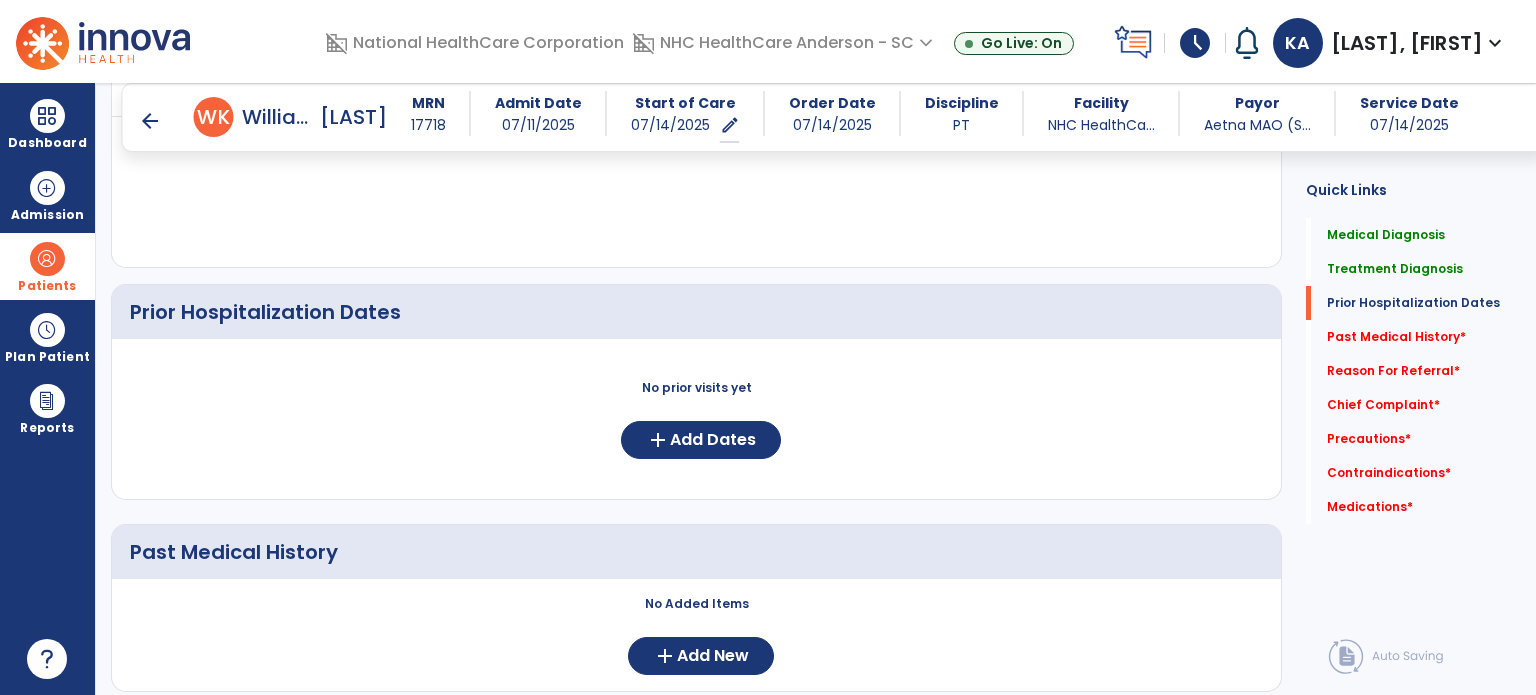scroll, scrollTop: 800, scrollLeft: 0, axis: vertical 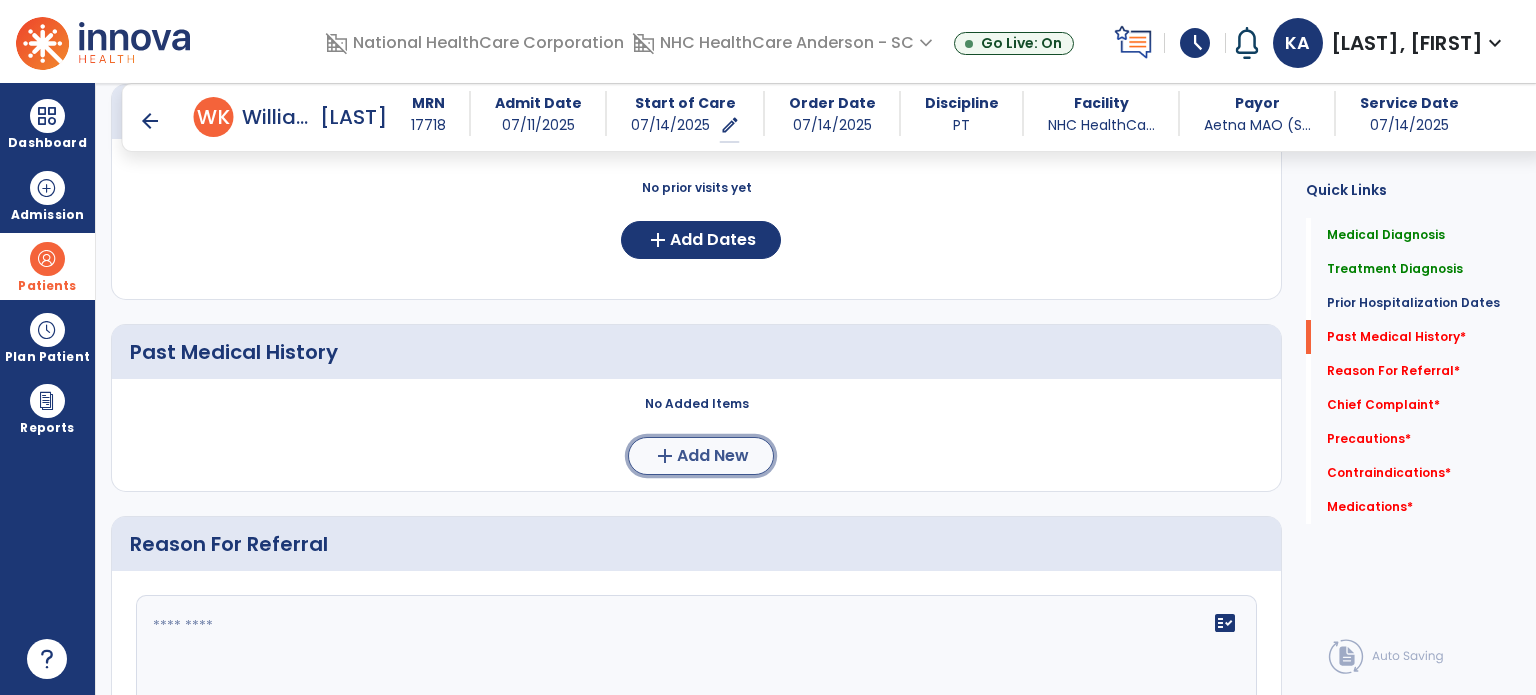 click on "Add New" 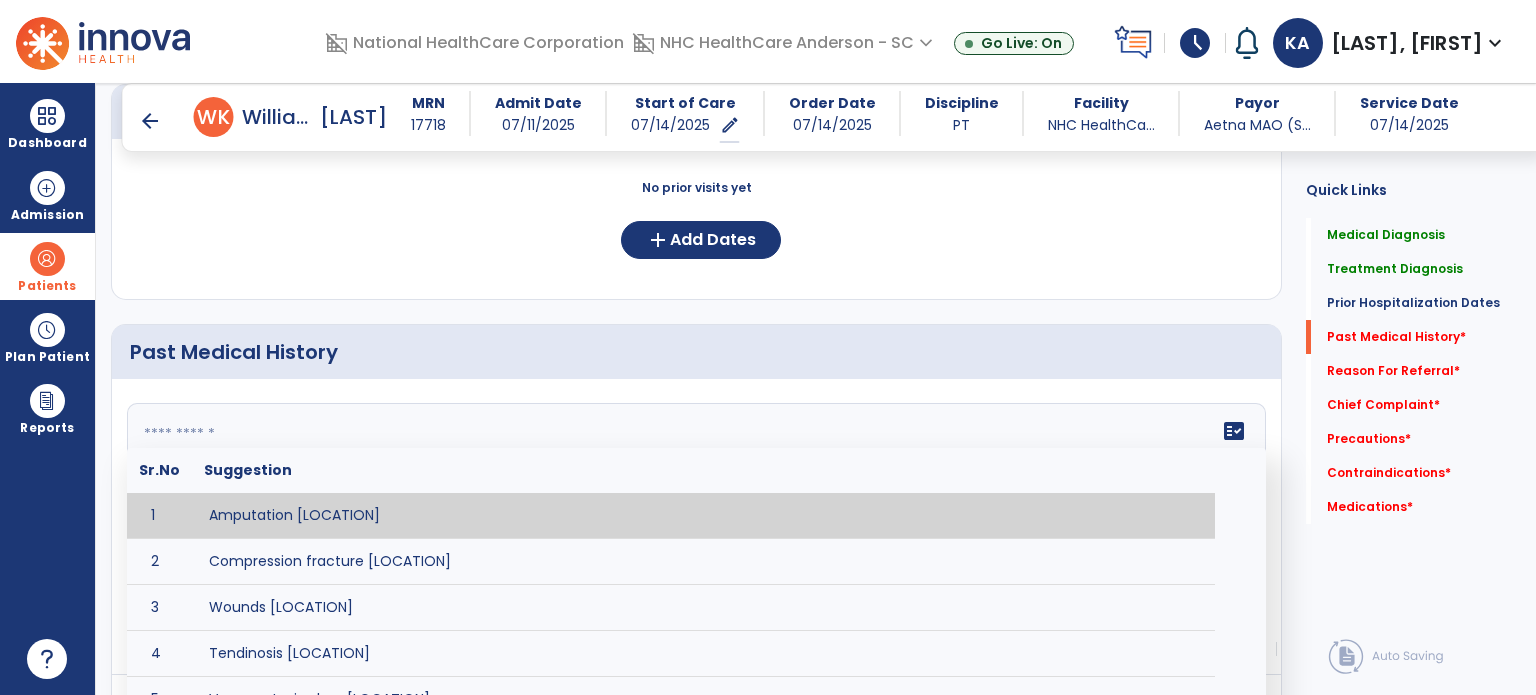 click on "fact_check  Sr.No Suggestion 1 Amputation [LOCATION] 2 Compression fracture [LOCATION] 3 Wounds [LOCATION] 4 Tendinosis [LOCATION] 5 Venous stasis ulcer [LOCATION] 6 Achilles tendon tear [LOCATION] 7 ACL tear surgically repaired [LOCATION] 8 Above knee amputation (AKA) [LOCATION] 9 Below knee amputation (BKE) [LOCATION] 10 Cancer (SITE/TYPE) 11 Surgery (TYPE) 12 AAA (Abdominal Aortic Aneurysm) 13 Achilles tendon tear [LOCATION] 14 Acute Renal Failure 15 AIDS (Acquired Immune Deficiency Syndrome) 16 Alzheimer's Disease 17 Anemia 18 Angina 19 Anxiety 20 ASHD (Arteriosclerotic Heart Disease) 21 Atrial Fibrillation 22 Bipolar Disorder 23 Bowel Obstruction 24 C-Diff 25 Coronary Artery Bypass Graft (CABG) 26 CAD (Coronary Artery Disease) 27 Carpal tunnel syndrome 28 Chronic bronchitis 29 Chronic renal failure 30 Colostomy 31 COPD (Chronic Obstructive Pulmonary Disease) 32 CRPS (Complex Regional Pain Syndrome) 33 CVA (Cerebrovascular Accident) 34 CVI (Chronic Venous Insufficiency) 35 DDD (Degenerative Disc Disease)" 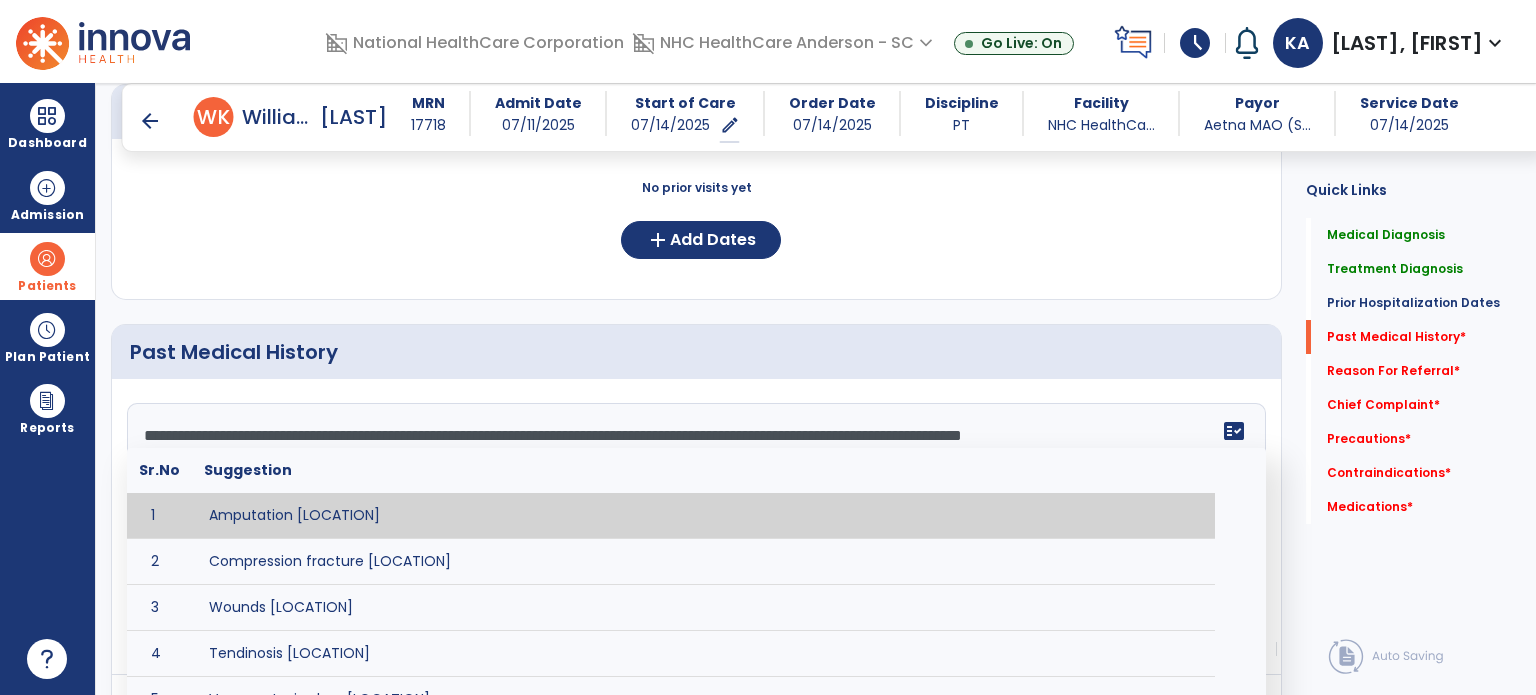 scroll, scrollTop: 327, scrollLeft: 0, axis: vertical 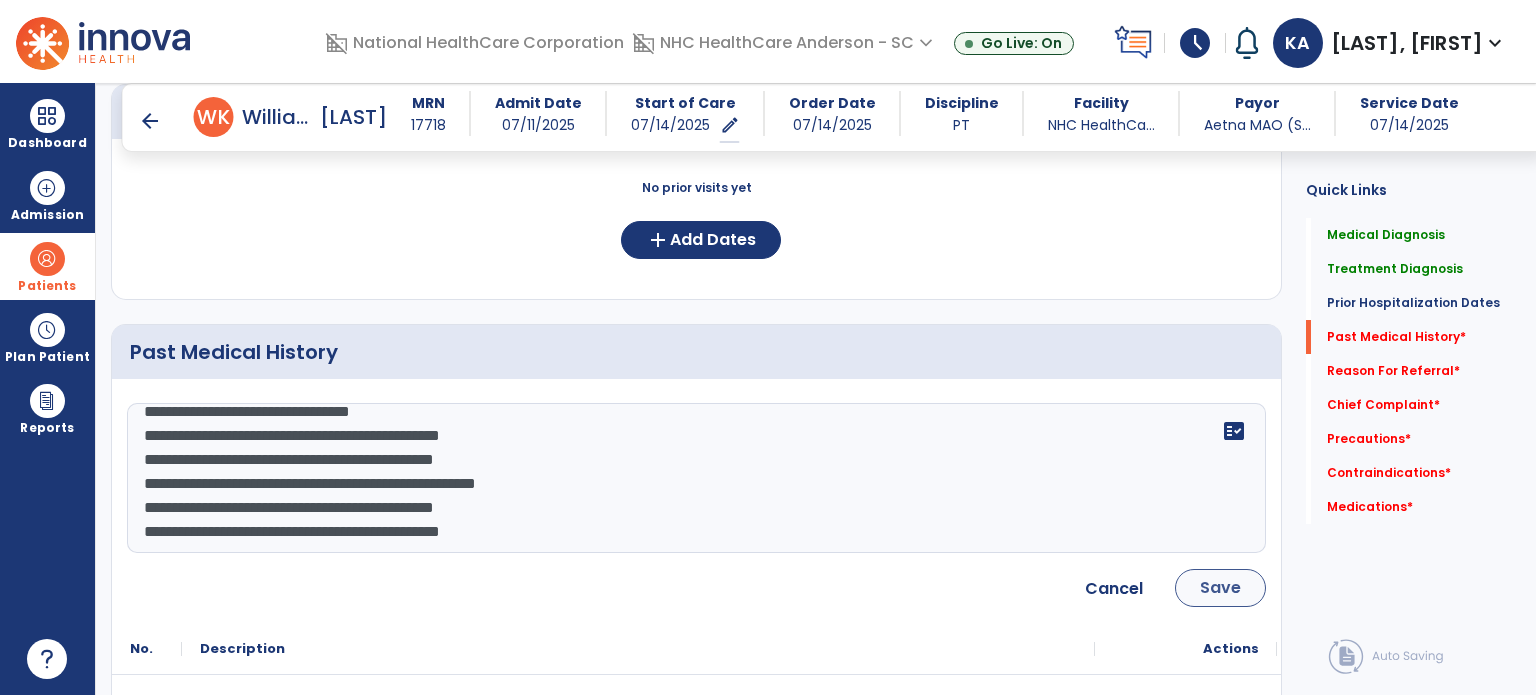 type on "**********" 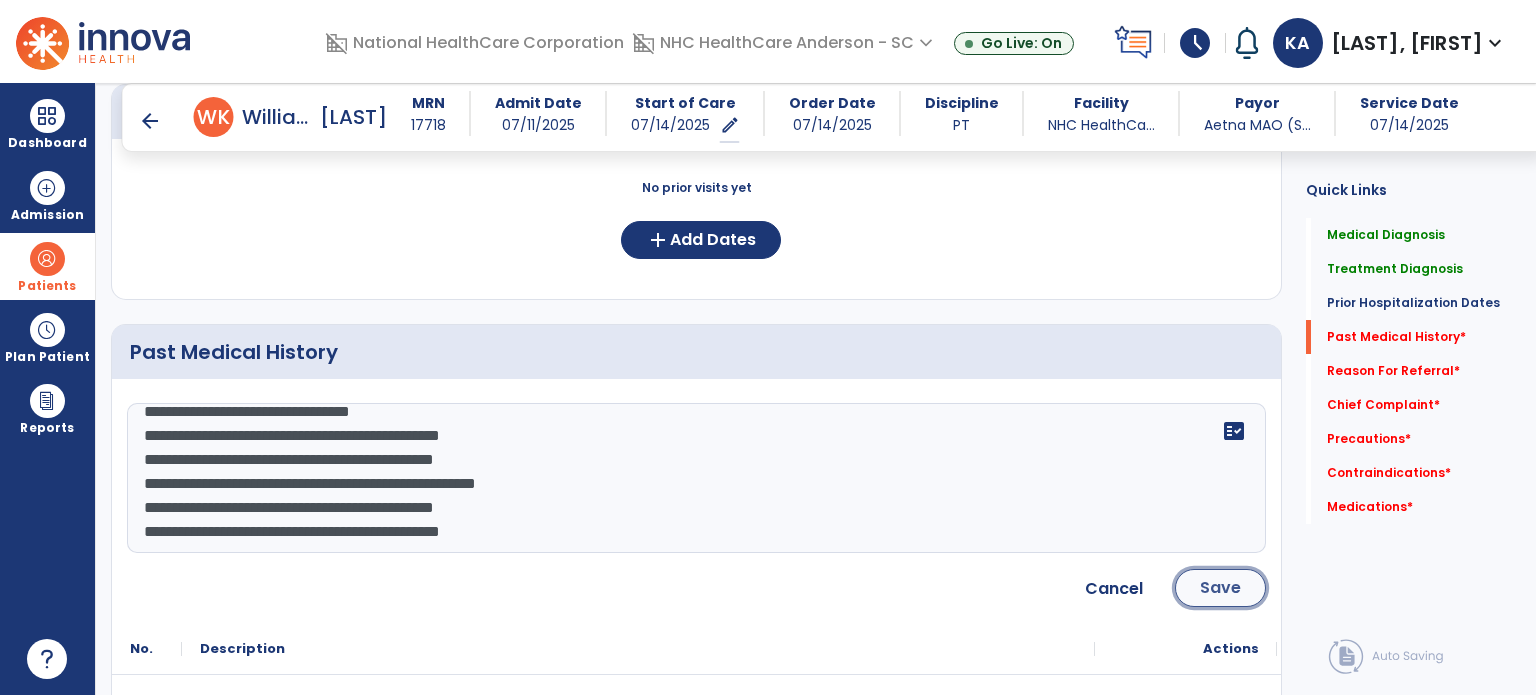 click on "Save" 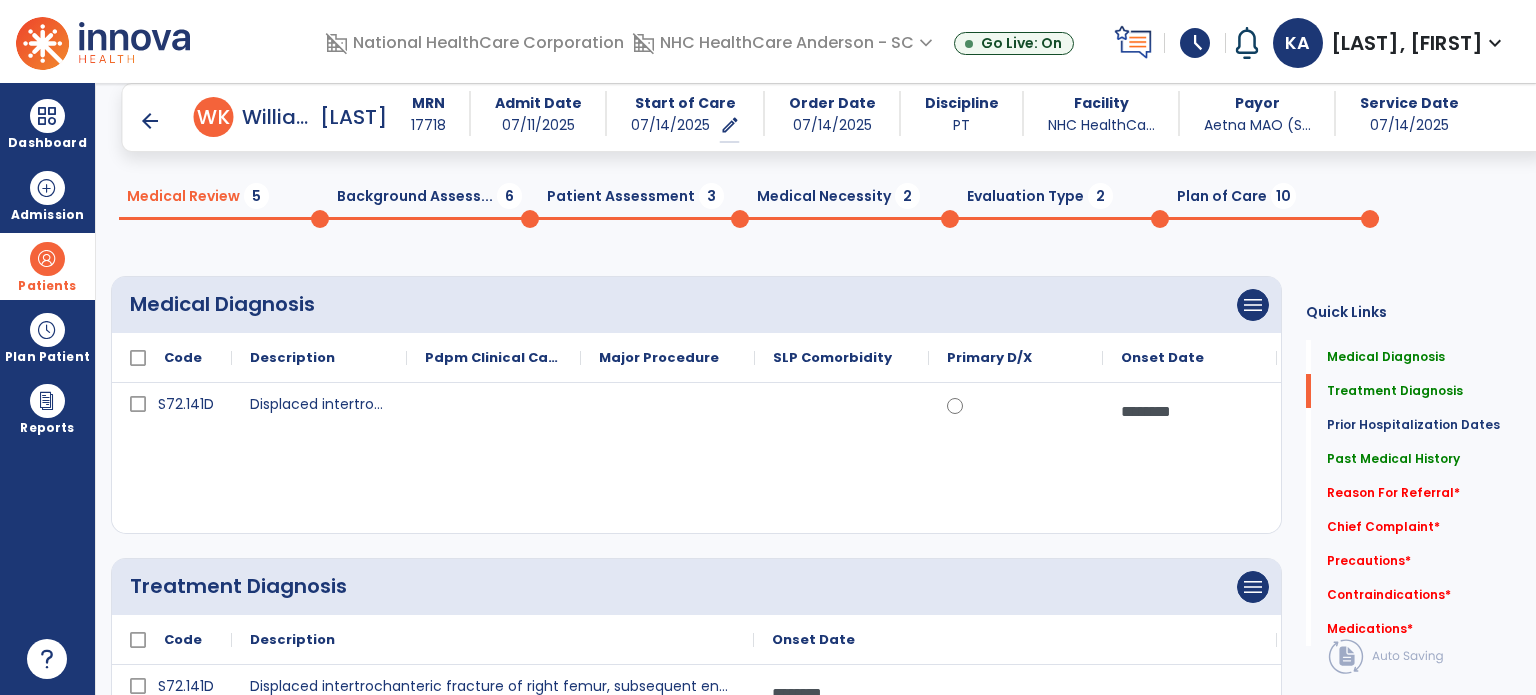 scroll, scrollTop: 0, scrollLeft: 0, axis: both 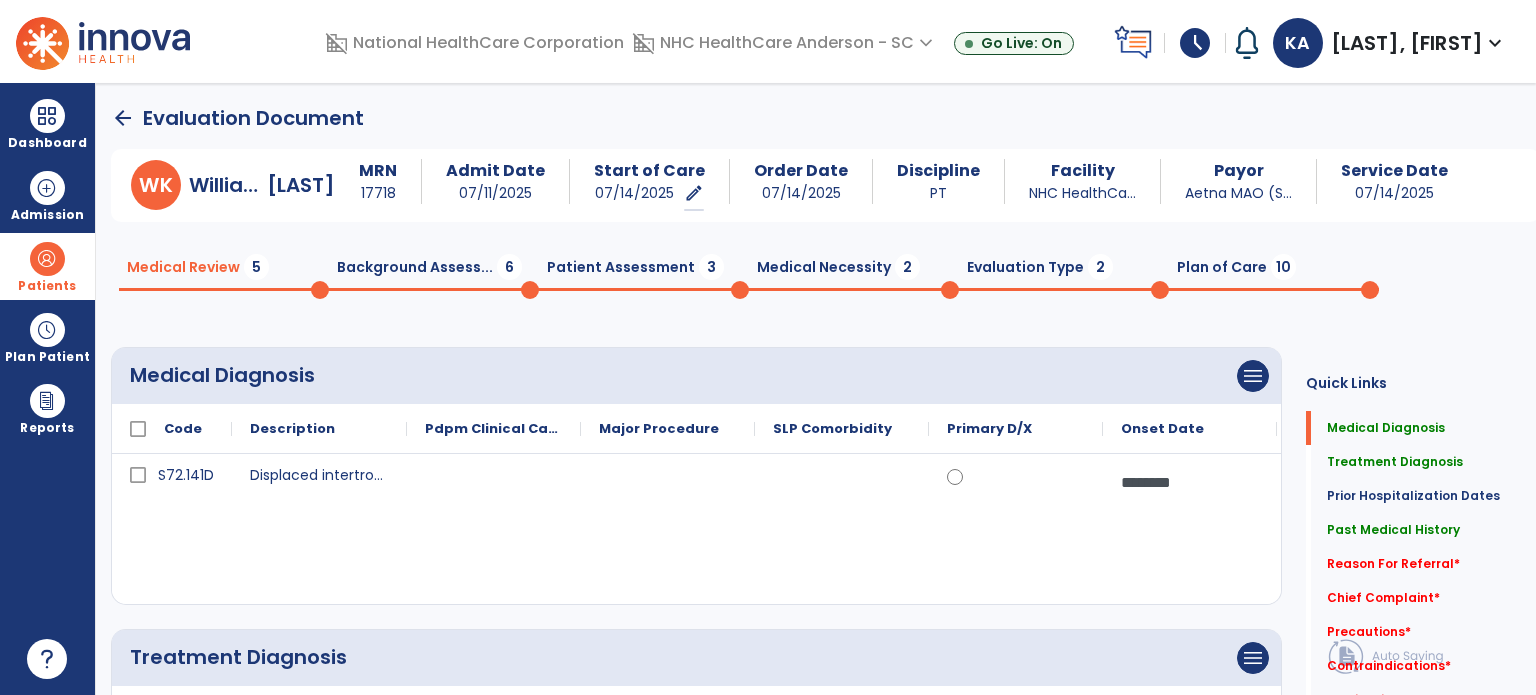 click on "arrow_back" 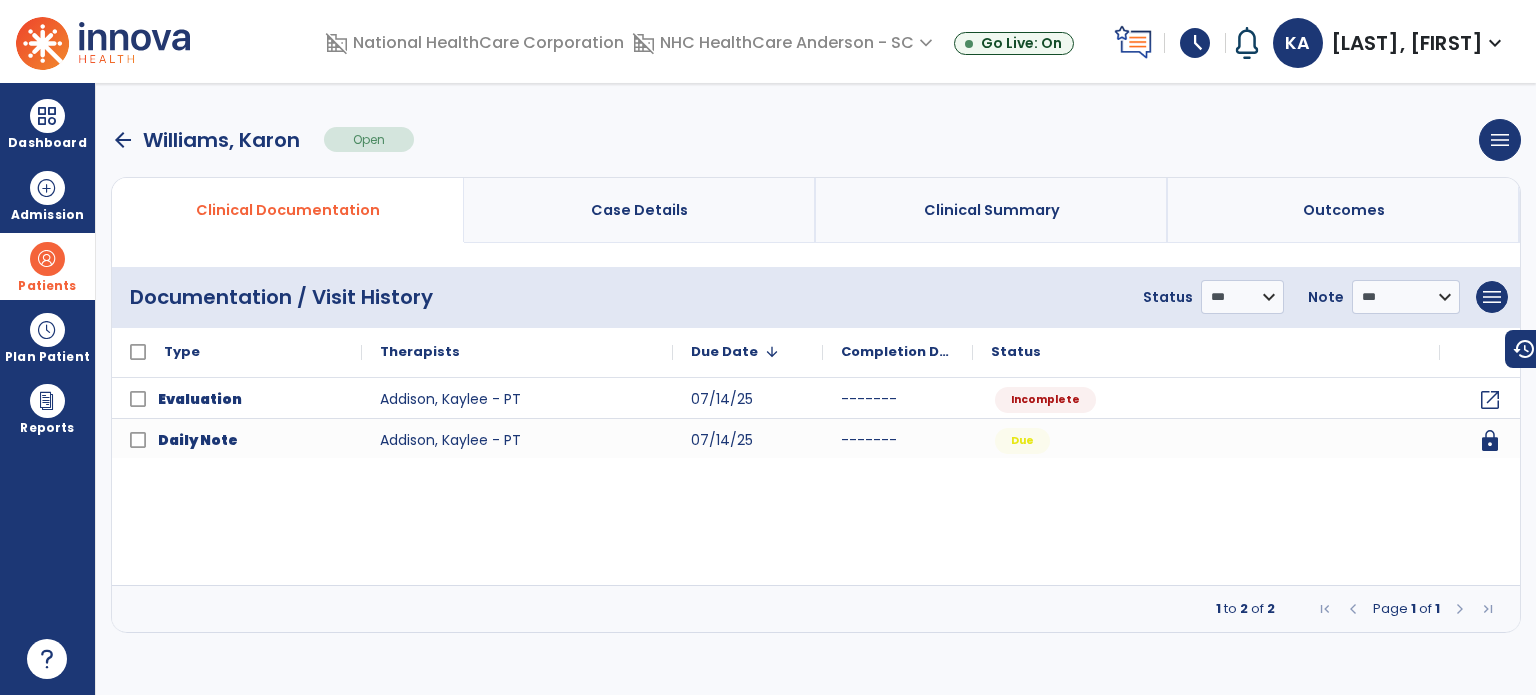 click at bounding box center (47, 259) 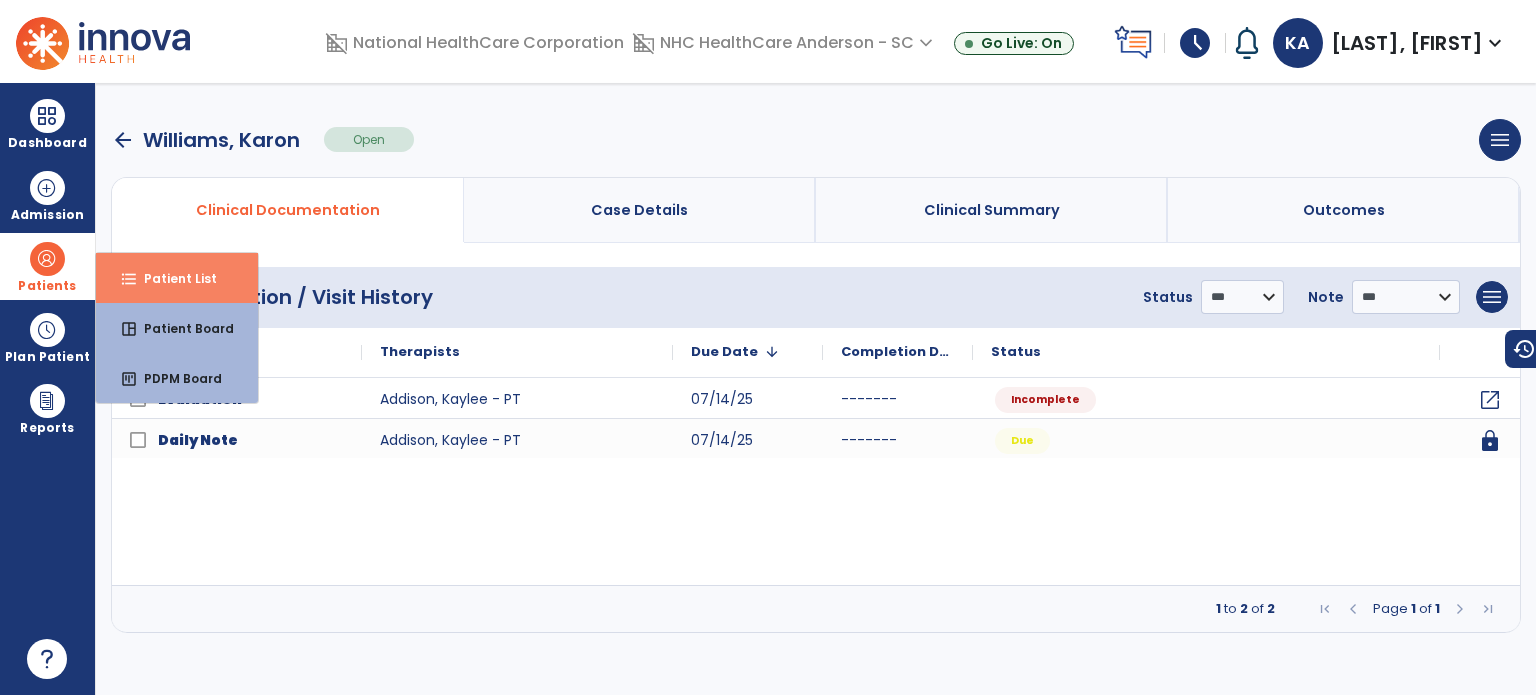 click on "format_list_bulleted  Patient List" at bounding box center [177, 278] 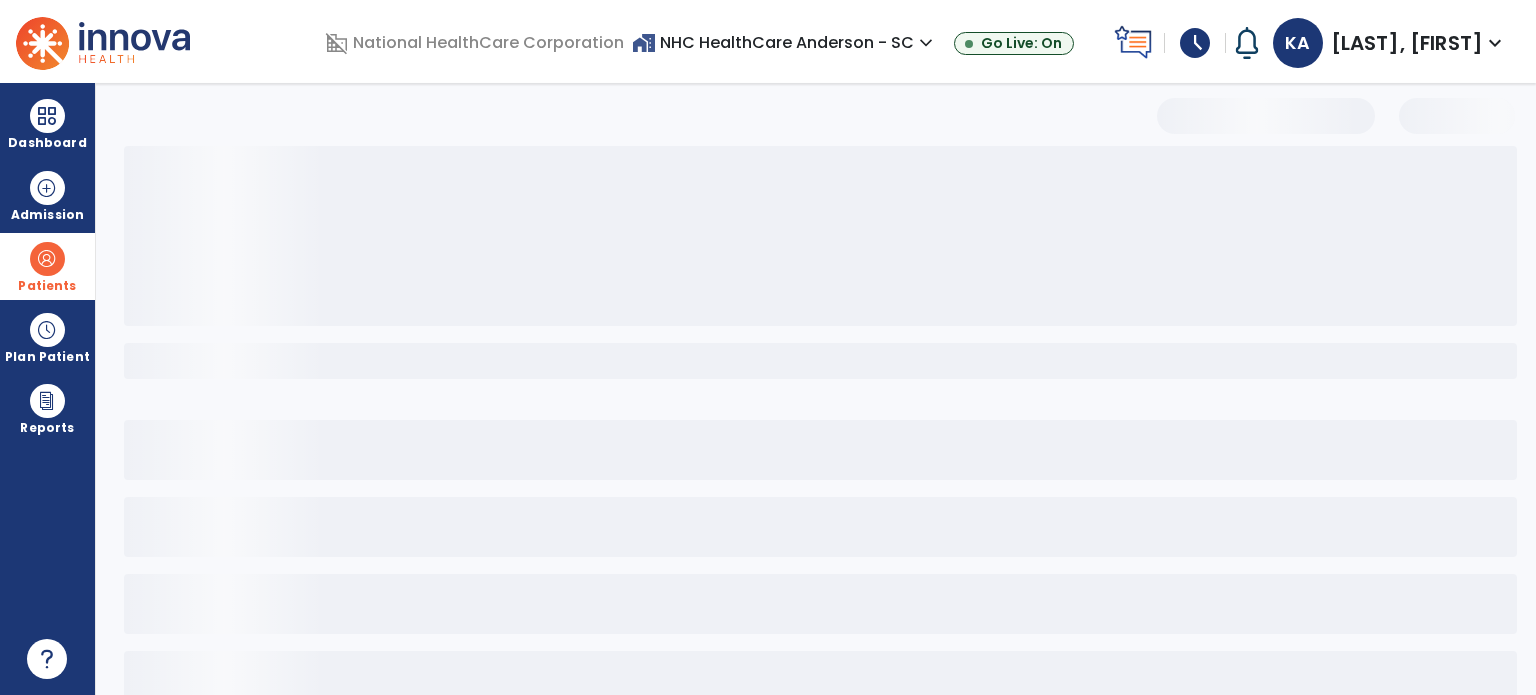select on "***" 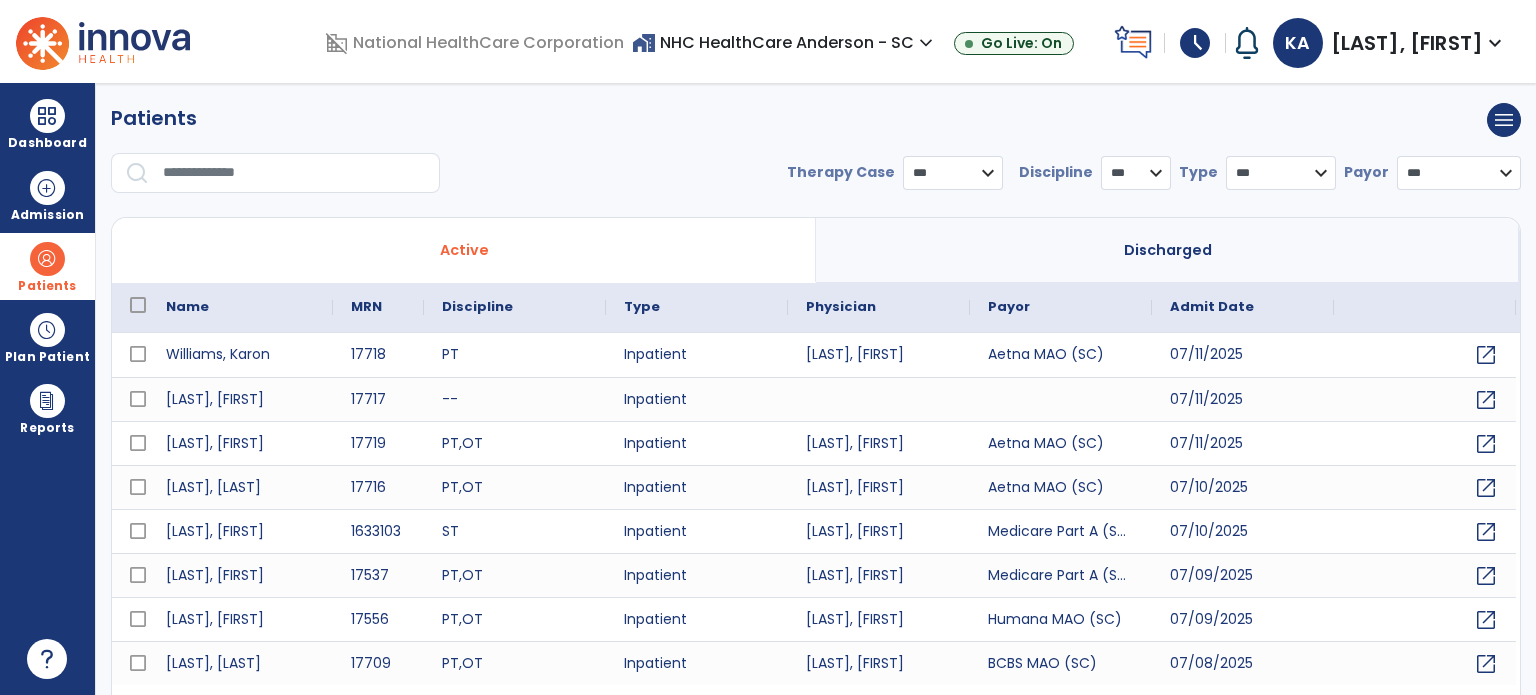 click at bounding box center [294, 173] 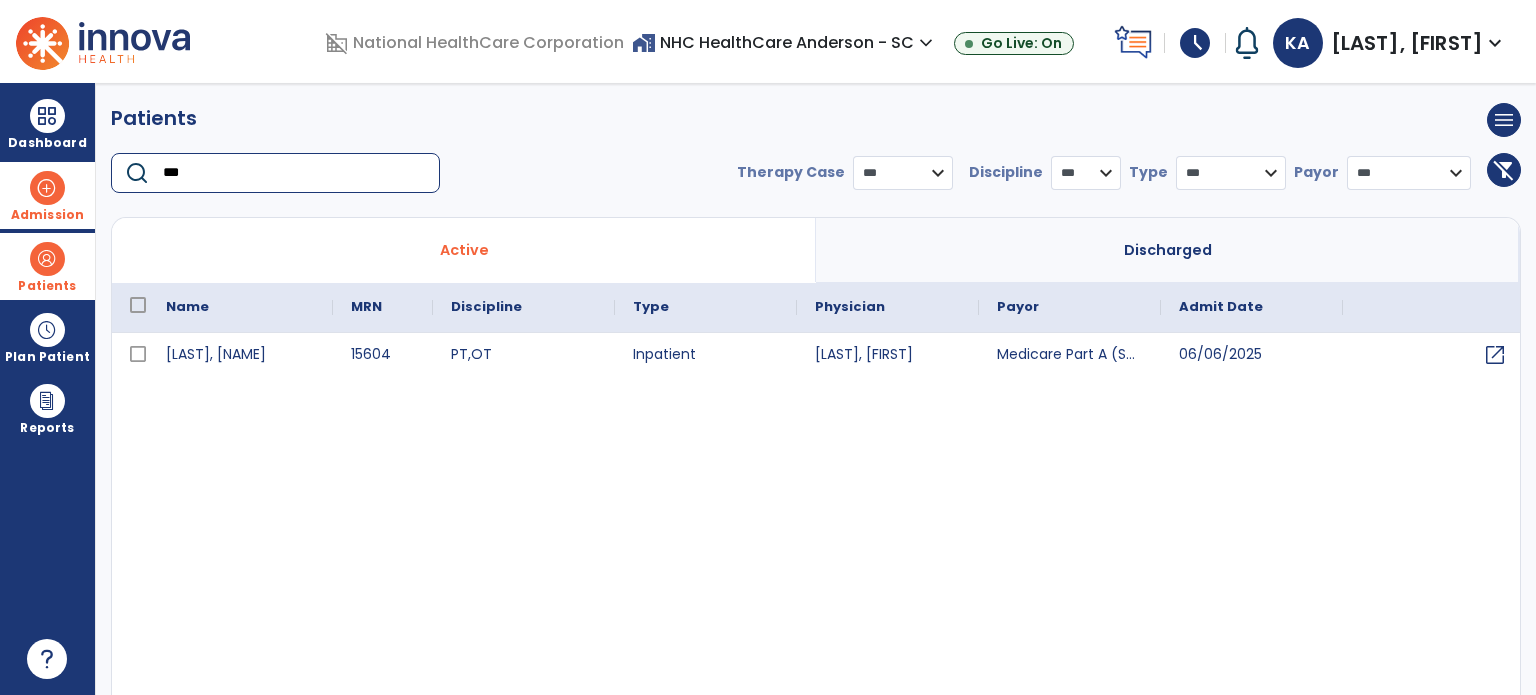 drag, startPoint x: 194, startPoint y: 182, endPoint x: 88, endPoint y: 195, distance: 106.7942 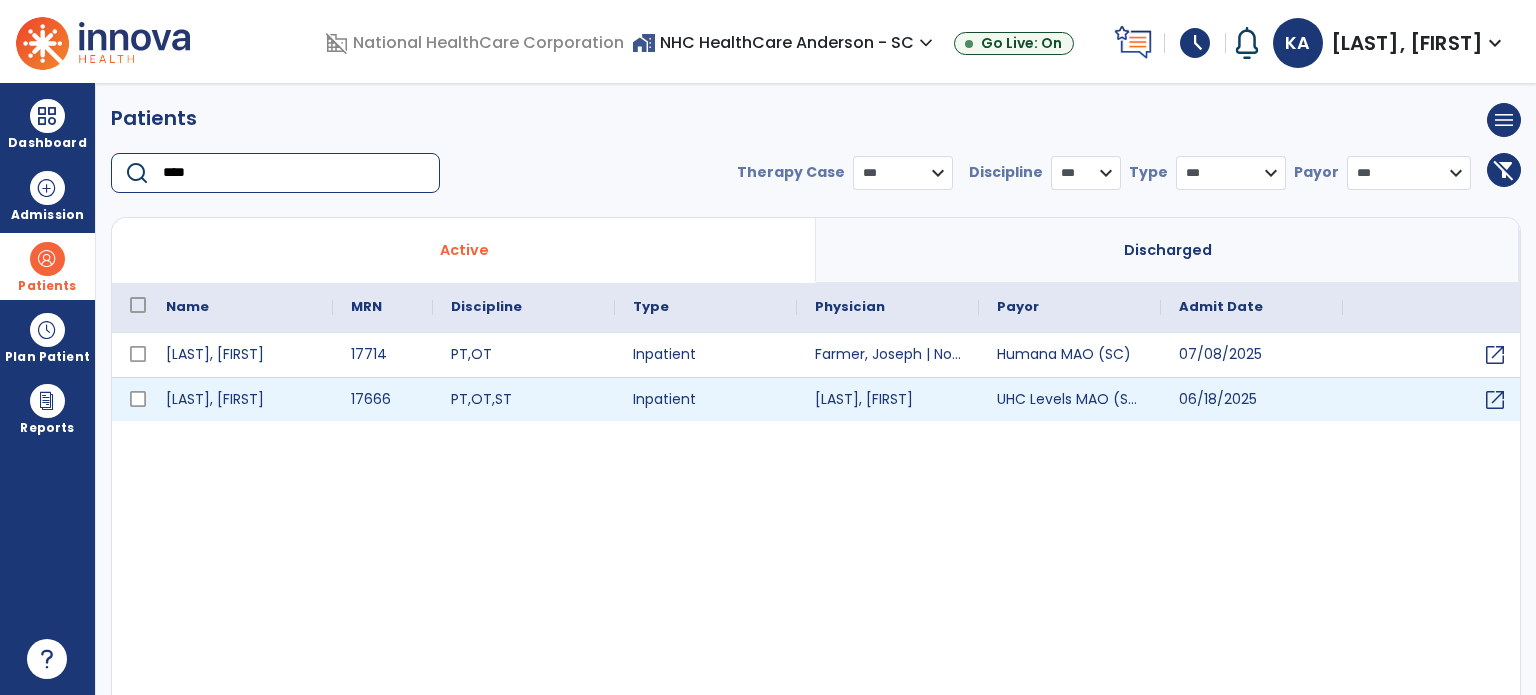 type on "****" 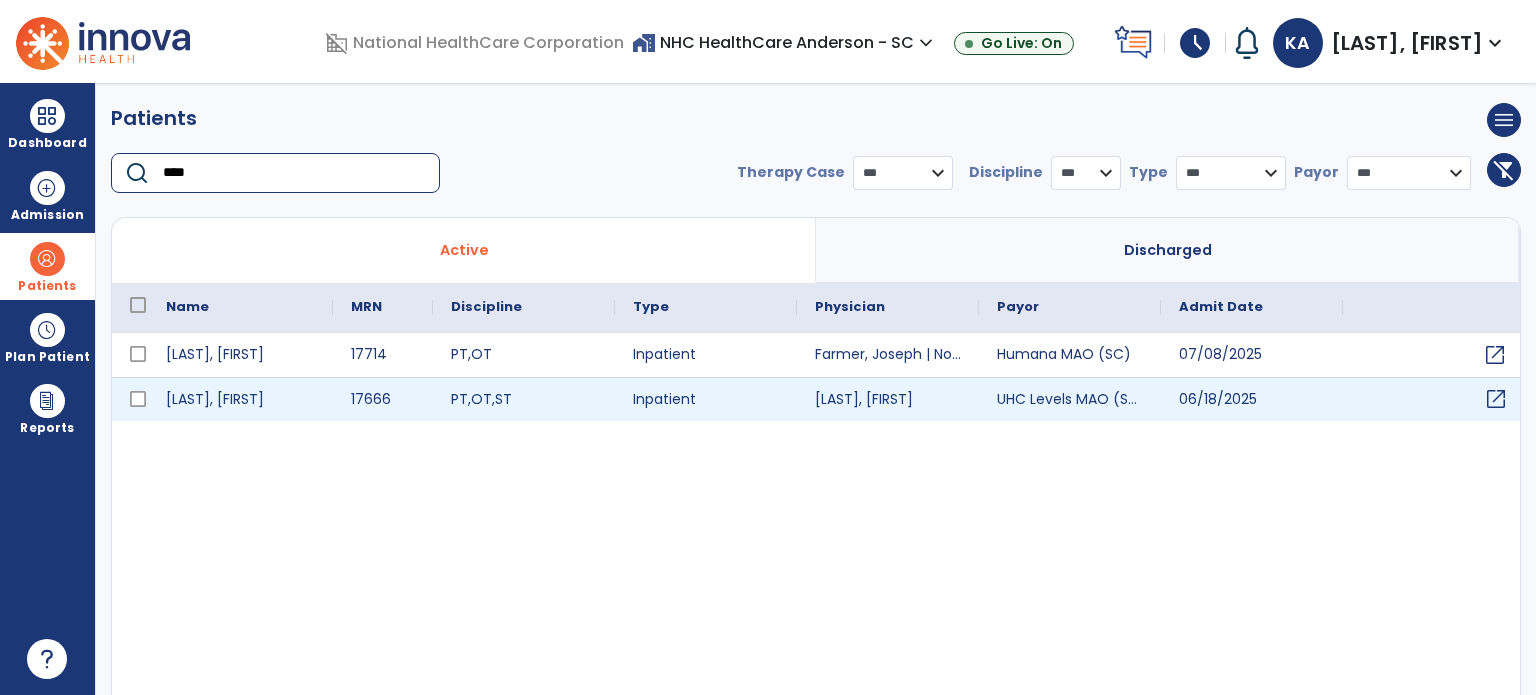 click on "open_in_new" at bounding box center [1496, 399] 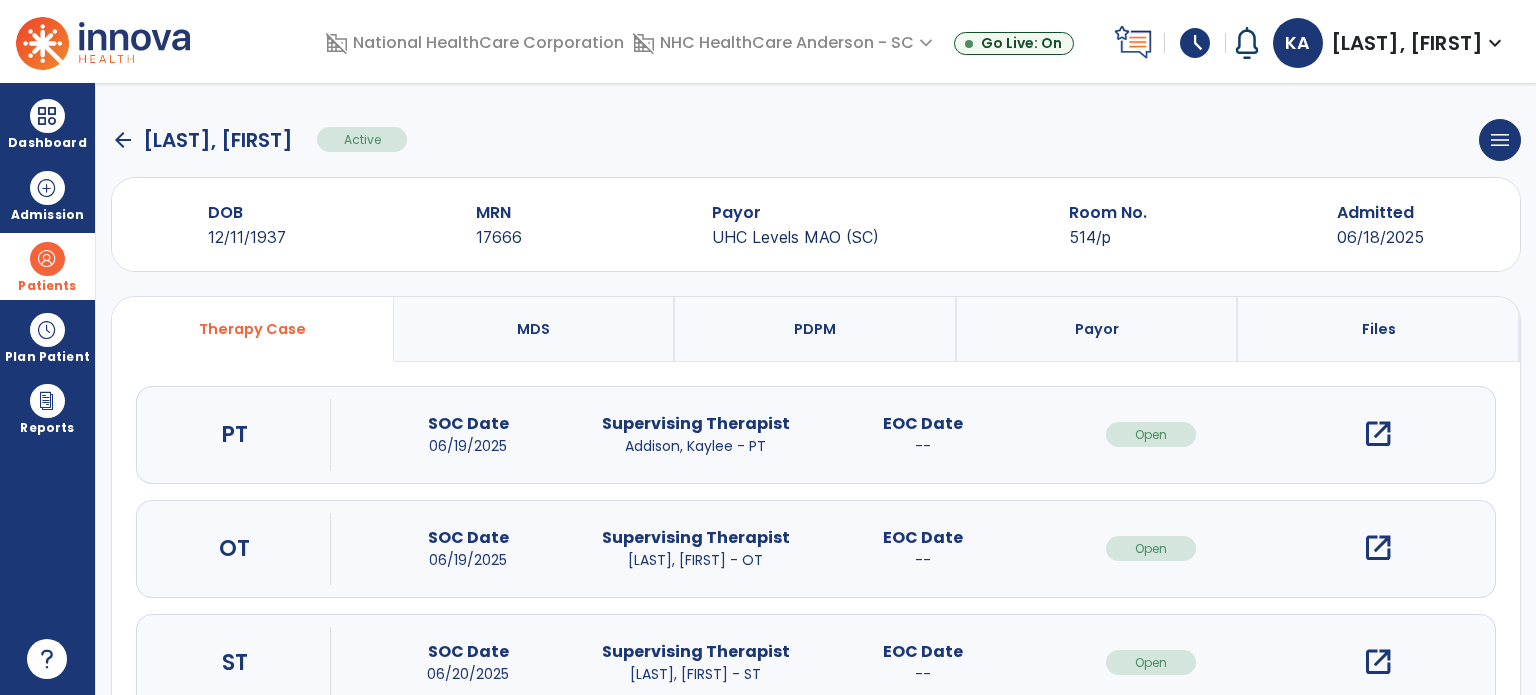 click on "open_in_new" at bounding box center [1378, 434] 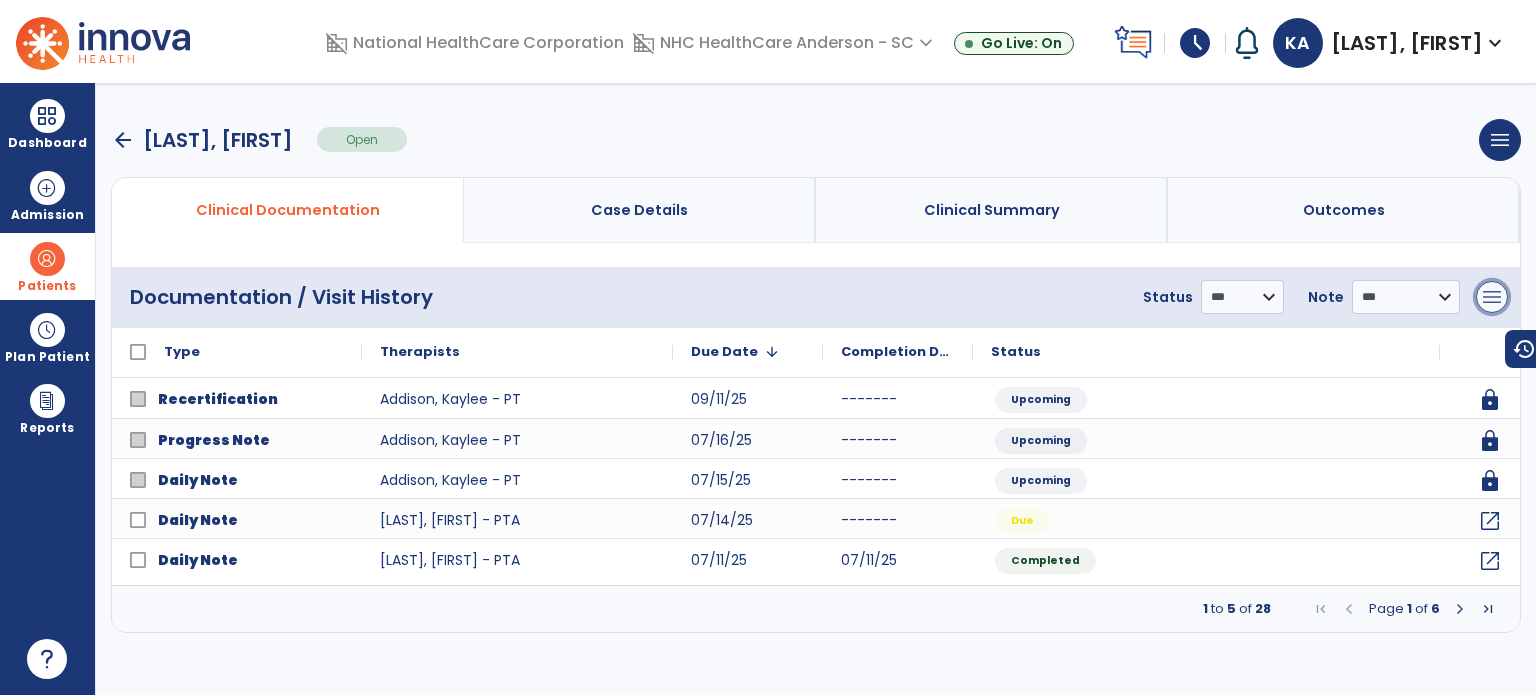 click on "menu" at bounding box center (1492, 297) 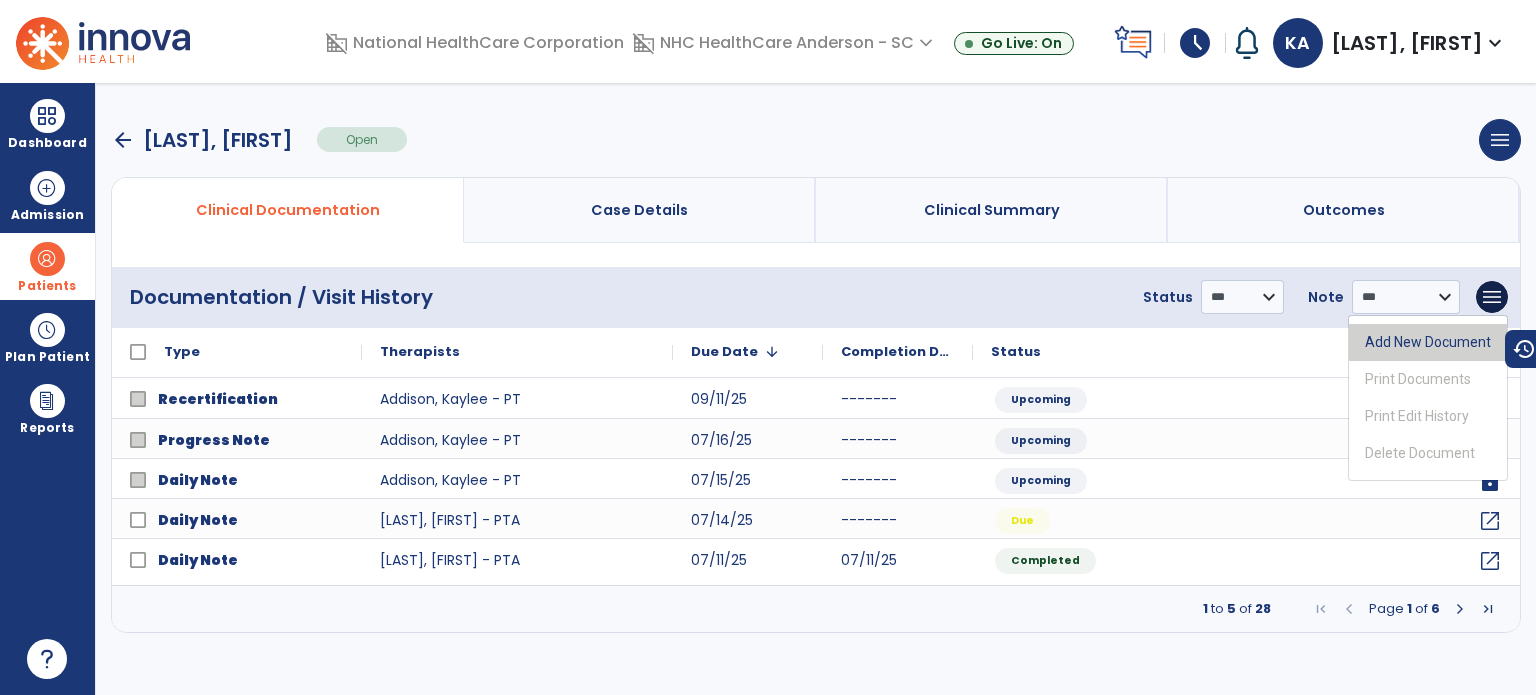 click on "Add New Document" at bounding box center (1428, 342) 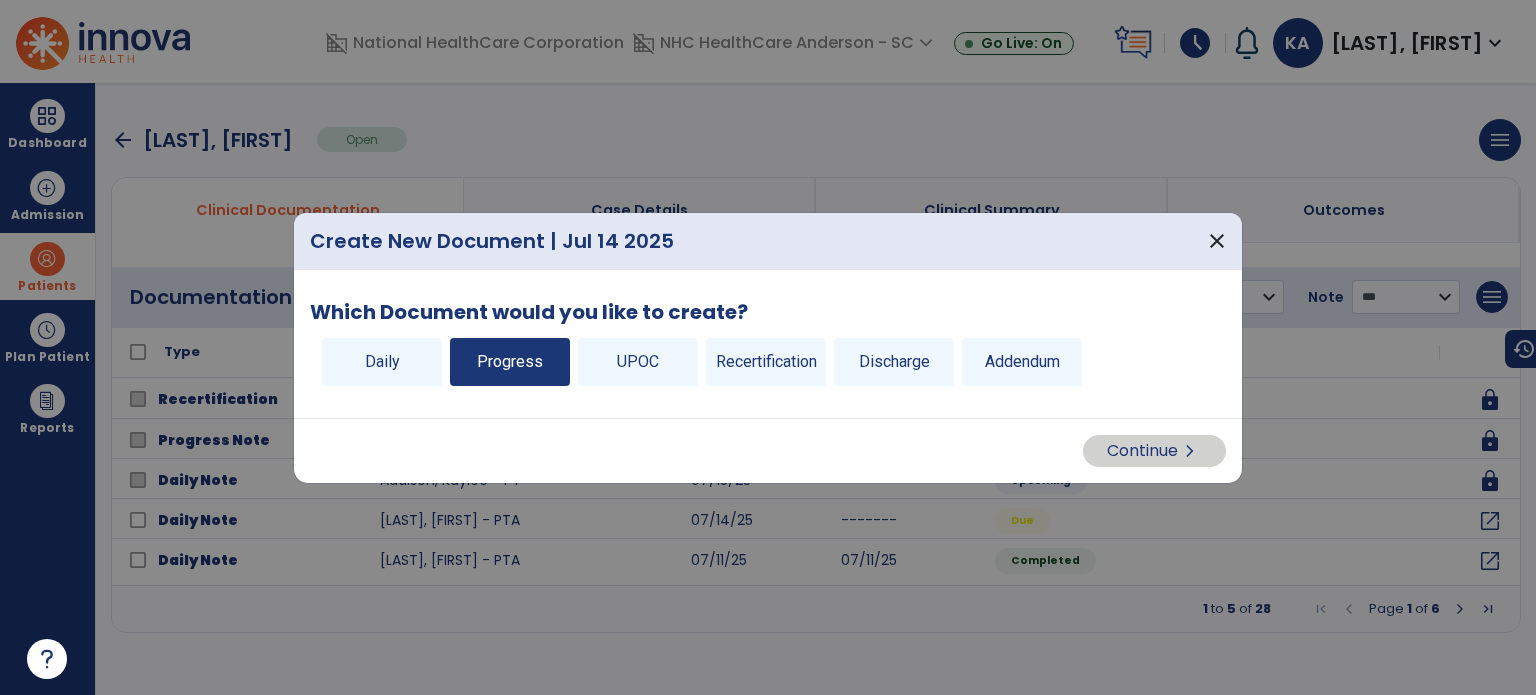 click on "Progress" at bounding box center [510, 362] 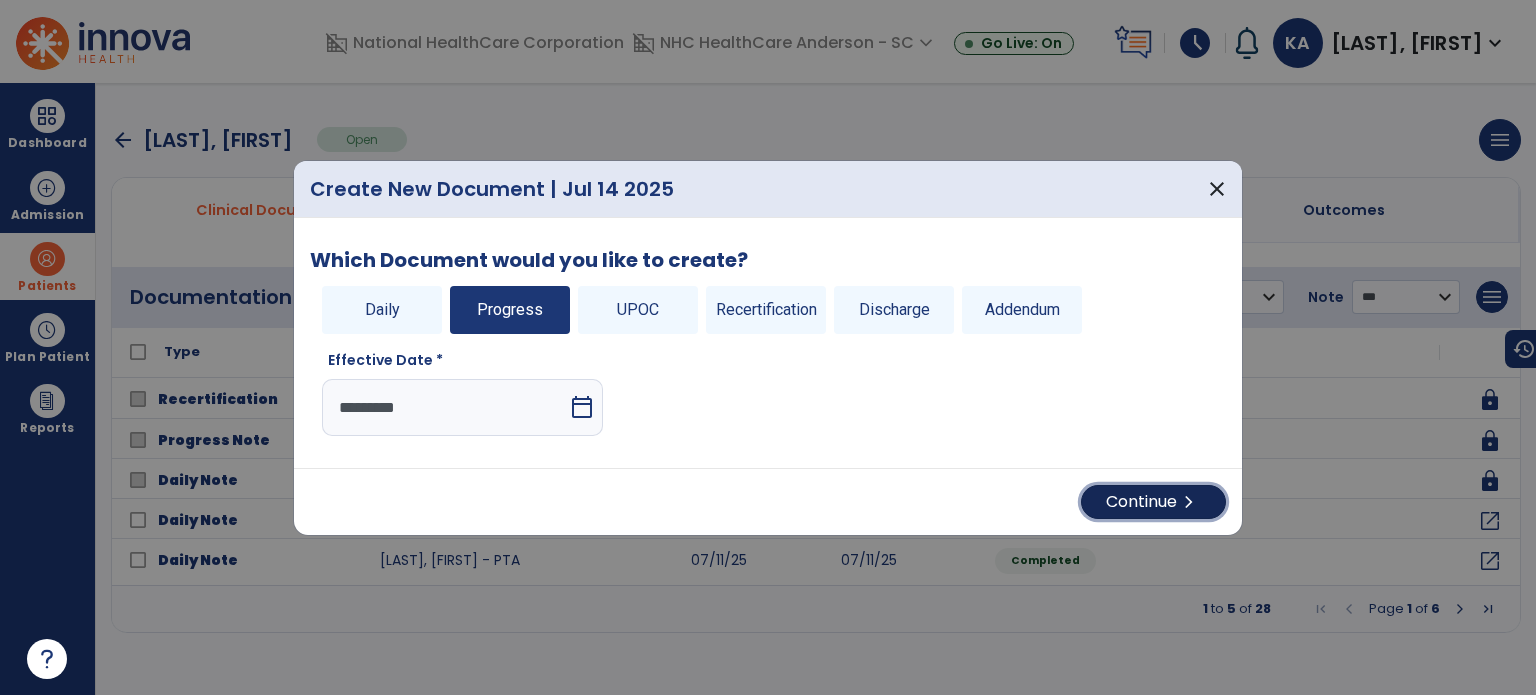 click on "Continue   chevron_right" at bounding box center [1153, 502] 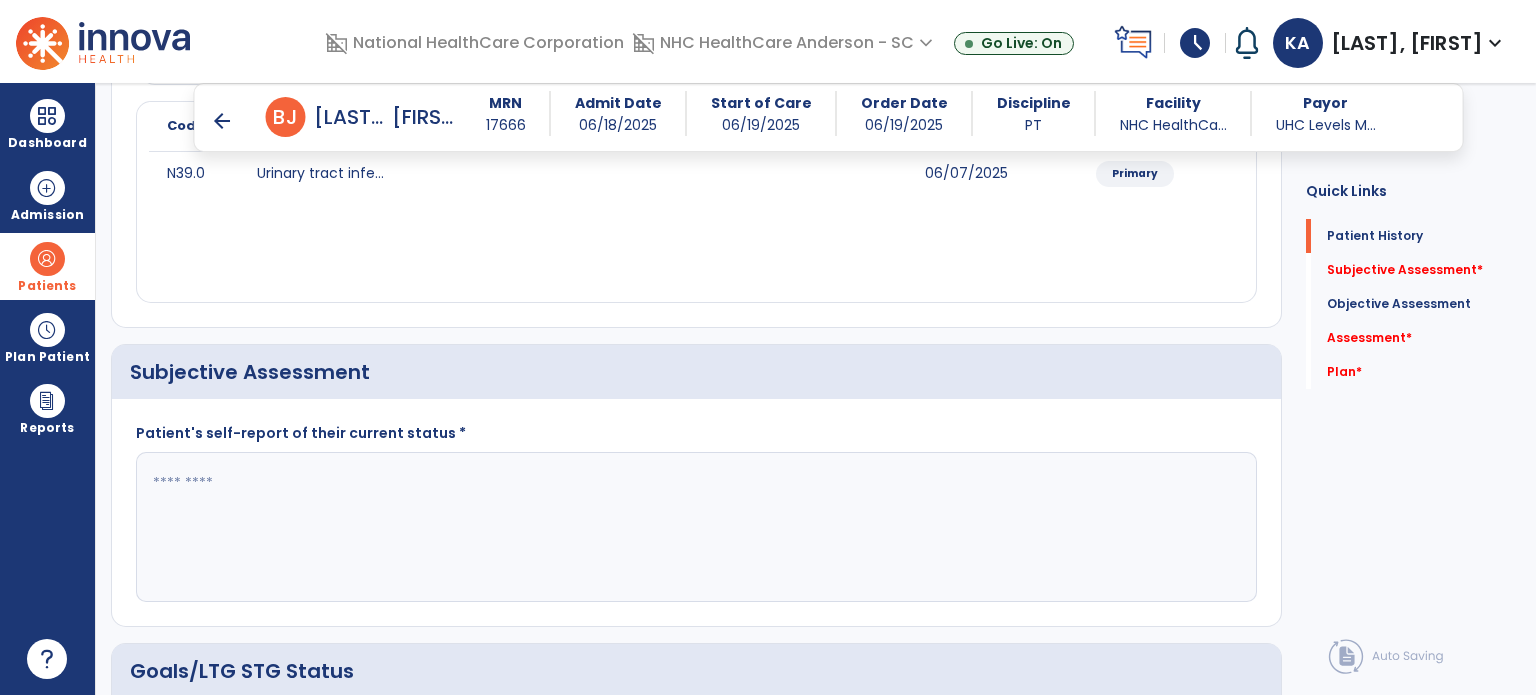 scroll, scrollTop: 300, scrollLeft: 0, axis: vertical 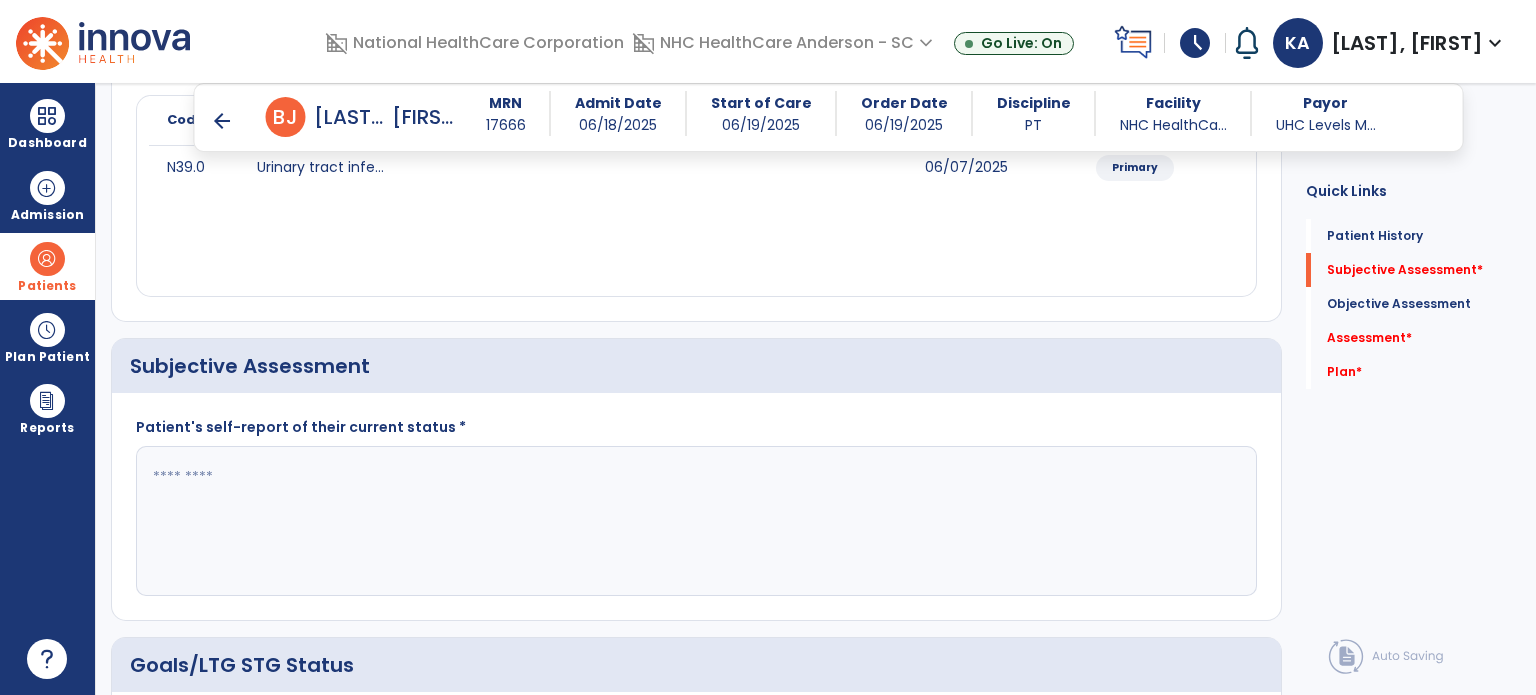 click on "arrow_back" at bounding box center [222, 121] 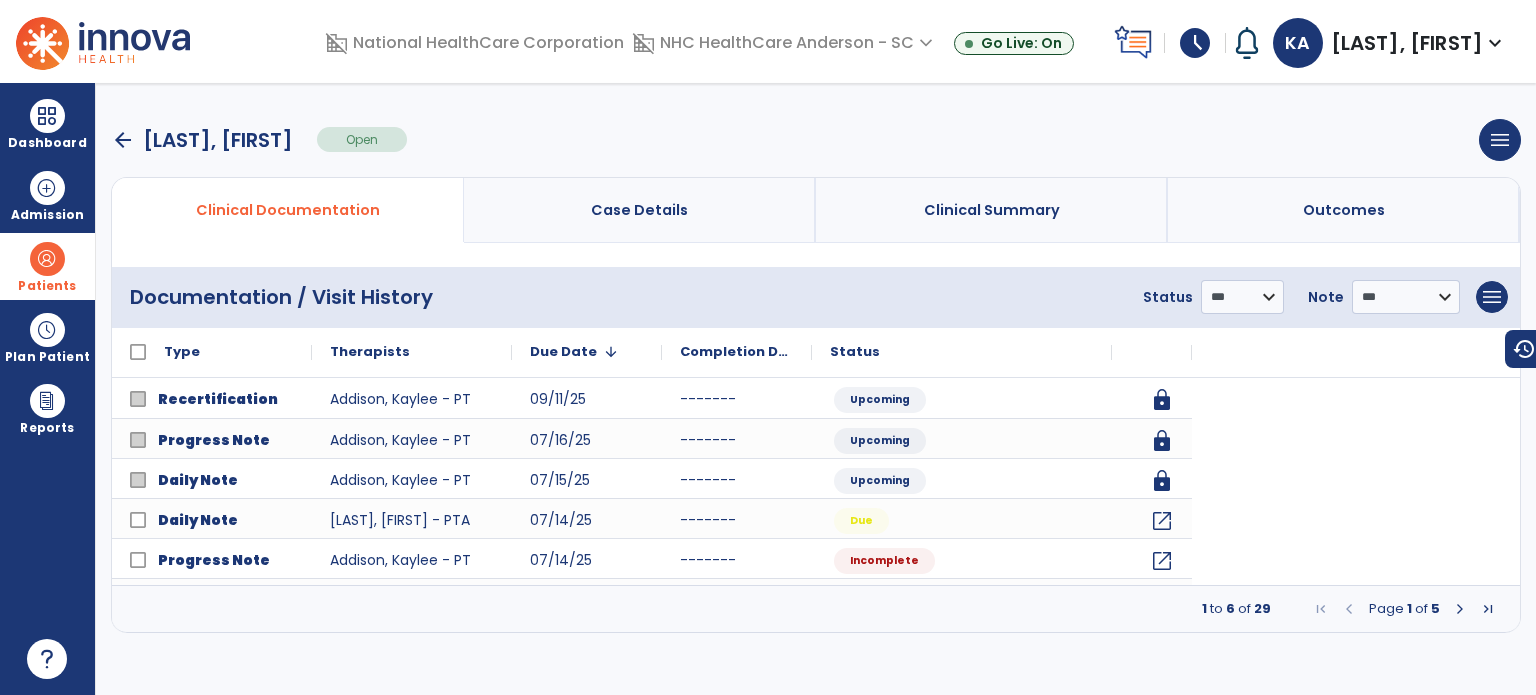 scroll, scrollTop: 0, scrollLeft: 0, axis: both 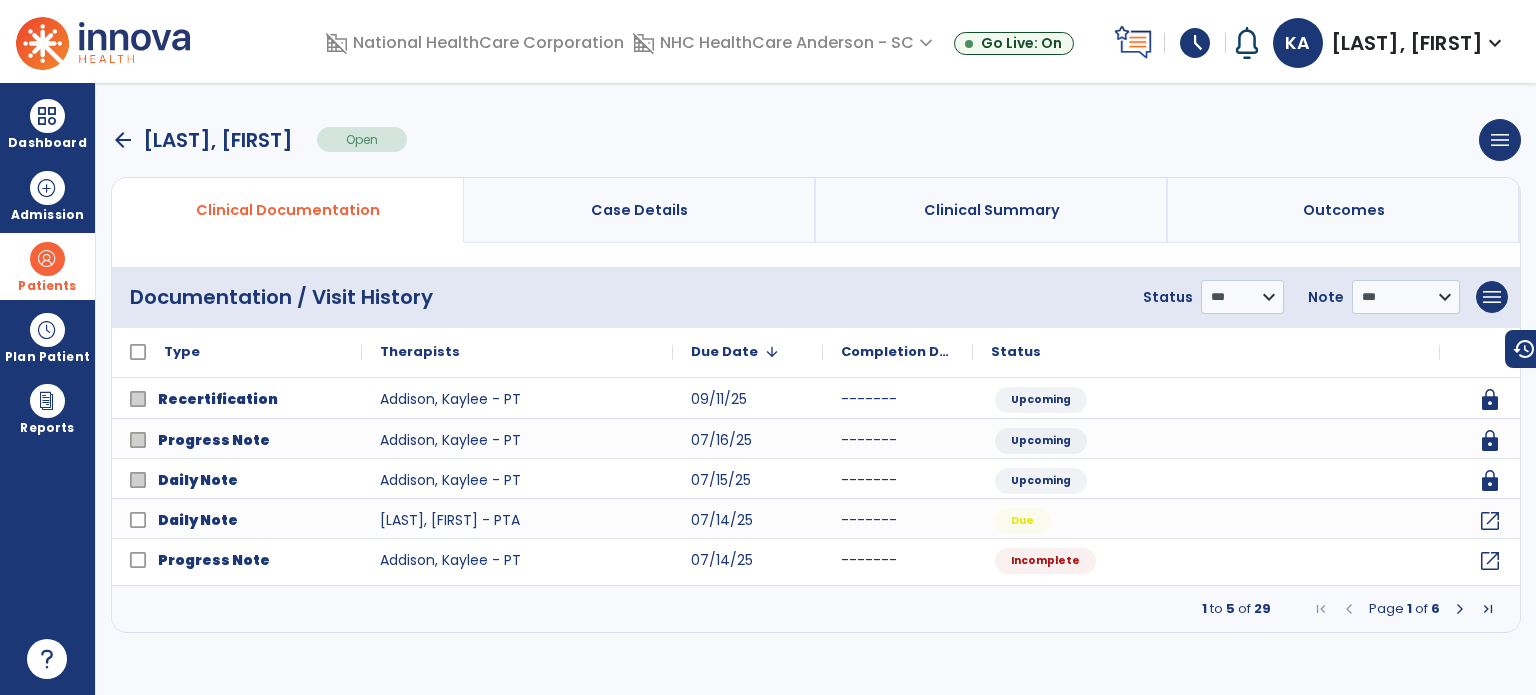 click at bounding box center [1460, 609] 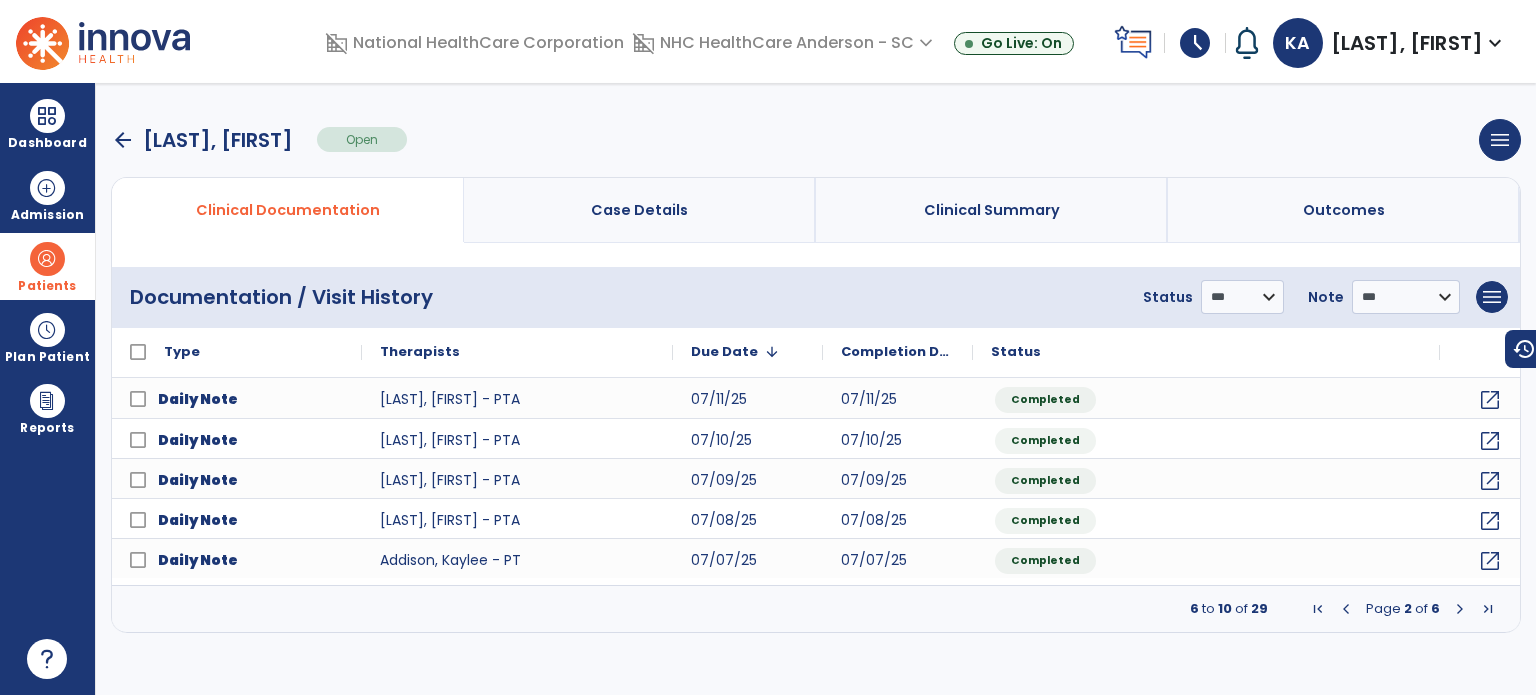 click at bounding box center (1460, 609) 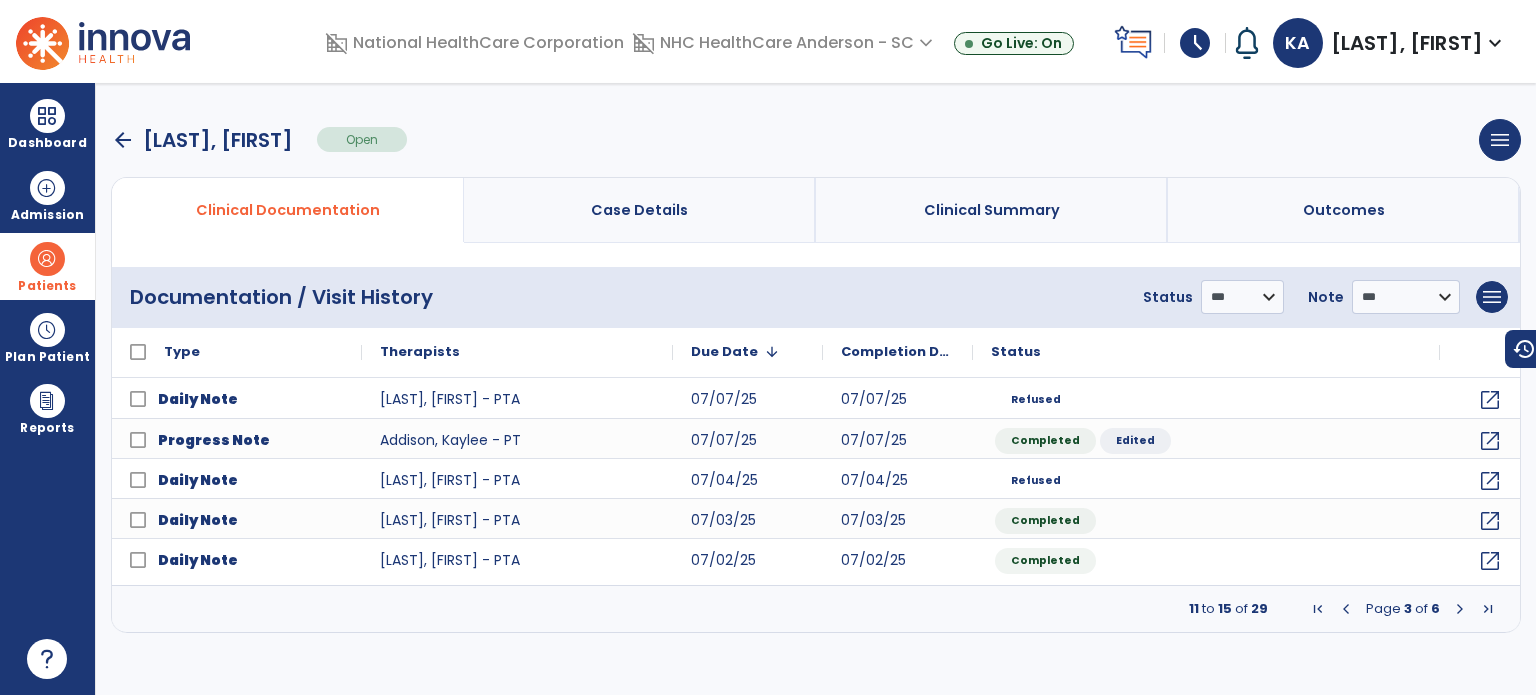 click at bounding box center (1346, 609) 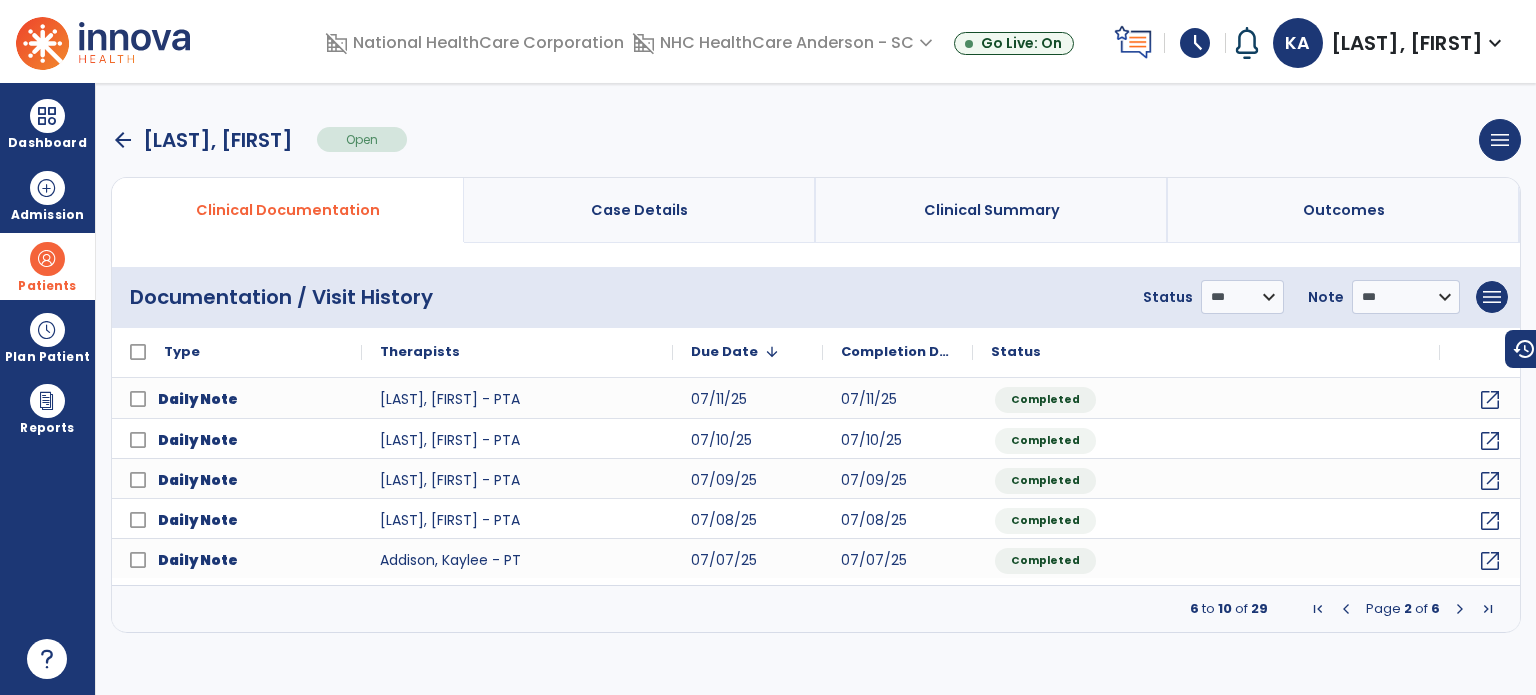 click at bounding box center [1346, 609] 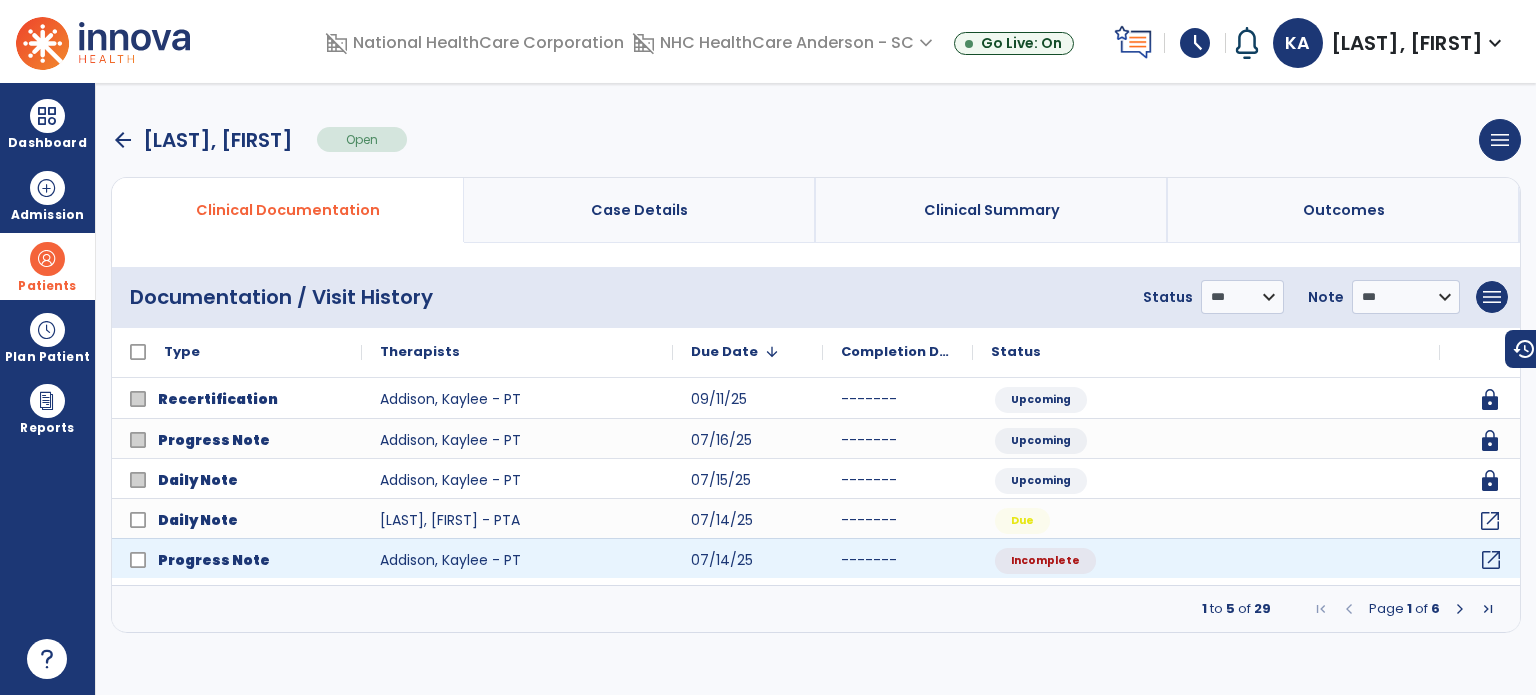 click on "open_in_new" 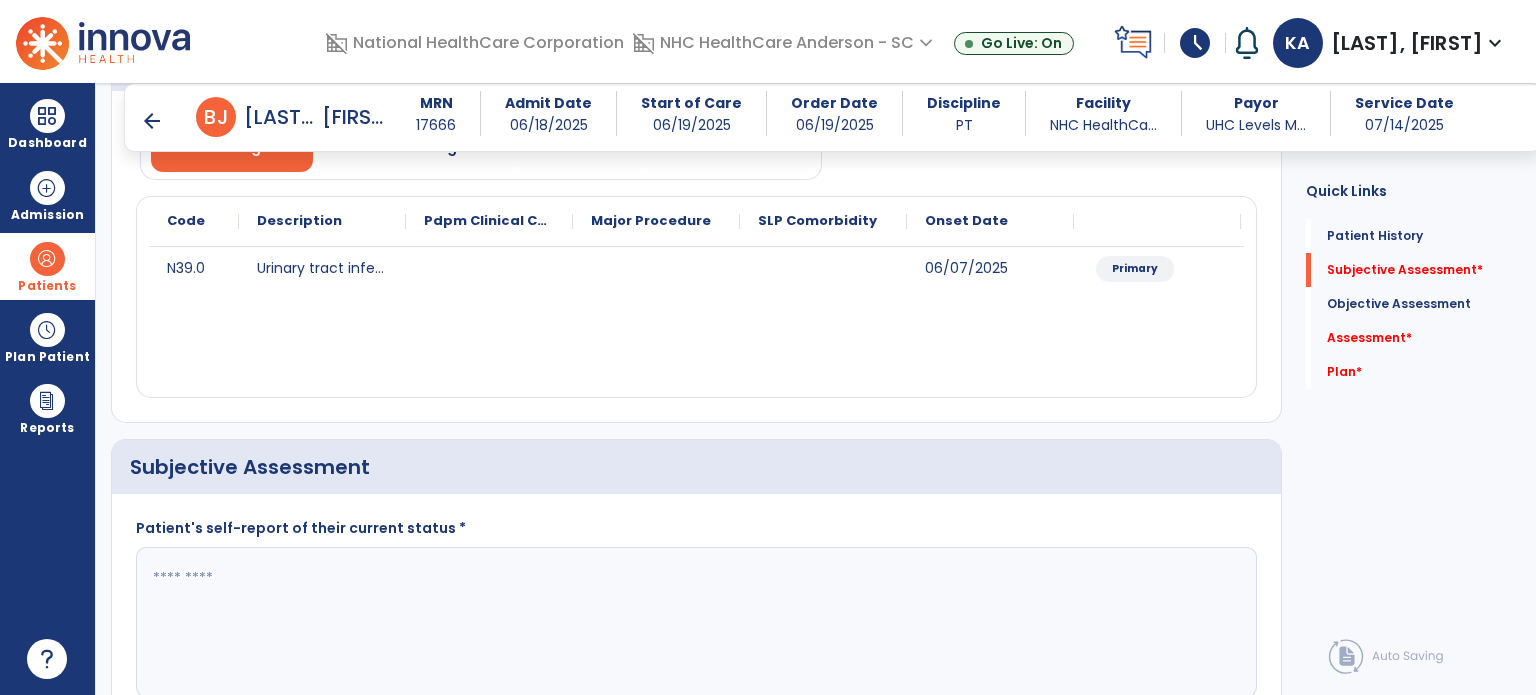 scroll, scrollTop: 400, scrollLeft: 0, axis: vertical 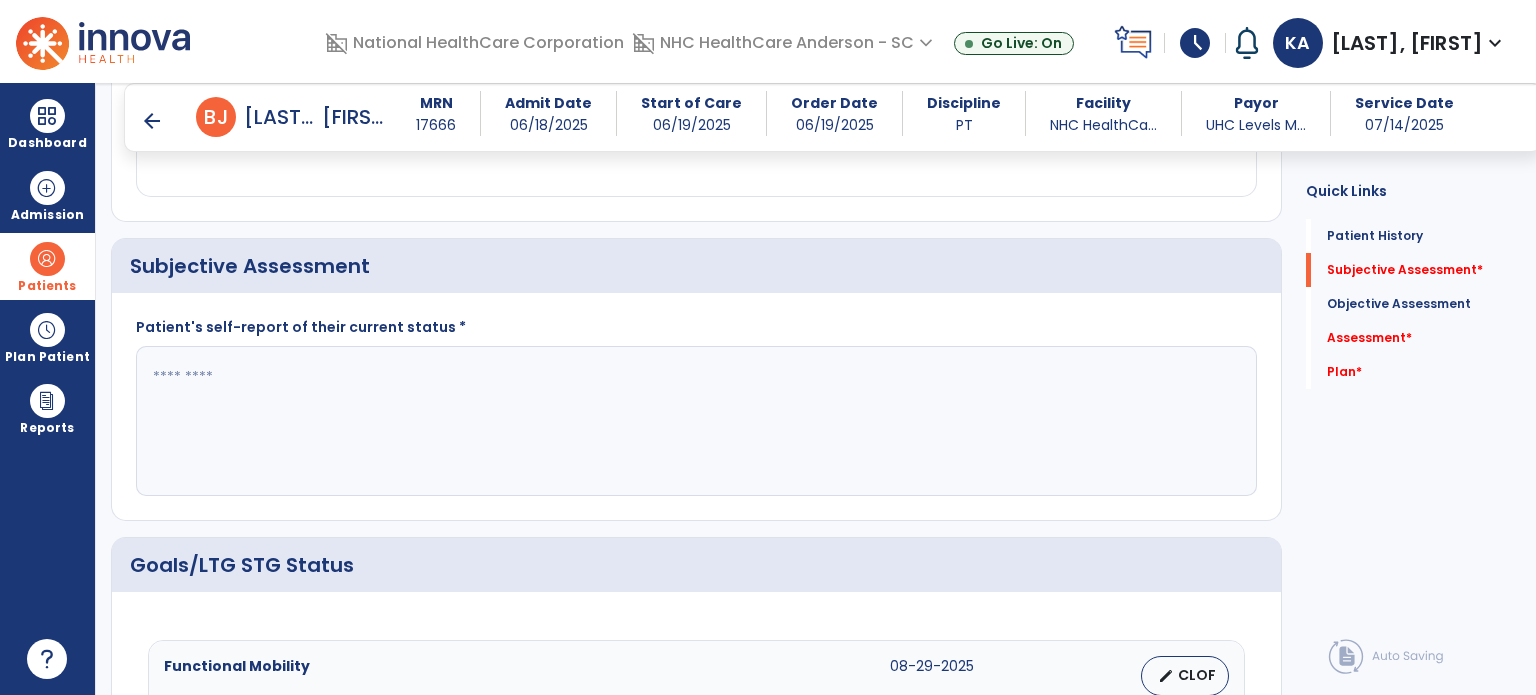 click 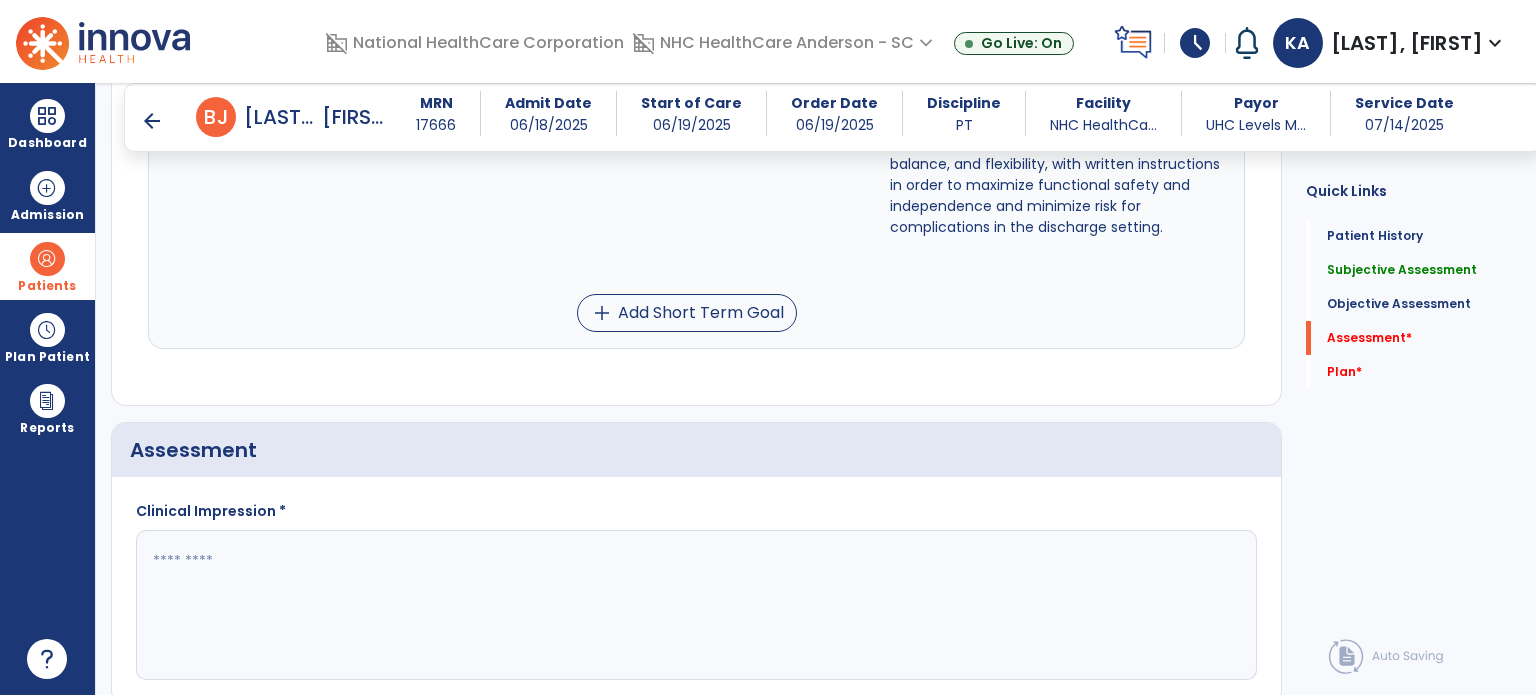 scroll, scrollTop: 2400, scrollLeft: 0, axis: vertical 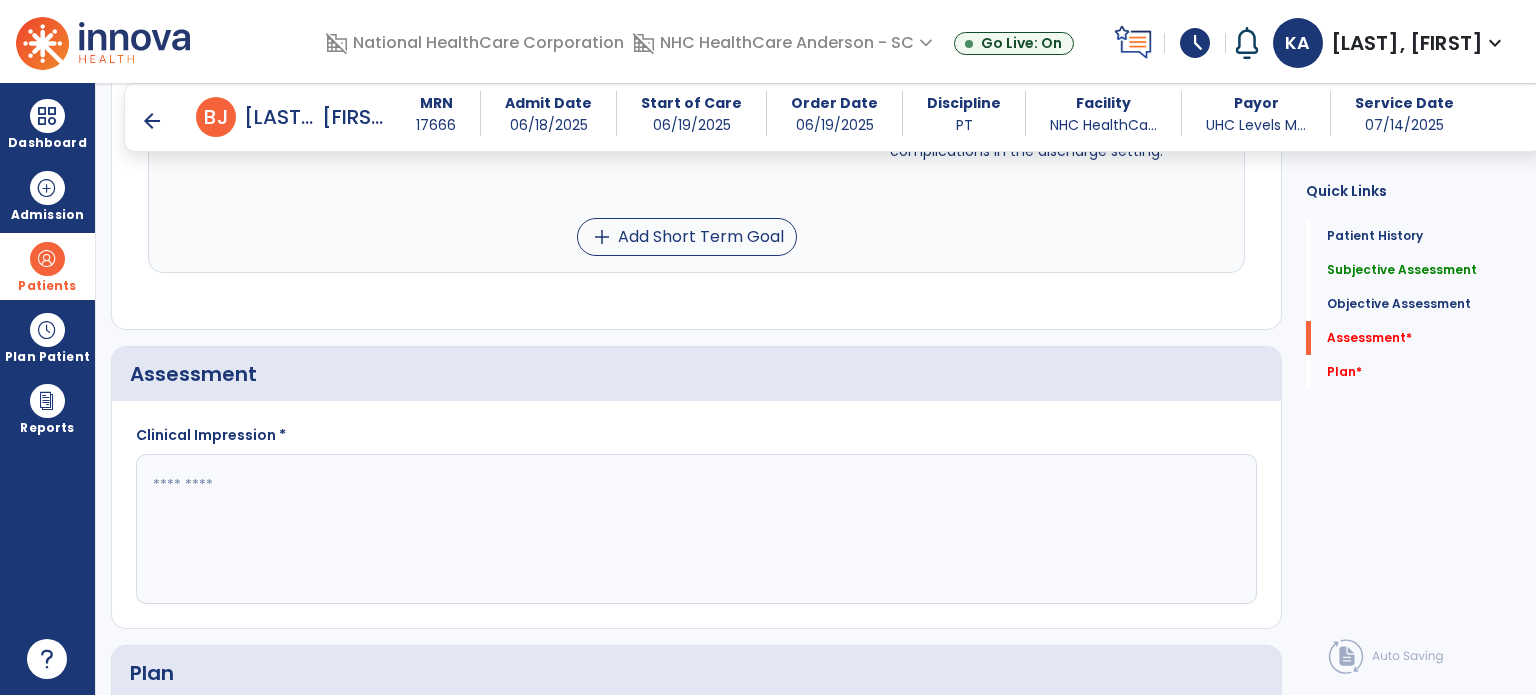 type on "**********" 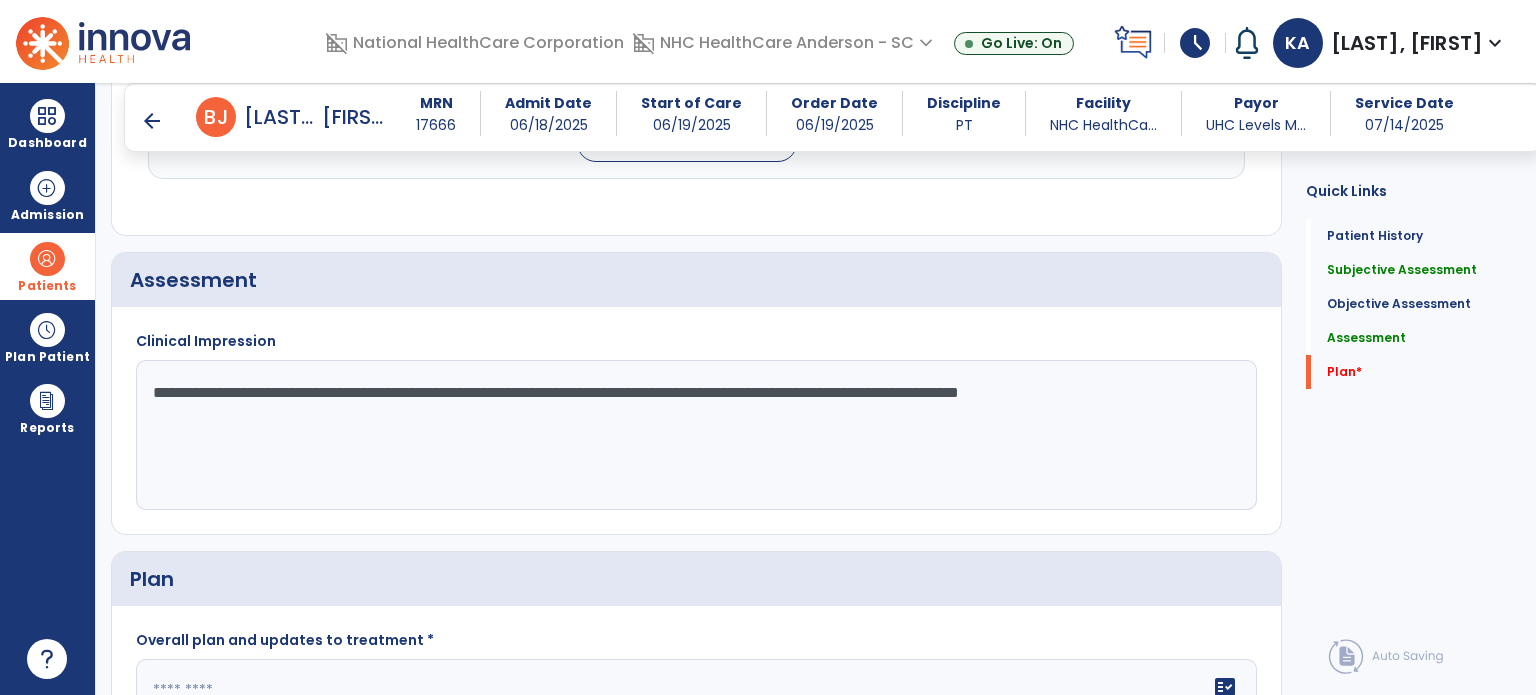 scroll, scrollTop: 2597, scrollLeft: 0, axis: vertical 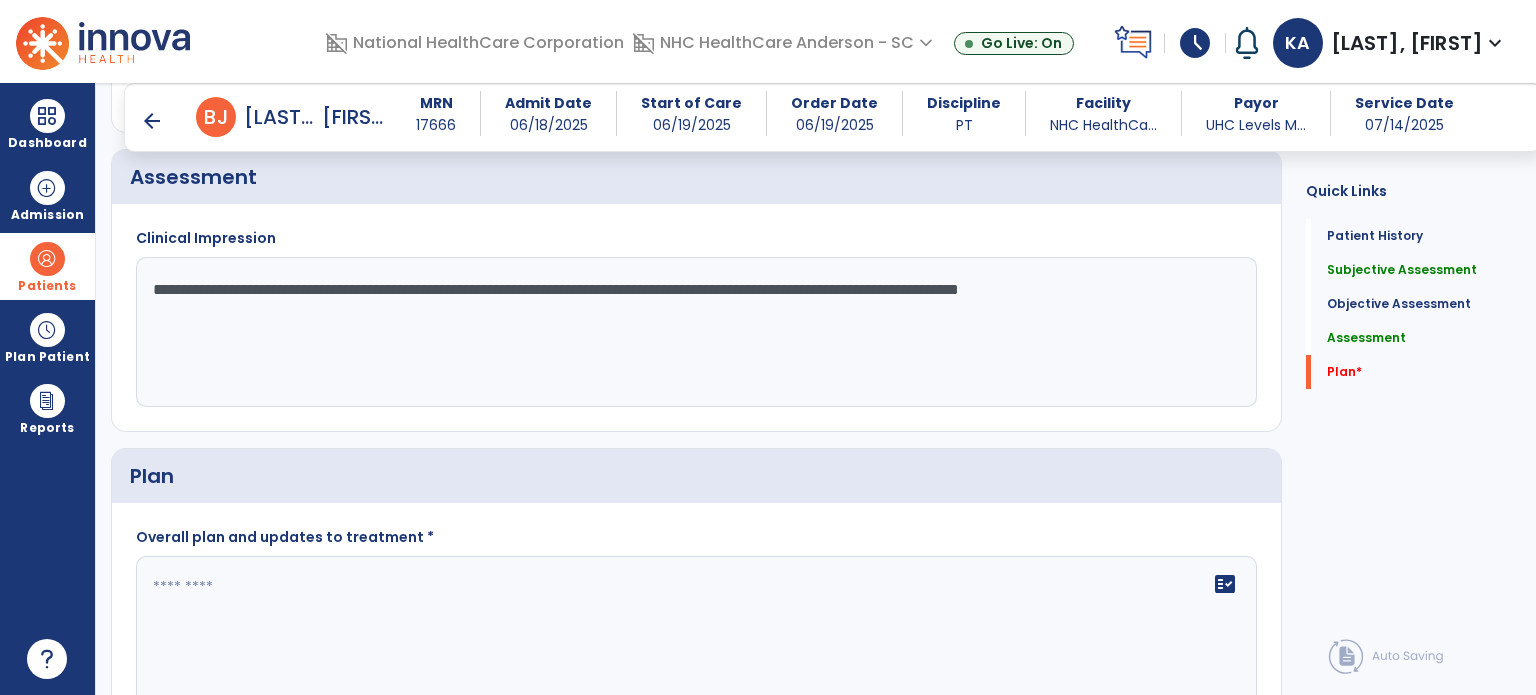 type on "**********" 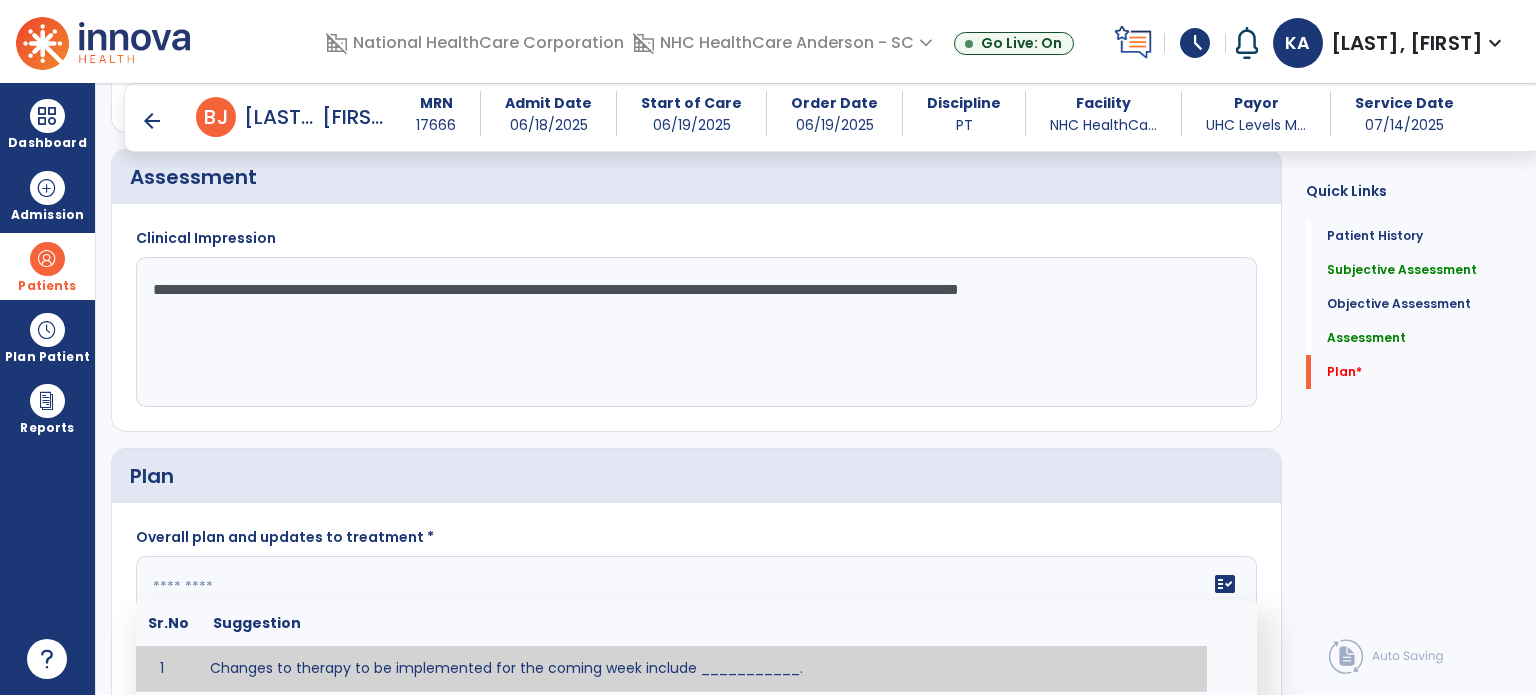 click 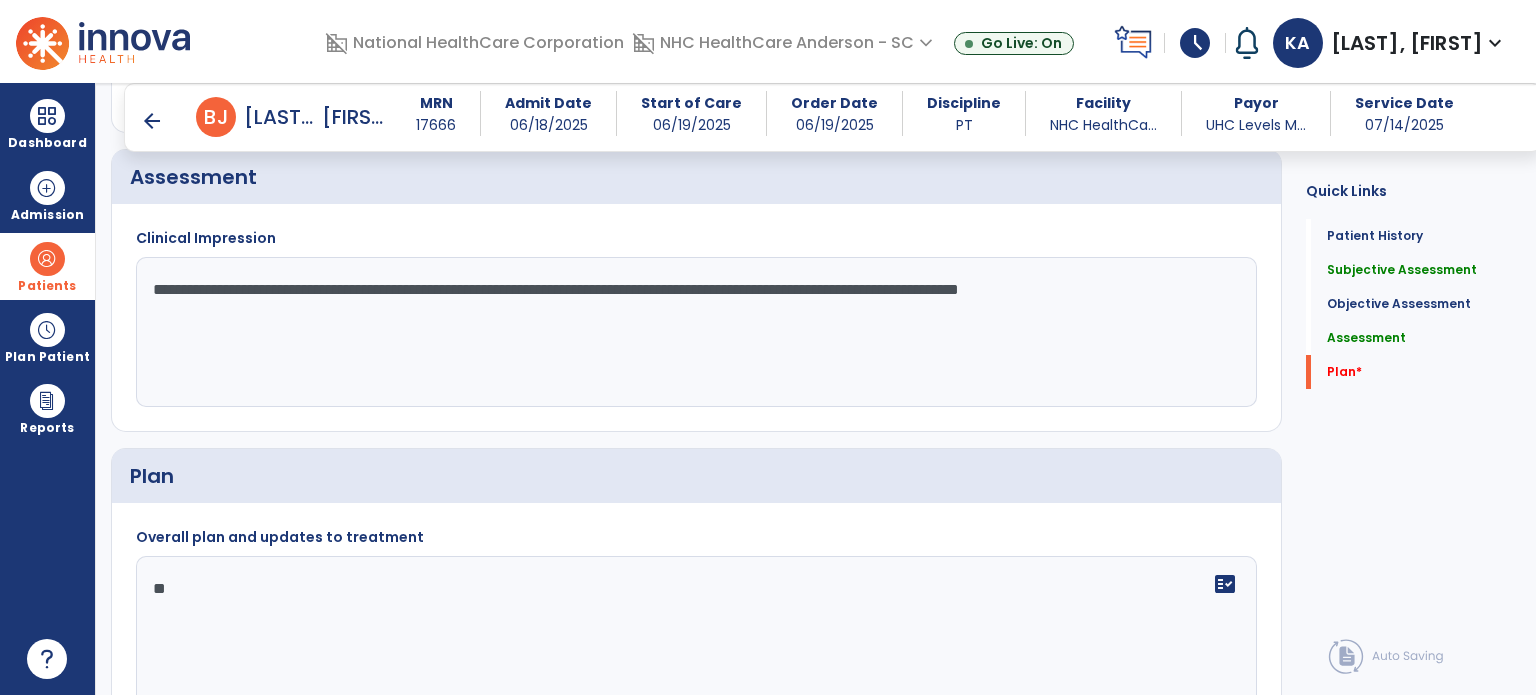 type on "*" 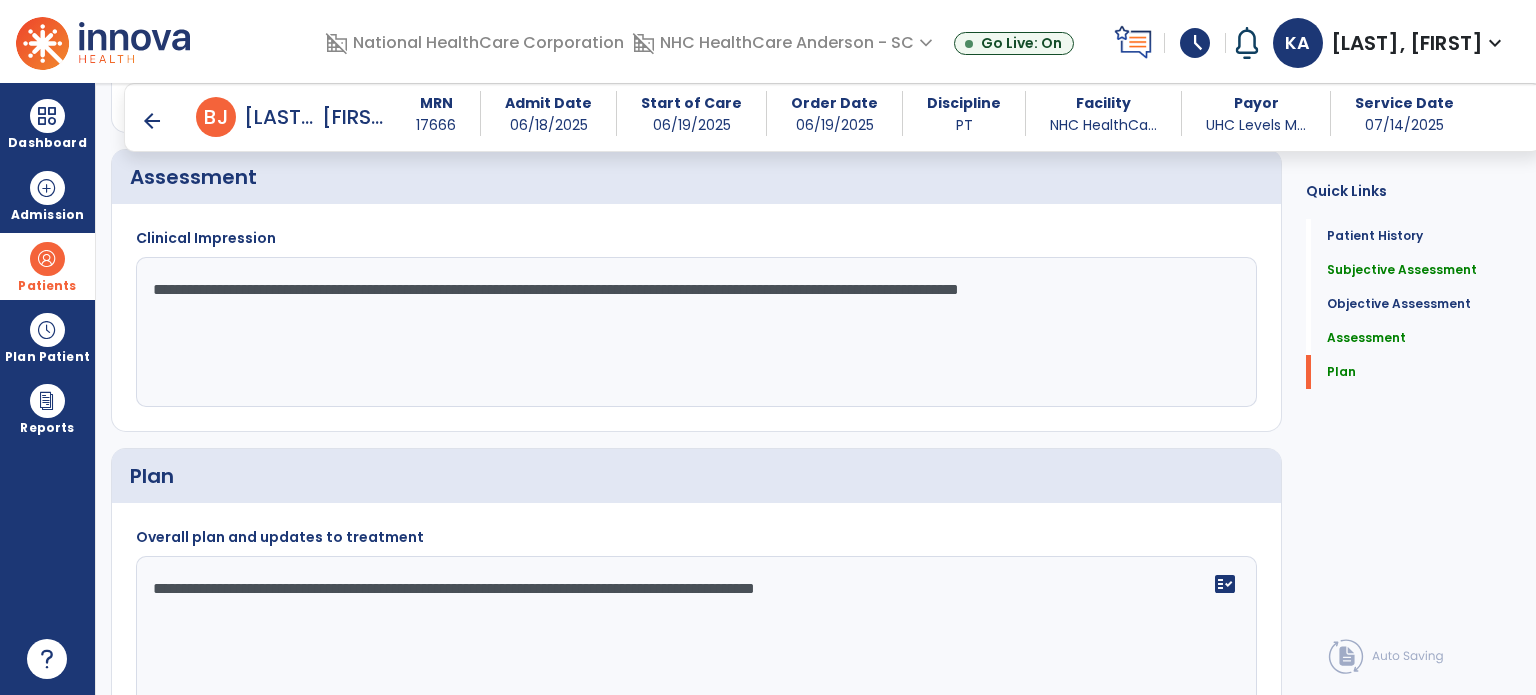 type on "**********" 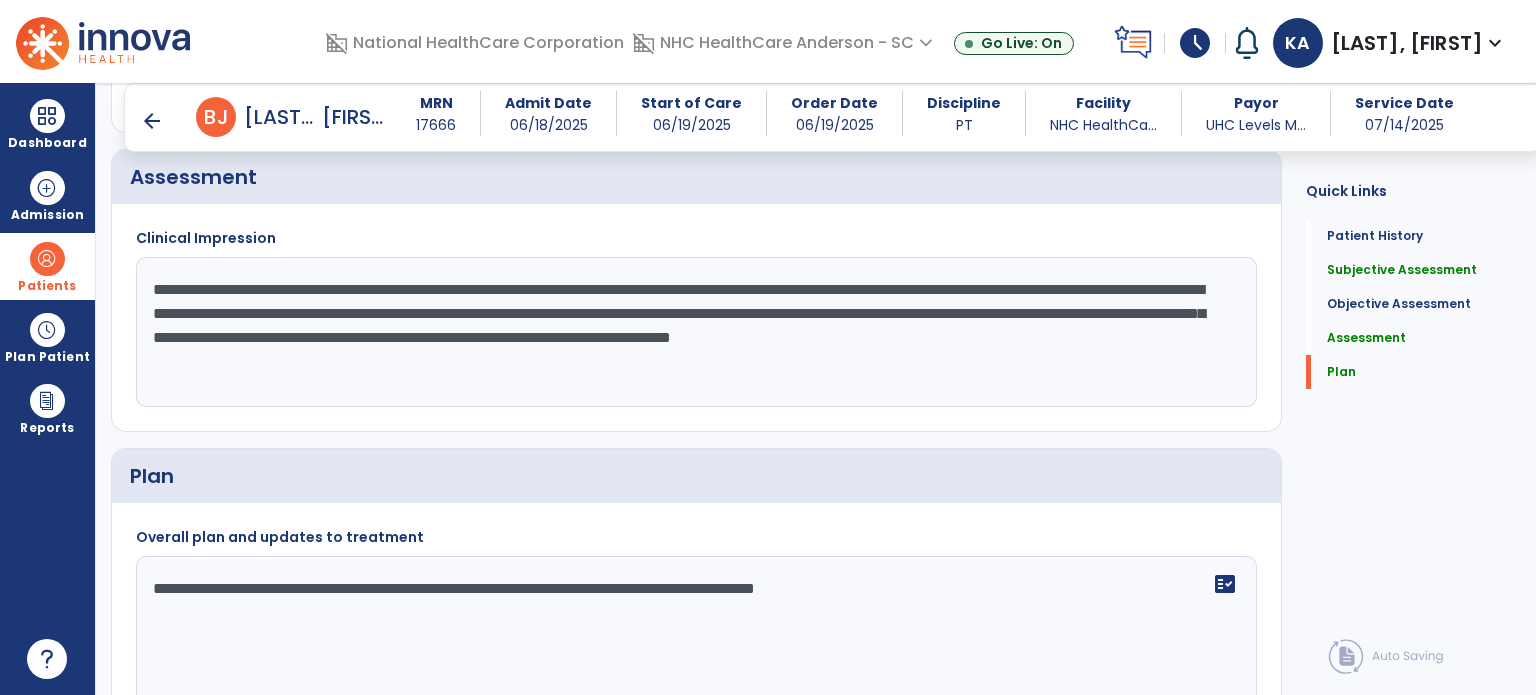 drag, startPoint x: 1457, startPoint y: 504, endPoint x: 865, endPoint y: 351, distance: 611.45154 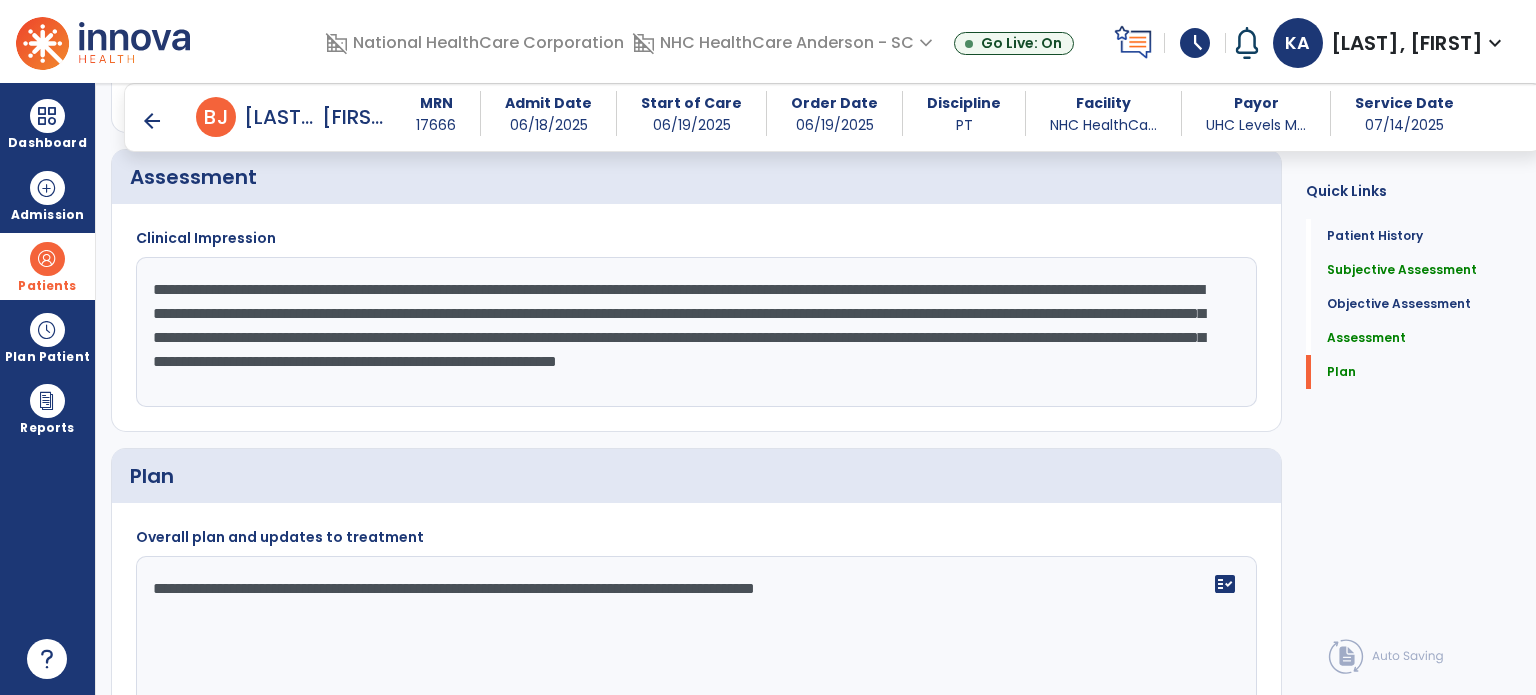 click on "Quick Links  Patient History   Patient History   Subjective Assessment   Subjective Assessment   Objective Assessment   Objective Assessment   Assessment   Assessment   Plan   Plan" 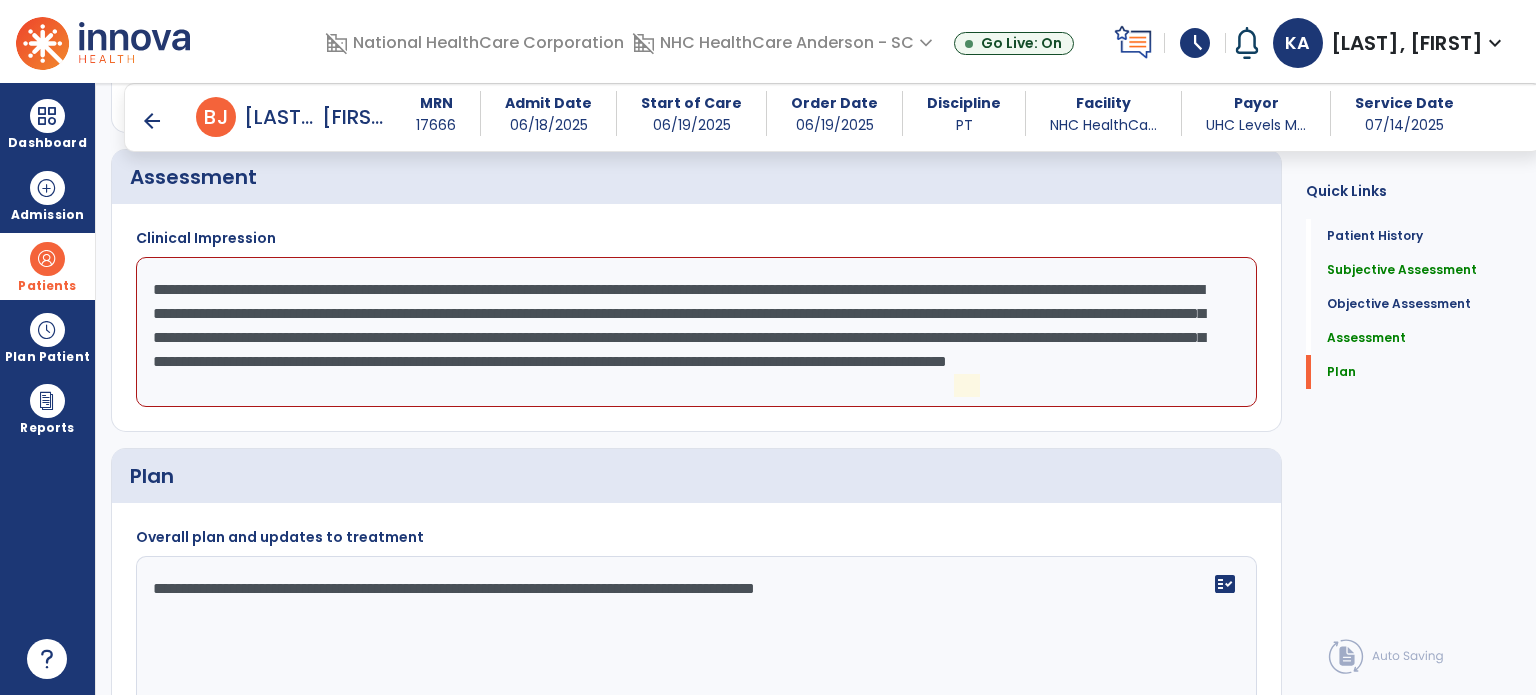 scroll, scrollTop: 15, scrollLeft: 0, axis: vertical 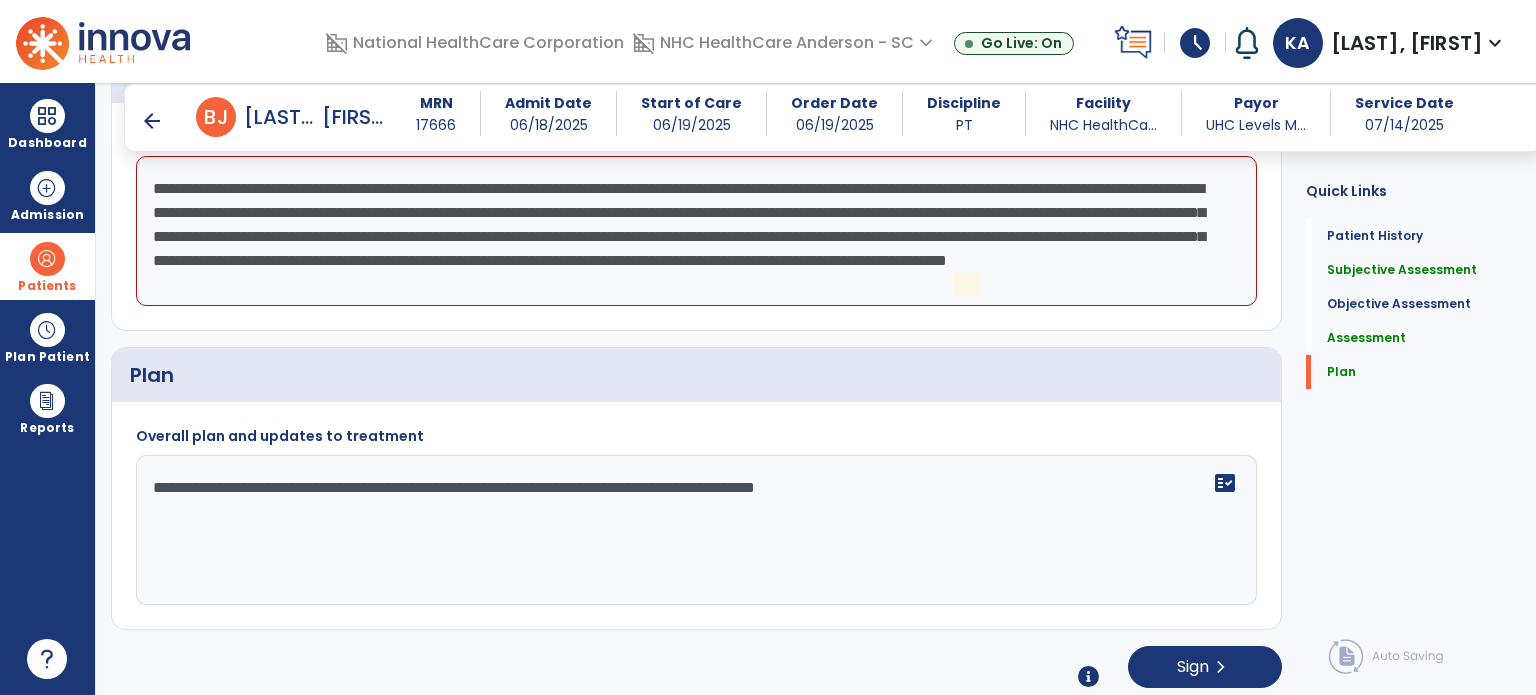 click on "**********" 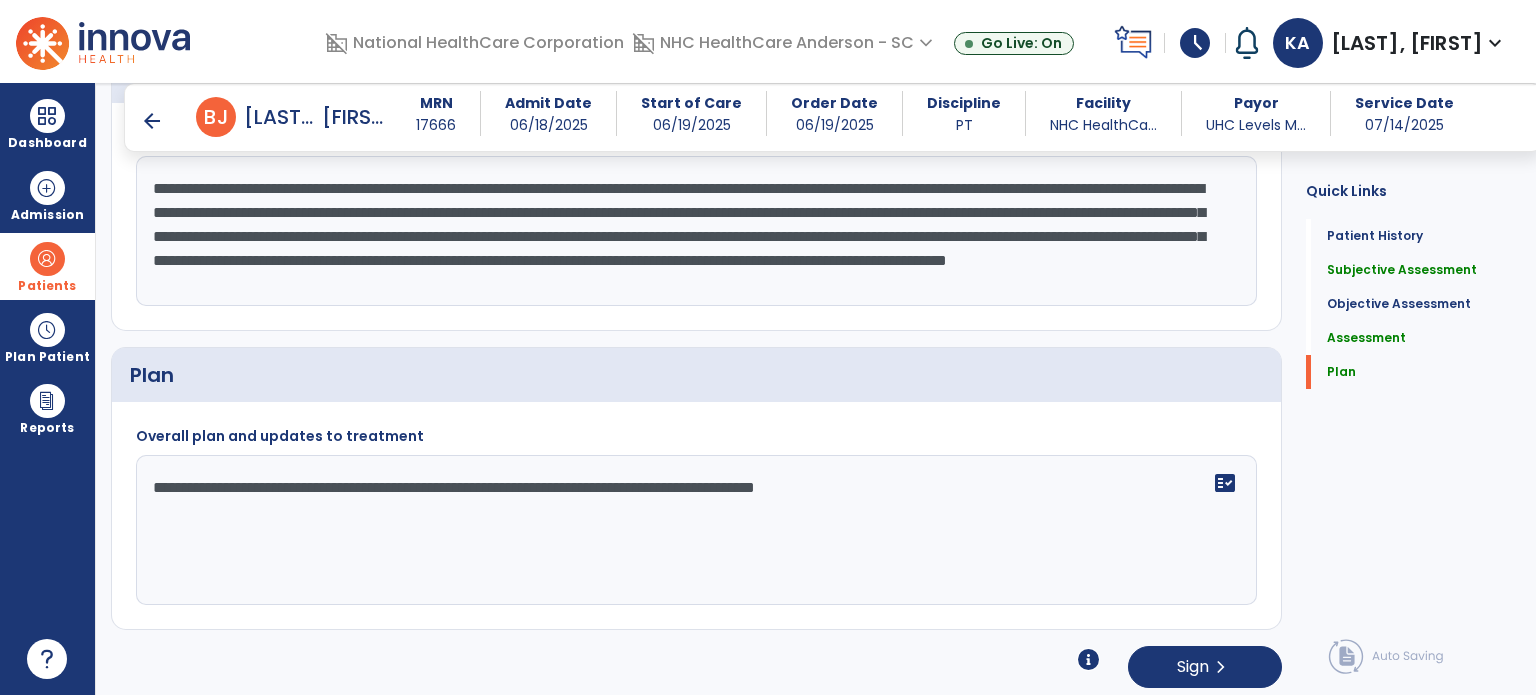 scroll, scrollTop: 18, scrollLeft: 0, axis: vertical 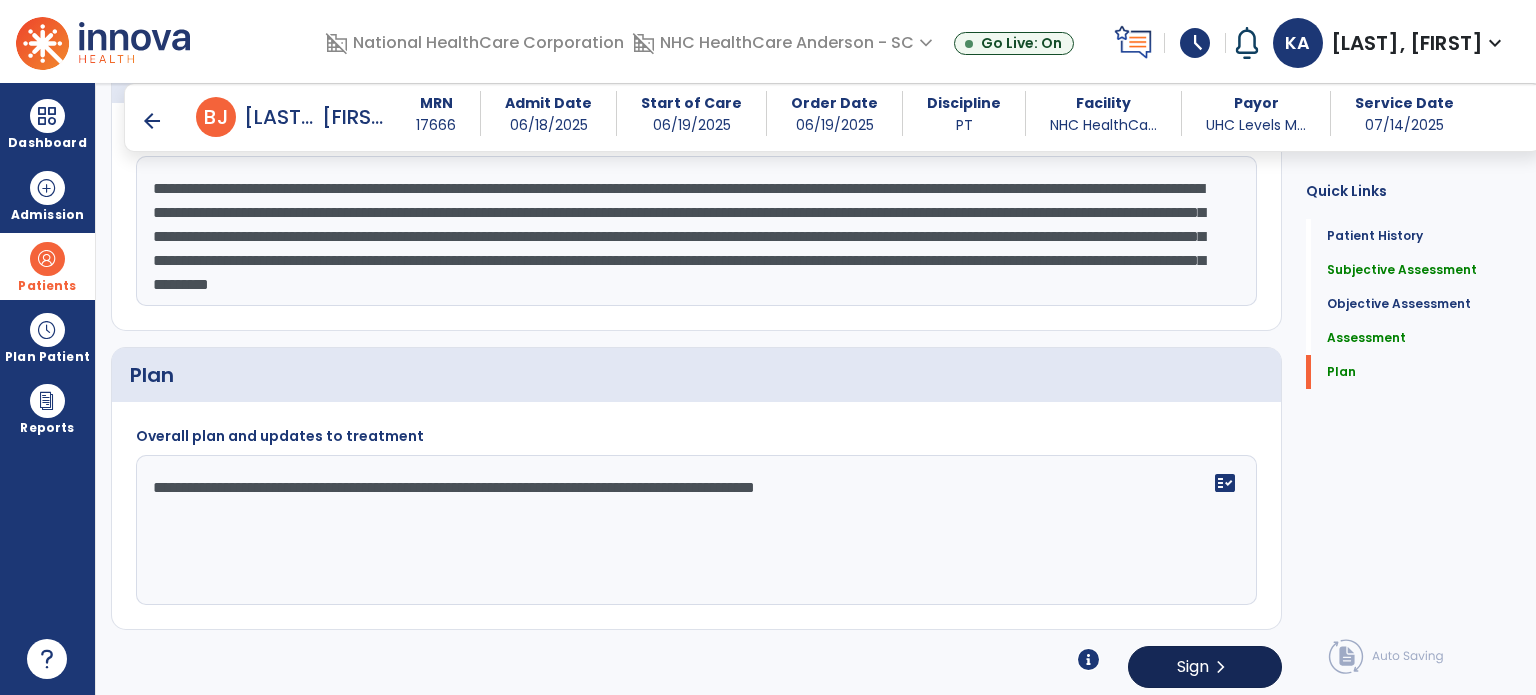 type on "**********" 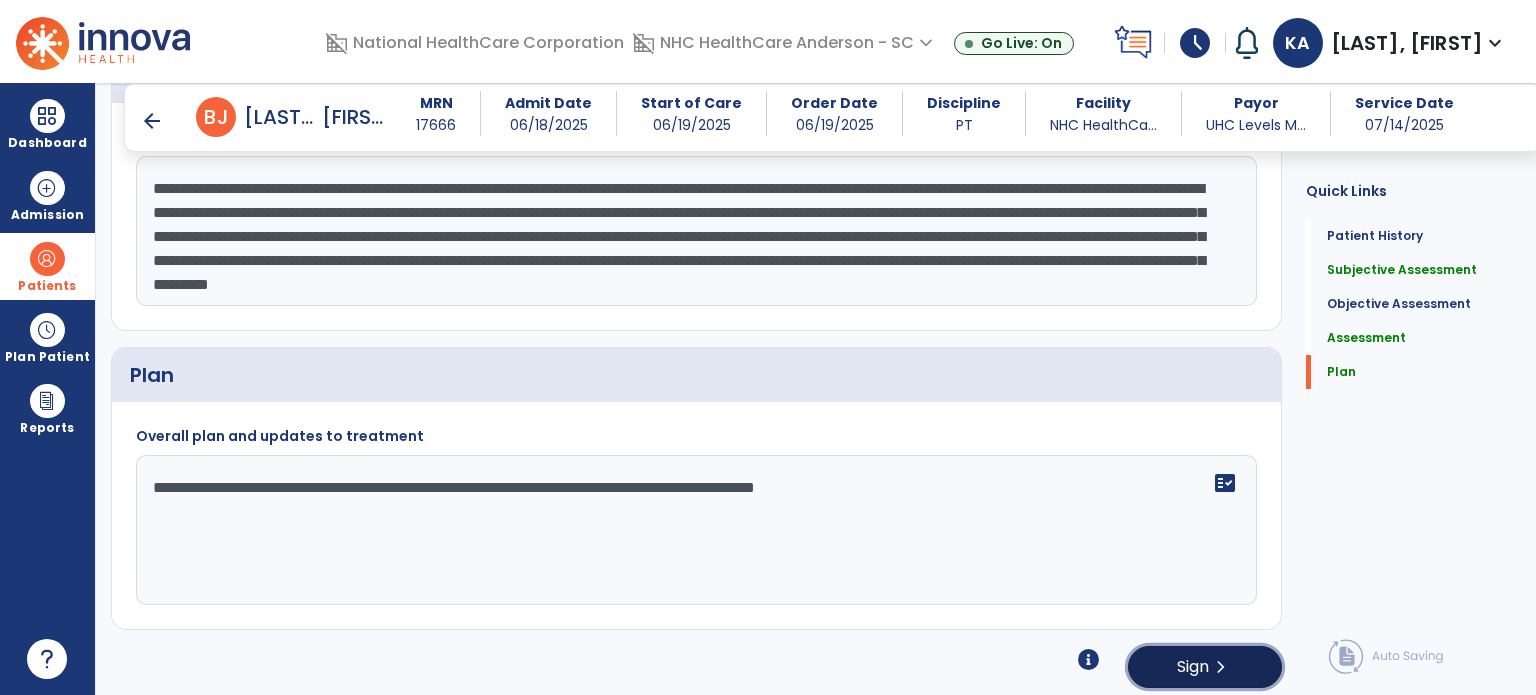 click on "Sign  chevron_right" 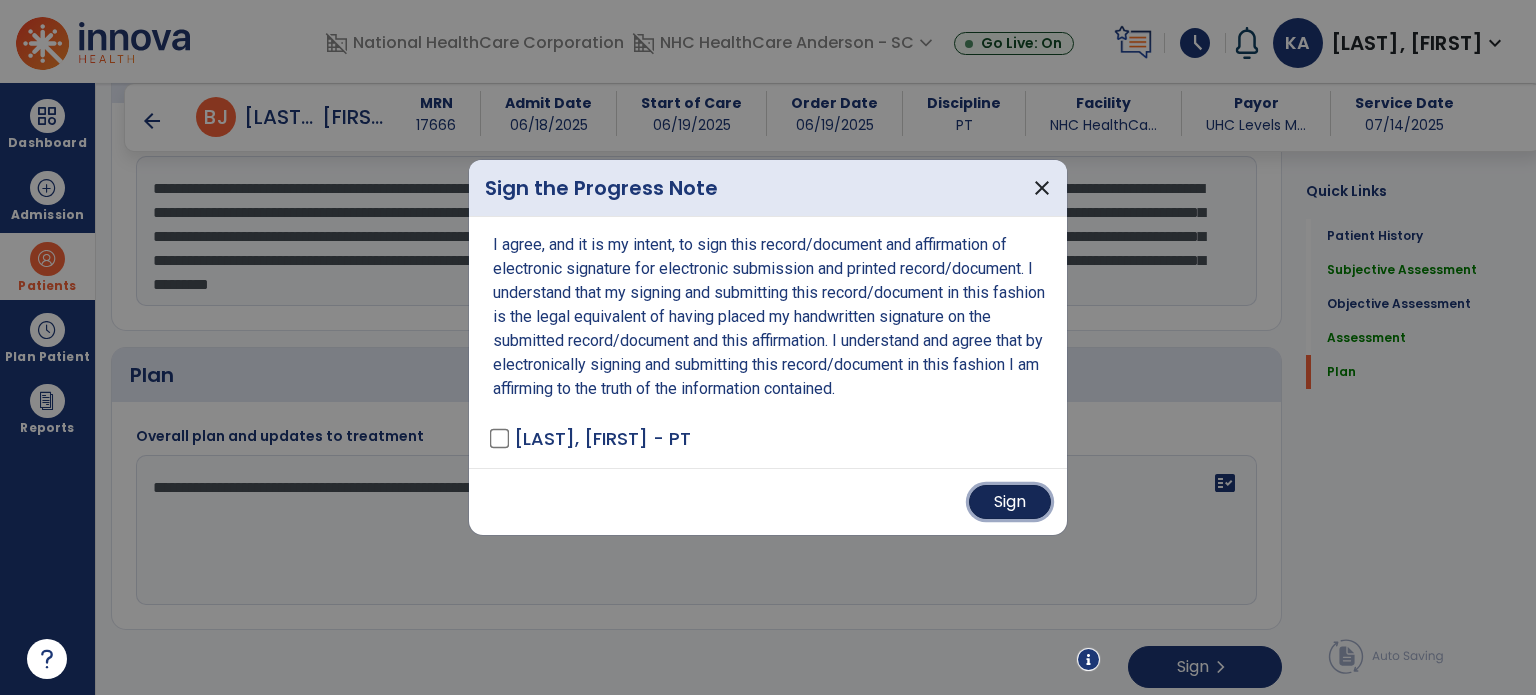click on "Sign" at bounding box center (1010, 502) 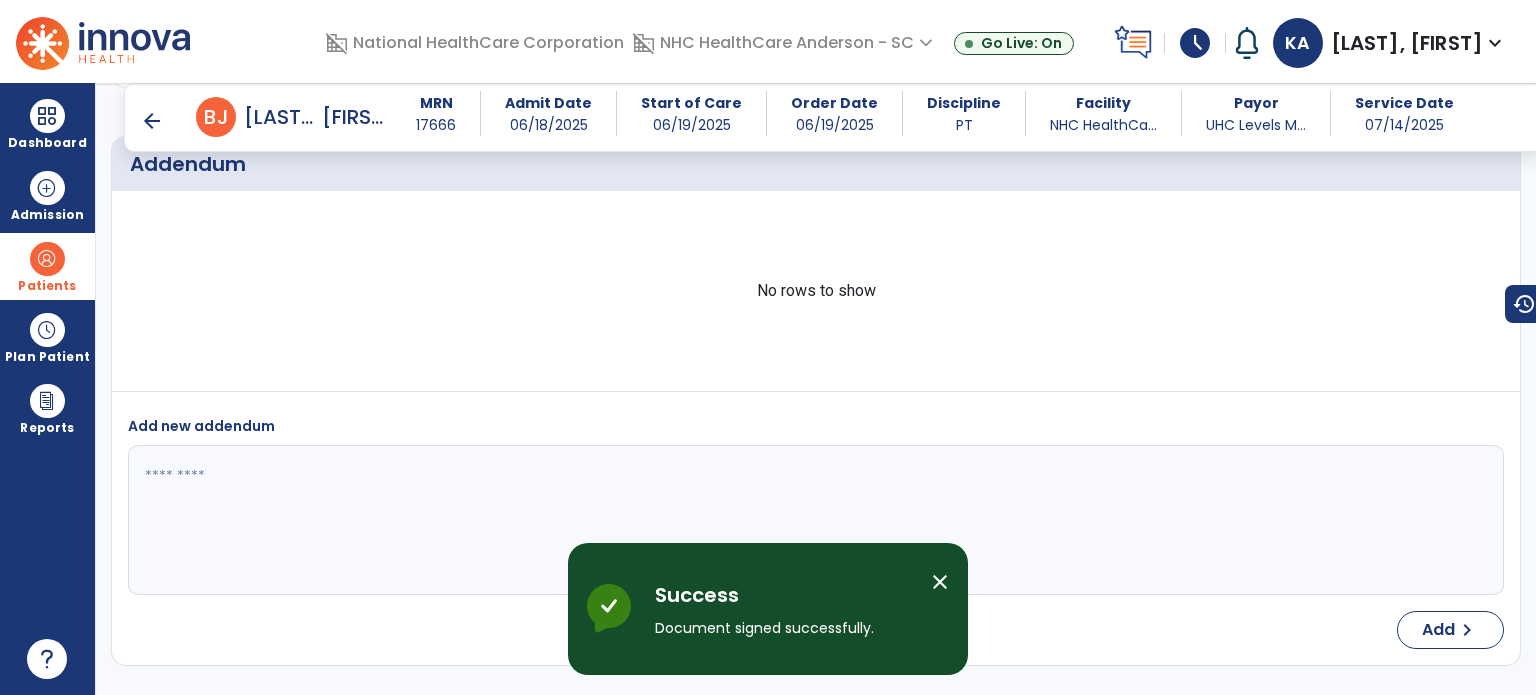 scroll, scrollTop: 3312, scrollLeft: 0, axis: vertical 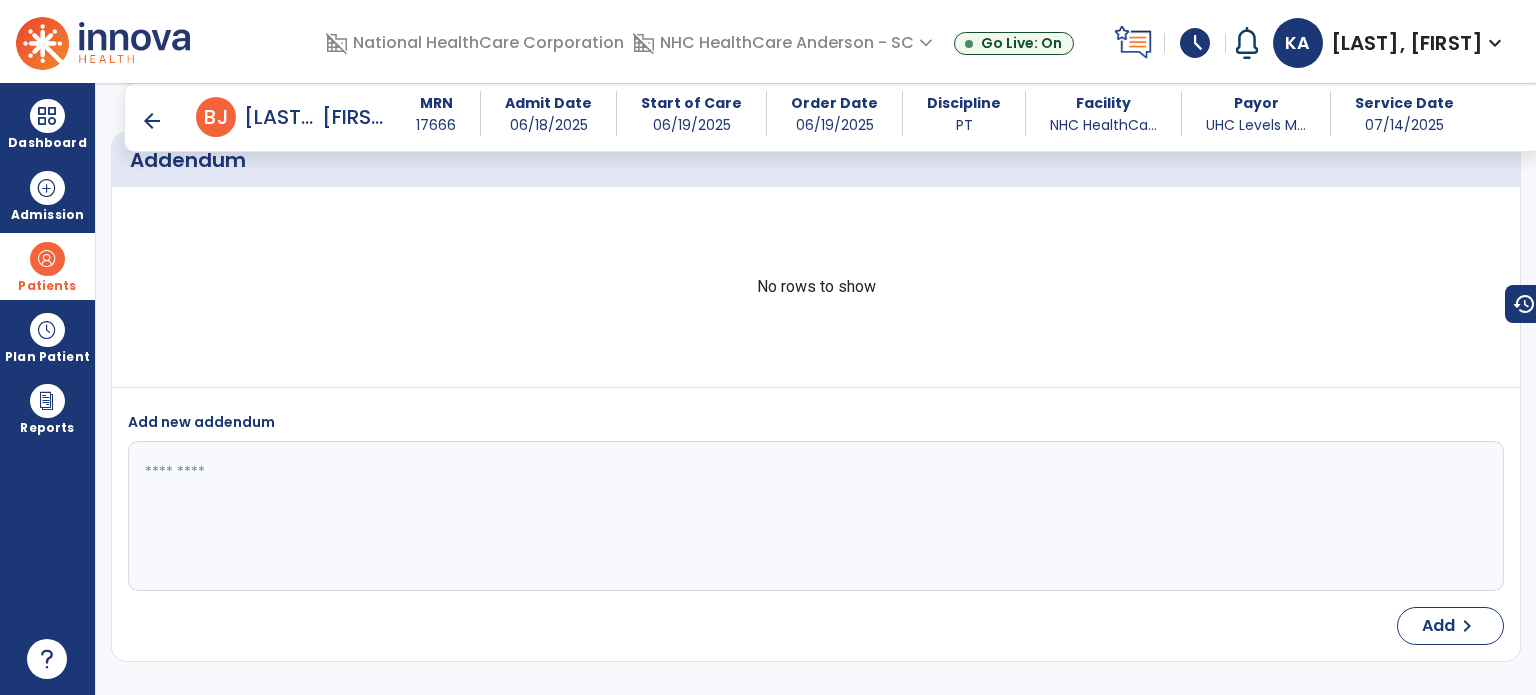 click on "arrow_back      B  J  [LAST],   [FIRST] MRN 17666 Admit Date 06/18/2025 Start of Care 06/19/2025 Order Date 06/19/2025 Discipline PT Facility NHC HealthCa... Payor UHC Levels M... Service Date 07/14/2025" at bounding box center (833, 117) 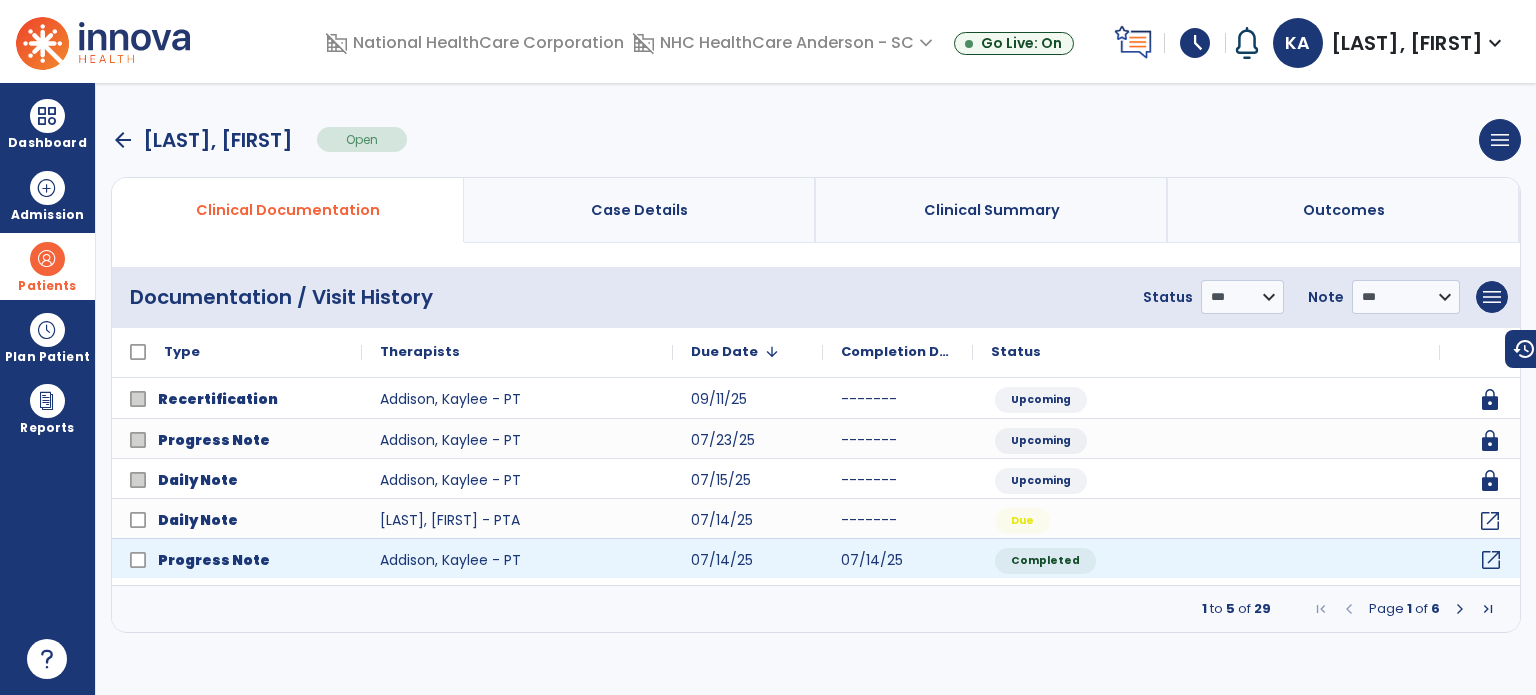 click on "open_in_new" 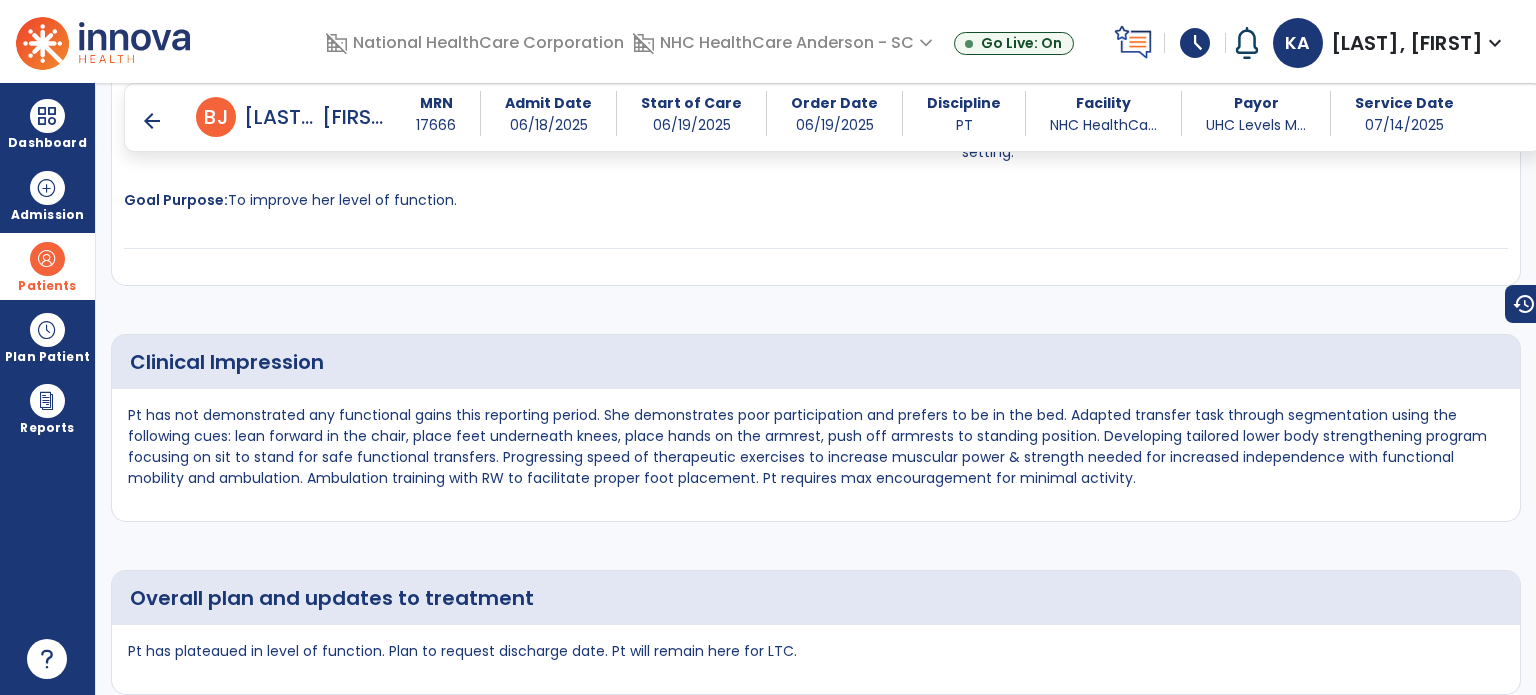 scroll, scrollTop: 2900, scrollLeft: 0, axis: vertical 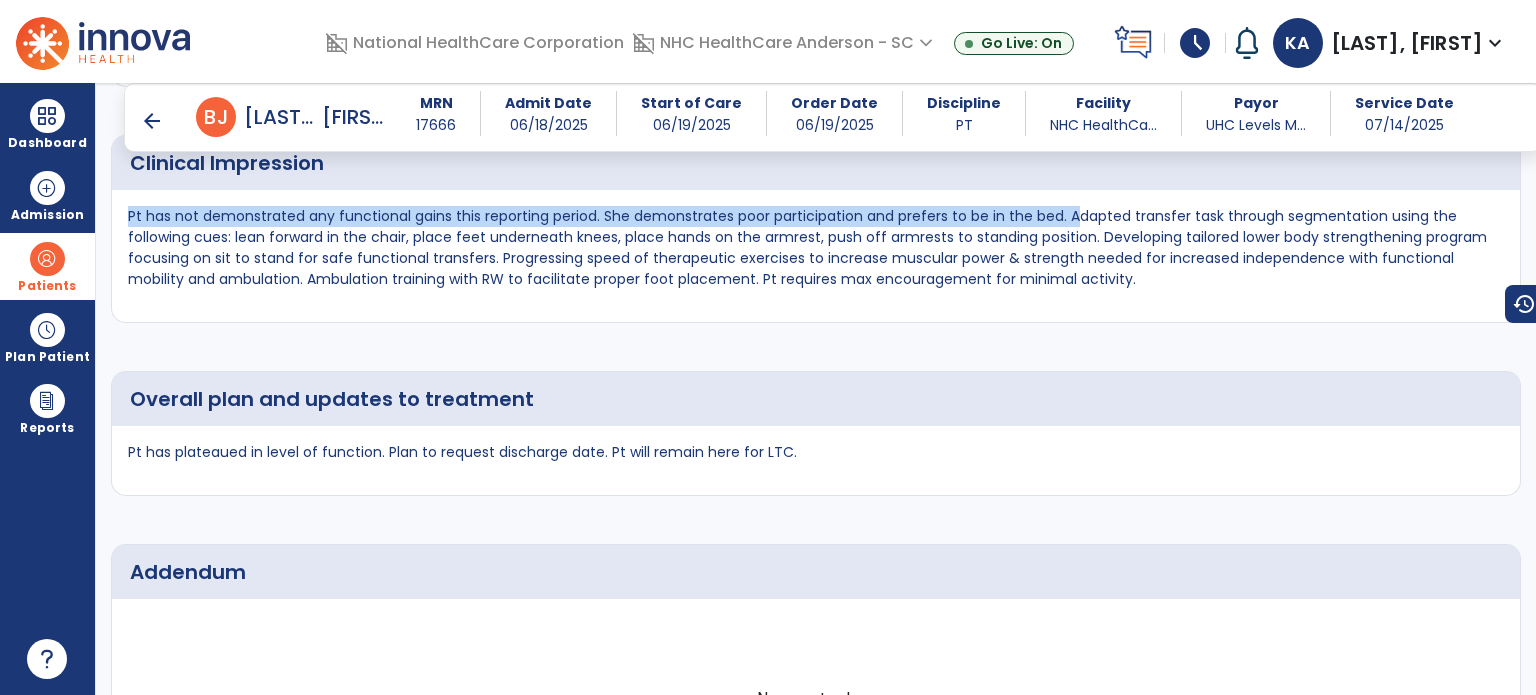 drag, startPoint x: 128, startPoint y: 200, endPoint x: 1068, endPoint y: 202, distance: 940.00214 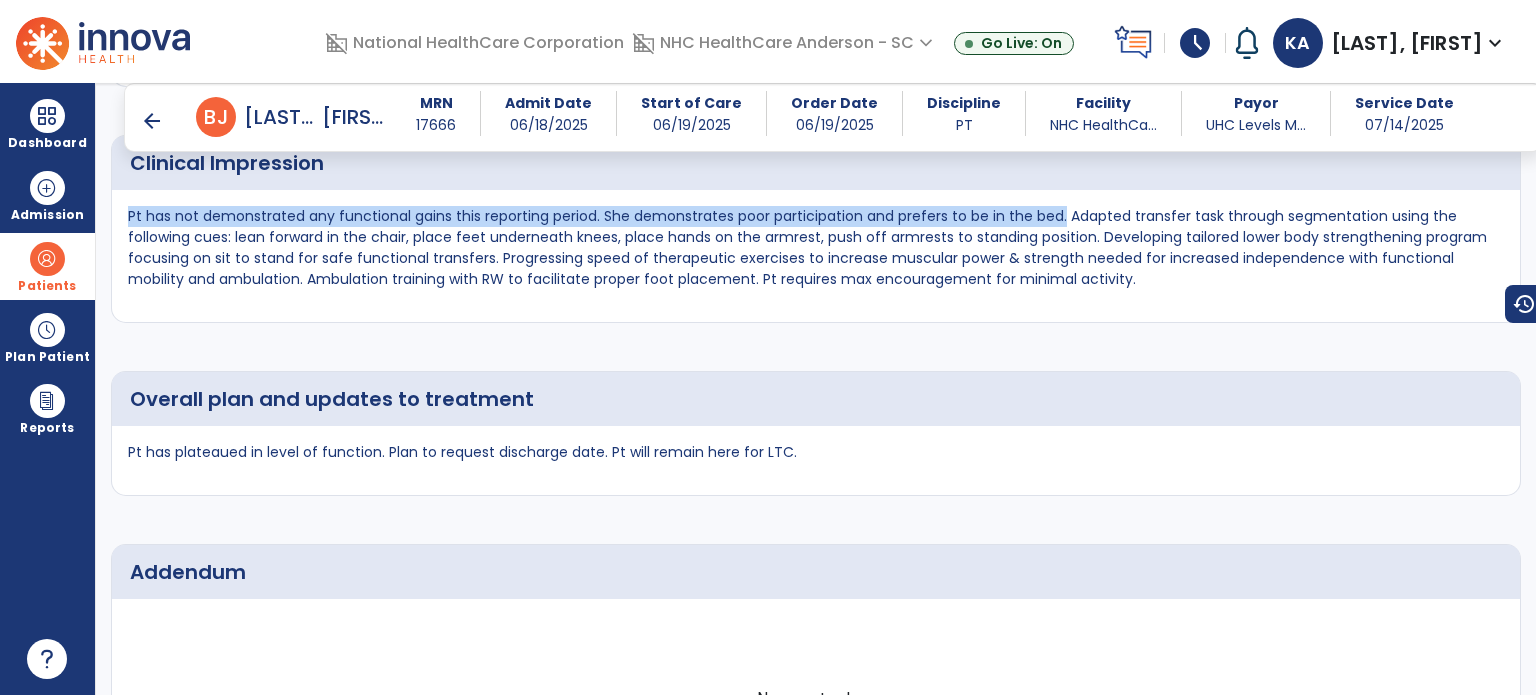 drag, startPoint x: 1060, startPoint y: 205, endPoint x: 105, endPoint y: 202, distance: 955.0047 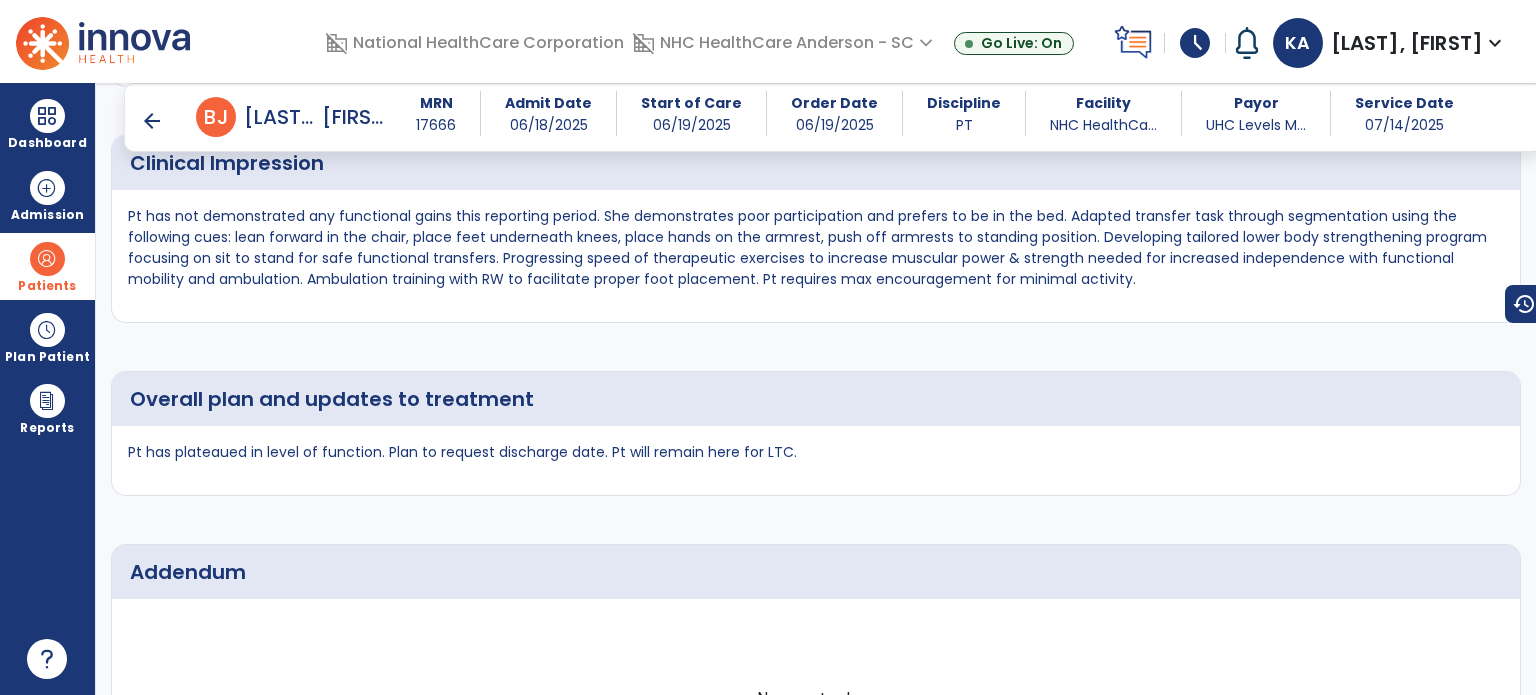click on "arrow_back" at bounding box center [152, 121] 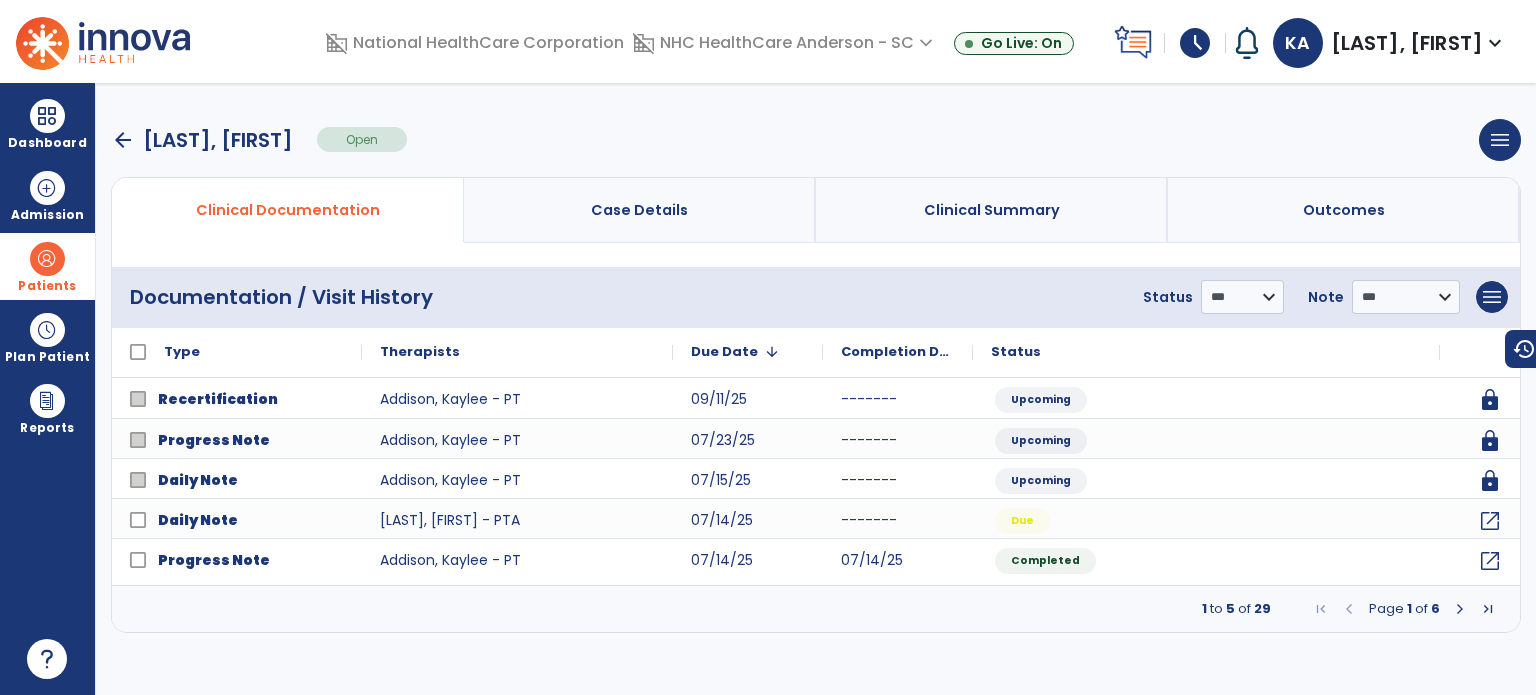 scroll, scrollTop: 0, scrollLeft: 0, axis: both 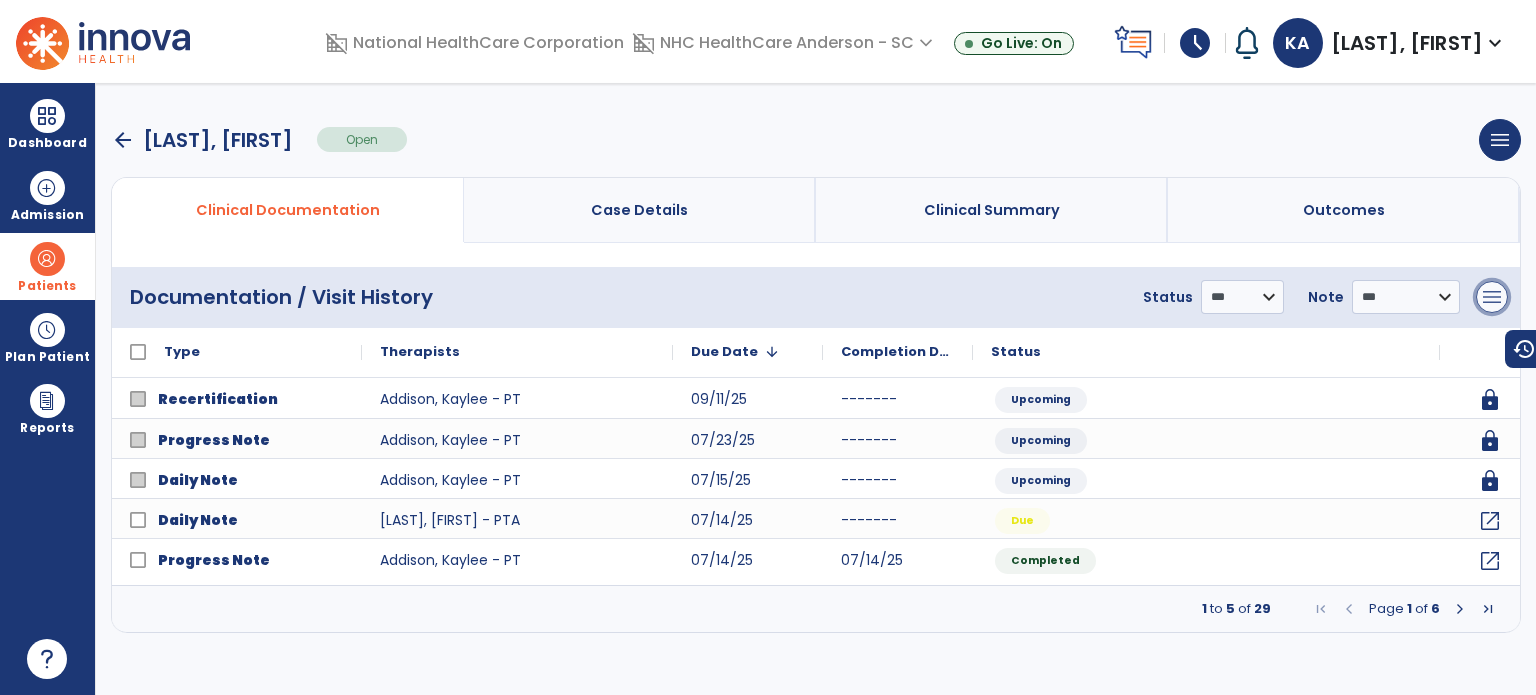 click on "menu" at bounding box center [1492, 297] 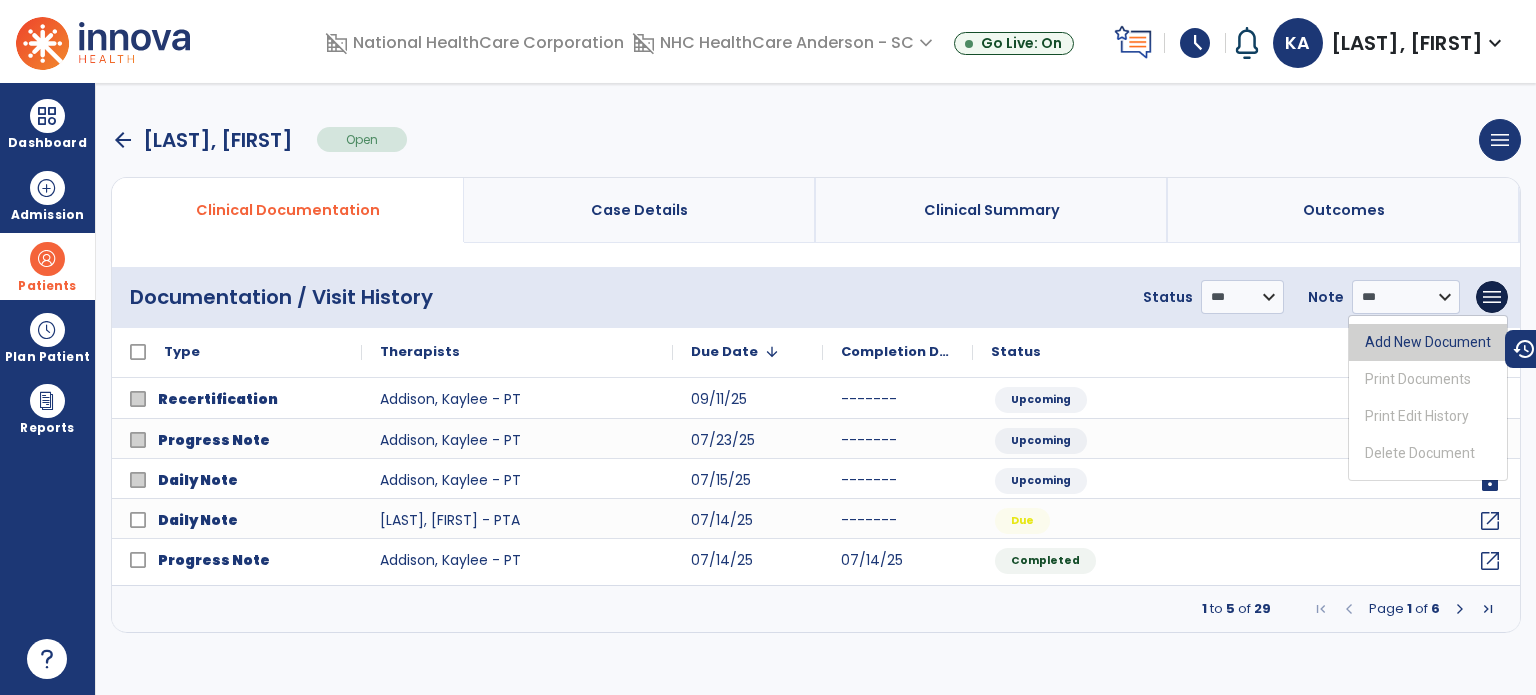 click on "Add New Document" at bounding box center [1428, 342] 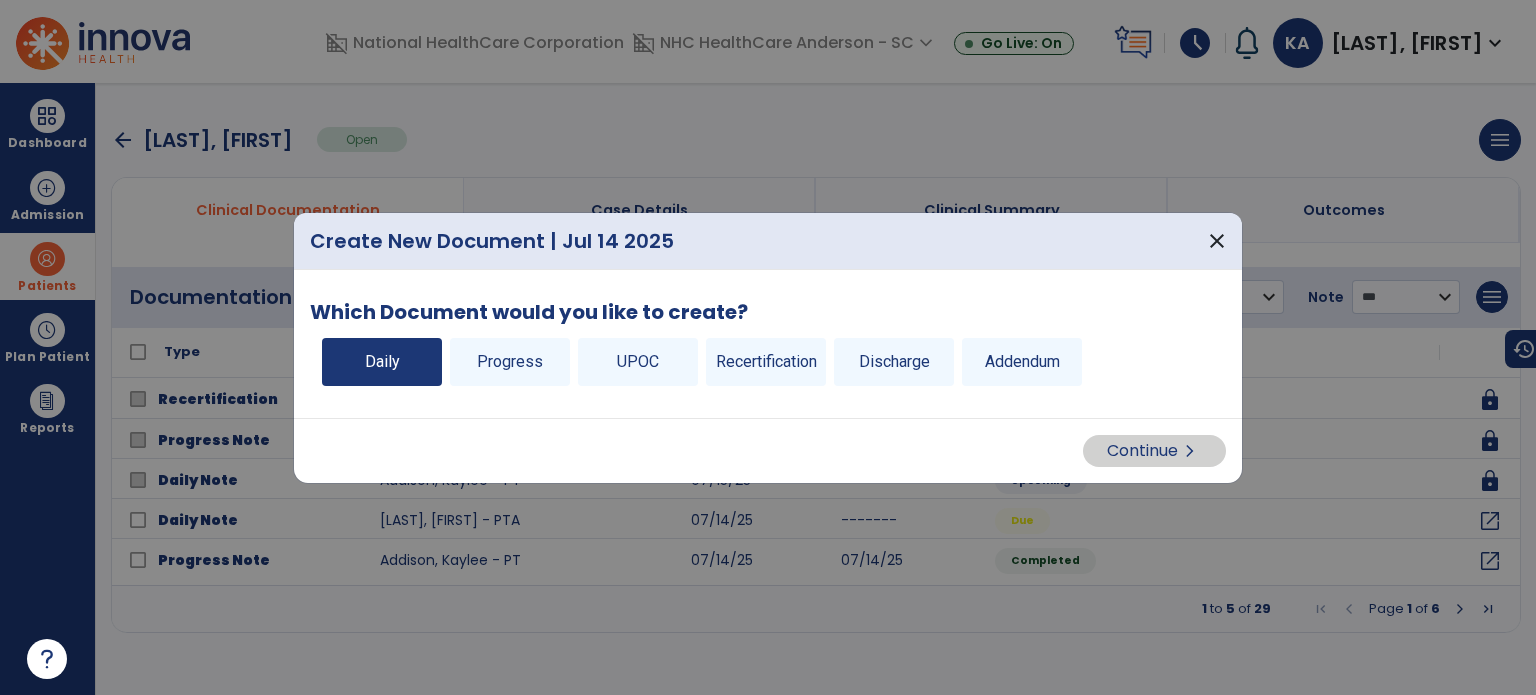 click on "Daily" at bounding box center [382, 362] 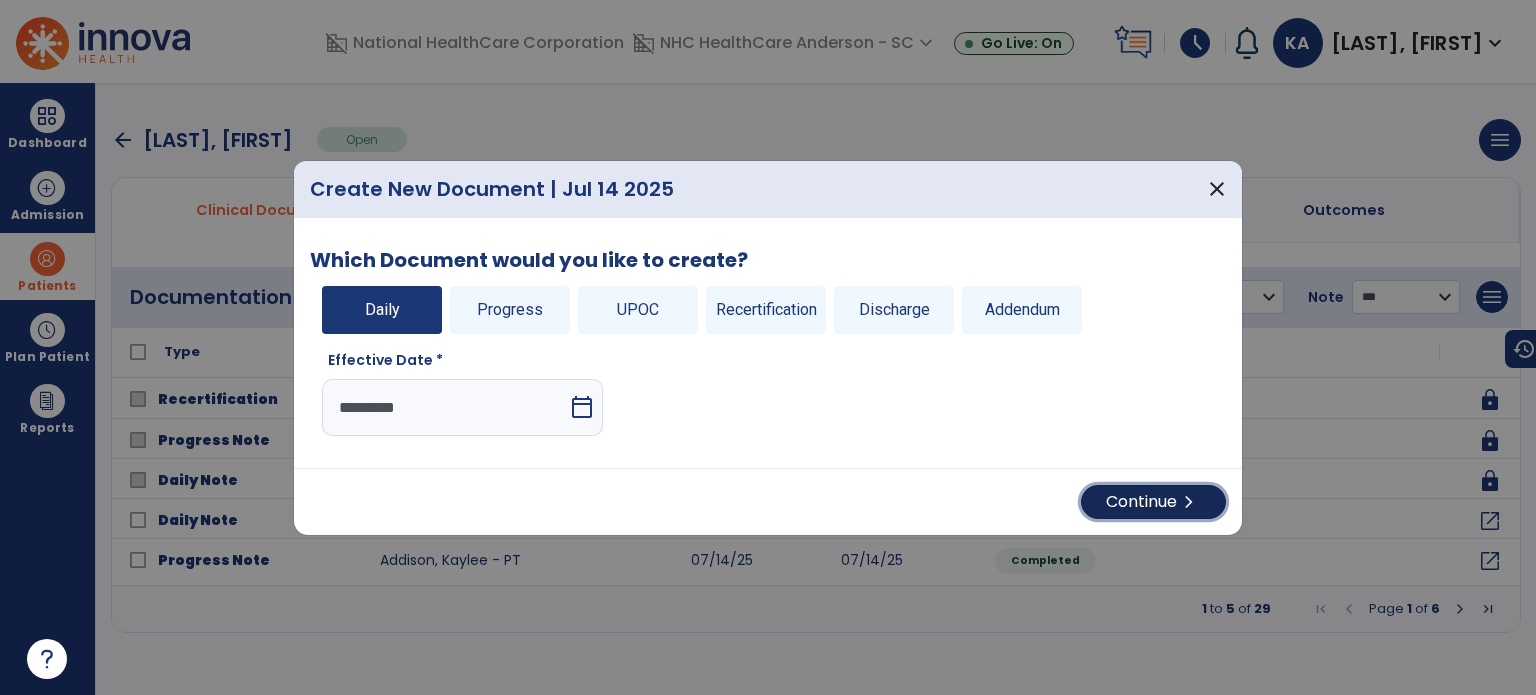 click on "chevron_right" at bounding box center [1189, 502] 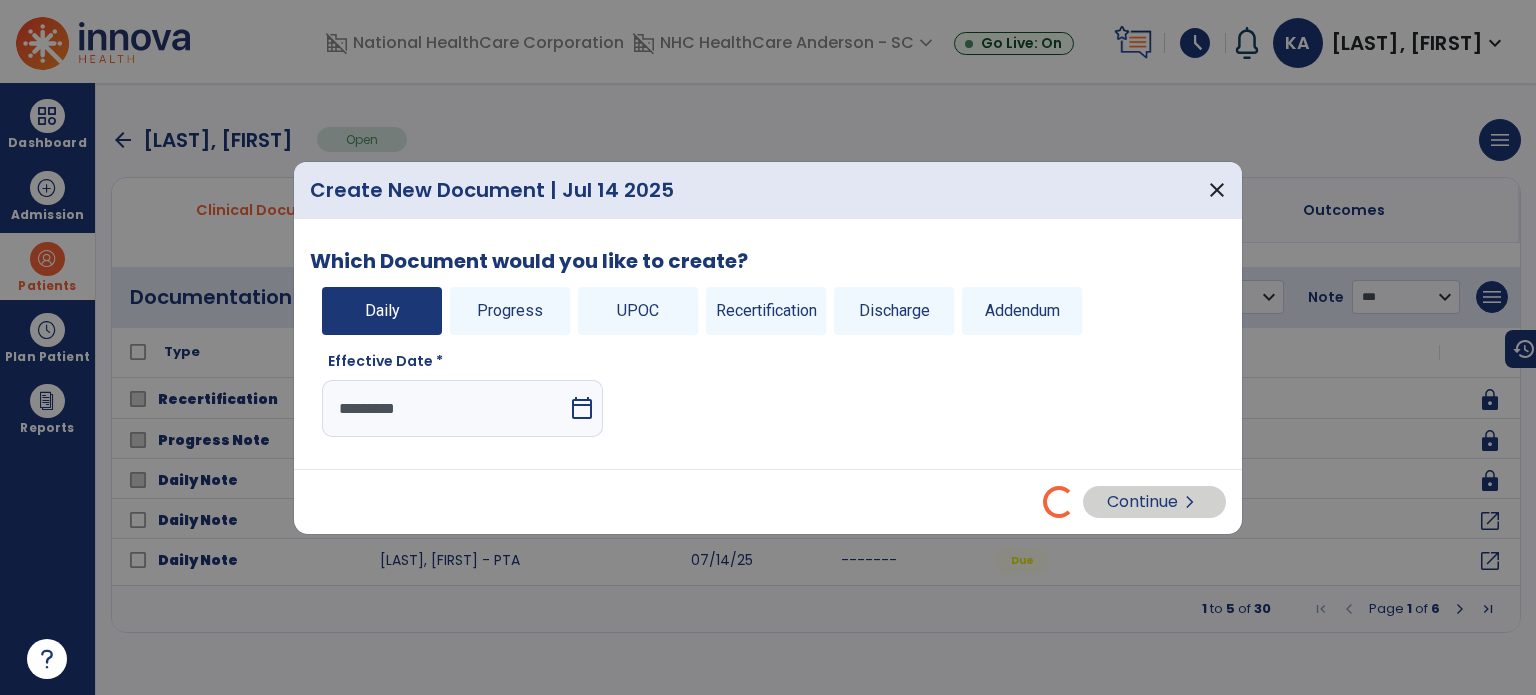 select on "*" 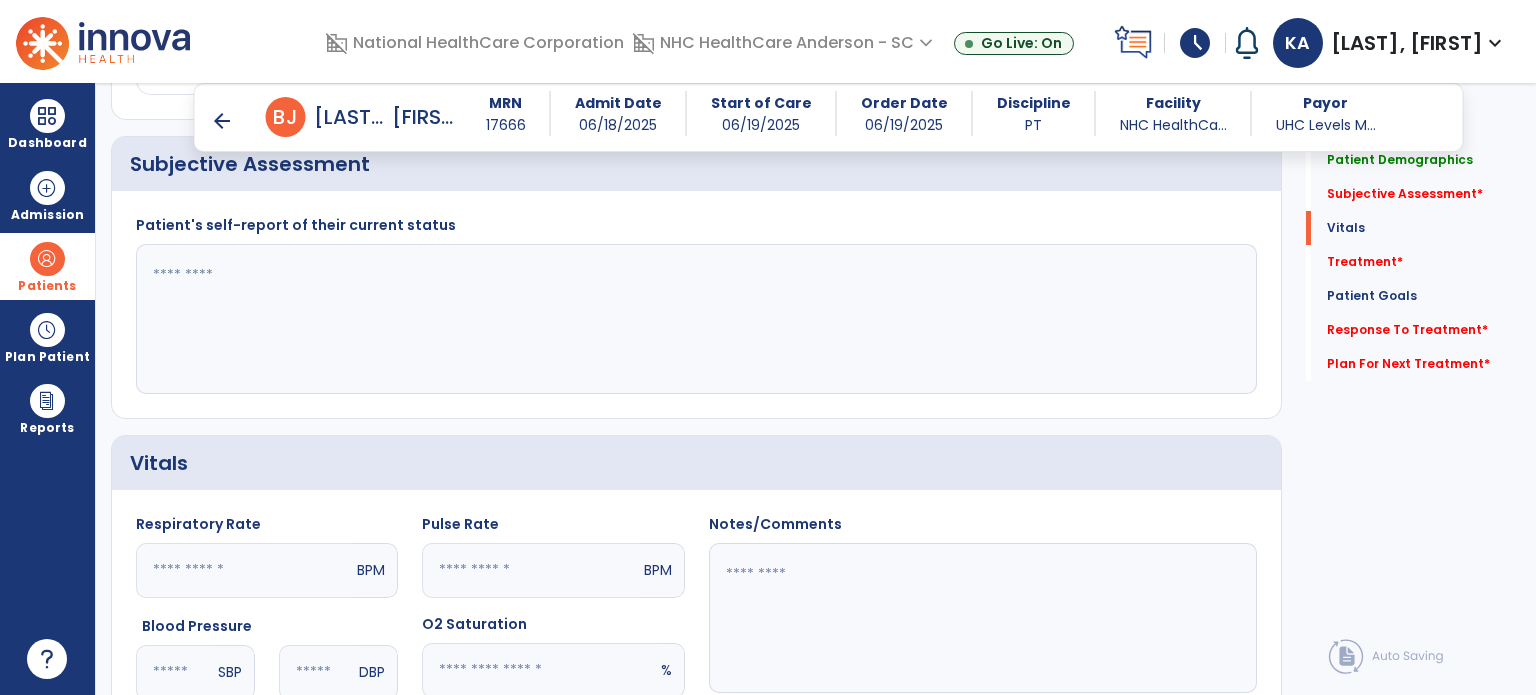 scroll, scrollTop: 500, scrollLeft: 0, axis: vertical 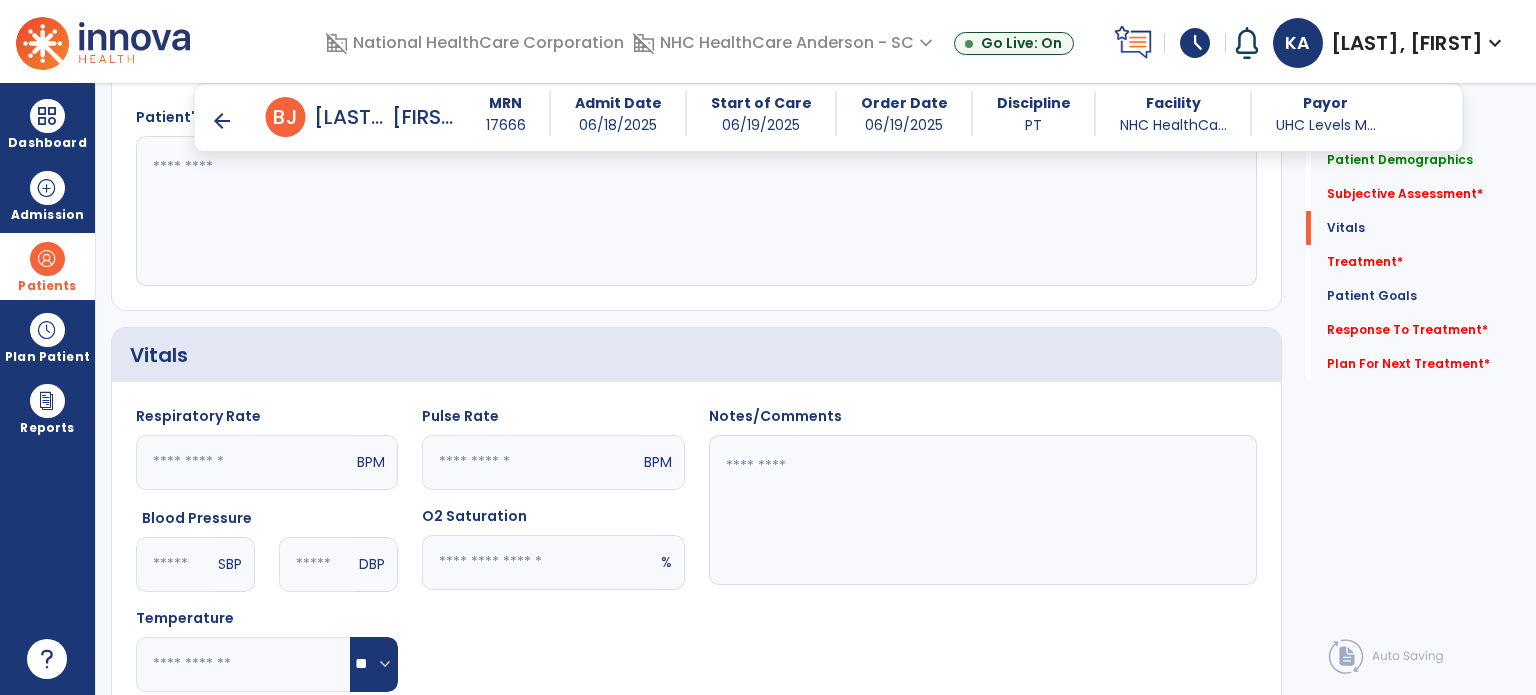 click 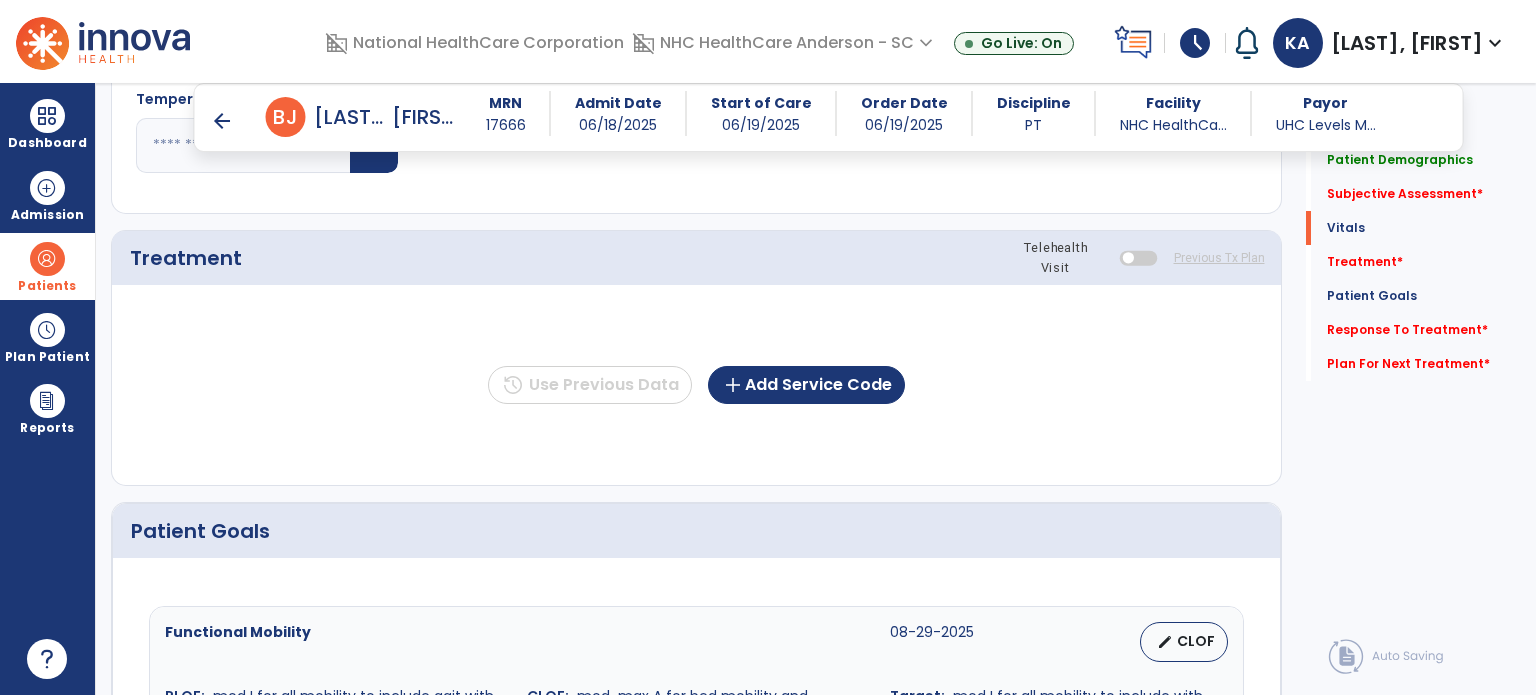 scroll, scrollTop: 1100, scrollLeft: 0, axis: vertical 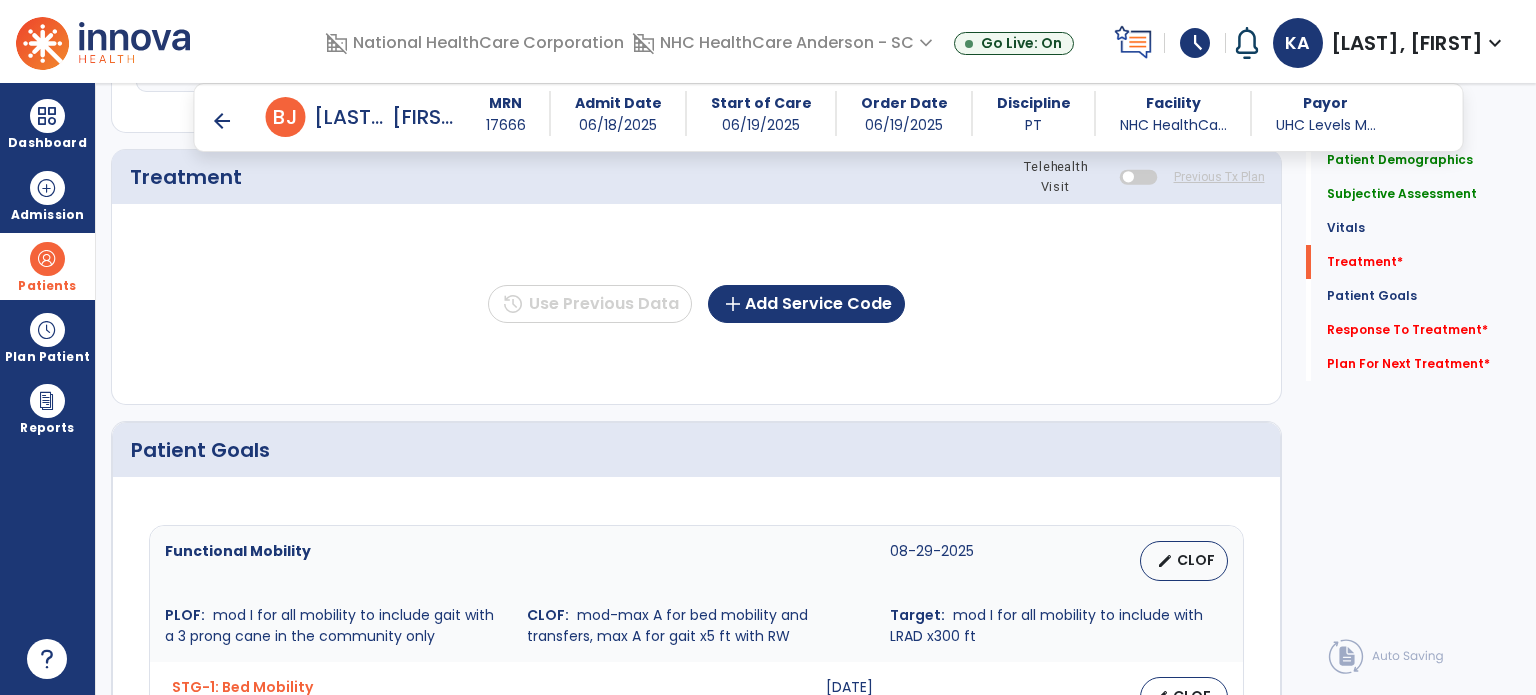 type on "**********" 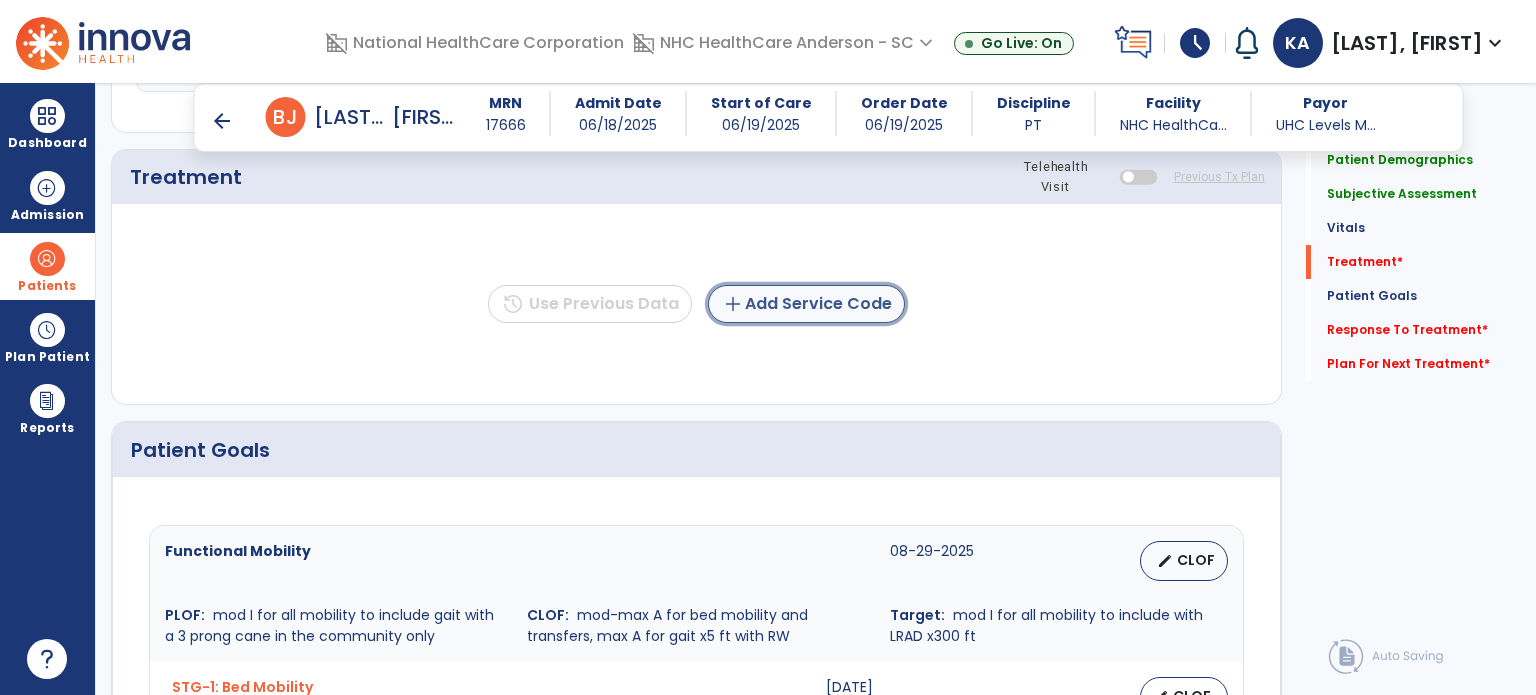 click on "add  Add Service Code" 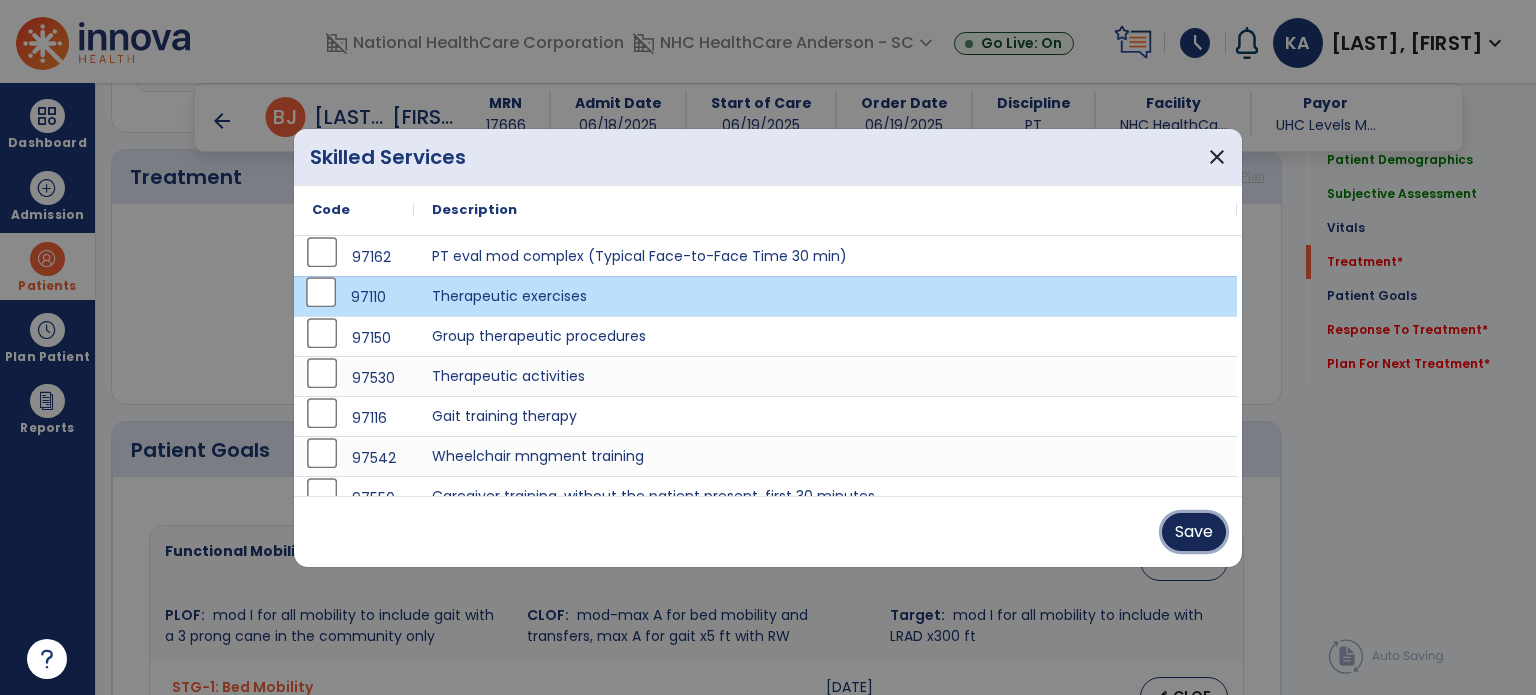 drag, startPoint x: 1209, startPoint y: 541, endPoint x: 1004, endPoint y: 550, distance: 205.19746 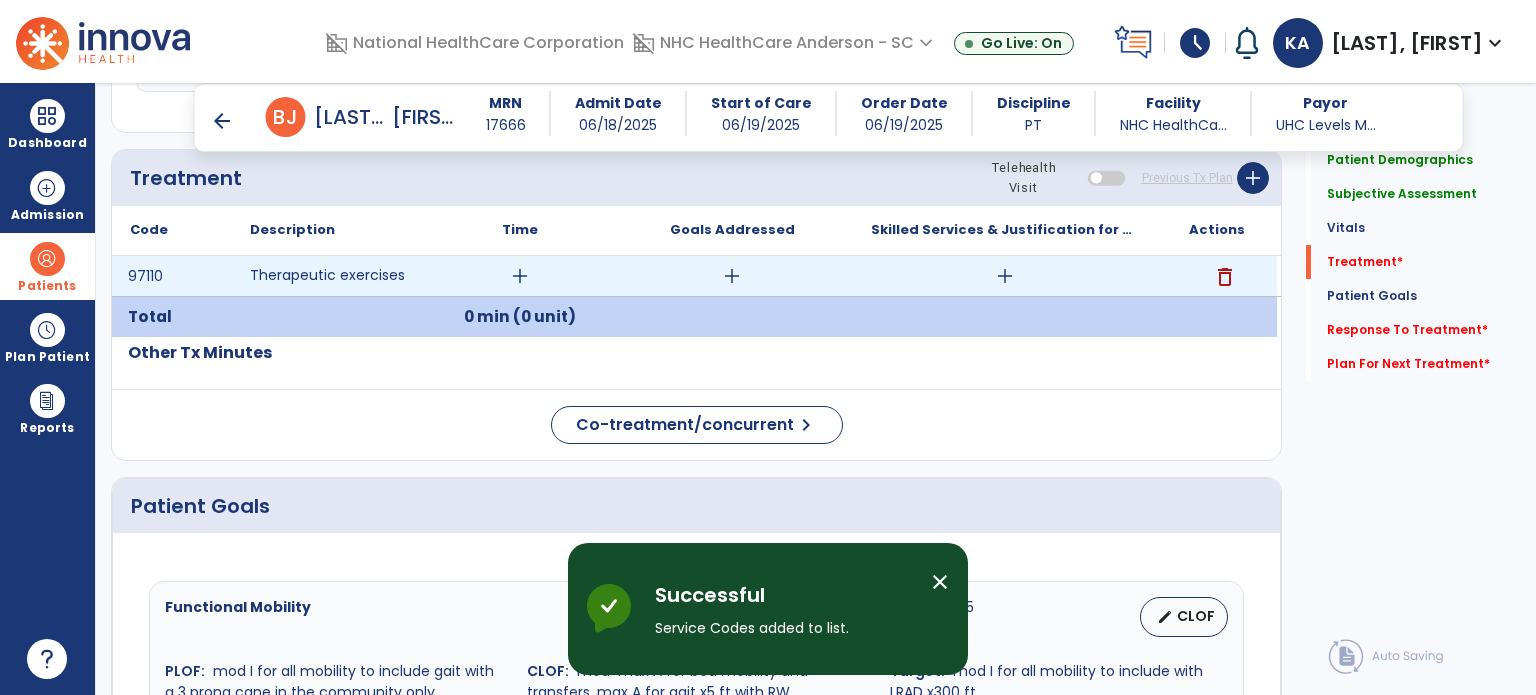 click on "add" at bounding box center [520, 276] 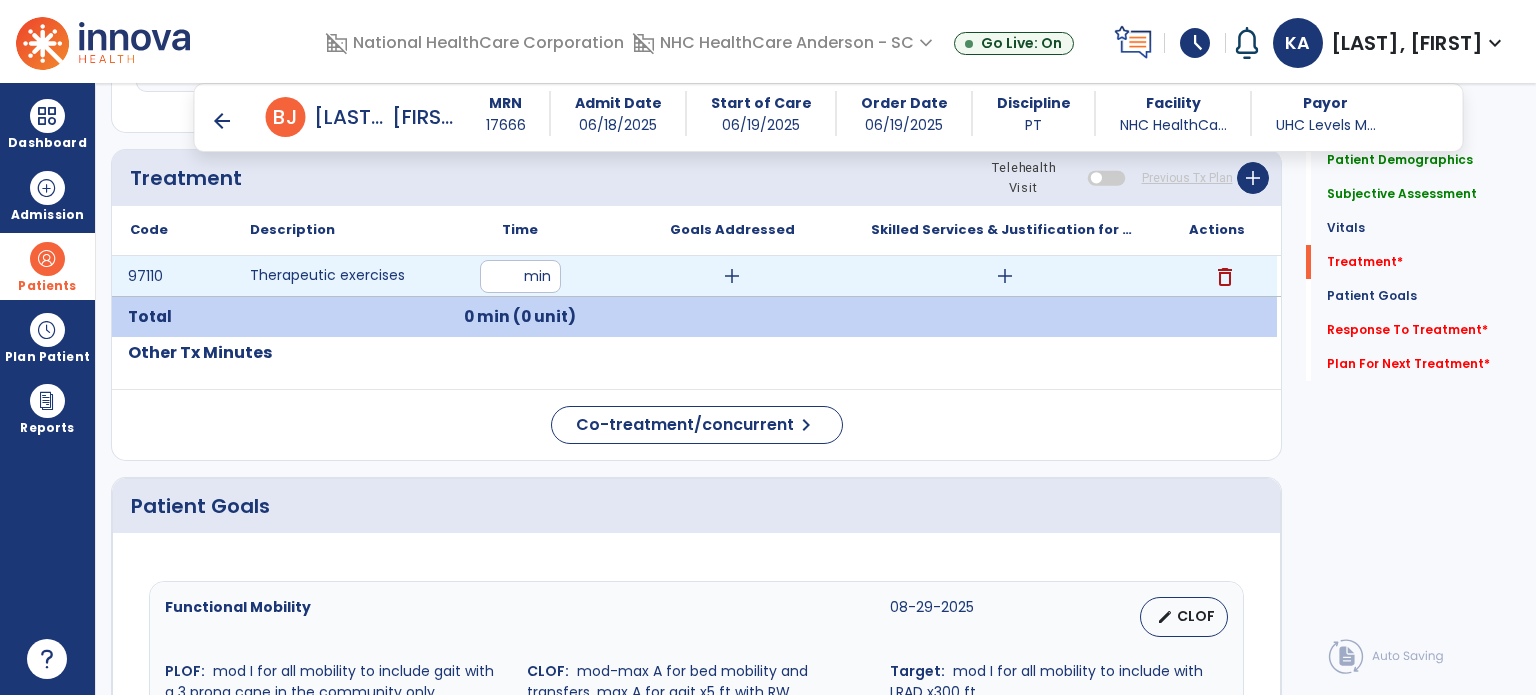 type on "**" 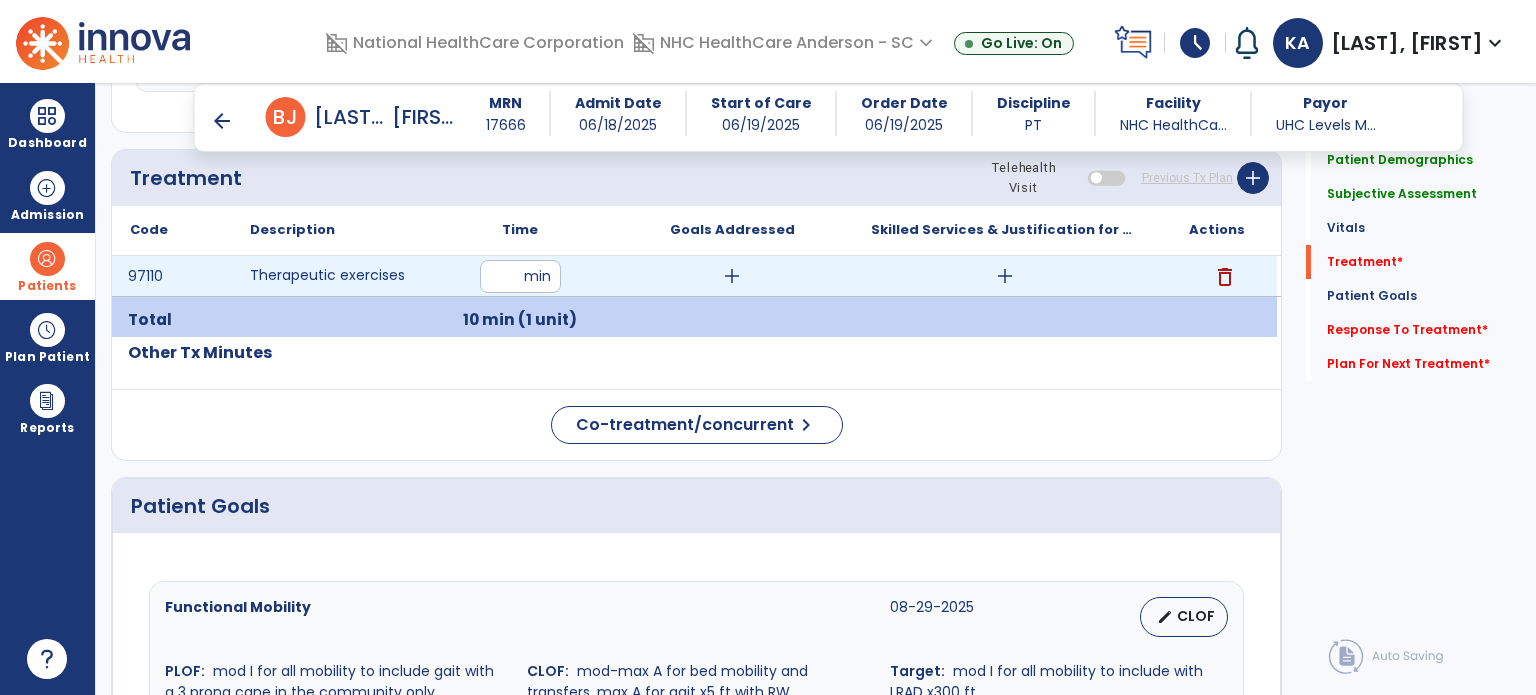 click on "add" at bounding box center (732, 276) 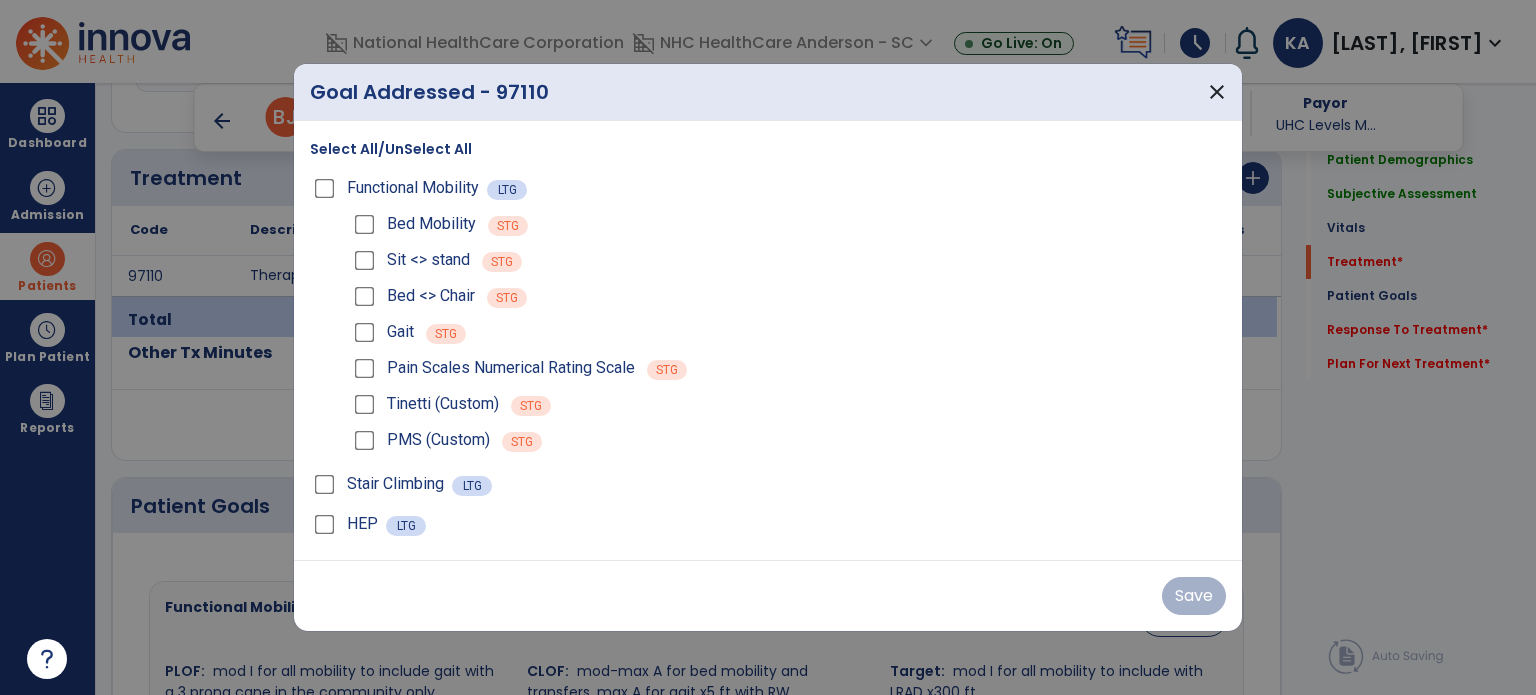 drag, startPoint x: 340, startPoint y: 147, endPoint x: 1147, endPoint y: 517, distance: 887.7776 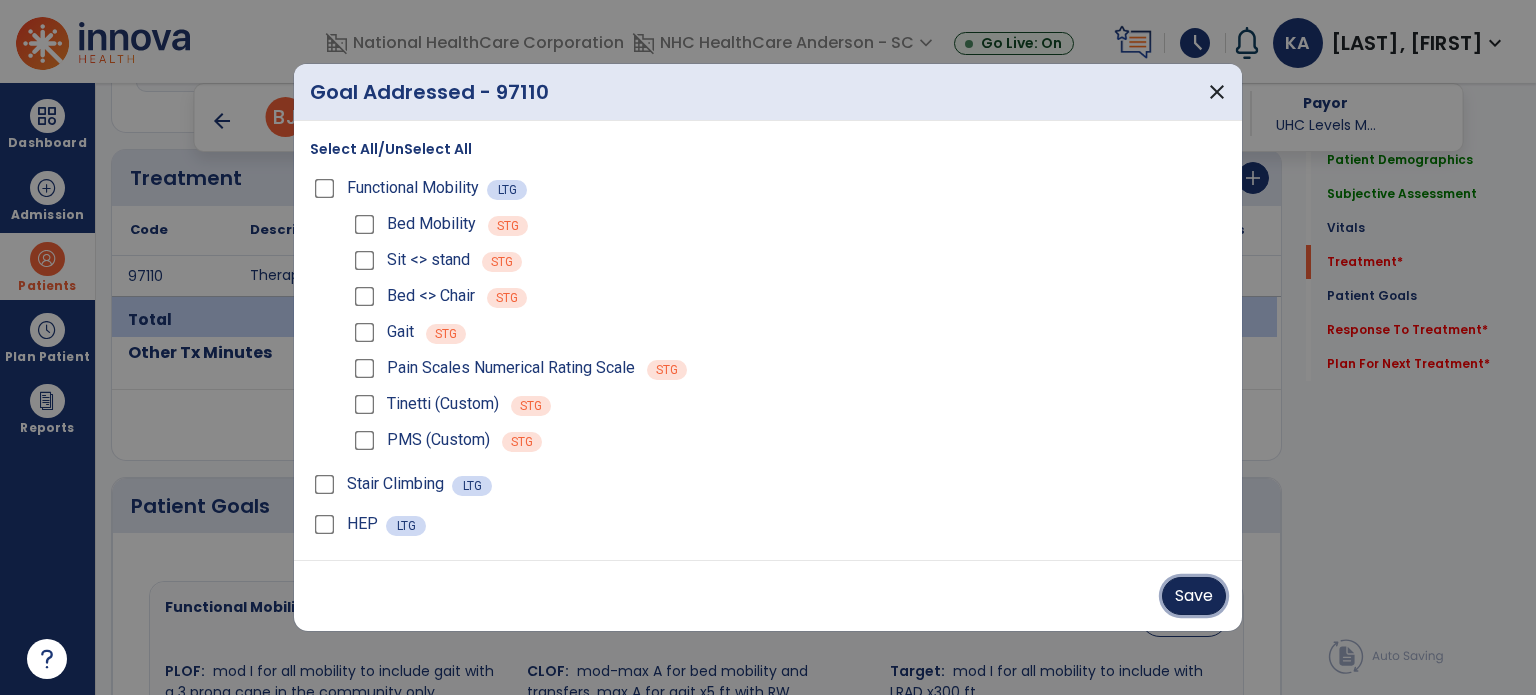 click on "Save" at bounding box center [1194, 596] 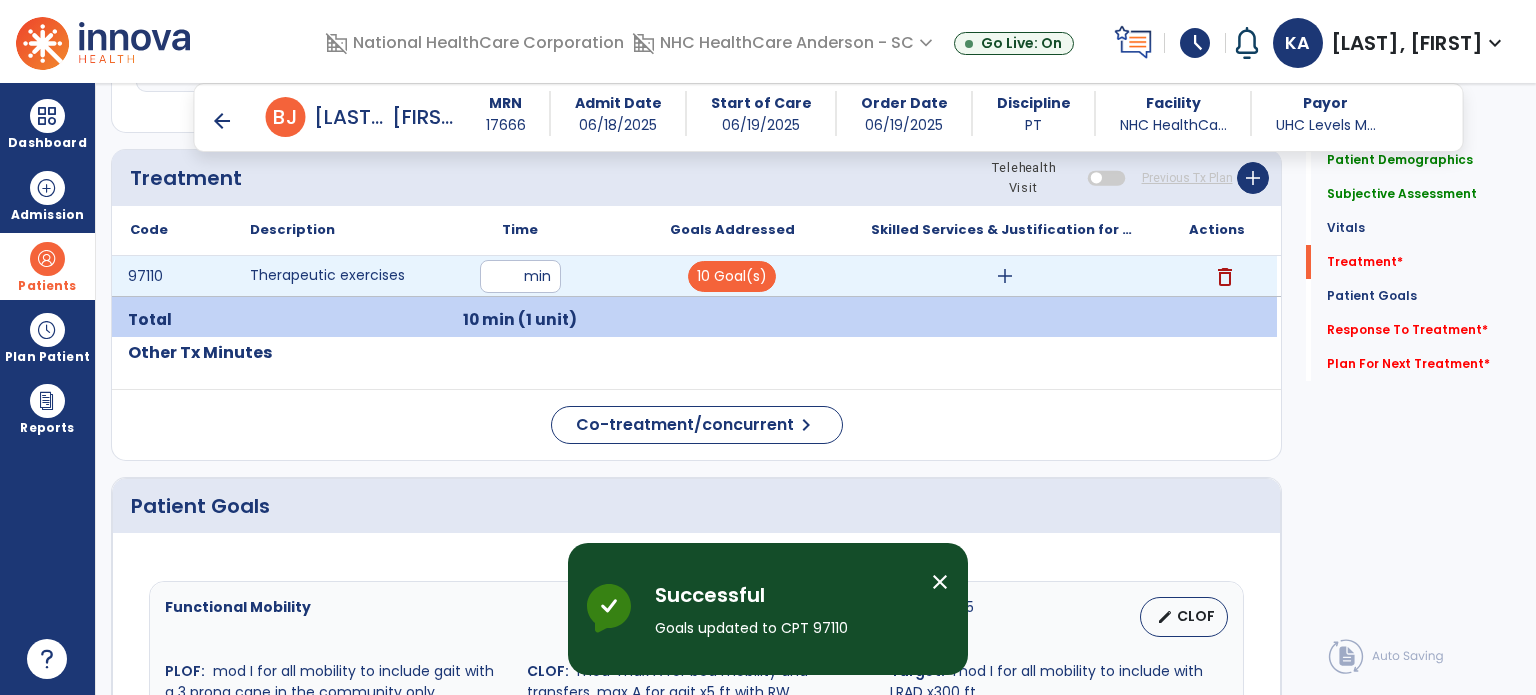 click on "add" at bounding box center (1005, 276) 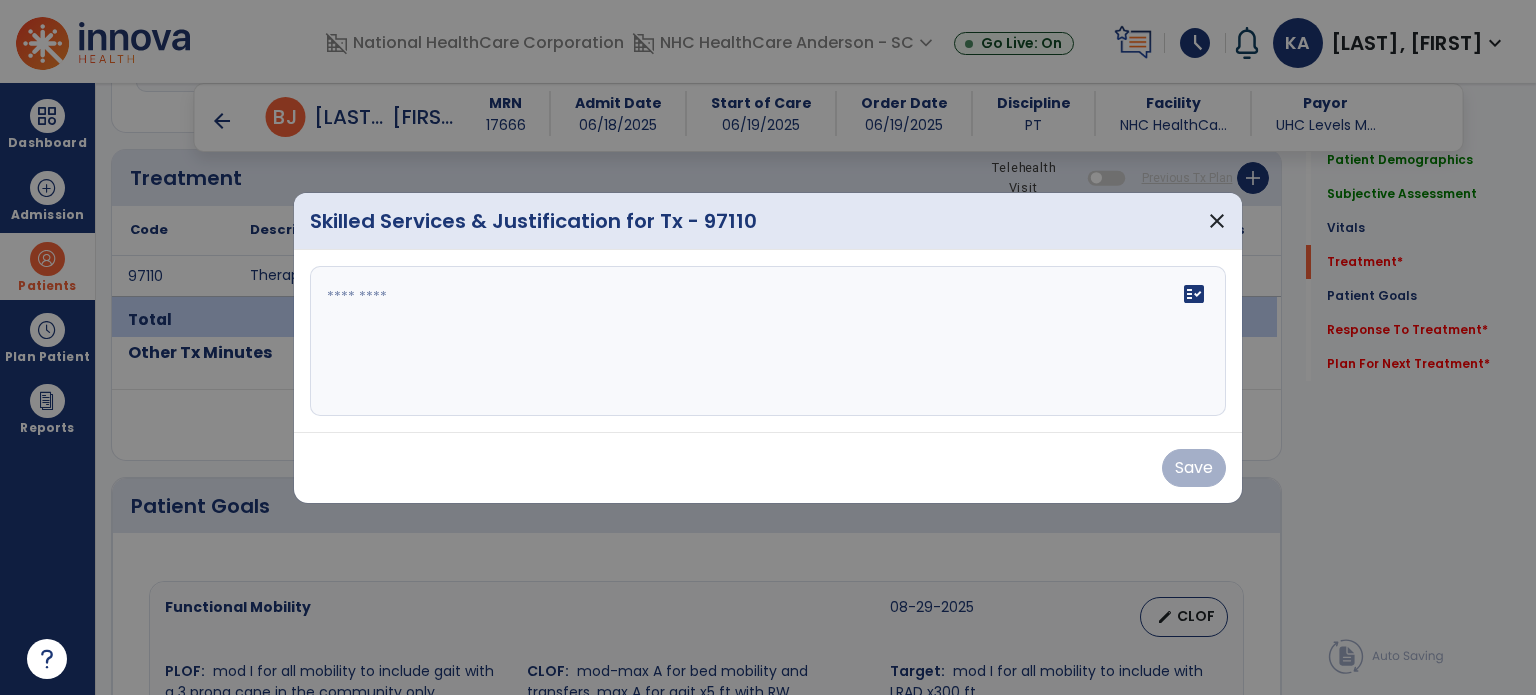 drag, startPoint x: 1010, startPoint y: 271, endPoint x: 704, endPoint y: 301, distance: 307.46707 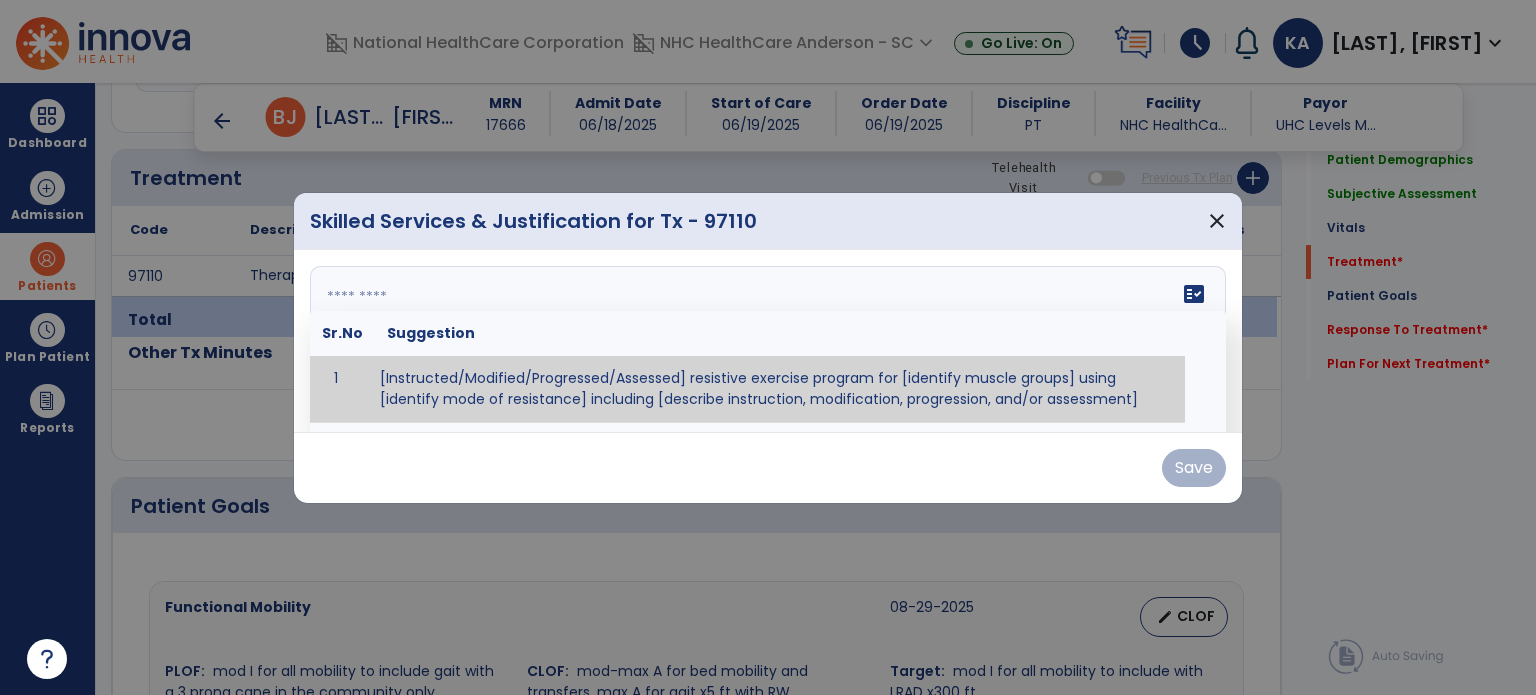 paste on "**********" 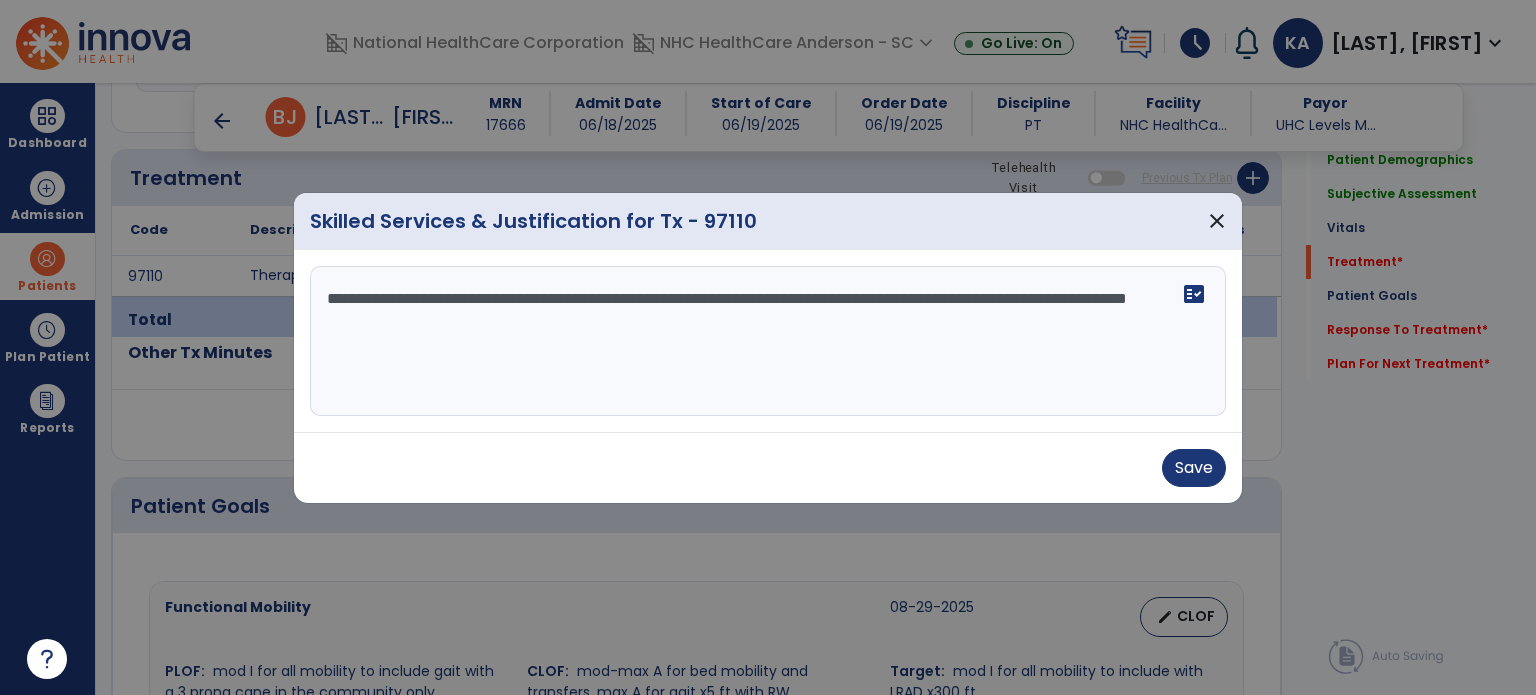 drag, startPoint x: 1423, startPoint y: 494, endPoint x: 566, endPoint y: 359, distance: 867.5679 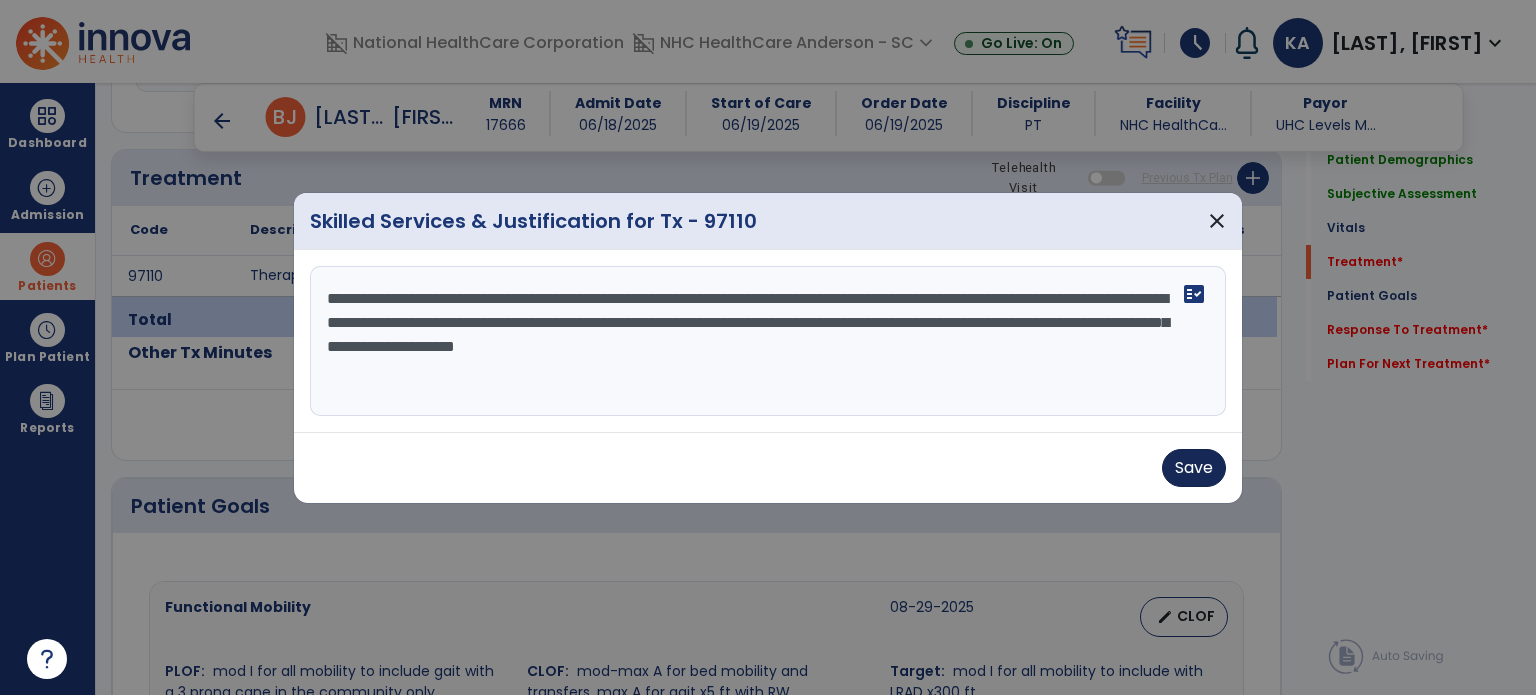 type on "**********" 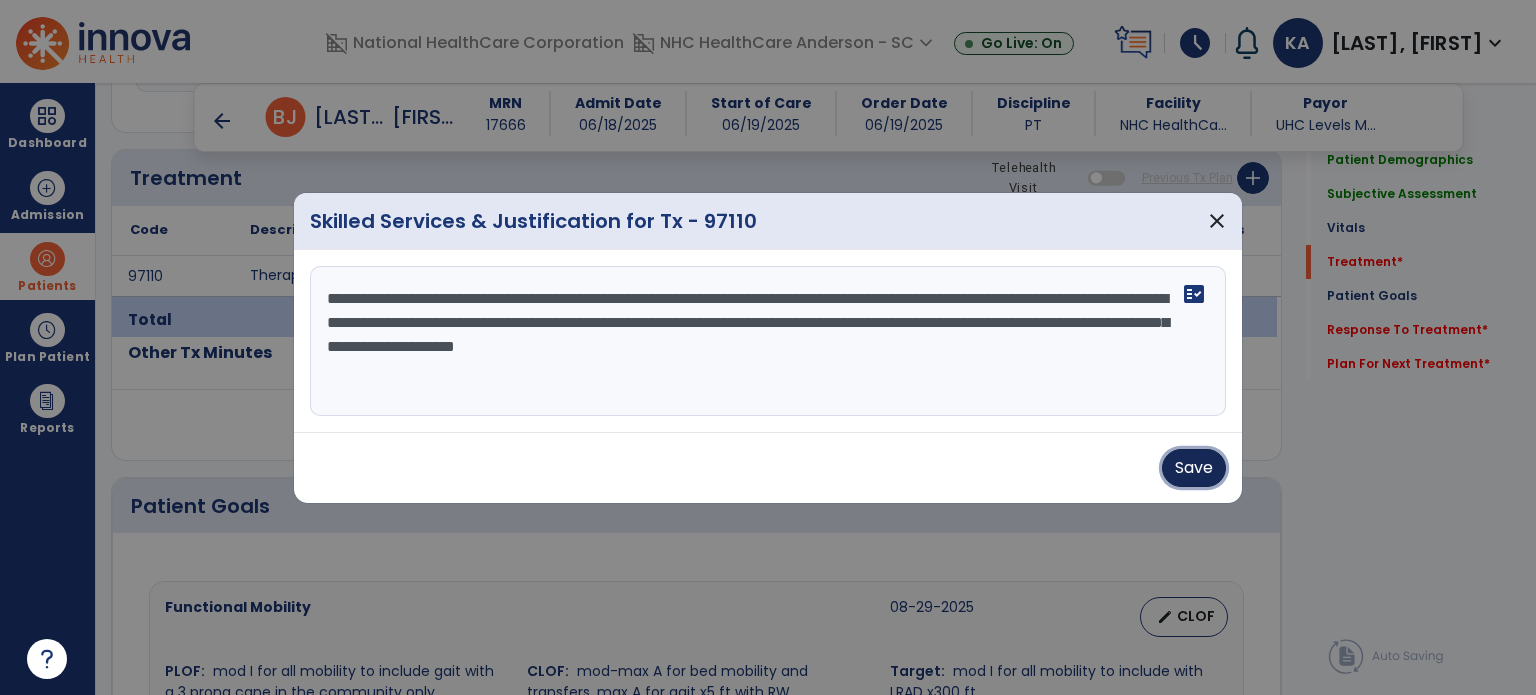 drag, startPoint x: 1192, startPoint y: 451, endPoint x: 1398, endPoint y: 356, distance: 226.85017 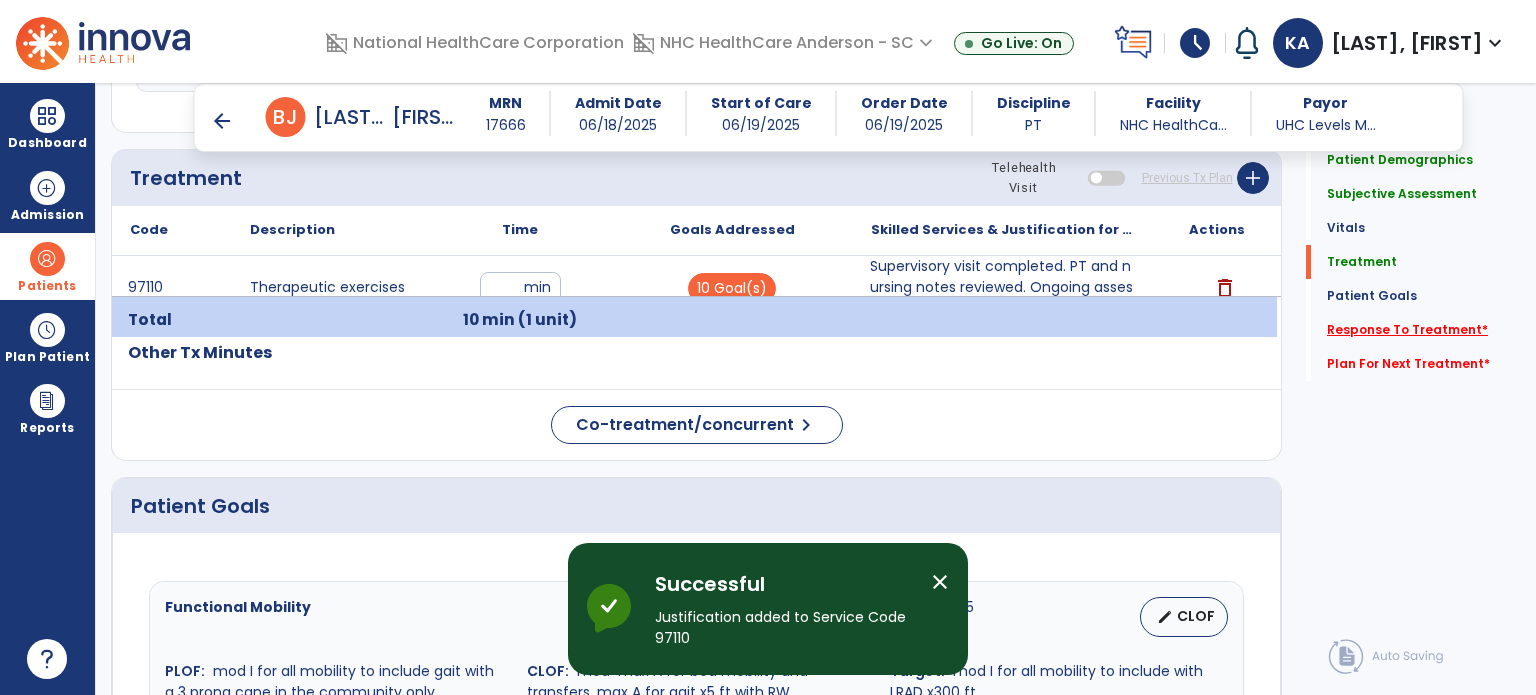 click on "Response To Treatment   *" 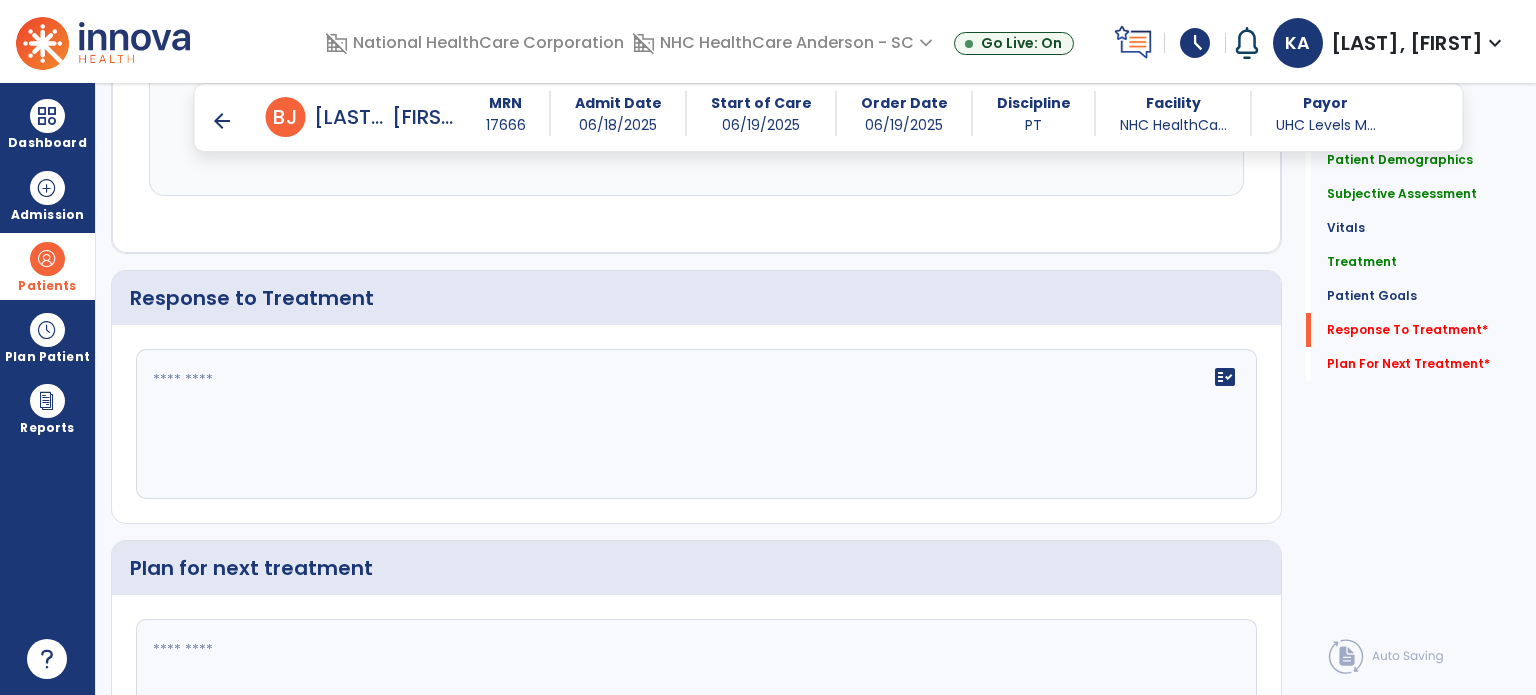 scroll, scrollTop: 3029, scrollLeft: 0, axis: vertical 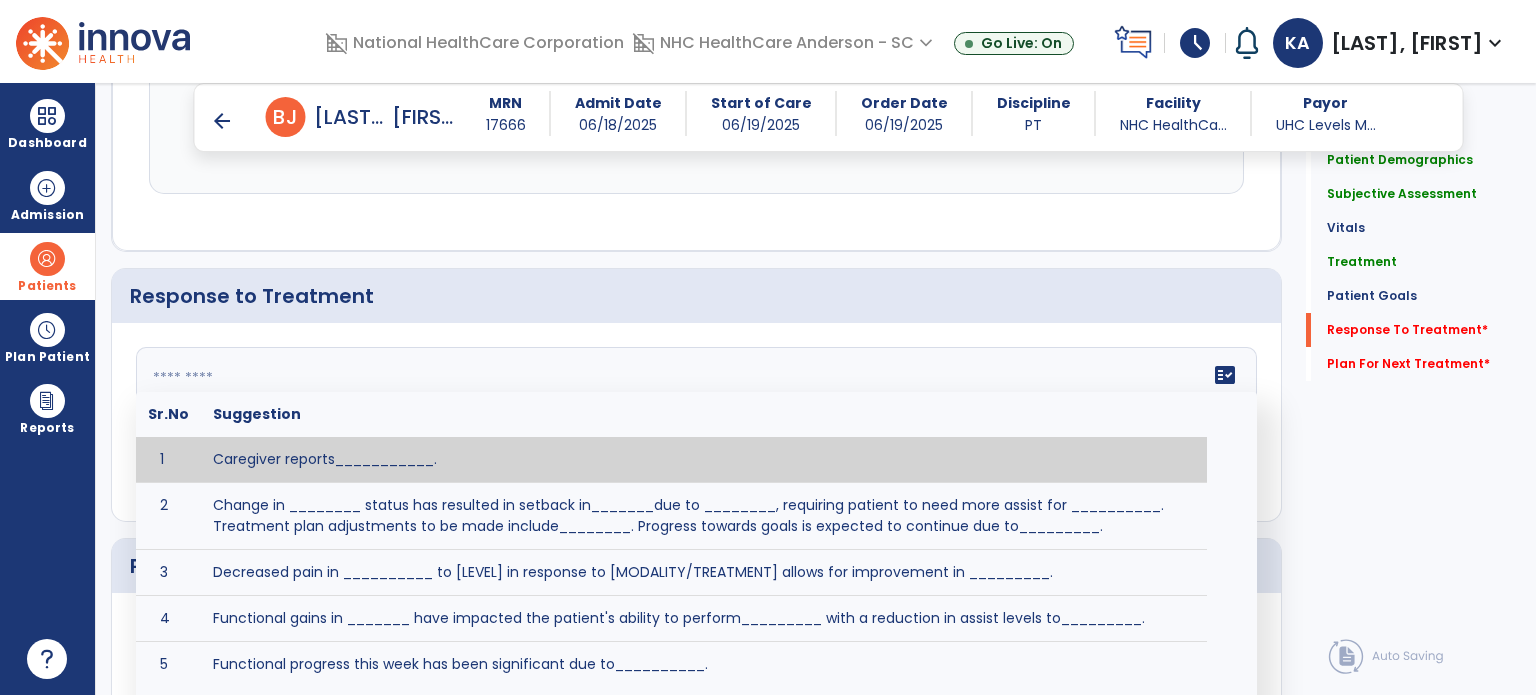 click on "fact_check  Sr.No Suggestion 1 Caregiver reports___________. 2 Change in ________ status has resulted in setback in_______due to ________, requiring patient to need more assist for __________.   Treatment plan adjustments to be made include________.  Progress towards goals is expected to continue due to_________. 3 Decreased pain in __________ to [LEVEL] in response to [MODALITY/TREATMENT] allows for improvement in _________. 4 Functional gains in _______ have impacted the patient's ability to perform_________ with a reduction in assist levels to_________. 5 Functional progress this week has been significant due to__________. 6 Gains in ________ have improved the patient's ability to perform ______with decreased levels of assist to___________. 7 Improvement in ________allows patient to tolerate higher levels of challenges in_________. 8 Pain in [AREA] has decreased to [LEVEL] in response to [TREATMENT/MODALITY], allowing fore ease in completing__________. 9 10 11 12 13 14 15 16 17 18 19 20 21" 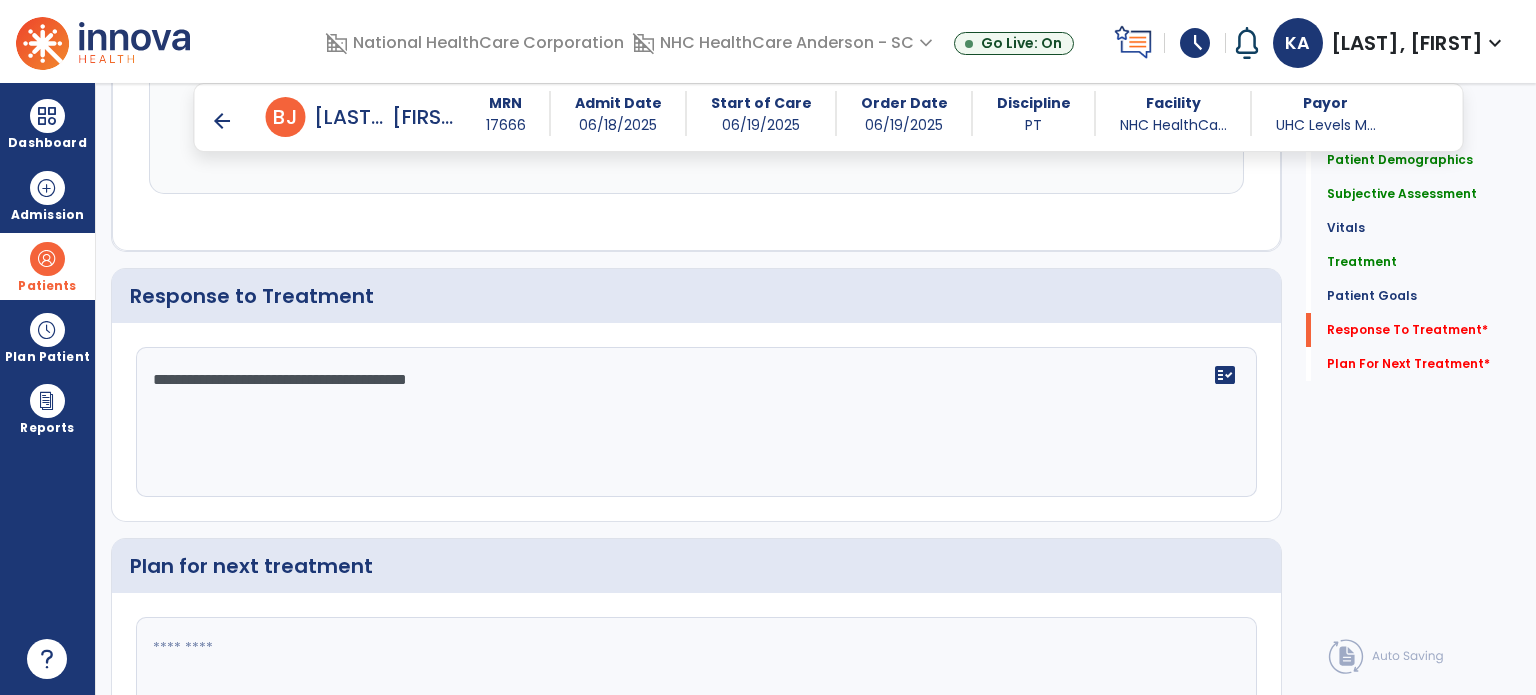 type on "**********" 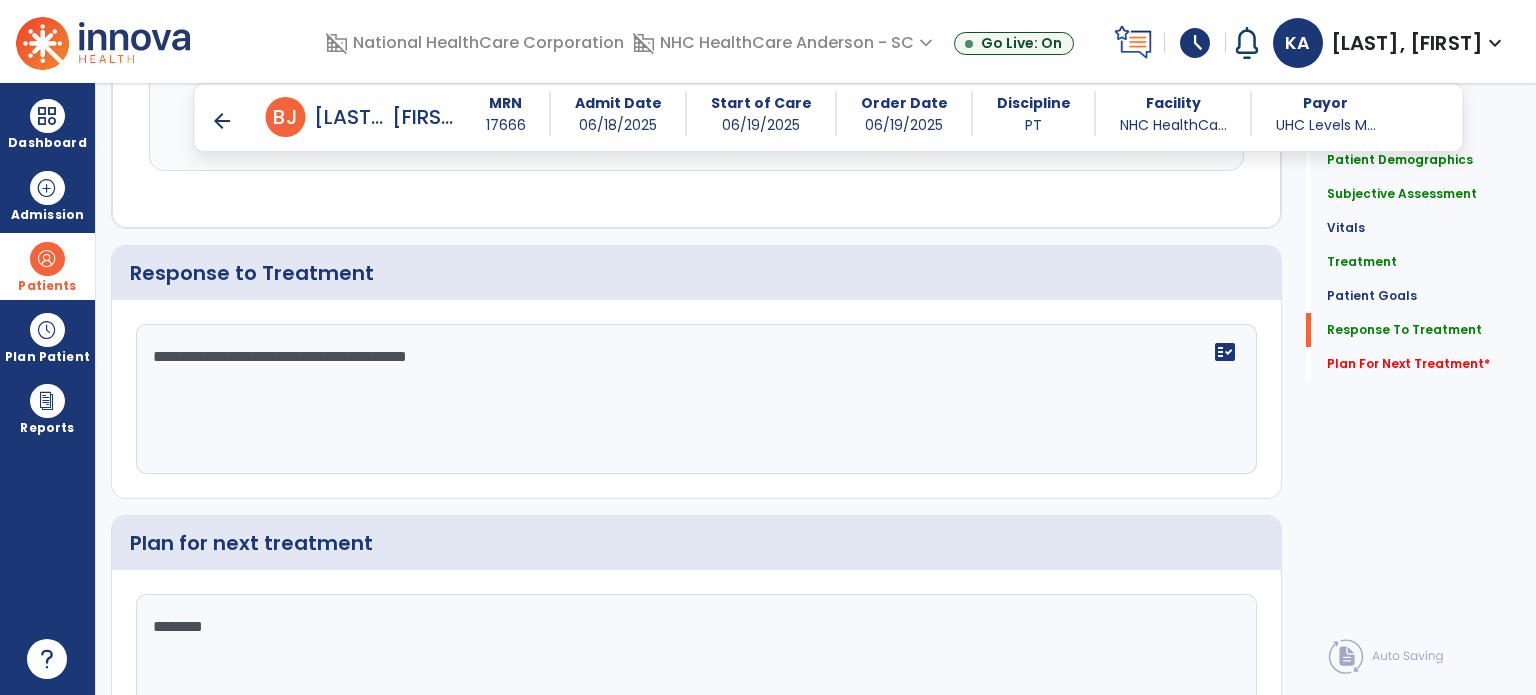 scroll, scrollTop: 3029, scrollLeft: 0, axis: vertical 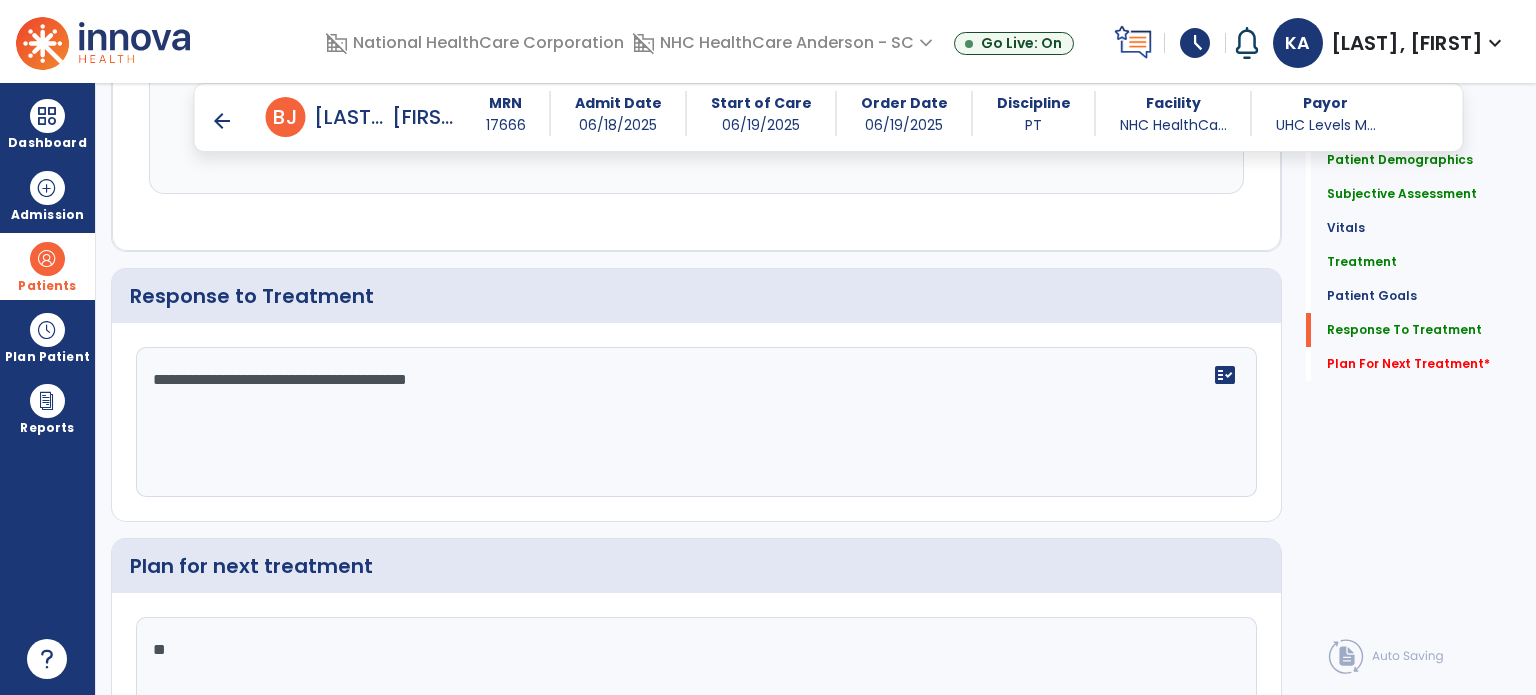type on "*" 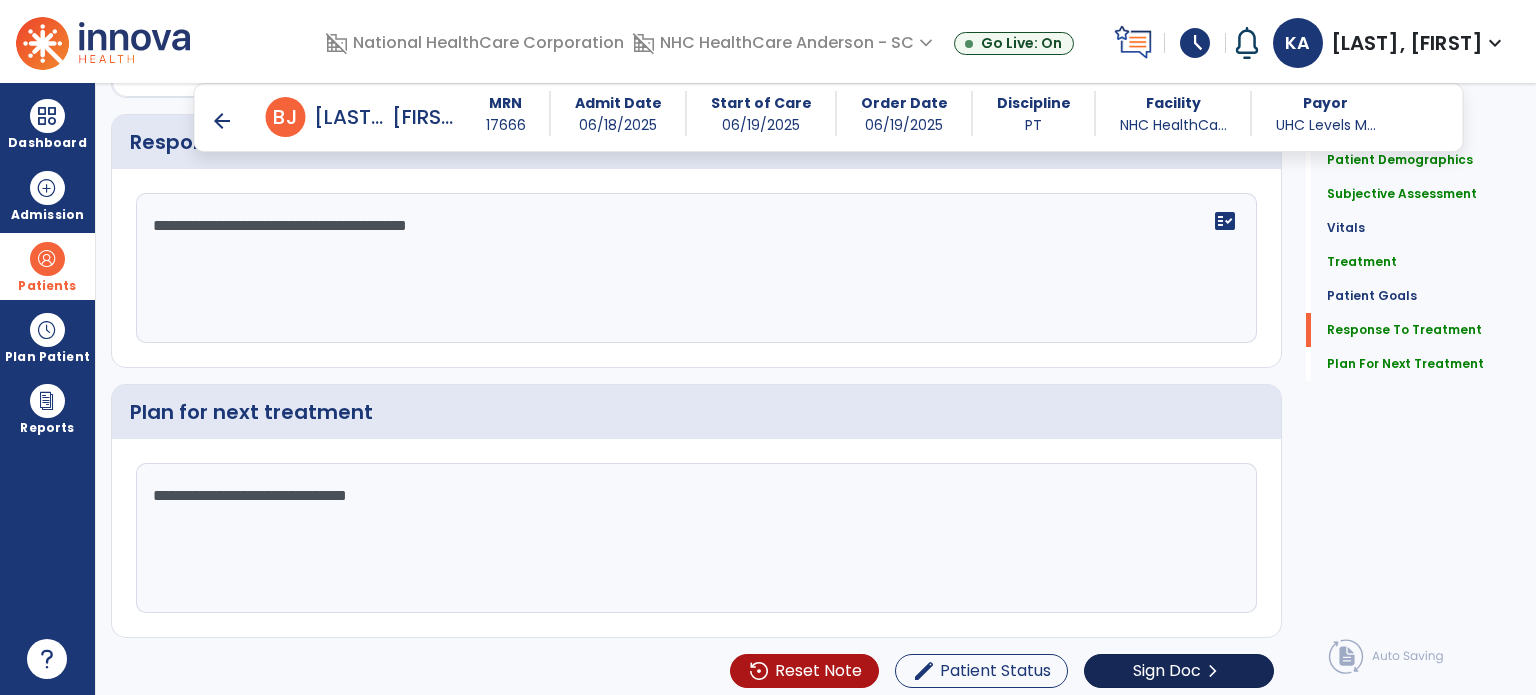 scroll, scrollTop: 3184, scrollLeft: 0, axis: vertical 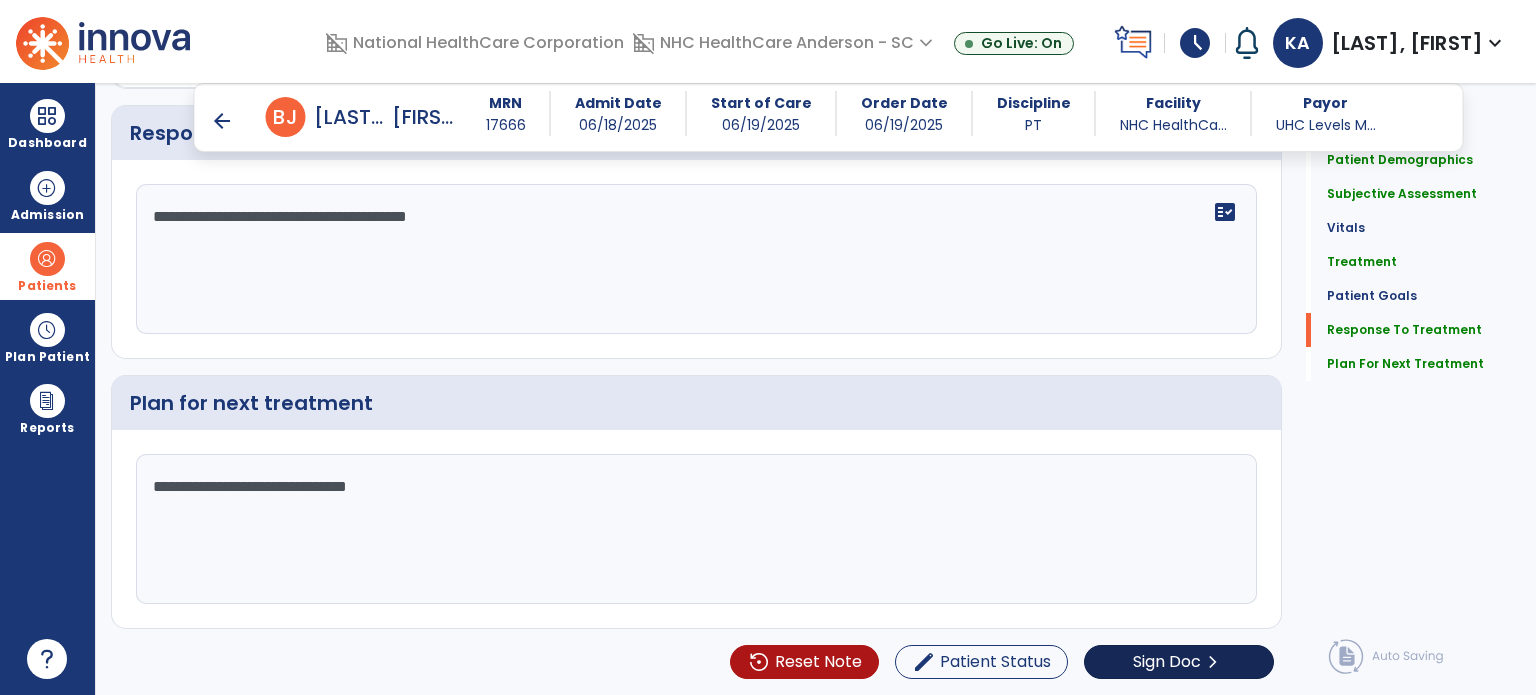 type on "**********" 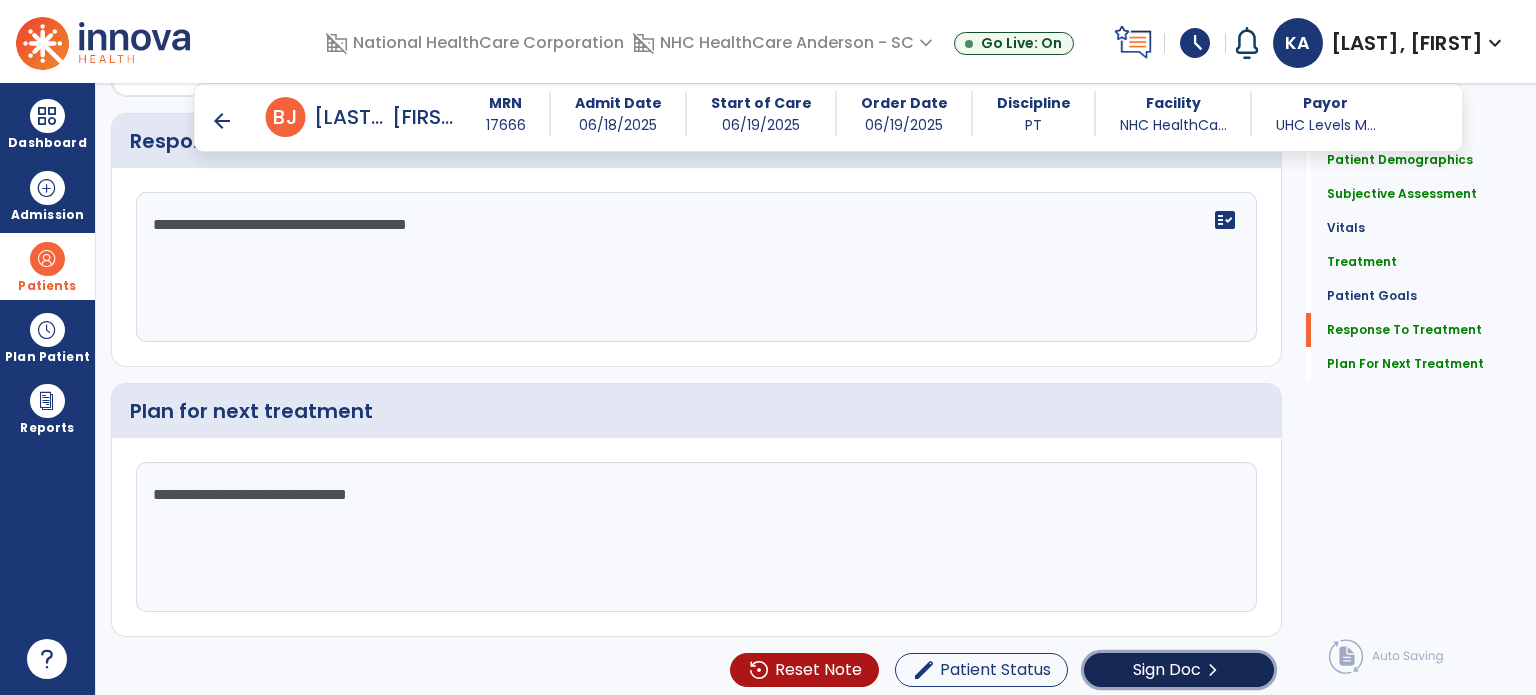 click on "Sign Doc" 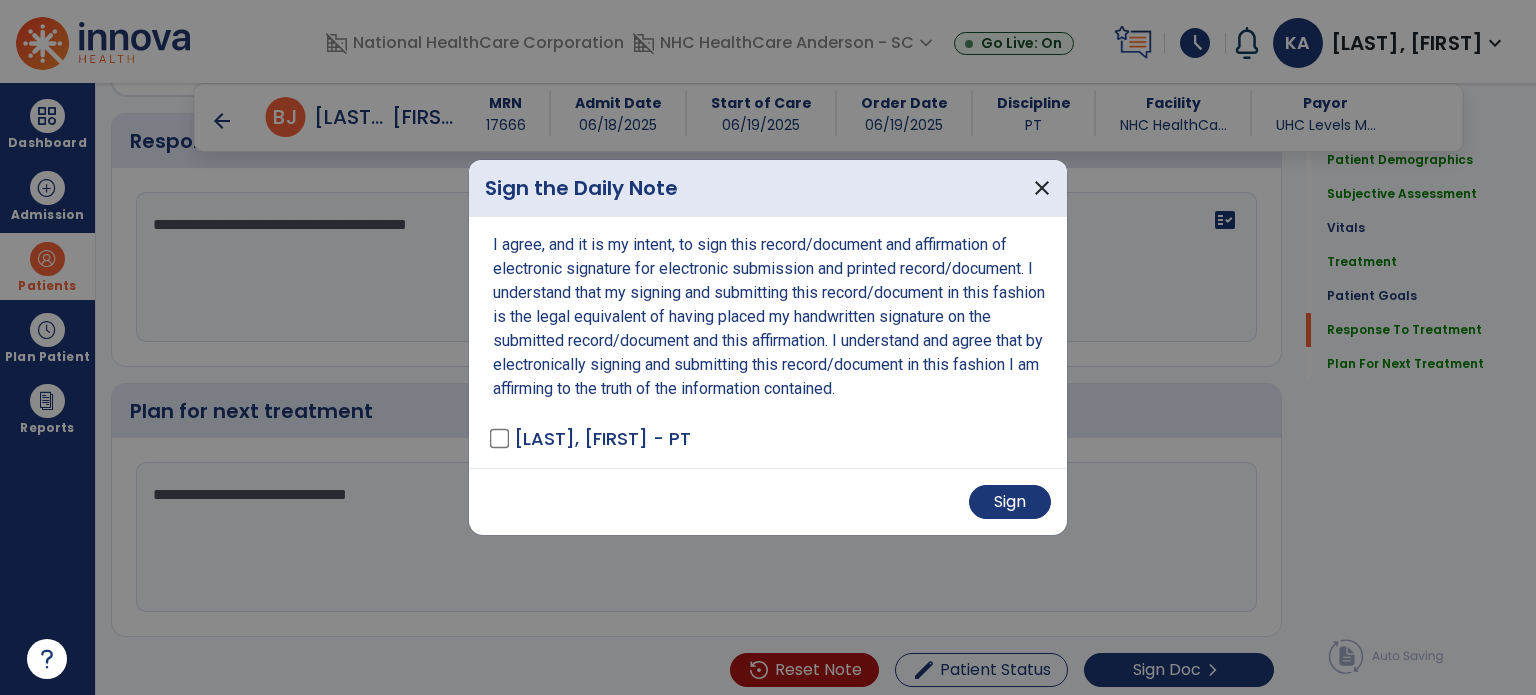 click on "Sign" at bounding box center (768, 501) 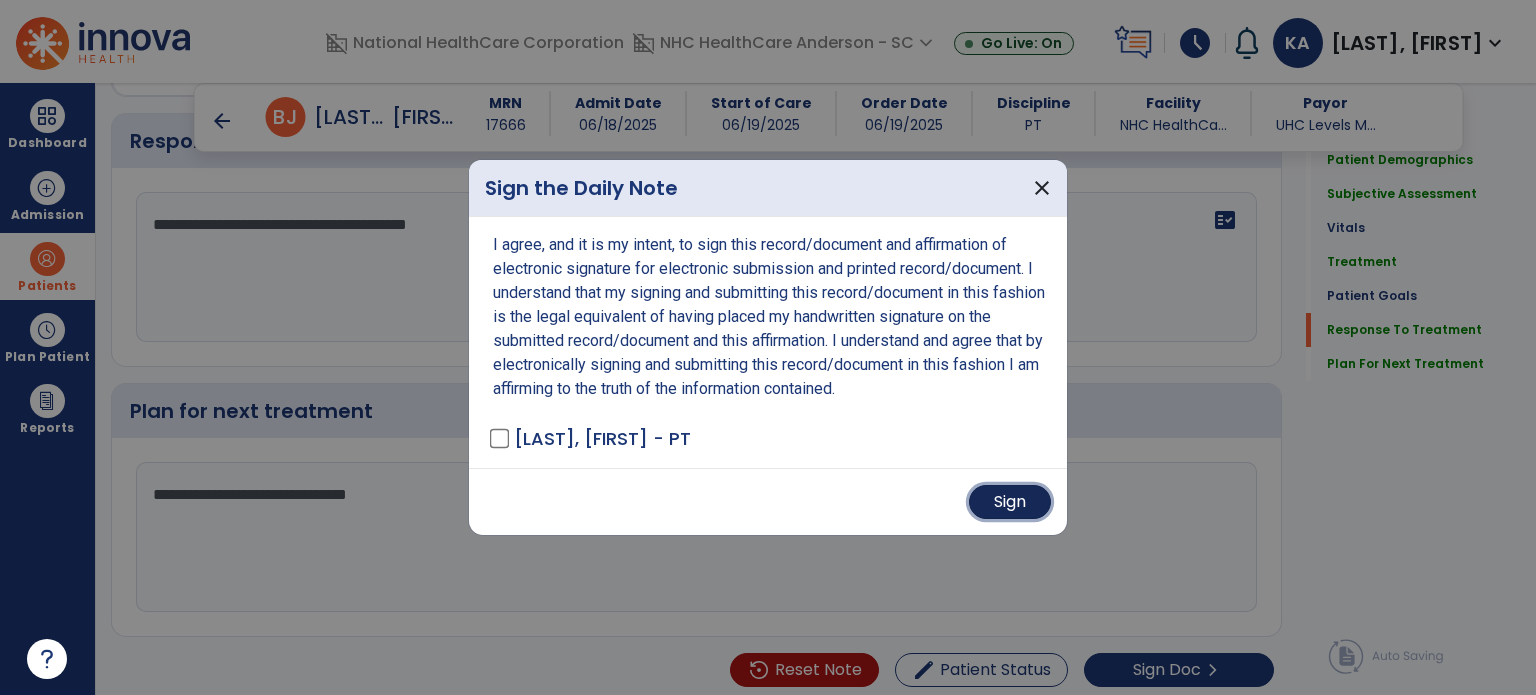 click on "Sign" at bounding box center (1010, 502) 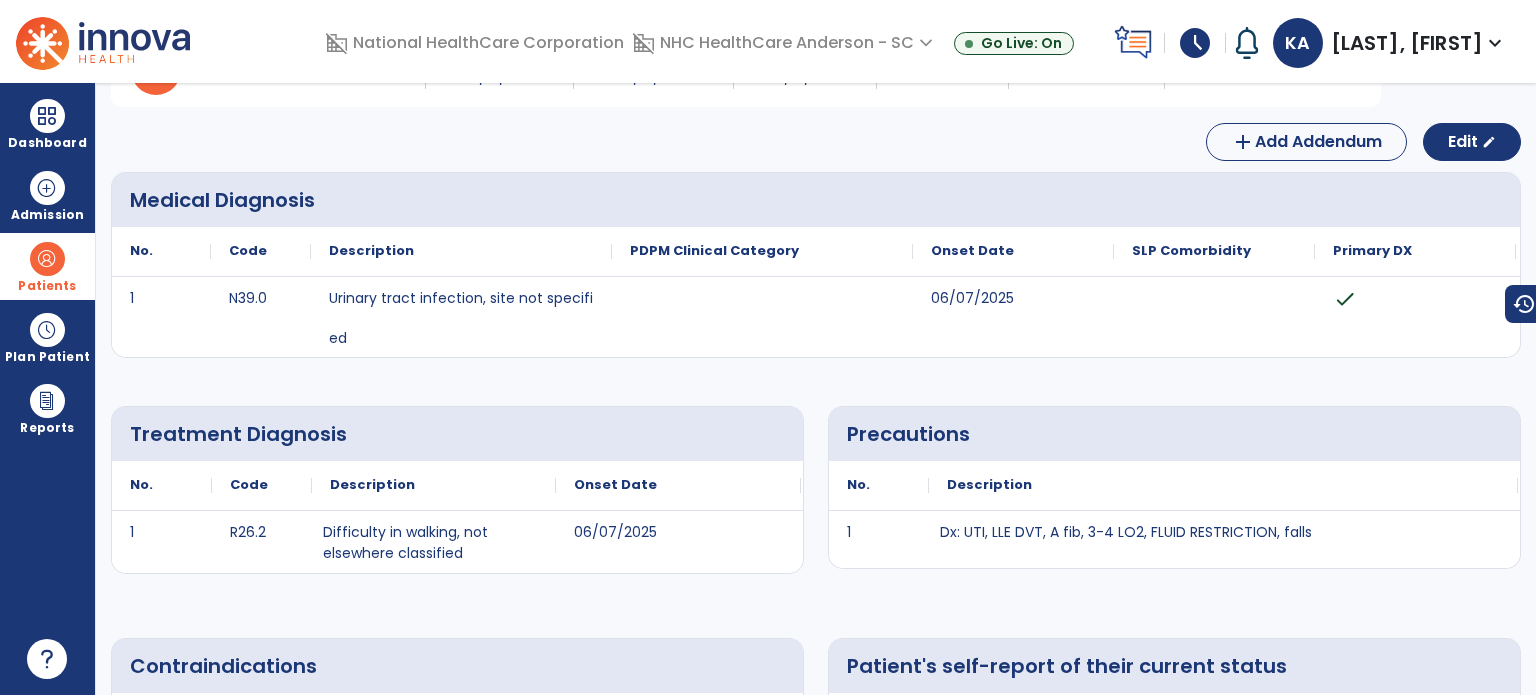 scroll, scrollTop: 0, scrollLeft: 0, axis: both 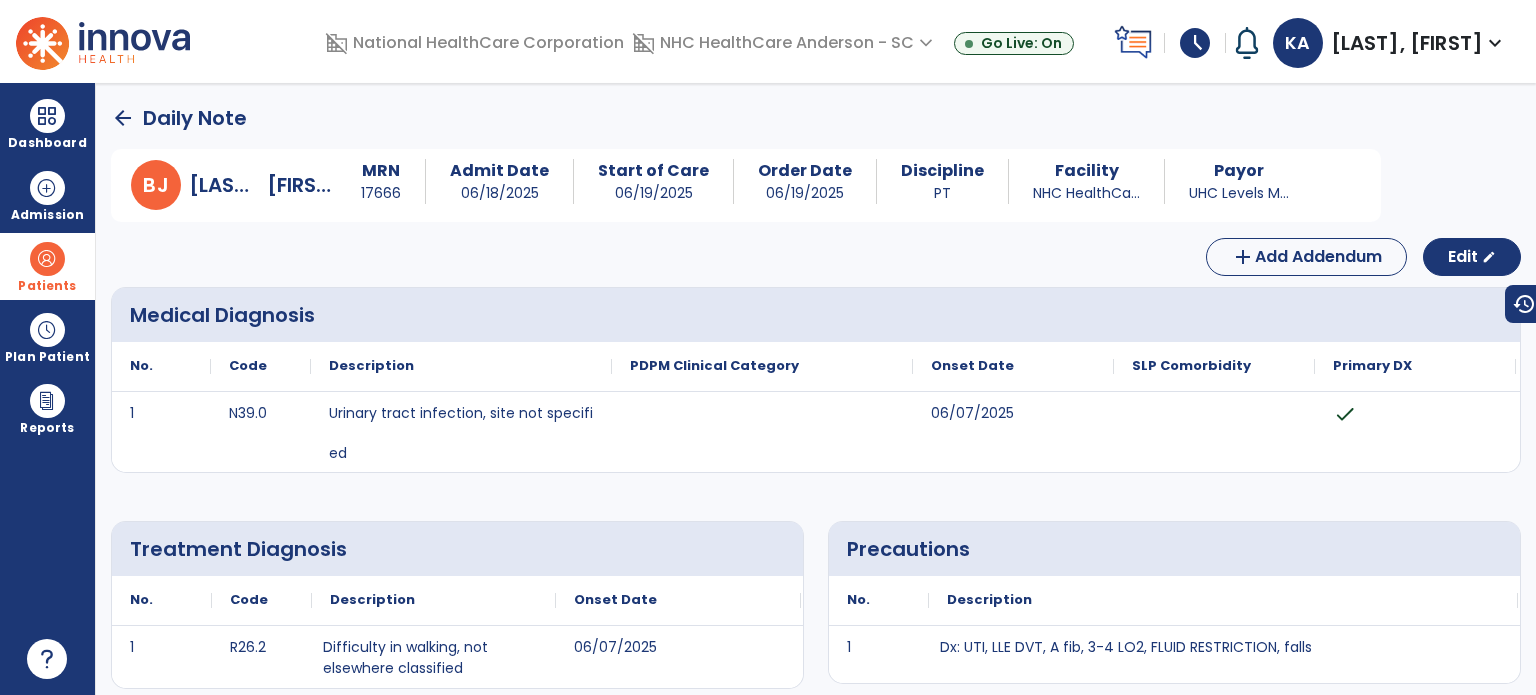 click on "arrow_back" 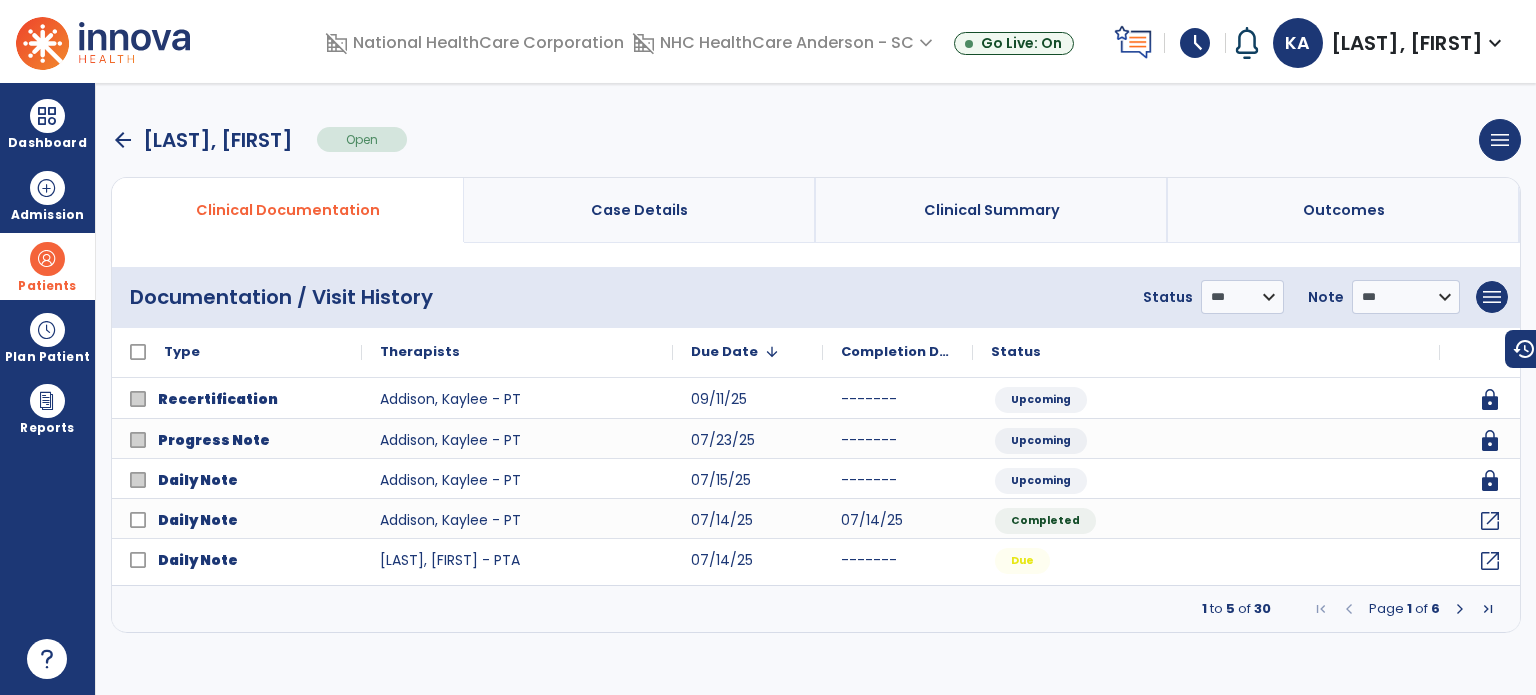 click at bounding box center [1460, 609] 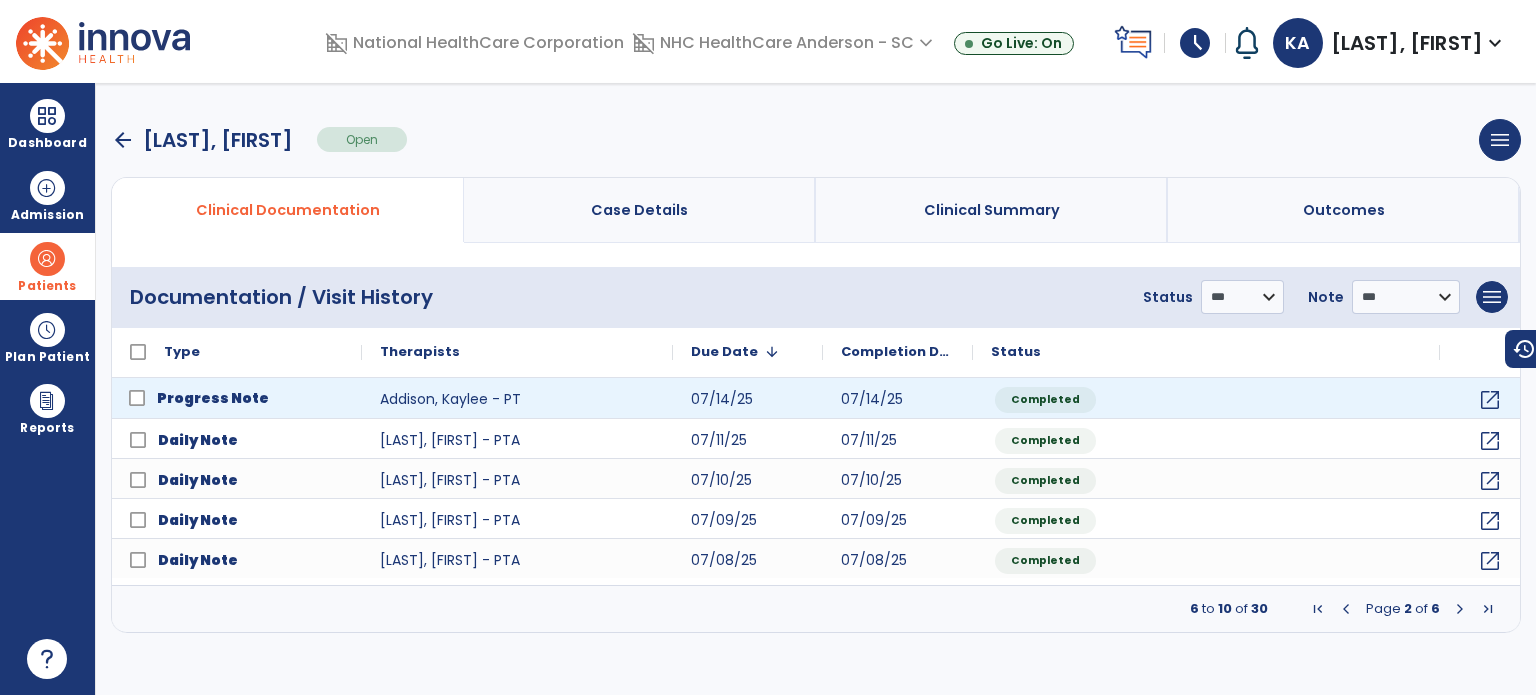 click on "Progress Note" 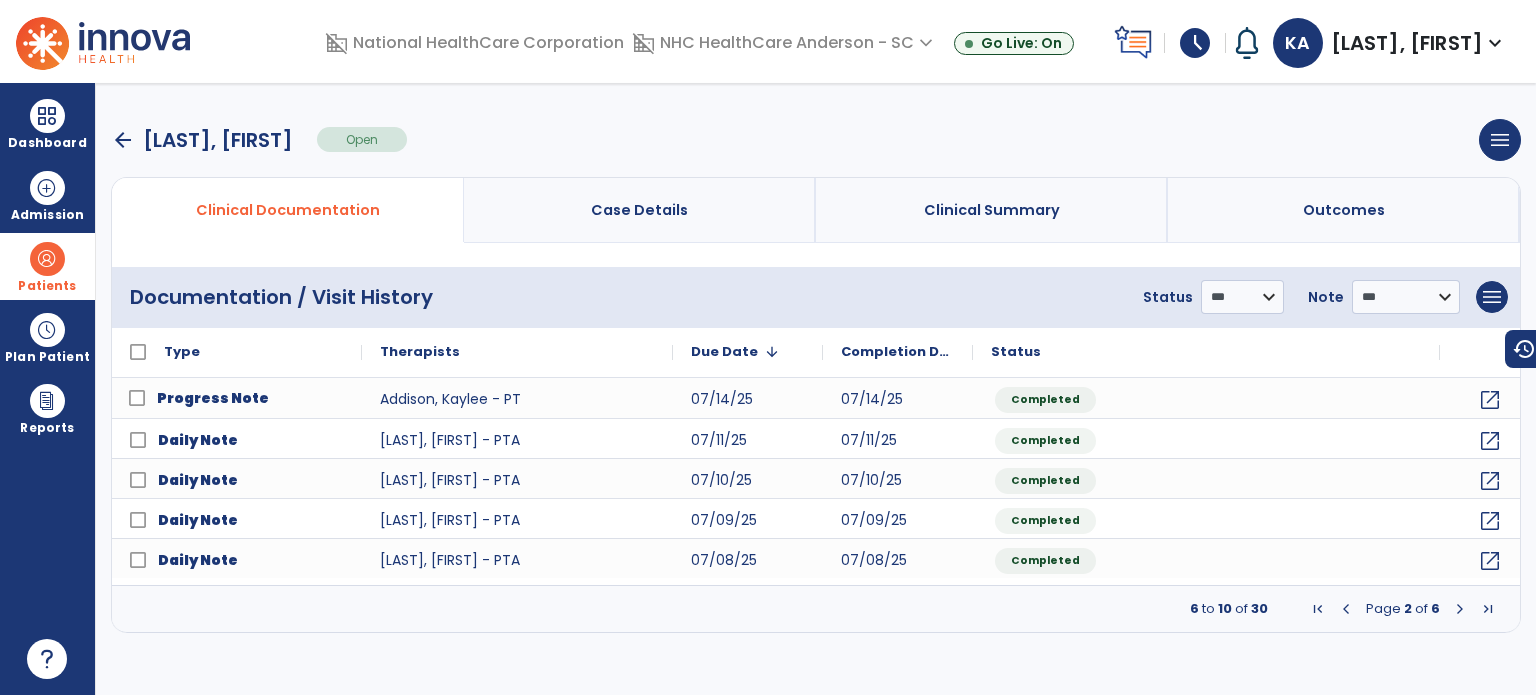 click on "arrow_back   [LAST], [FIRST]  Open" at bounding box center [259, 139] 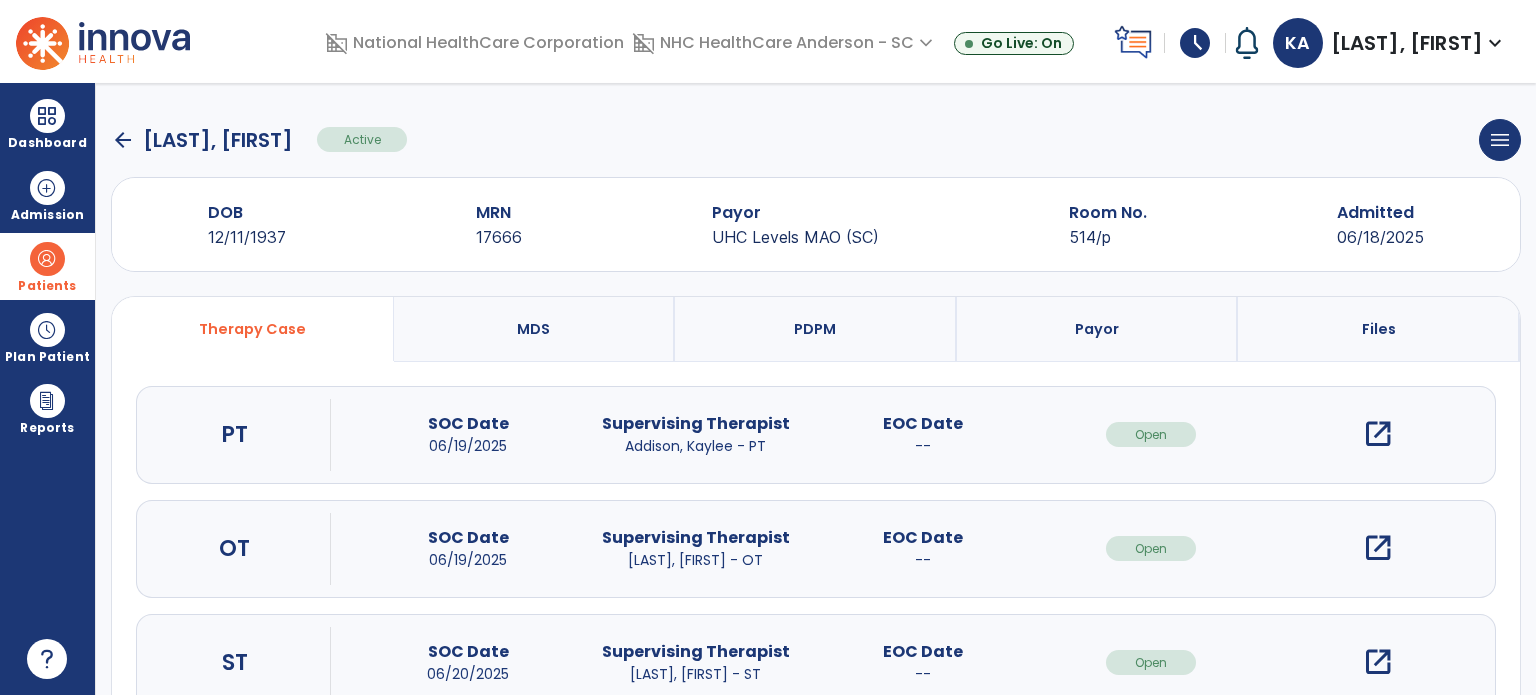 click at bounding box center (47, 259) 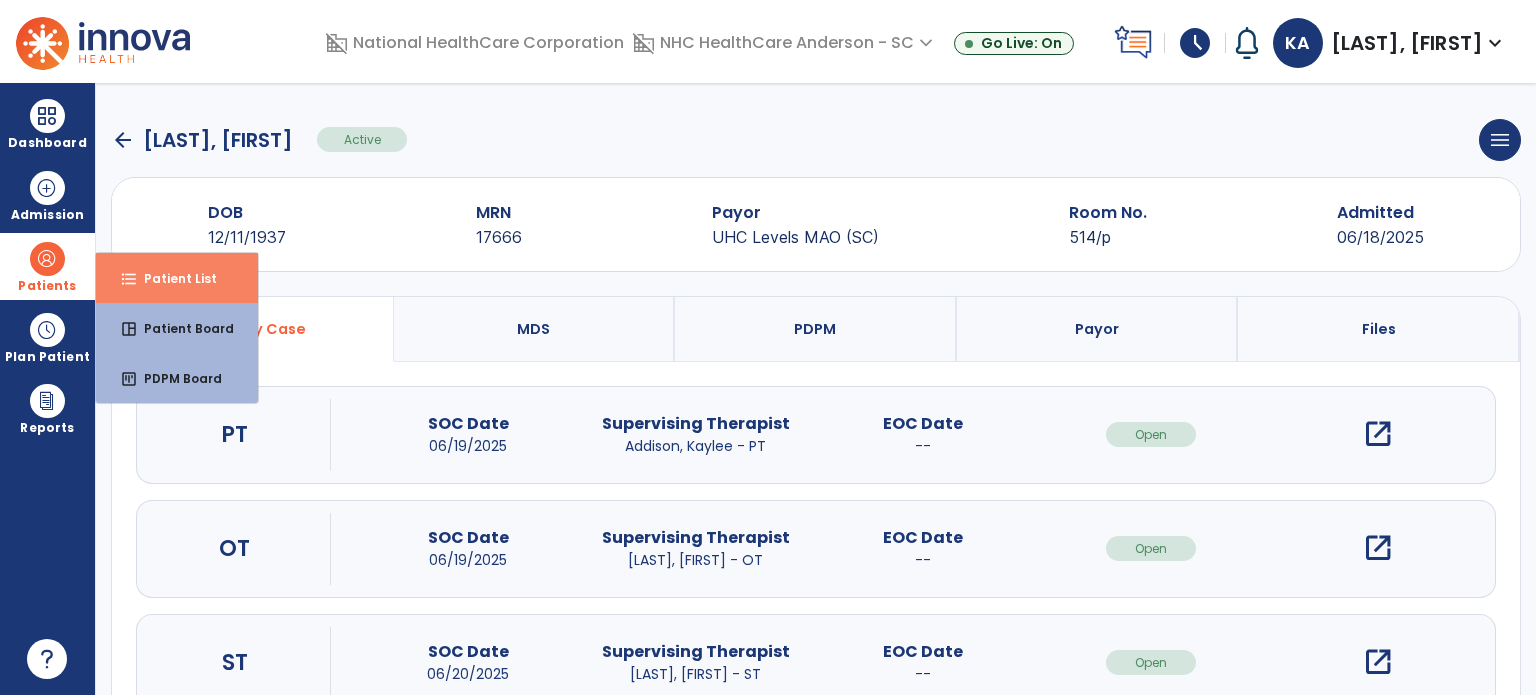 click on "format_list_bulleted  Patient List" at bounding box center (177, 278) 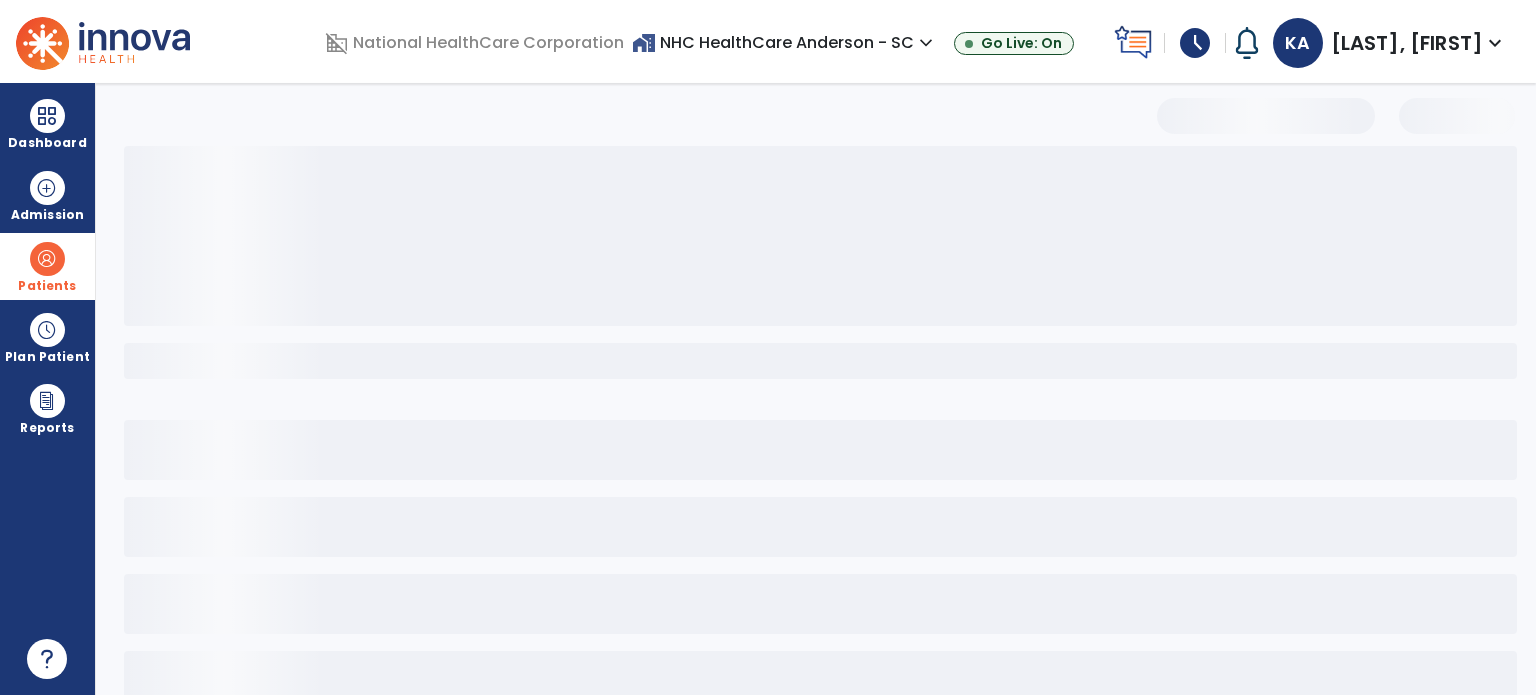 select on "***" 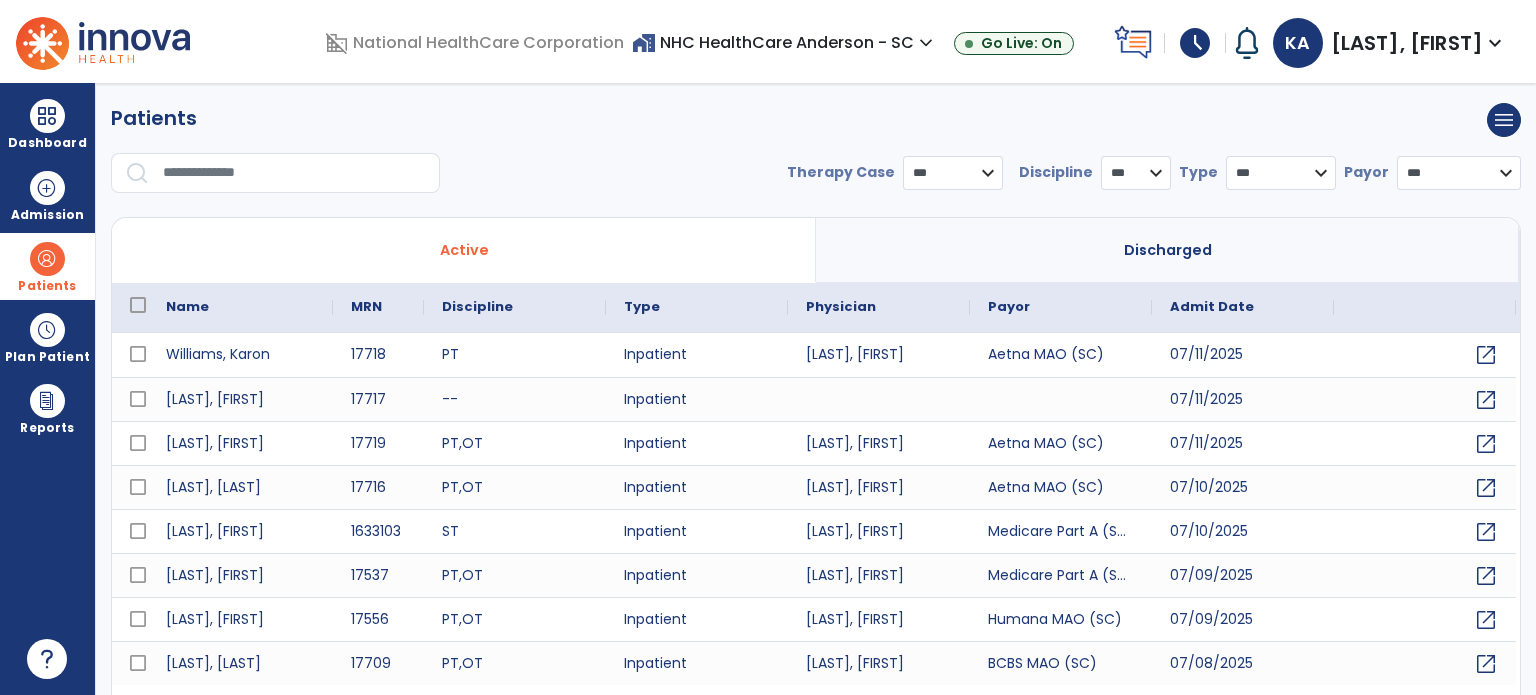 click at bounding box center (294, 173) 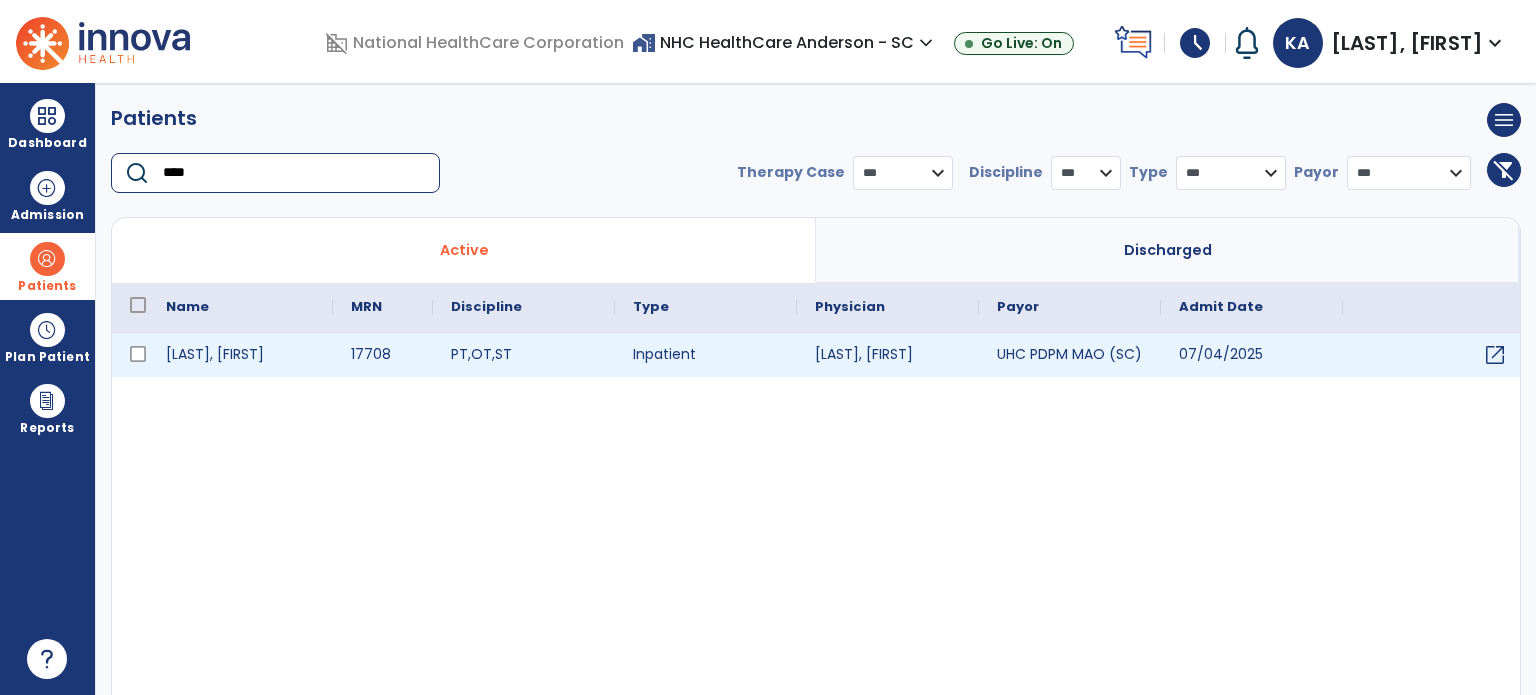 type on "****" 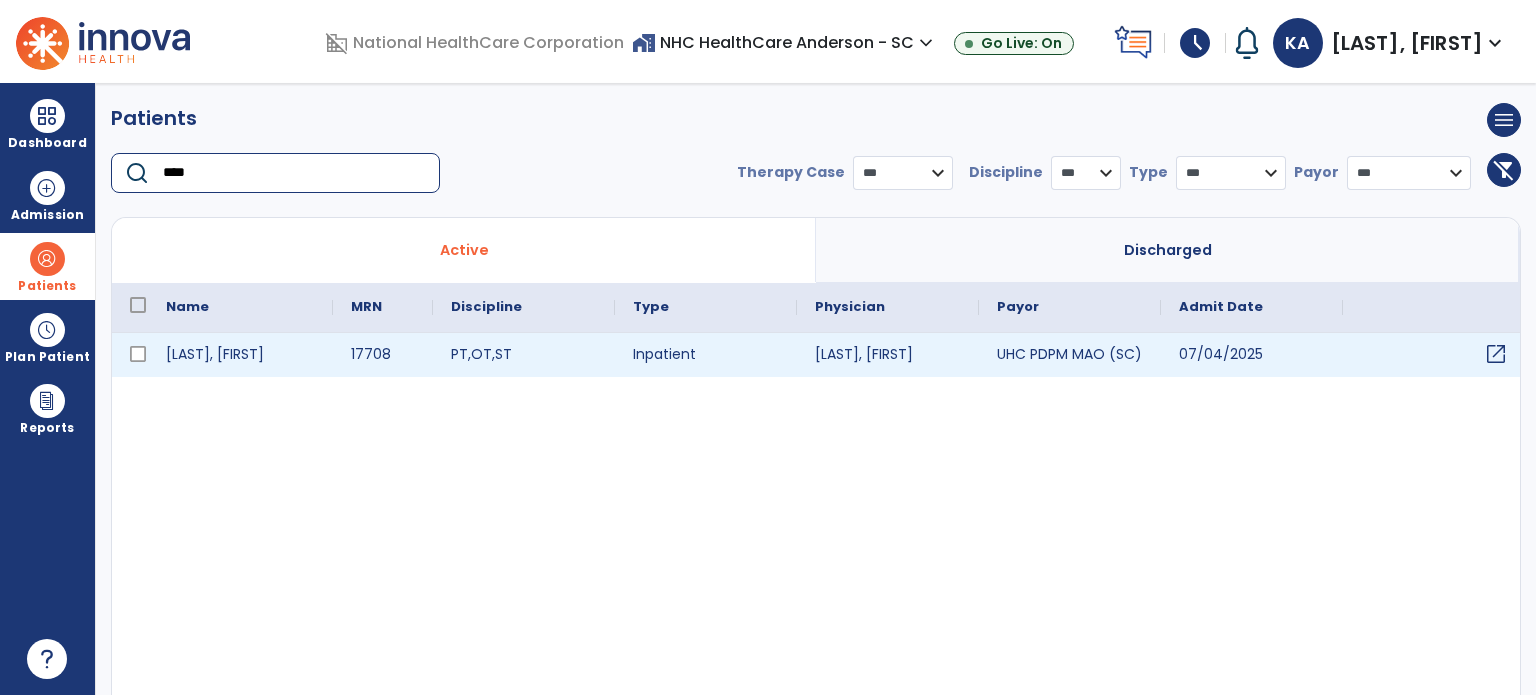 click on "open_in_new" at bounding box center [1496, 354] 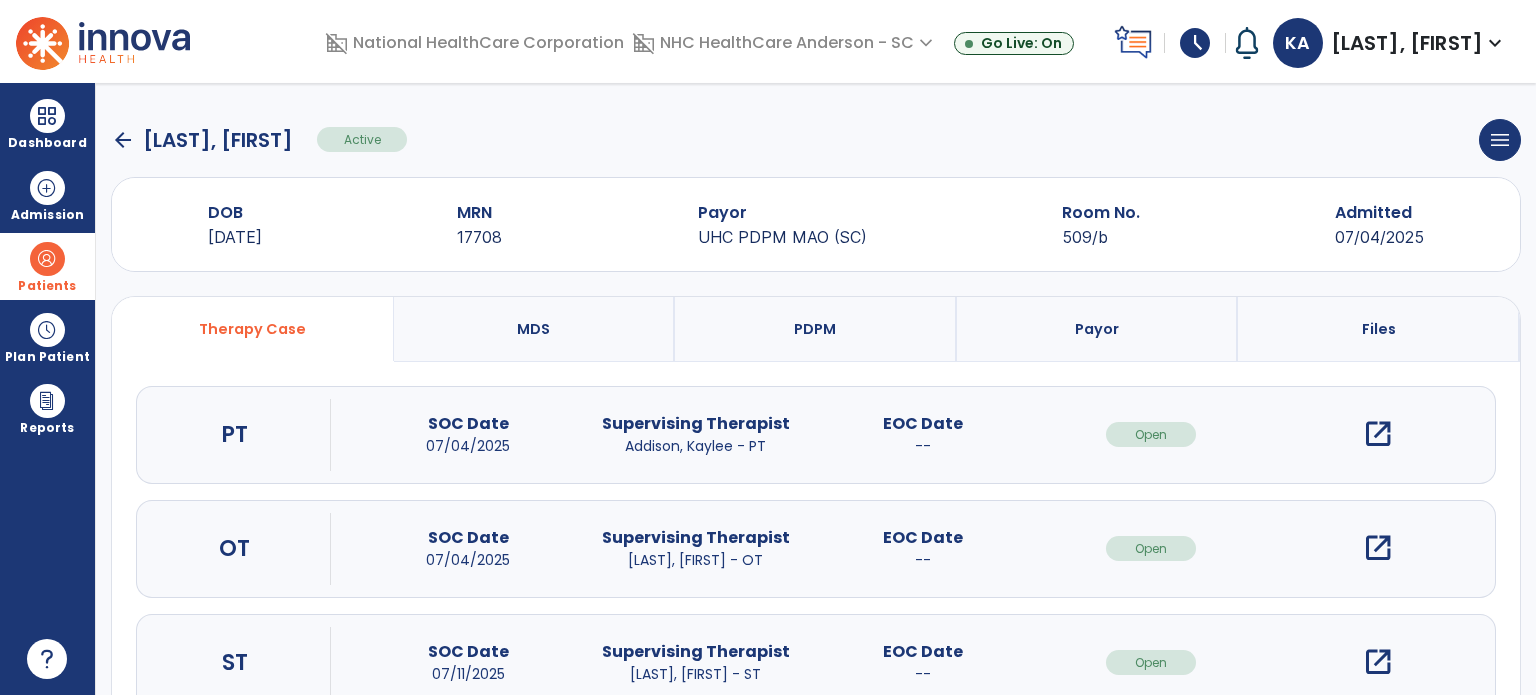 click on "open_in_new" at bounding box center [1378, 434] 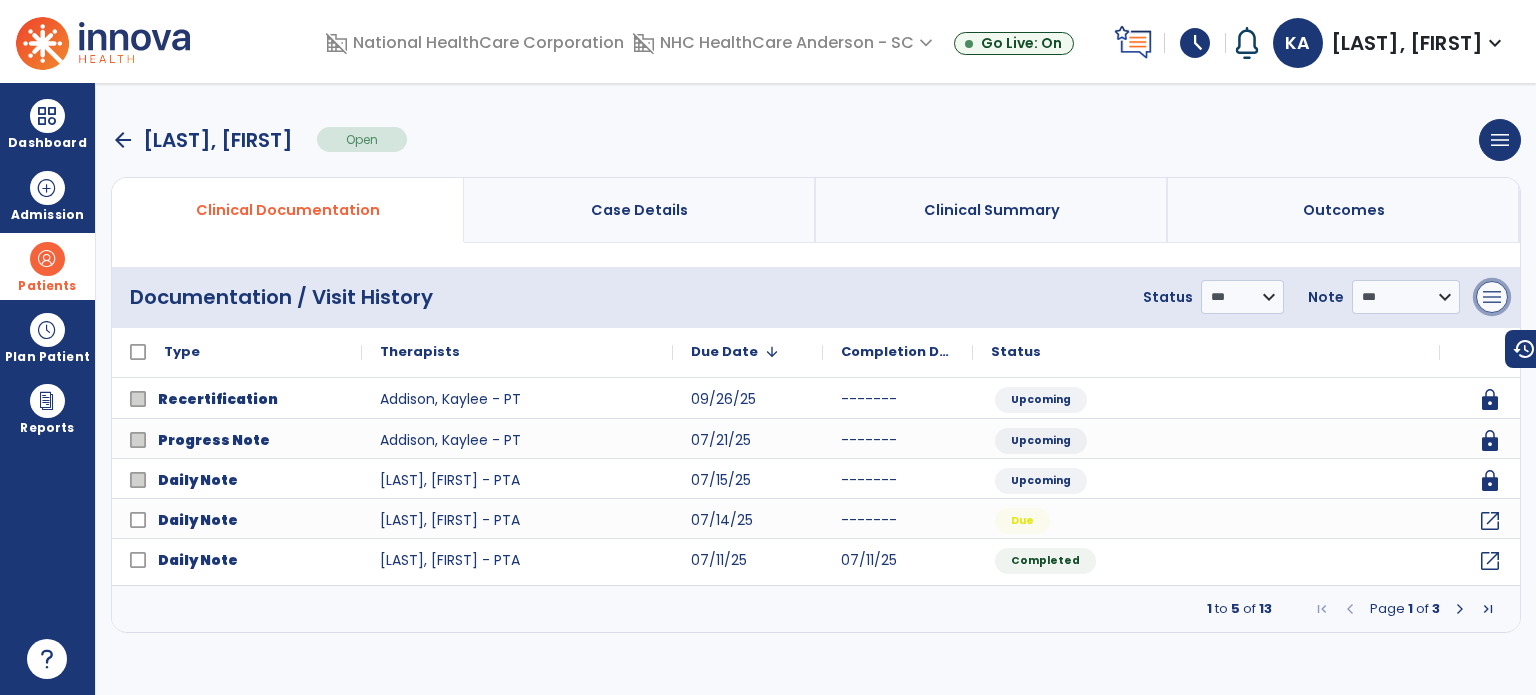 click on "menu" at bounding box center (1492, 297) 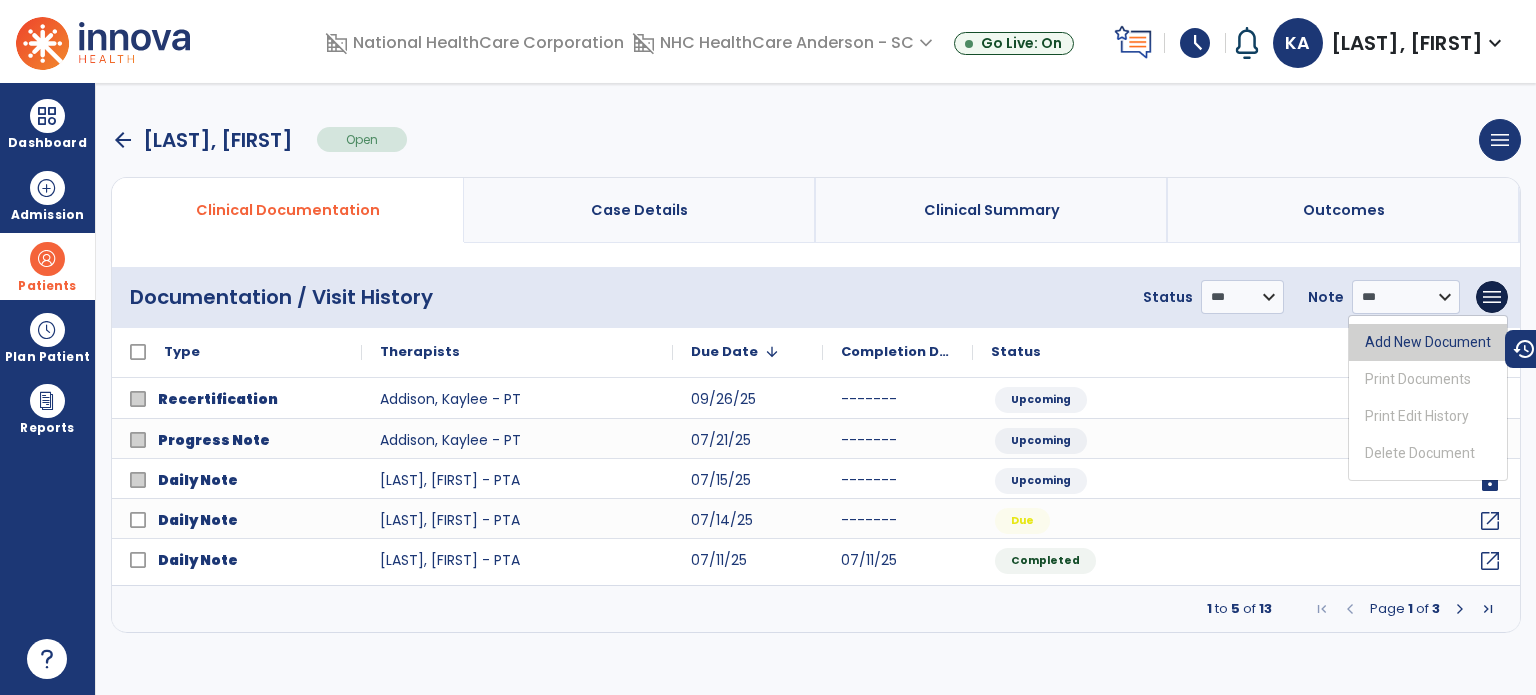 click on "Add New Document" at bounding box center [1428, 342] 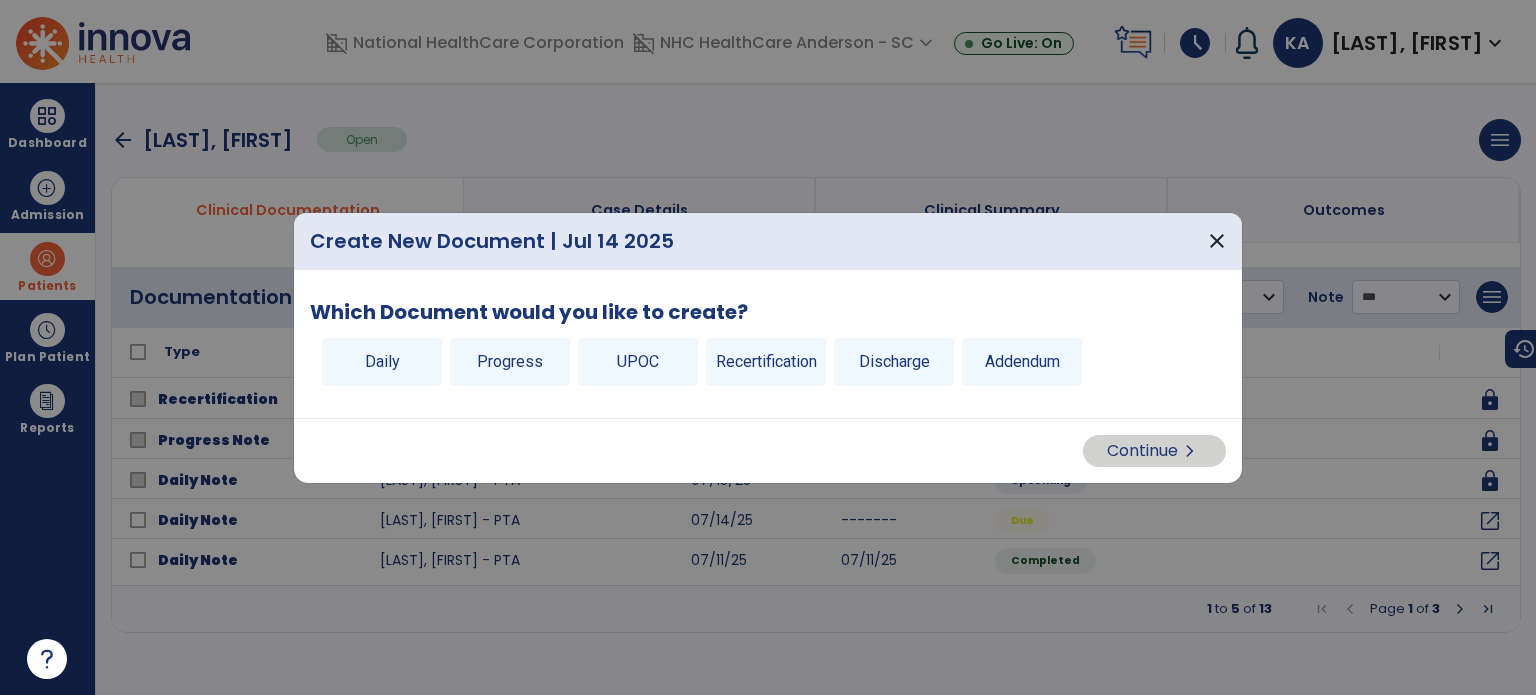drag, startPoint x: 530, startPoint y: 345, endPoint x: 1030, endPoint y: 423, distance: 506.04742 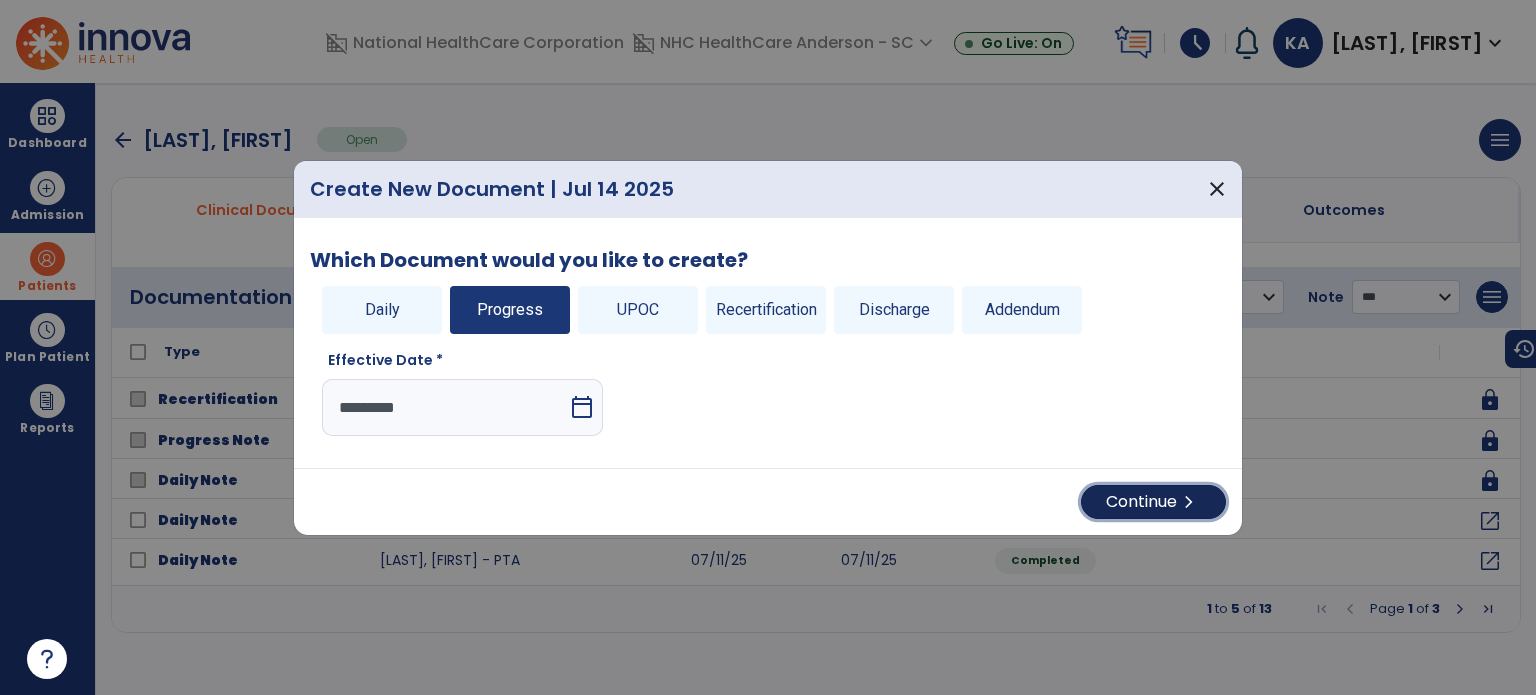 click on "Continue   chevron_right" at bounding box center [1153, 502] 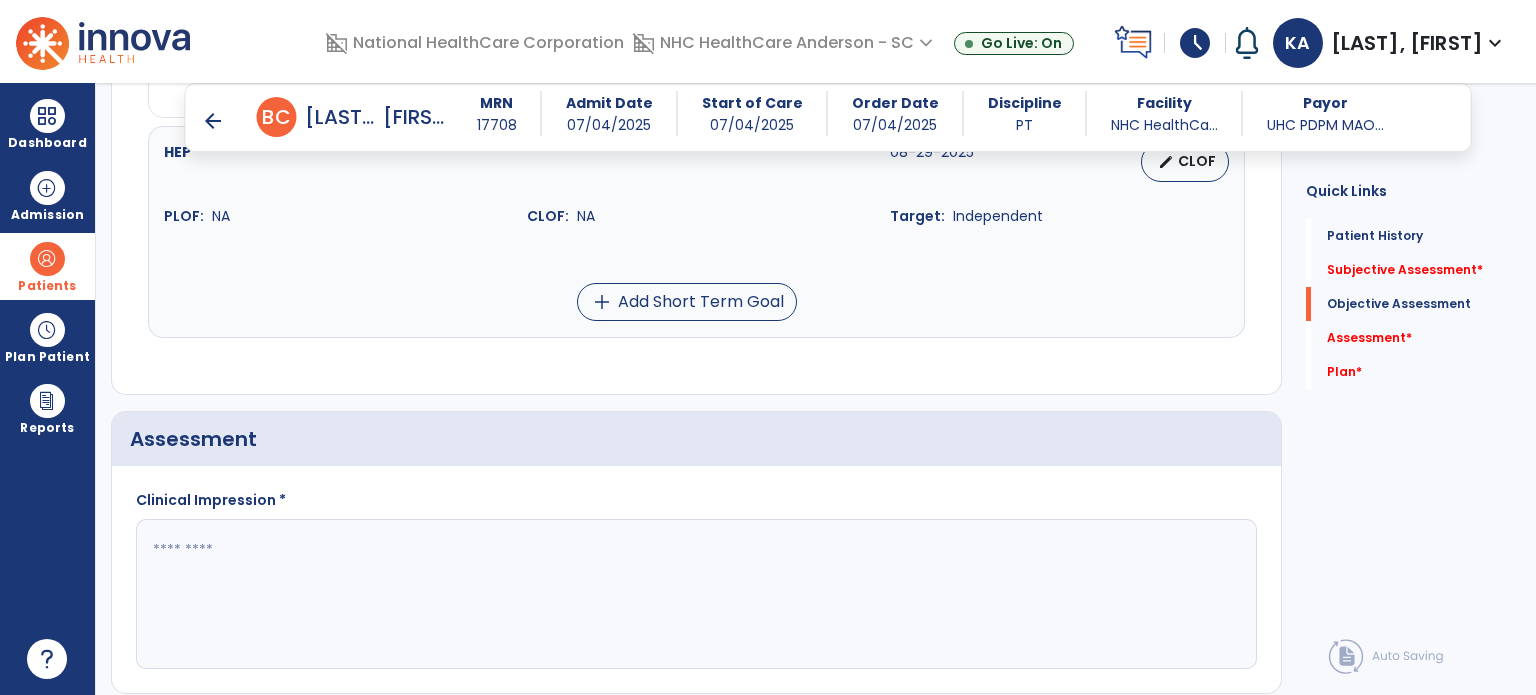 scroll, scrollTop: 2400, scrollLeft: 0, axis: vertical 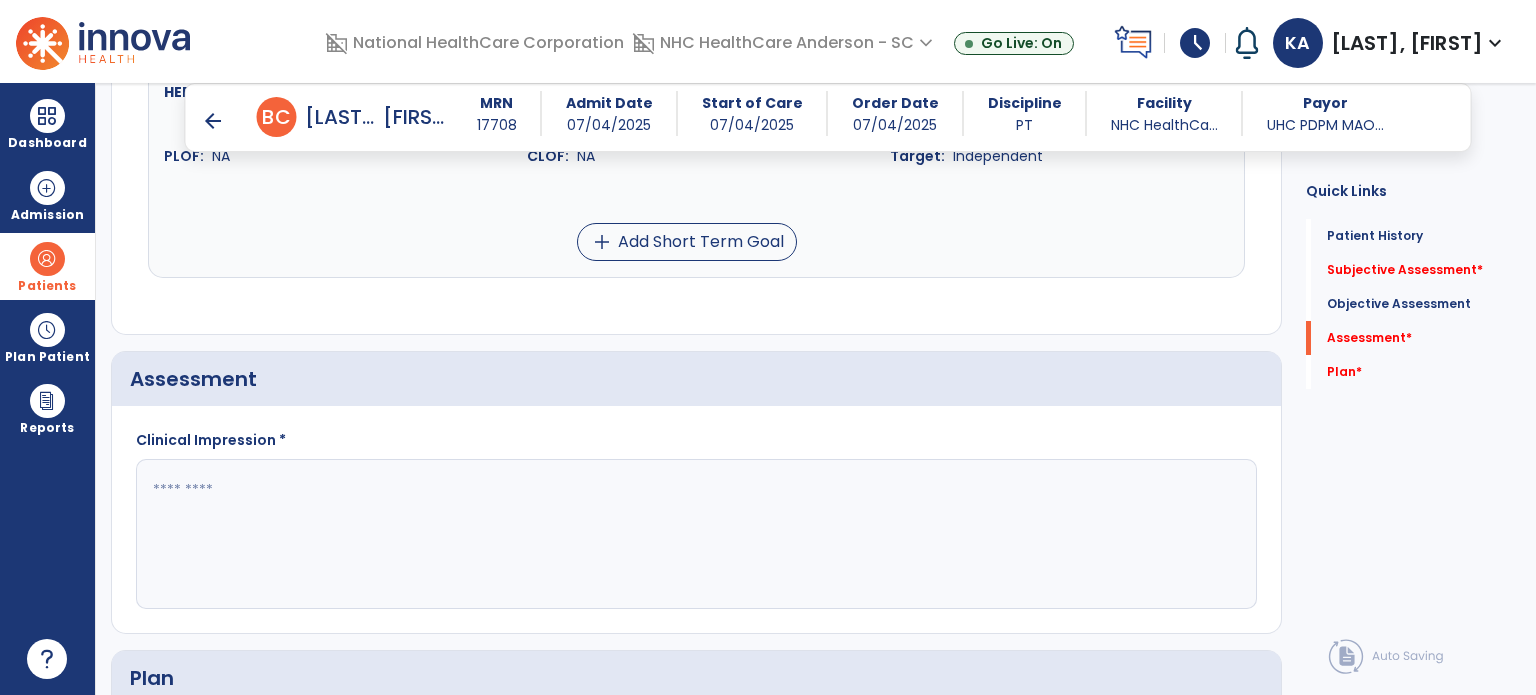 click 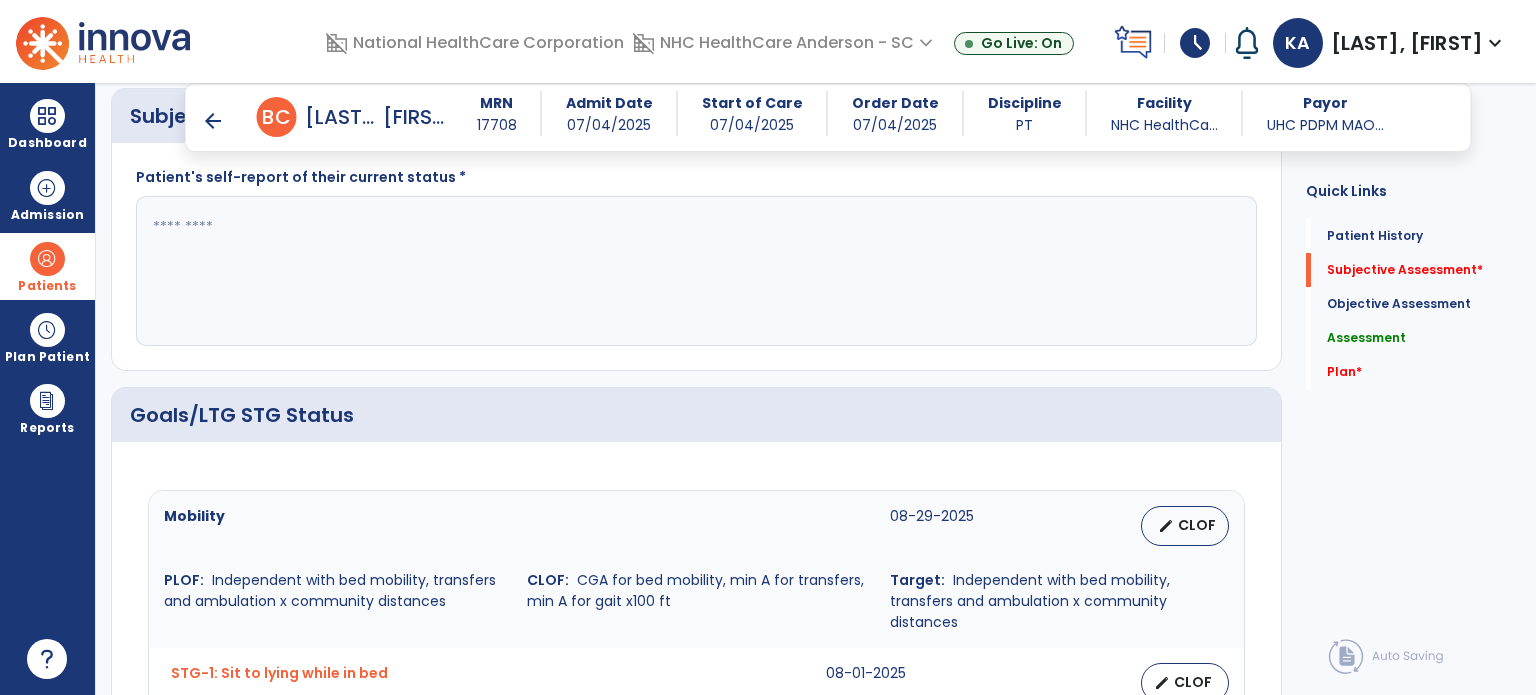 scroll, scrollTop: 1000, scrollLeft: 0, axis: vertical 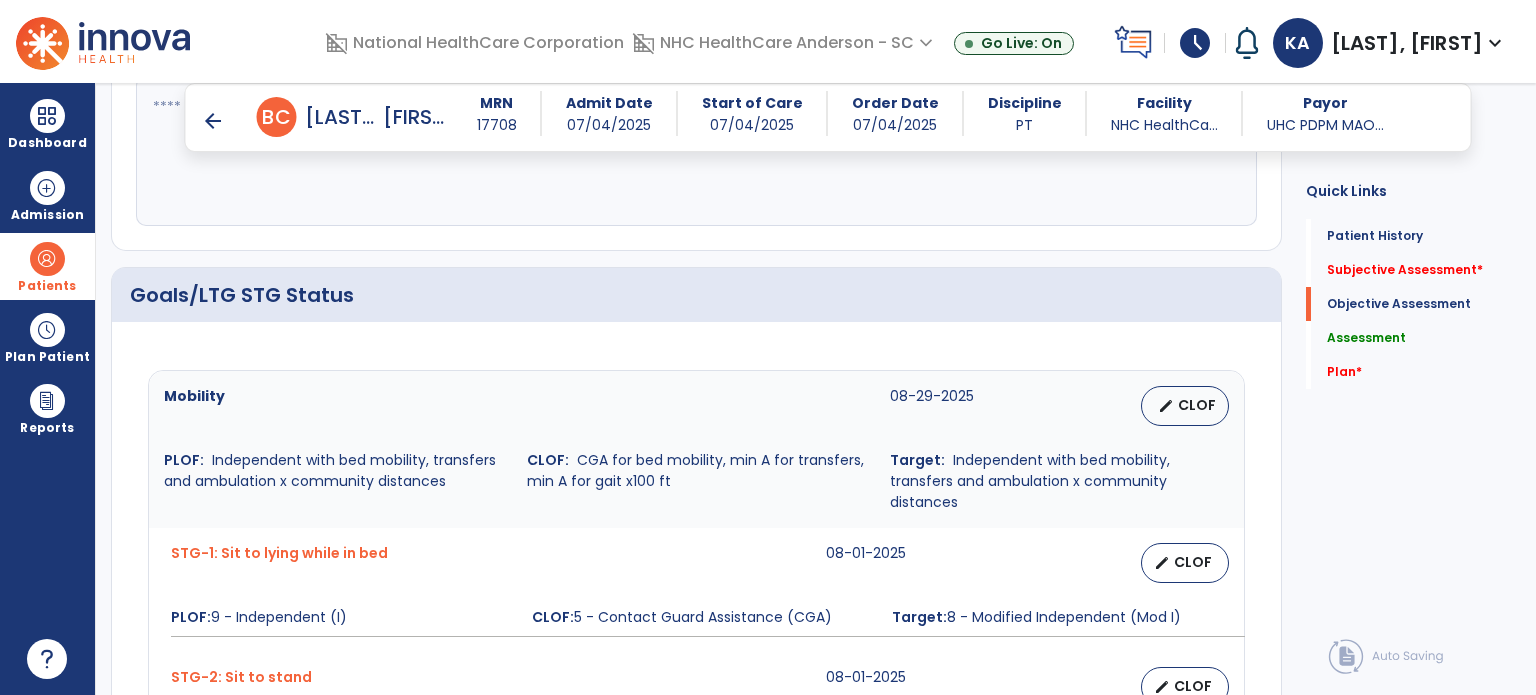 type on "**********" 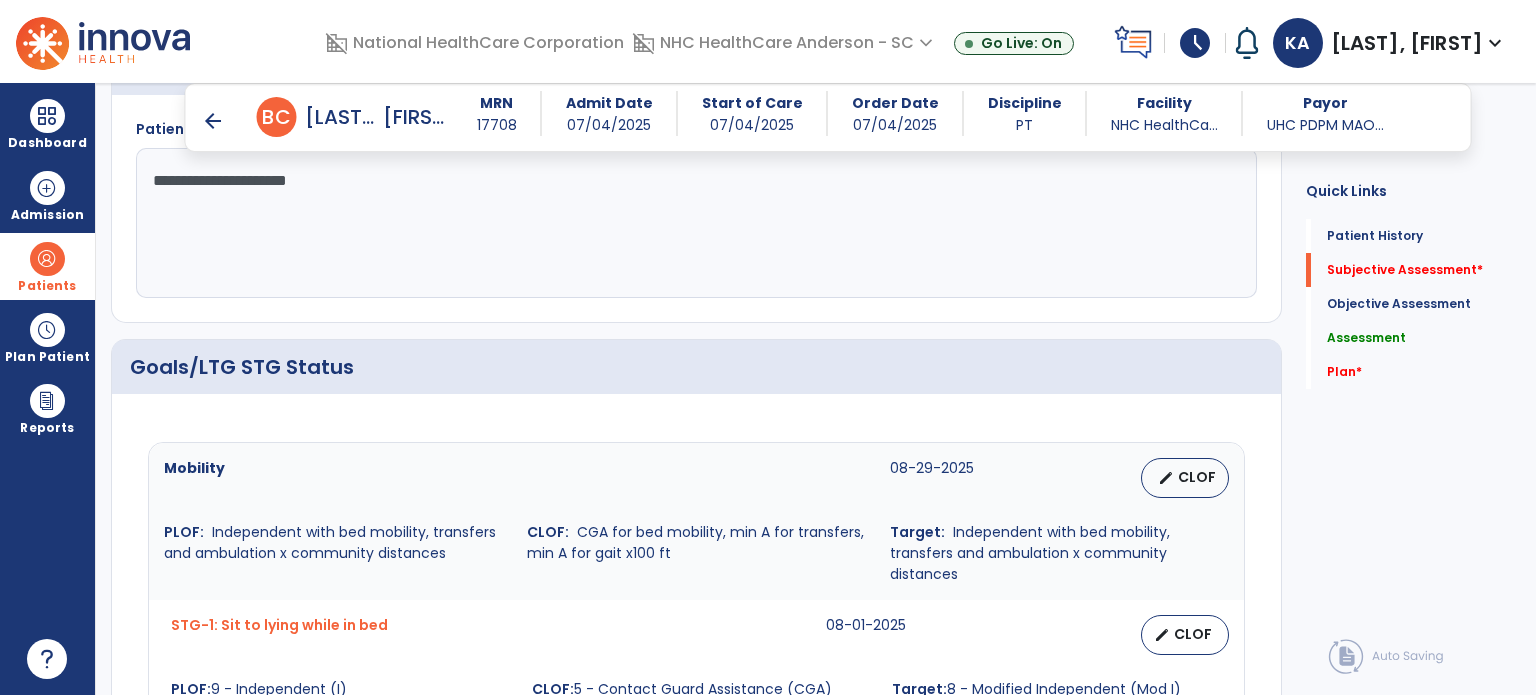 scroll, scrollTop: 900, scrollLeft: 0, axis: vertical 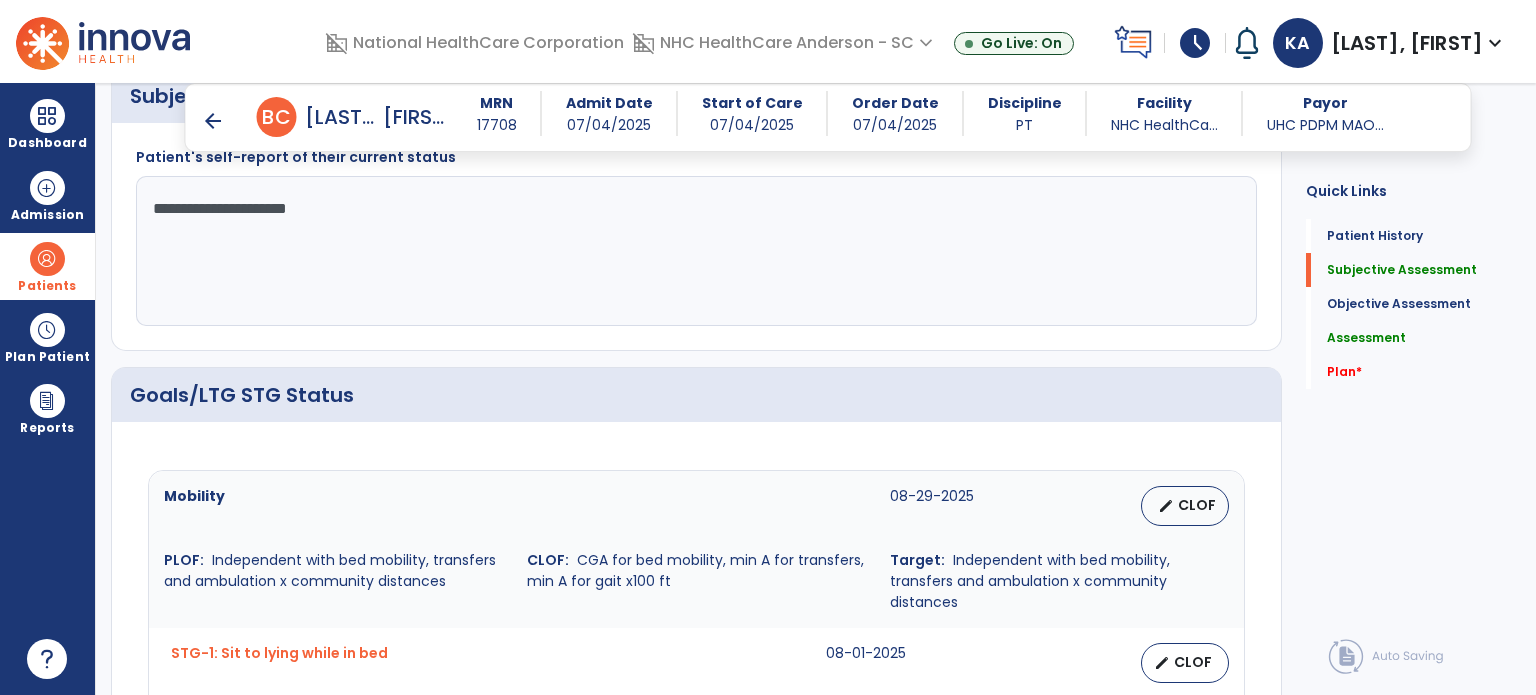 click on "**********" 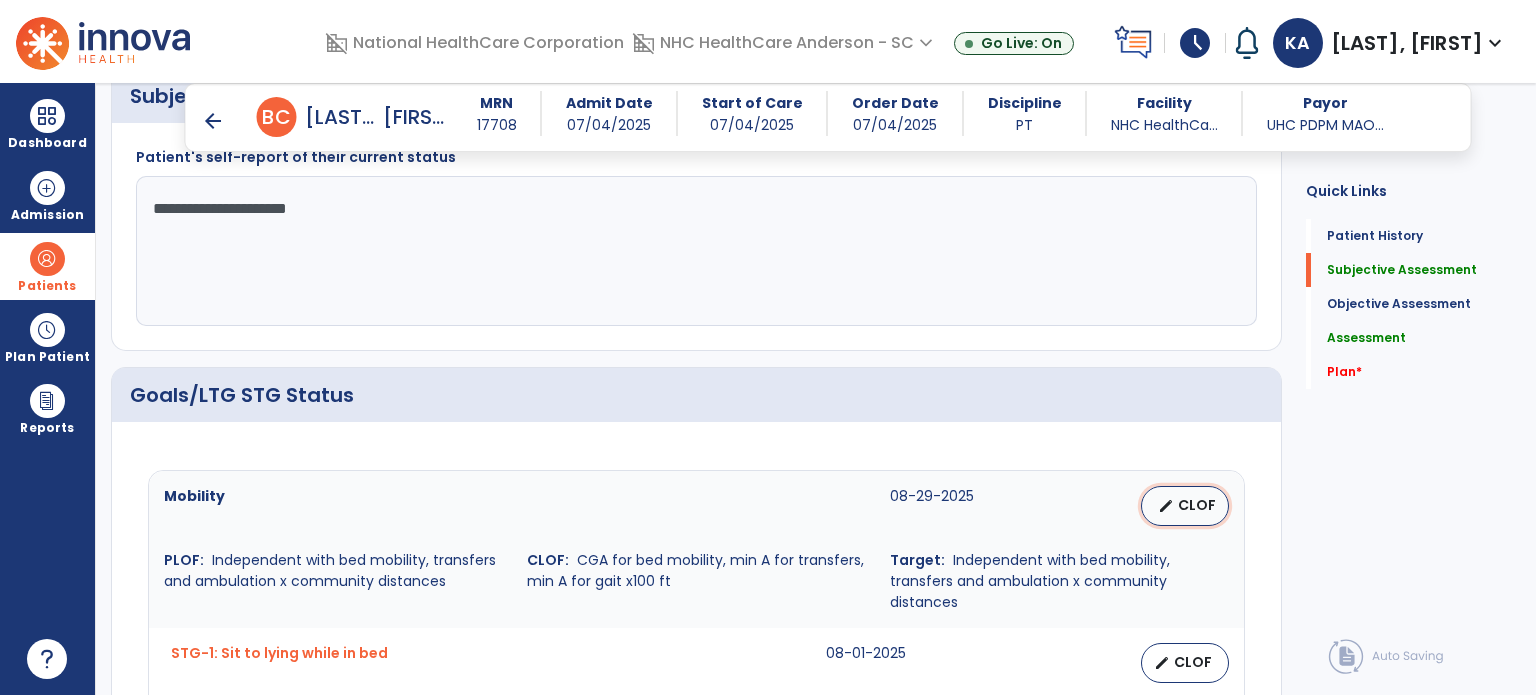 click on "edit" at bounding box center [1166, 506] 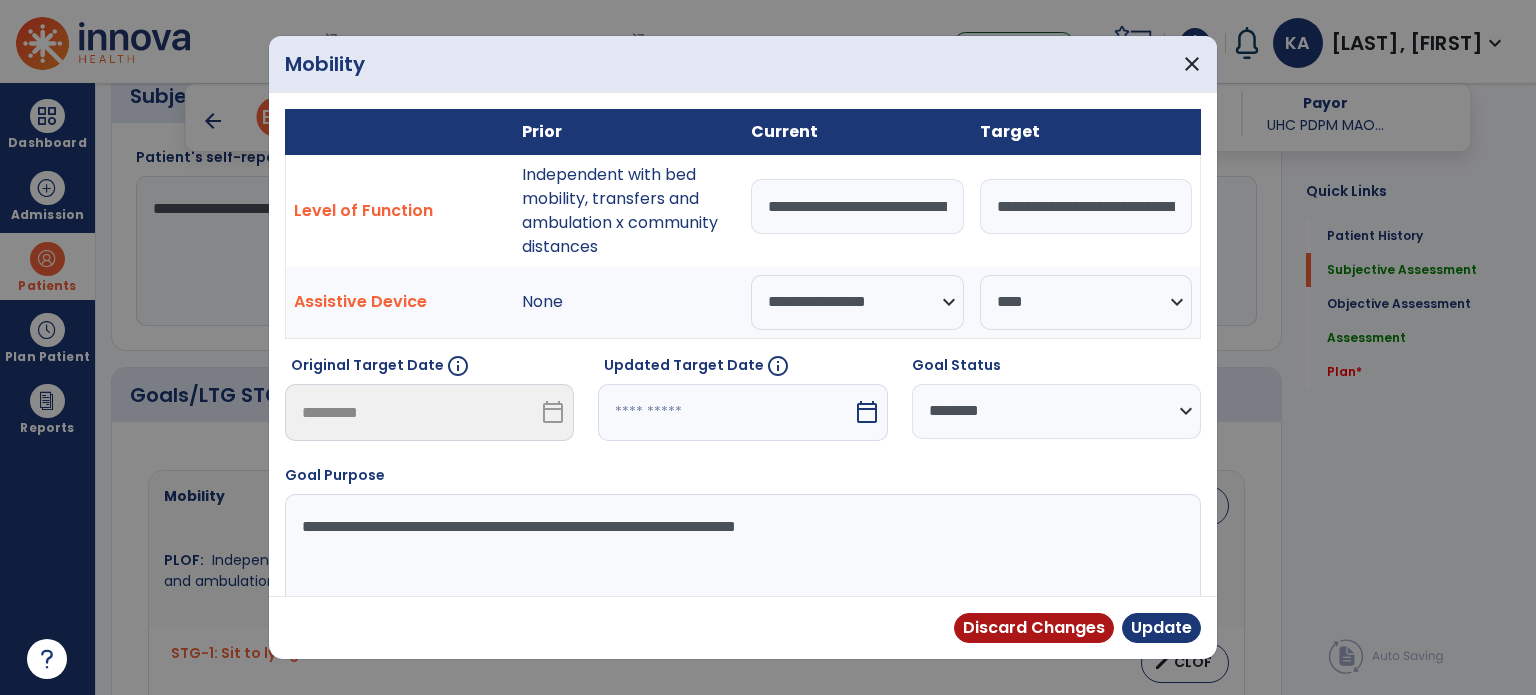 click on "**********" at bounding box center [857, 206] 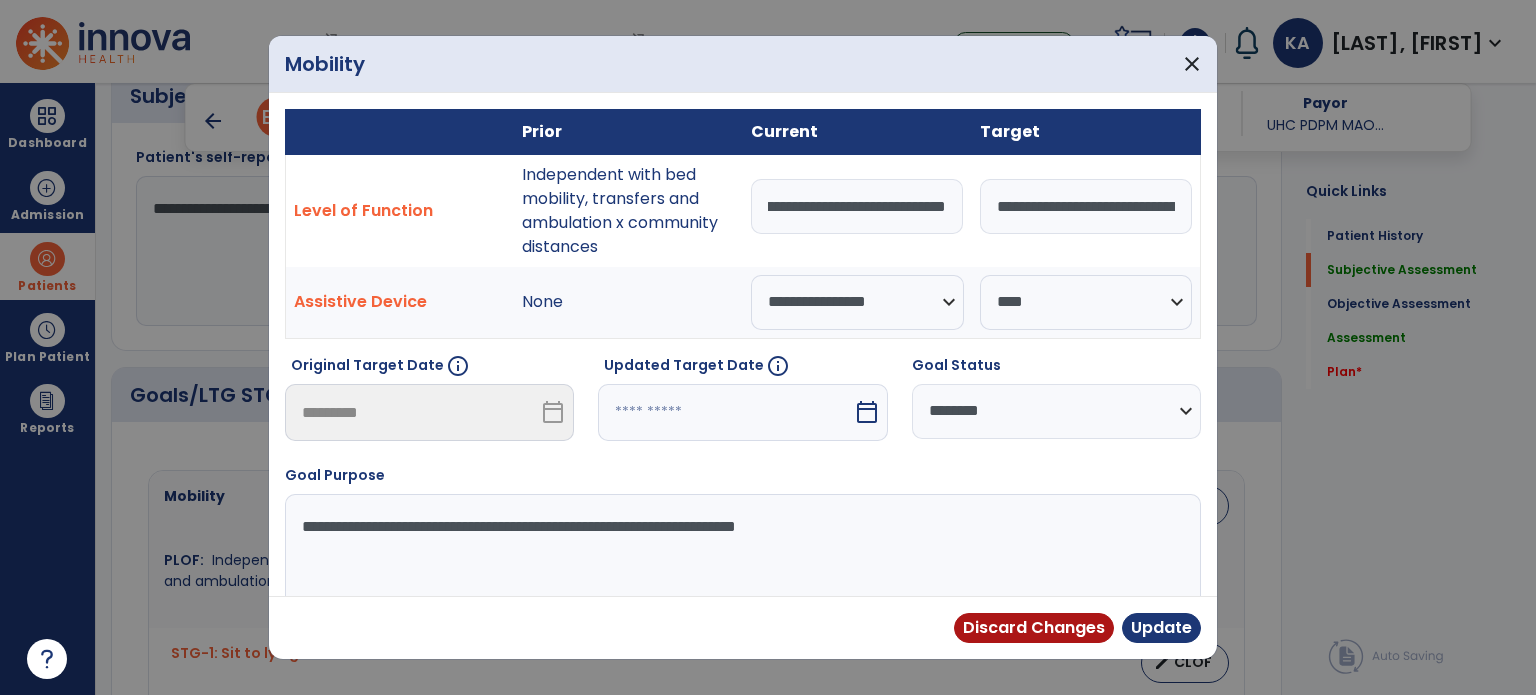 scroll, scrollTop: 0, scrollLeft: 212, axis: horizontal 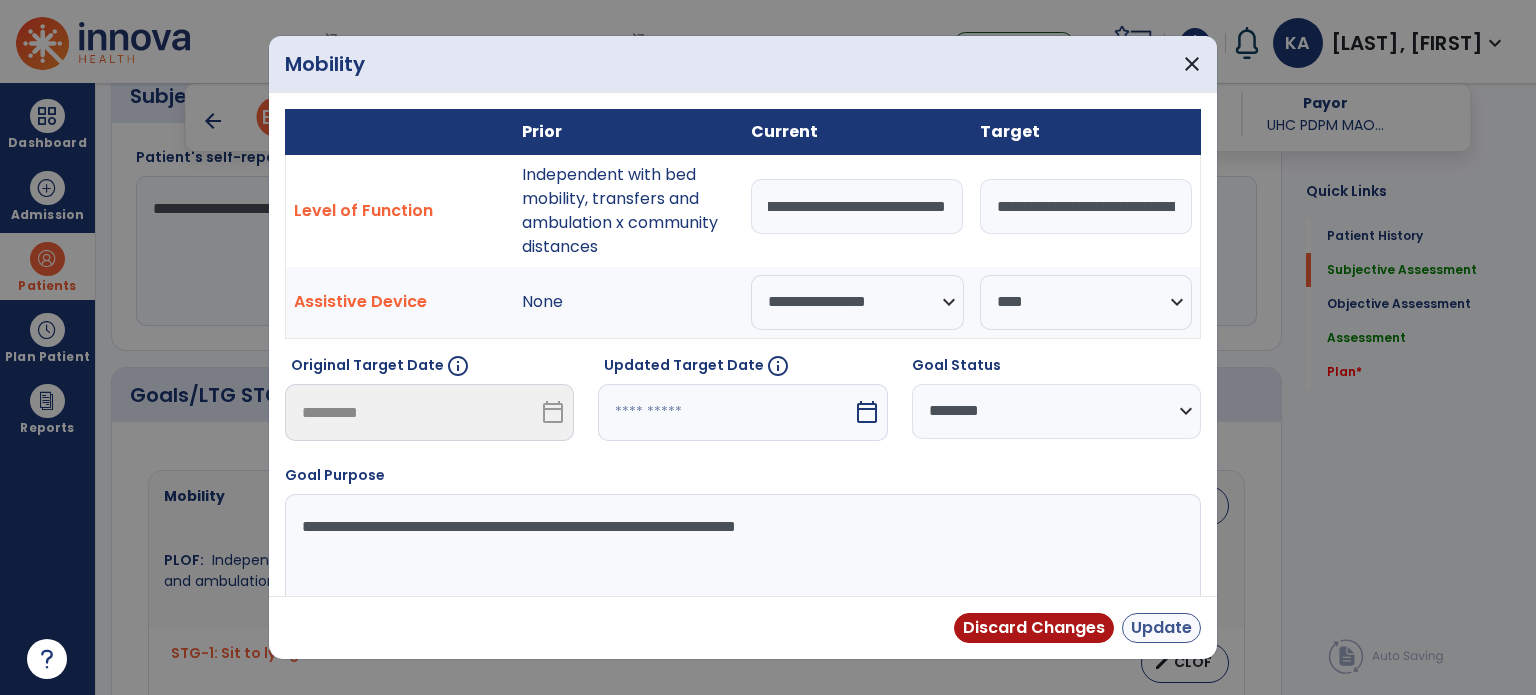type on "**********" 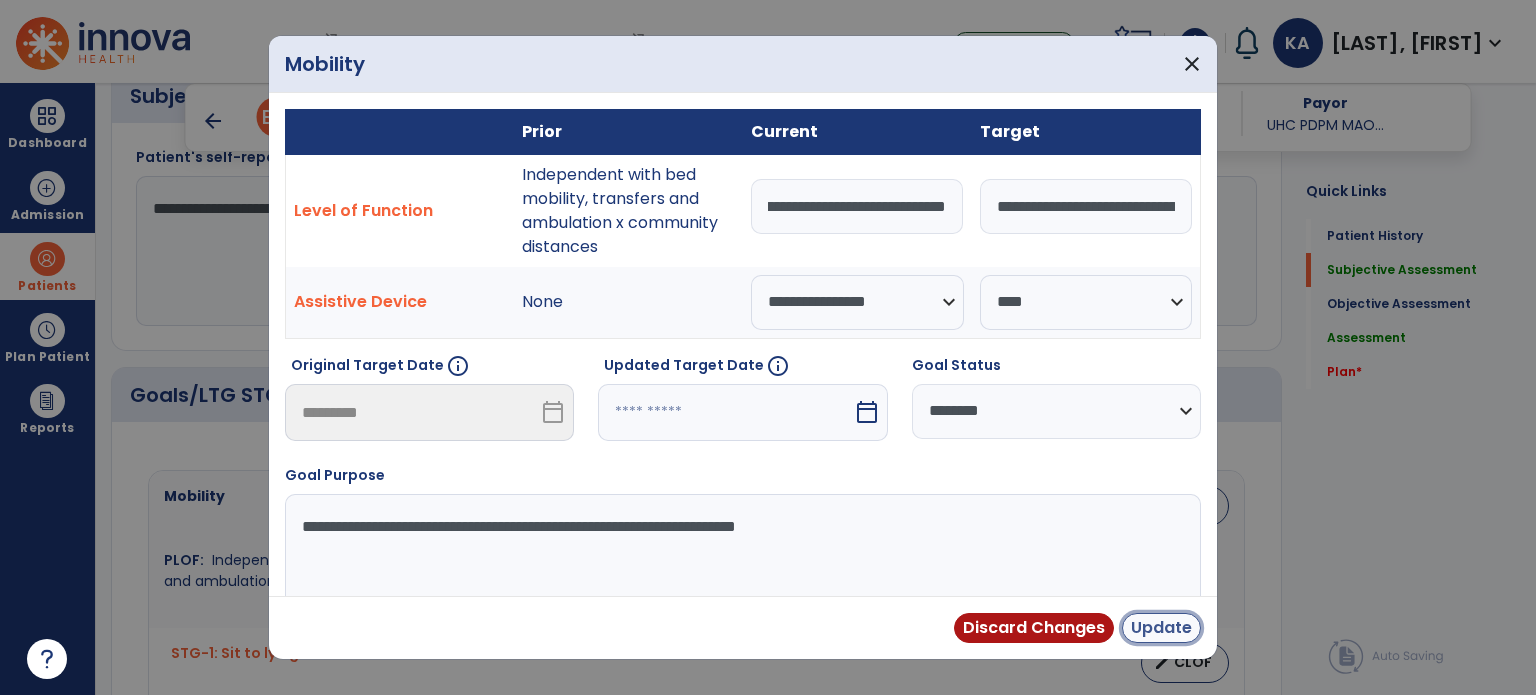click on "Update" at bounding box center [1161, 628] 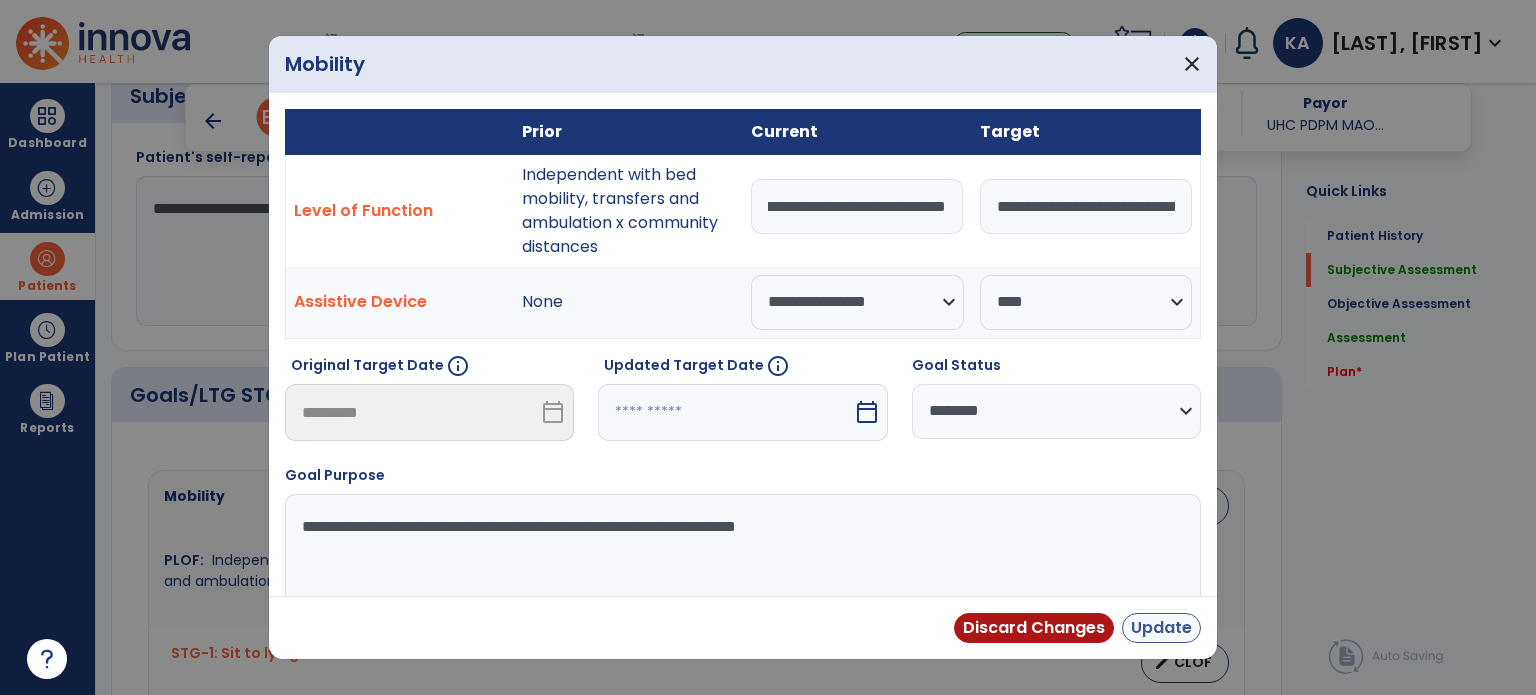 scroll, scrollTop: 0, scrollLeft: 0, axis: both 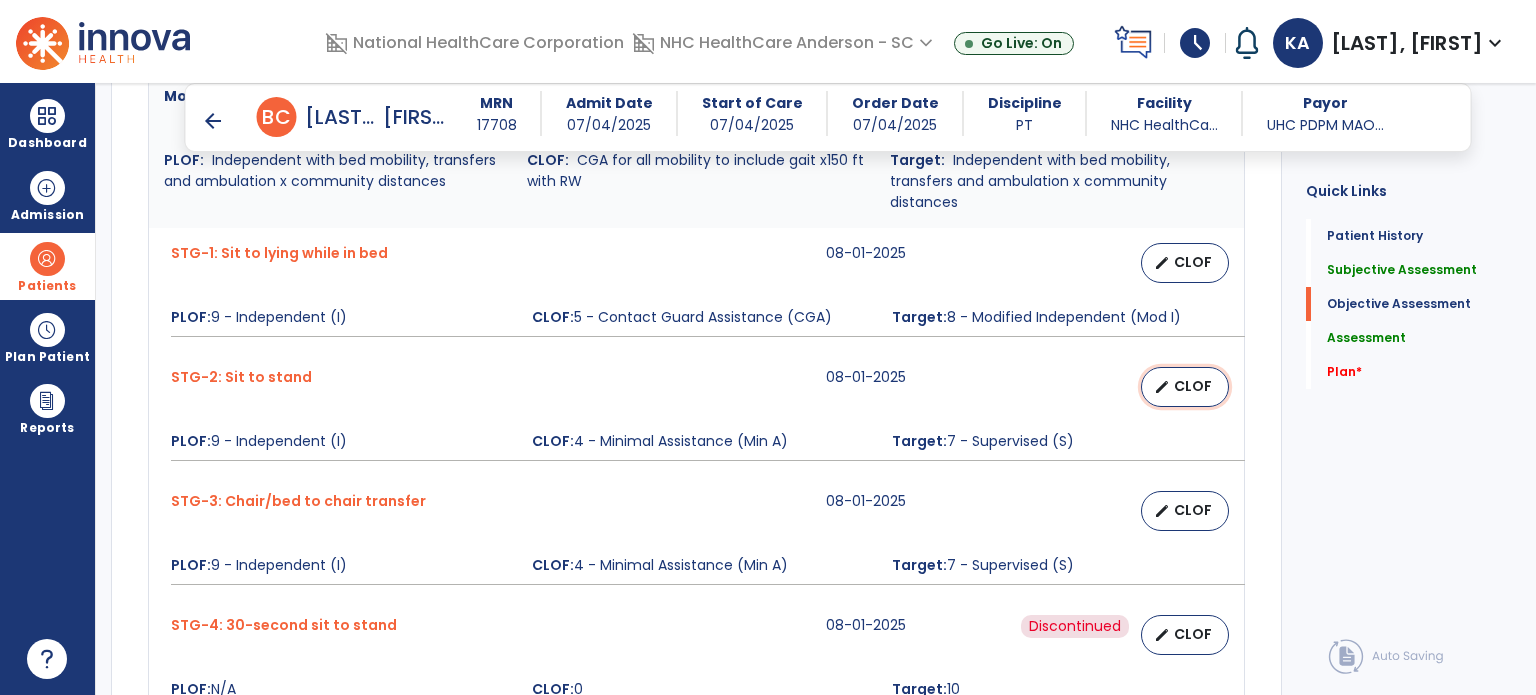 click on "CLOF" at bounding box center (1193, 386) 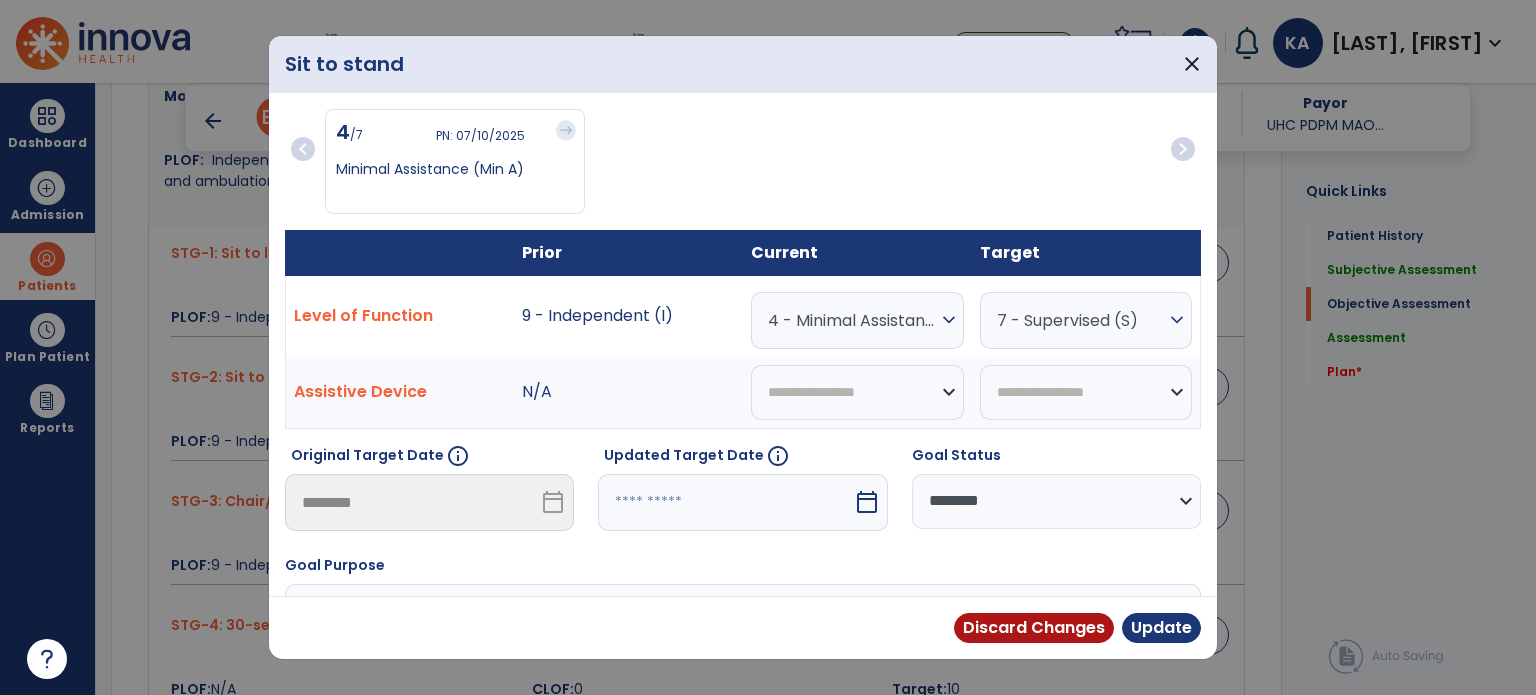 drag, startPoint x: 860, startPoint y: 324, endPoint x: 899, endPoint y: 448, distance: 129.98846 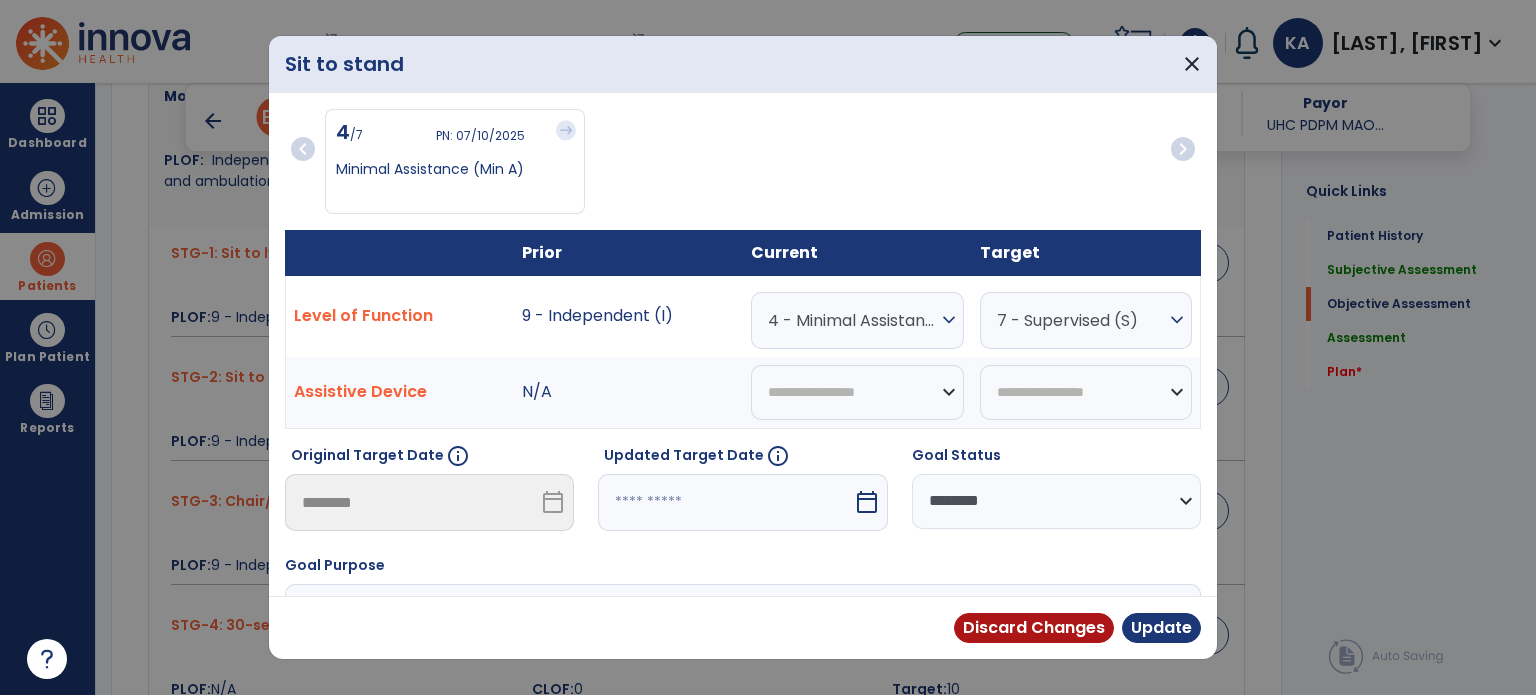 click on "4 - Minimal Assistance (Min A)" at bounding box center (852, 320) 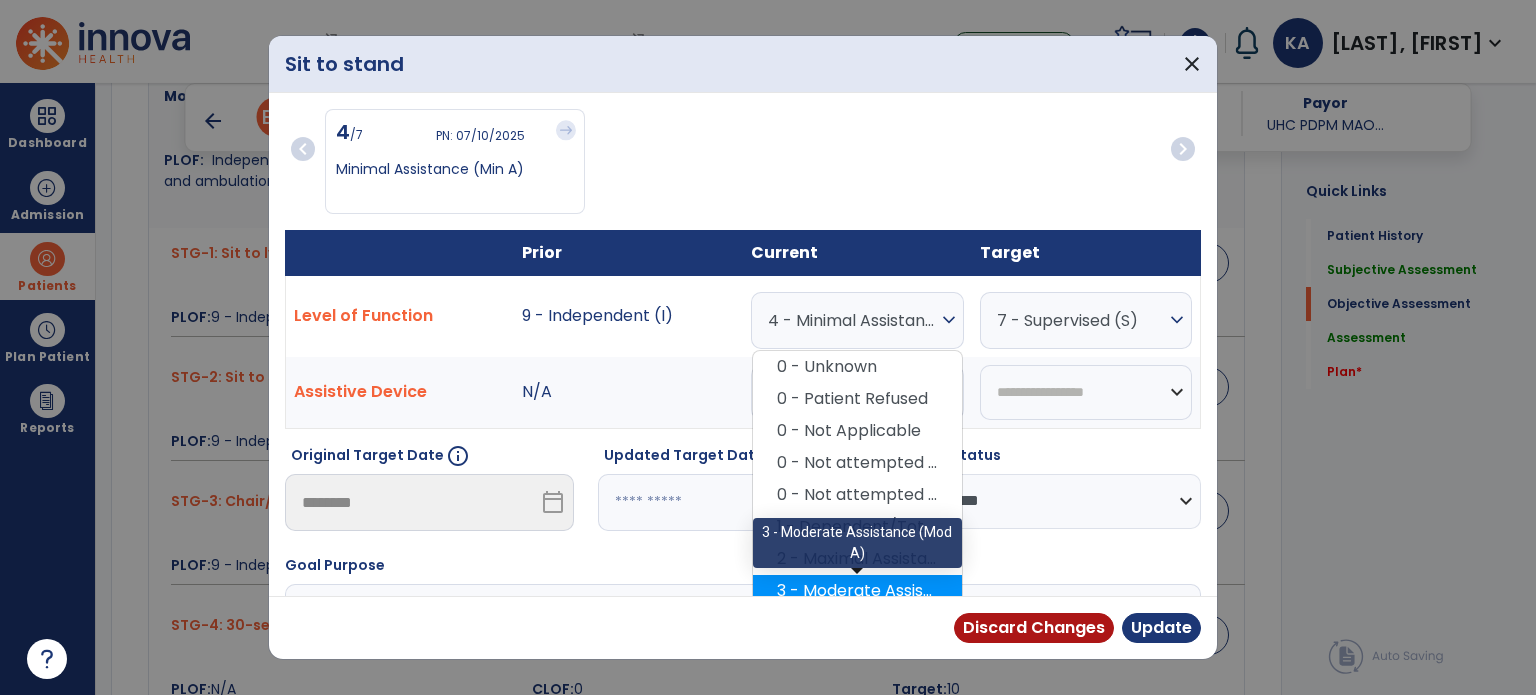 scroll, scrollTop: 100, scrollLeft: 0, axis: vertical 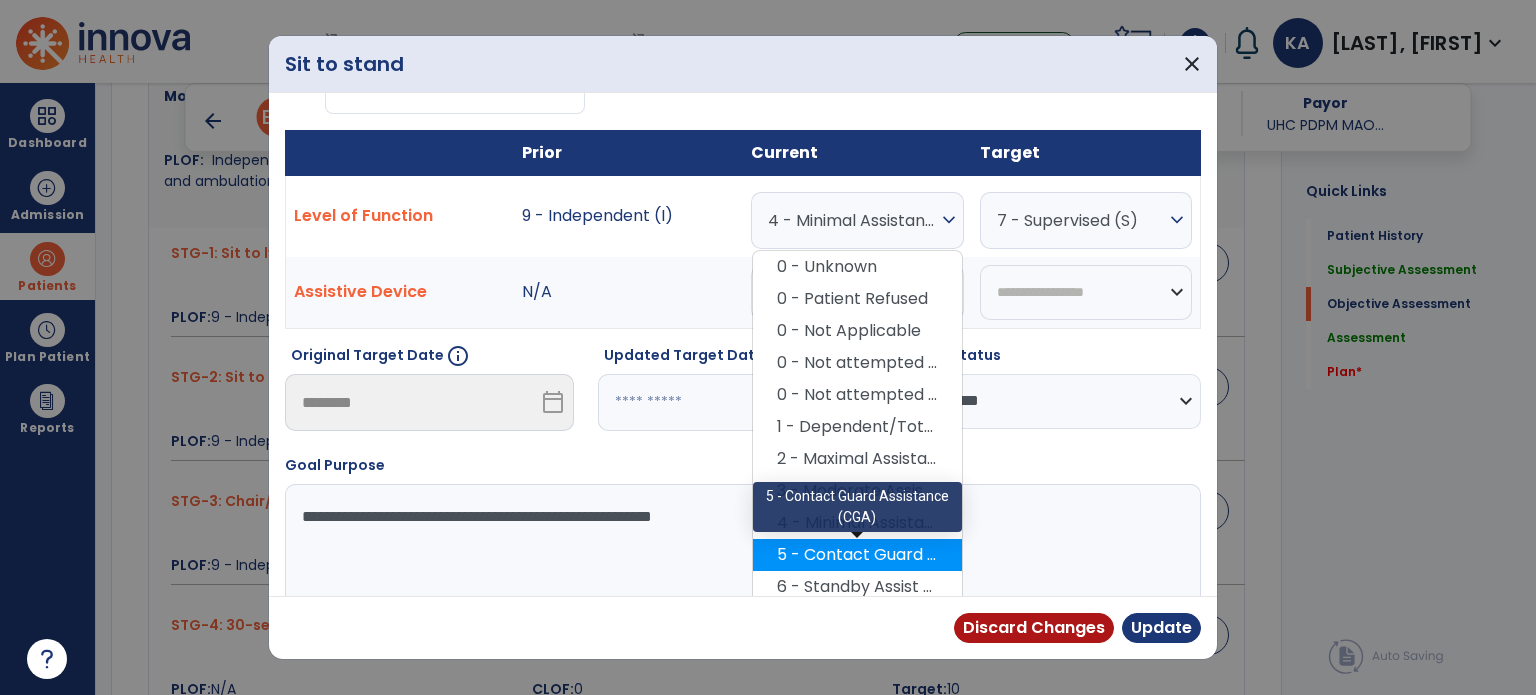 click on "5 - Contact Guard Assistance (CGA)" at bounding box center (857, 555) 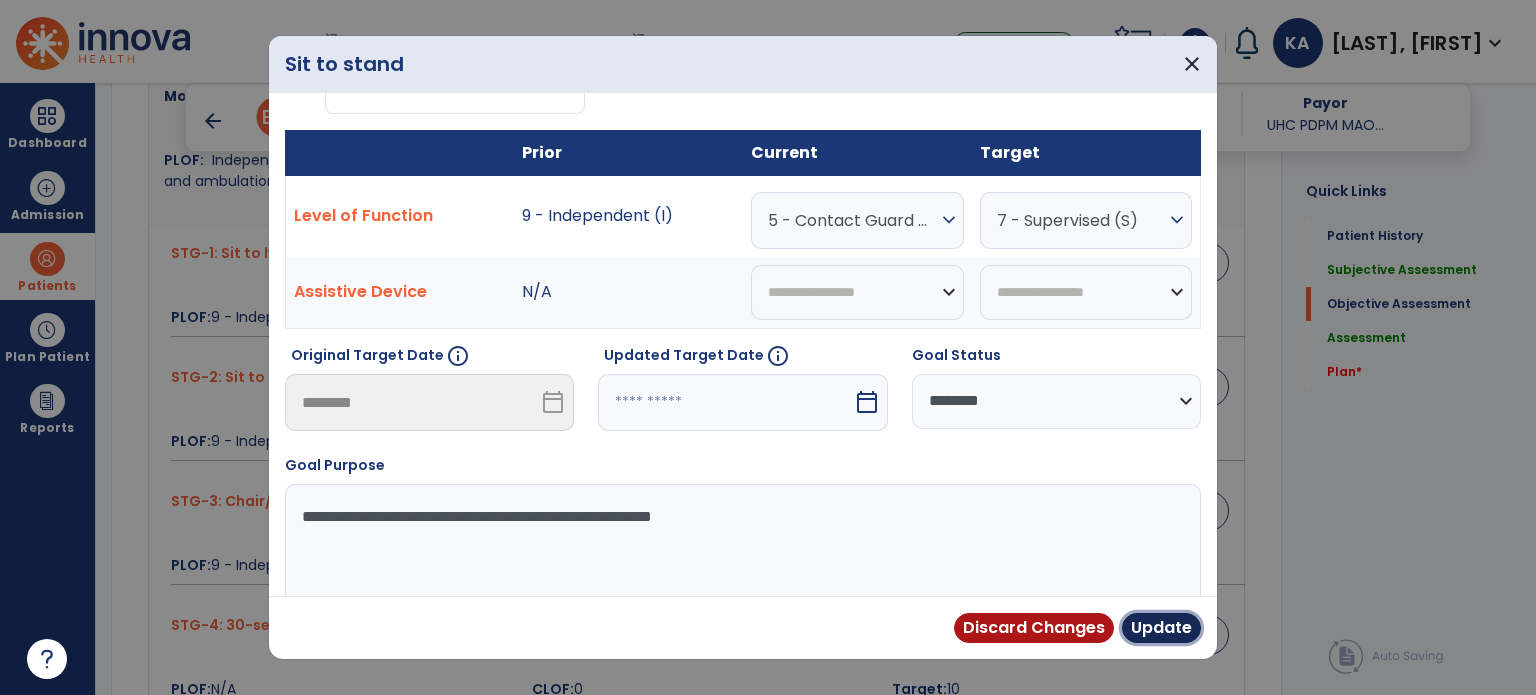 click on "Update" at bounding box center (1161, 628) 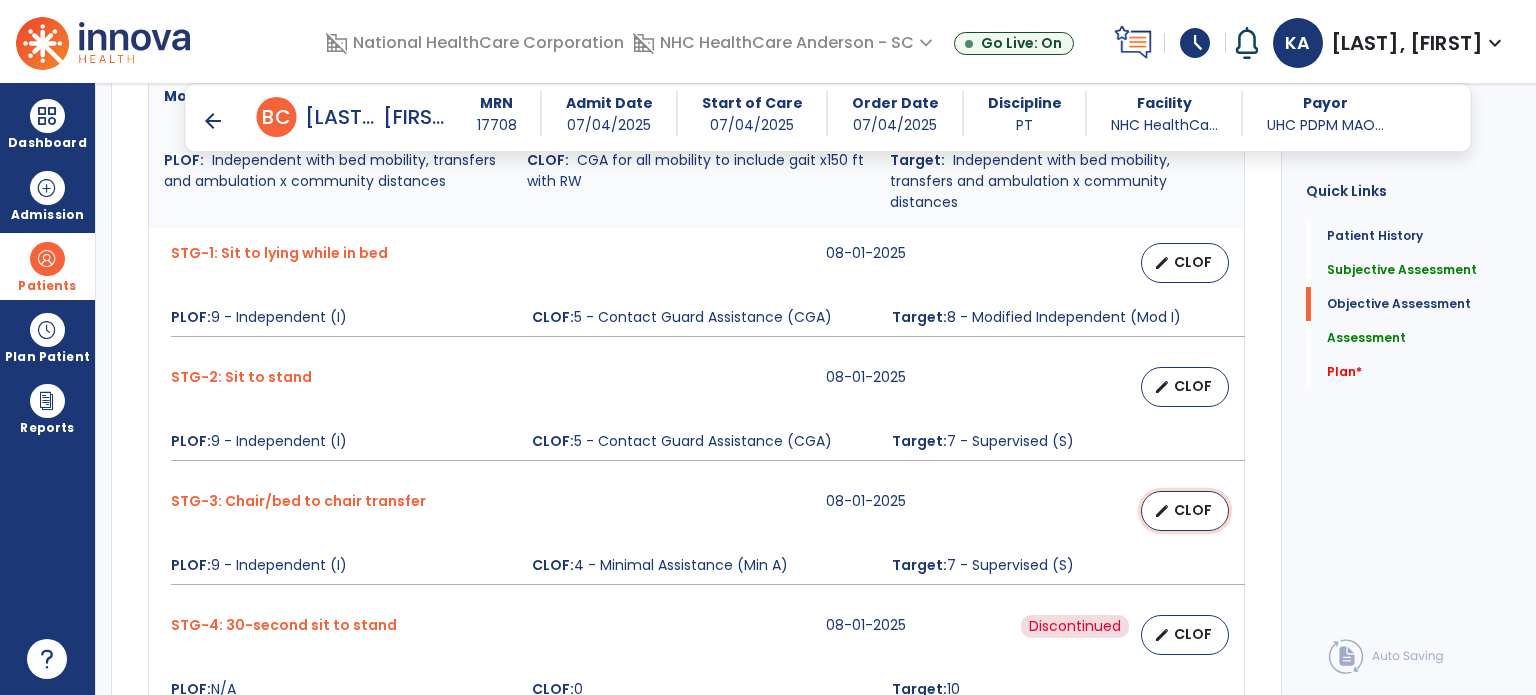 click on "edit   CLOF" at bounding box center (1185, 511) 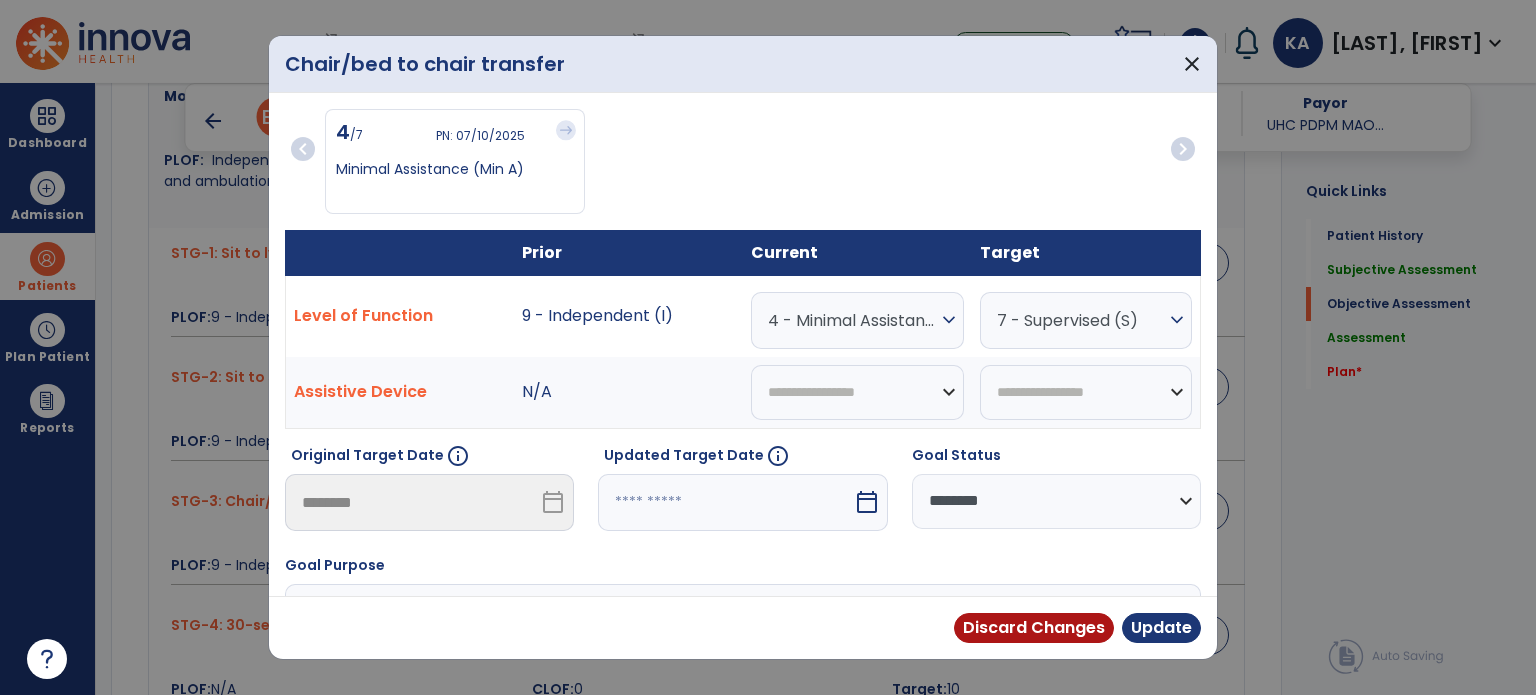 click on "4 - Minimal Assistance (Min A)" at bounding box center (852, 320) 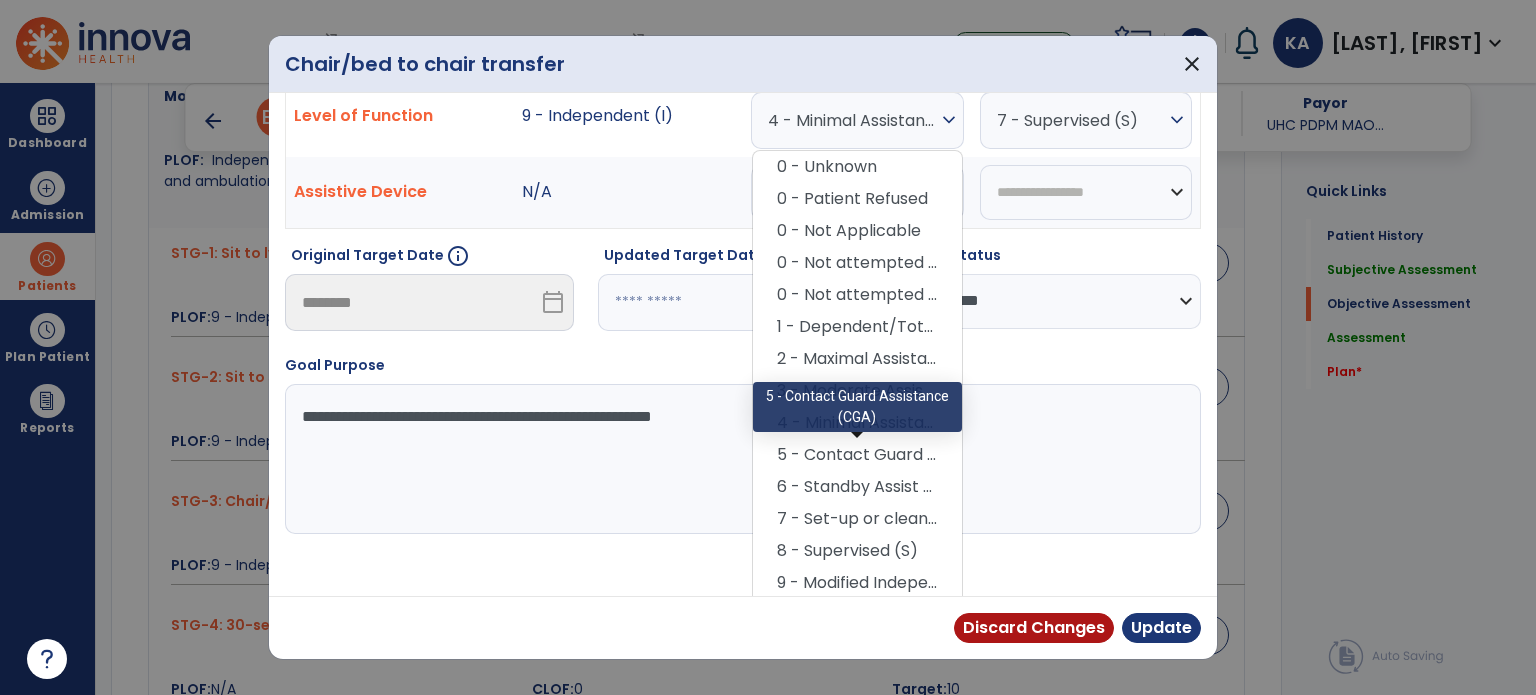 click on "5 - Contact Guard Assistance (CGA)" at bounding box center [857, 455] 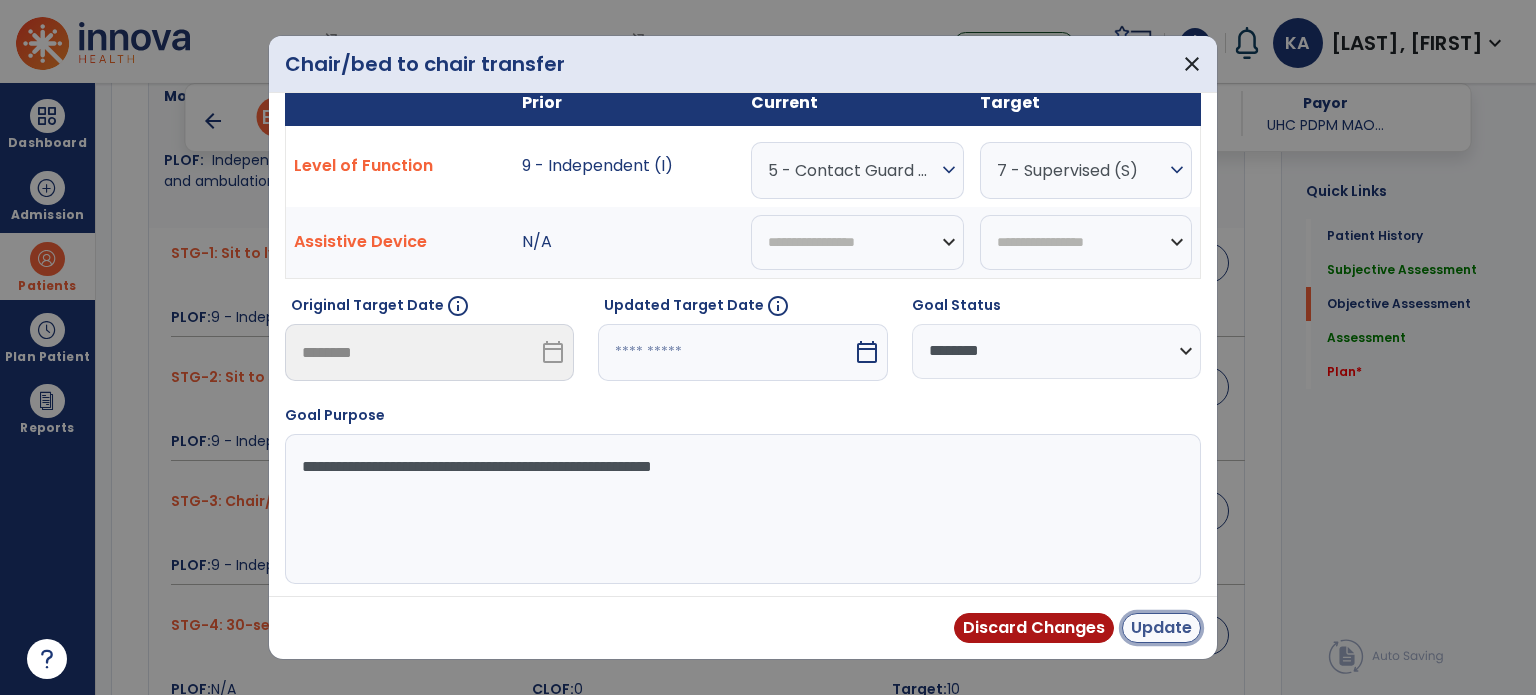 click on "Update" at bounding box center (1161, 628) 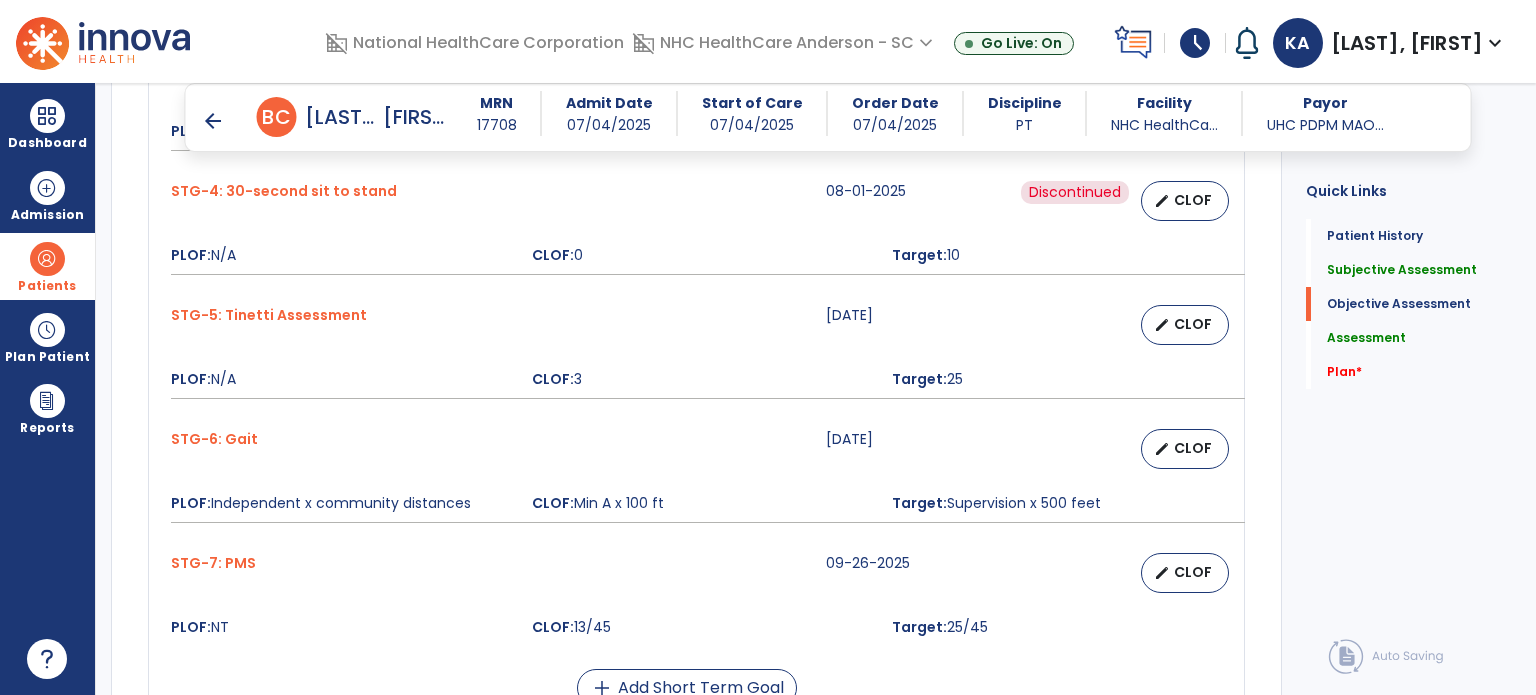scroll, scrollTop: 1700, scrollLeft: 0, axis: vertical 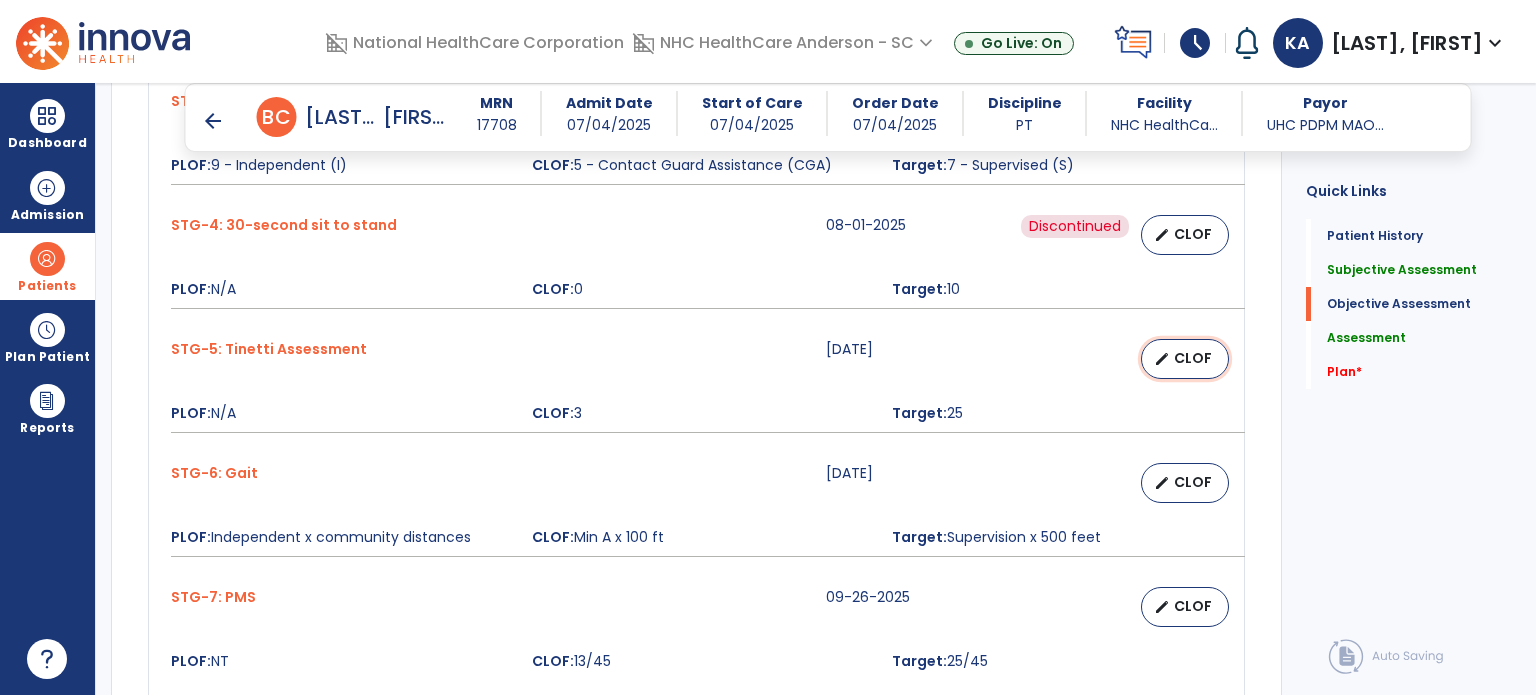 click on "edit   CLOF" at bounding box center [1185, 359] 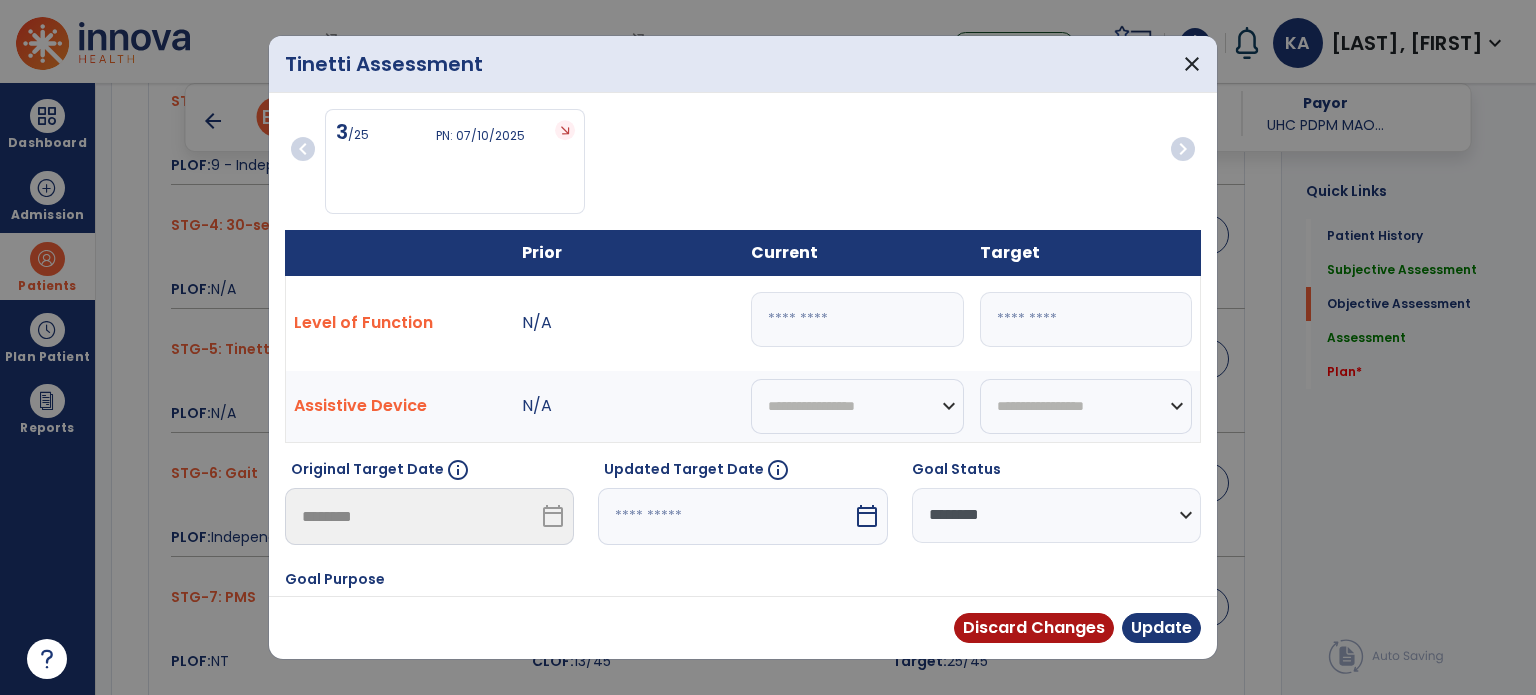 click on "Level of Function  N/A    *   **" at bounding box center [743, 323] 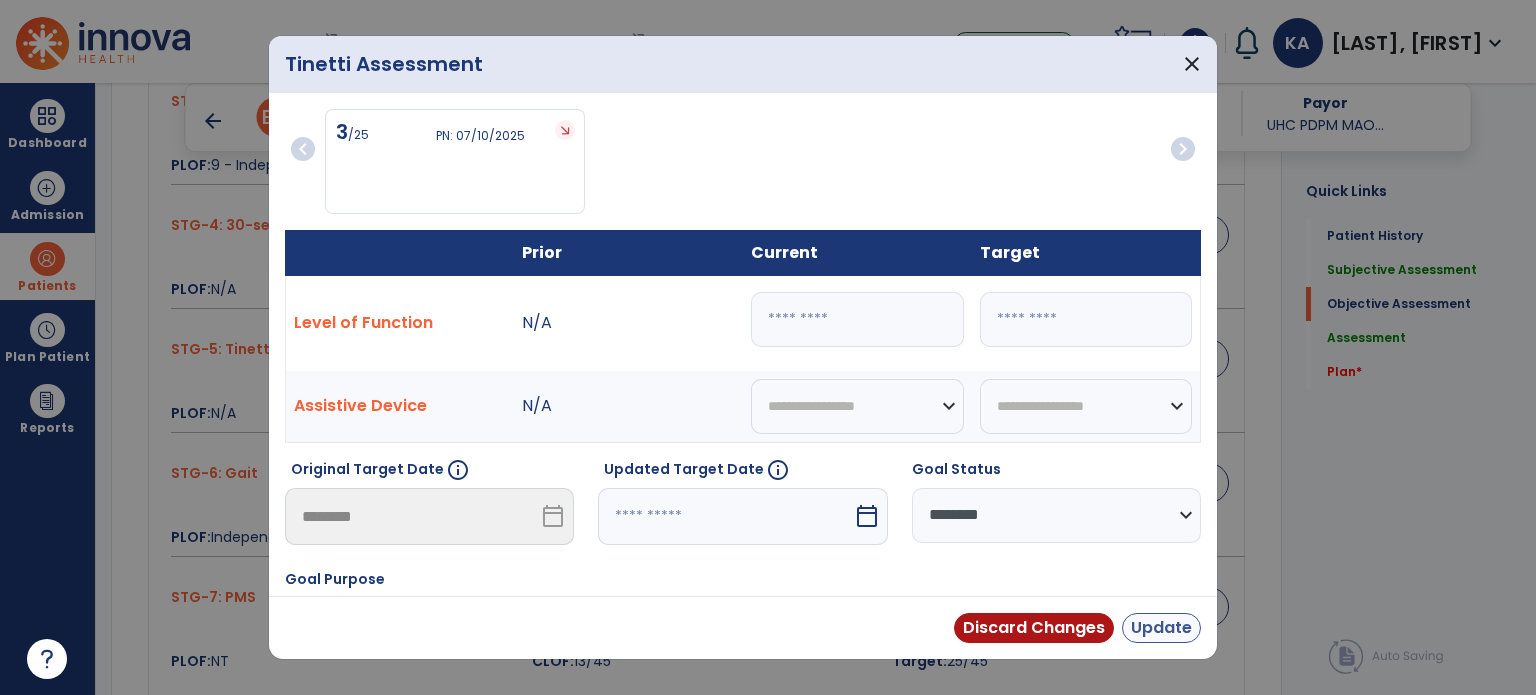 type on "**" 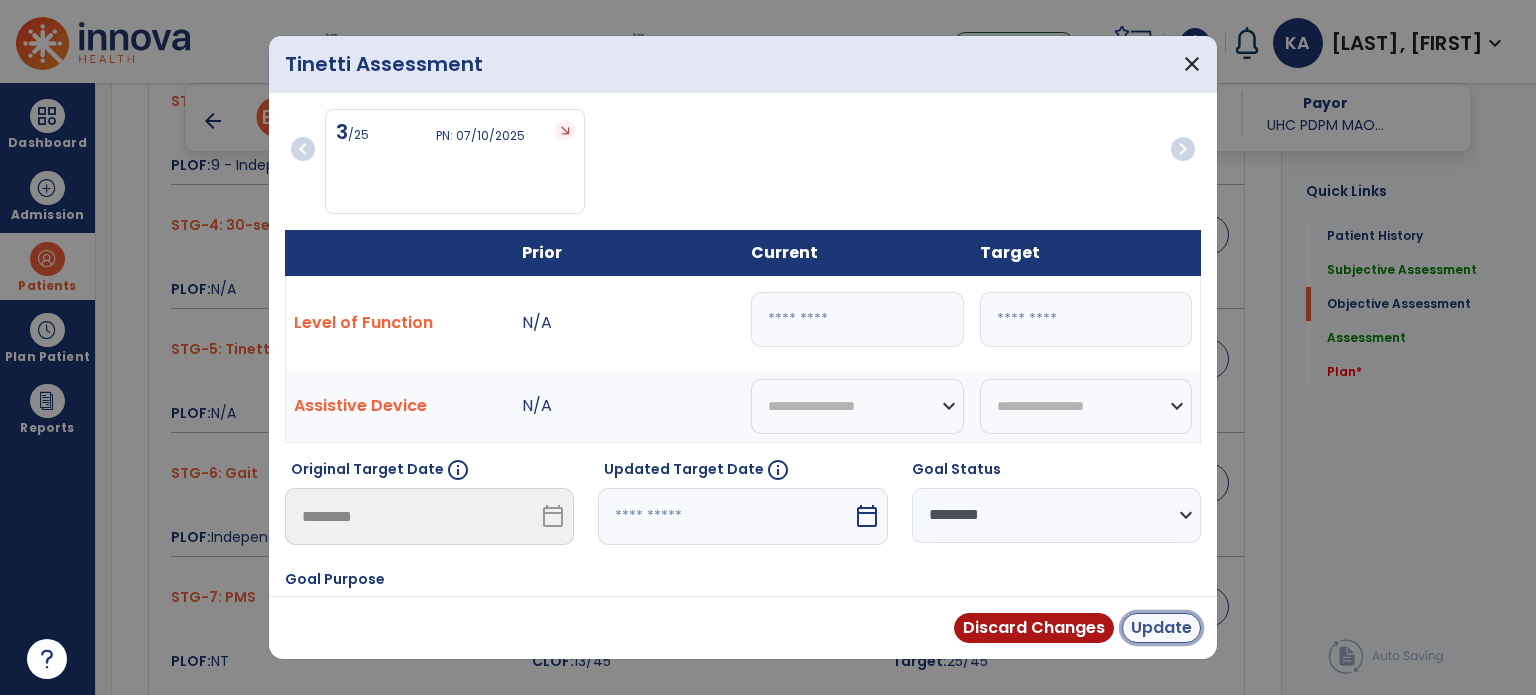 click on "Update" at bounding box center [1161, 628] 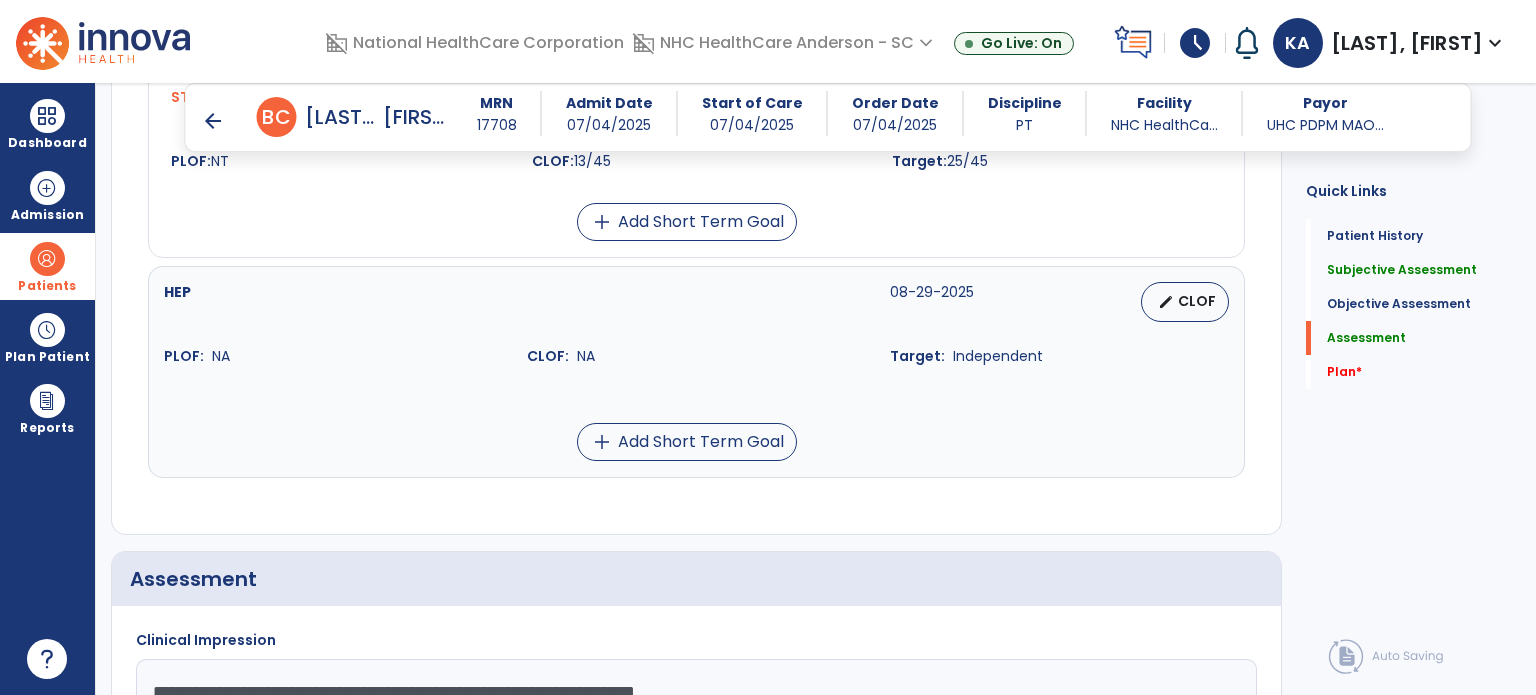 scroll, scrollTop: 2600, scrollLeft: 0, axis: vertical 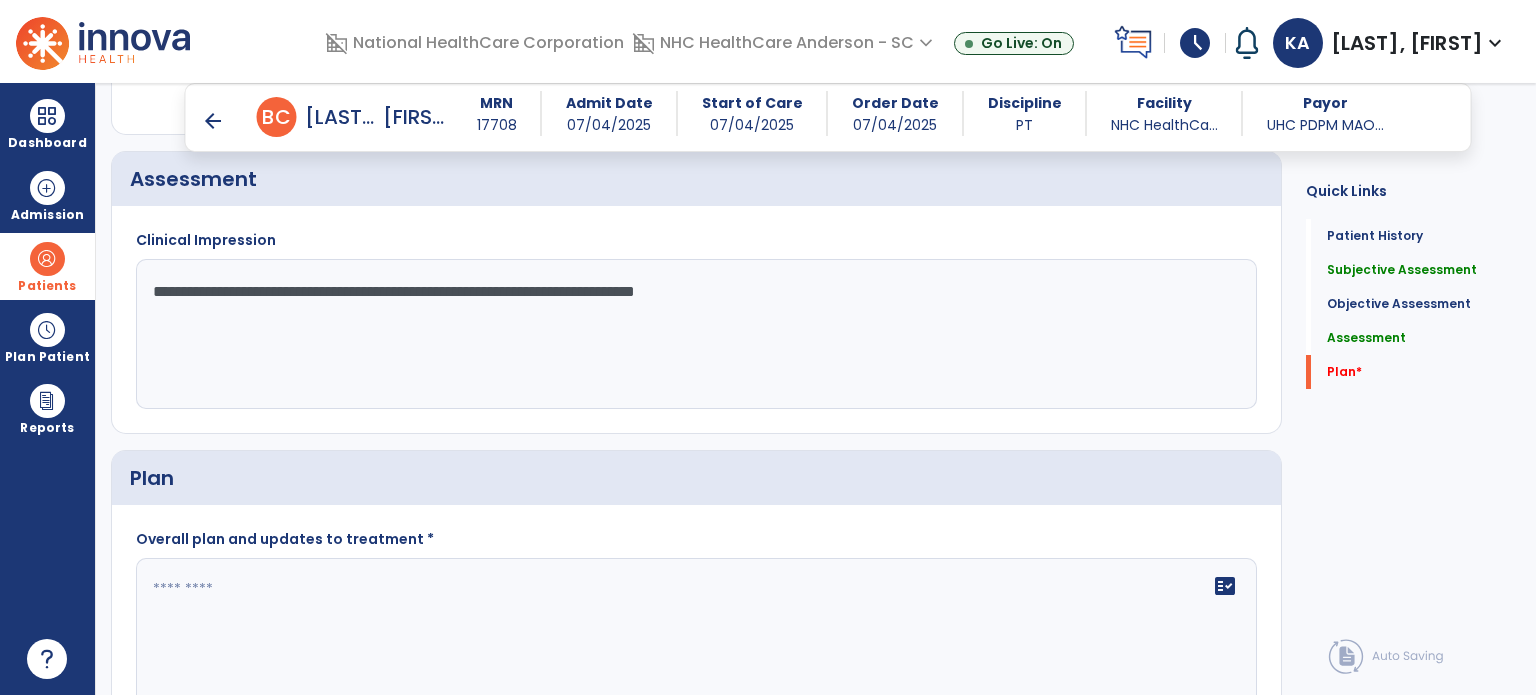 click on "**********" 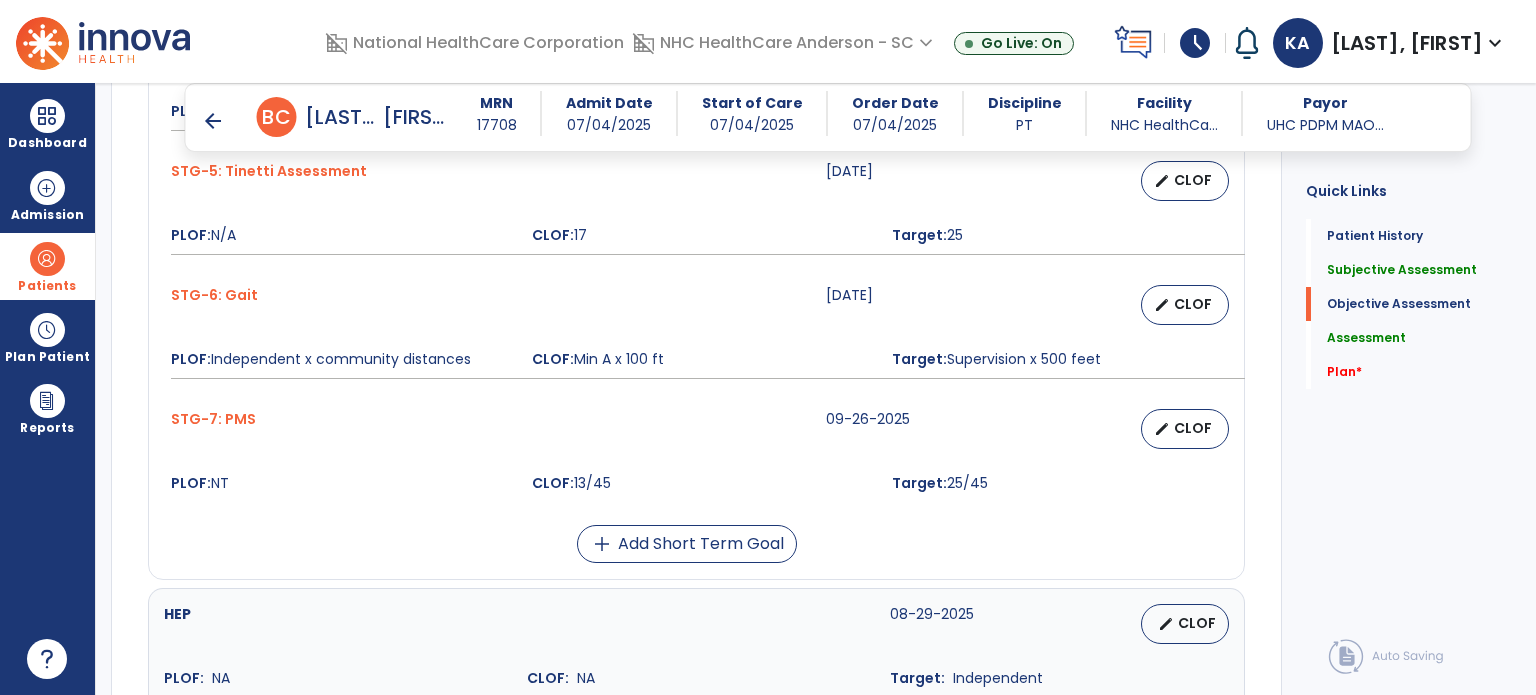 scroll, scrollTop: 1800, scrollLeft: 0, axis: vertical 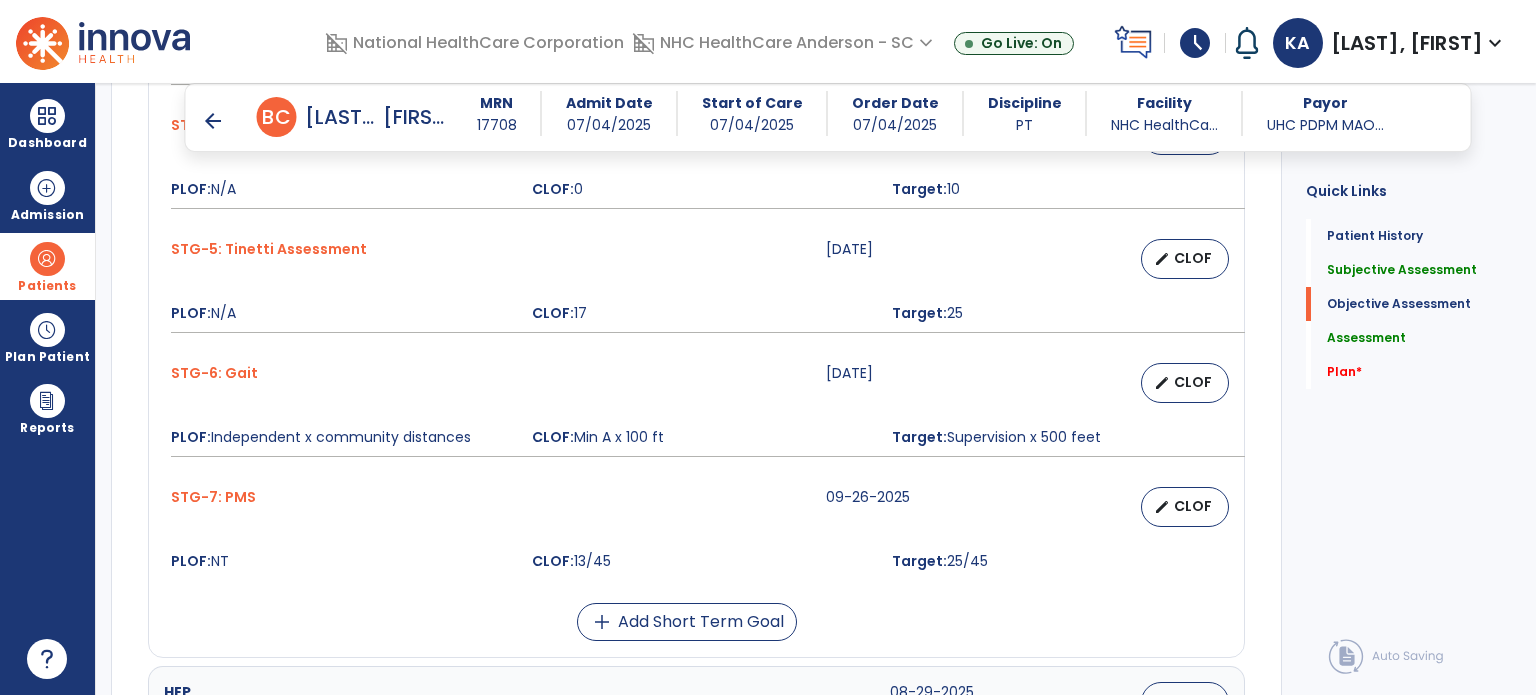 type on "**********" 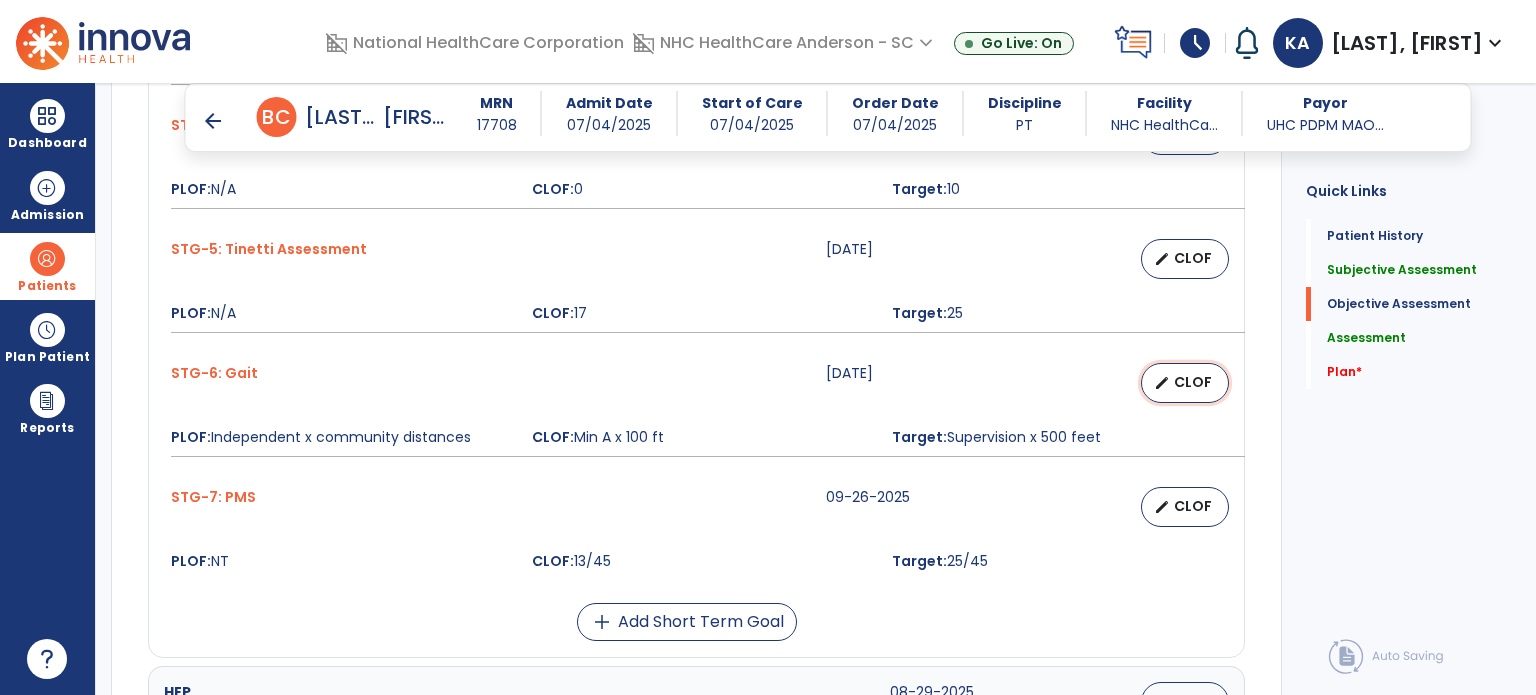 click on "CLOF" at bounding box center (1193, 382) 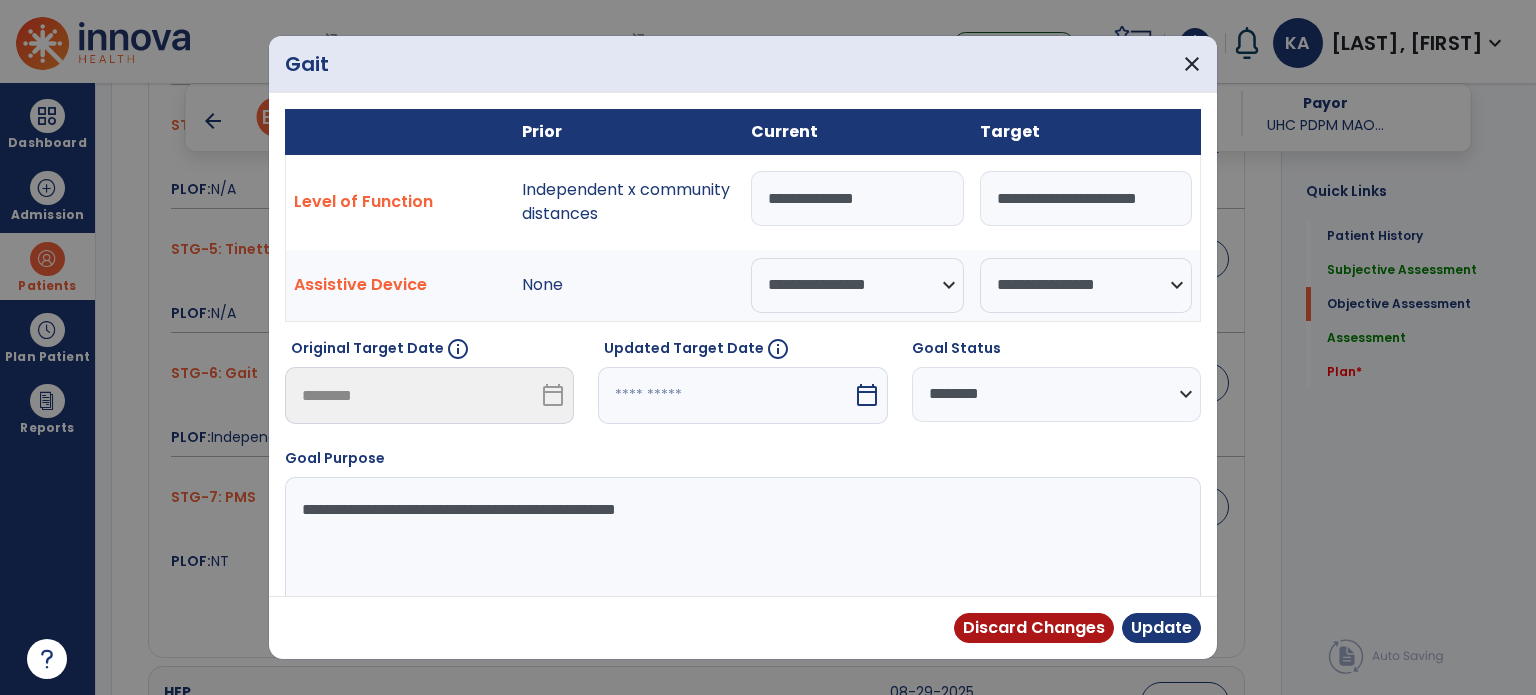 click on "**********" at bounding box center [857, 198] 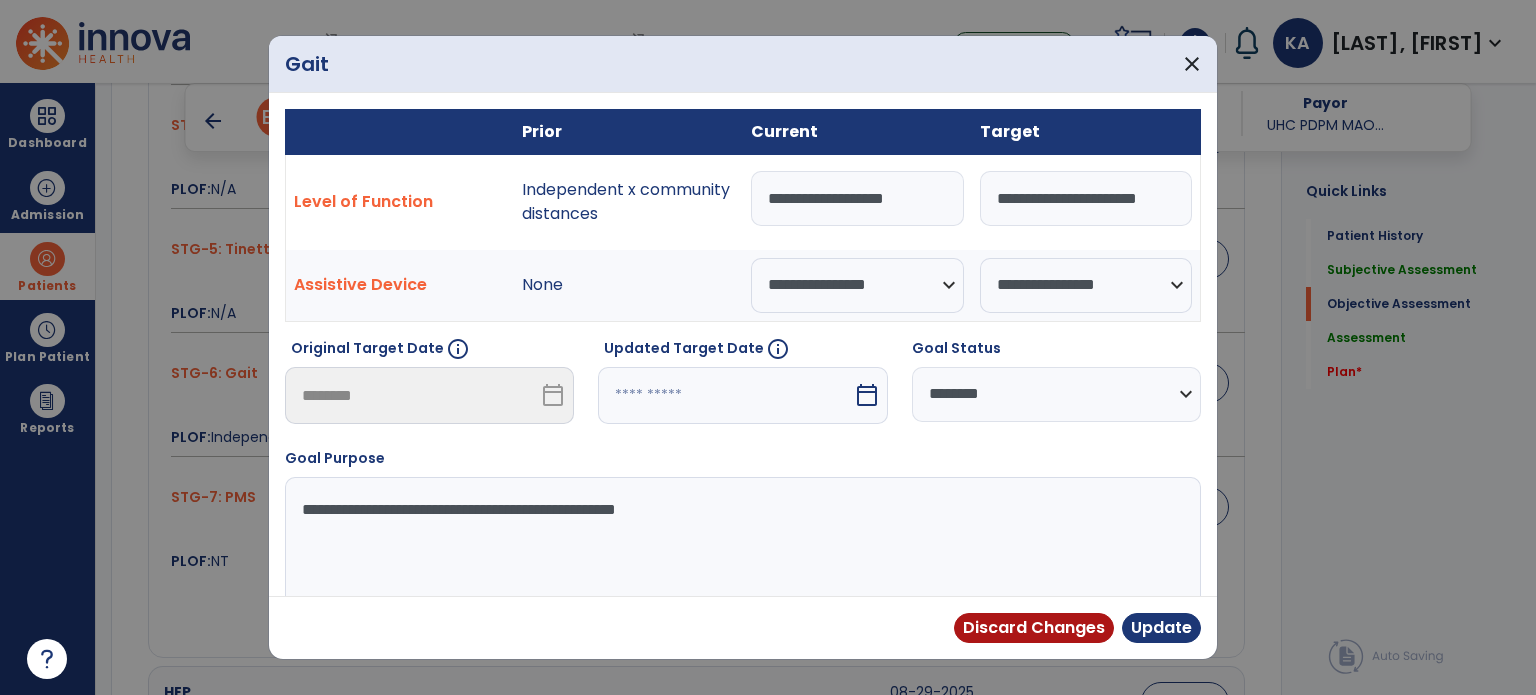 type on "**********" 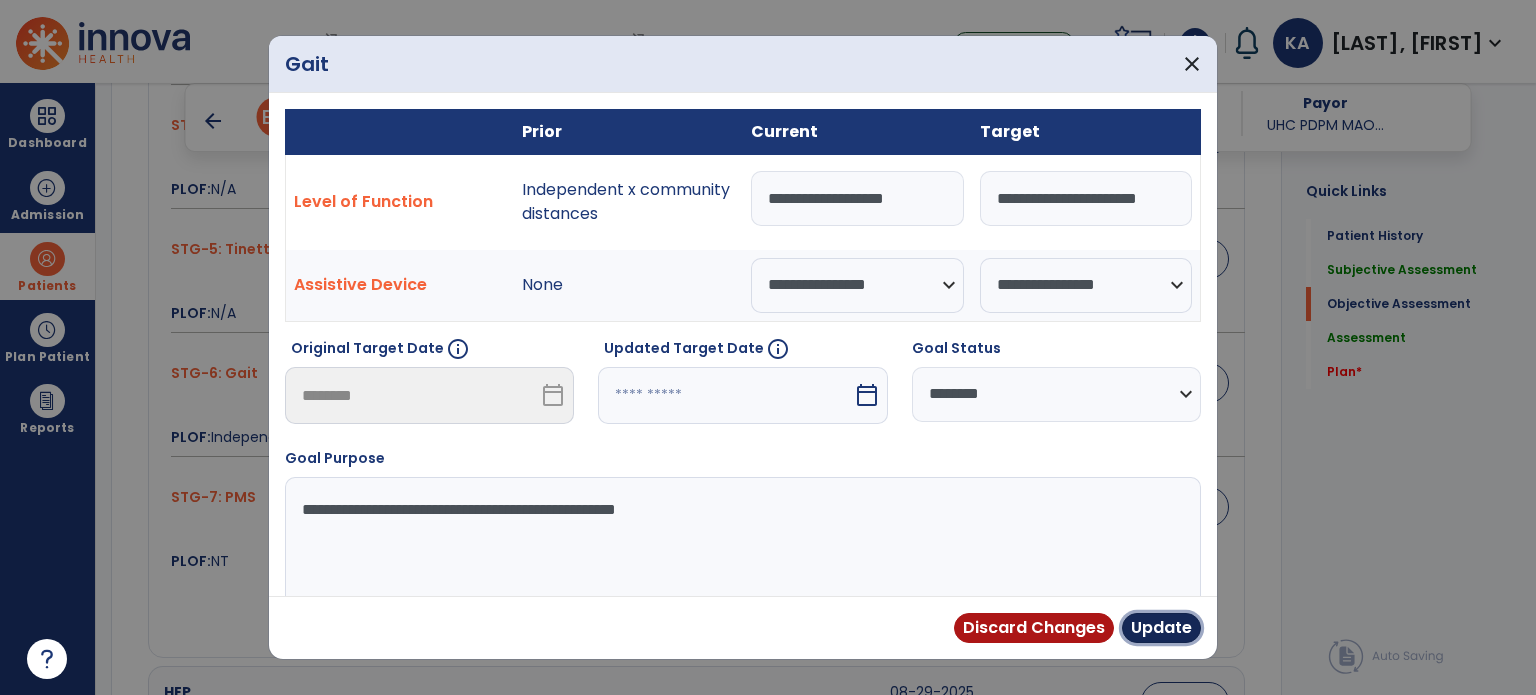 click on "Update" at bounding box center (1161, 628) 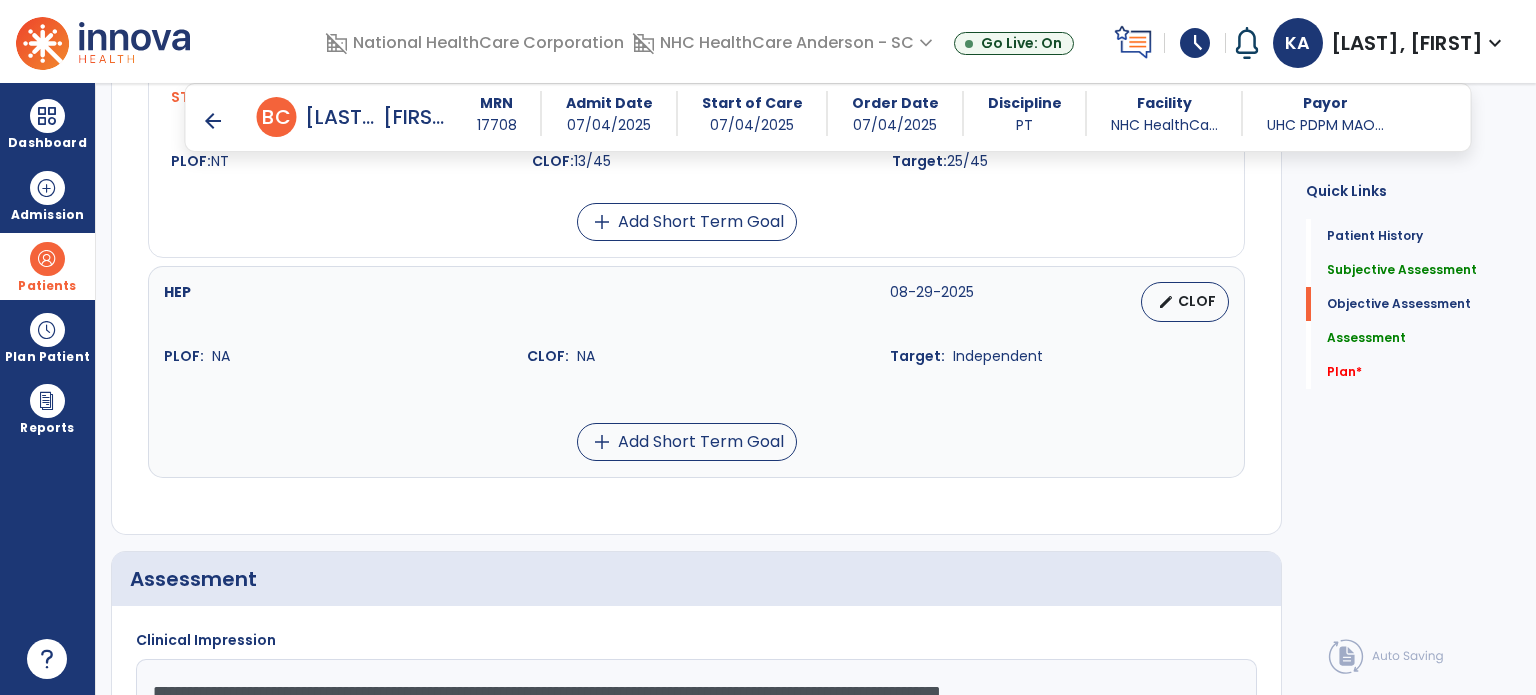 scroll, scrollTop: 2300, scrollLeft: 0, axis: vertical 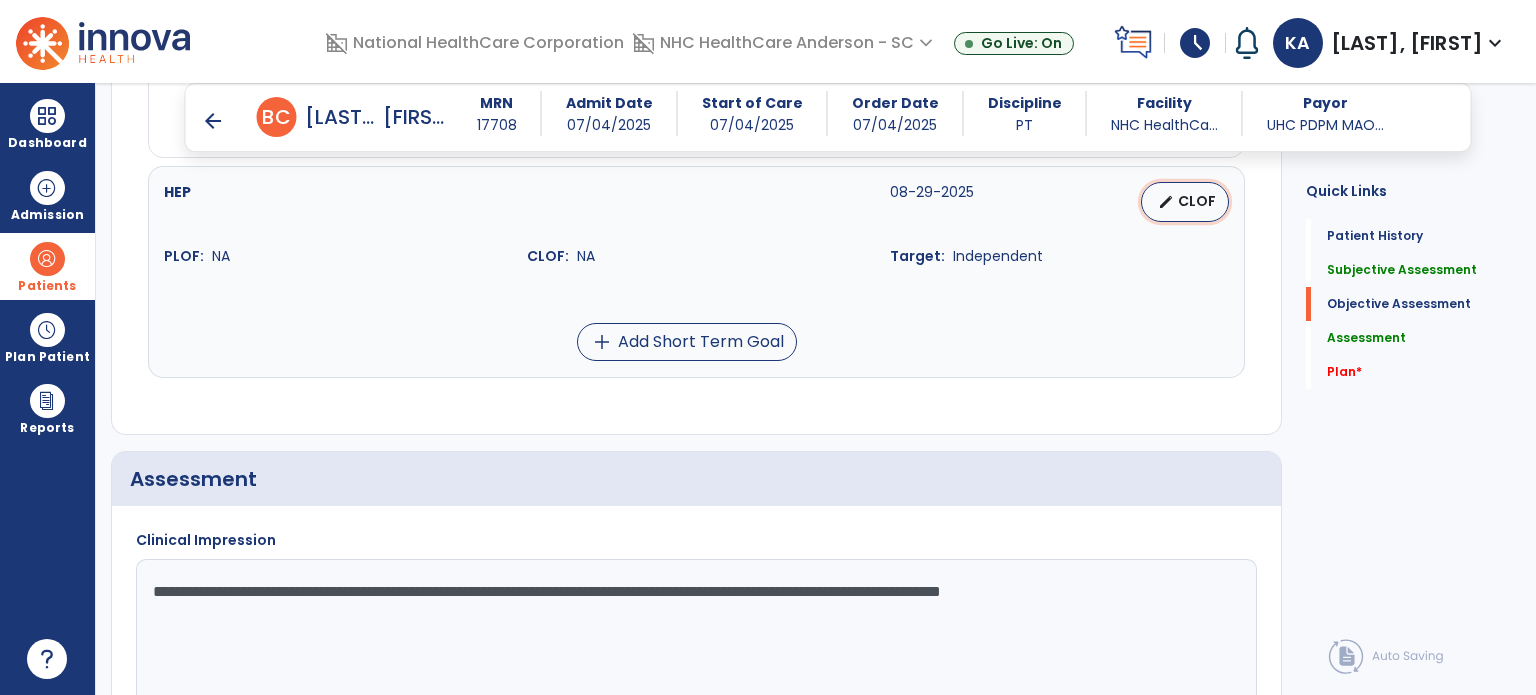 click on "CLOF" at bounding box center (1197, 201) 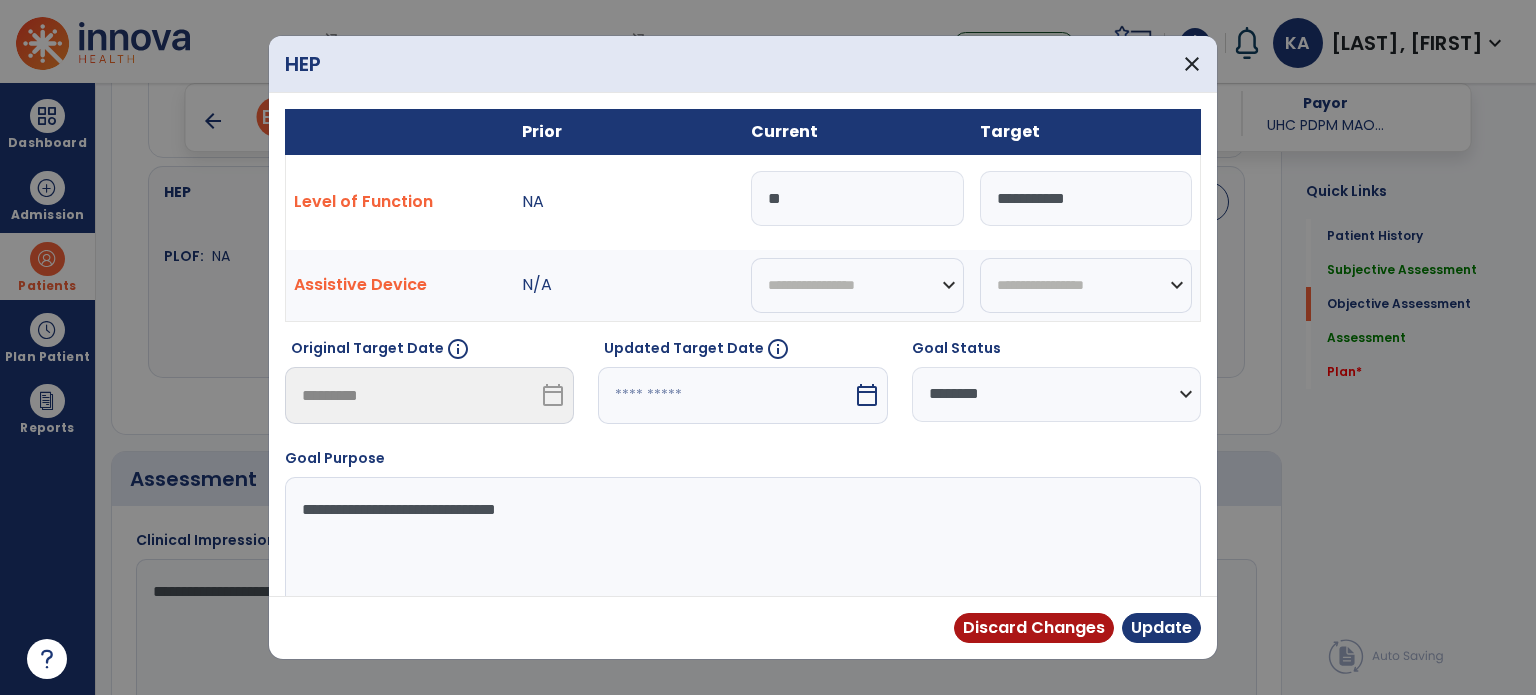 drag, startPoint x: 783, startPoint y: 203, endPoint x: 604, endPoint y: 192, distance: 179.33768 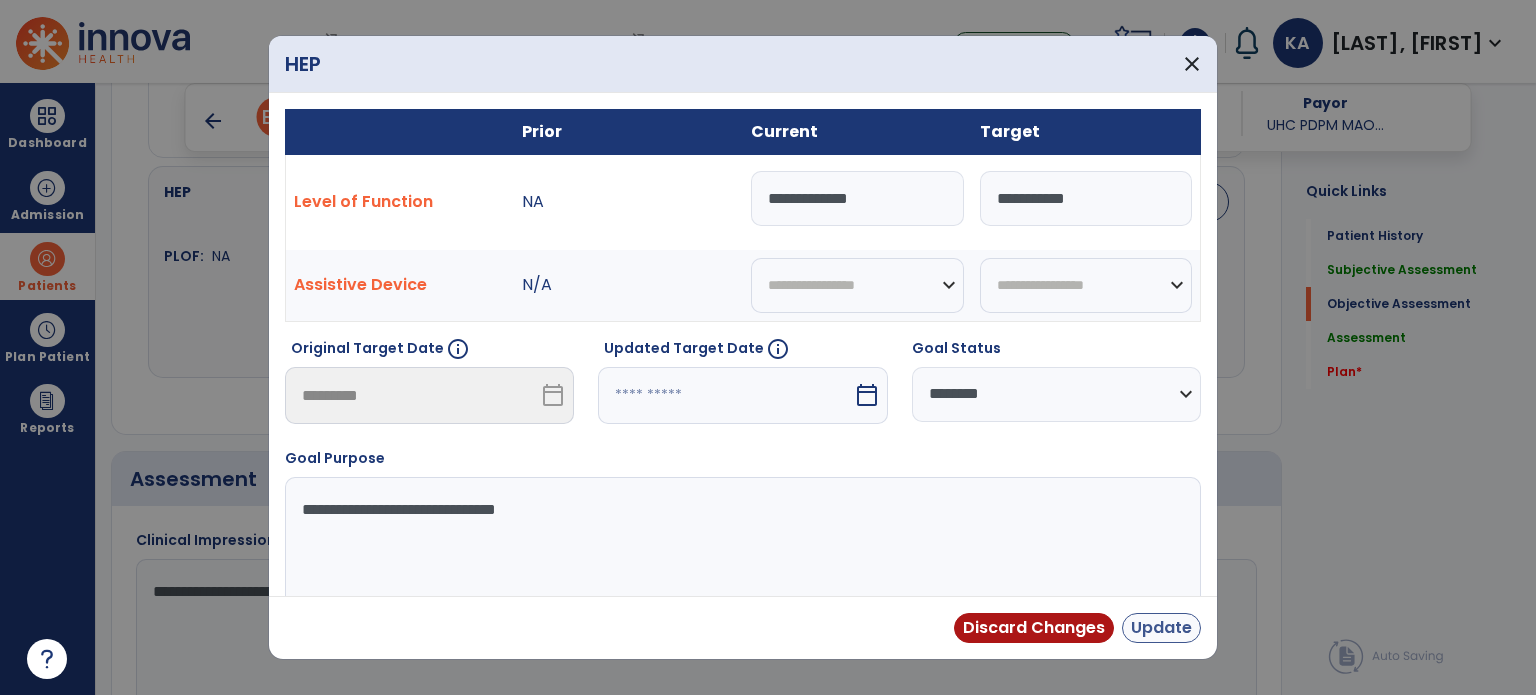 type on "**********" 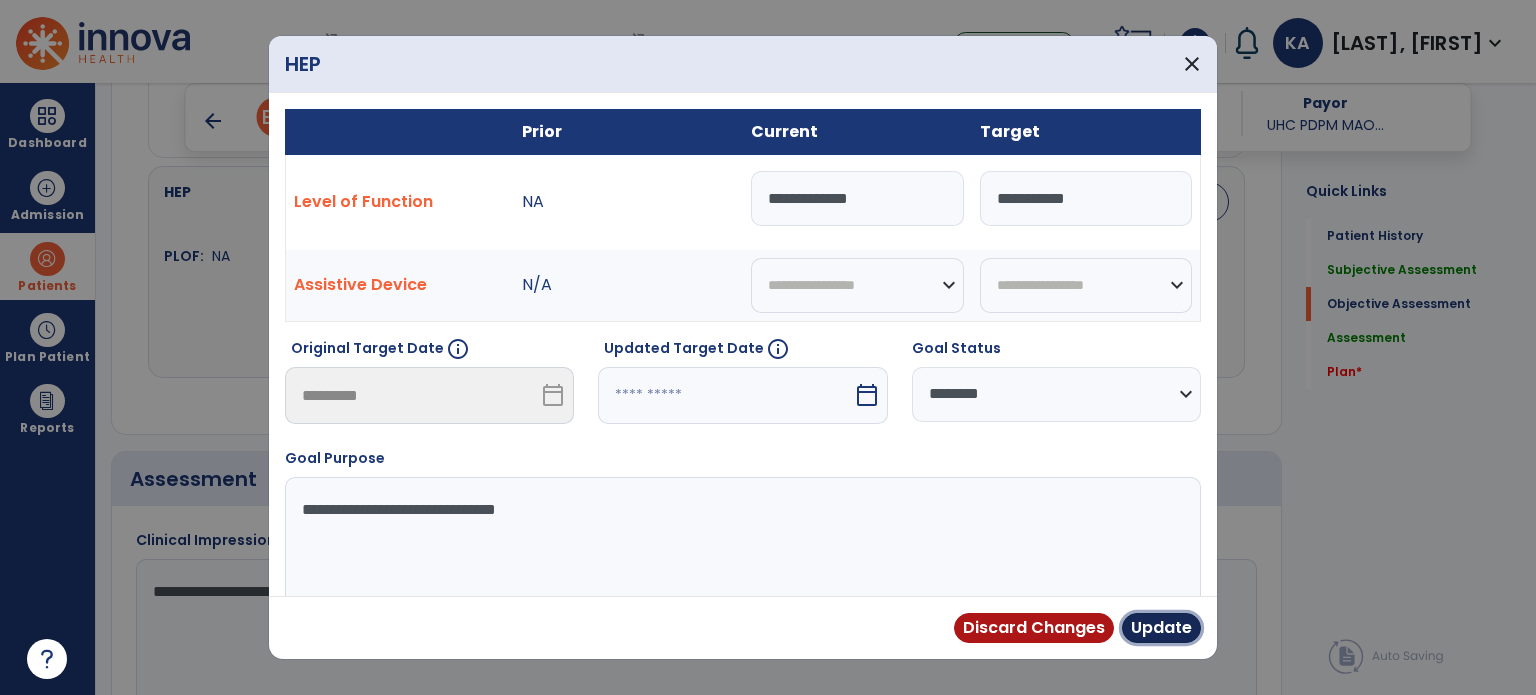 click on "Update" at bounding box center [1161, 628] 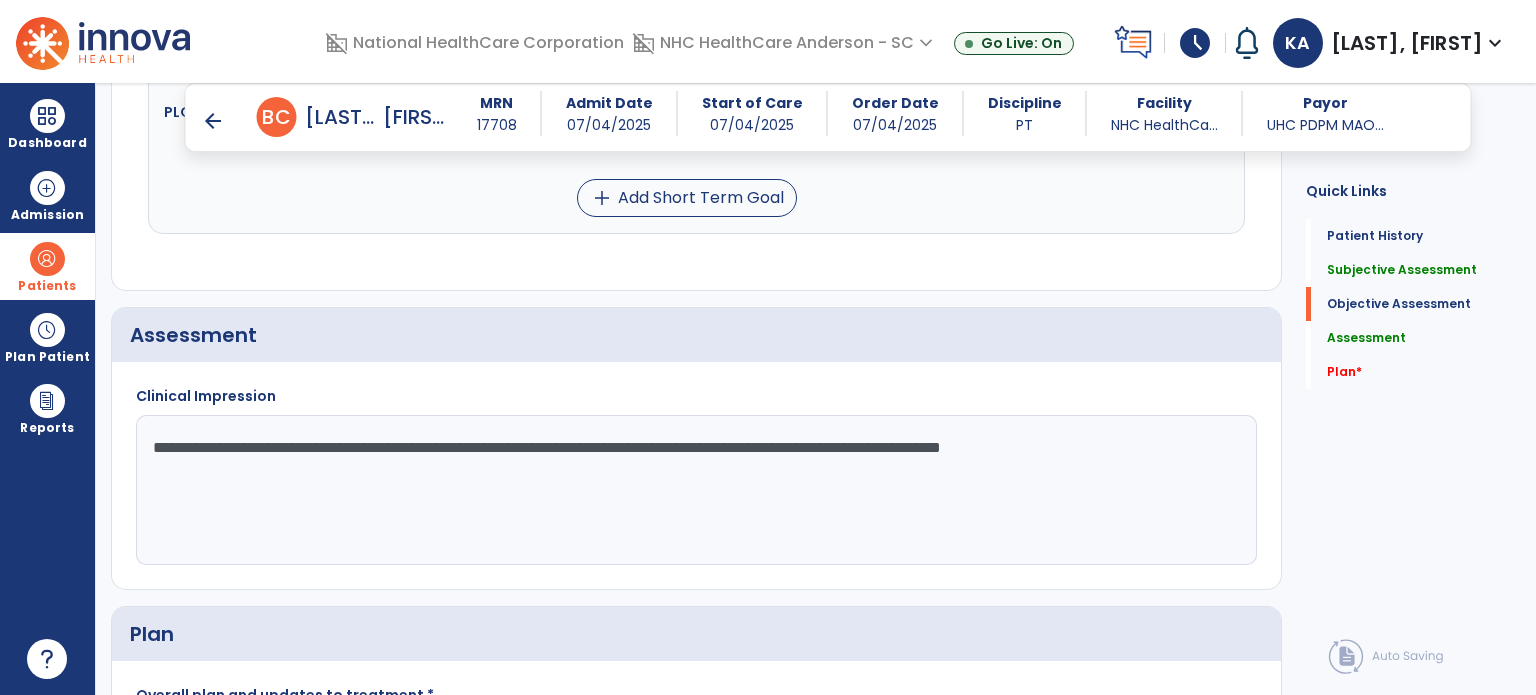 scroll, scrollTop: 2600, scrollLeft: 0, axis: vertical 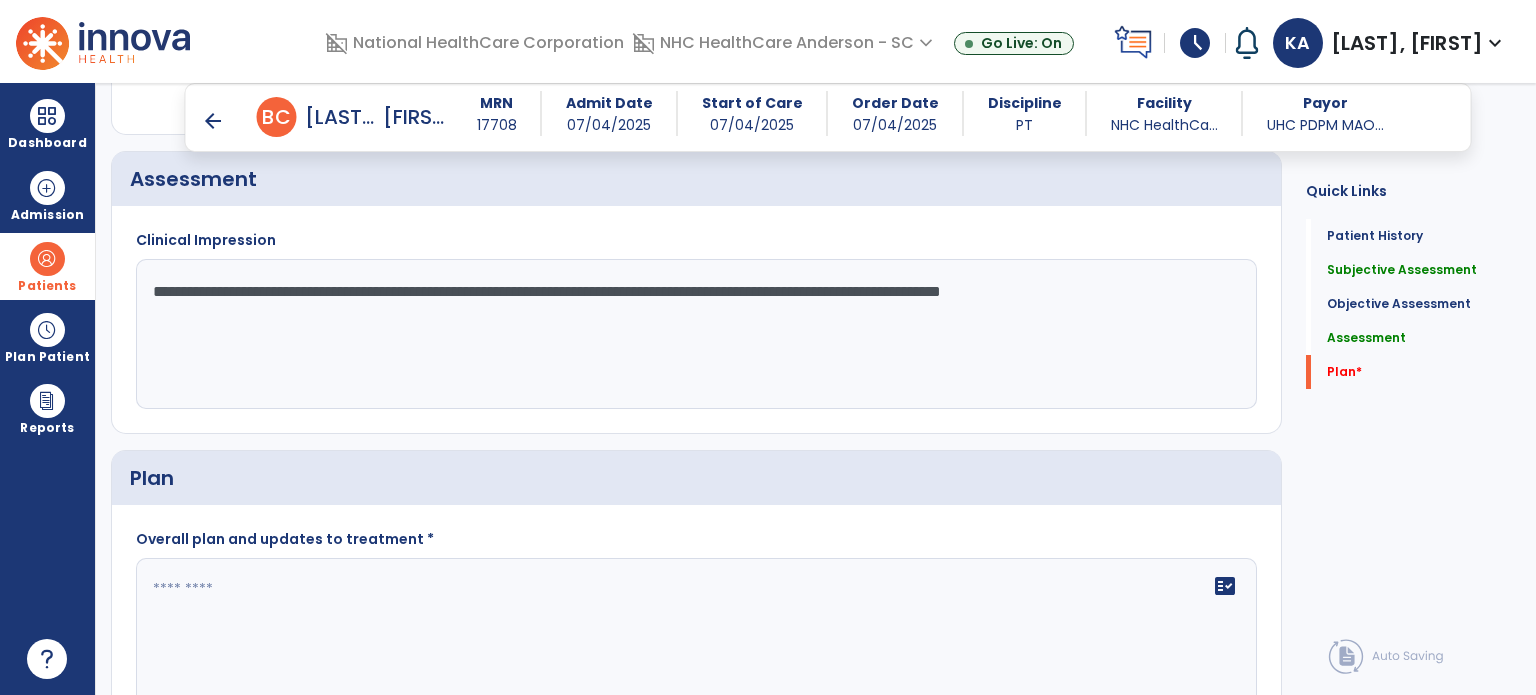 click on "**********" 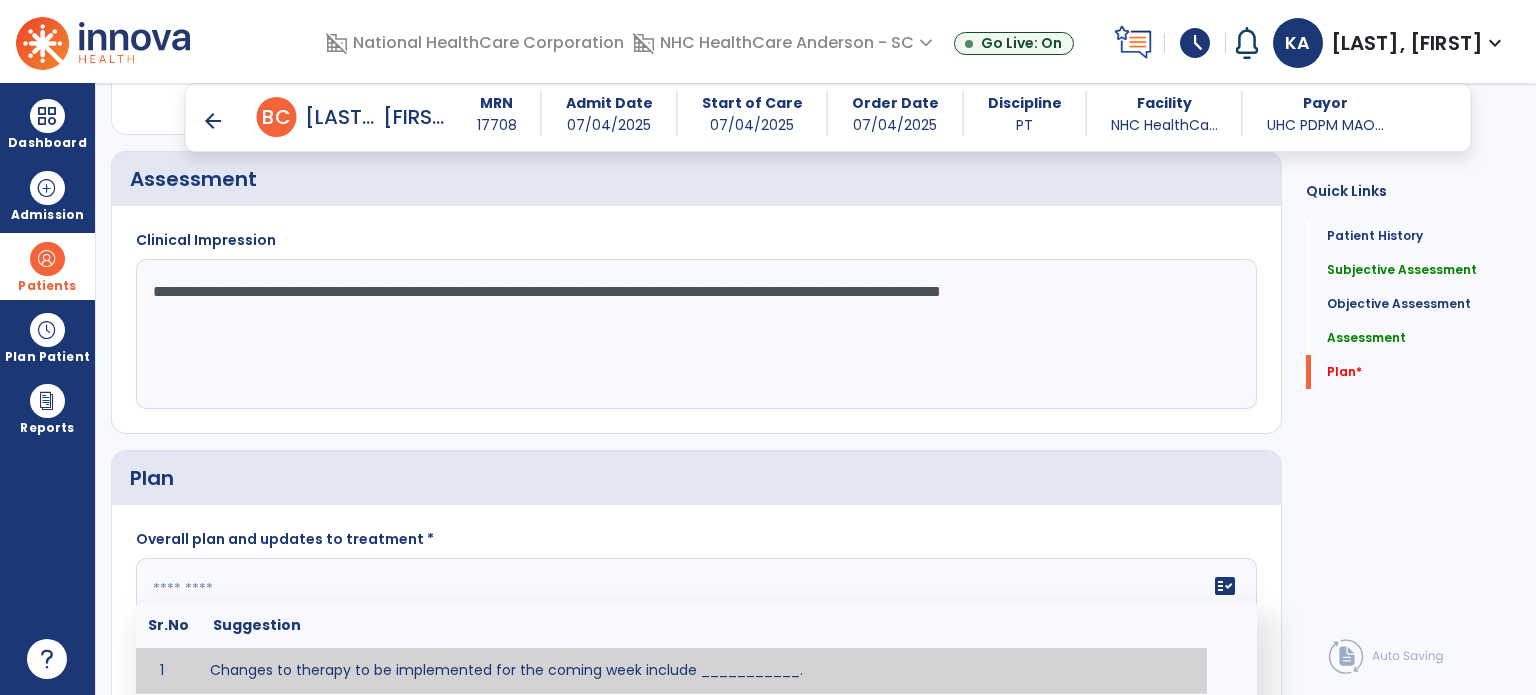 click 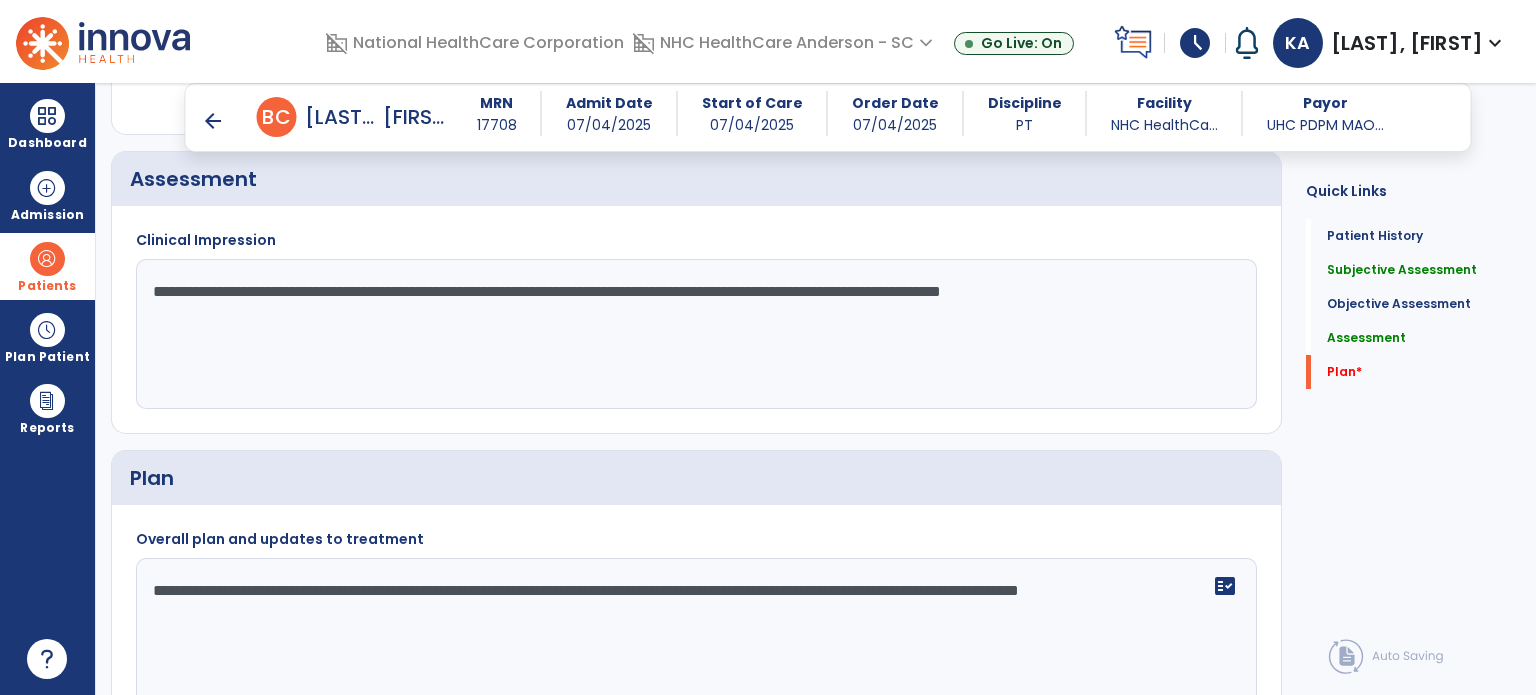 click on "**********" 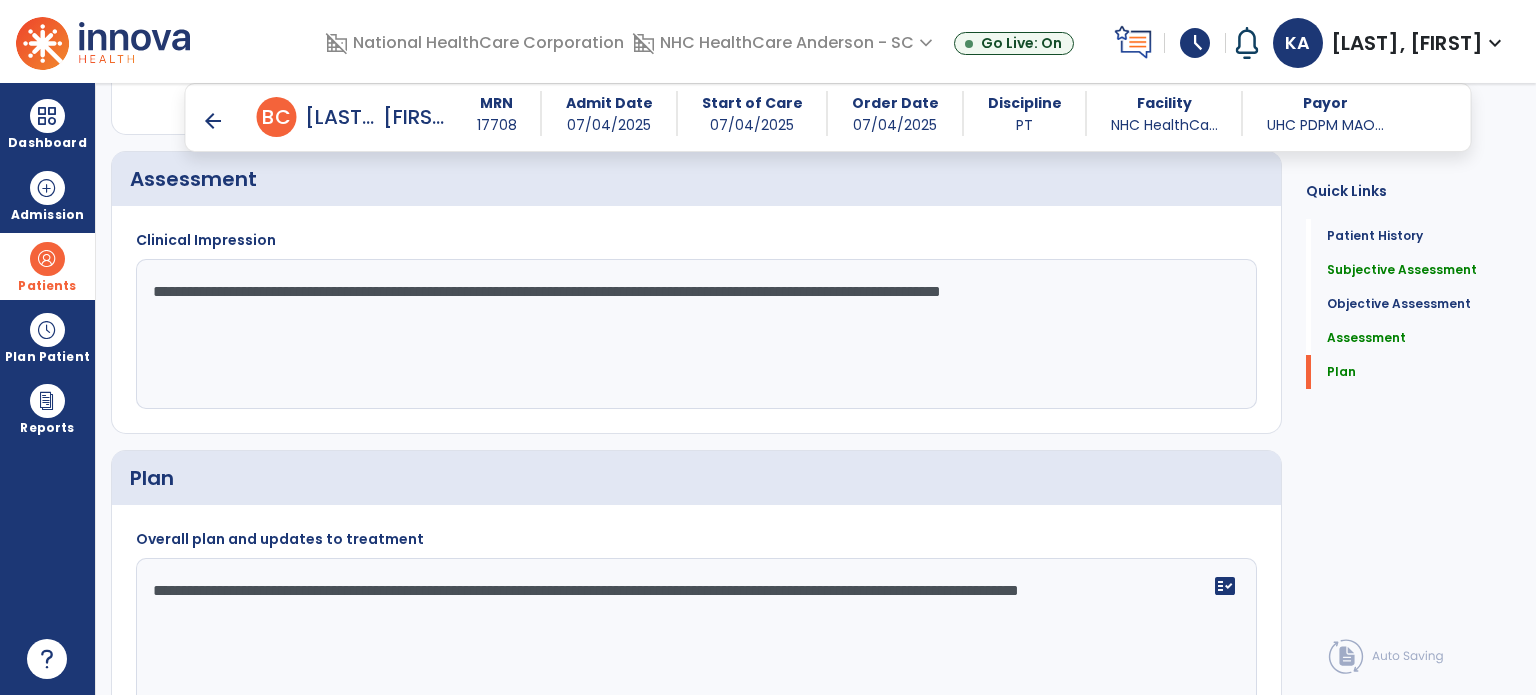 click on "**********" 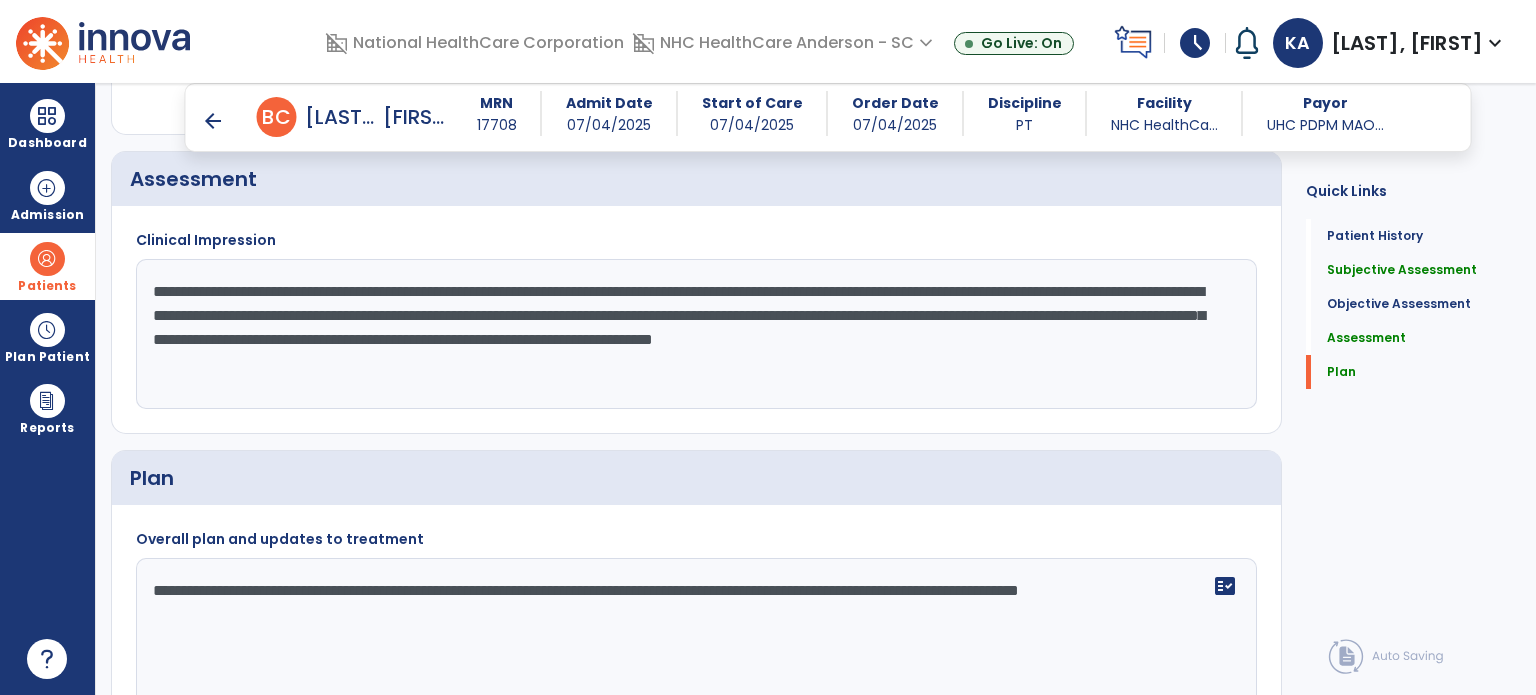 click on "Quick Links  Patient History   Patient History   Subjective Assessment   Subjective Assessment   Objective Assessment   Objective Assessment   Assessment   Assessment   Plan   Plan" 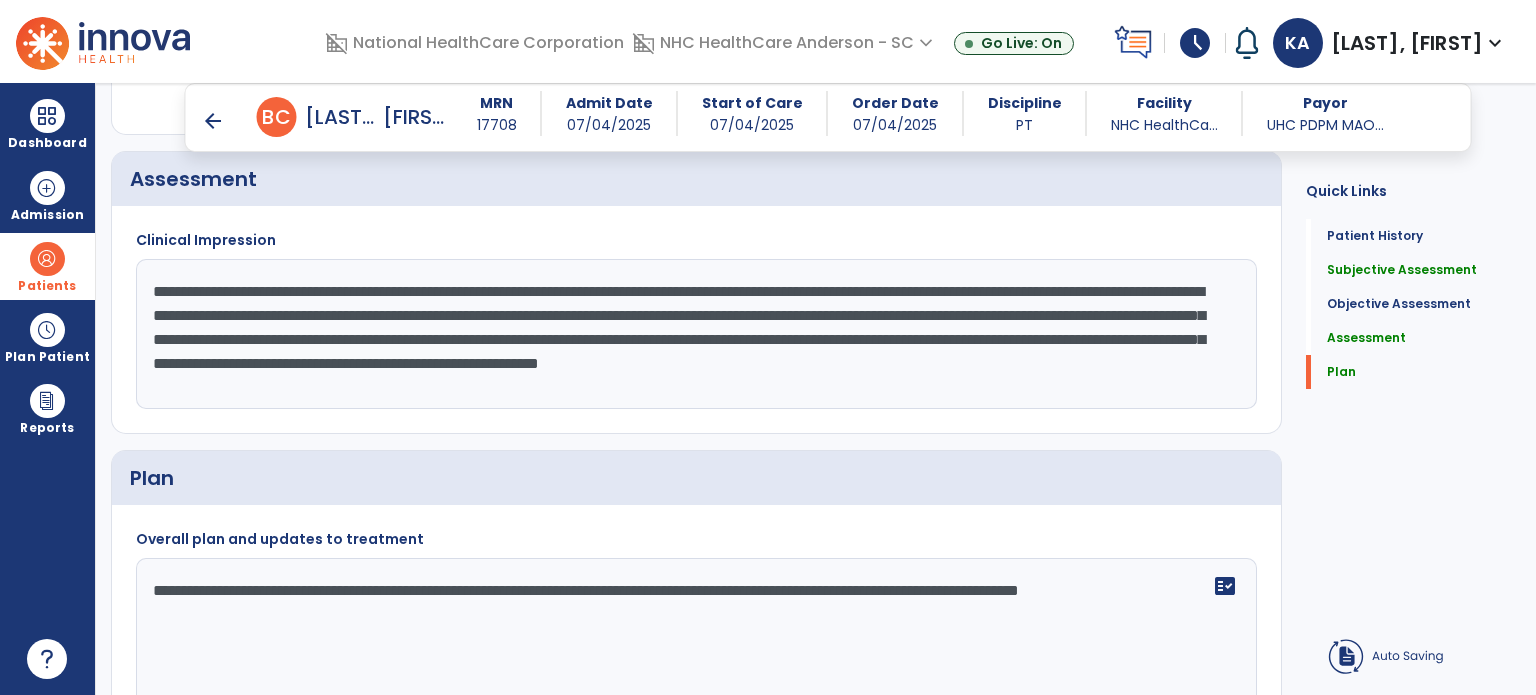 click on "Quick Links  Patient History   Patient History   Subjective Assessment   Subjective Assessment   Objective Assessment   Objective Assessment   Assessment   Assessment   Plan   Plan" 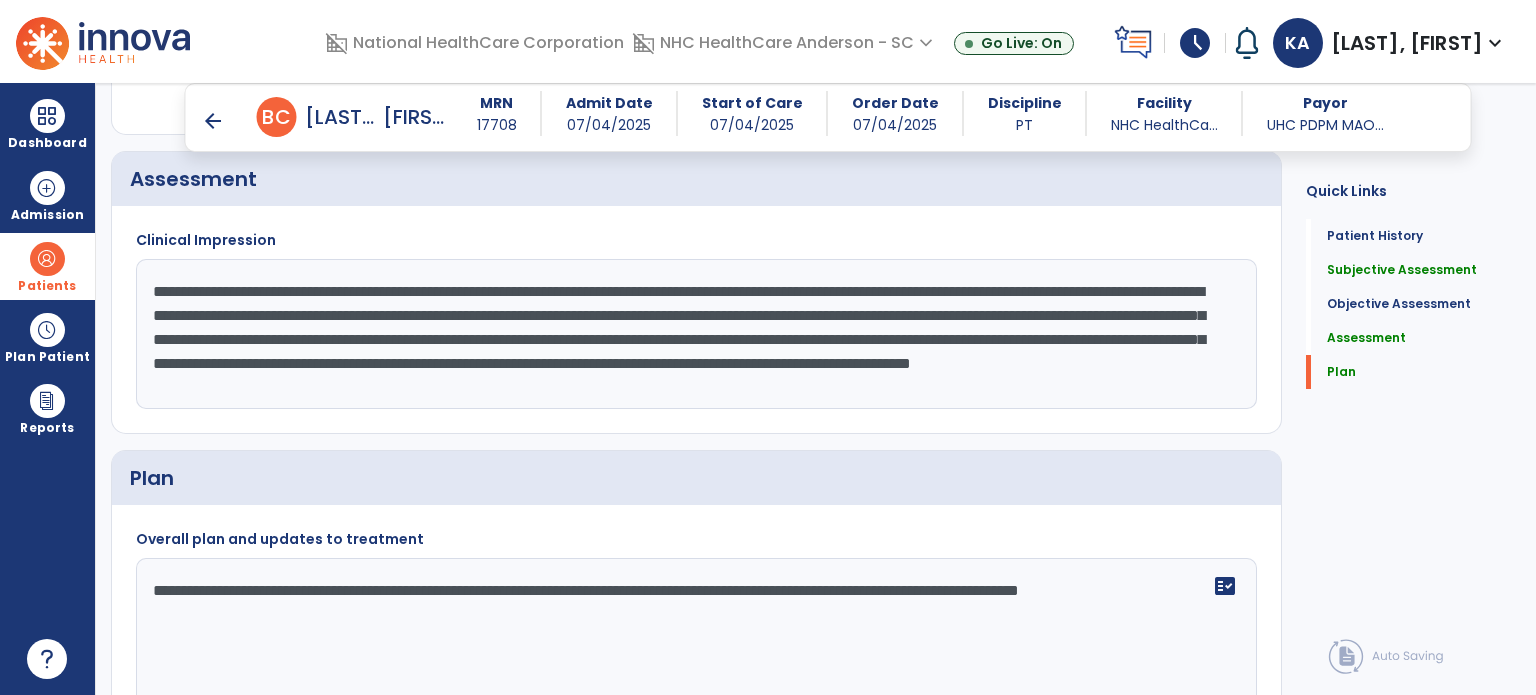 scroll, scrollTop: 16, scrollLeft: 0, axis: vertical 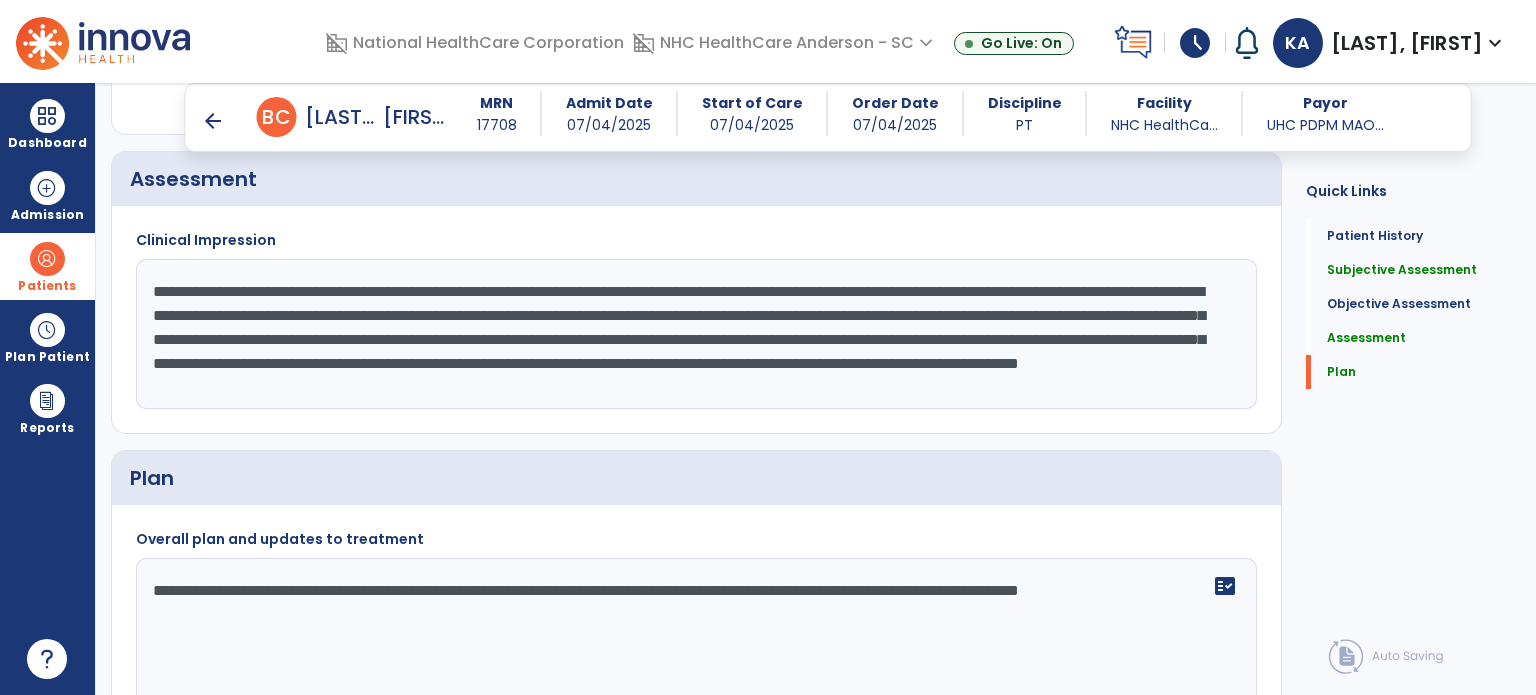 paste on "**********" 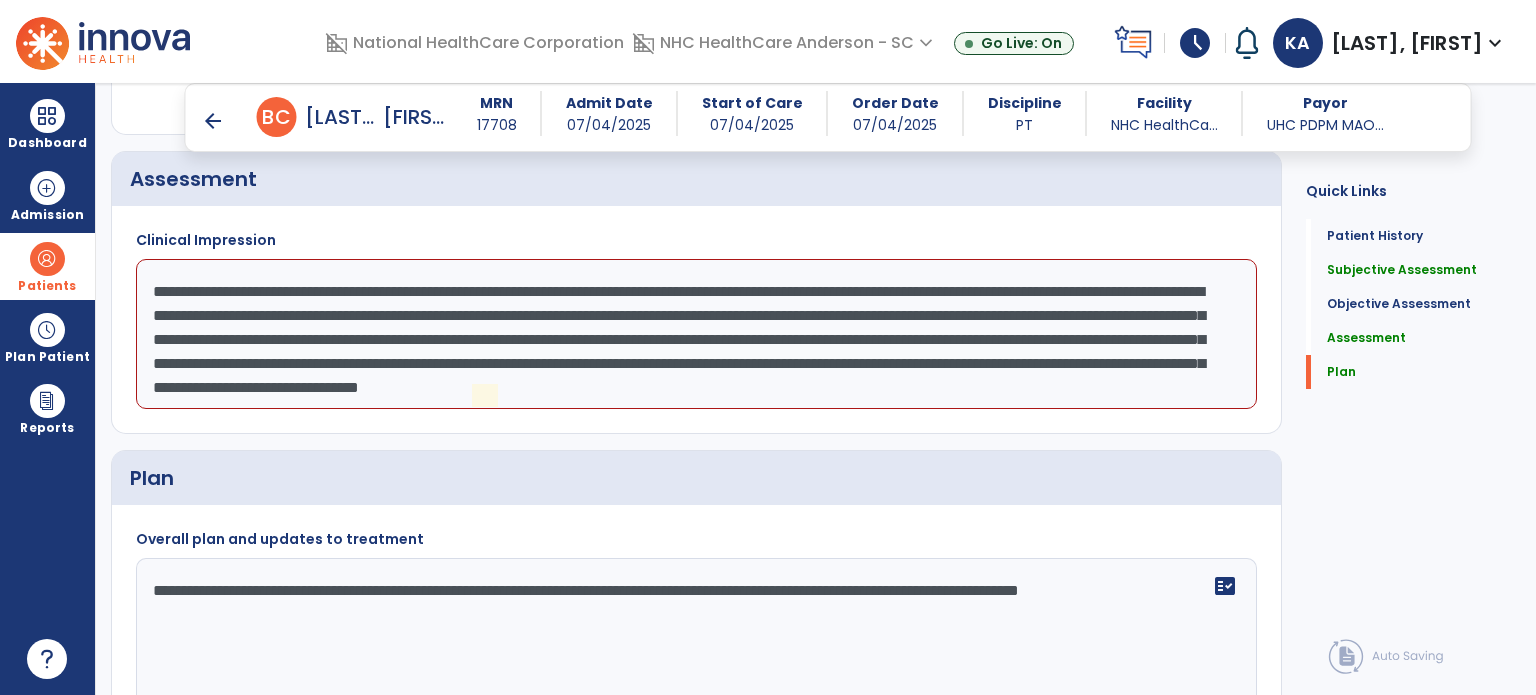 click on "**********" 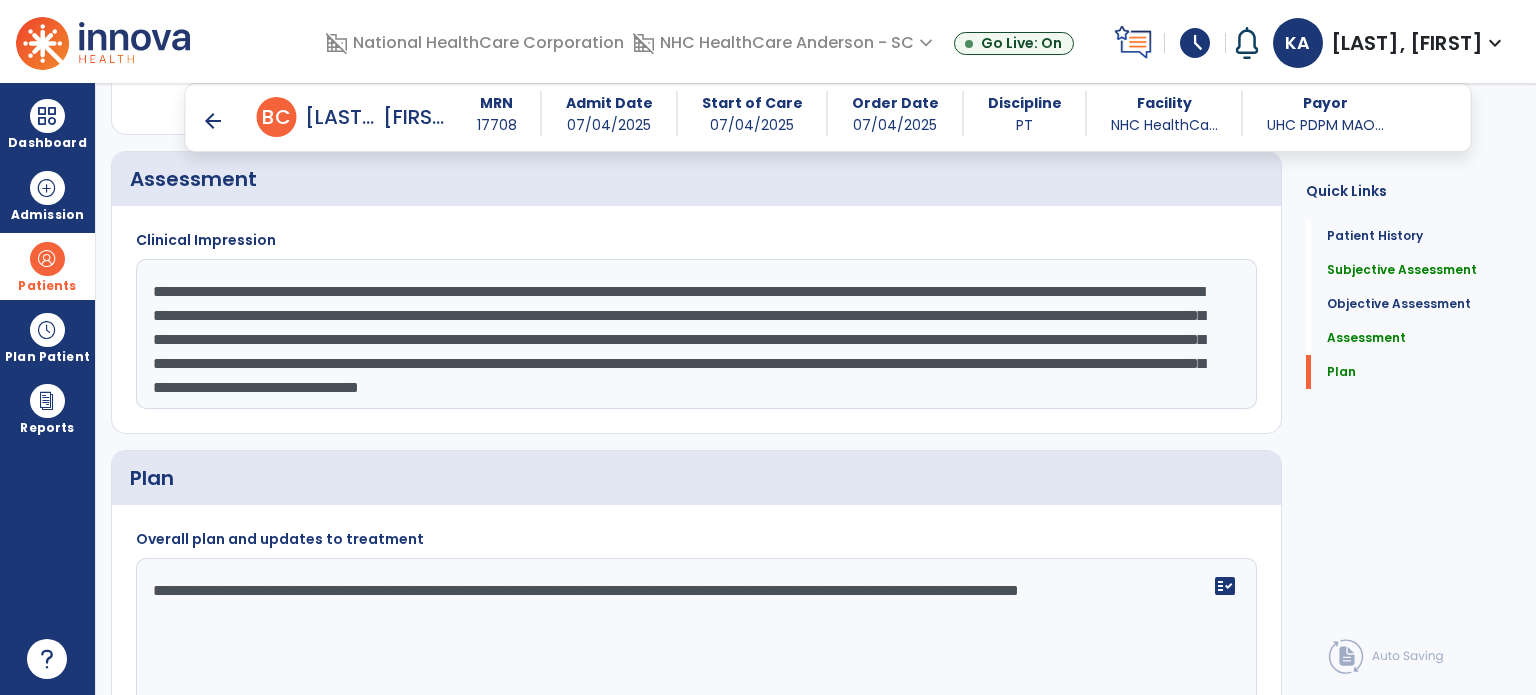 type on "**********" 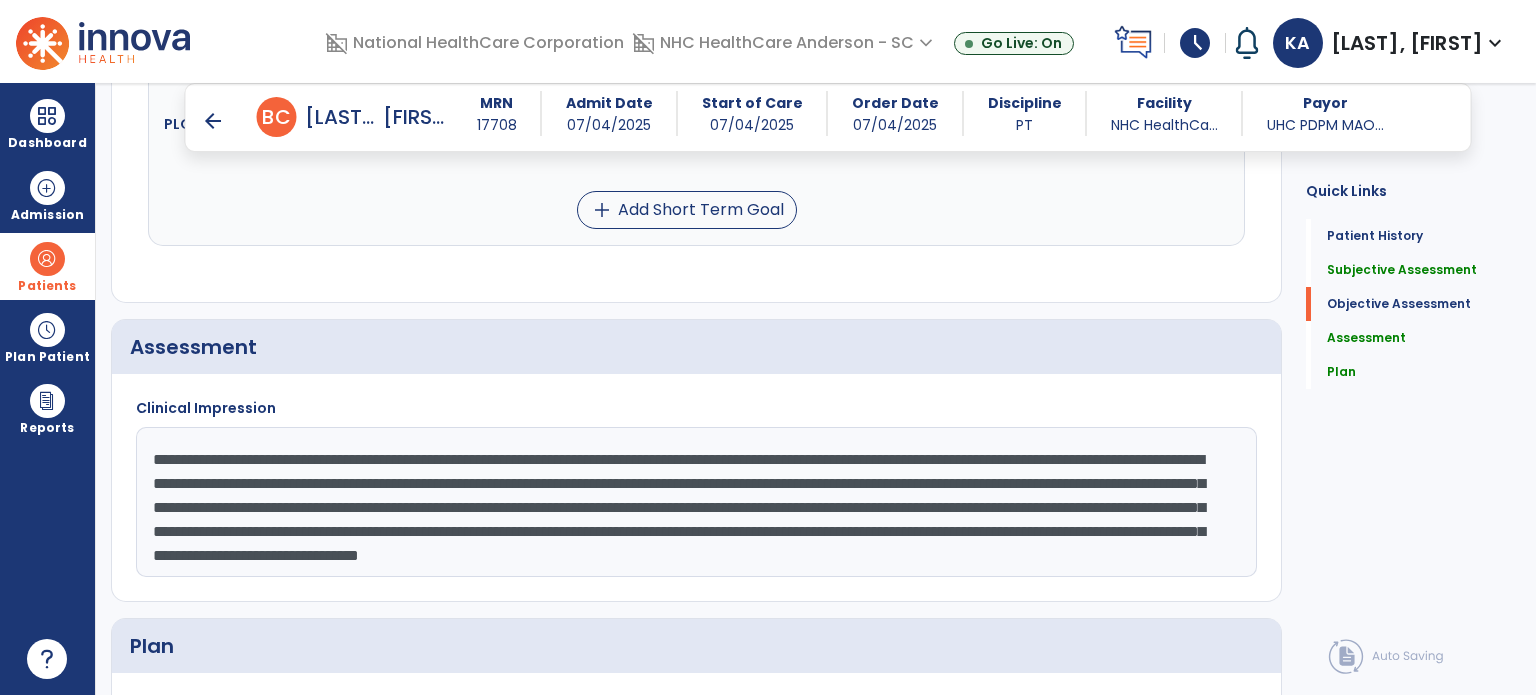 scroll, scrollTop: 2504, scrollLeft: 0, axis: vertical 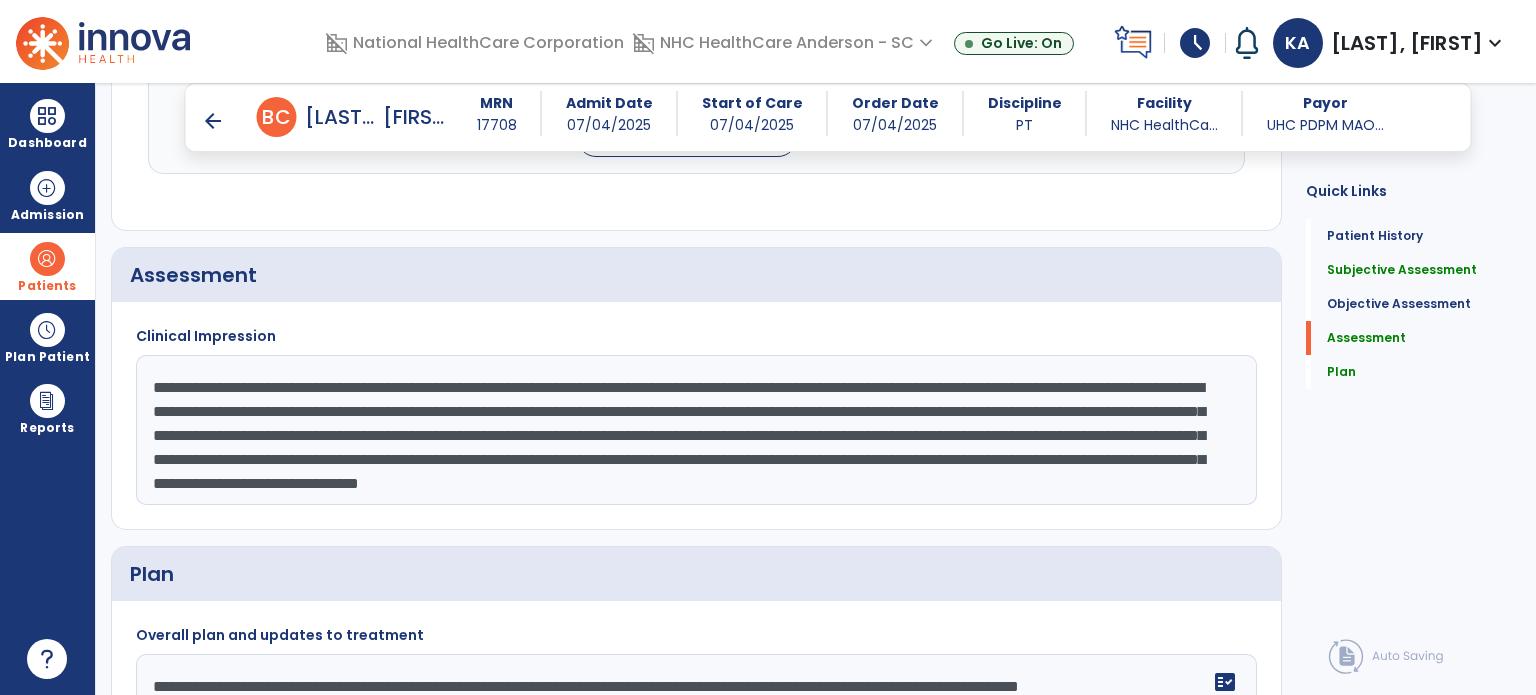 drag, startPoint x: 154, startPoint y: 362, endPoint x: 1203, endPoint y: 387, distance: 1049.2979 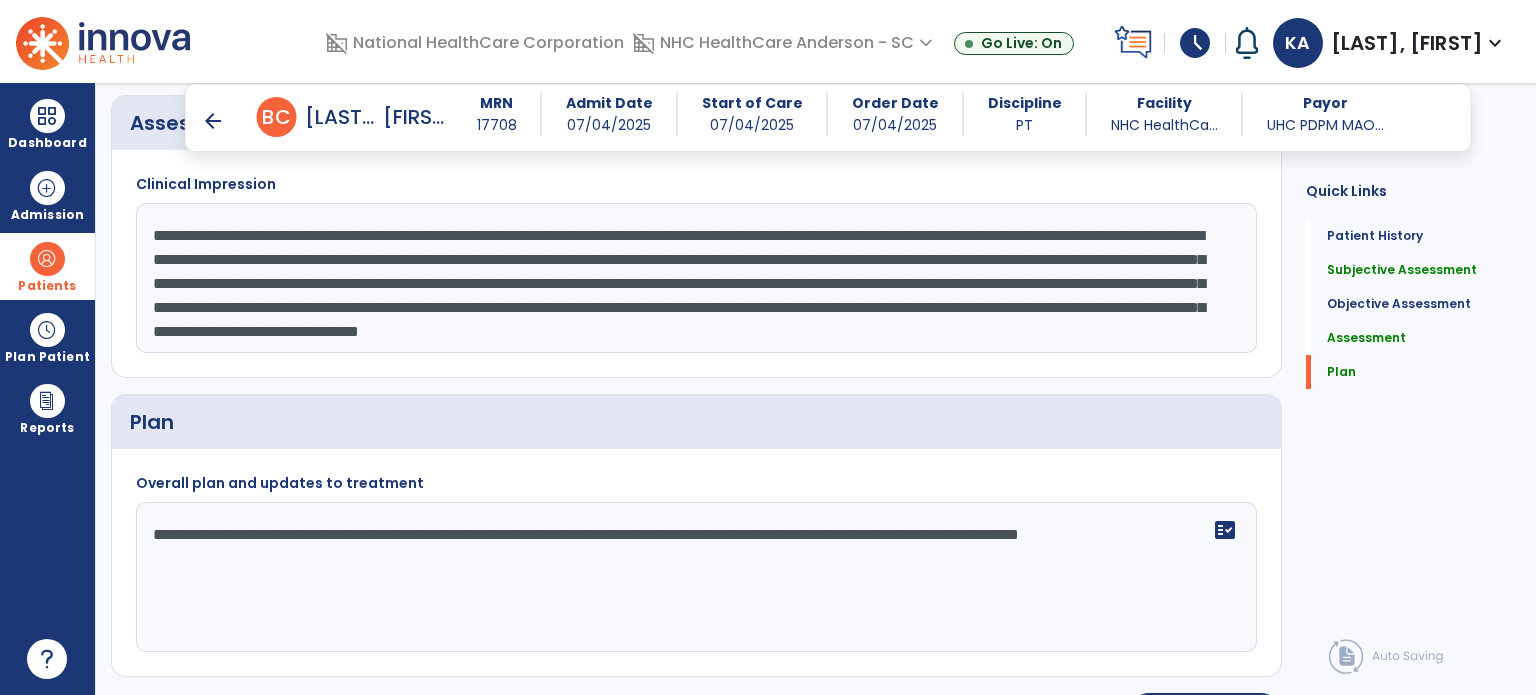 scroll, scrollTop: 2704, scrollLeft: 0, axis: vertical 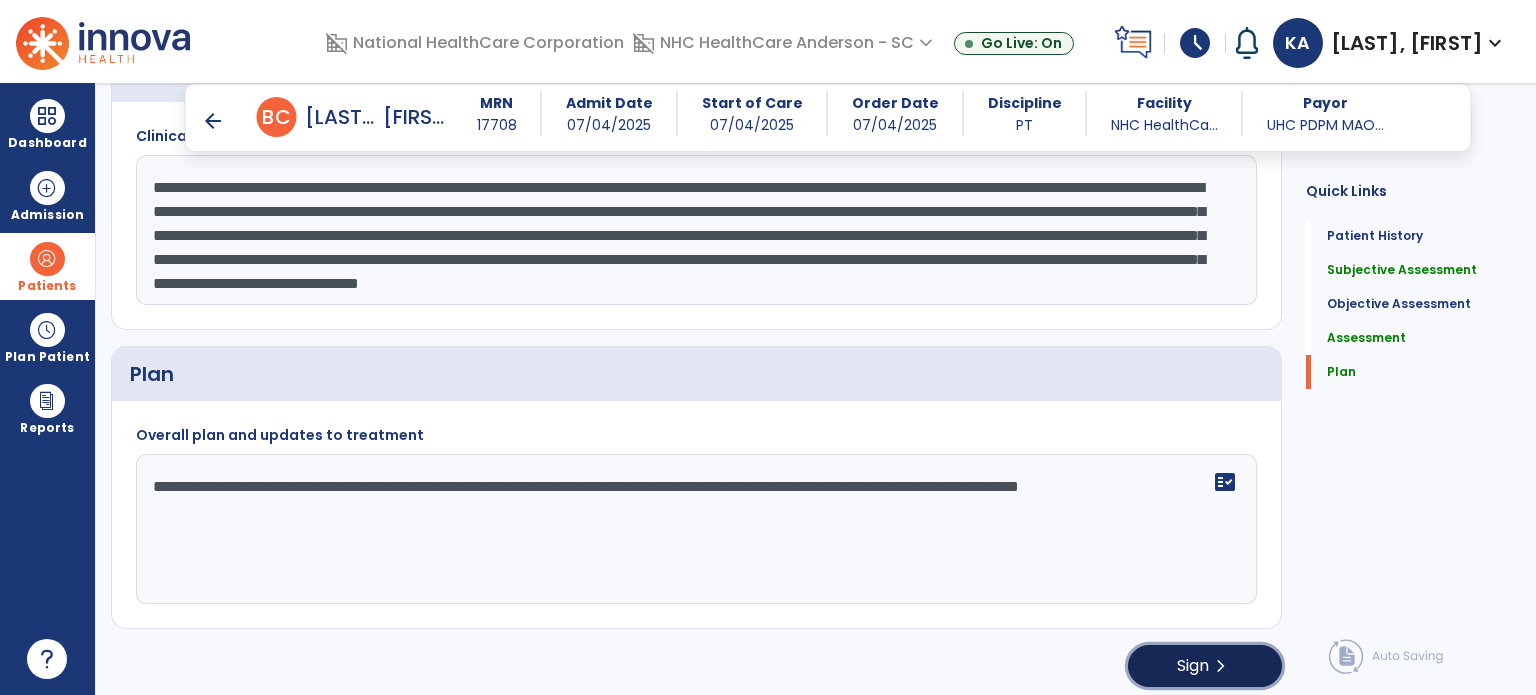 click on "Sign" 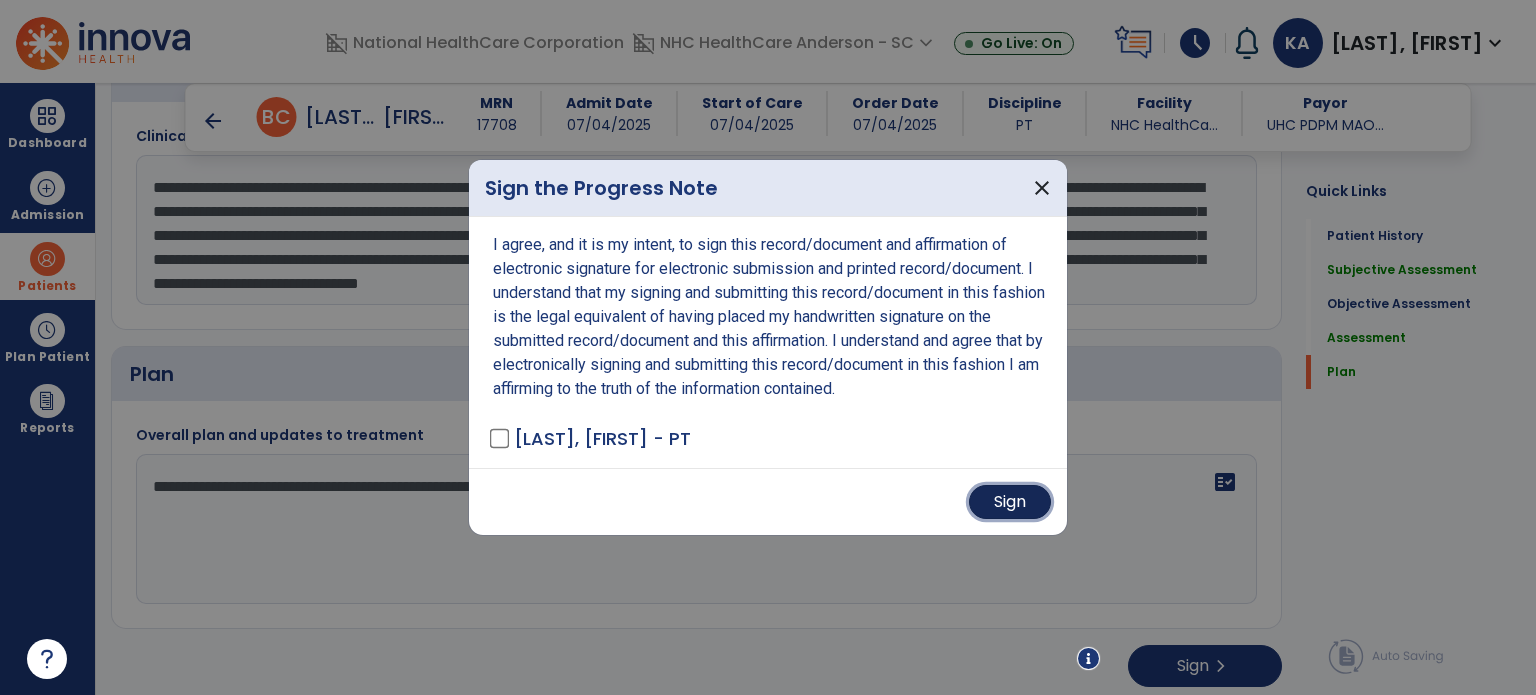drag, startPoint x: 1028, startPoint y: 499, endPoint x: 1004, endPoint y: 507, distance: 25.298222 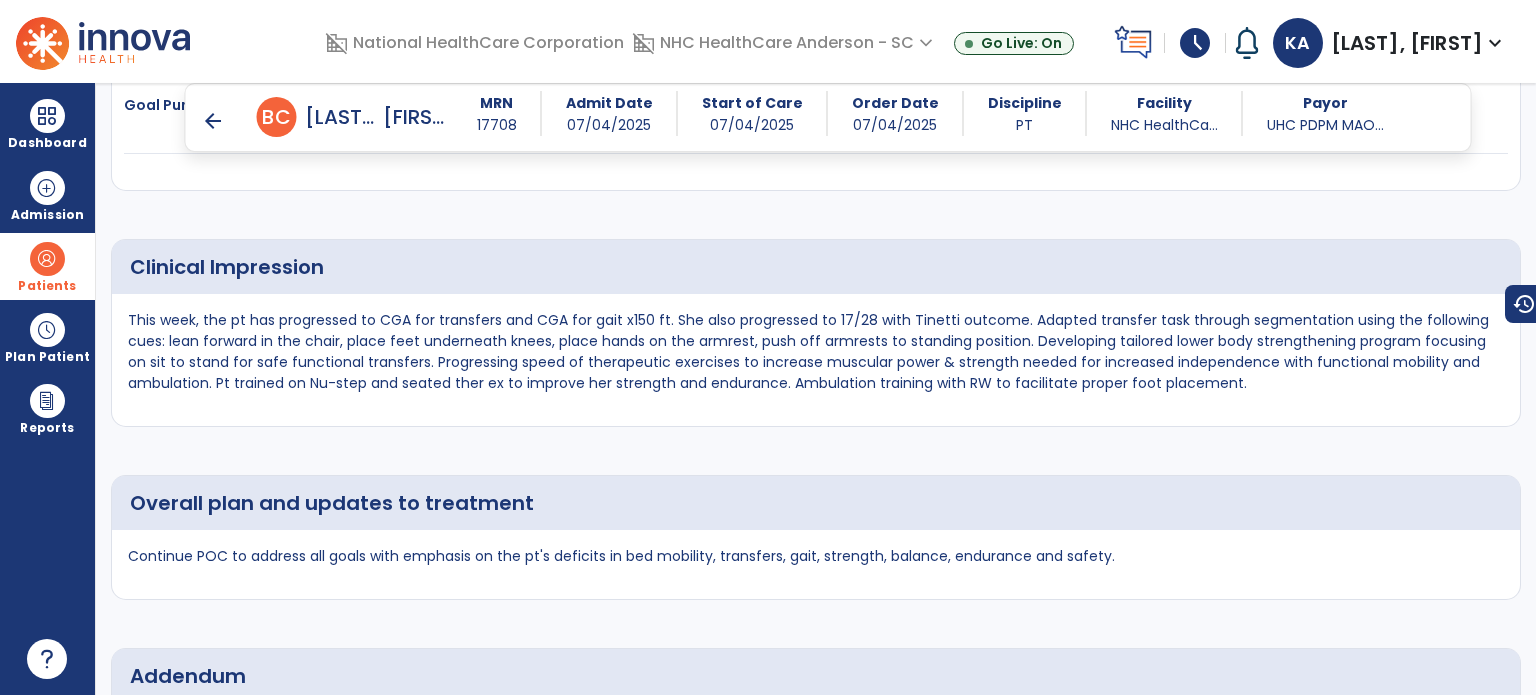 scroll, scrollTop: 2816, scrollLeft: 0, axis: vertical 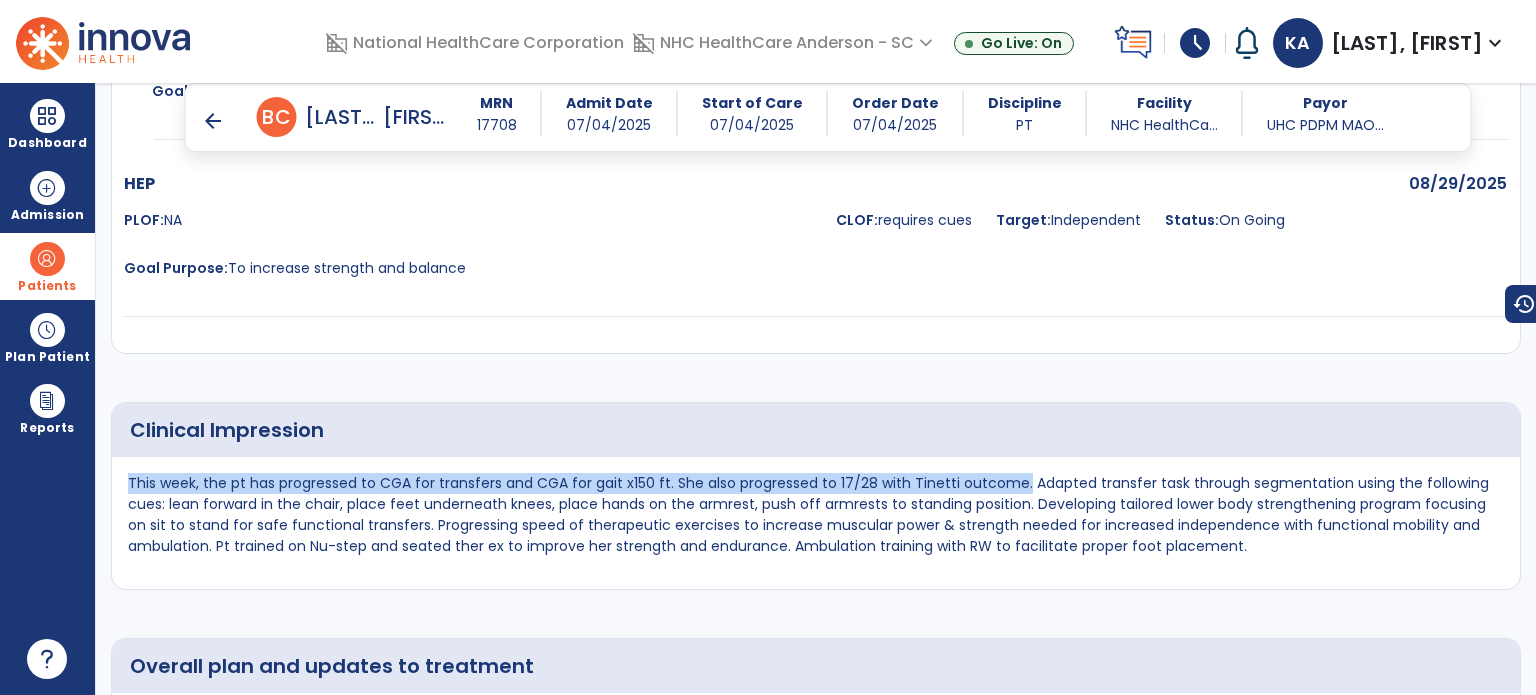 drag, startPoint x: 130, startPoint y: 487, endPoint x: 1019, endPoint y: 488, distance: 889.00055 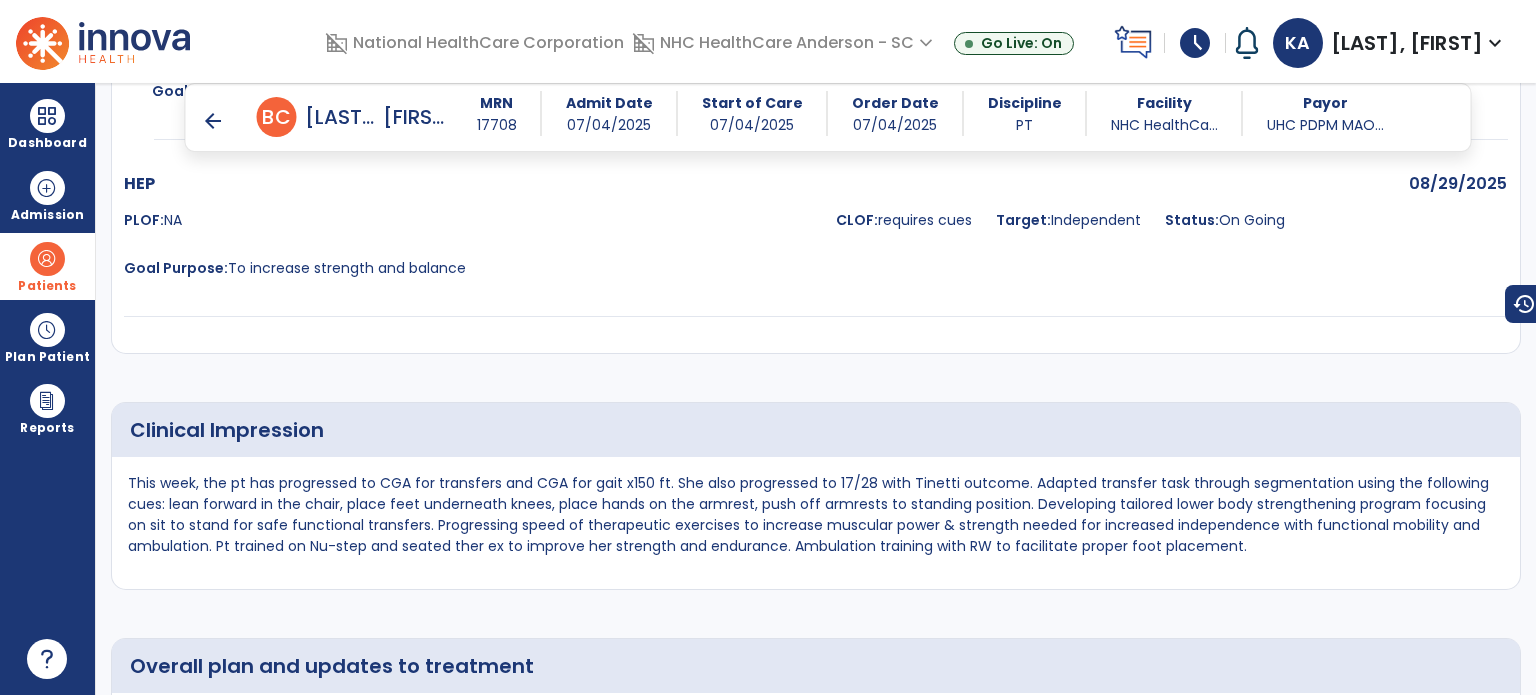 click on "arrow_back" at bounding box center (213, 121) 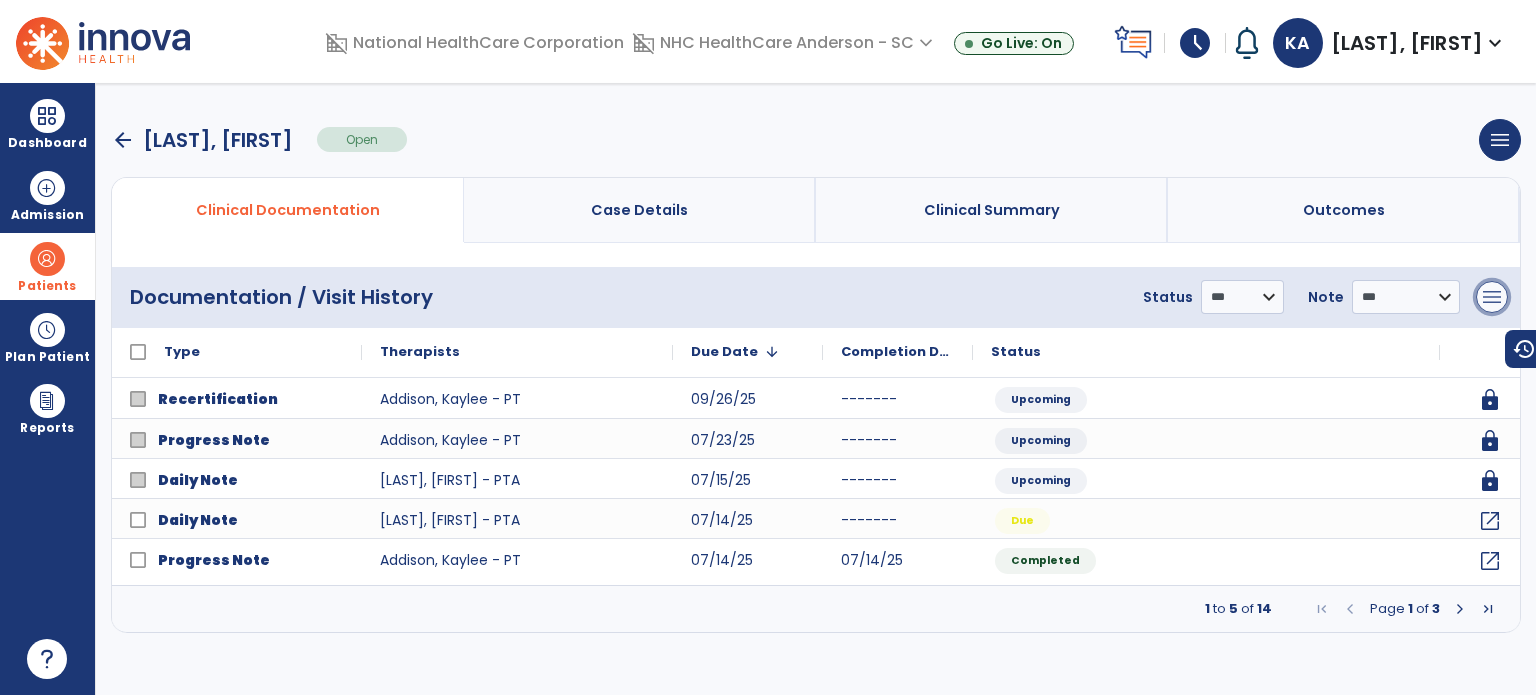 click on "menu" at bounding box center (1492, 297) 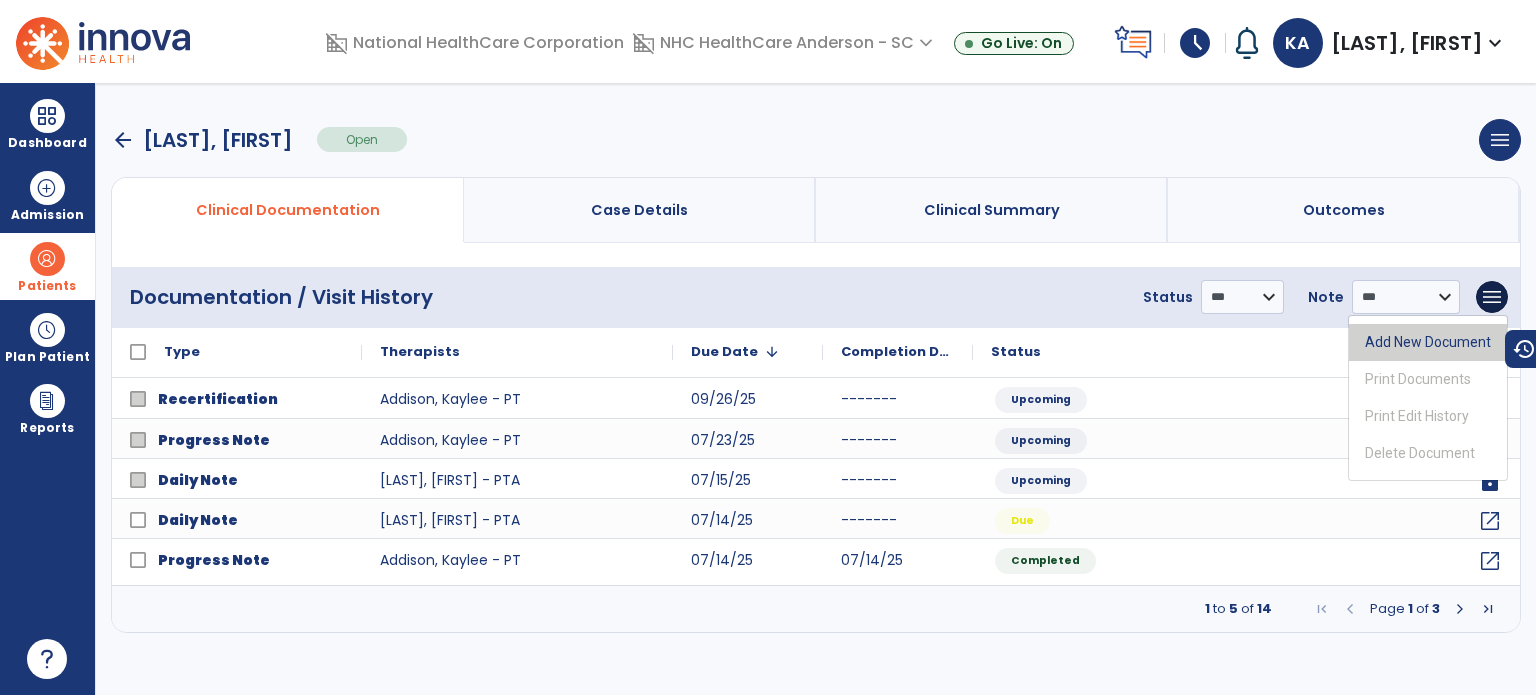click on "Add New Document" at bounding box center [1428, 342] 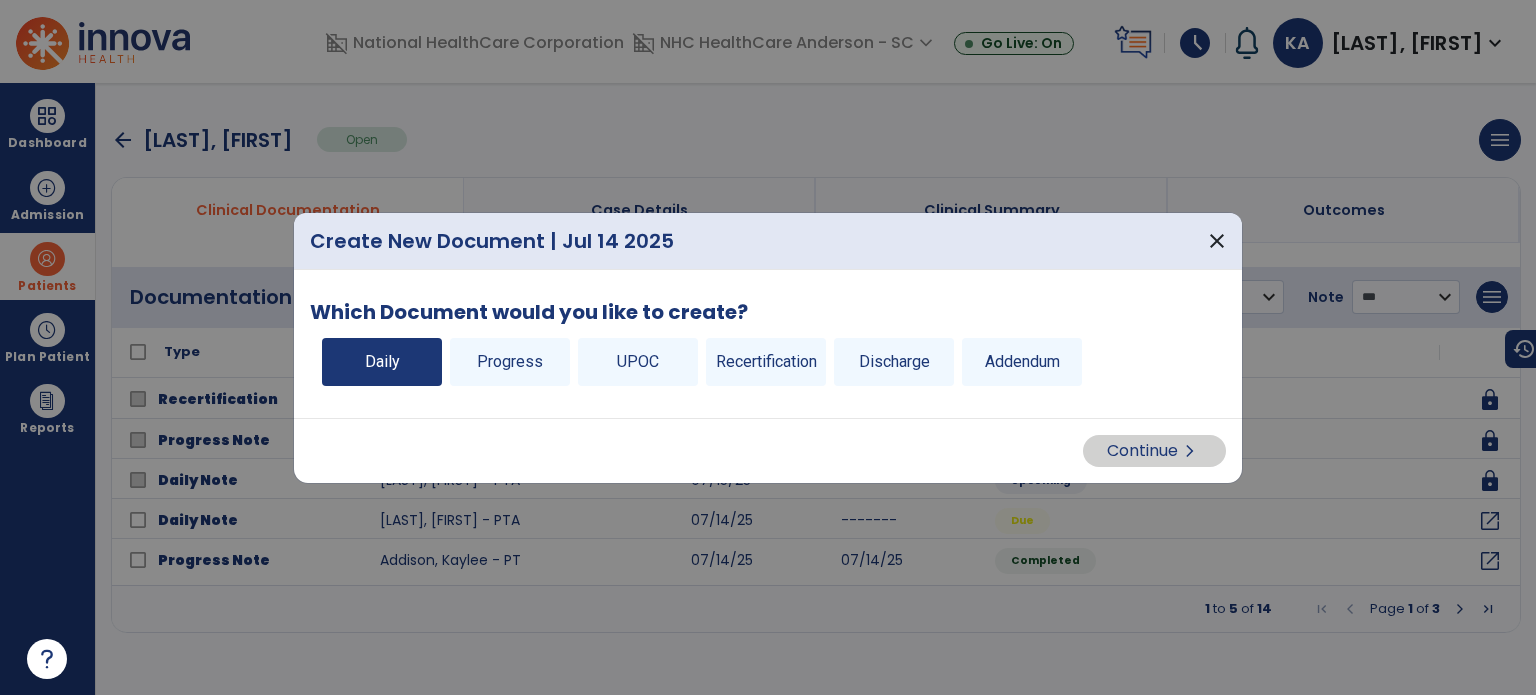 click on "Daily" at bounding box center [382, 362] 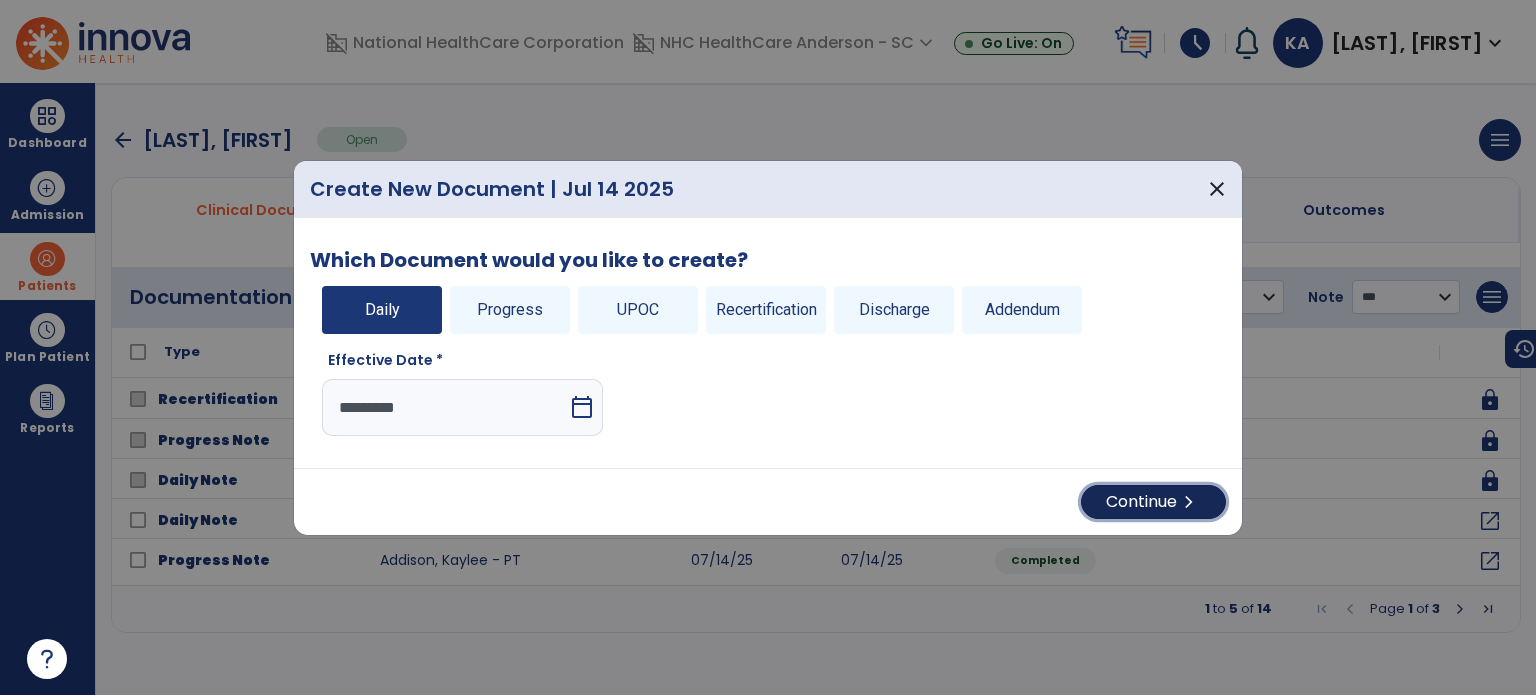 click on "Continue   chevron_right" at bounding box center [1153, 502] 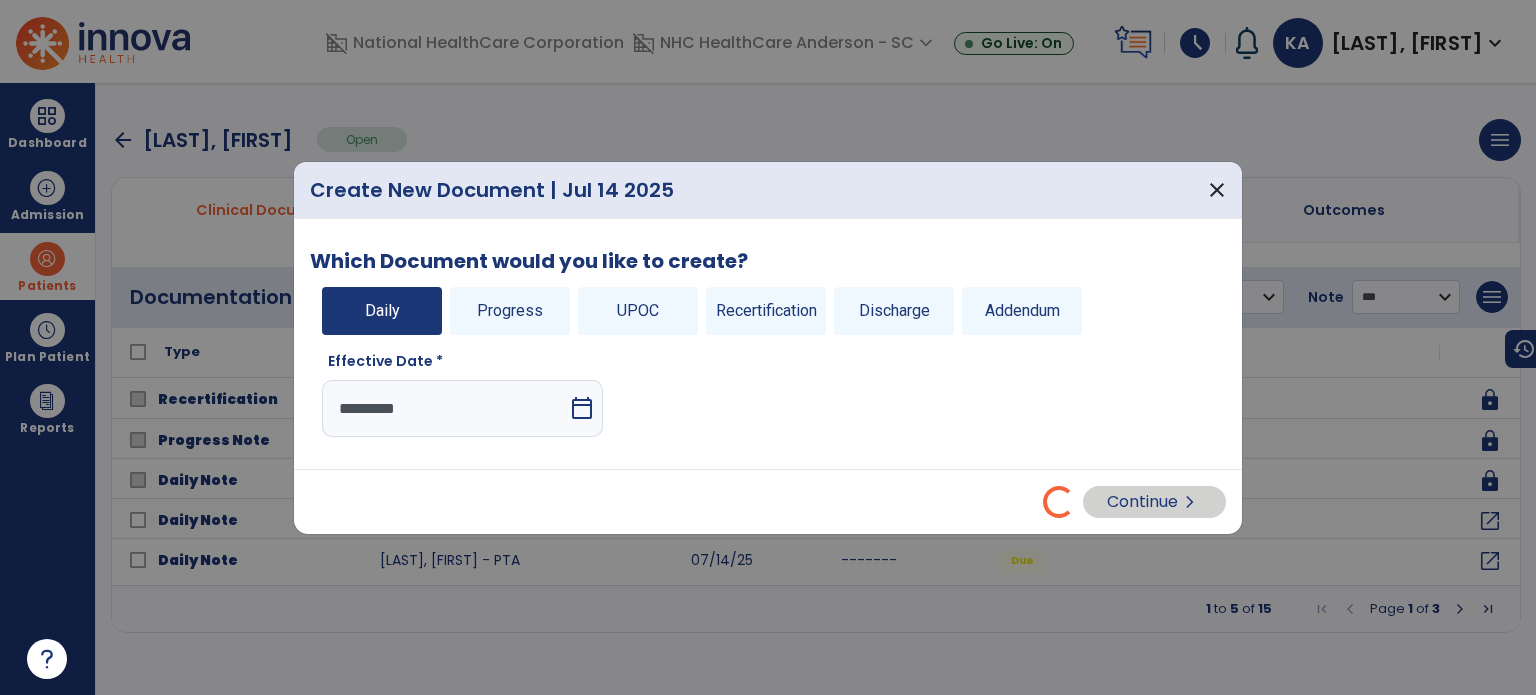 select on "*" 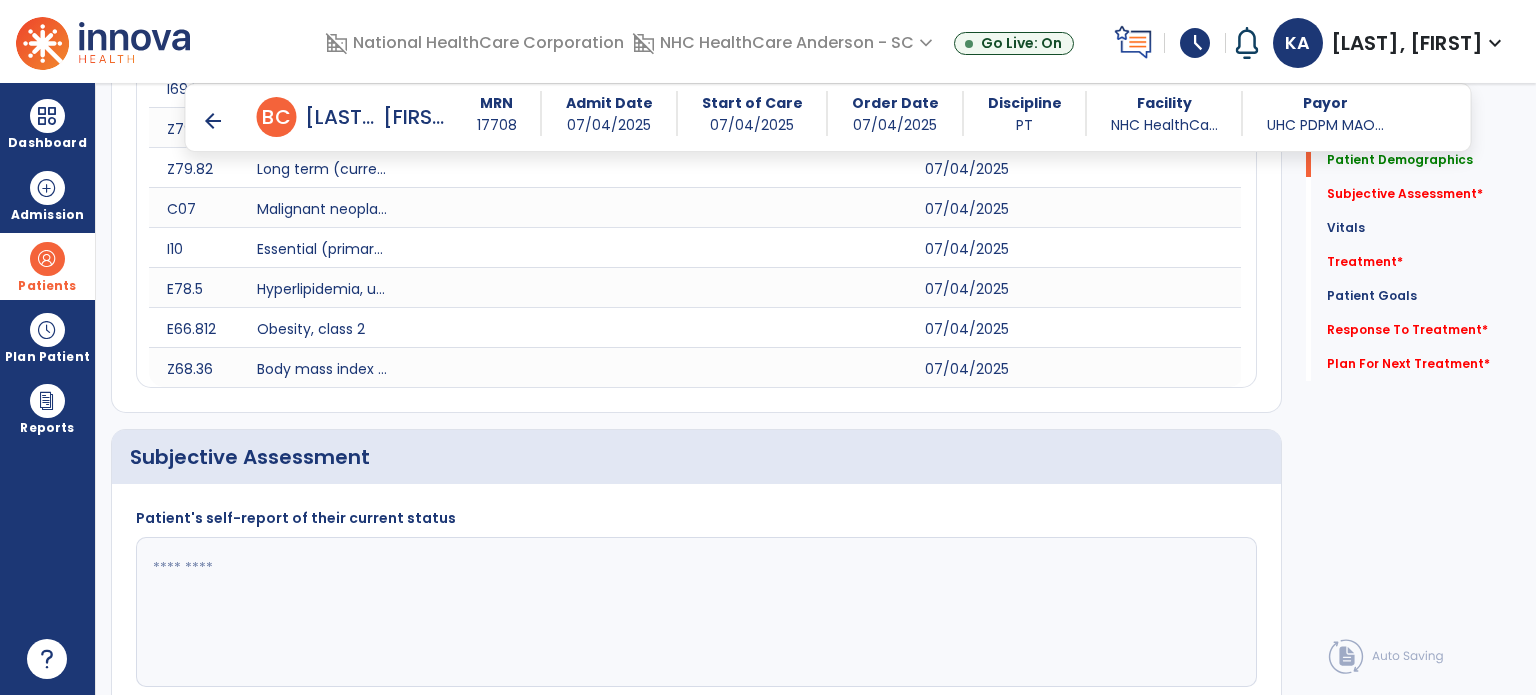 scroll, scrollTop: 600, scrollLeft: 0, axis: vertical 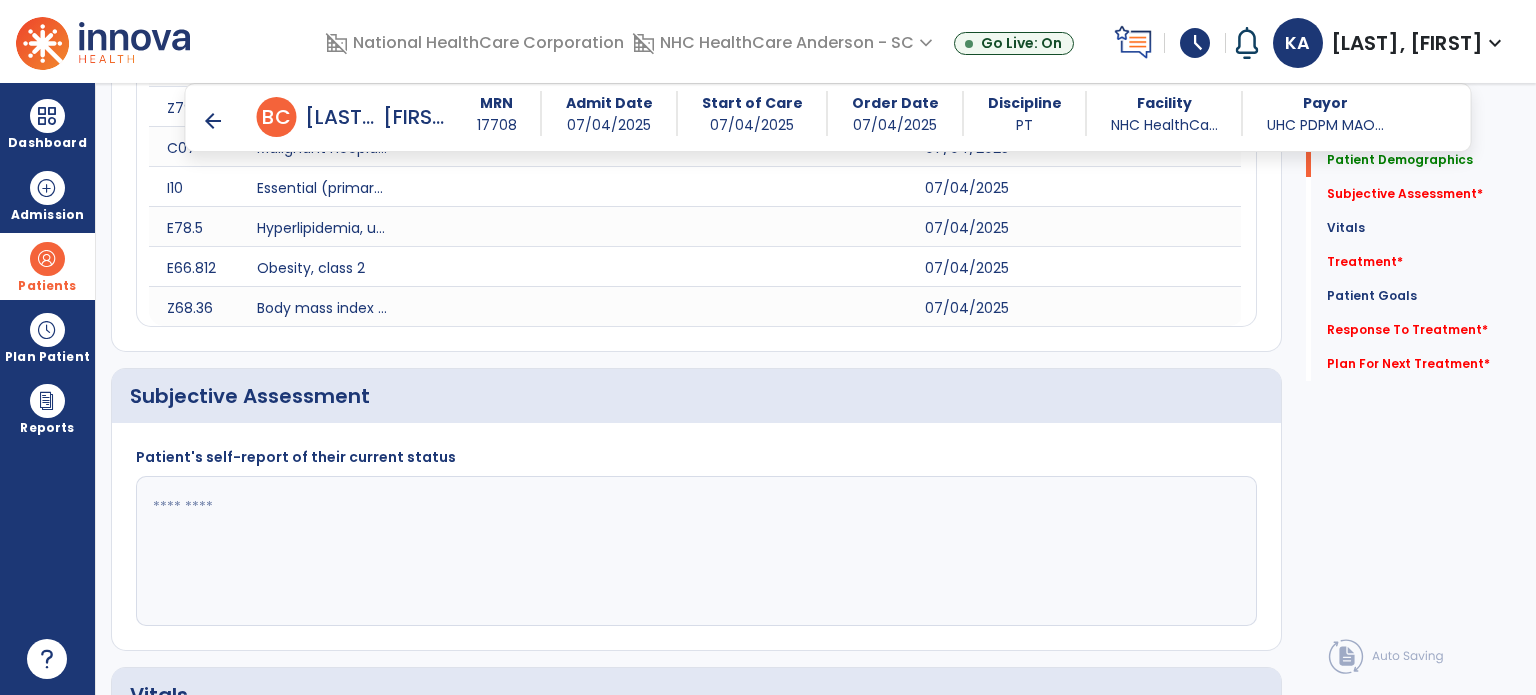 click 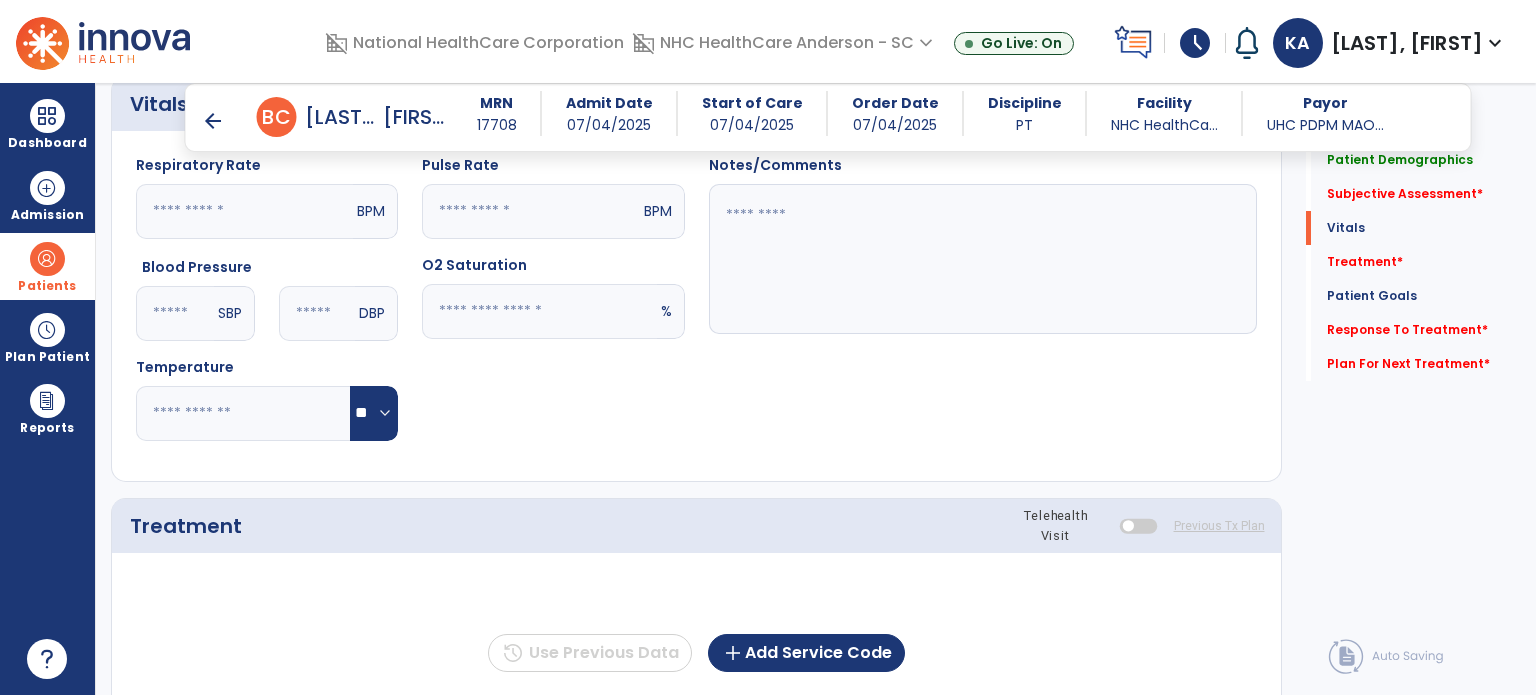 scroll, scrollTop: 1300, scrollLeft: 0, axis: vertical 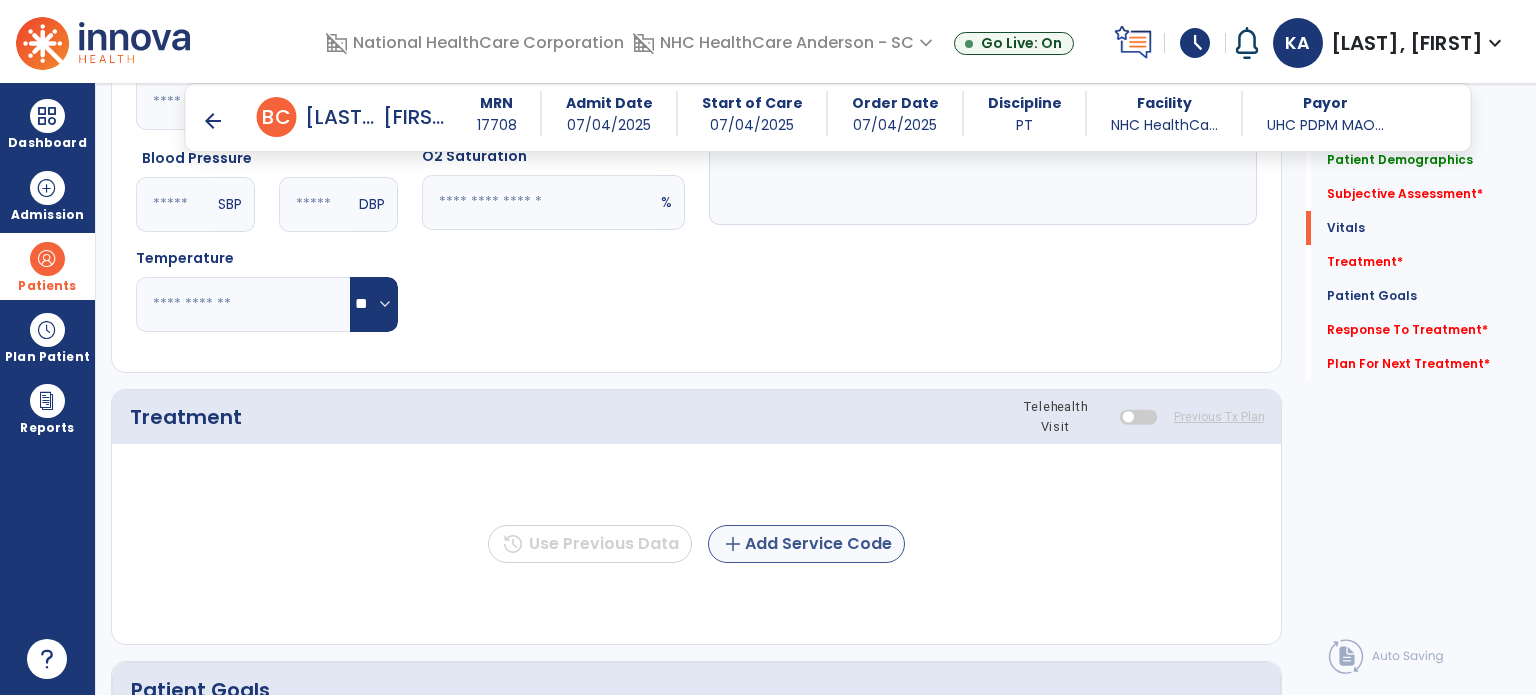 type on "**********" 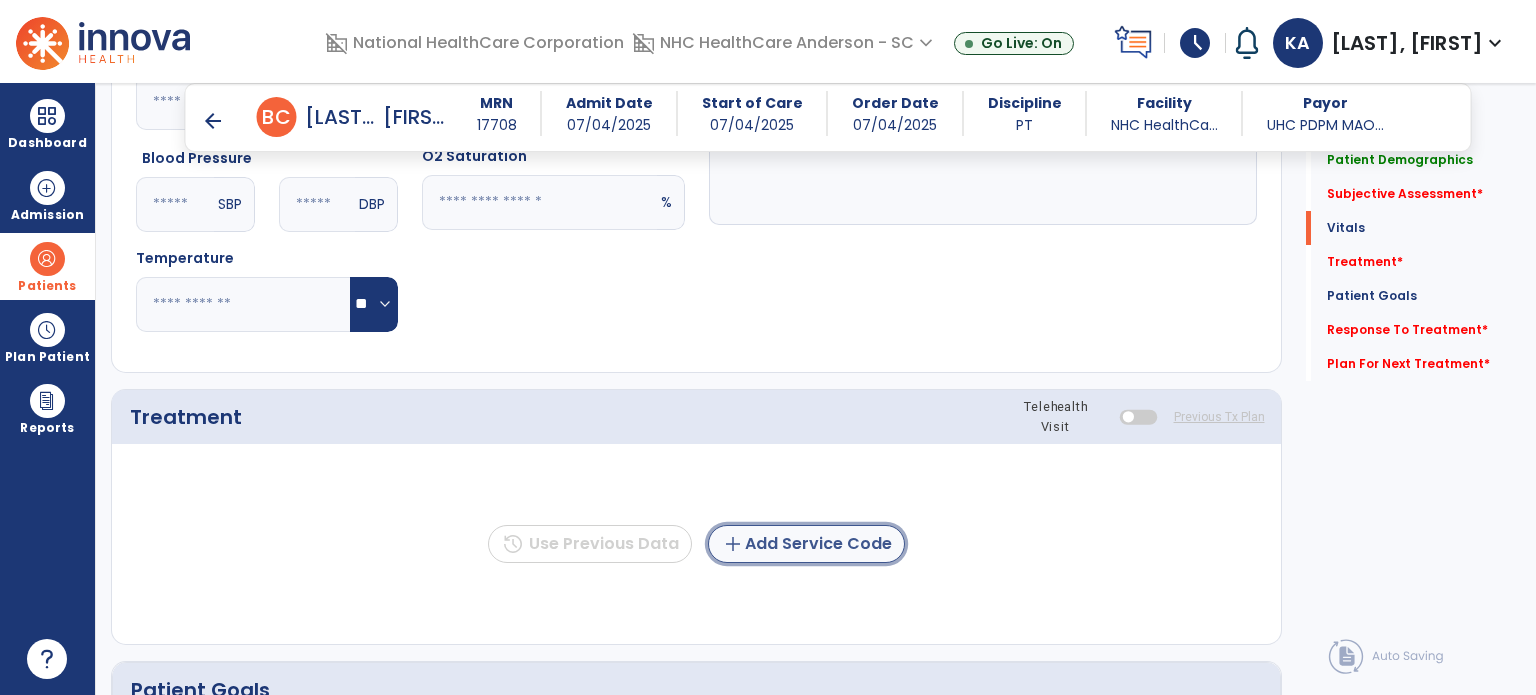 click on "add  Add Service Code" 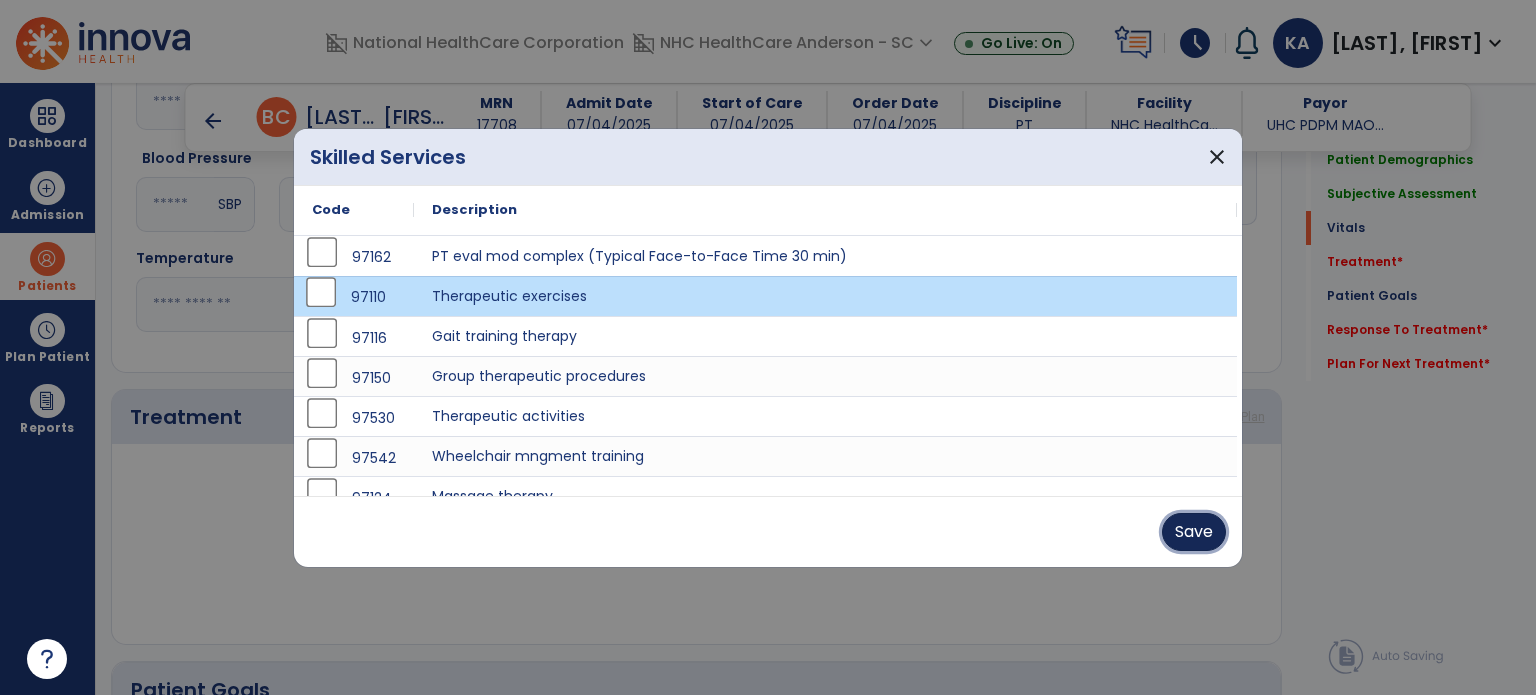 drag, startPoint x: 1225, startPoint y: 530, endPoint x: 1360, endPoint y: 603, distance: 153.47313 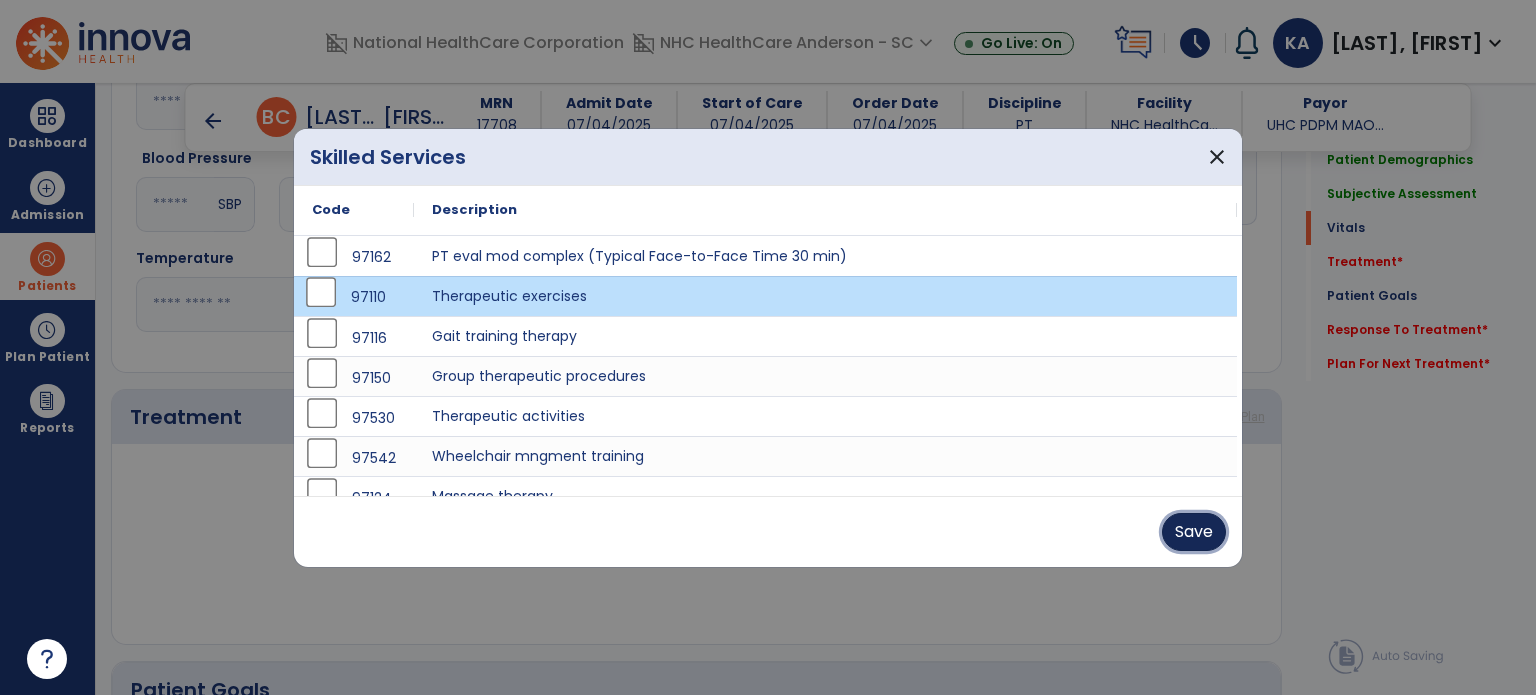 click on "Save" at bounding box center [1194, 532] 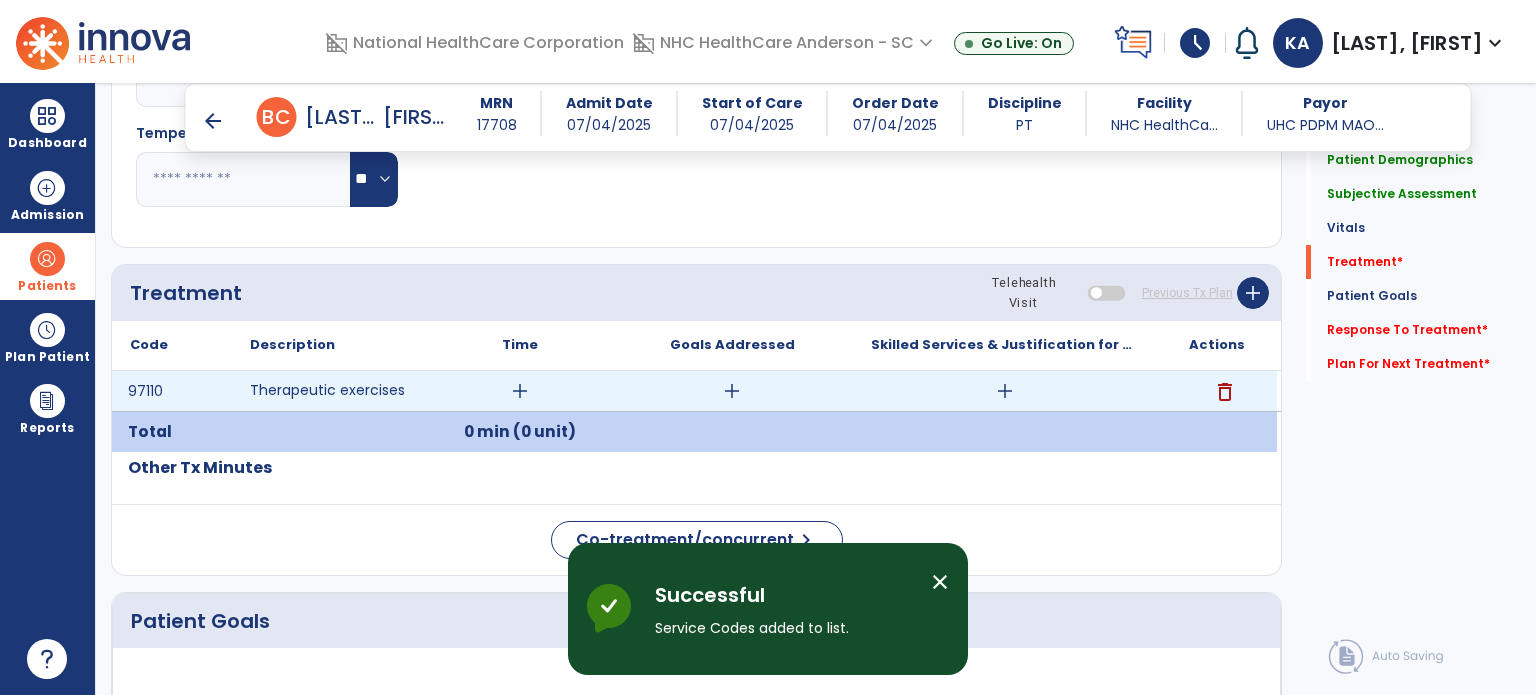 scroll, scrollTop: 1500, scrollLeft: 0, axis: vertical 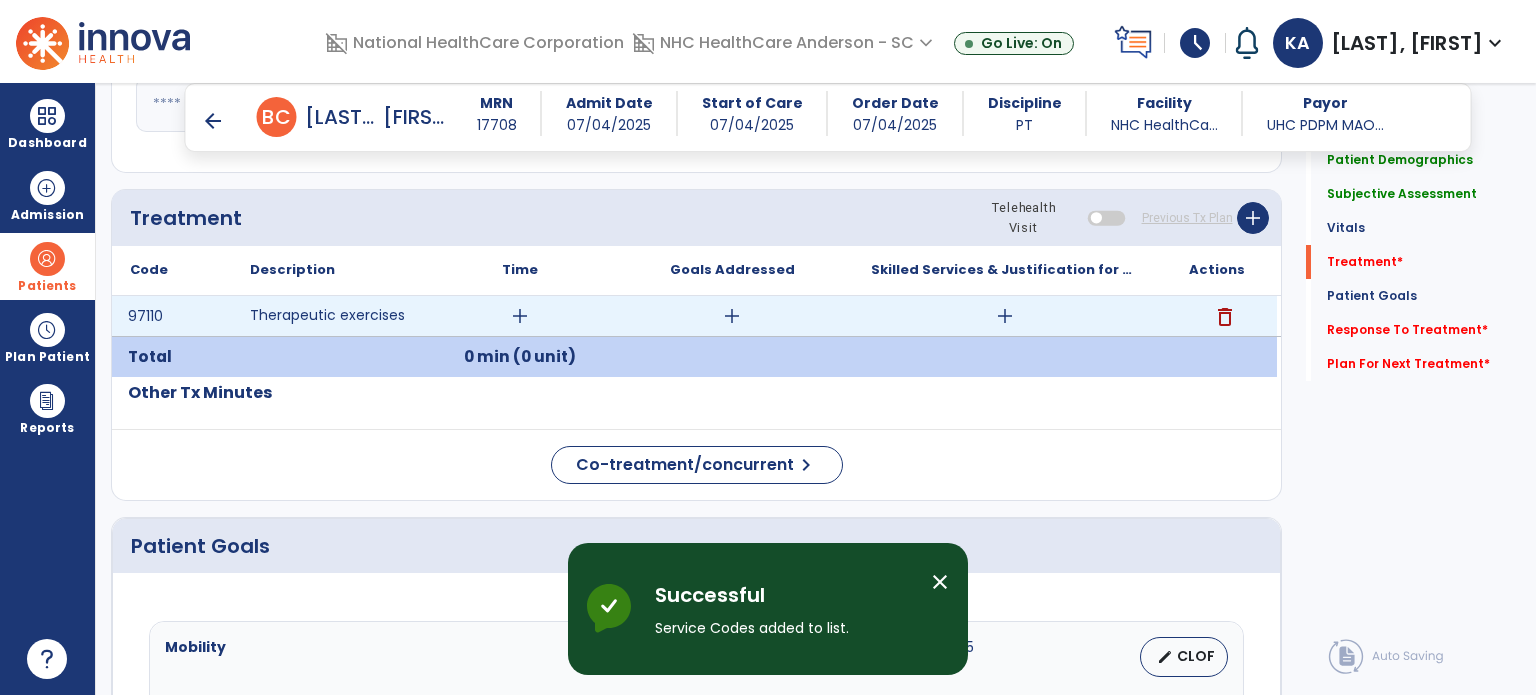 click on "add" at bounding box center [520, 316] 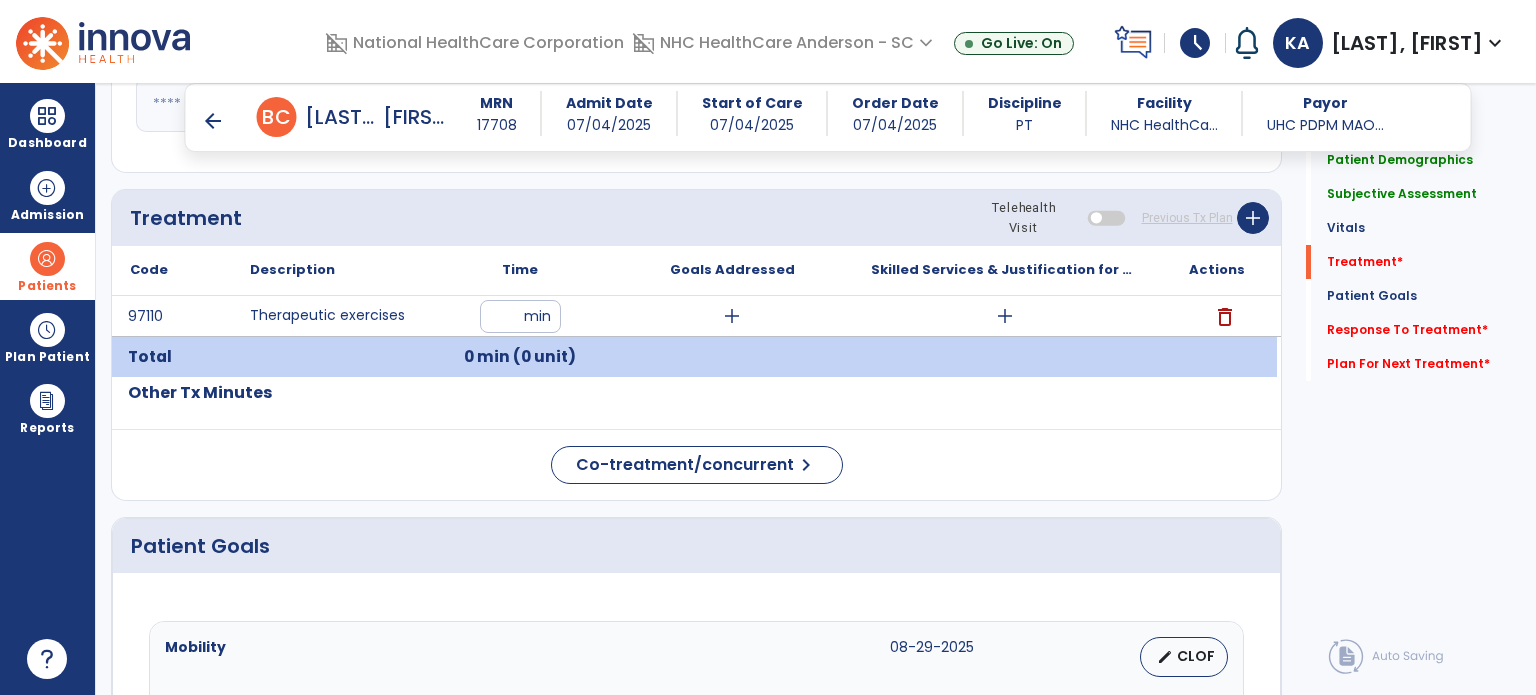 type on "**" 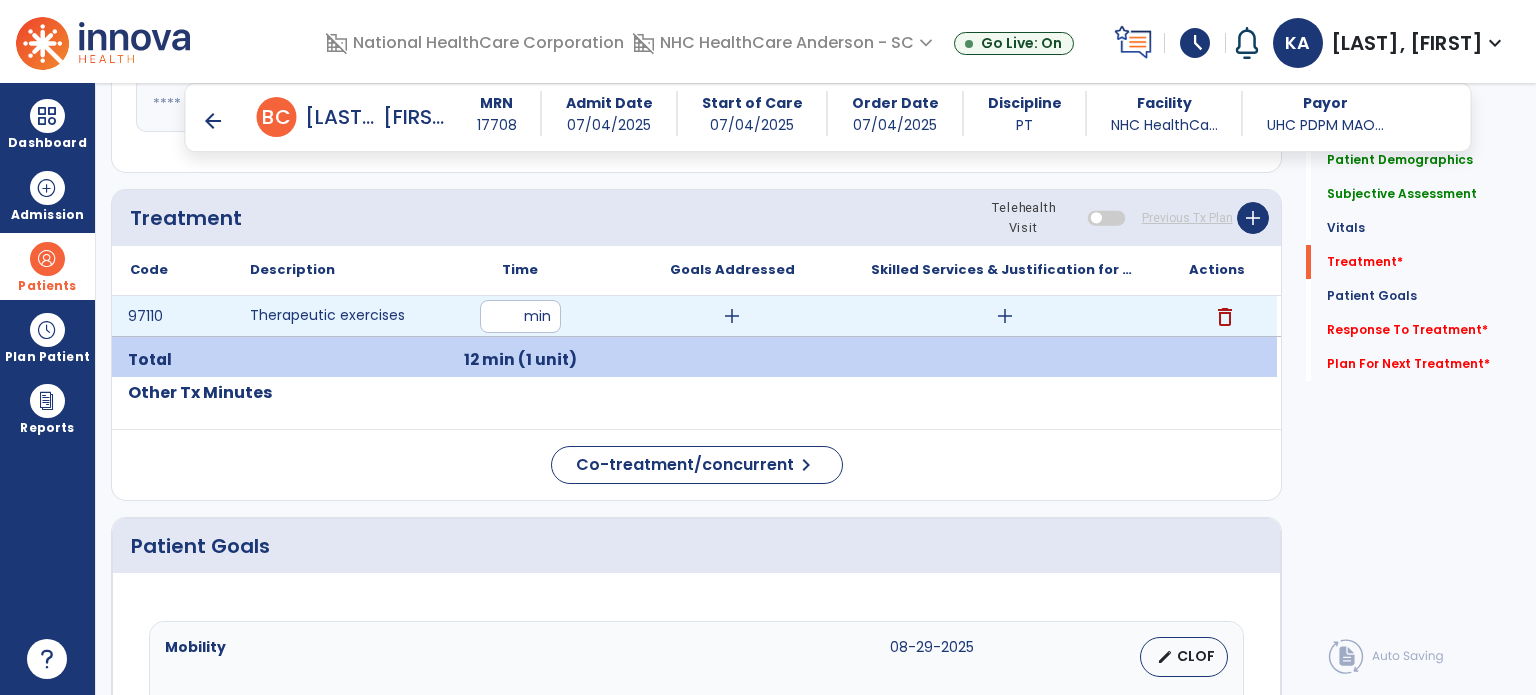 click on "add" at bounding box center (732, 316) 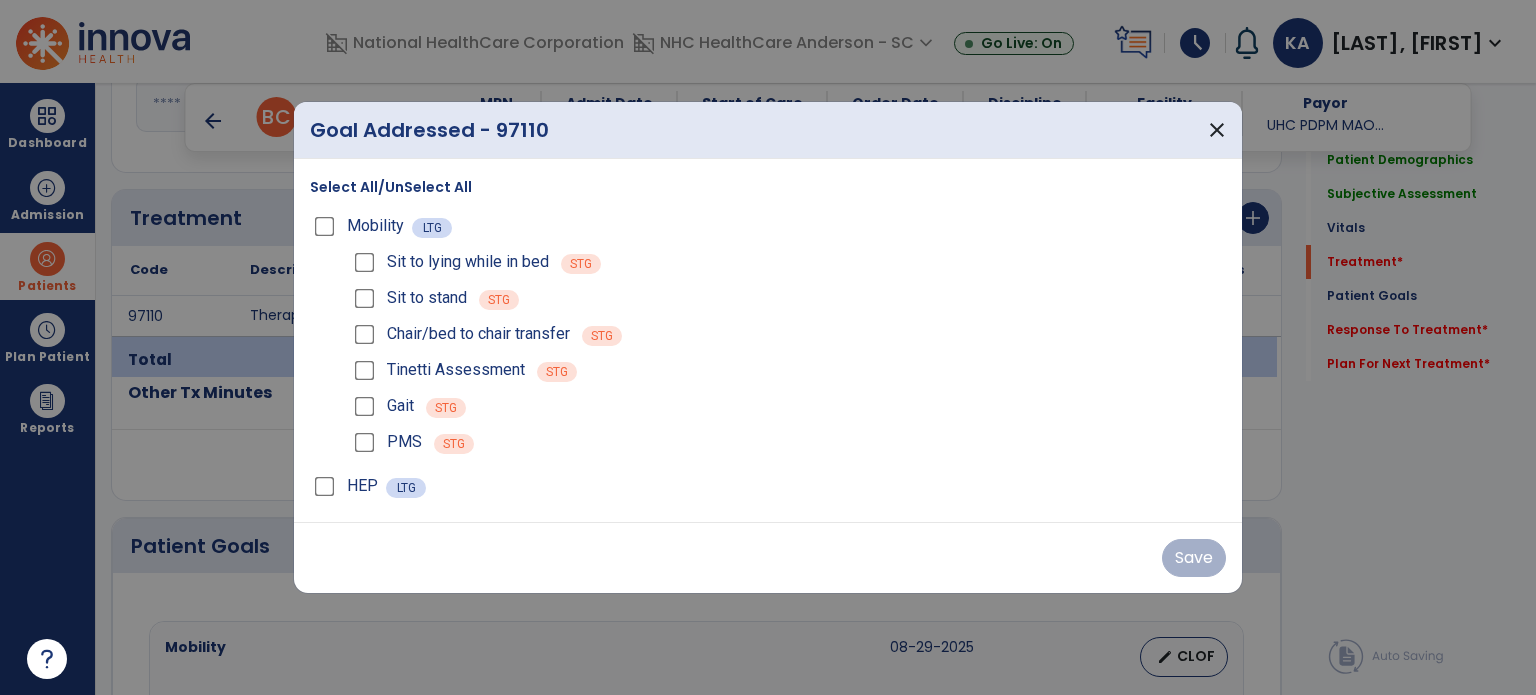 click on "Select All/UnSelect All" at bounding box center [391, 187] 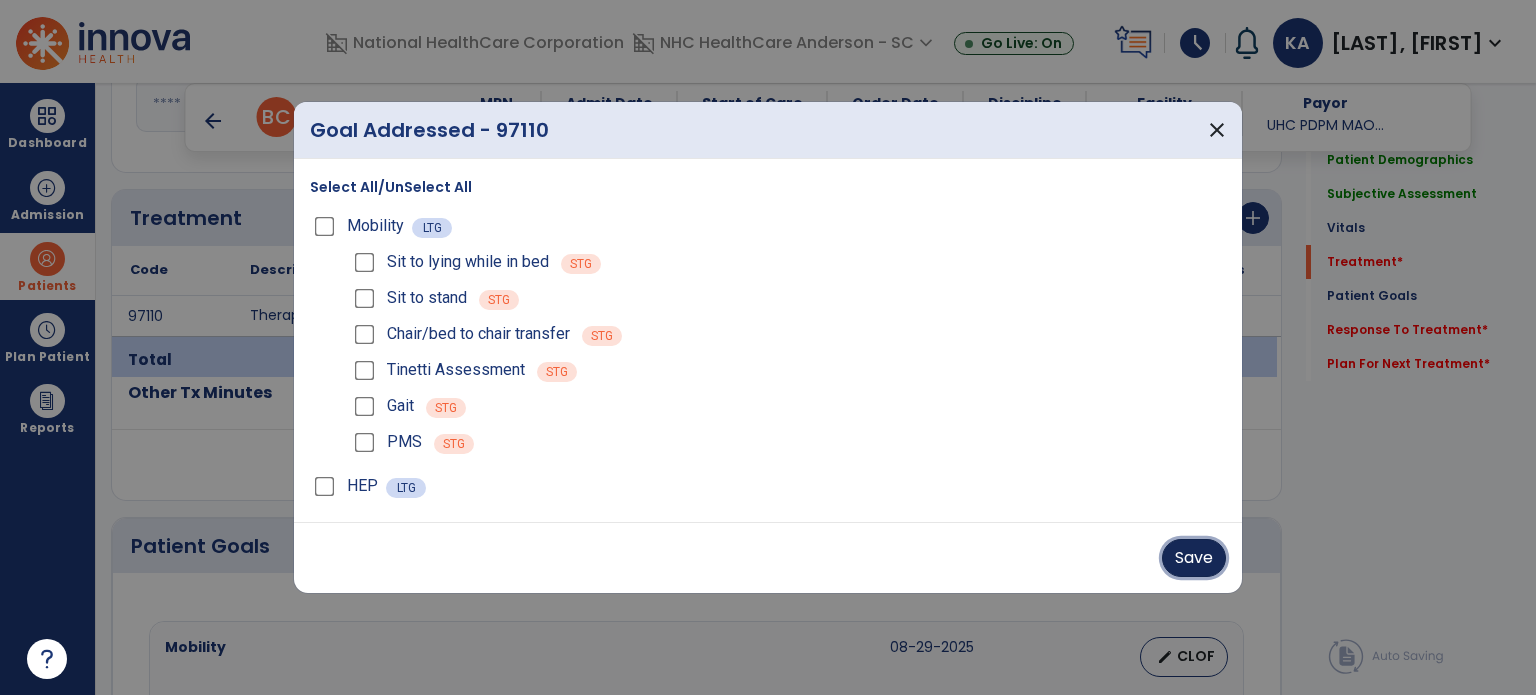 click on "Save" at bounding box center [1194, 558] 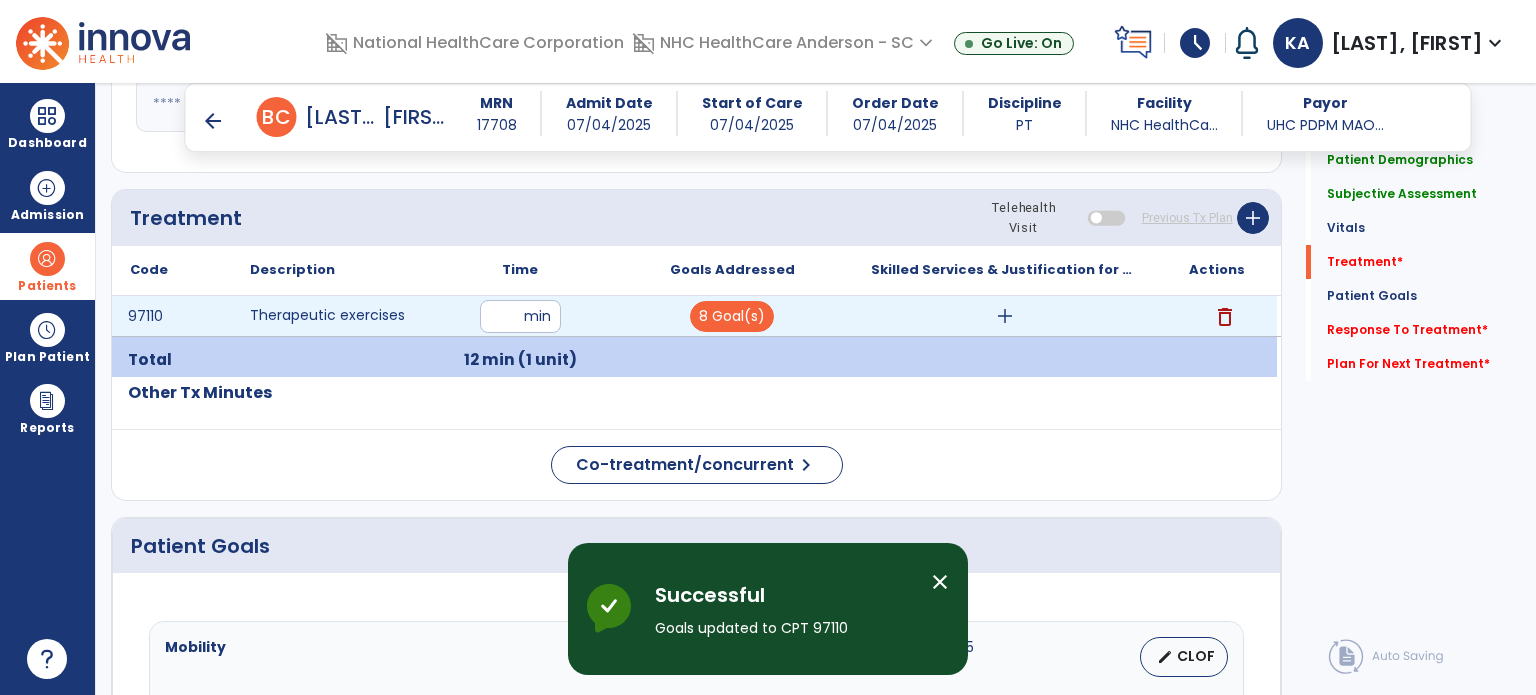 click on "add" at bounding box center (1005, 316) 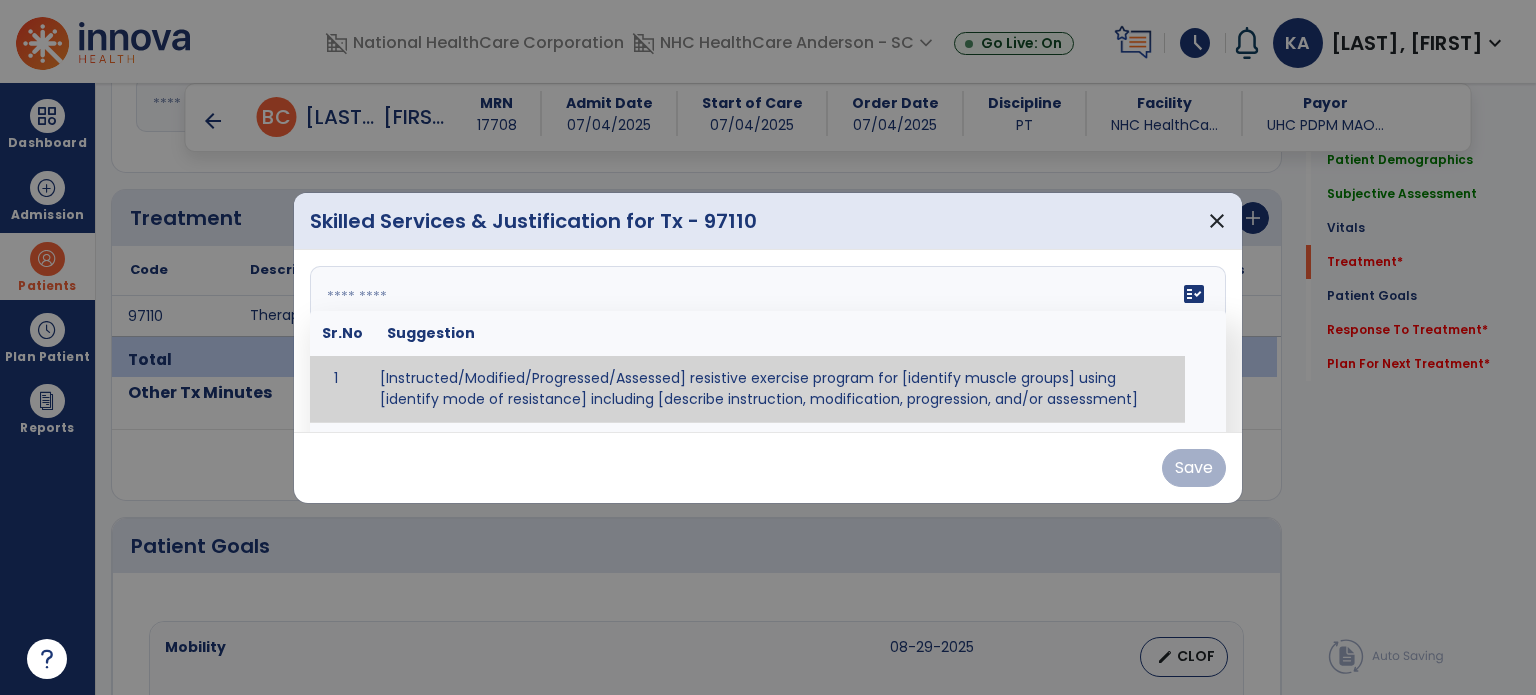 click on "fact_check  Sr.No Suggestion 1 [Instructed/Modified/Progressed/Assessed] resistive exercise program for [identify muscle groups] using [identify mode of resistance] including [describe instruction, modification, progression, and/or assessment] 2 [Instructed/Modified/Progressed/Assessed] aerobic exercise program using [identify equipment/mode] including [describe instruction, modification,progression, and/or assessment] 3 [Instructed/Modified/Progressed/Assessed] [PROM/A/AROM/AROM] program for [identify joint movements] using [contract-relax, over-pressure, inhibitory techniques, other] 4 [Assessed/Tested] aerobic capacity with administration of [aerobic capacity test]" at bounding box center (768, 341) 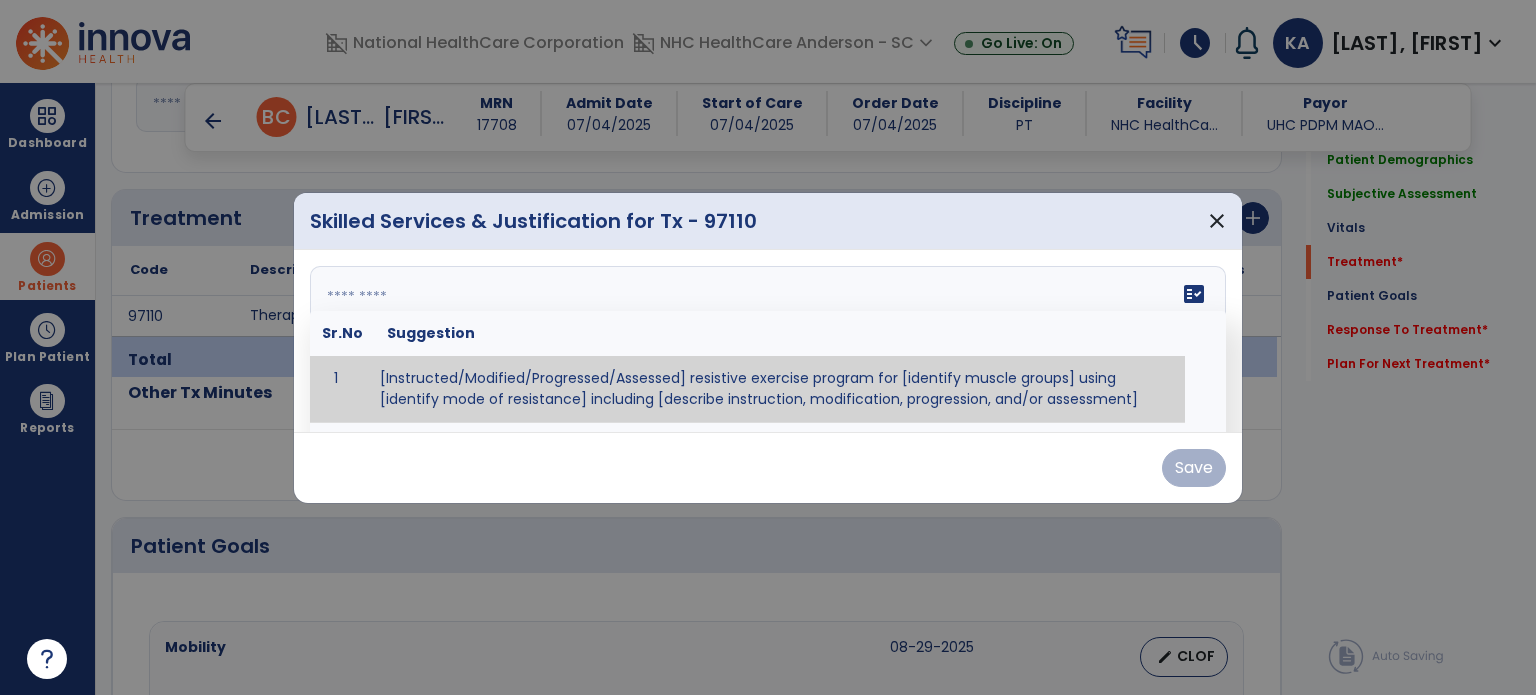 paste on "**********" 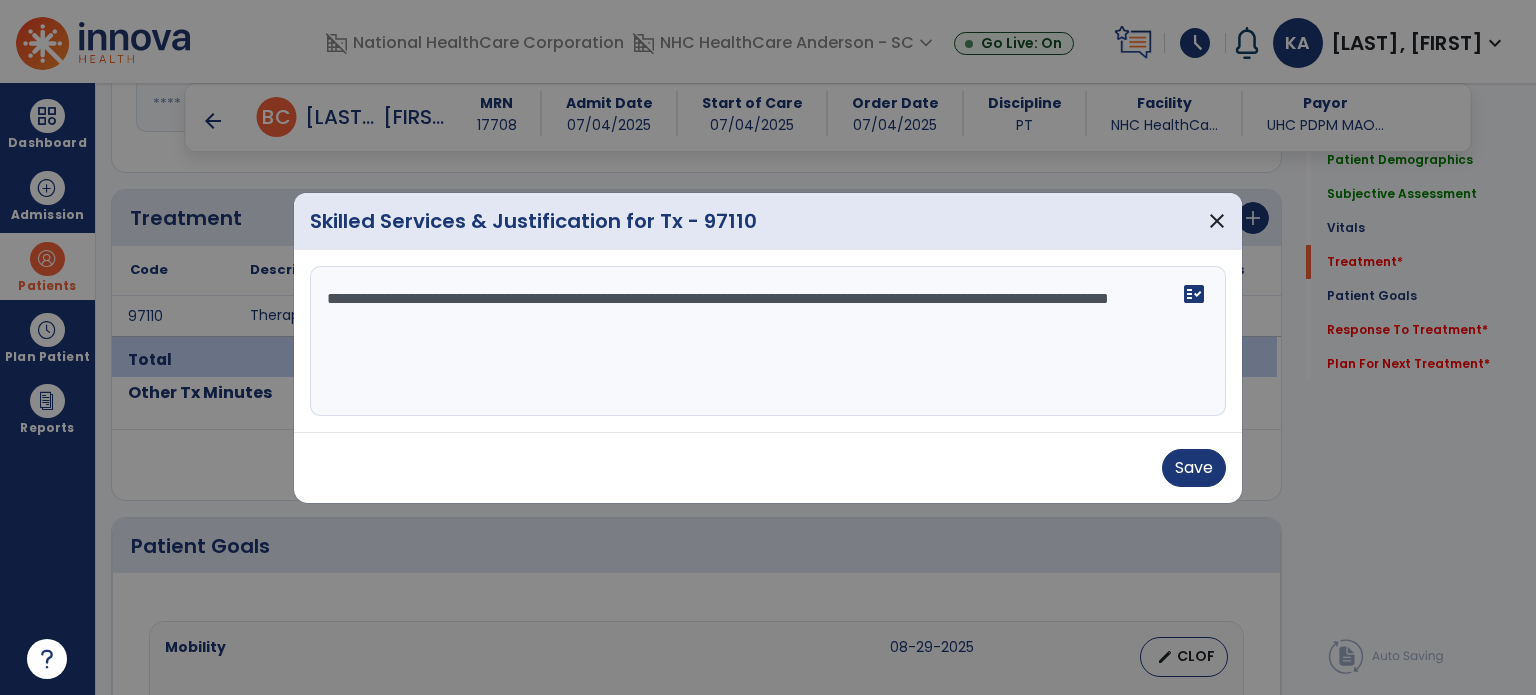 click at bounding box center [768, 347] 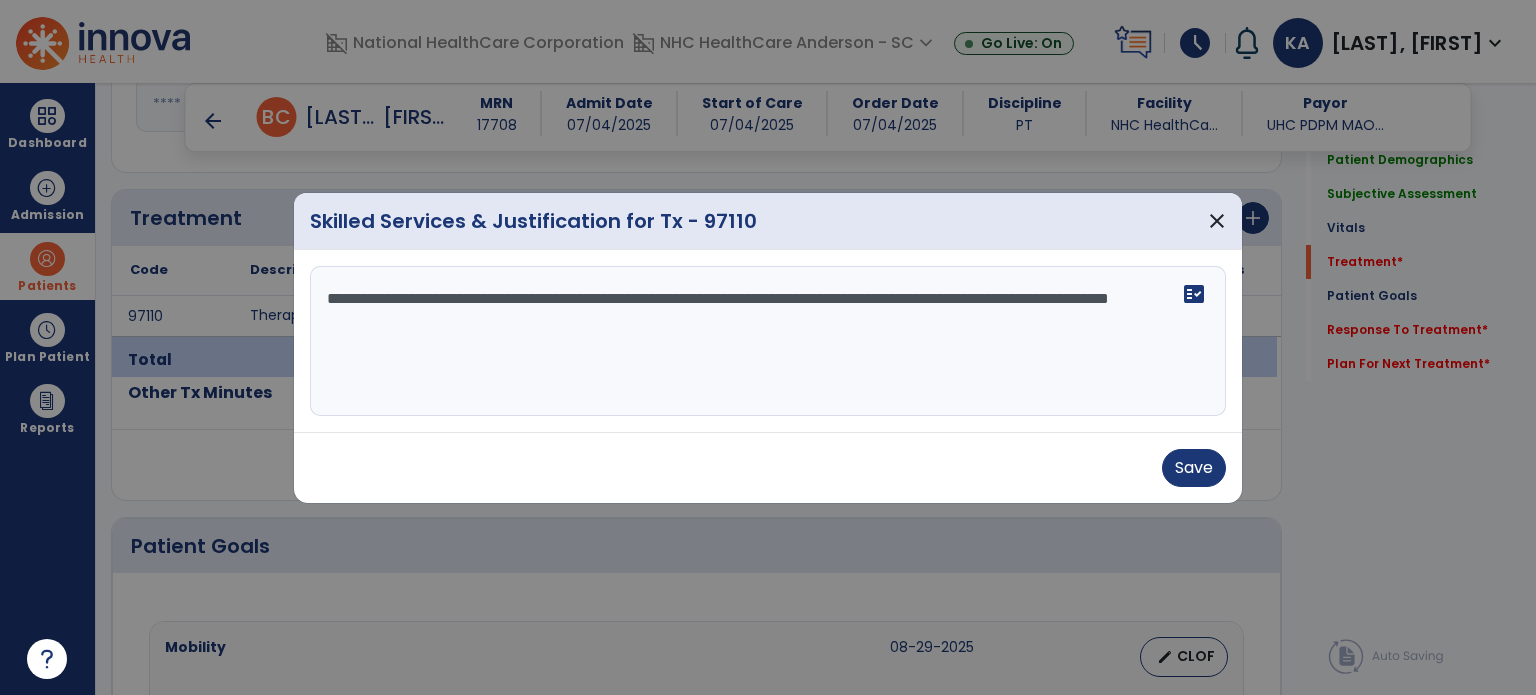 click on "**********" at bounding box center [768, 341] 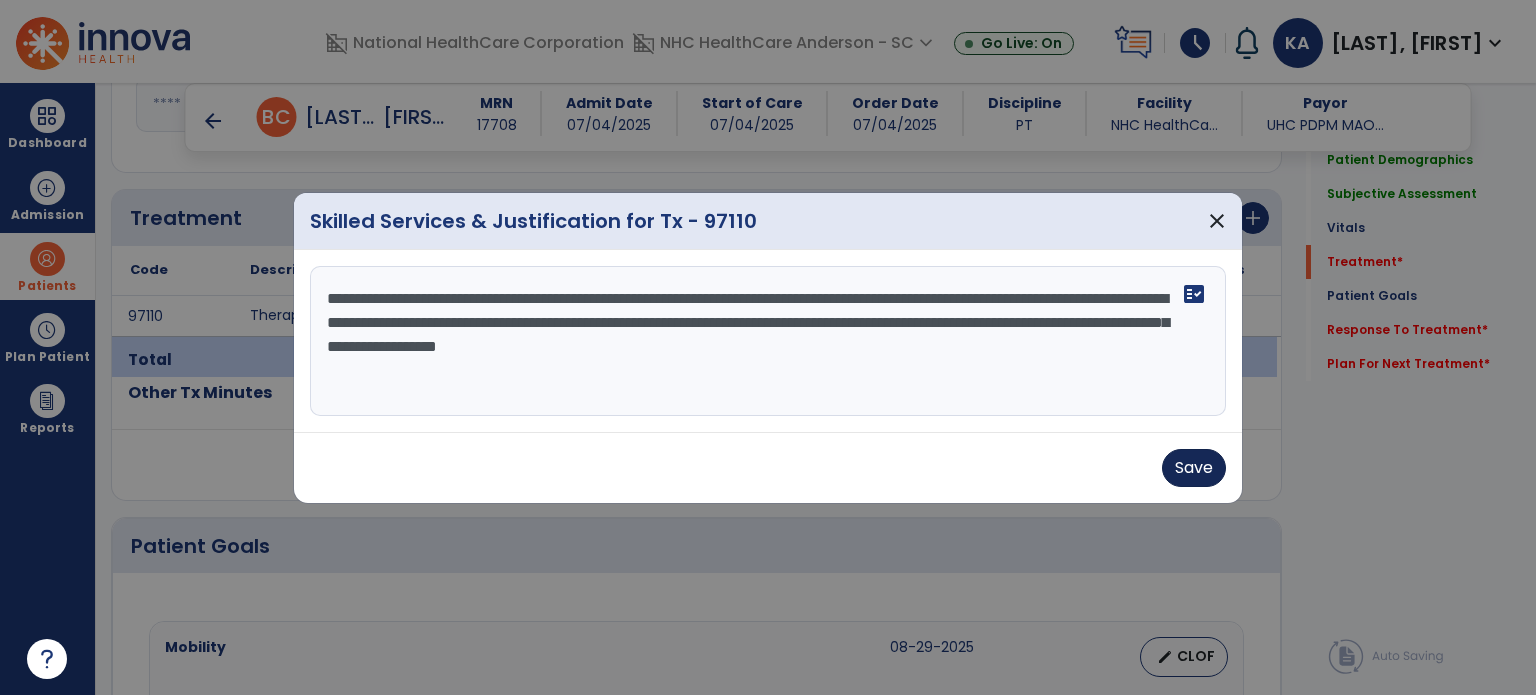 type on "**********" 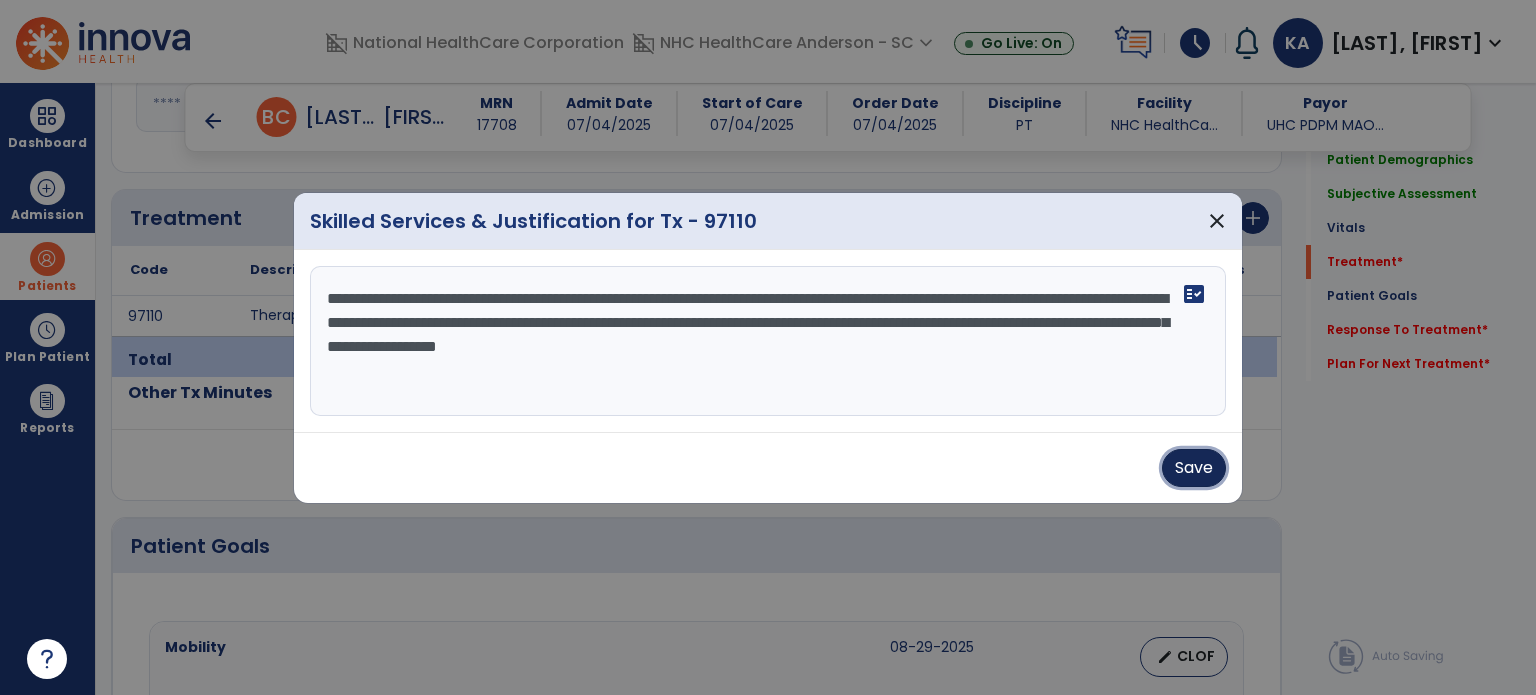 click on "Save" at bounding box center (1194, 468) 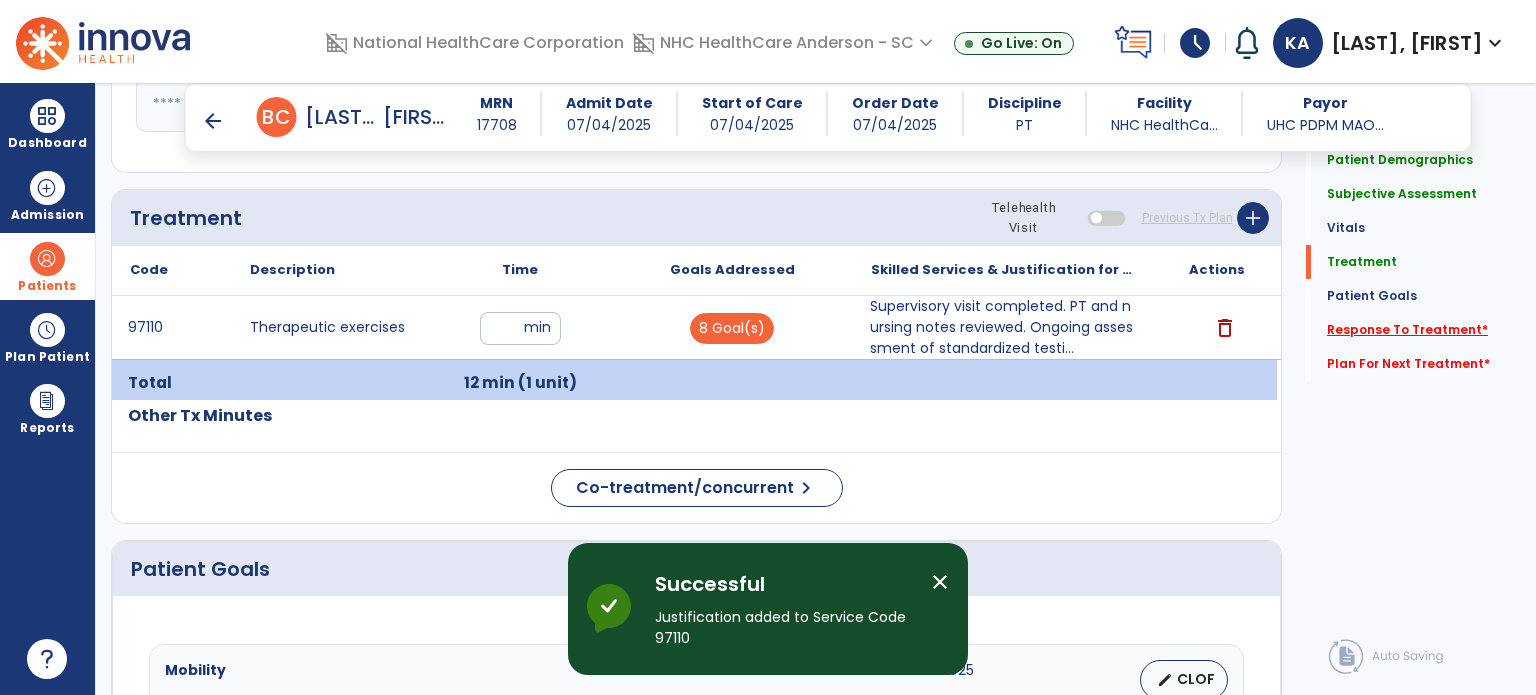 click on "Response To Treatment   *" 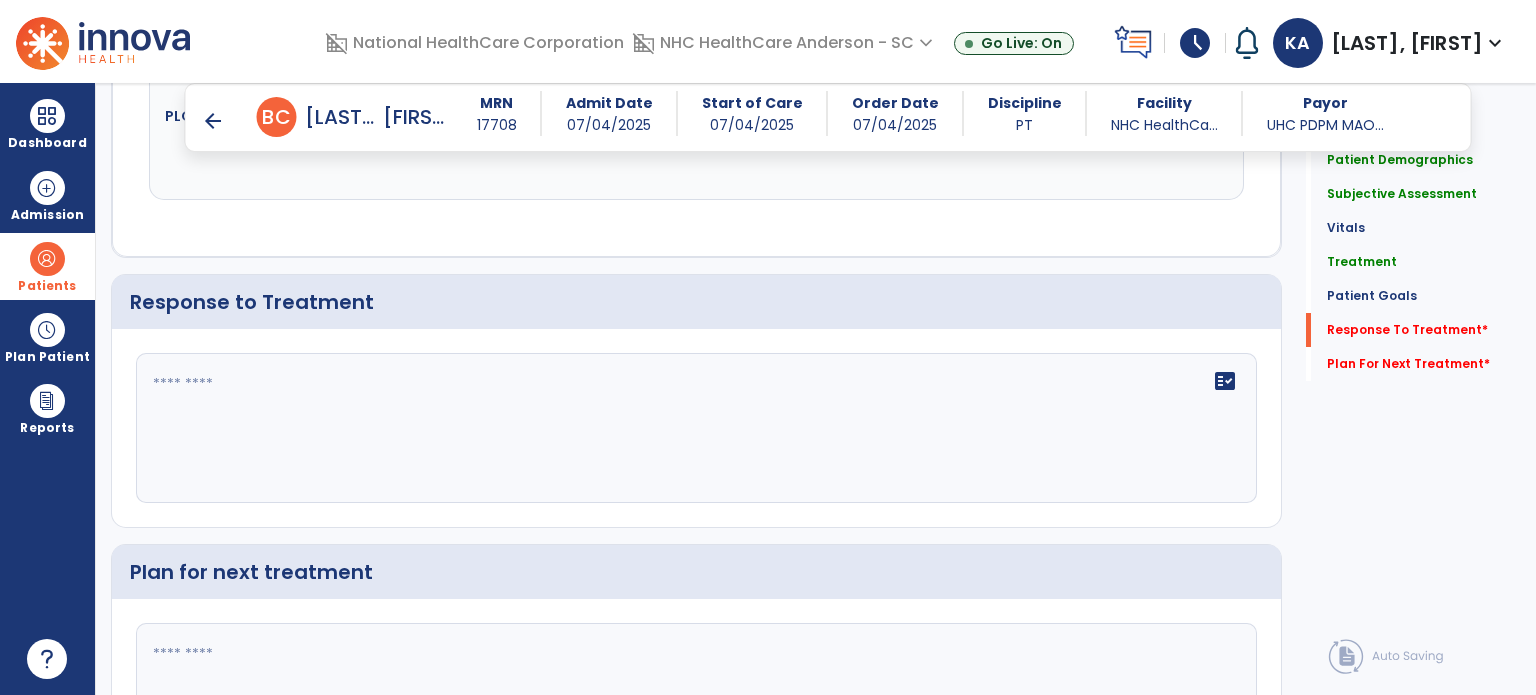 scroll, scrollTop: 3183, scrollLeft: 0, axis: vertical 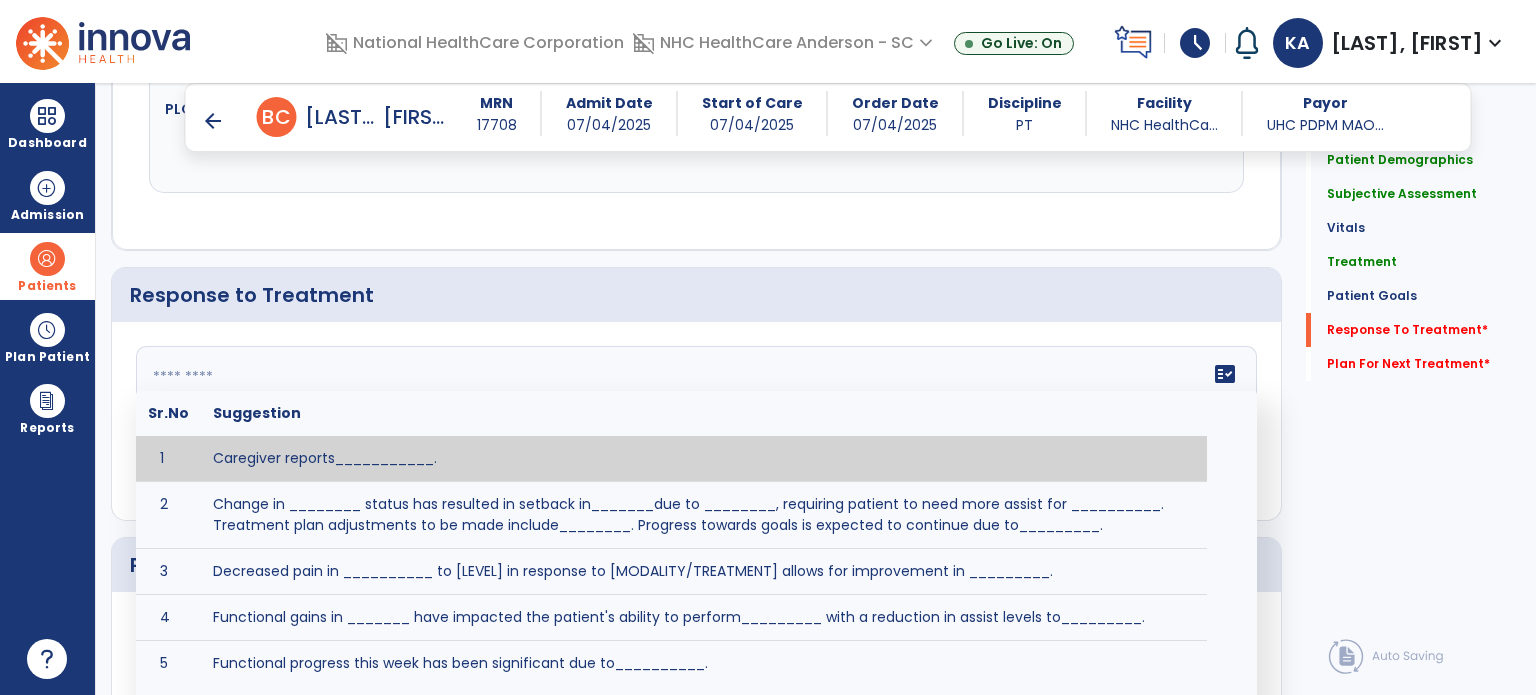 click on "fact_check  Sr.No Suggestion 1 Caregiver reports___________. 2 Change in ________ status has resulted in setback in_______due to ________, requiring patient to need more assist for __________.   Treatment plan adjustments to be made include________.  Progress towards goals is expected to continue due to_________. 3 Decreased pain in __________ to [LEVEL] in response to [MODALITY/TREATMENT] allows for improvement in _________. 4 Functional gains in _______ have impacted the patient's ability to perform_________ with a reduction in assist levels to_________. 5 Functional progress this week has been significant due to__________. 6 Gains in ________ have improved the patient's ability to perform ______with decreased levels of assist to___________. 7 Improvement in ________allows patient to tolerate higher levels of challenges in_________. 8 Pain in [AREA] has decreased to [LEVEL] in response to [TREATMENT/MODALITY], allowing fore ease in completing__________. 9 10 11 12 13 14 15 16 17 18 19 20 21" 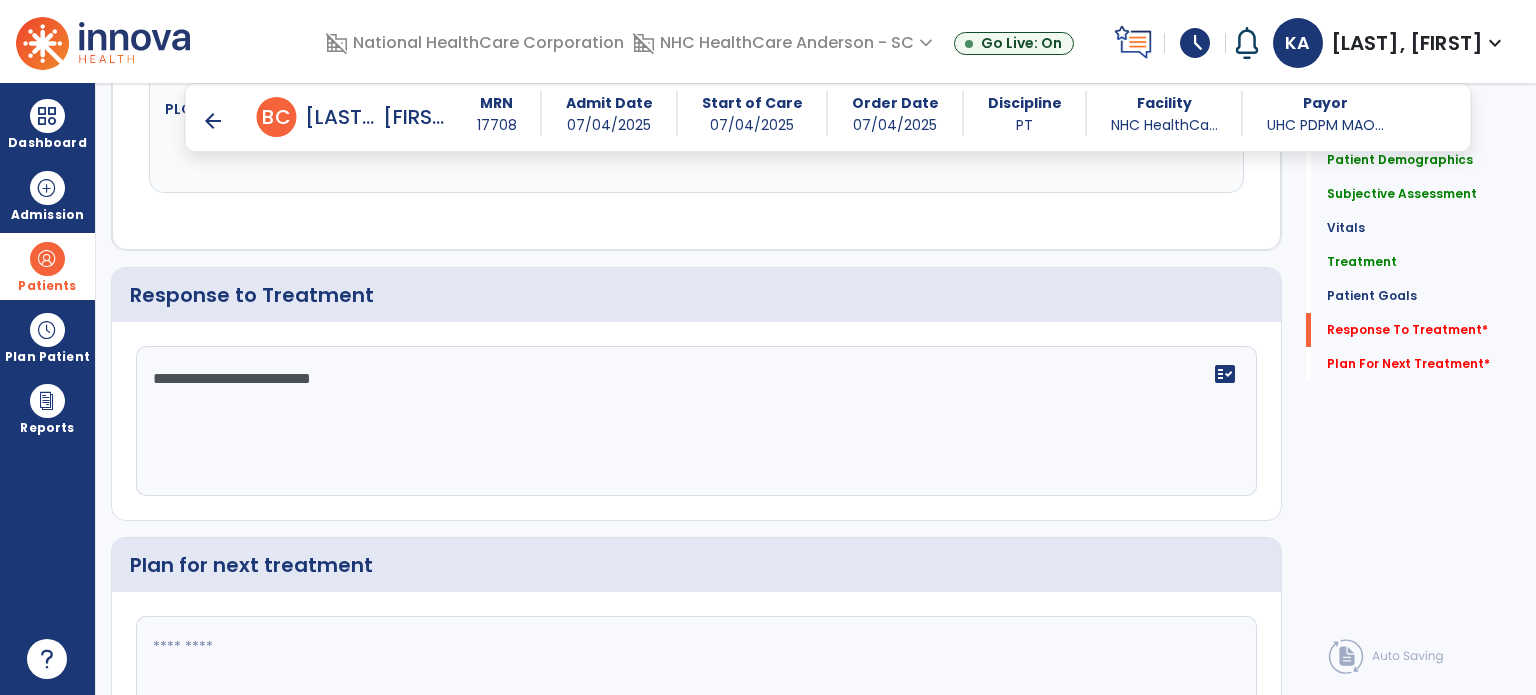 type on "**********" 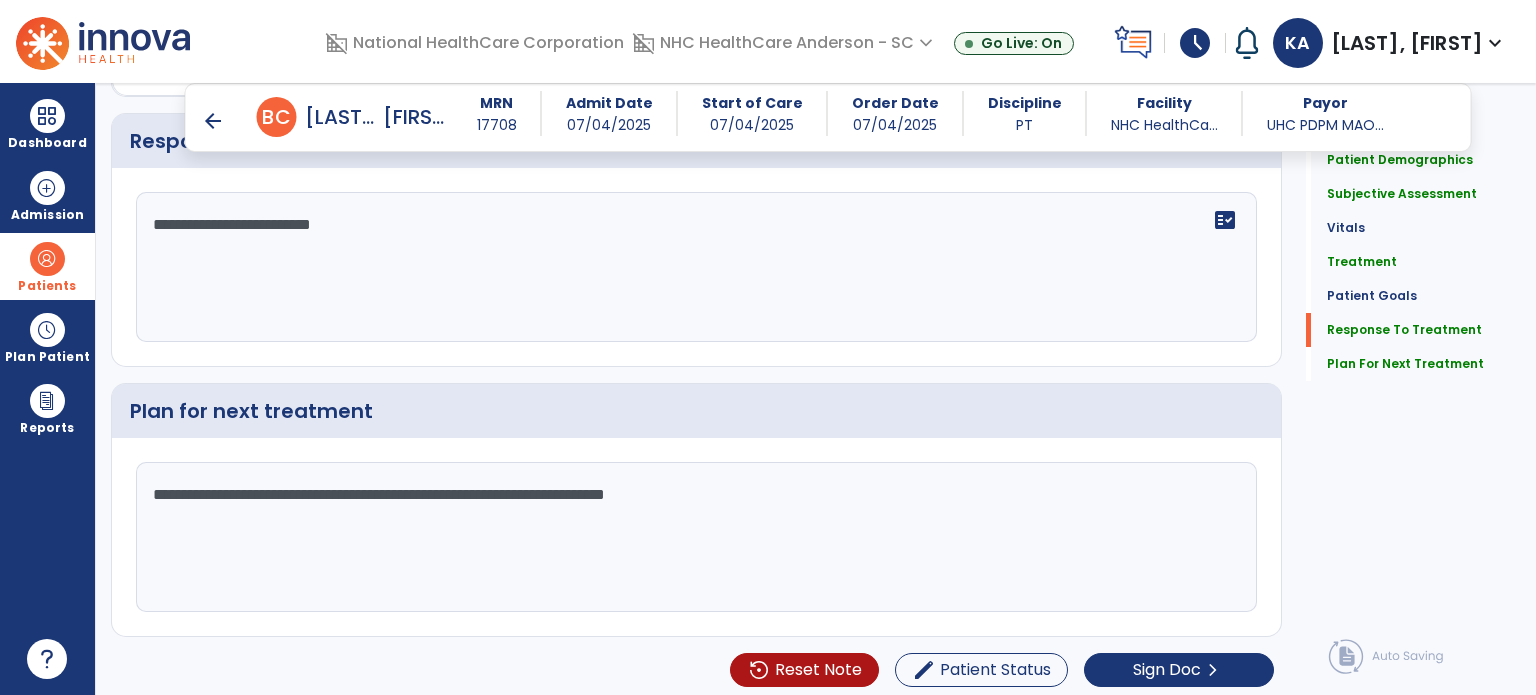 scroll, scrollTop: 3337, scrollLeft: 0, axis: vertical 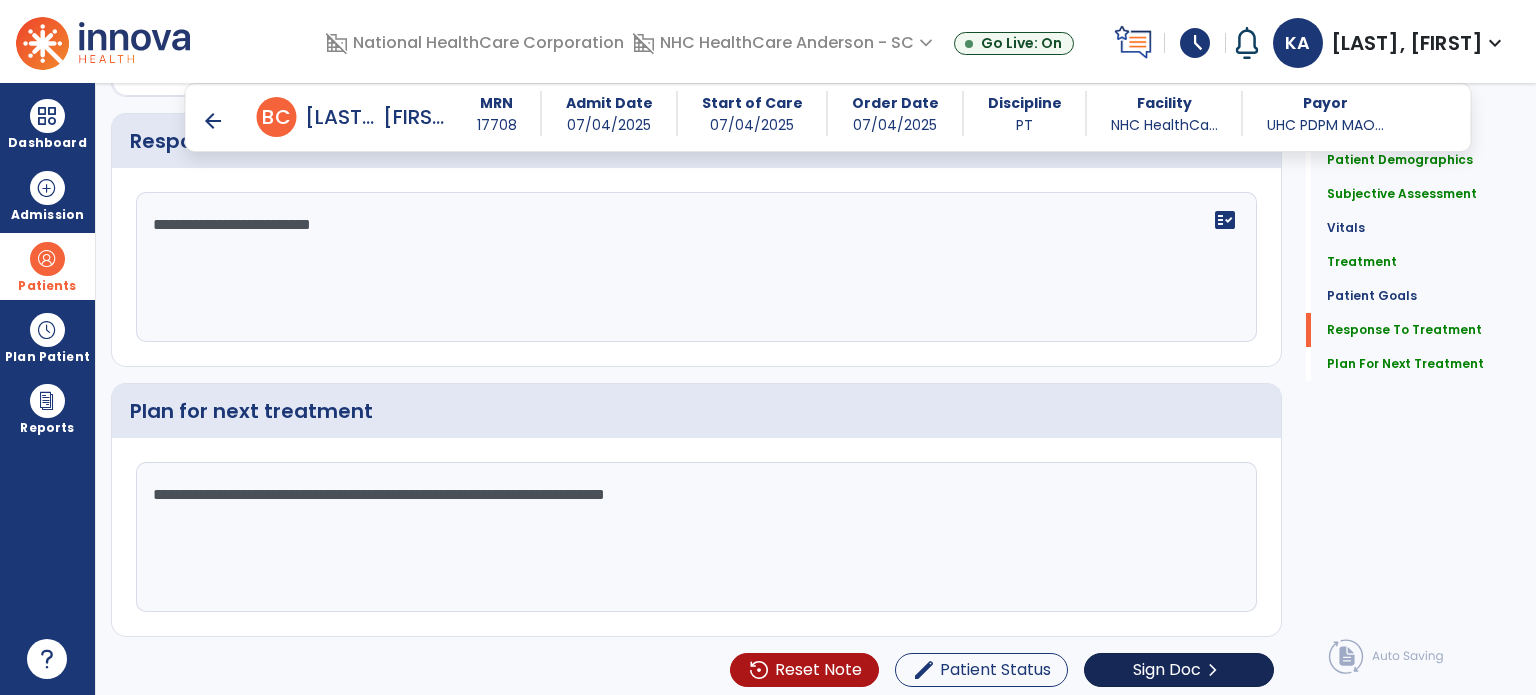 type on "**********" 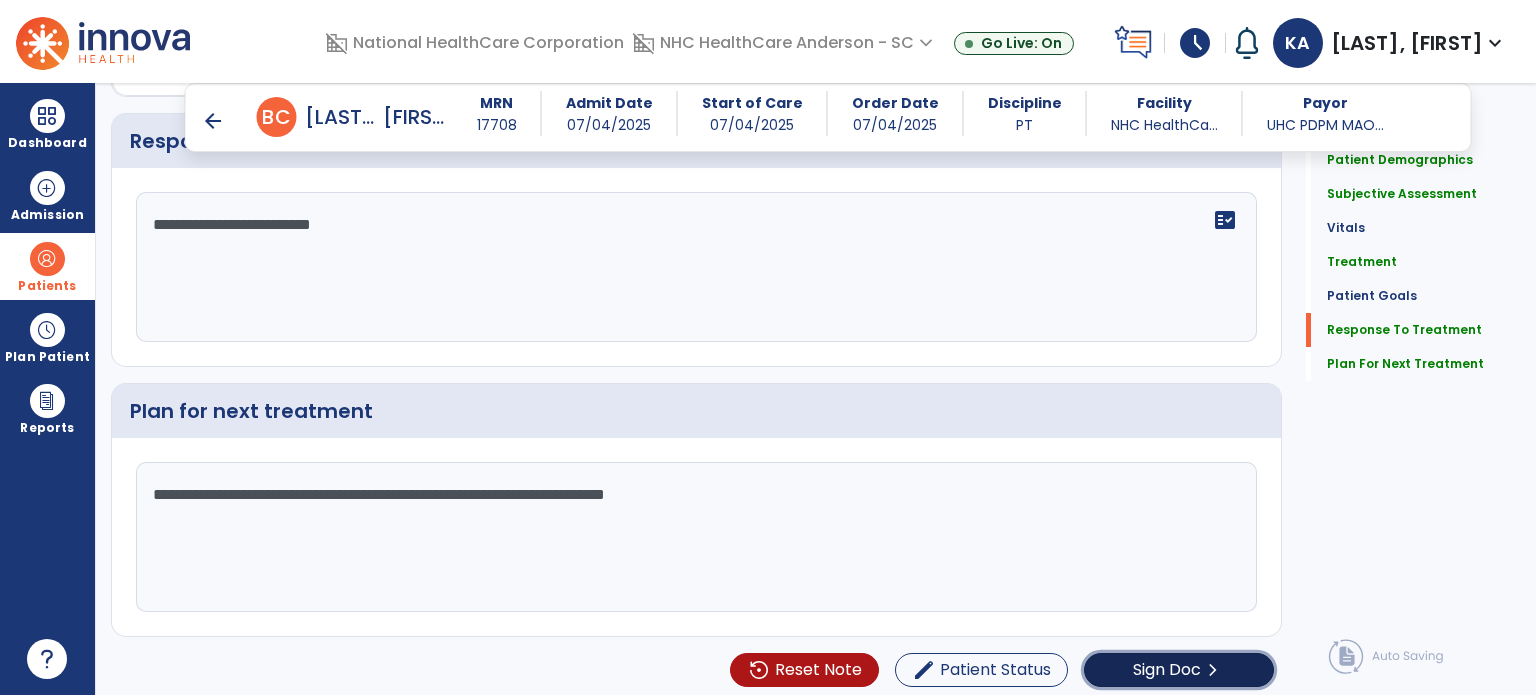 click on "Sign Doc" 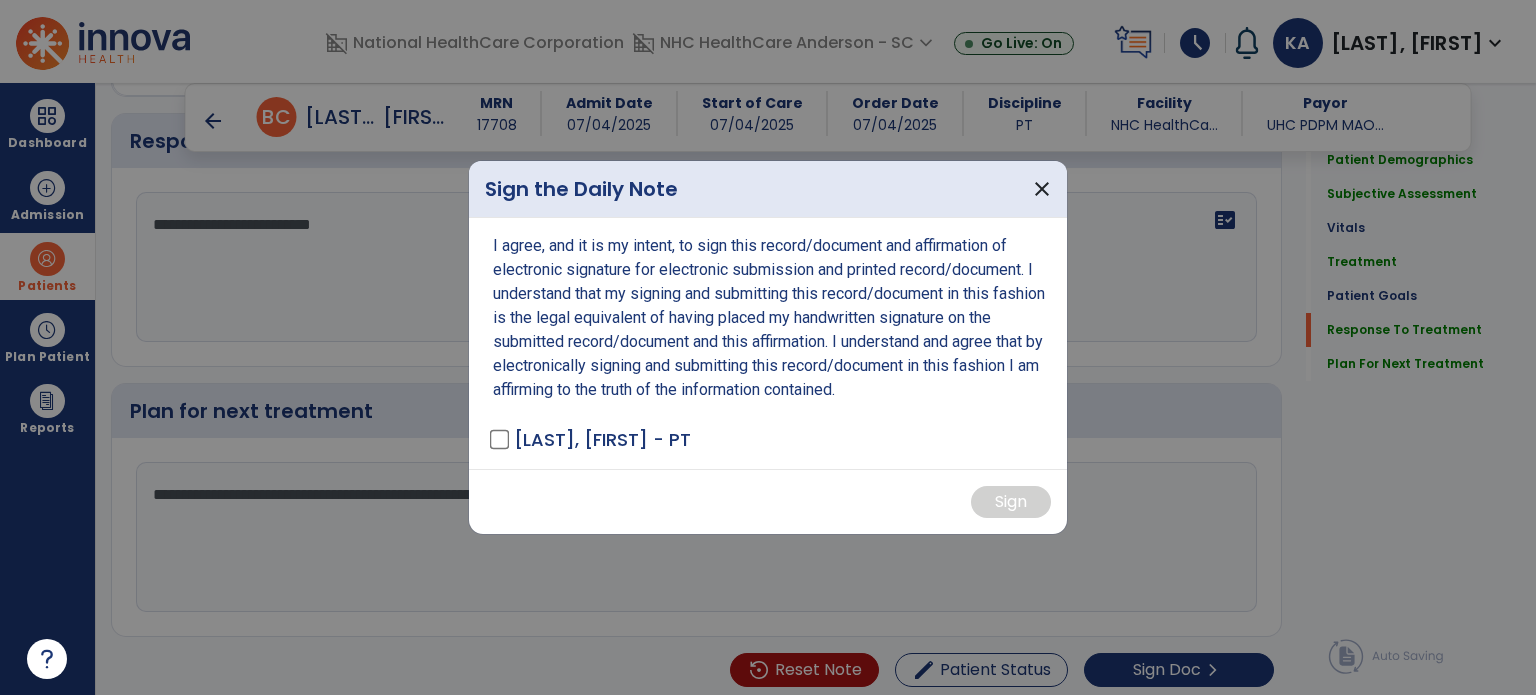 click on "[LAST], [FIRST] - PT" at bounding box center [592, 439] 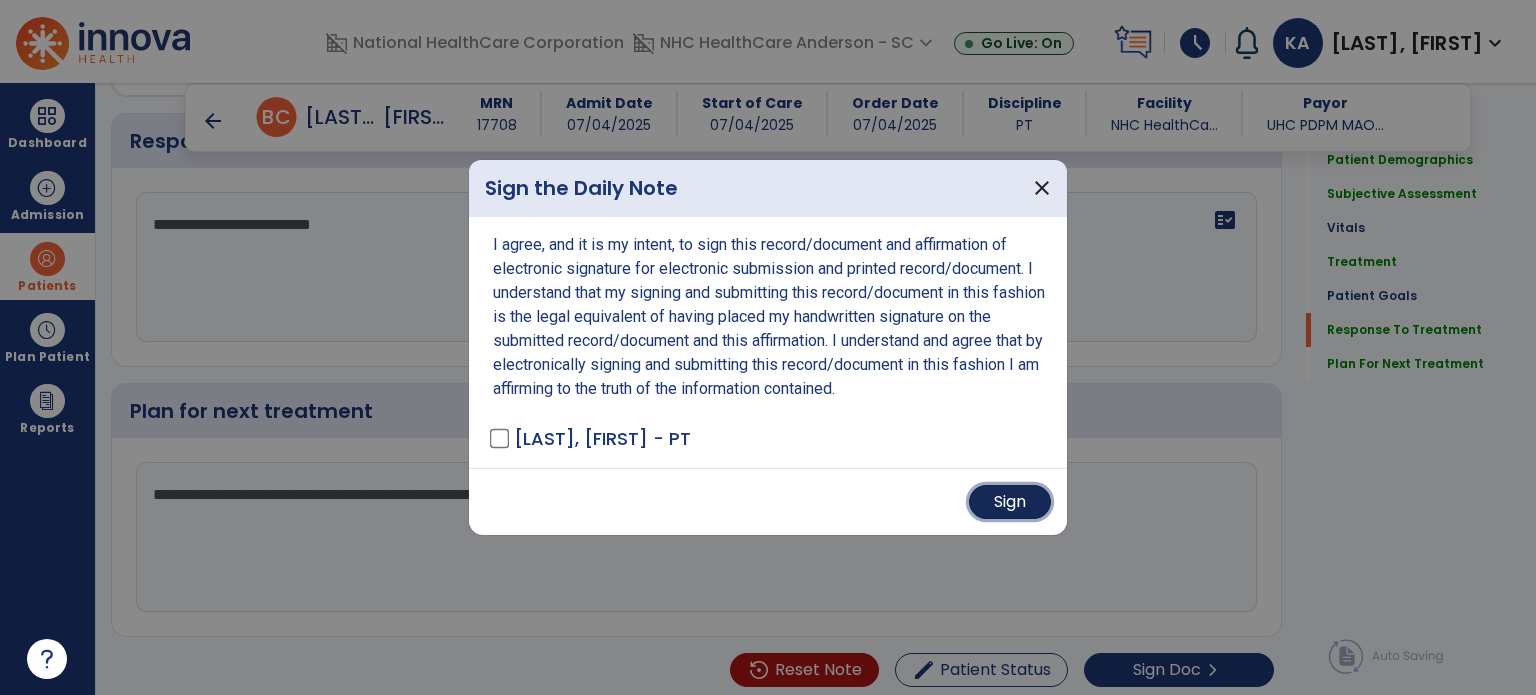 click on "Sign" at bounding box center (1010, 502) 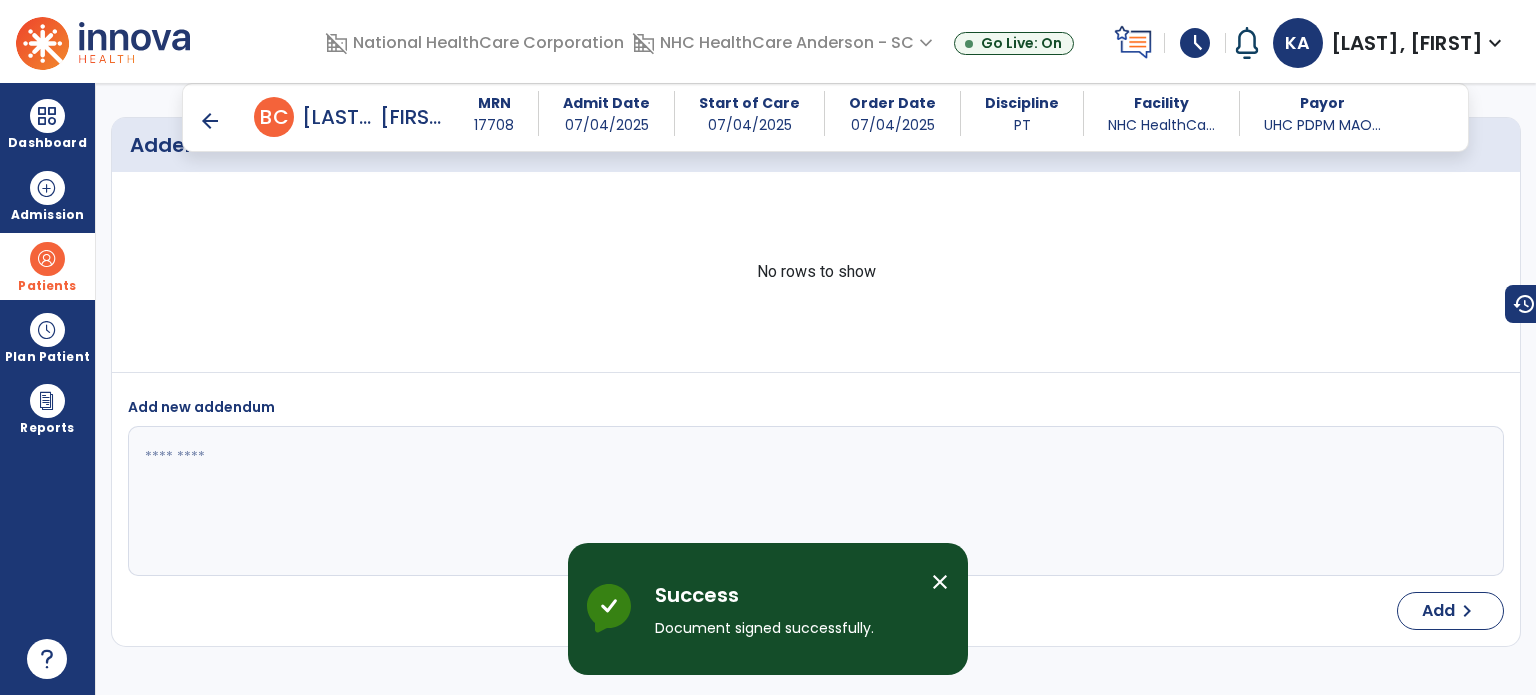 scroll, scrollTop: 4547, scrollLeft: 0, axis: vertical 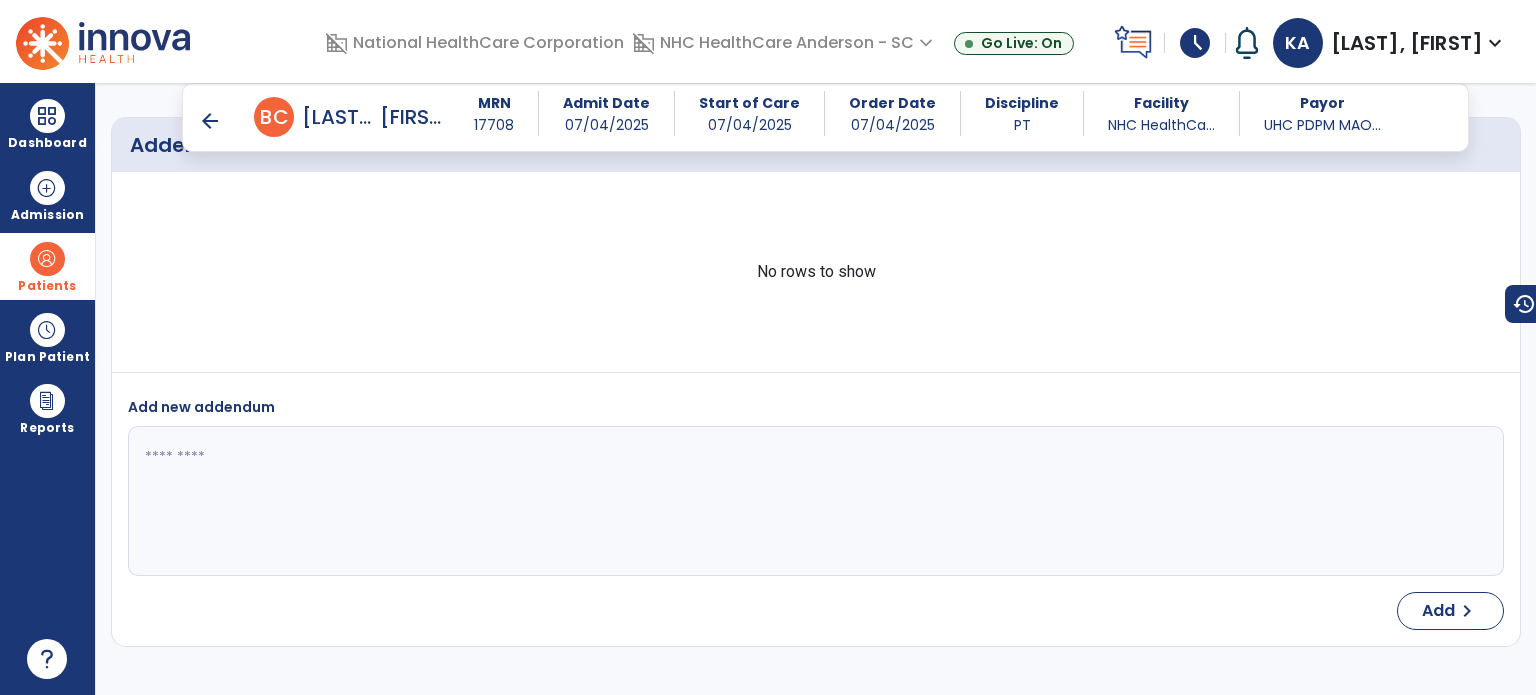 click on "arrow_back" at bounding box center [210, 121] 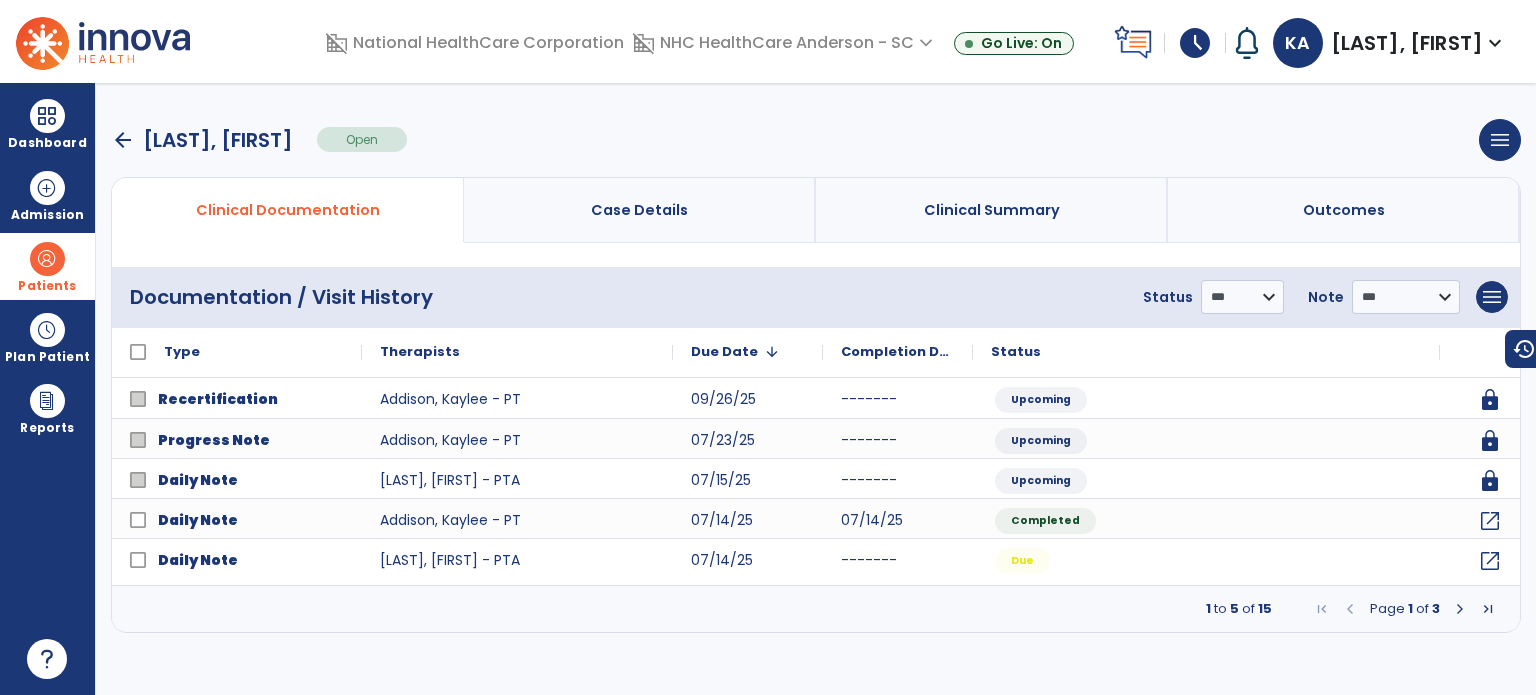 click on "Patients" at bounding box center (47, 266) 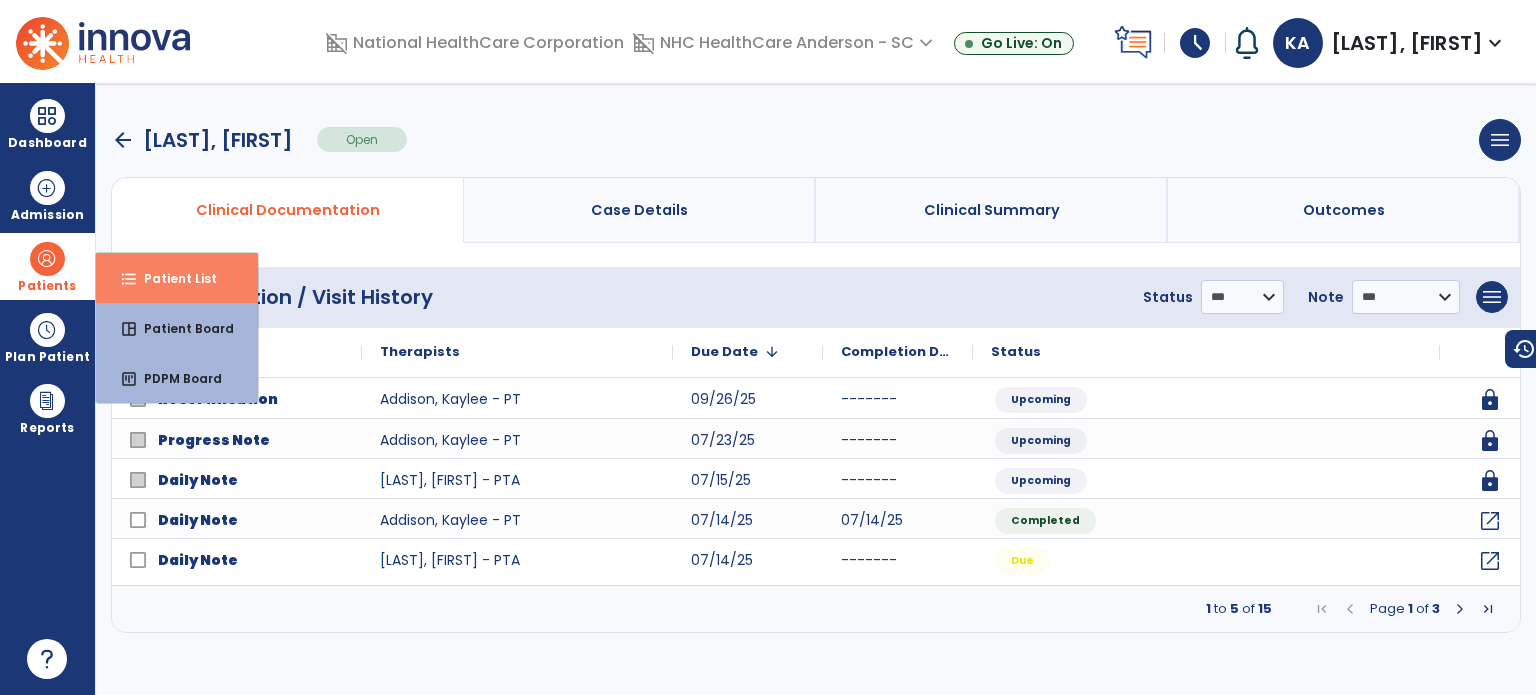 click on "format_list_bulleted  Patient List" at bounding box center (177, 278) 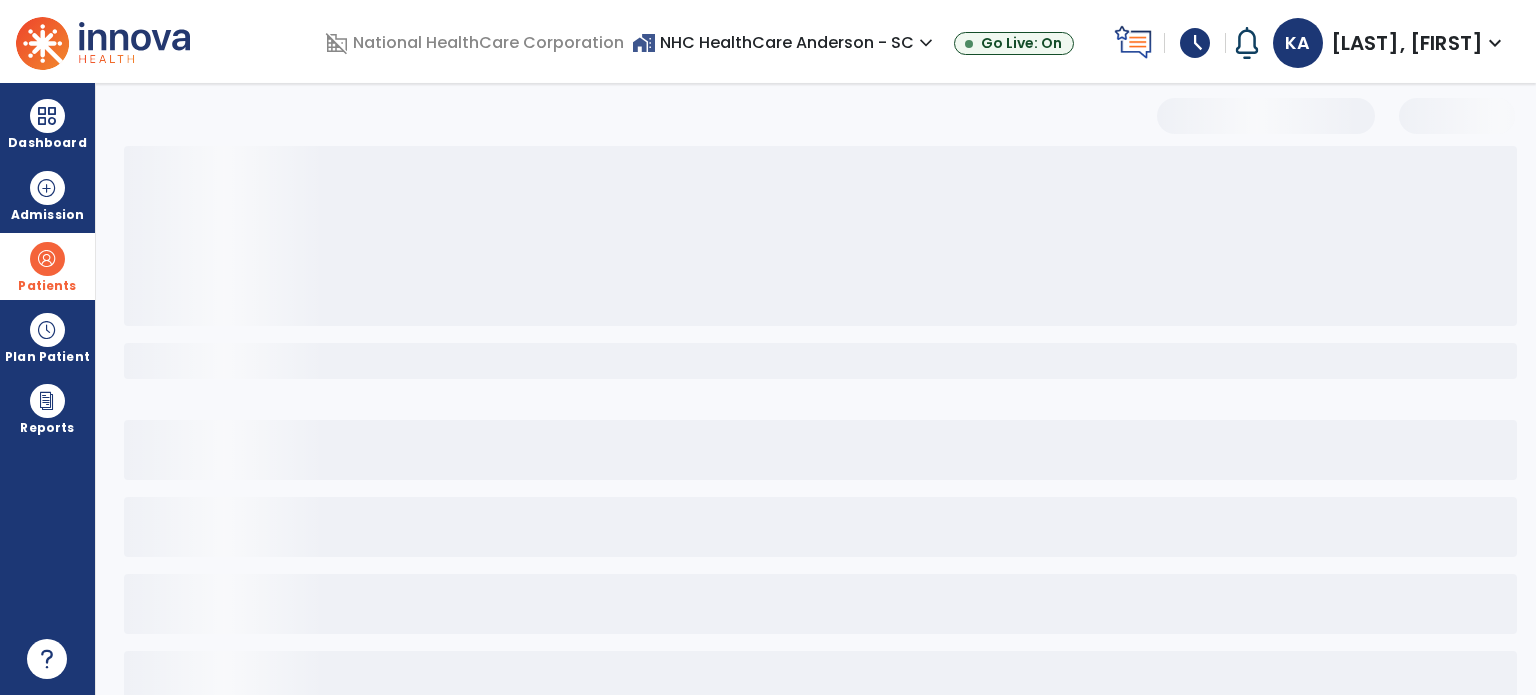 select on "***" 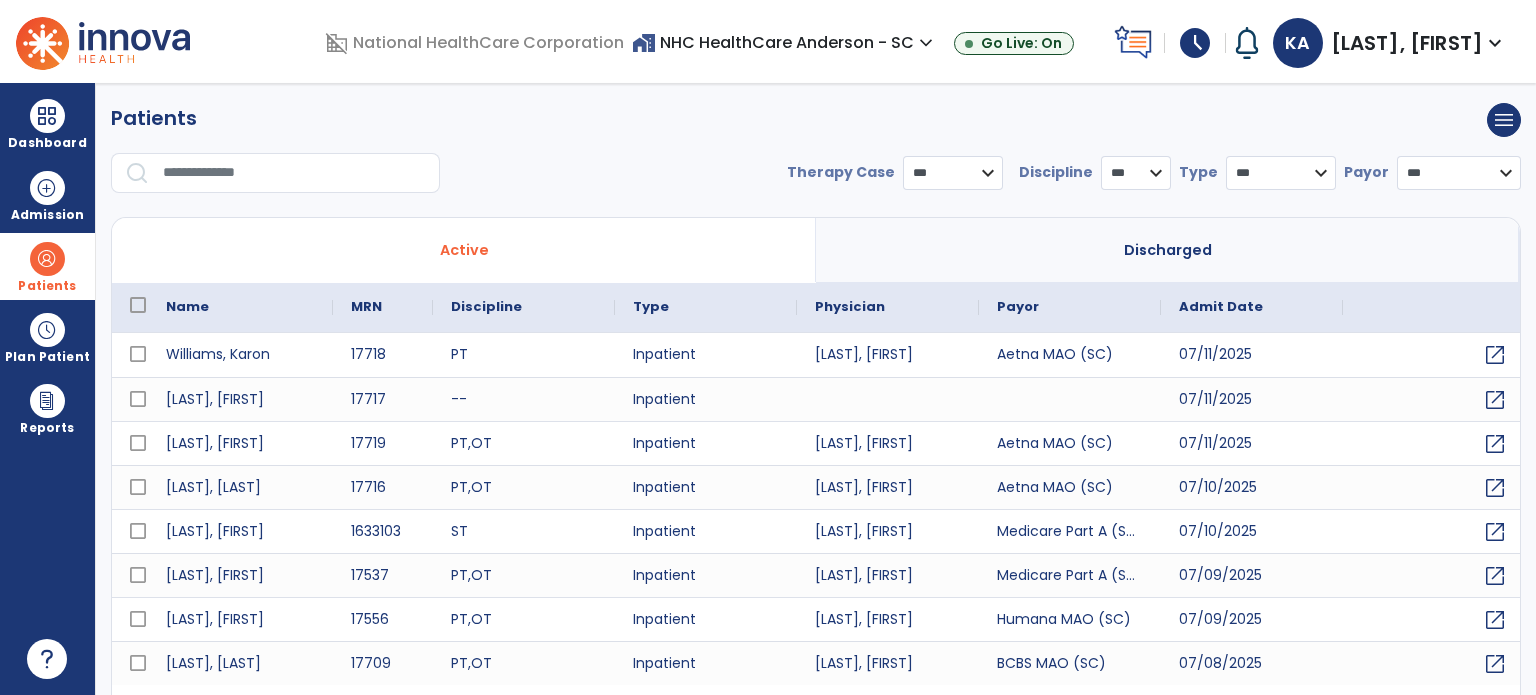 click on "**********" at bounding box center [816, 156] 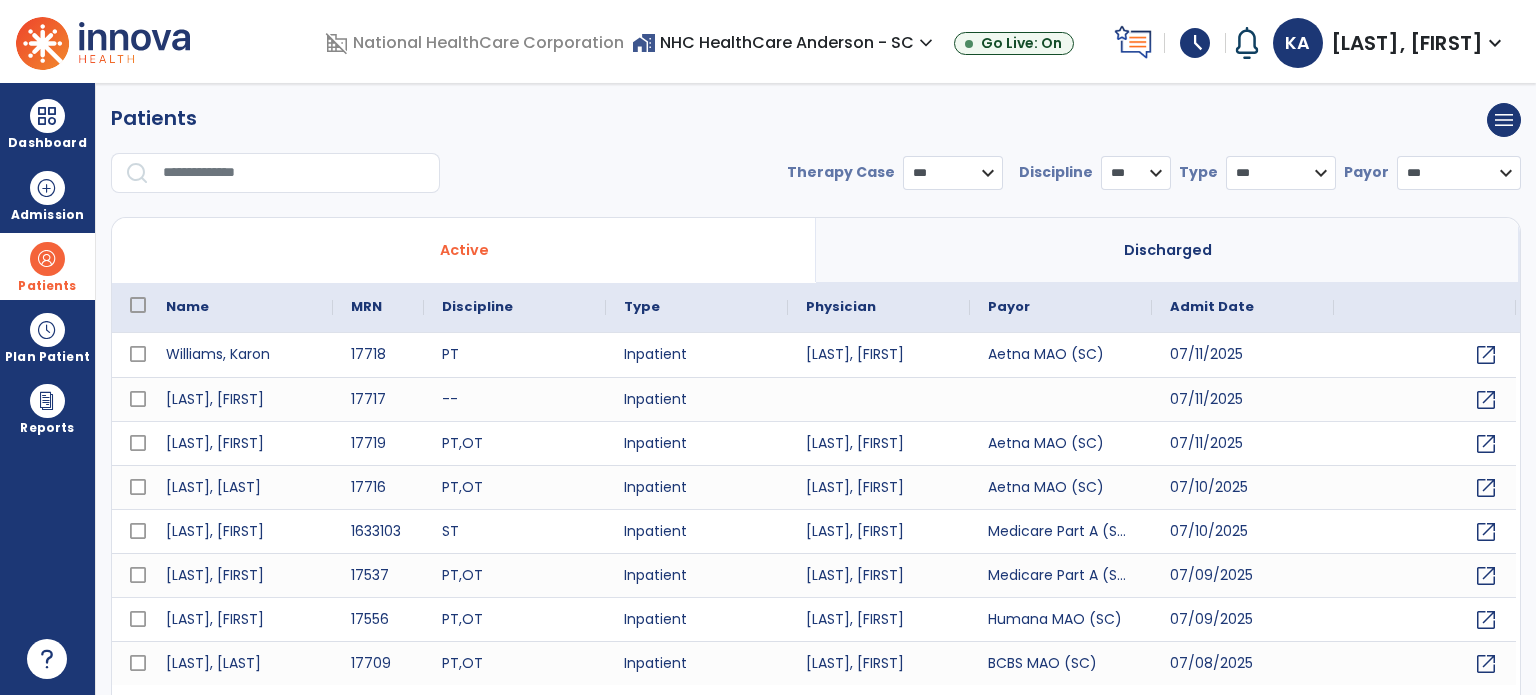 click at bounding box center (294, 173) 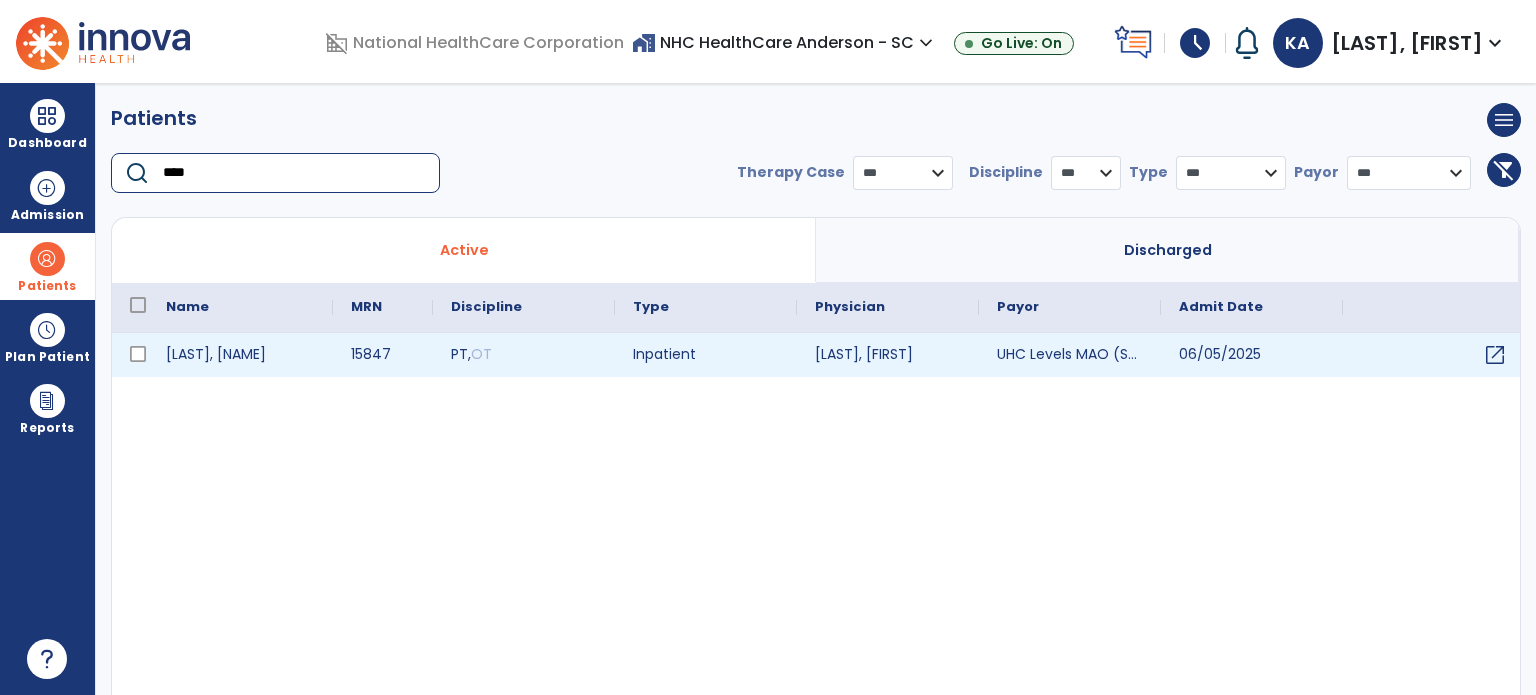 type on "****" 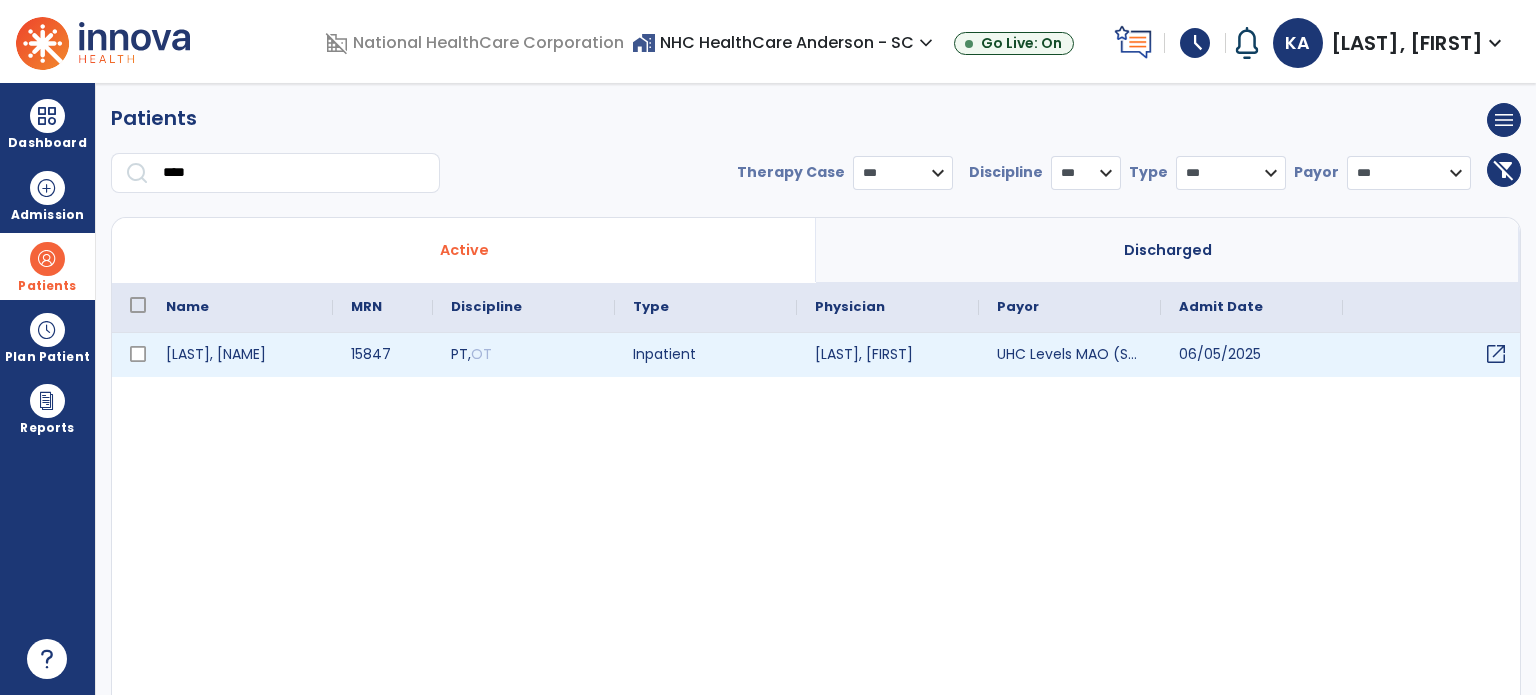 click on "open_in_new" at bounding box center (1496, 354) 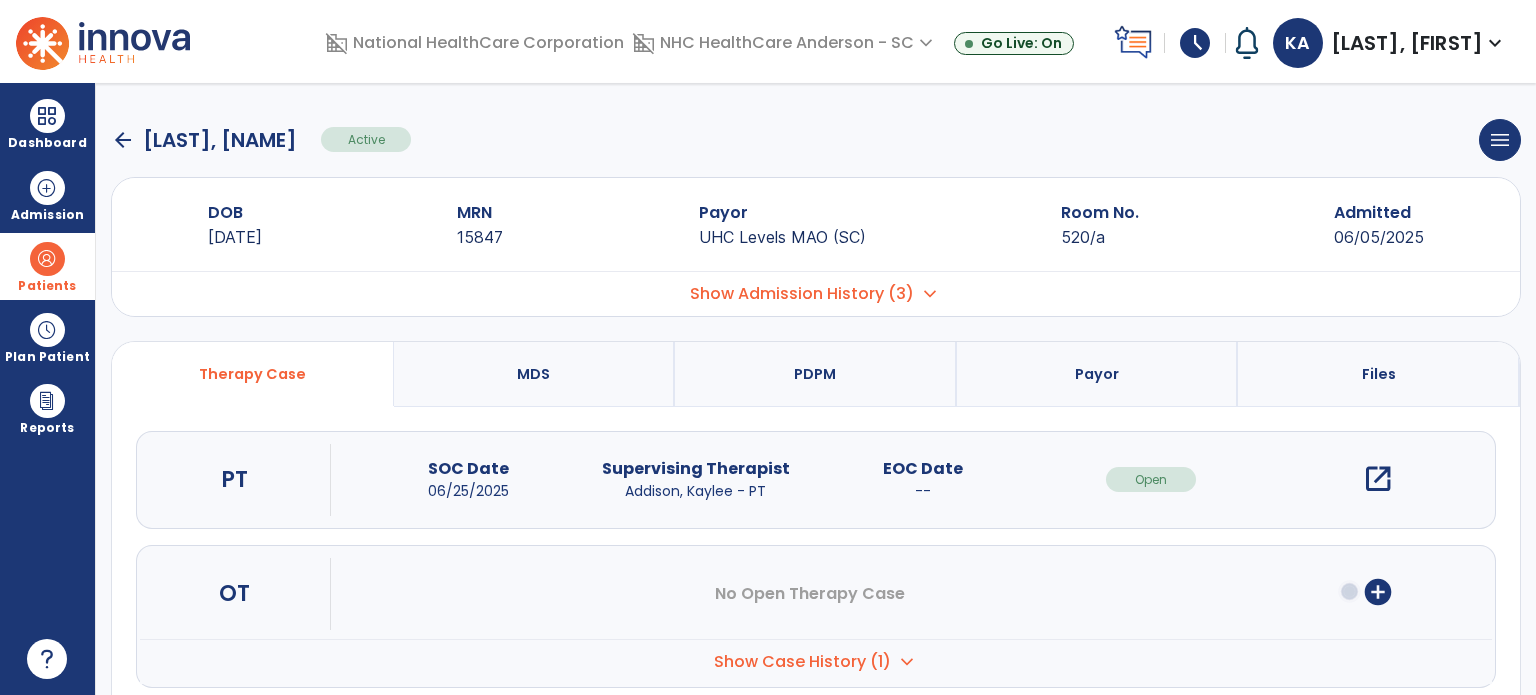 click on "open_in_new" at bounding box center (1378, 479) 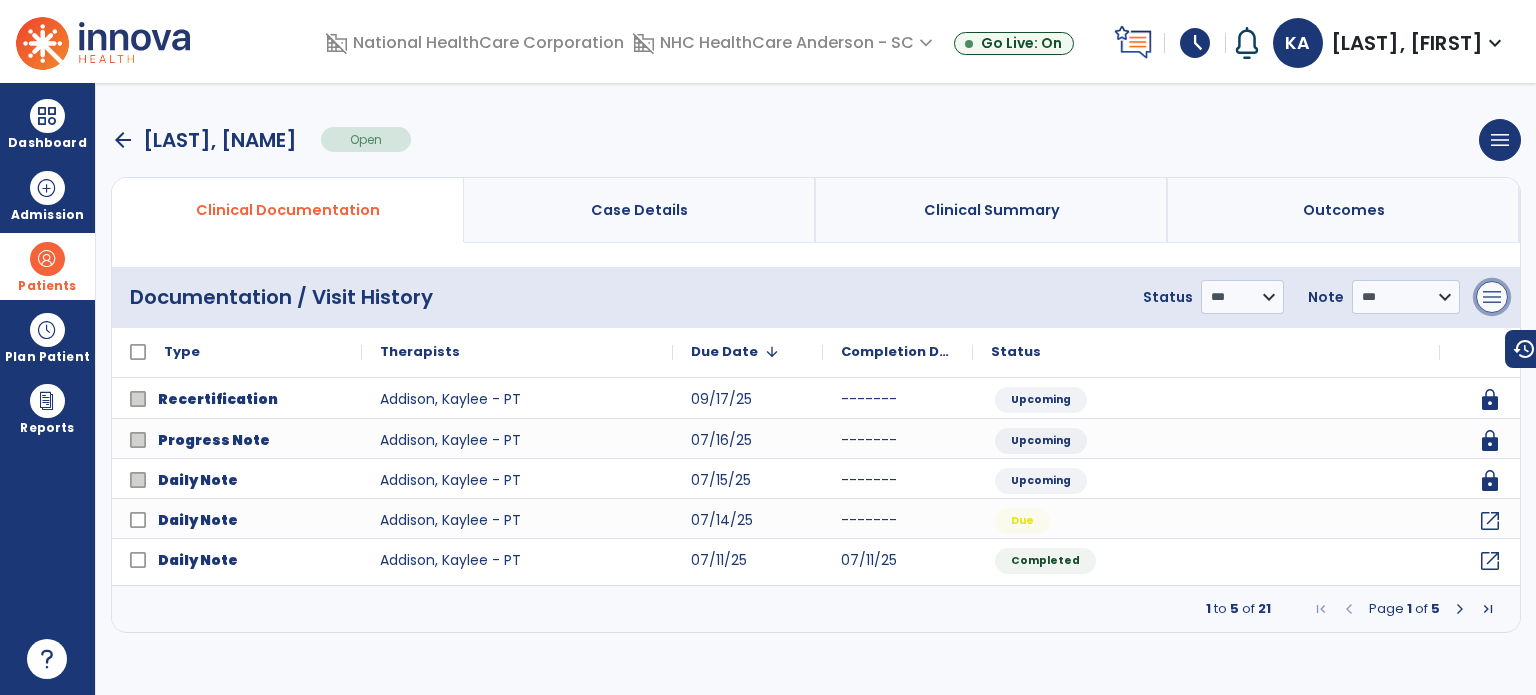 click on "menu" at bounding box center [1492, 297] 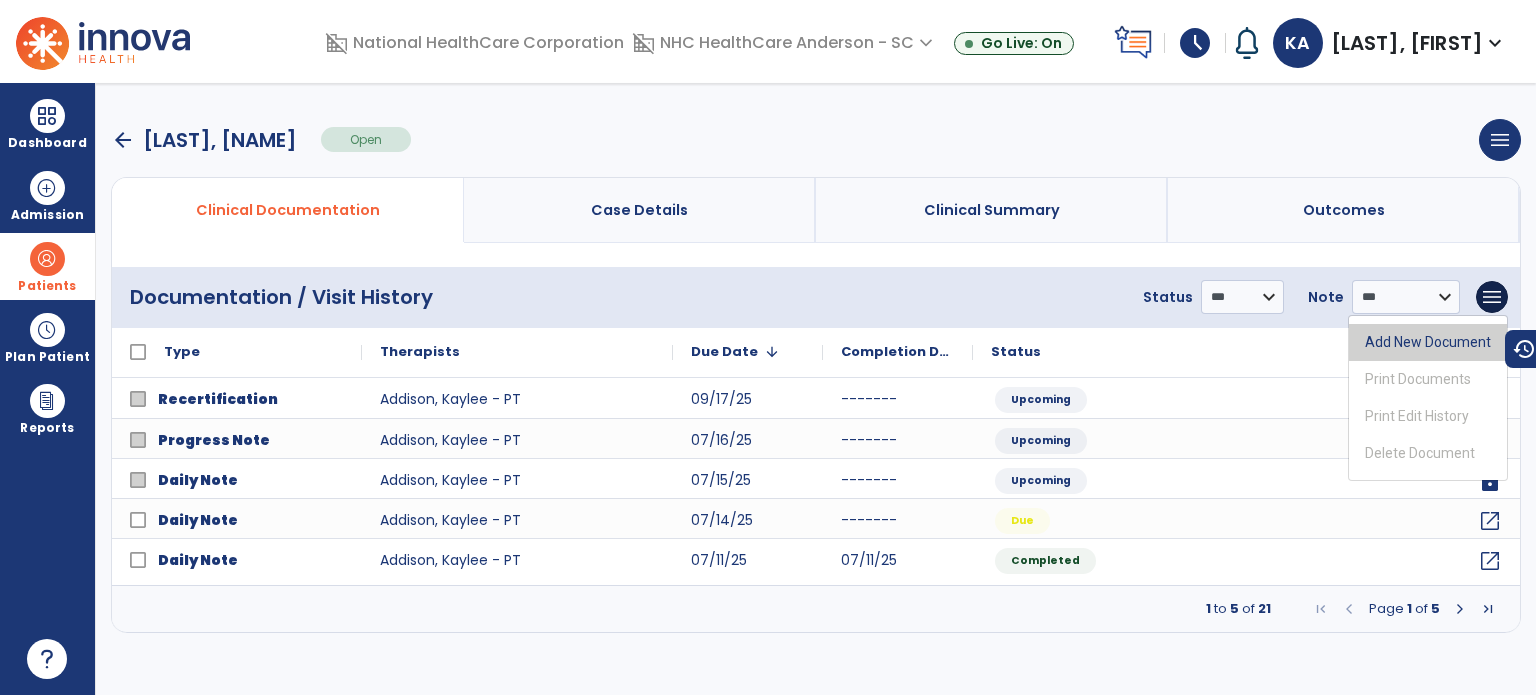 click on "Add New Document" at bounding box center [1428, 342] 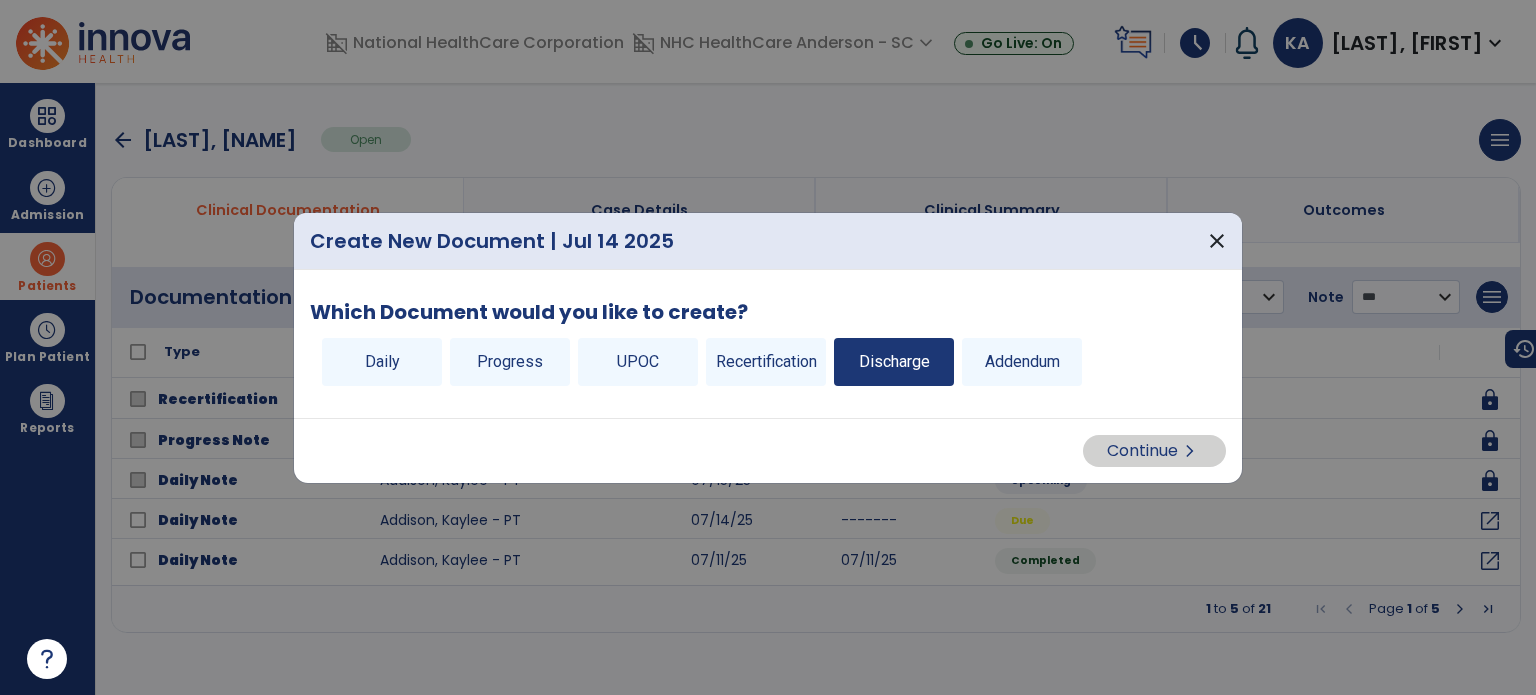 click on "Discharge" at bounding box center (894, 362) 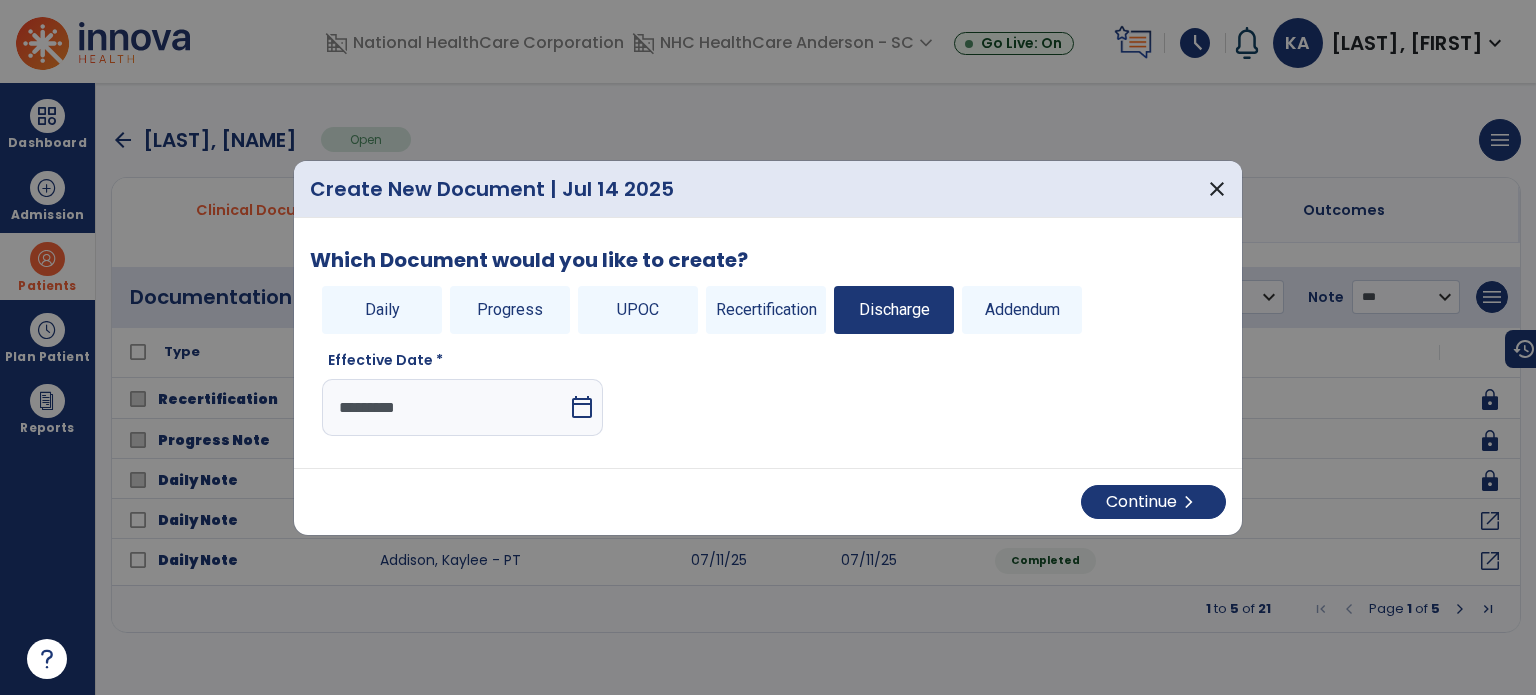 click on "*********" at bounding box center [445, 407] 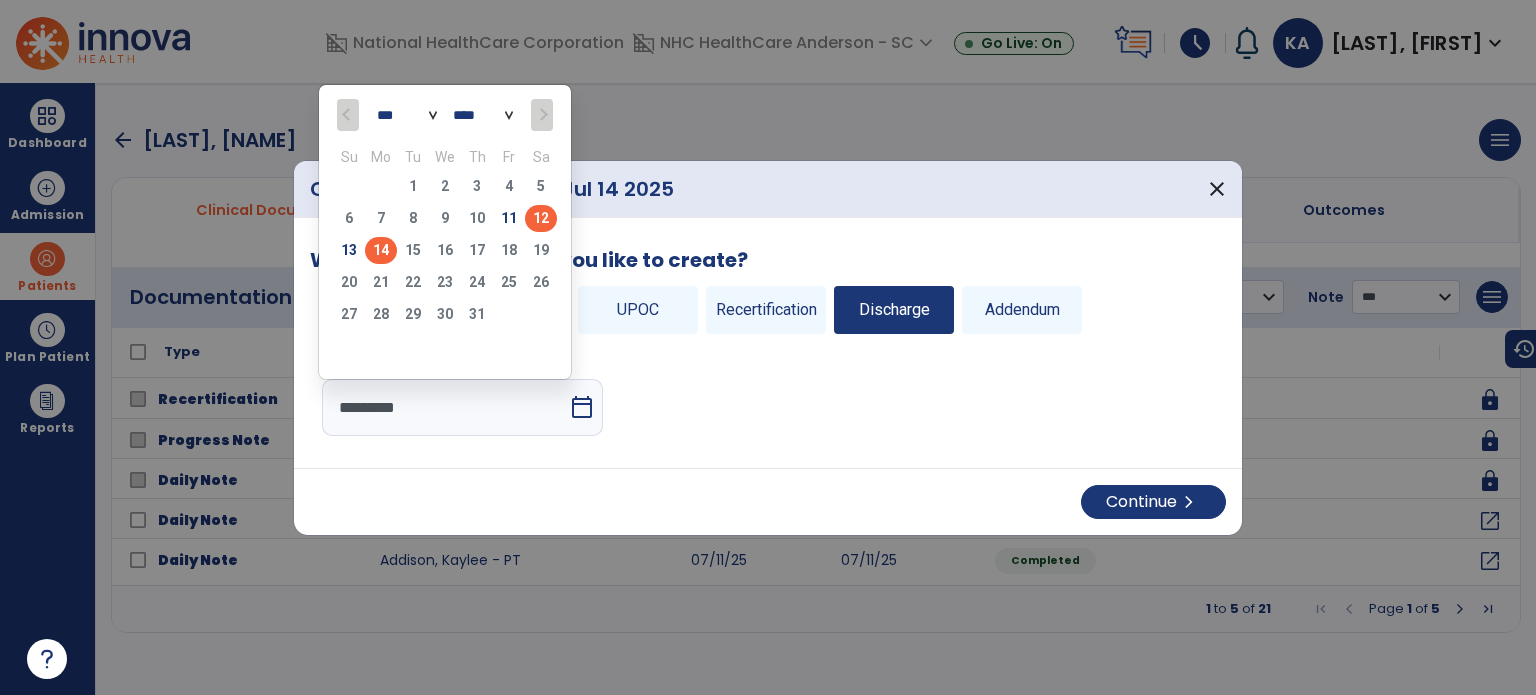 click on "12" 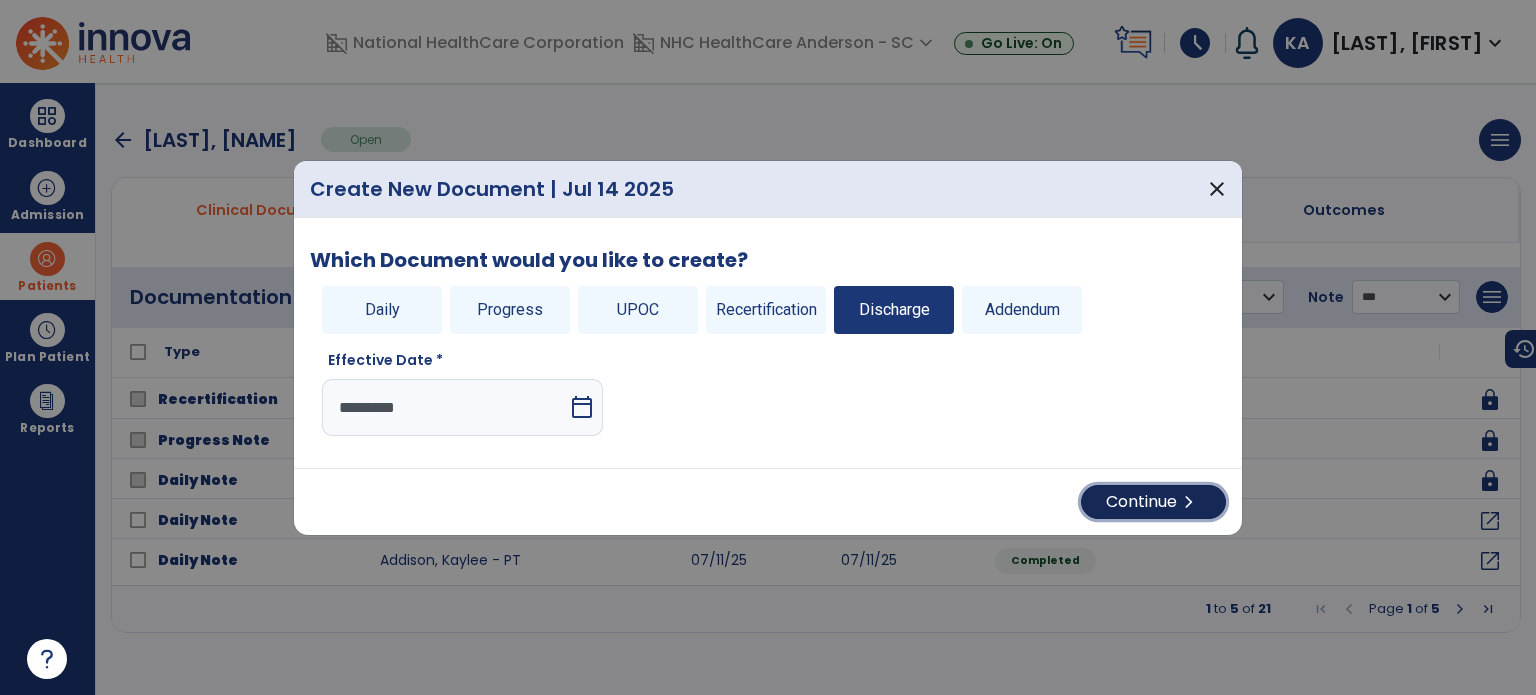 click on "Continue   chevron_right" at bounding box center (1153, 502) 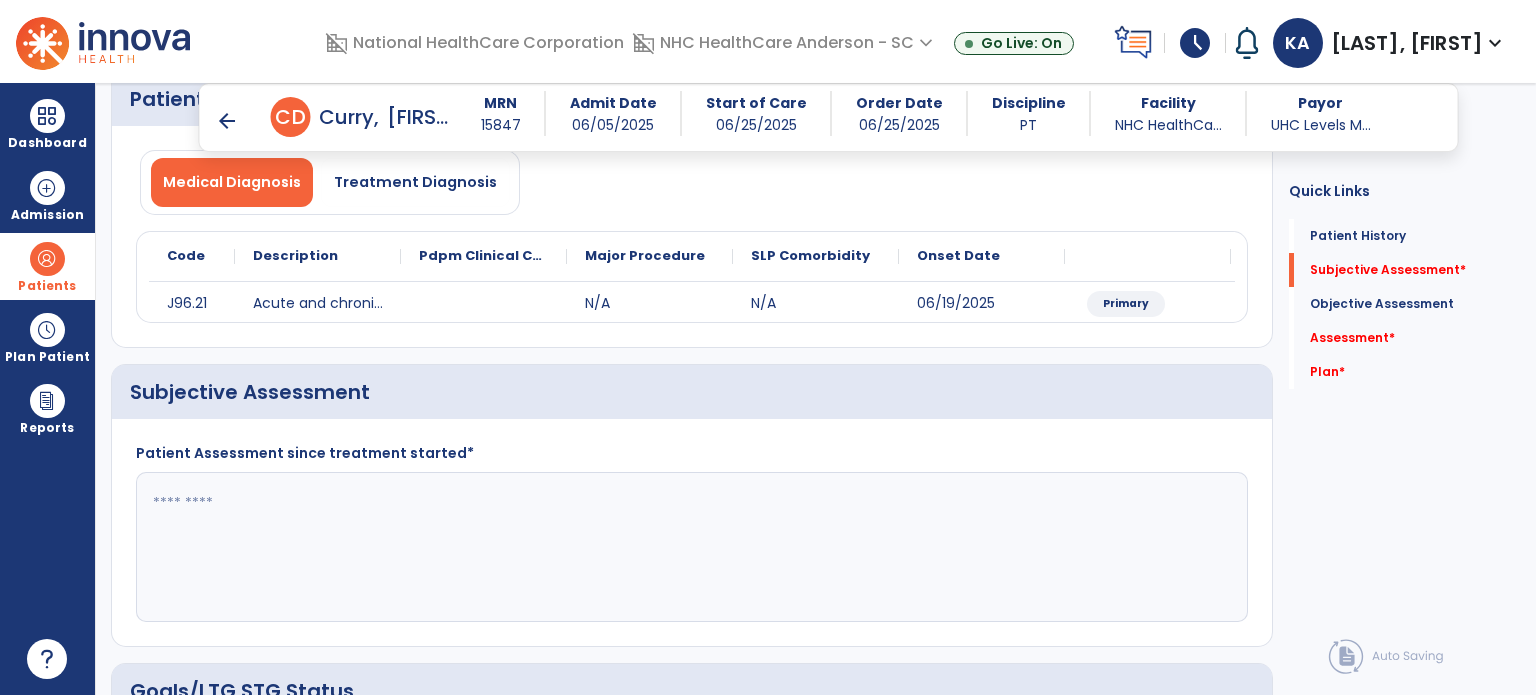scroll, scrollTop: 300, scrollLeft: 0, axis: vertical 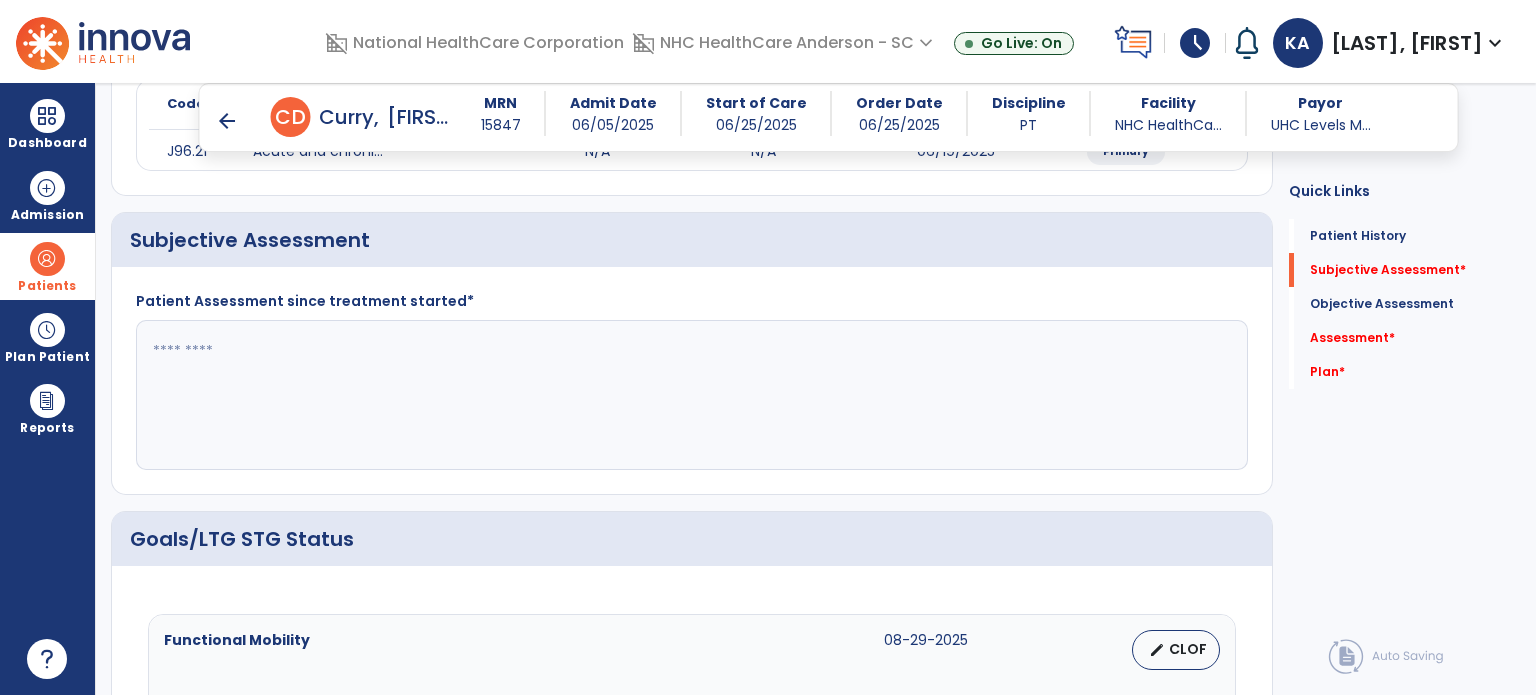click 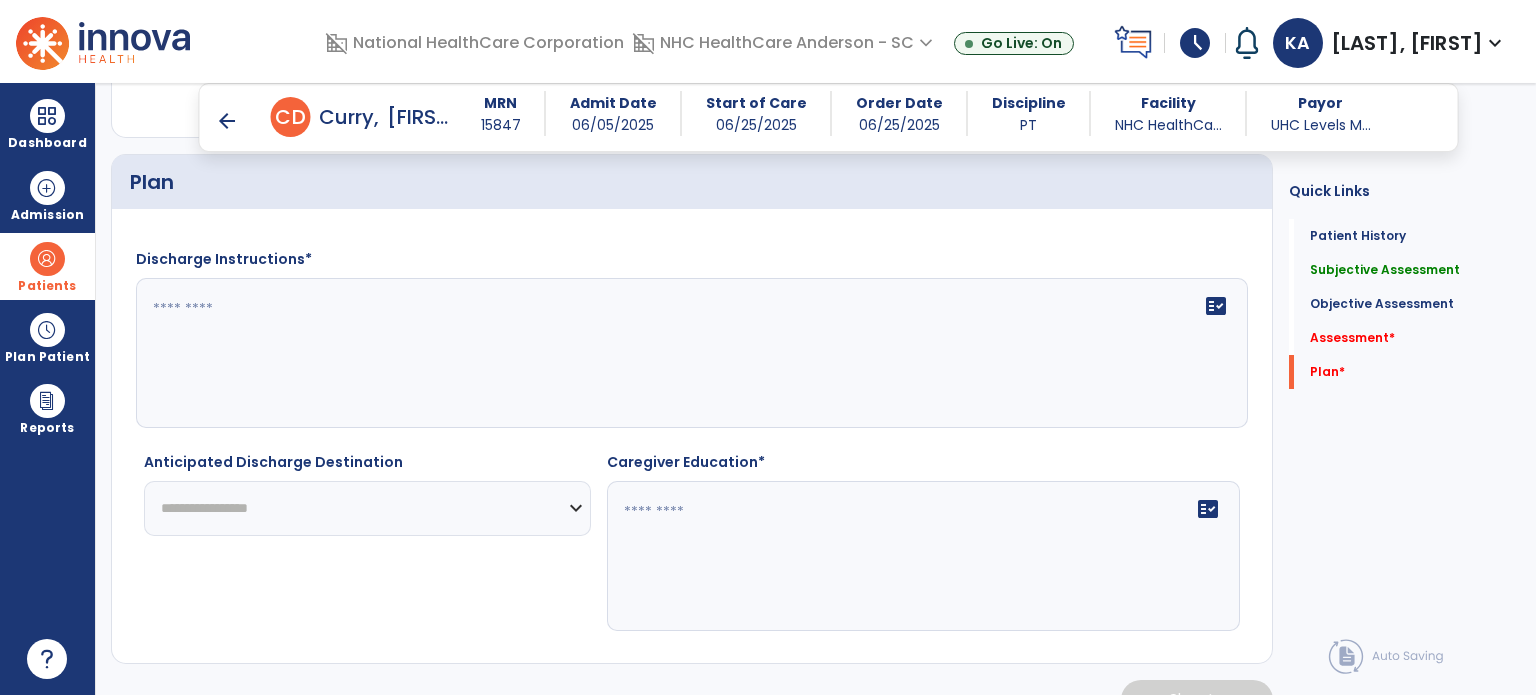 type on "**********" 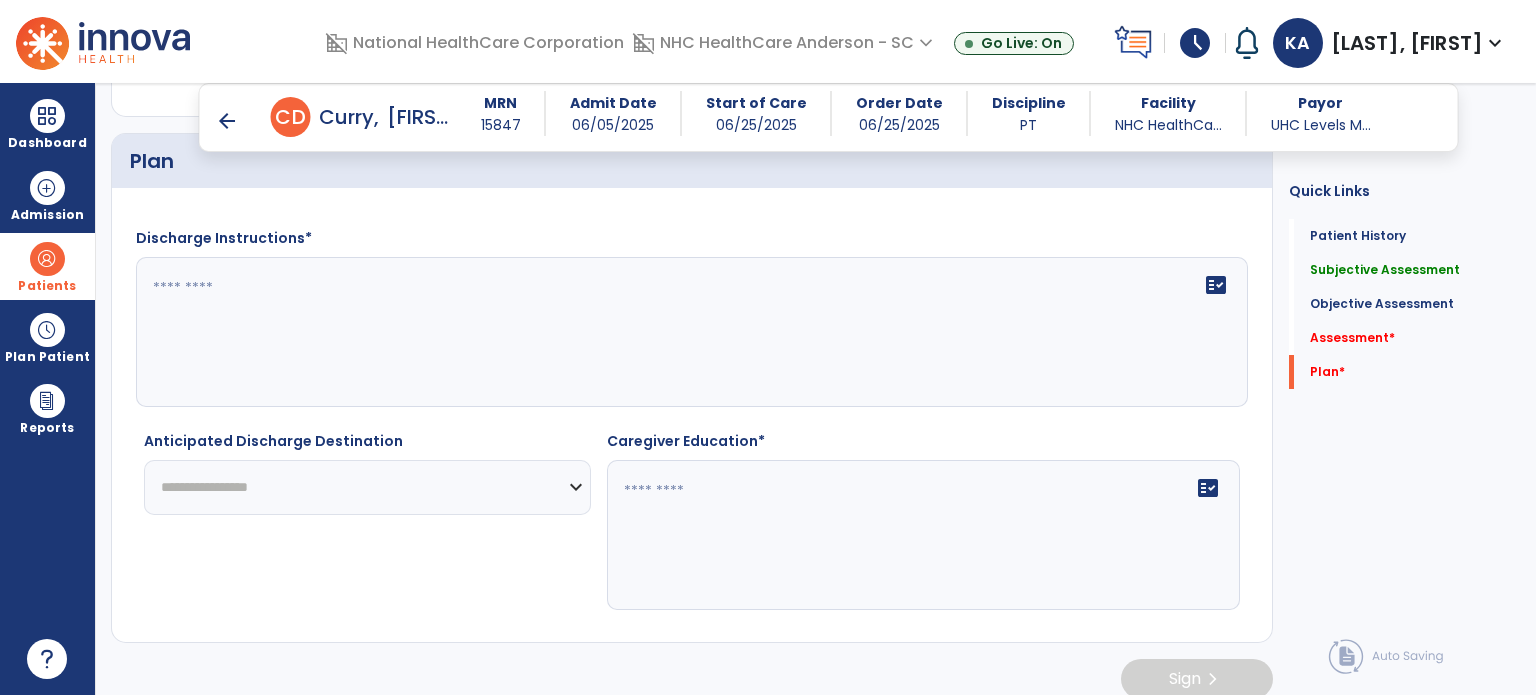scroll, scrollTop: 3032, scrollLeft: 0, axis: vertical 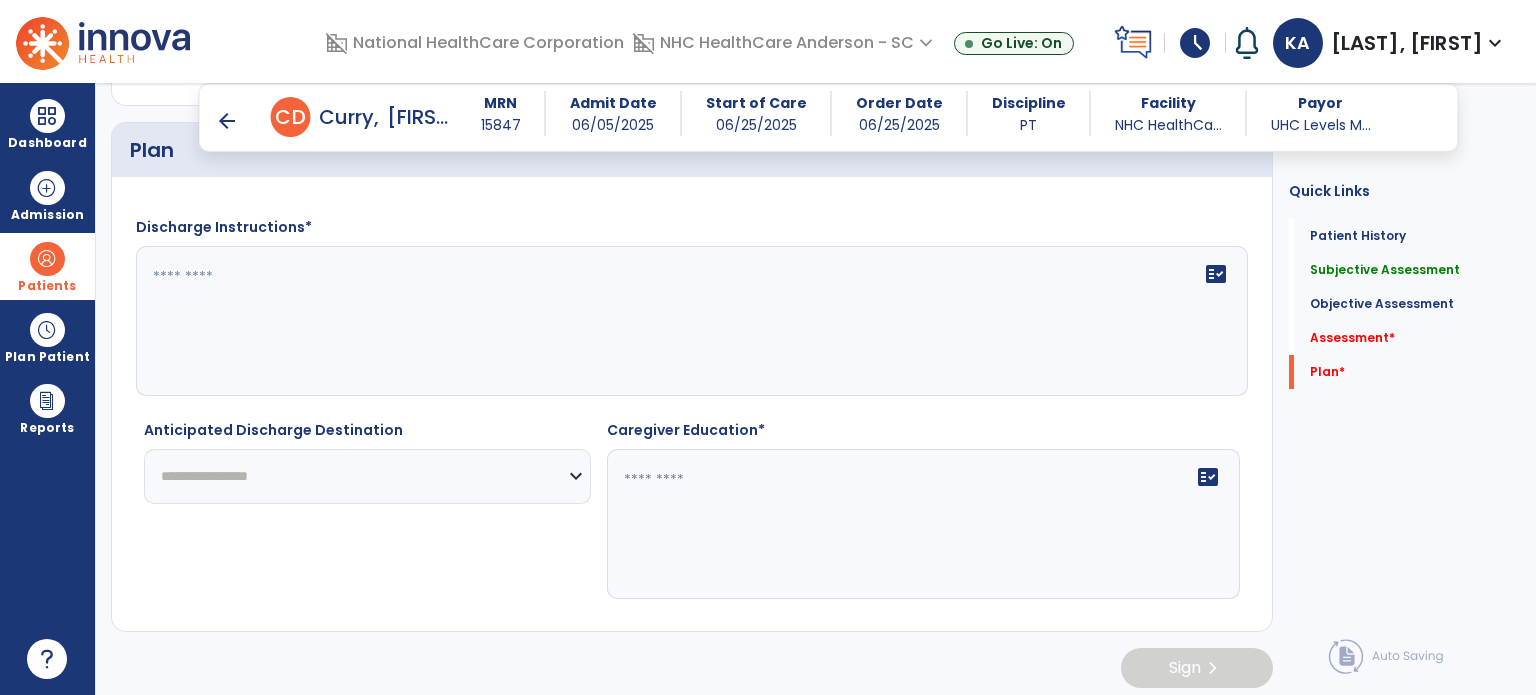 click on "**********" 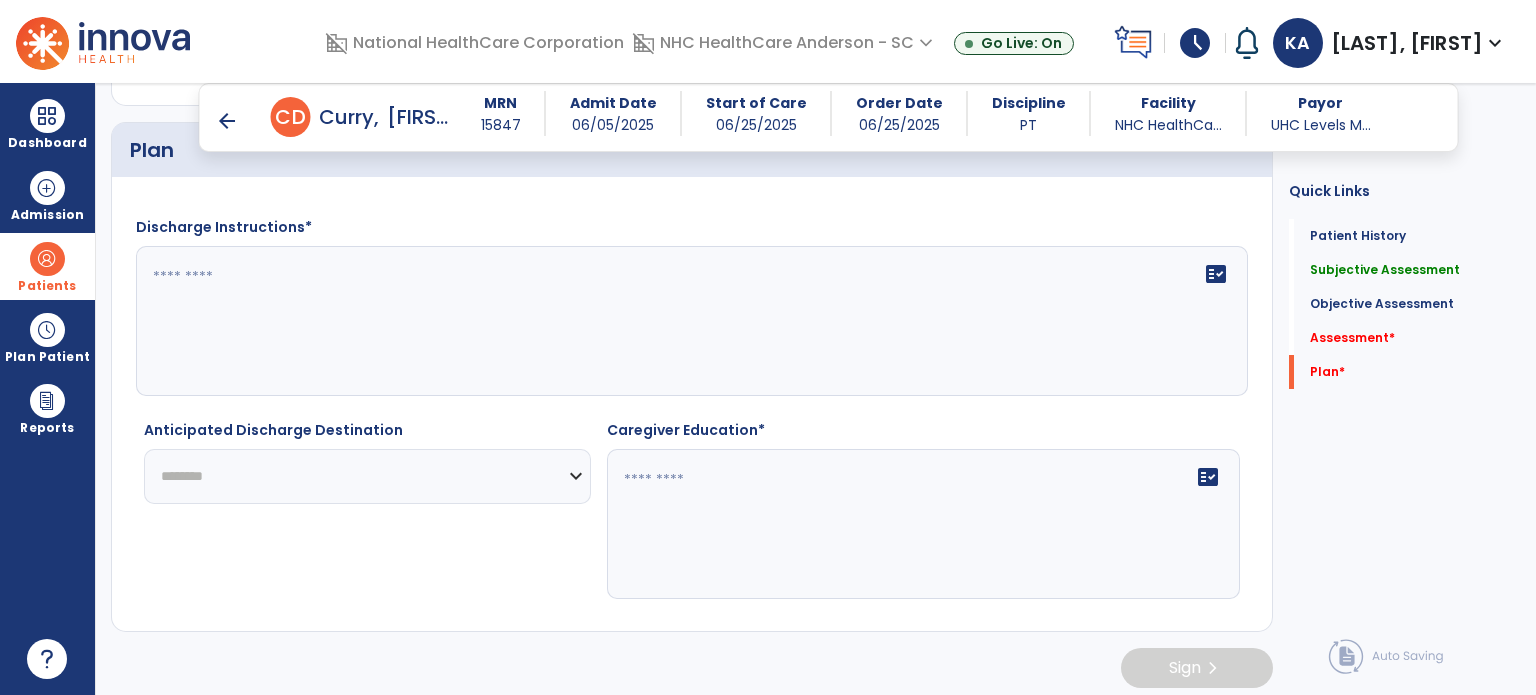 click on "**********" 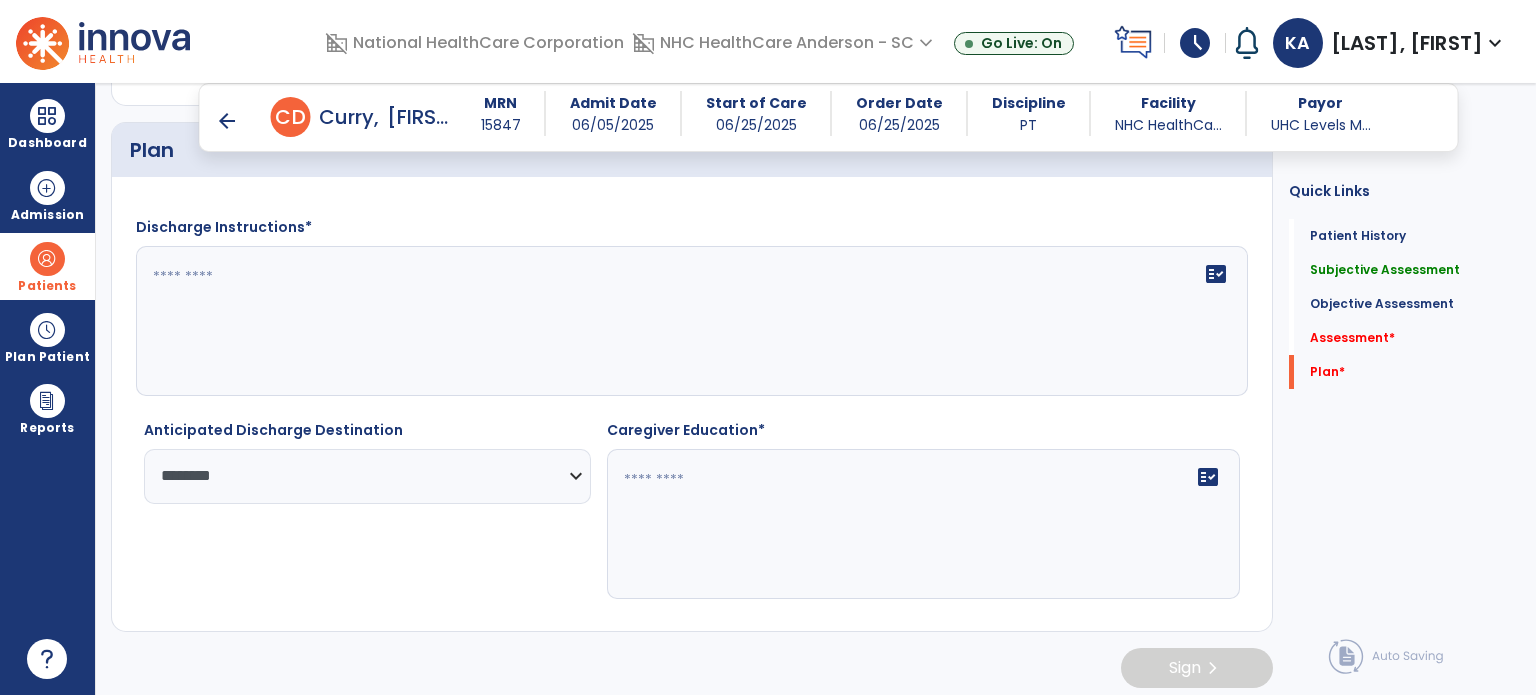 click 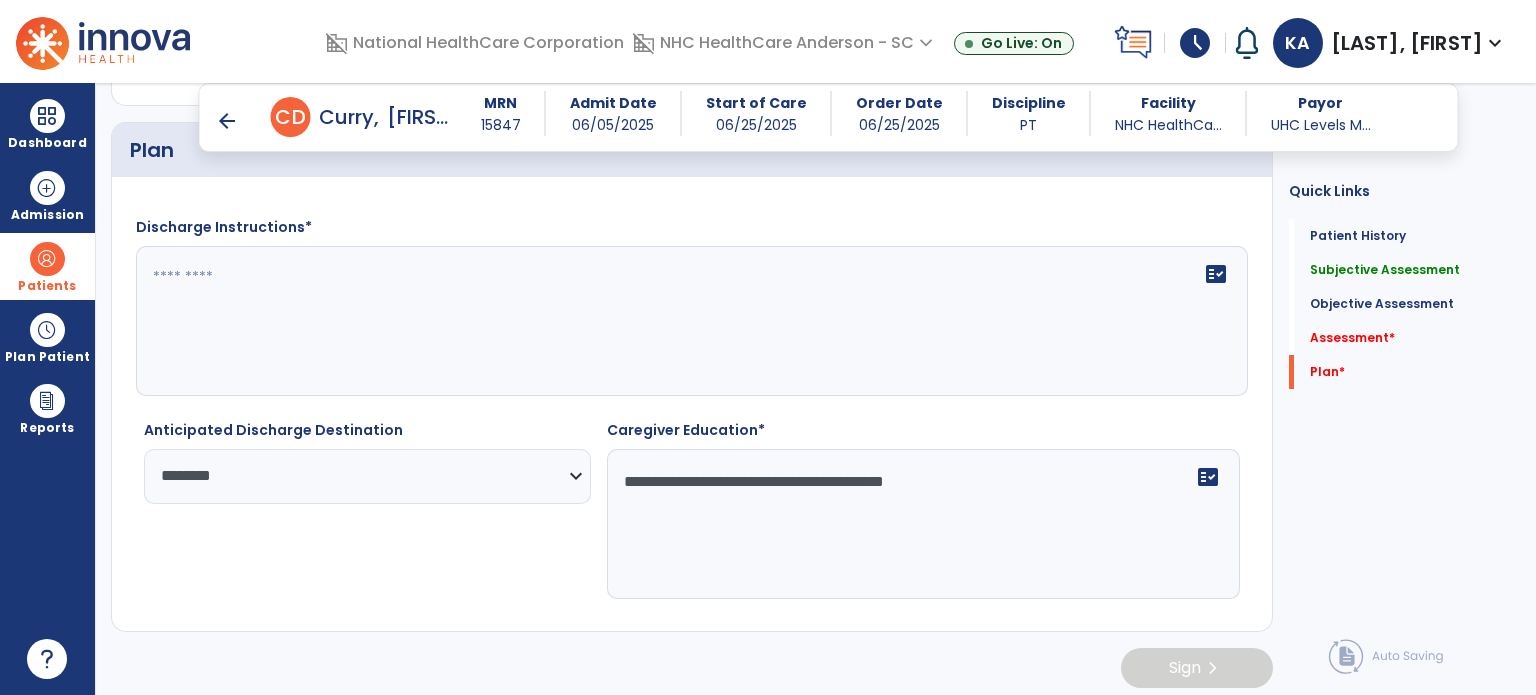 type on "**********" 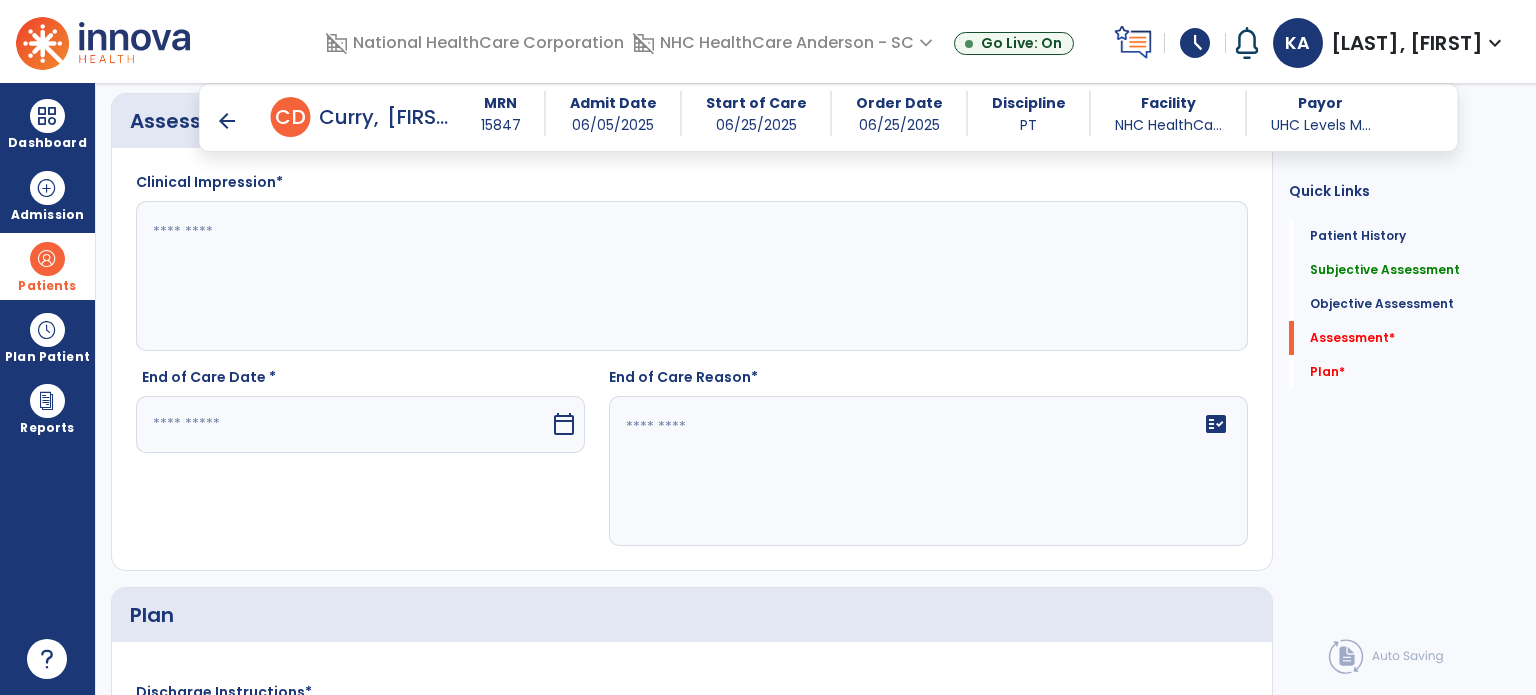 scroll, scrollTop: 2532, scrollLeft: 0, axis: vertical 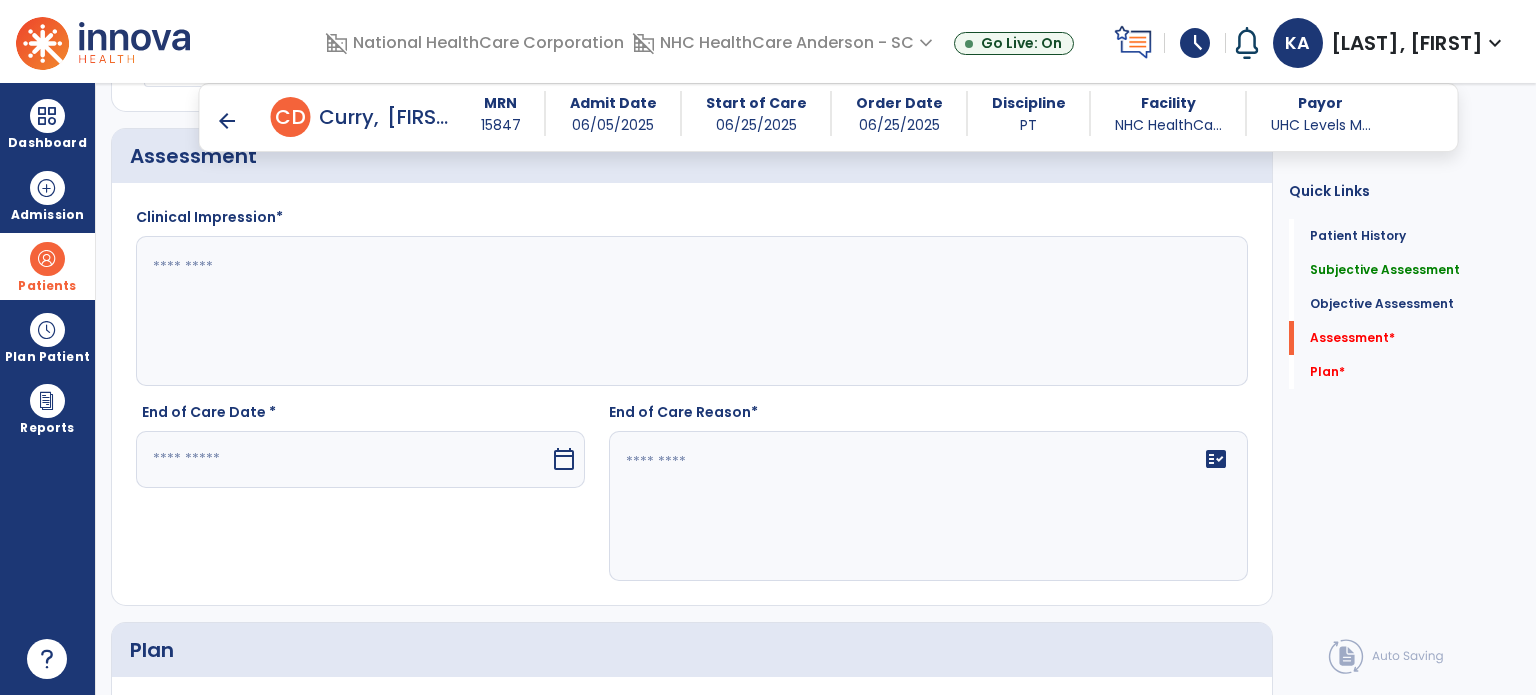 type on "**********" 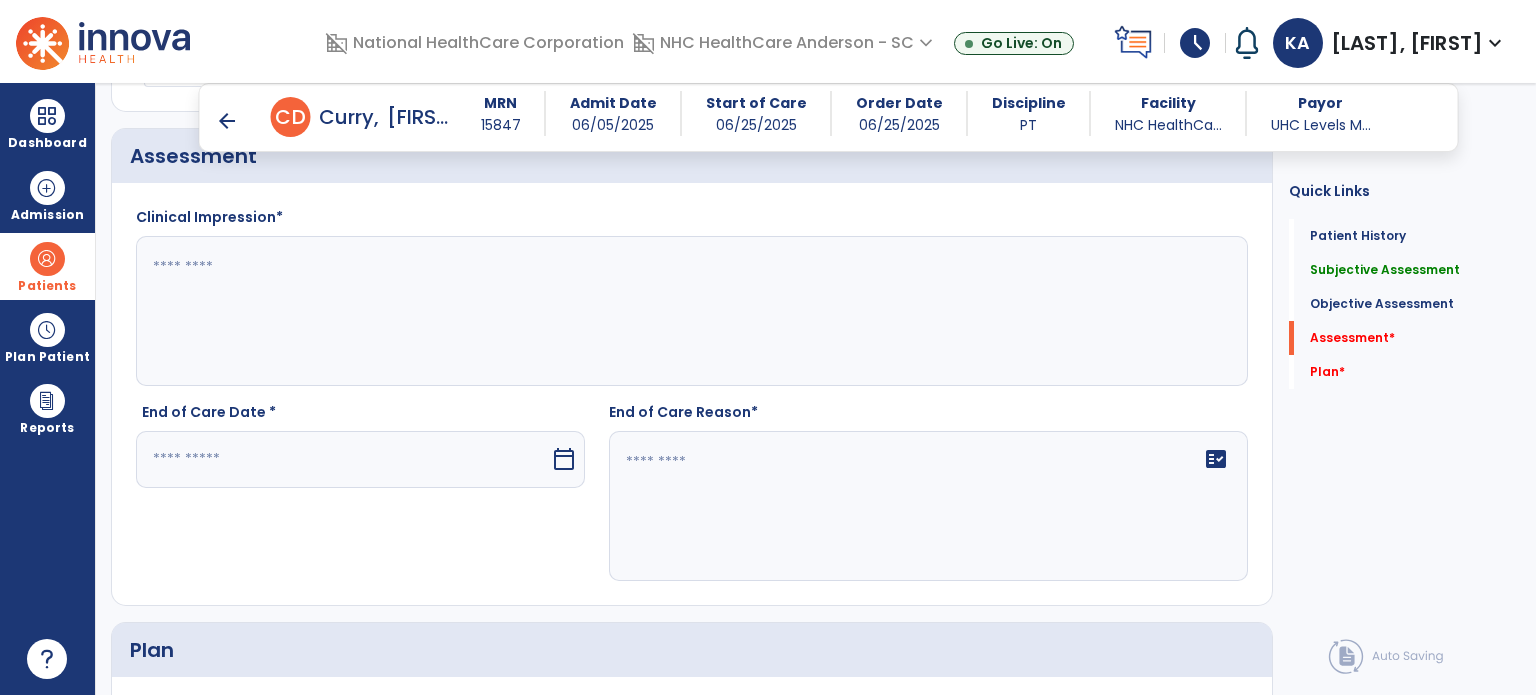 click 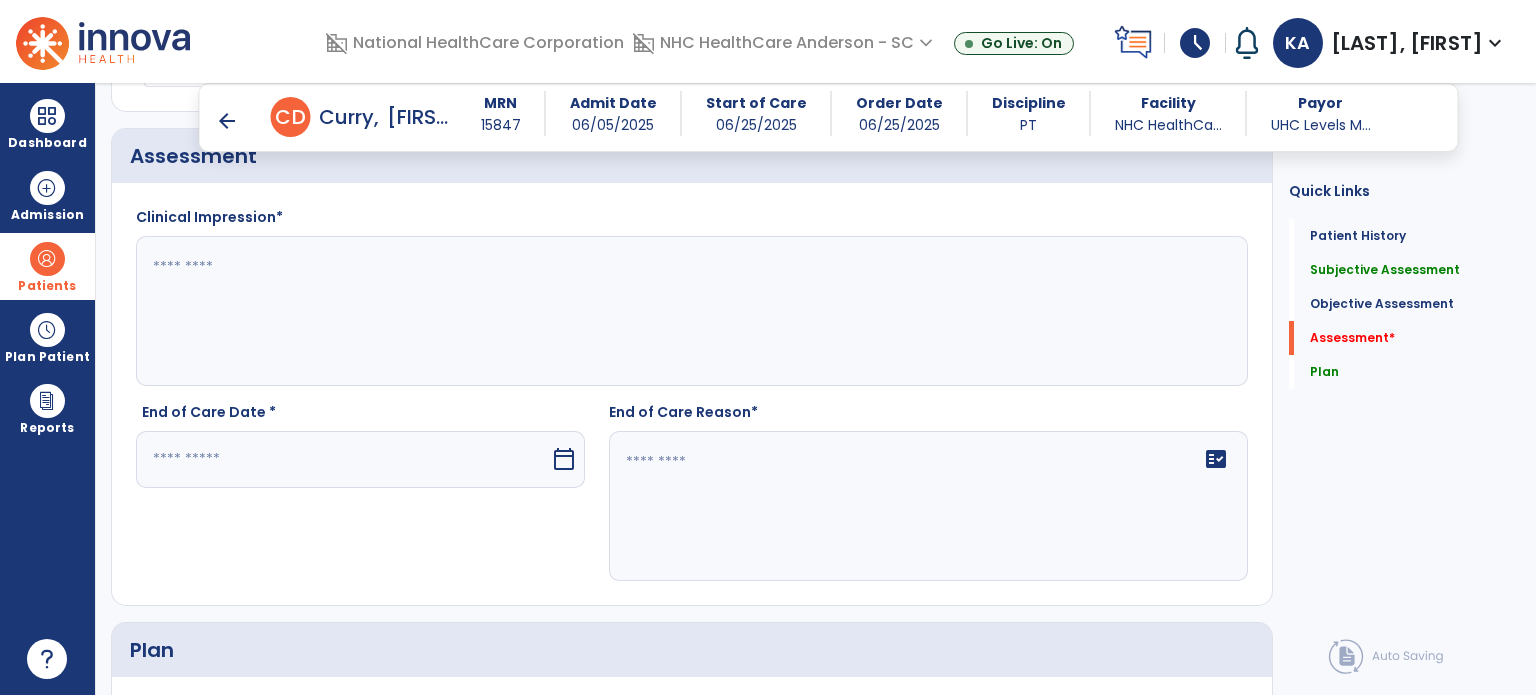 drag, startPoint x: 1425, startPoint y: 515, endPoint x: 728, endPoint y: 507, distance: 697.0459 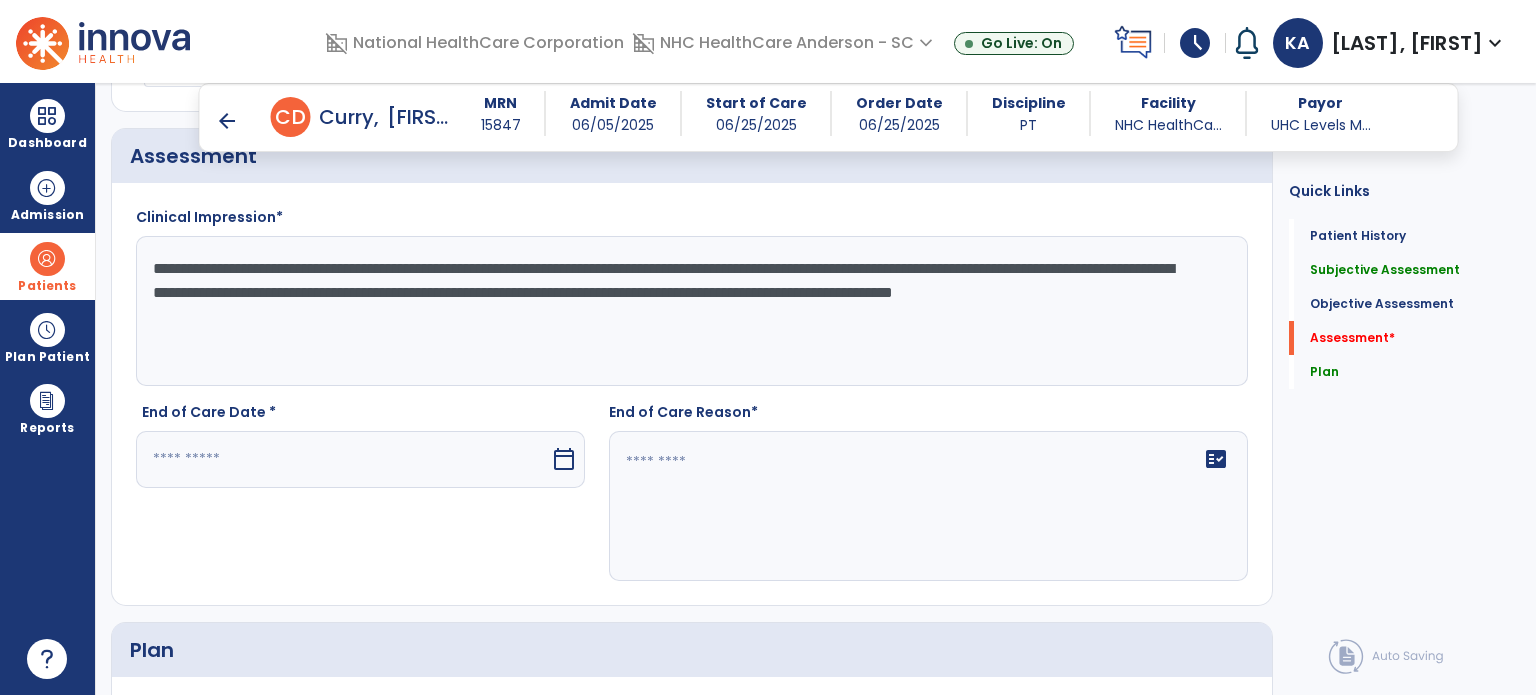 type on "**********" 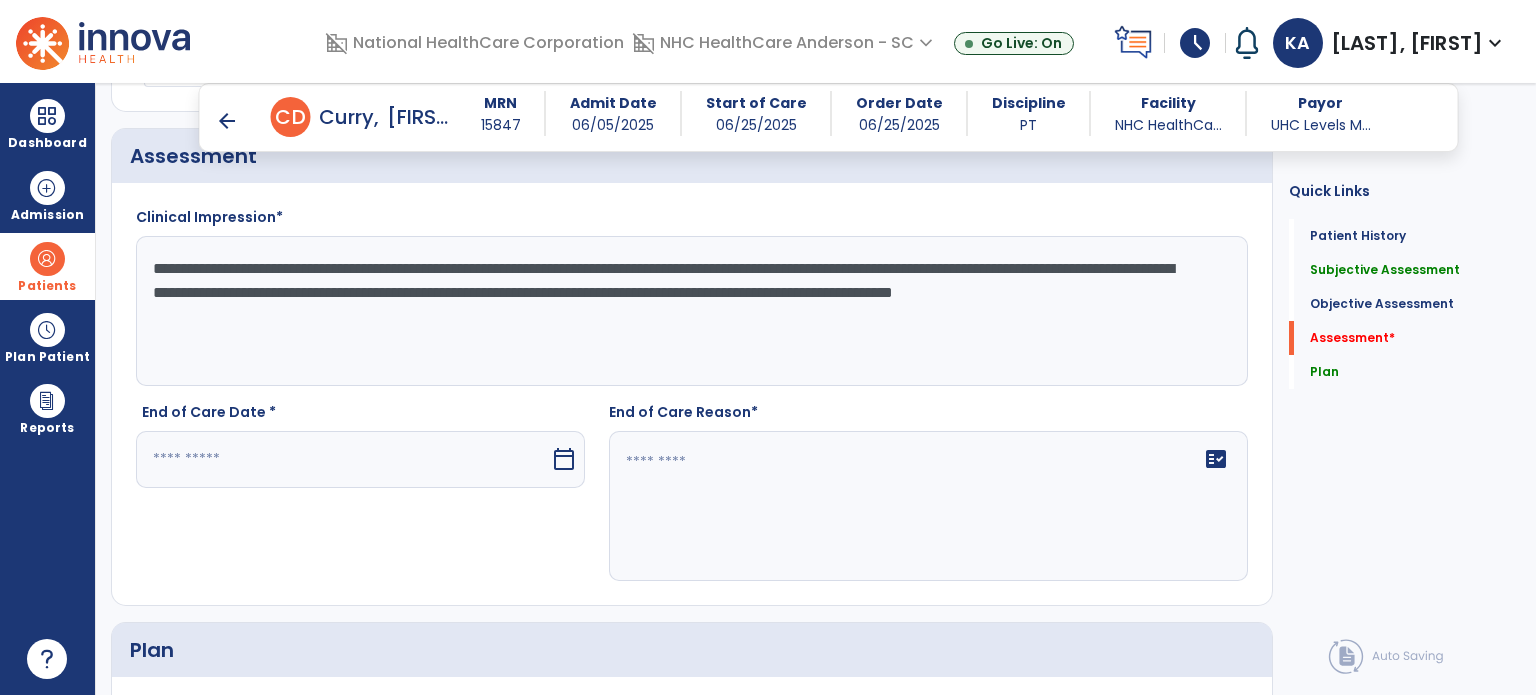 click at bounding box center (343, 459) 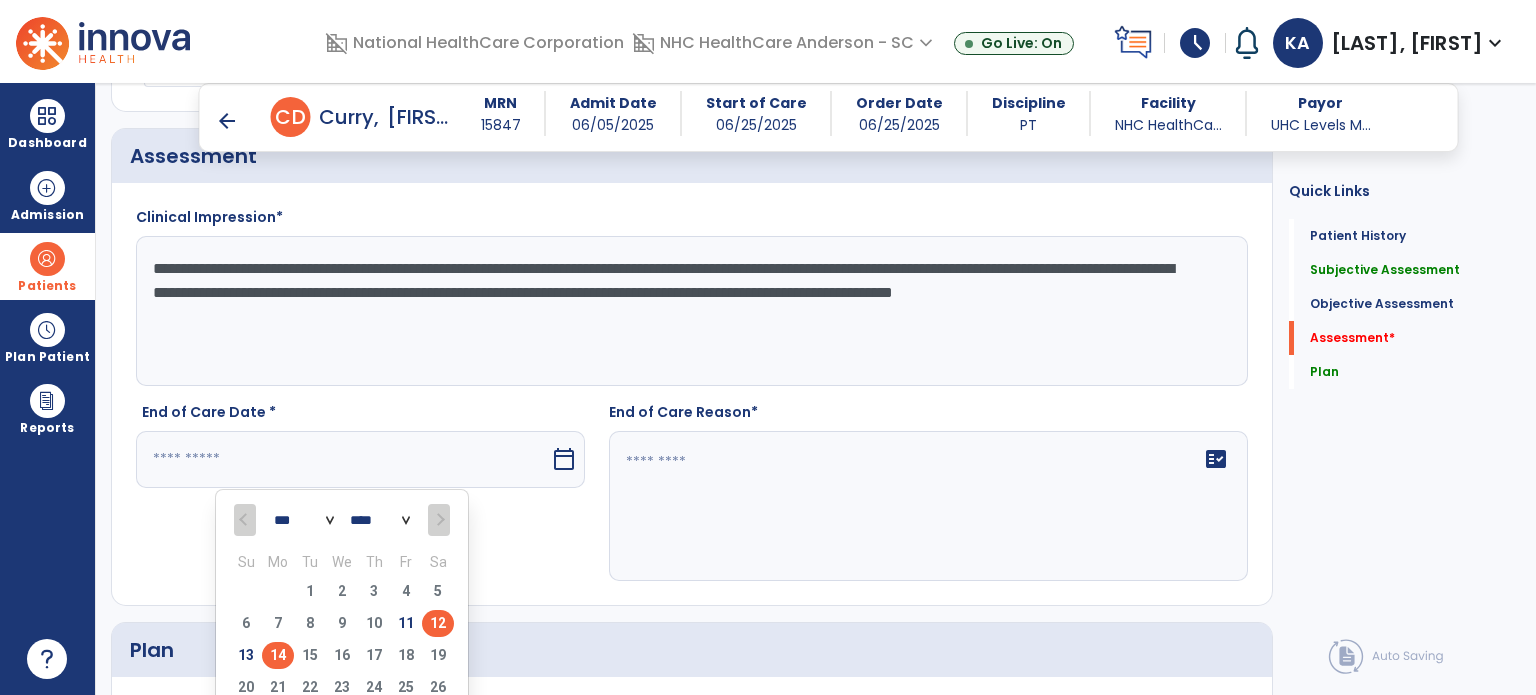 click on "12" at bounding box center [438, 623] 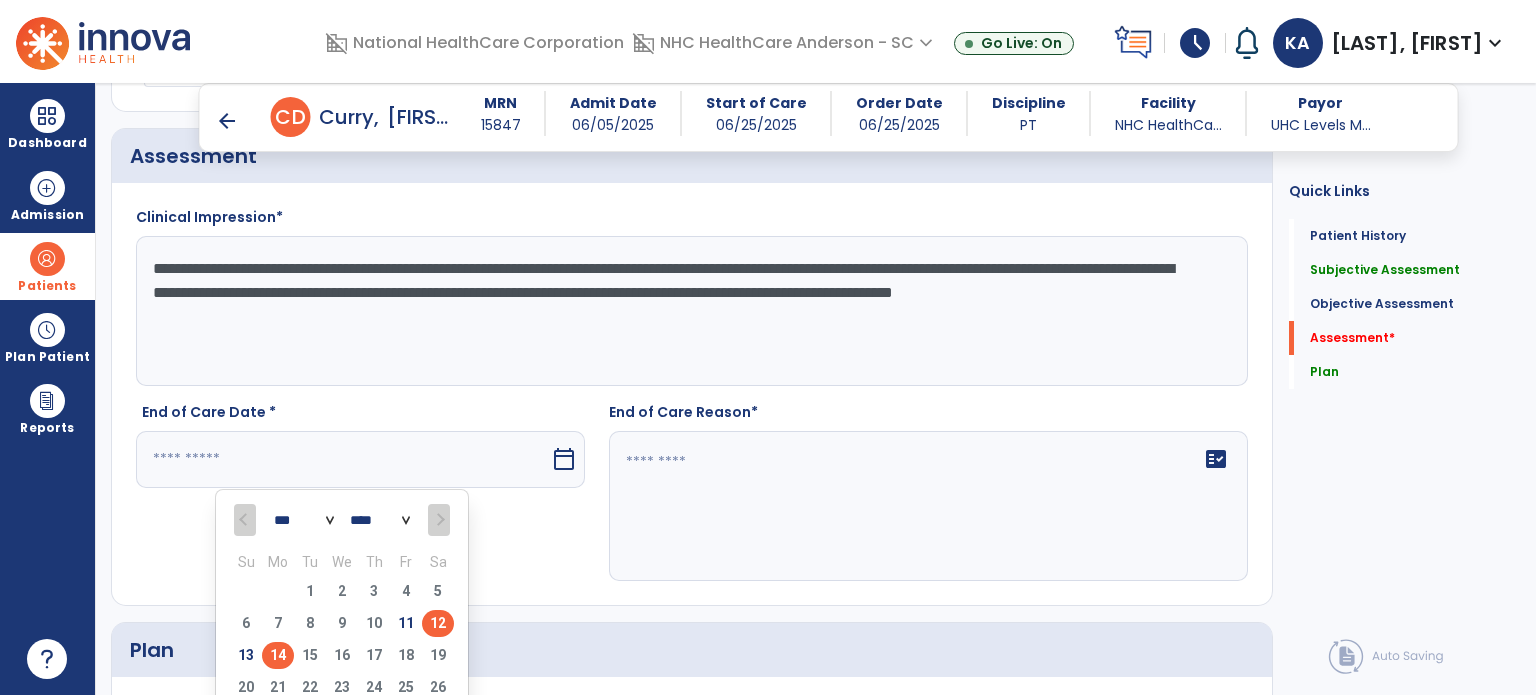 type on "*********" 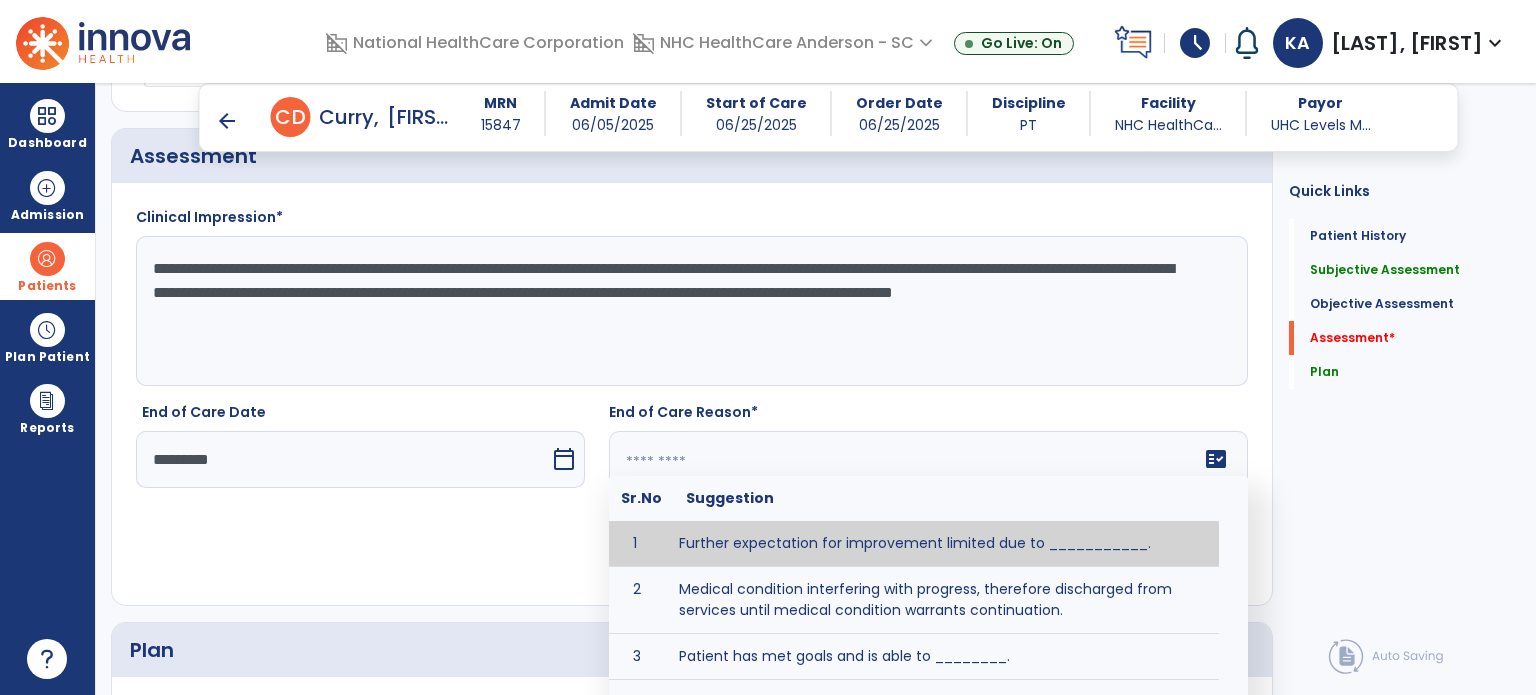 click on "fact_check  Sr.No Suggestion 1 Further expectation for improvement limited due to ___________. 2 Medical condition interfering with progress, therefore discharged from services until medical condition warrants continuation. 3 Patient has met goals and is able to ________. 4 Patient has reached safe level of _______ and is competent to follow prescribed home exercise program. 5 Patient responded to therapy ____________. 6 Unexpected facility discharge - patient continues to warrant further therapy and will be re-screened upon readmission. 7 Unstable medical condition makes continued services inappropriate at this time." 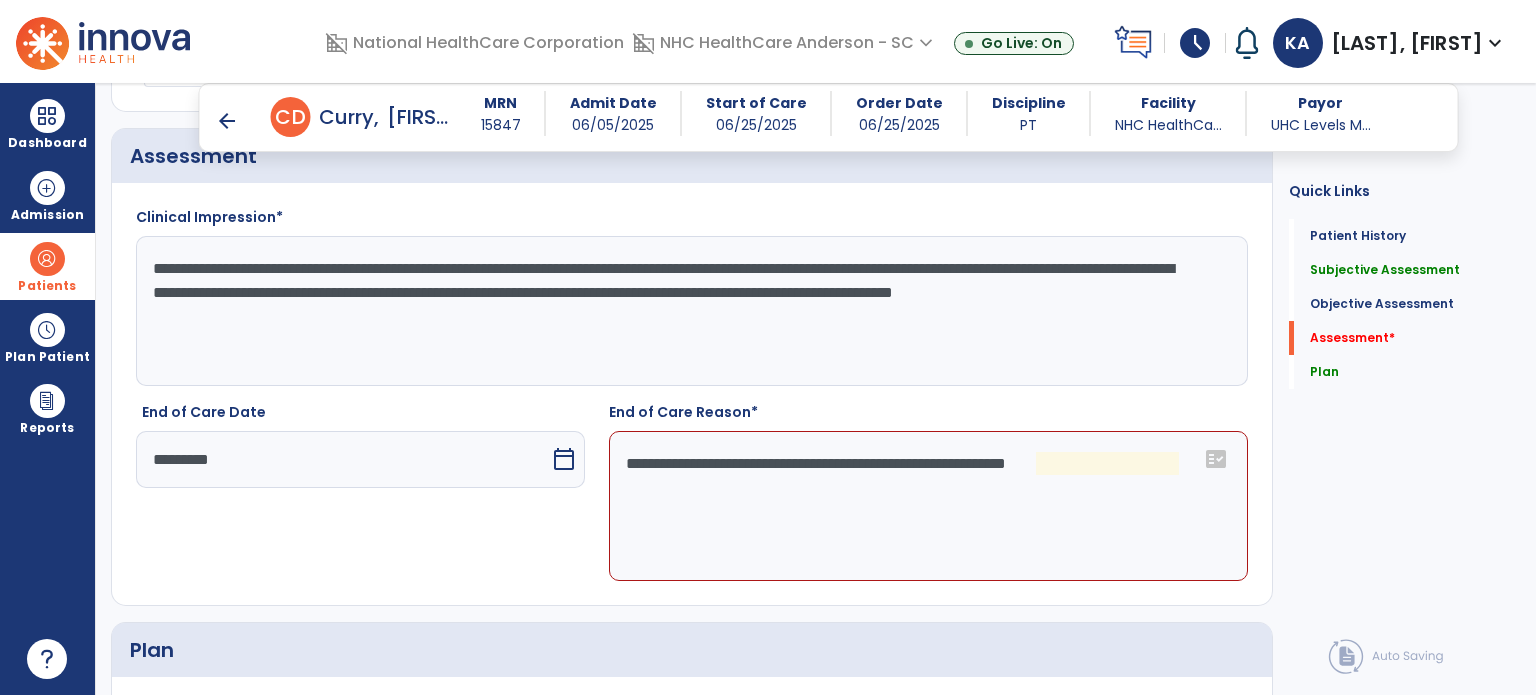 click on "**********" 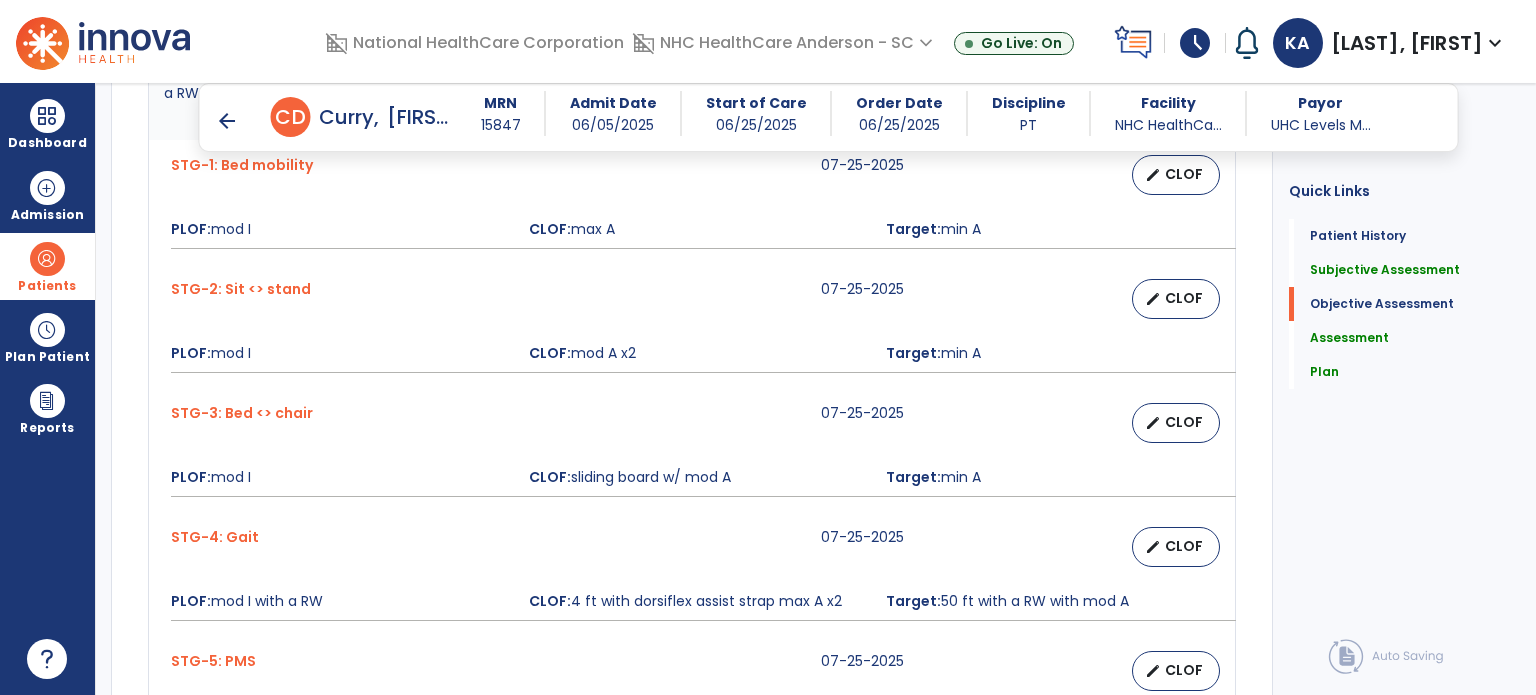 scroll, scrollTop: 632, scrollLeft: 0, axis: vertical 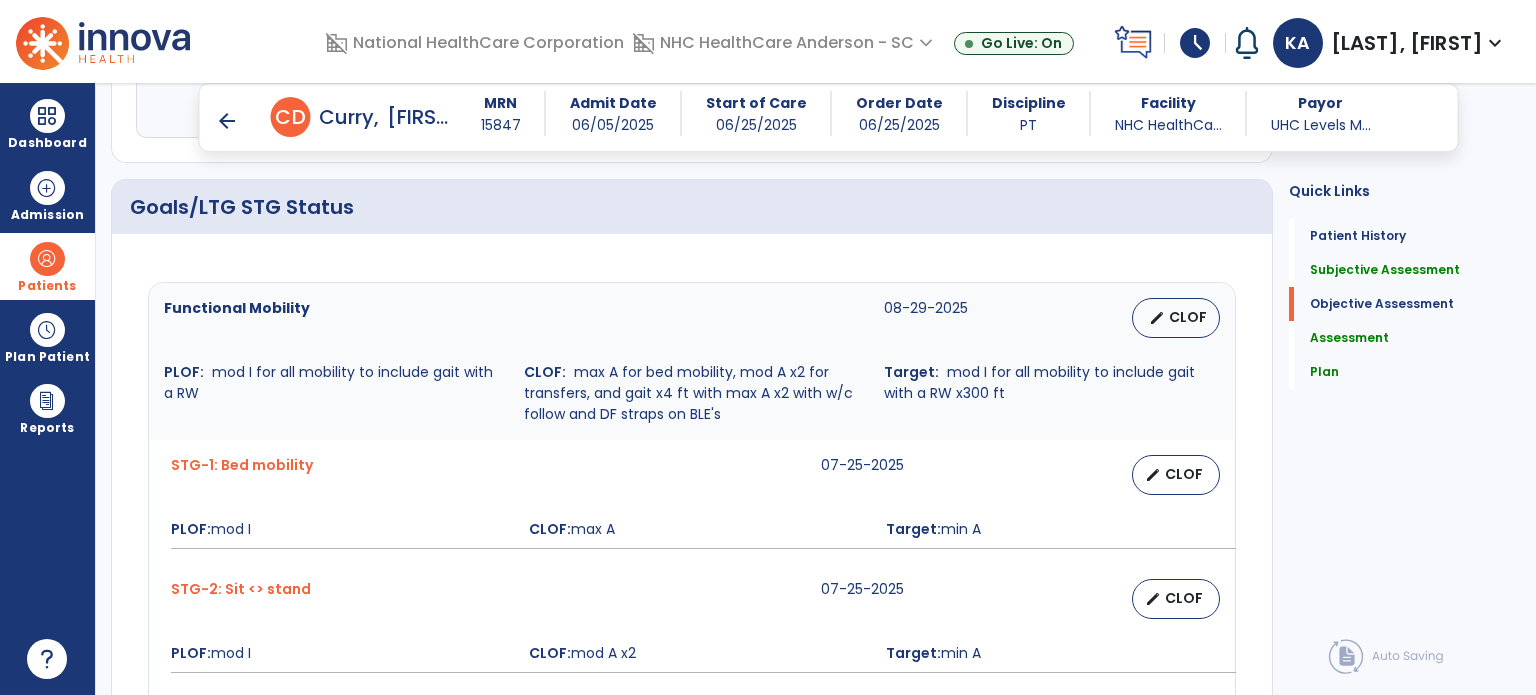 type on "**********" 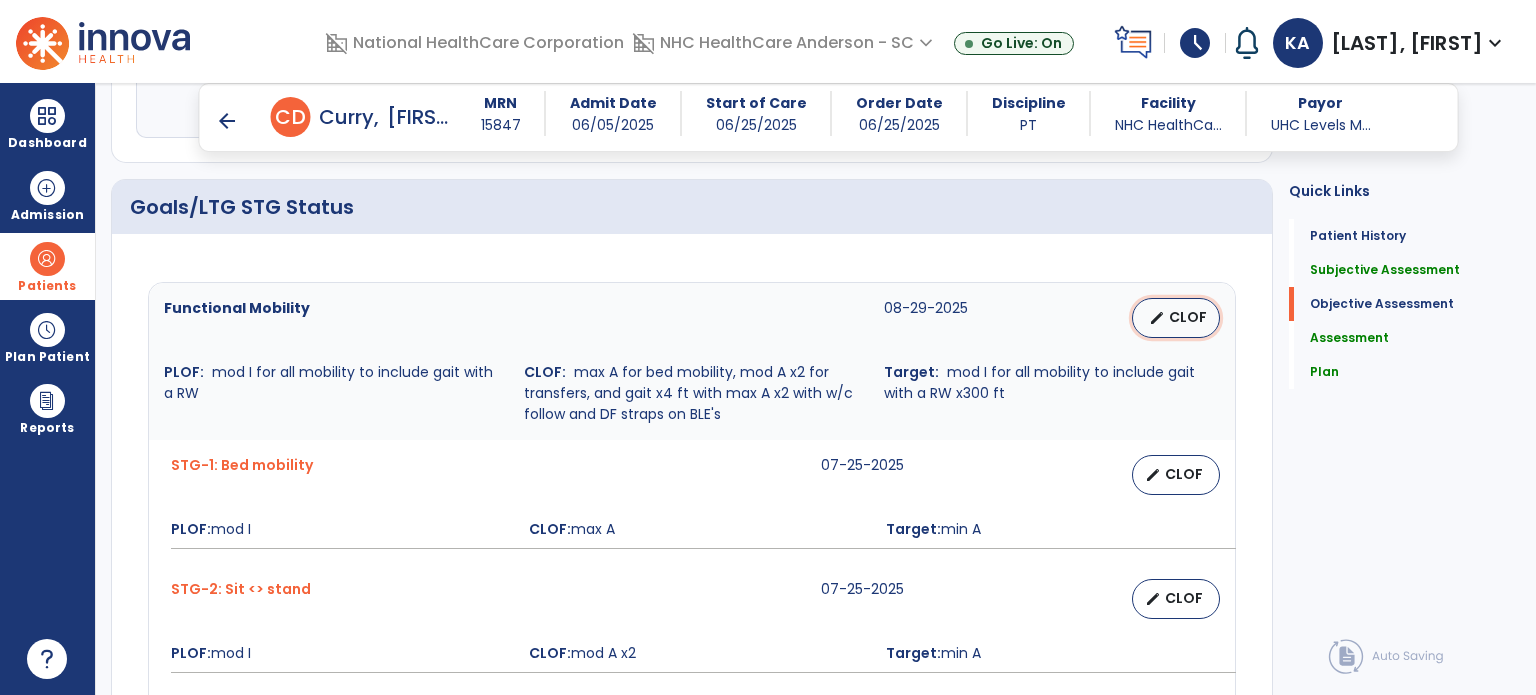 click on "CLOF" at bounding box center (1188, 317) 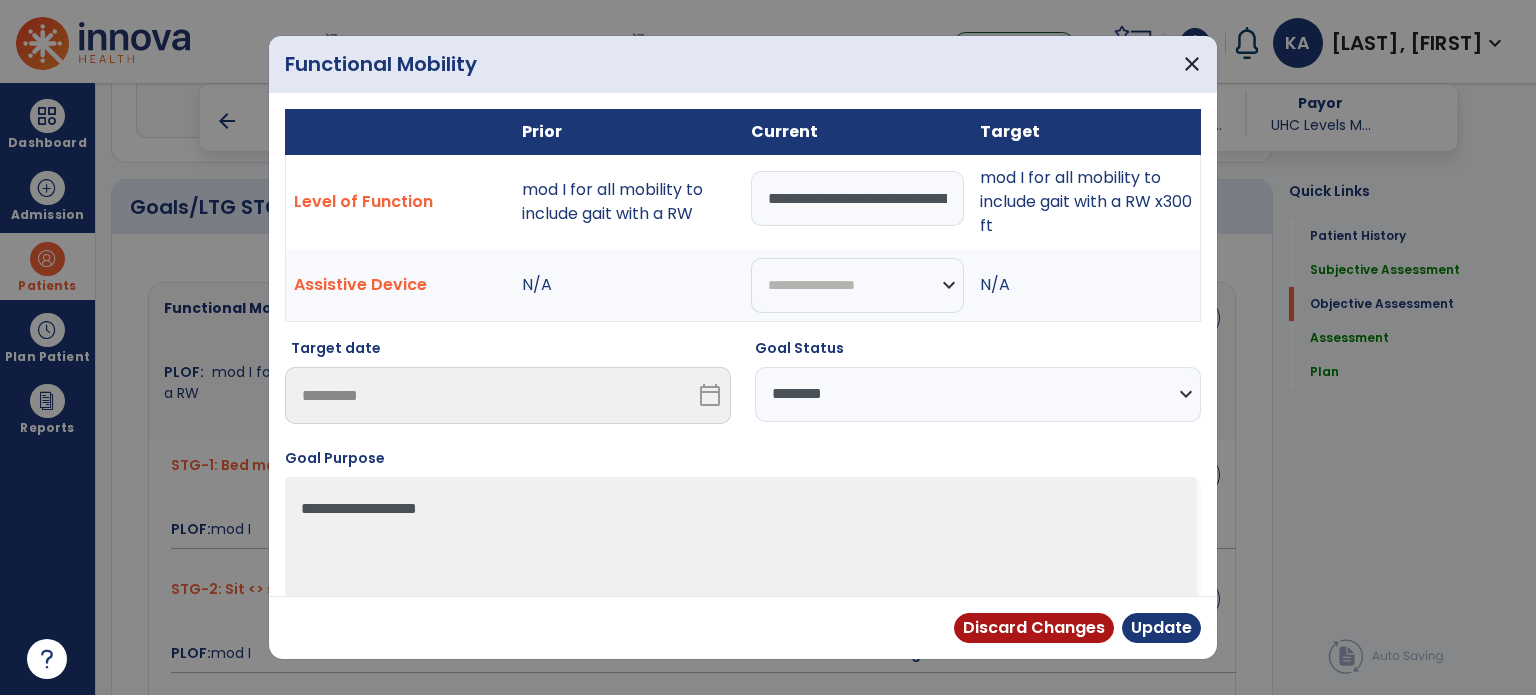click on "**********" at bounding box center [978, 394] 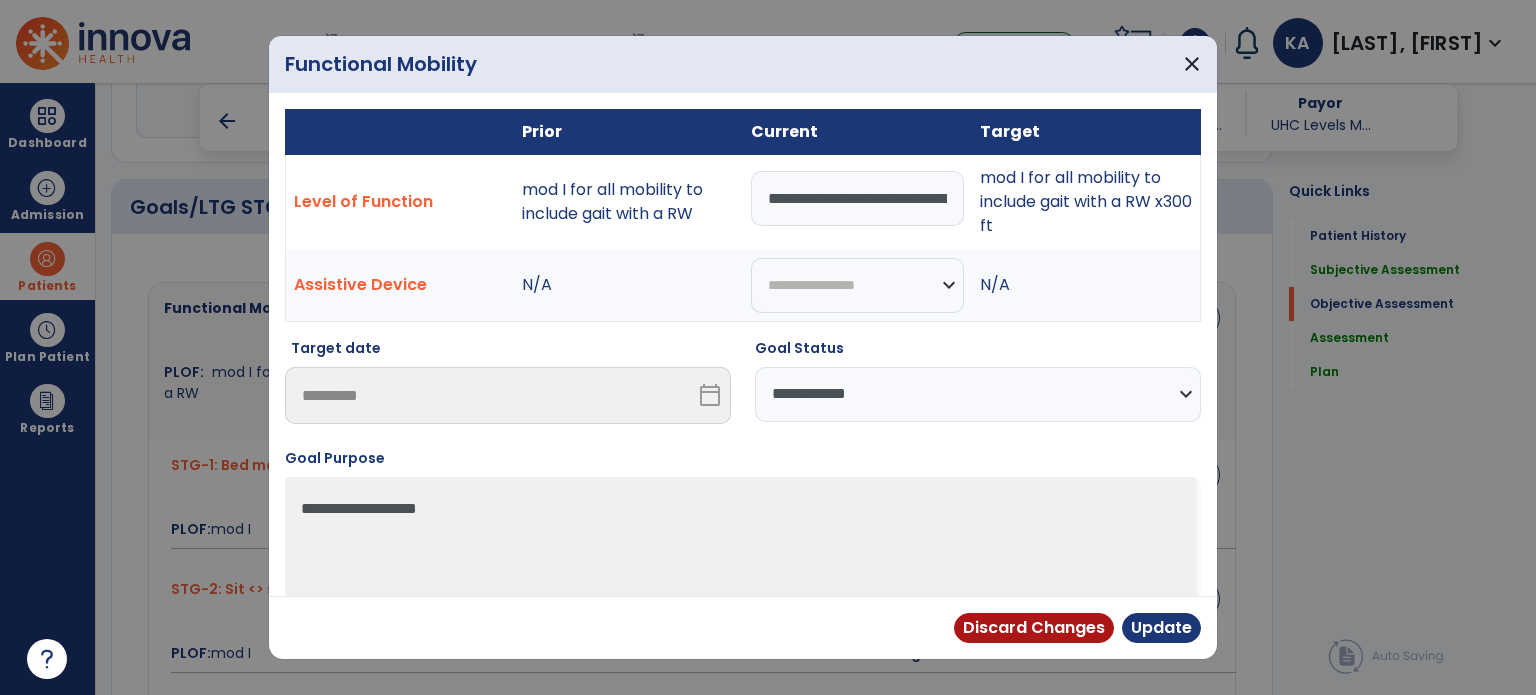 click on "**********" at bounding box center (978, 394) 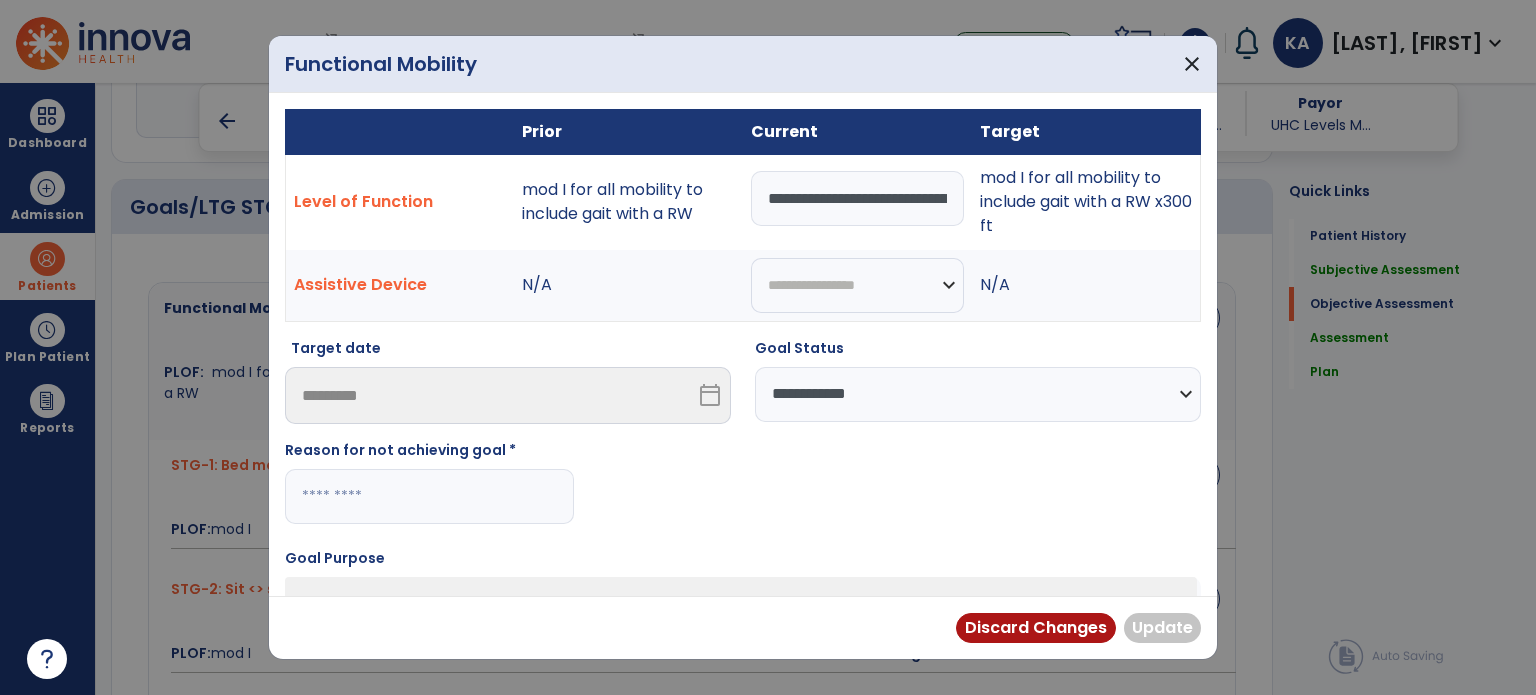 click on "Reason for not achieving goal *" at bounding box center [429, 454] 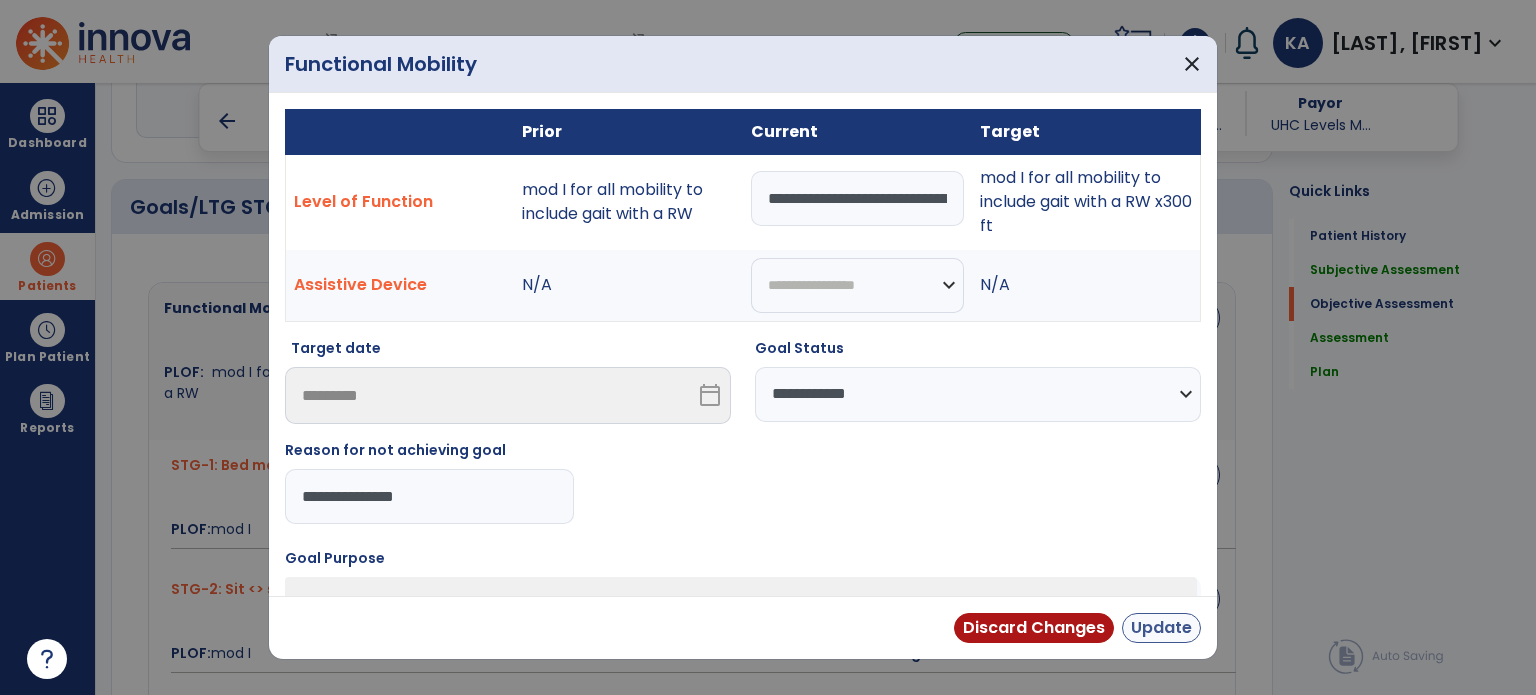type on "**********" 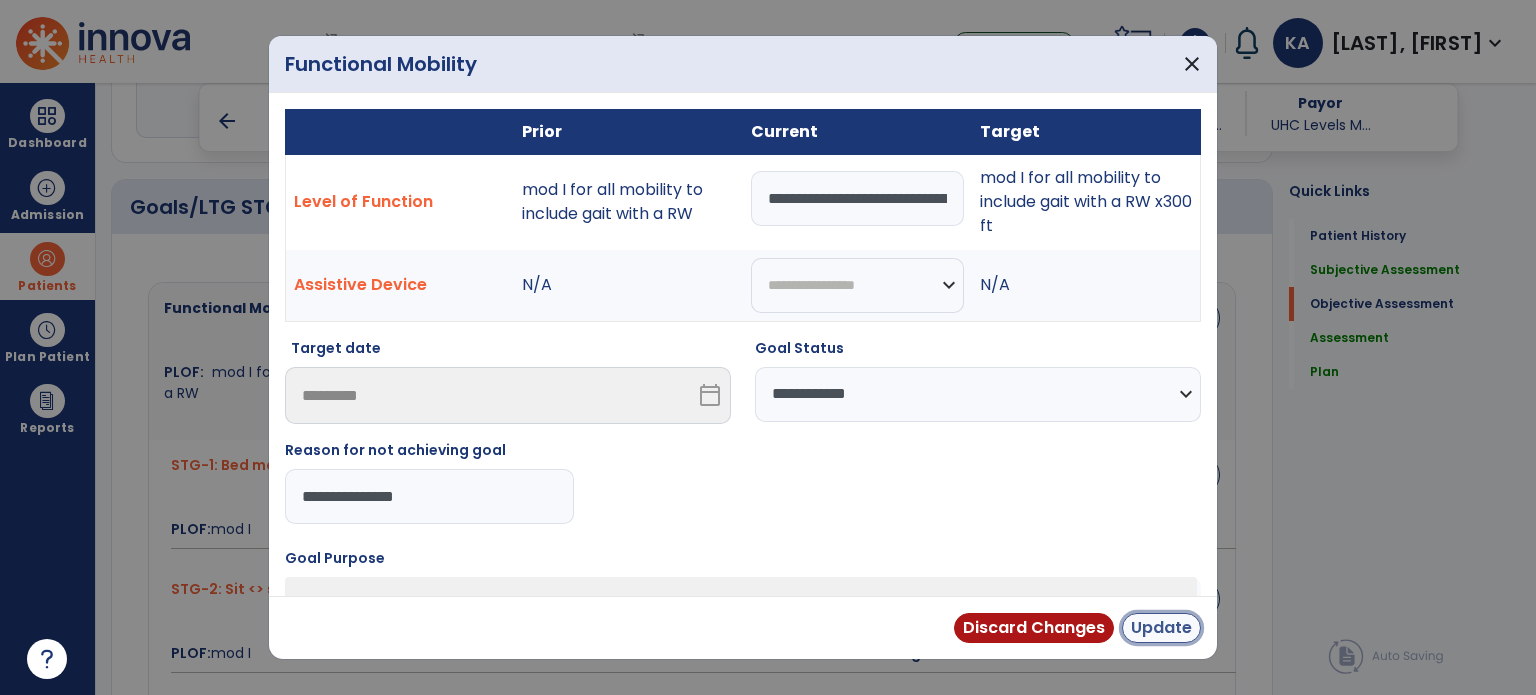 click on "Update" at bounding box center (1161, 628) 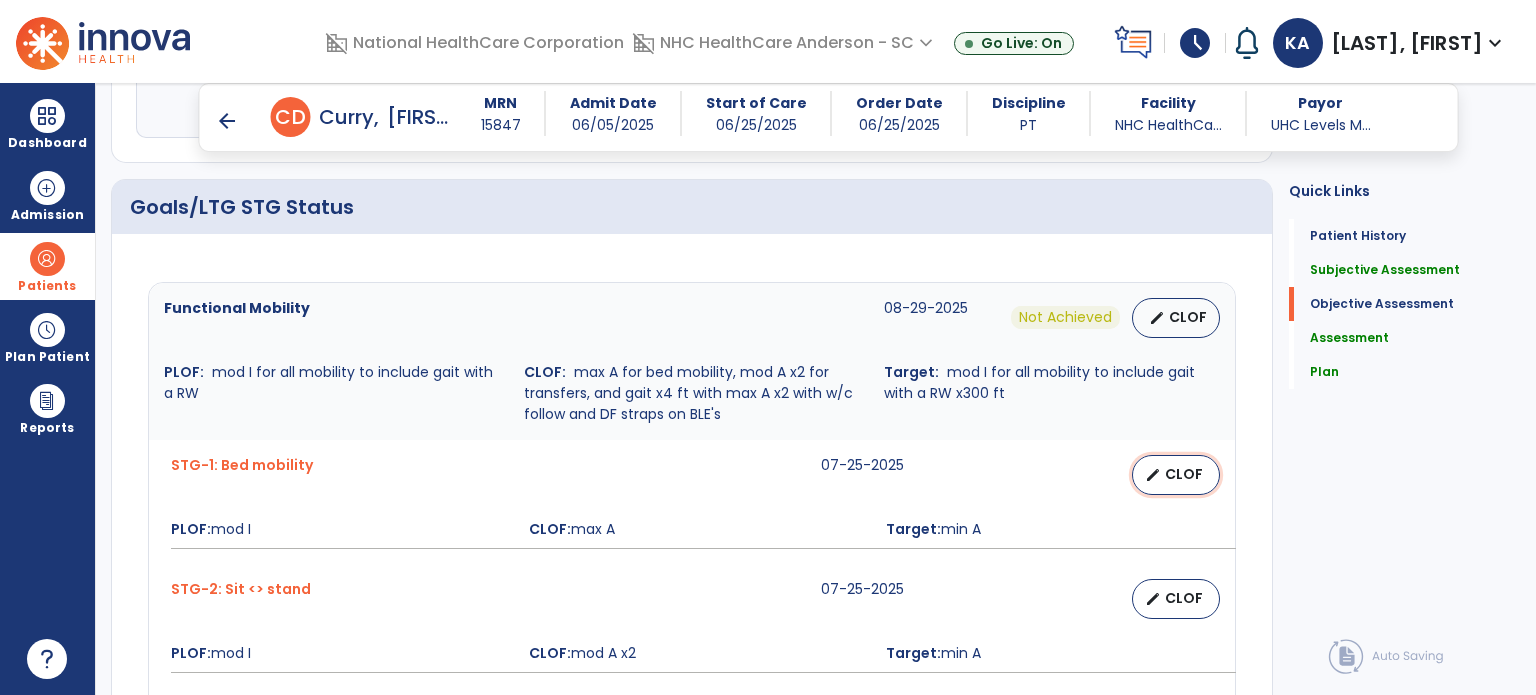 click on "edit   CLOF" at bounding box center [1176, 475] 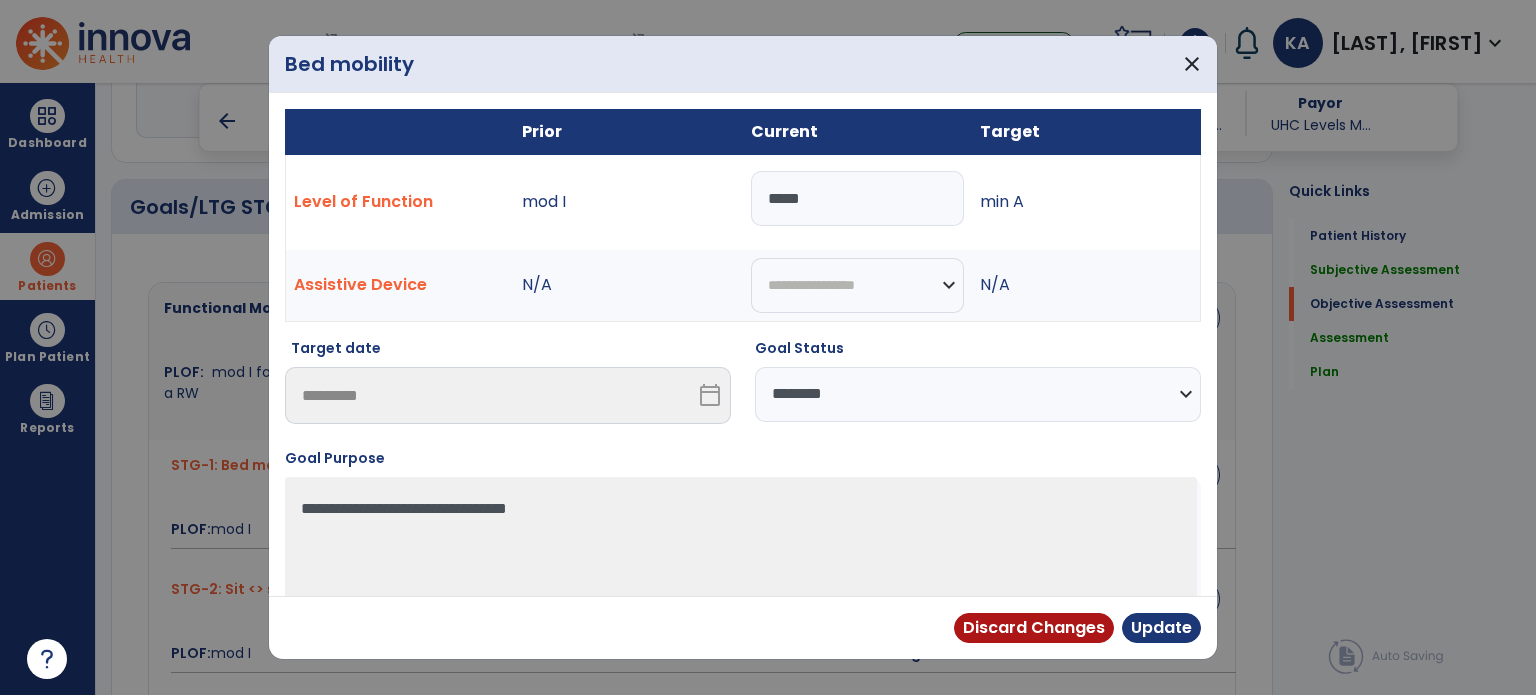drag, startPoint x: 869, startPoint y: 385, endPoint x: 847, endPoint y: 416, distance: 38.013157 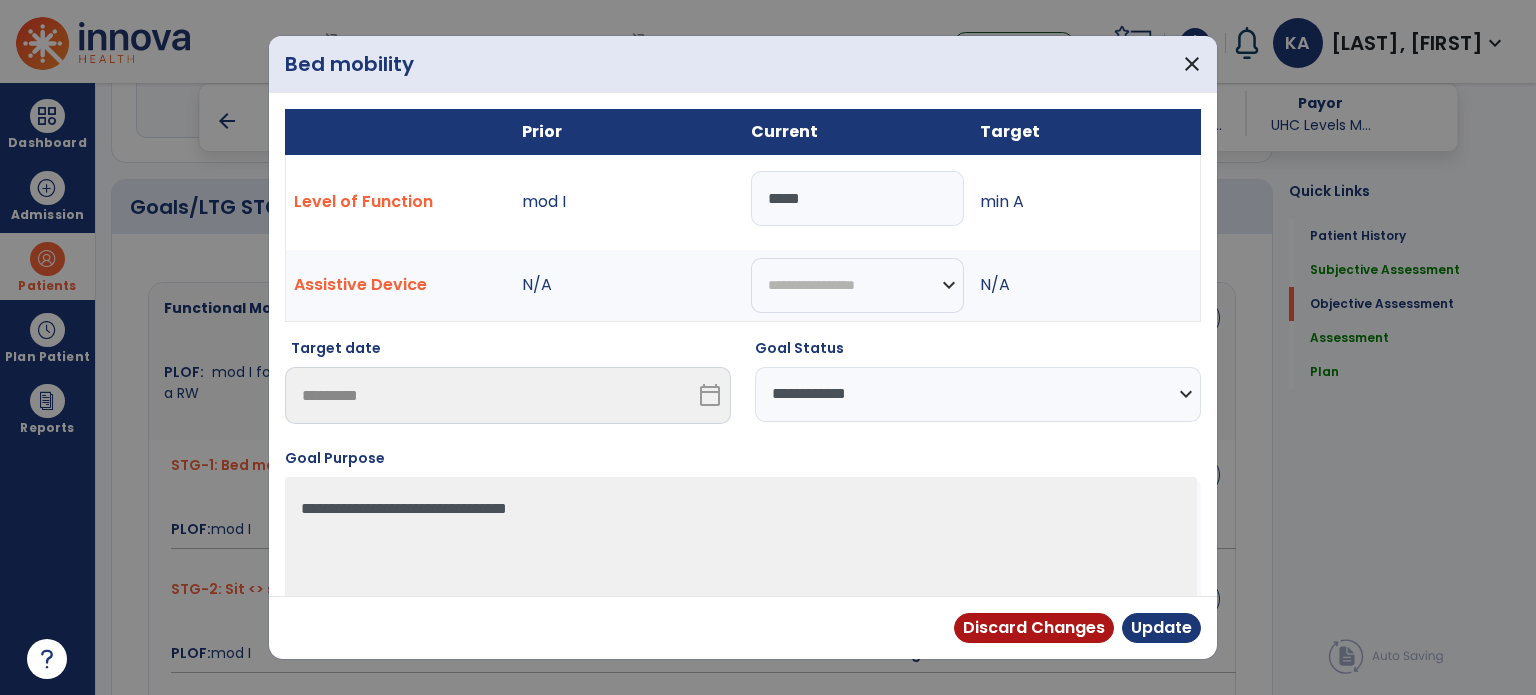 click on "**********" at bounding box center (978, 394) 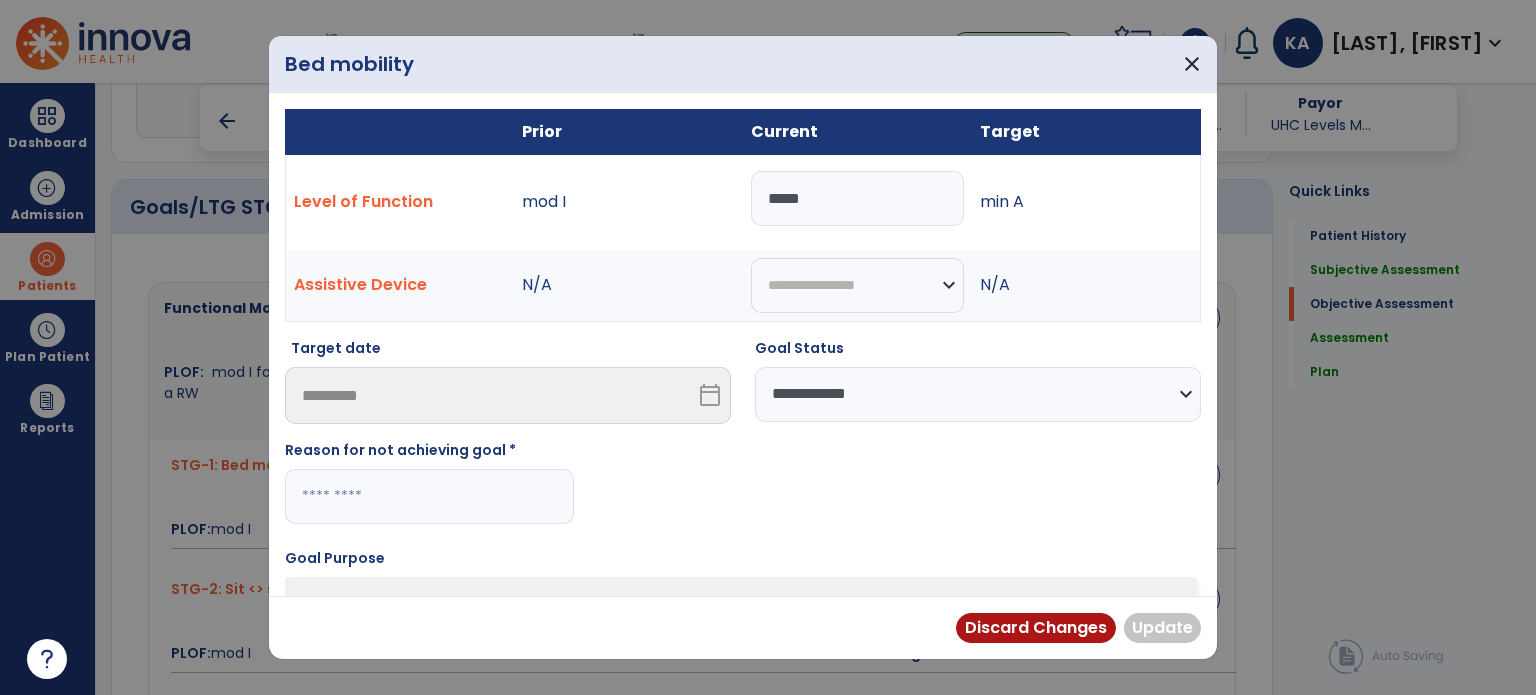 click at bounding box center (429, 496) 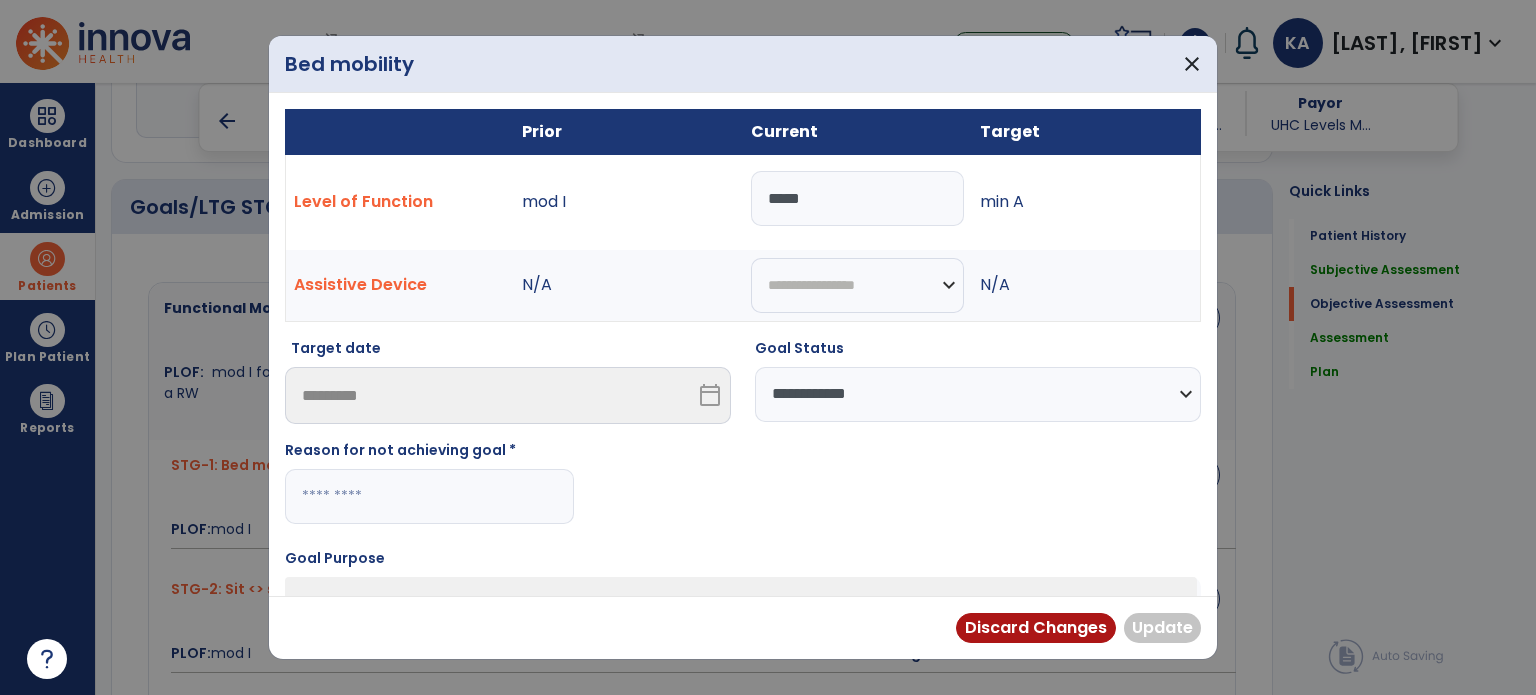 paste on "**********" 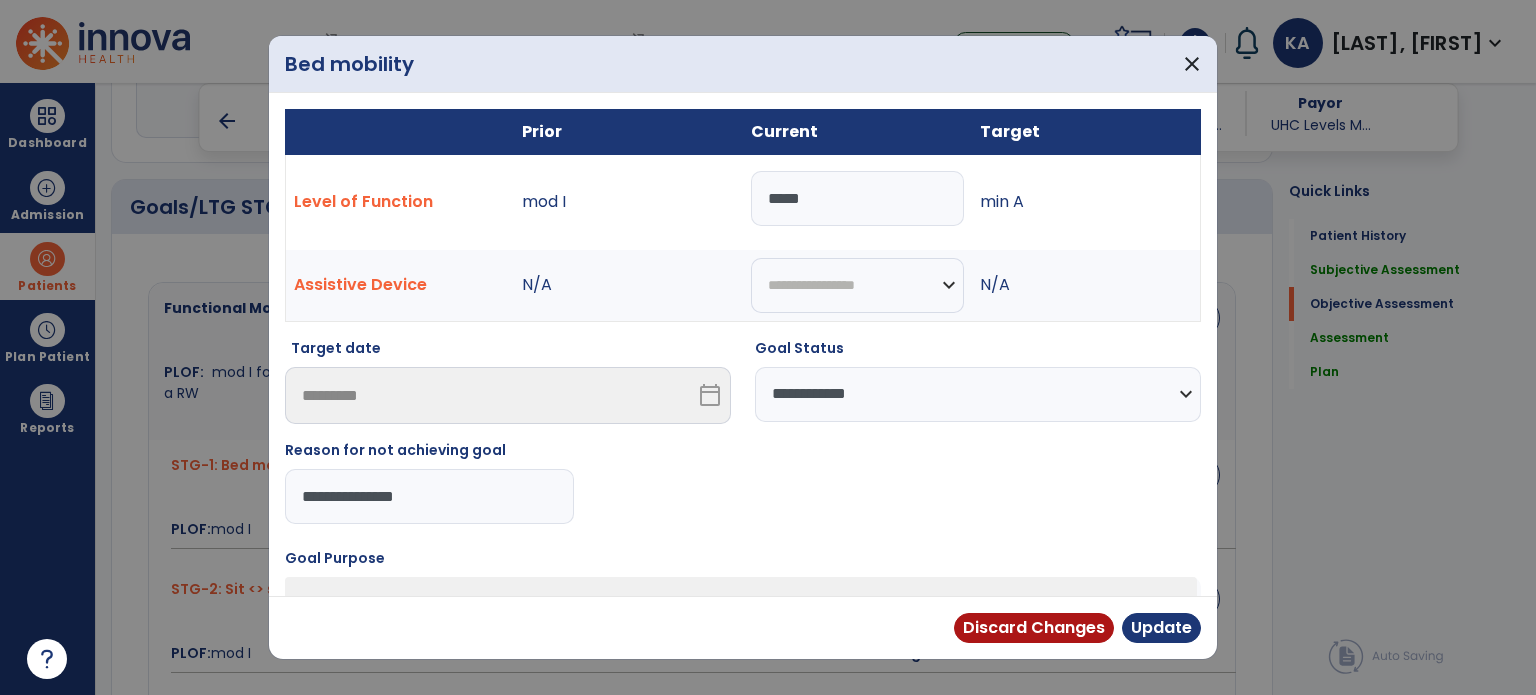type on "**********" 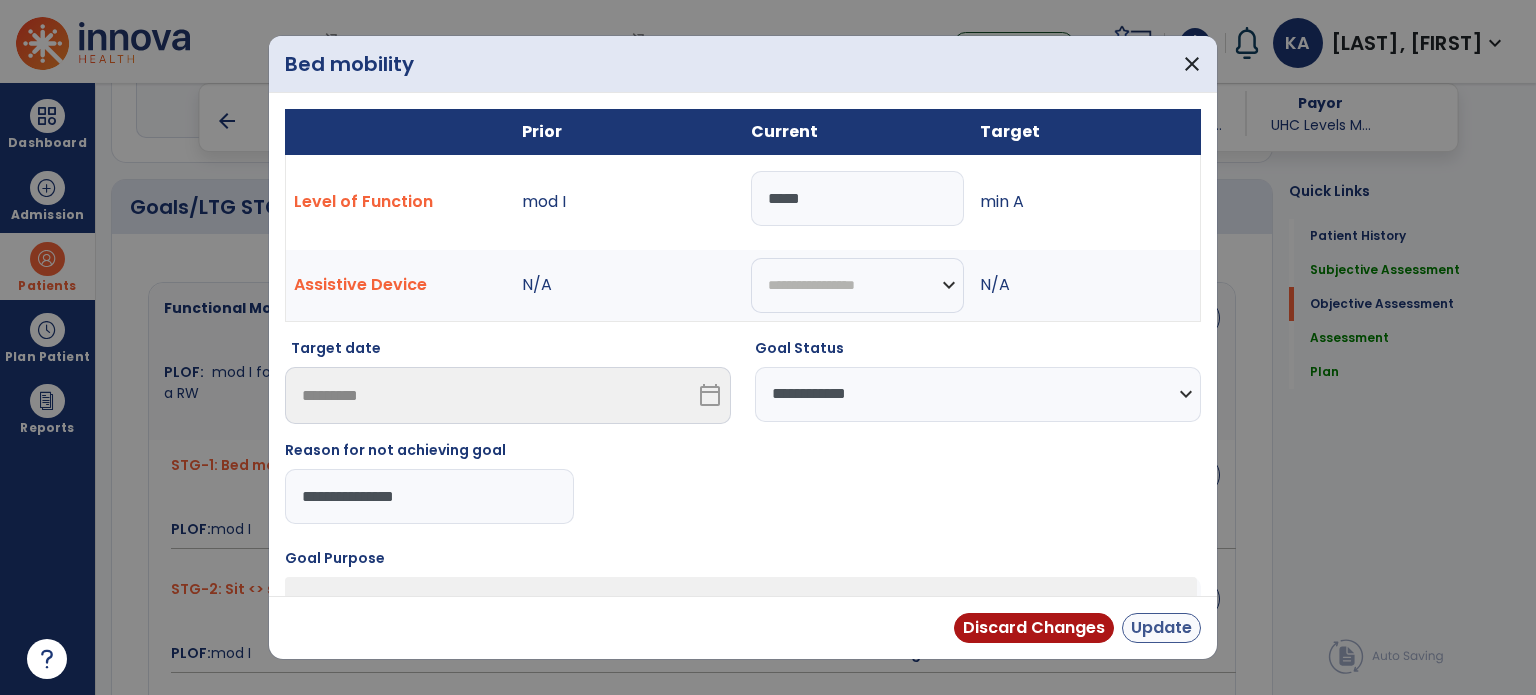 drag, startPoint x: 1056, startPoint y: 606, endPoint x: 1176, endPoint y: 617, distance: 120.50311 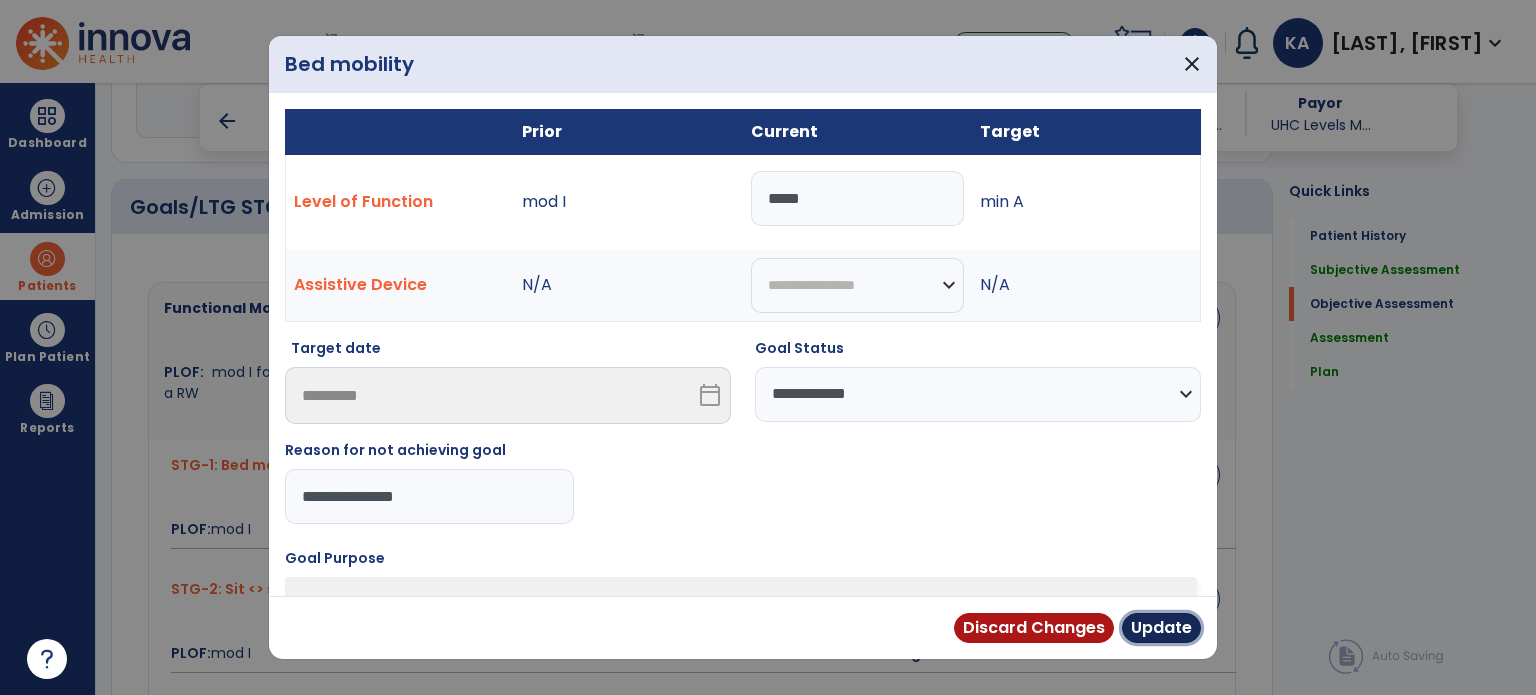 click on "Update" at bounding box center (1161, 628) 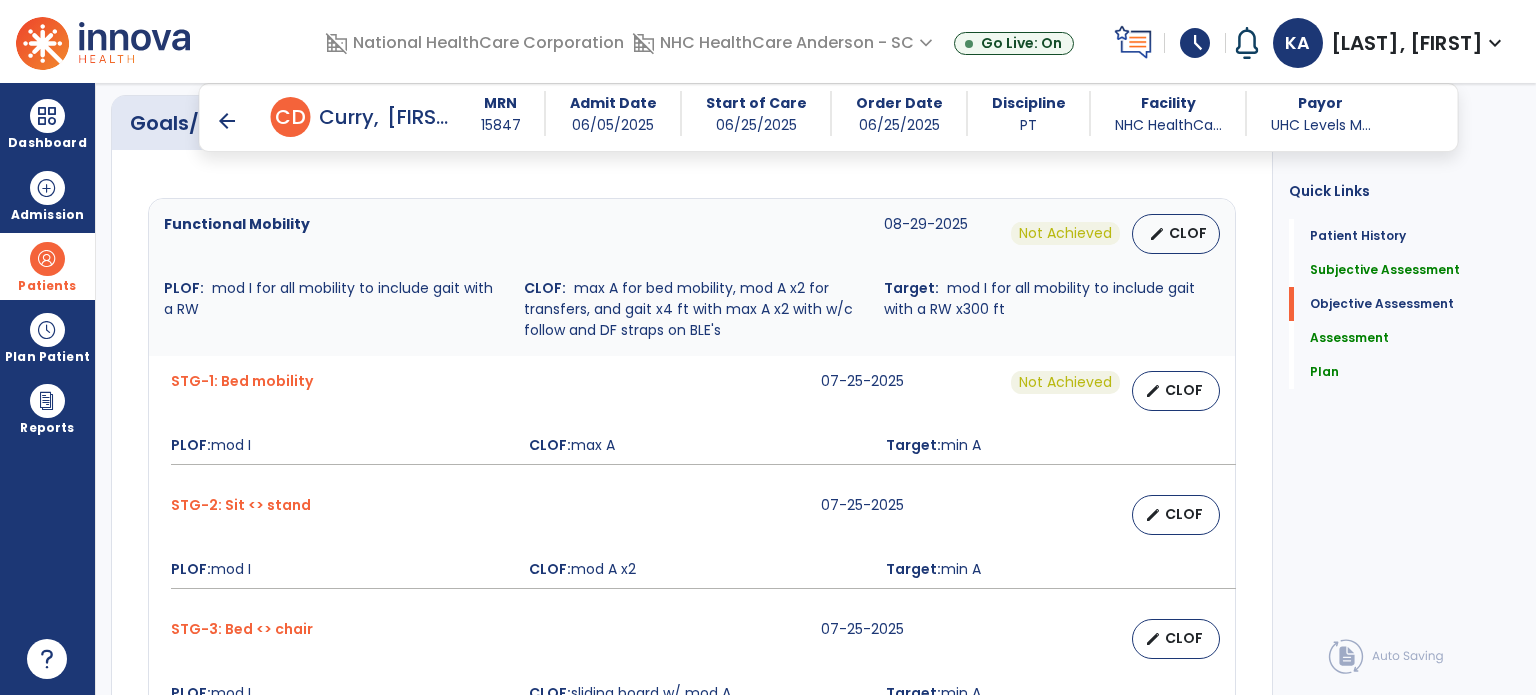 scroll, scrollTop: 932, scrollLeft: 0, axis: vertical 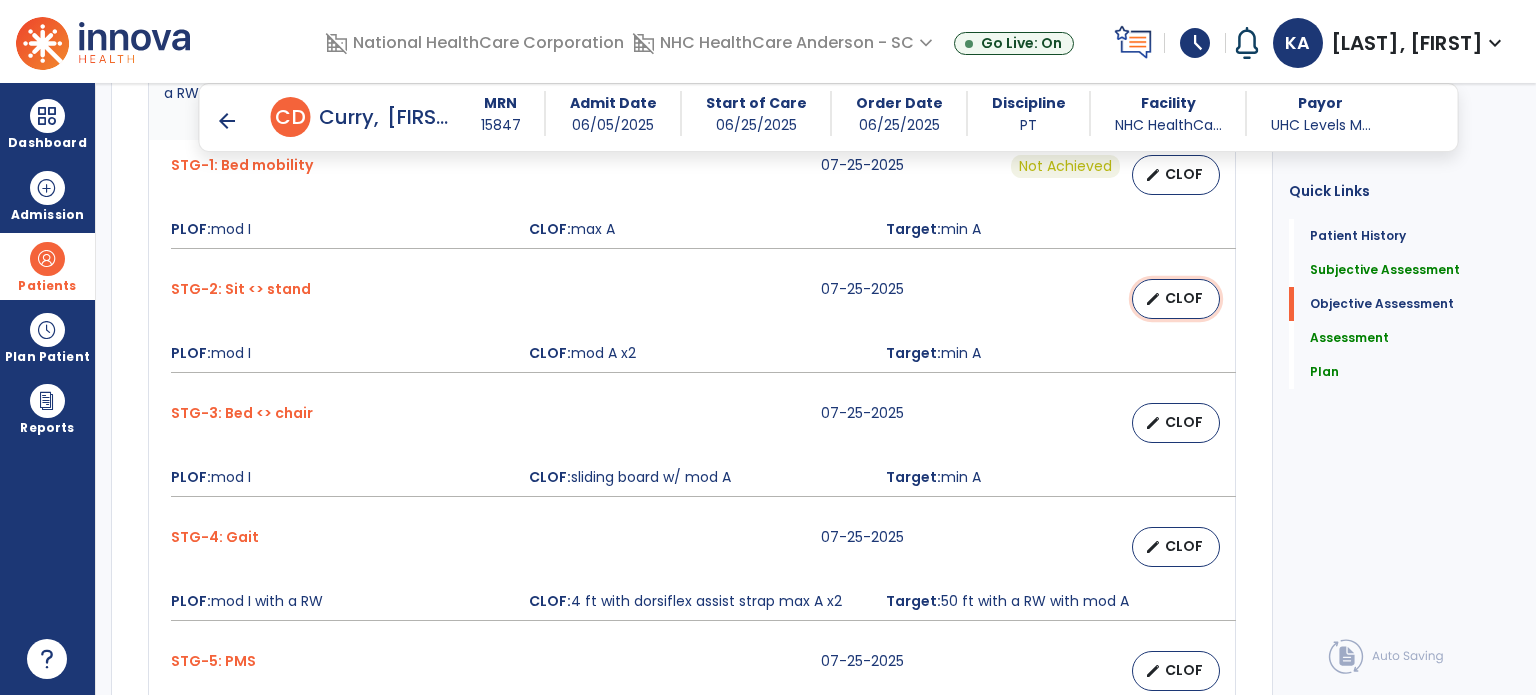 click on "CLOF" at bounding box center (1184, 298) 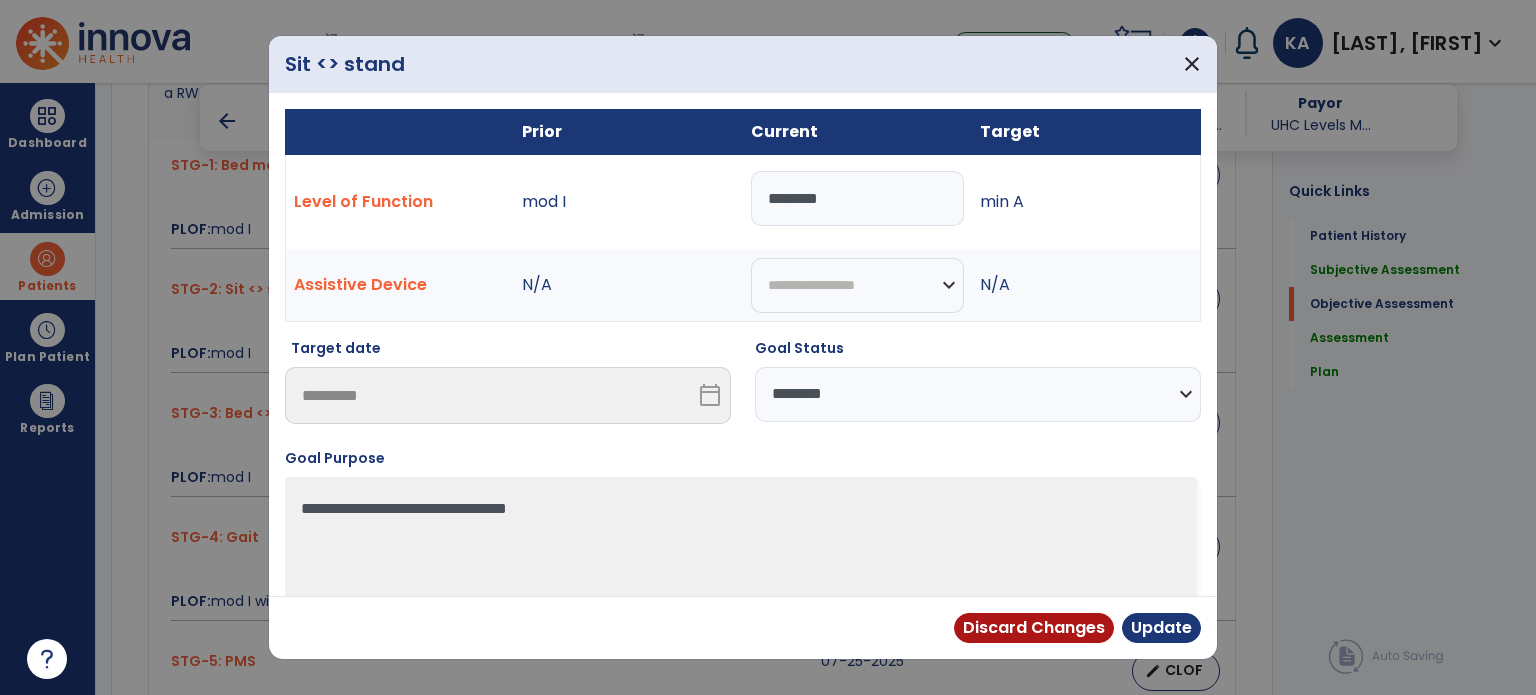drag, startPoint x: 823, startPoint y: 385, endPoint x: 815, endPoint y: 405, distance: 21.540659 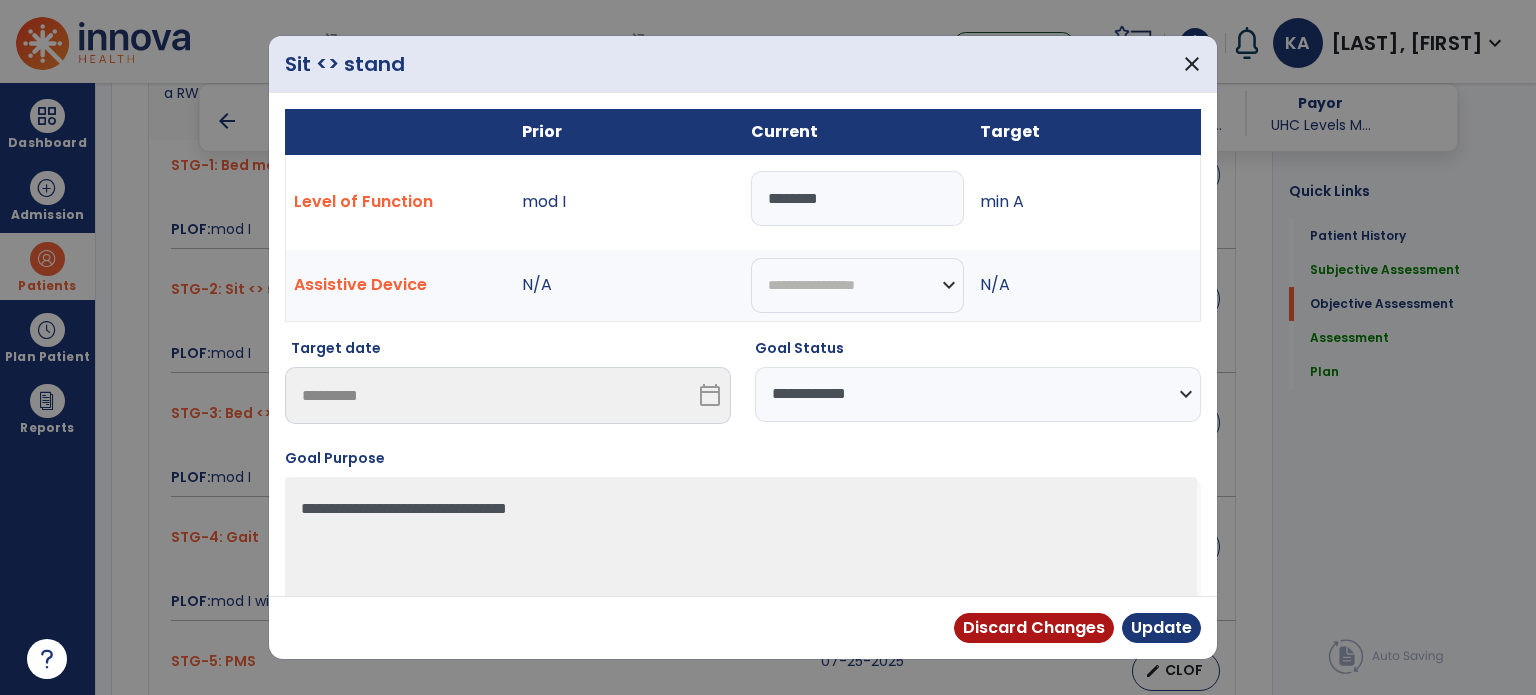 click on "**********" at bounding box center (978, 394) 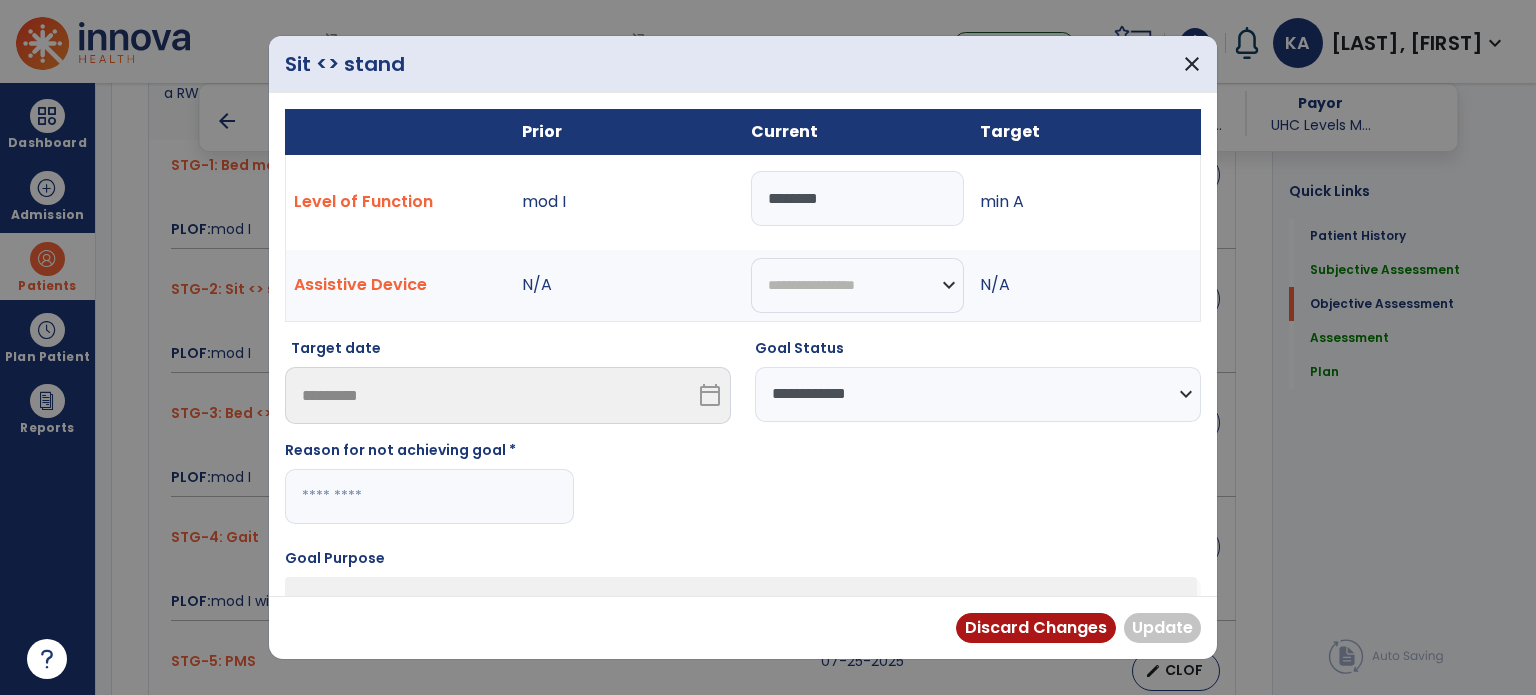 click at bounding box center [429, 496] 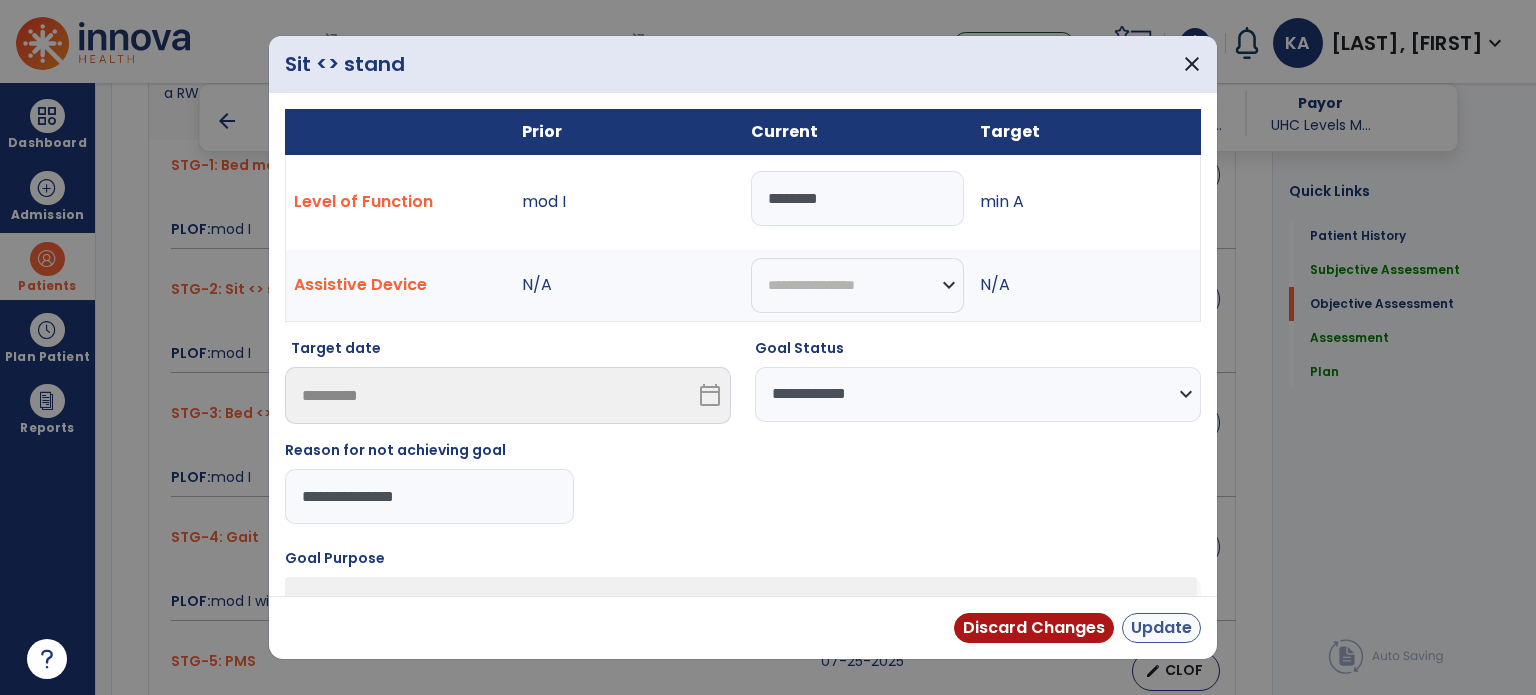 type on "**********" 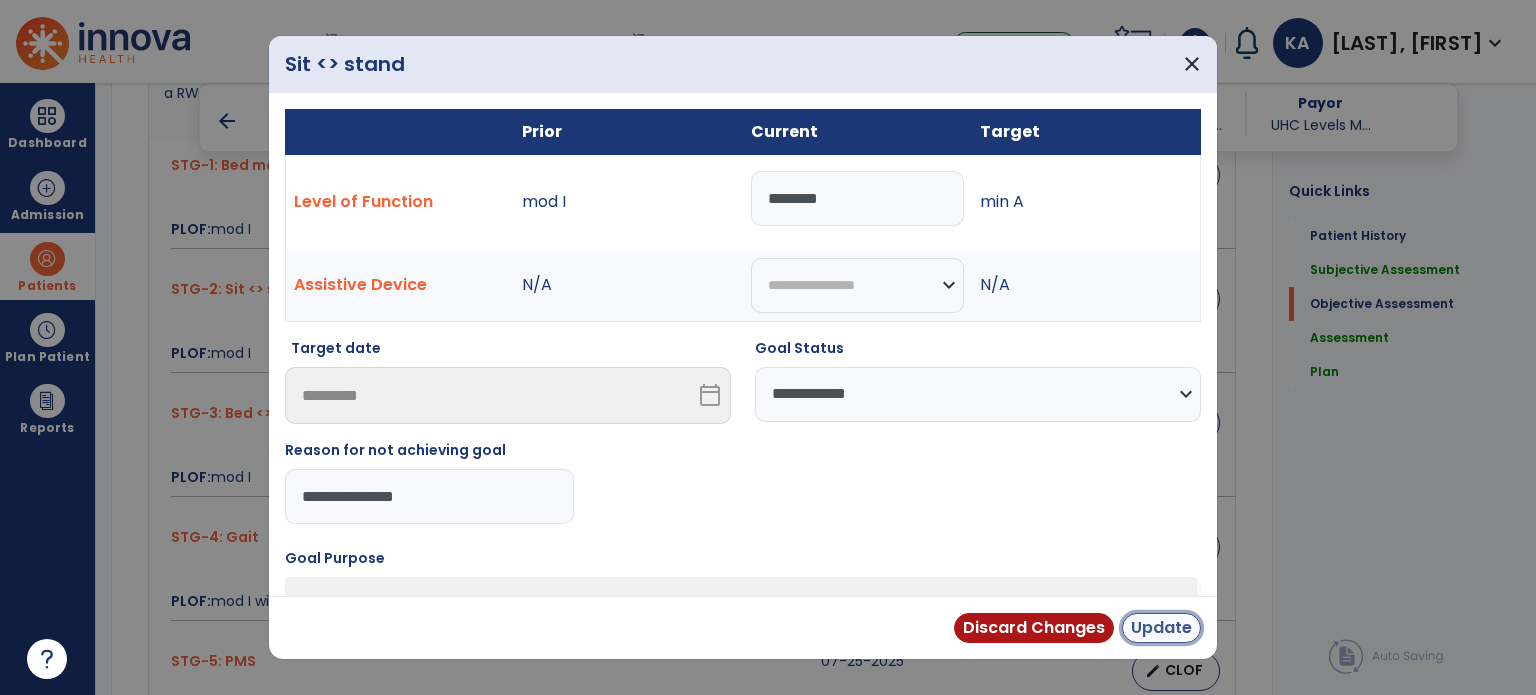 click on "Update" at bounding box center (1161, 628) 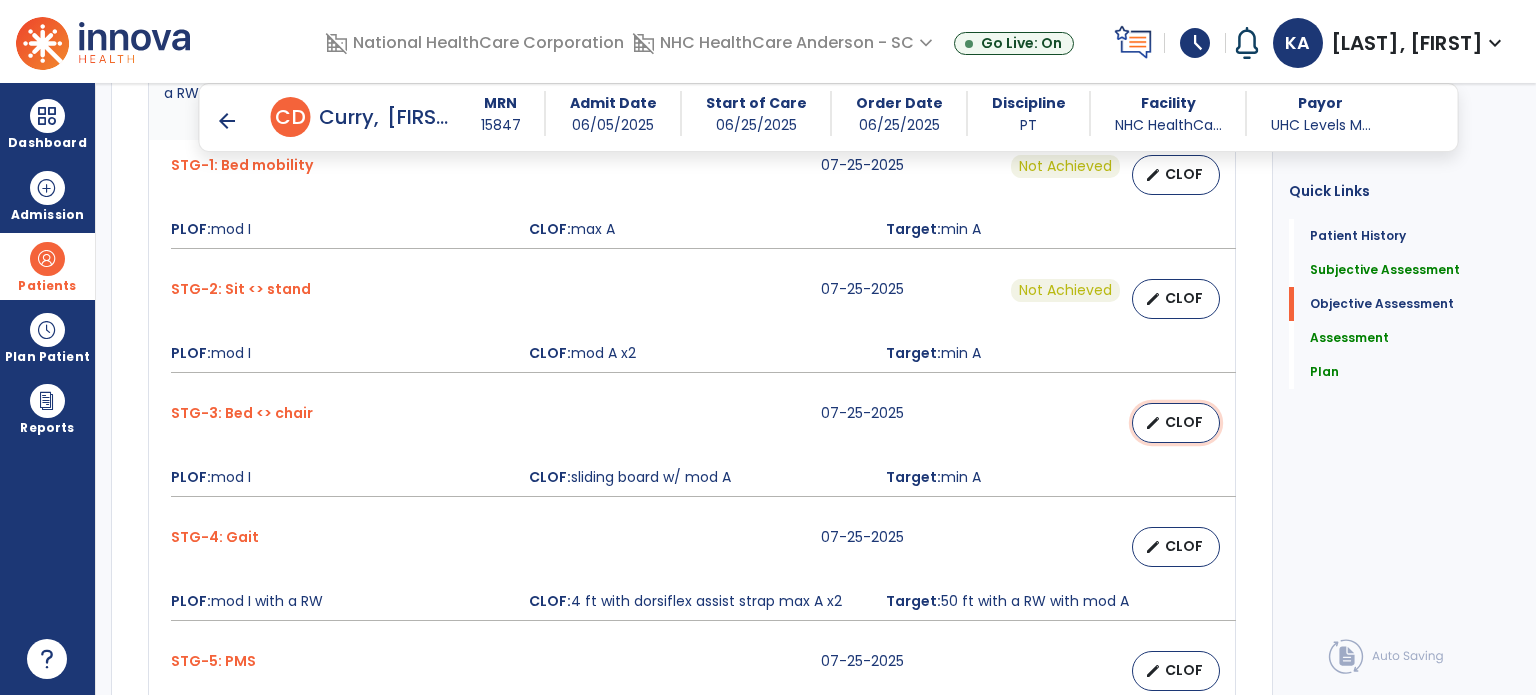 click on "CLOF" at bounding box center [1184, 422] 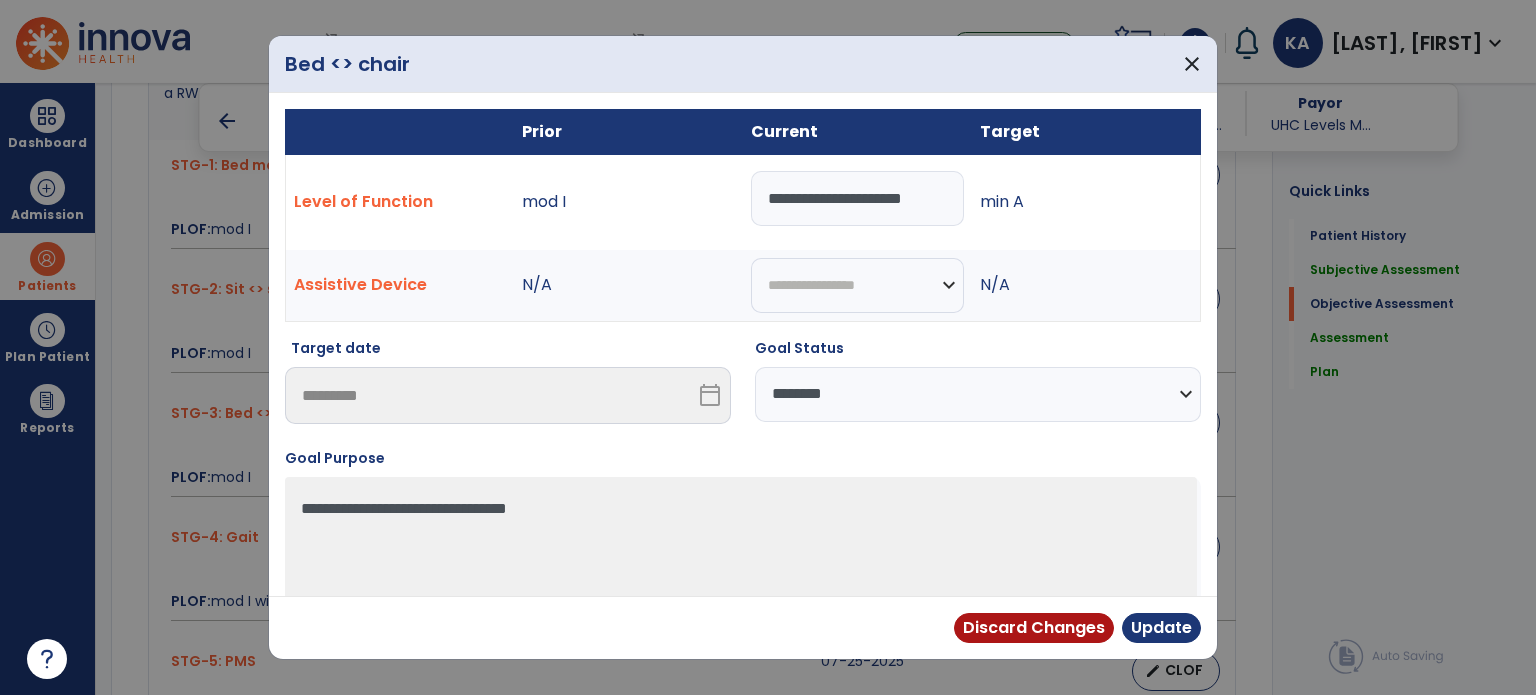 drag, startPoint x: 862, startPoint y: 388, endPoint x: 857, endPoint y: 415, distance: 27.45906 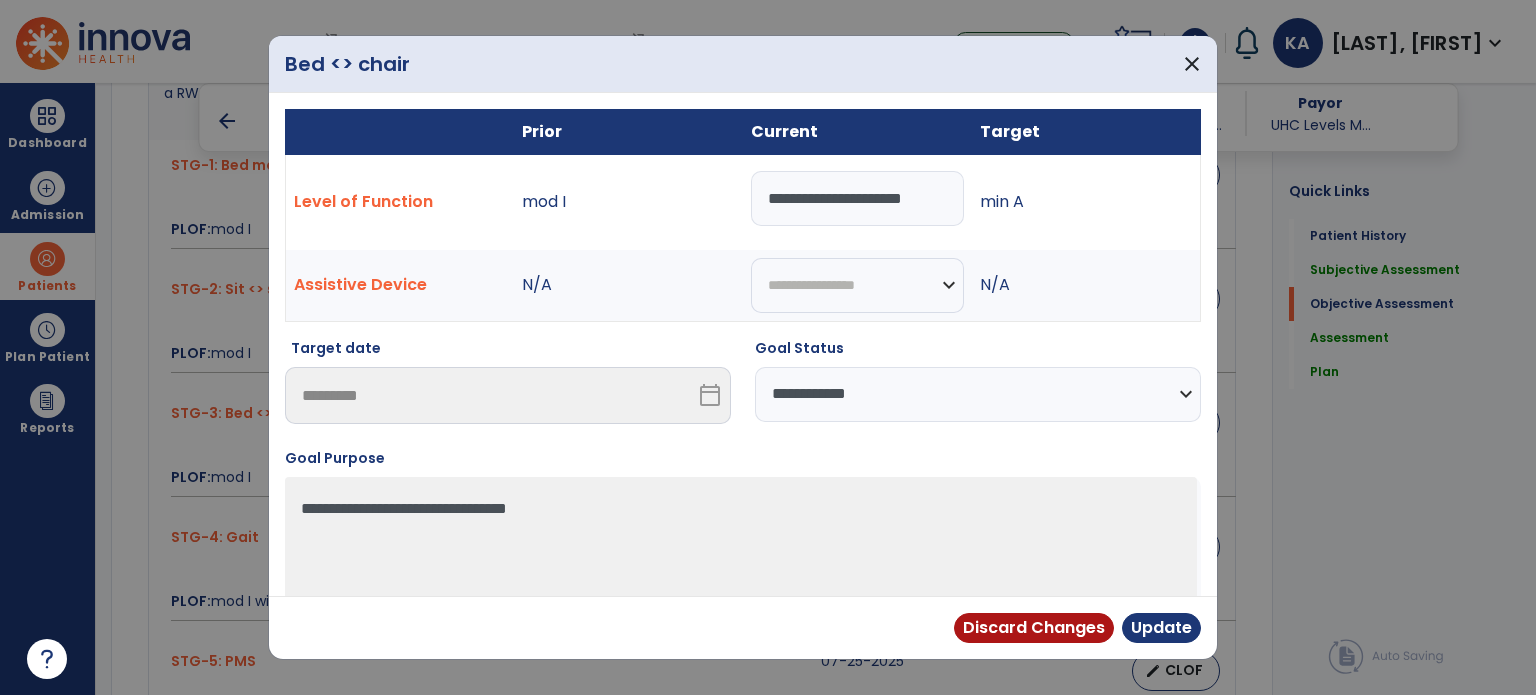 click on "**********" at bounding box center [978, 394] 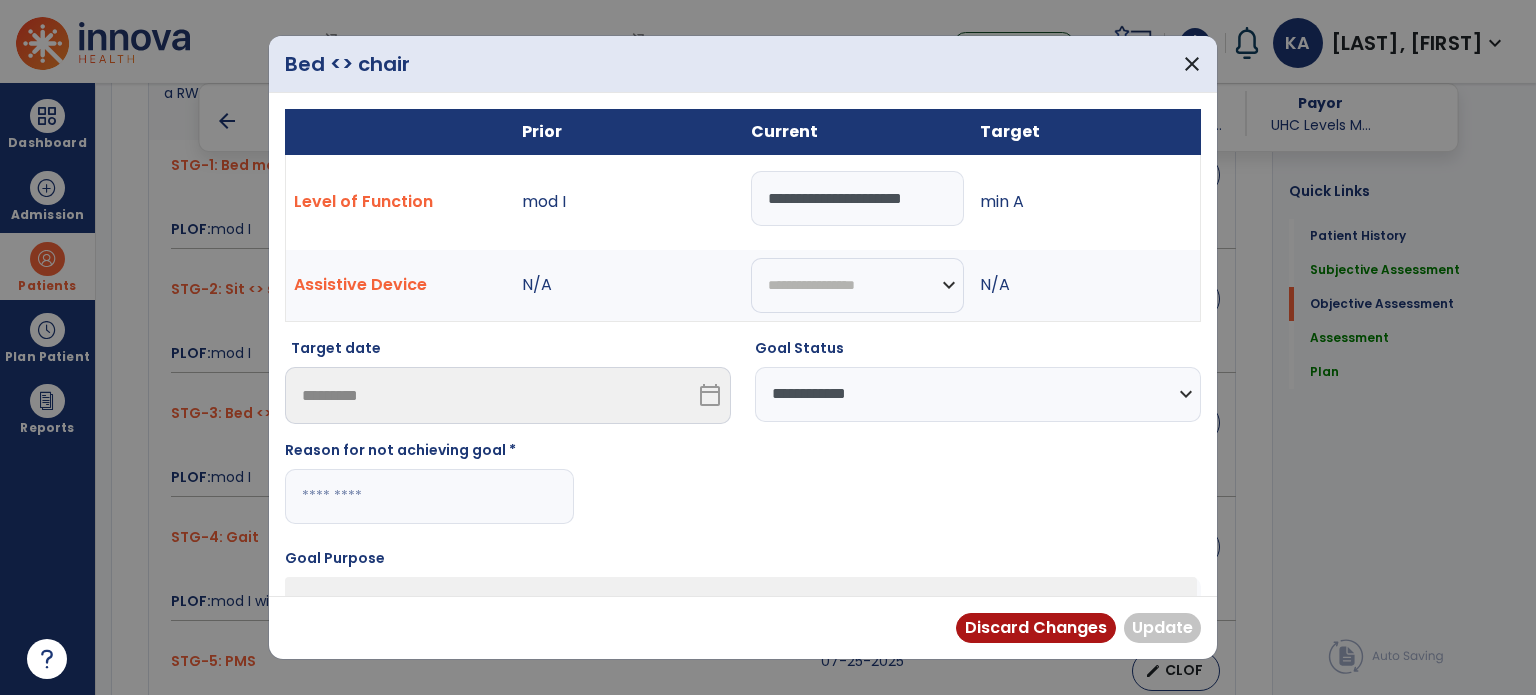 click at bounding box center [429, 496] 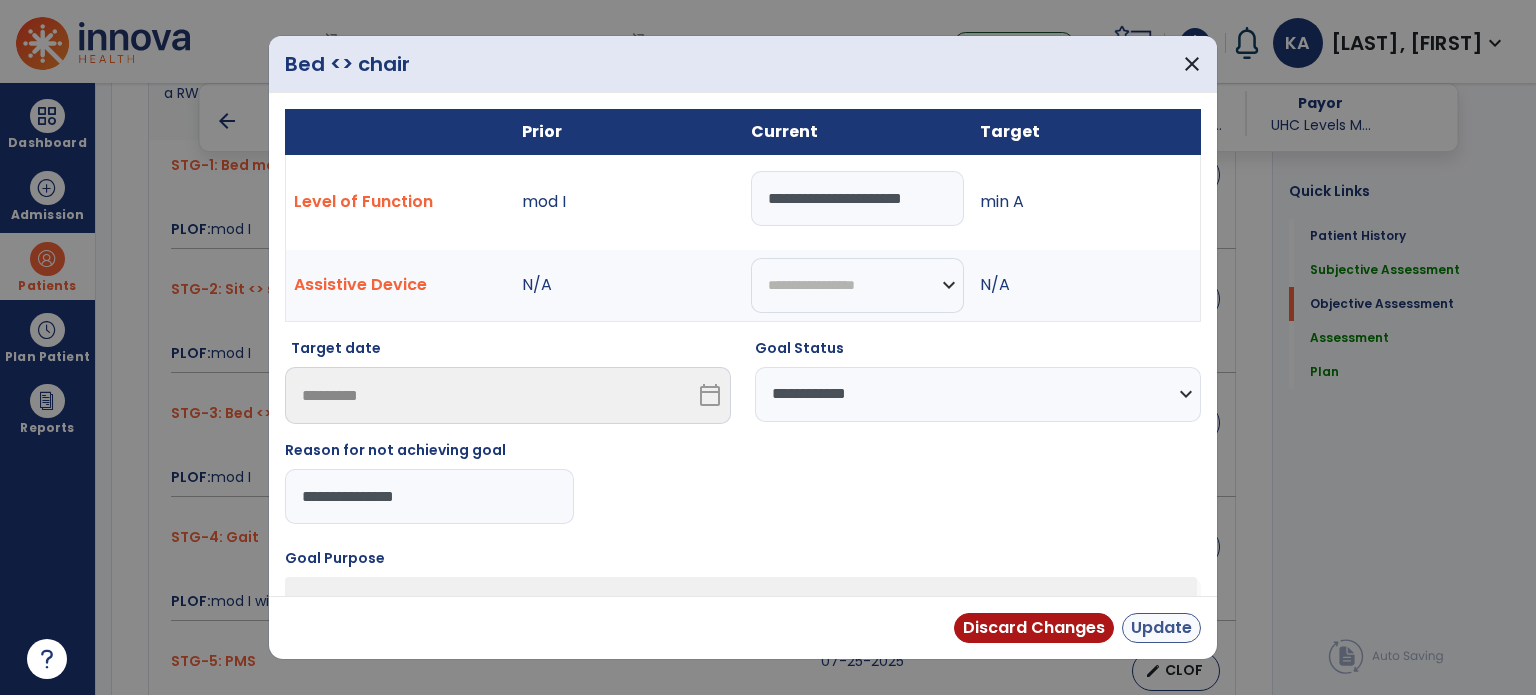 type on "**********" 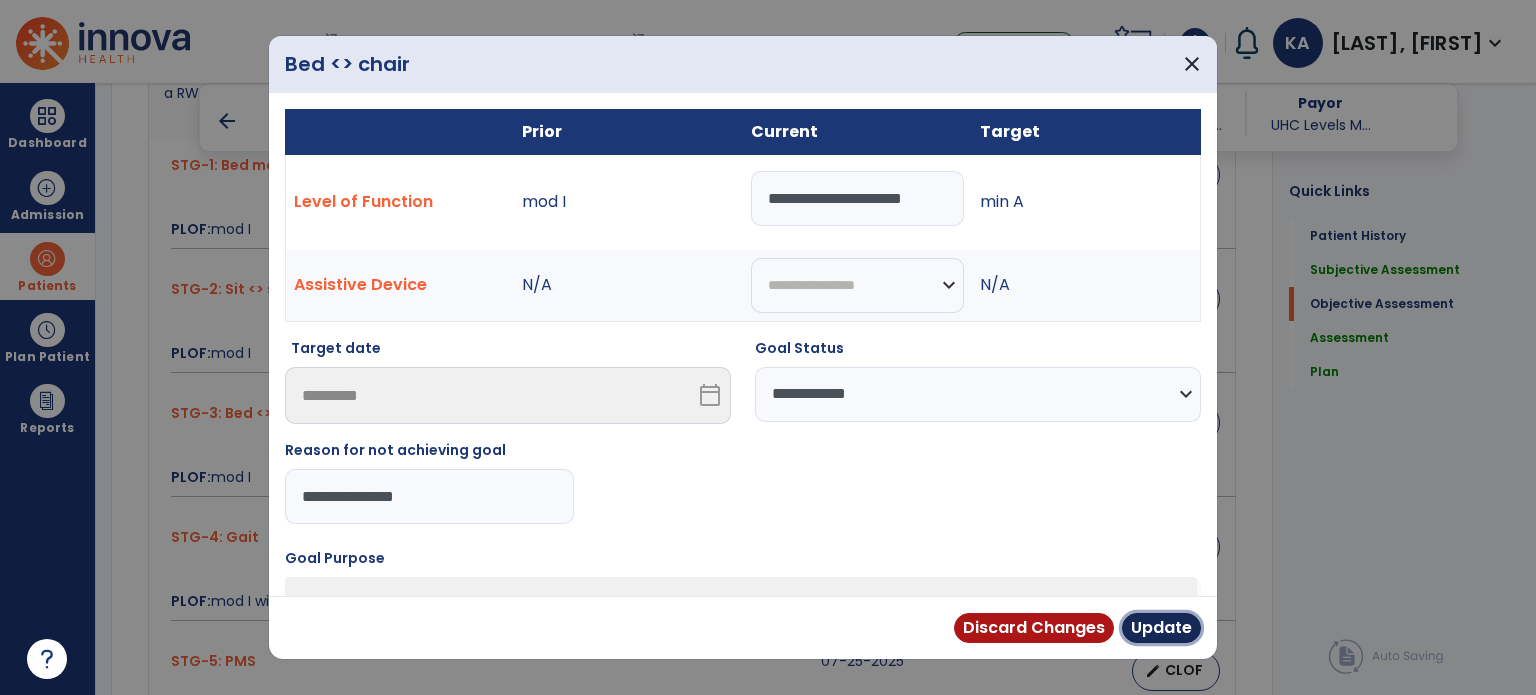 click on "Update" at bounding box center (1161, 628) 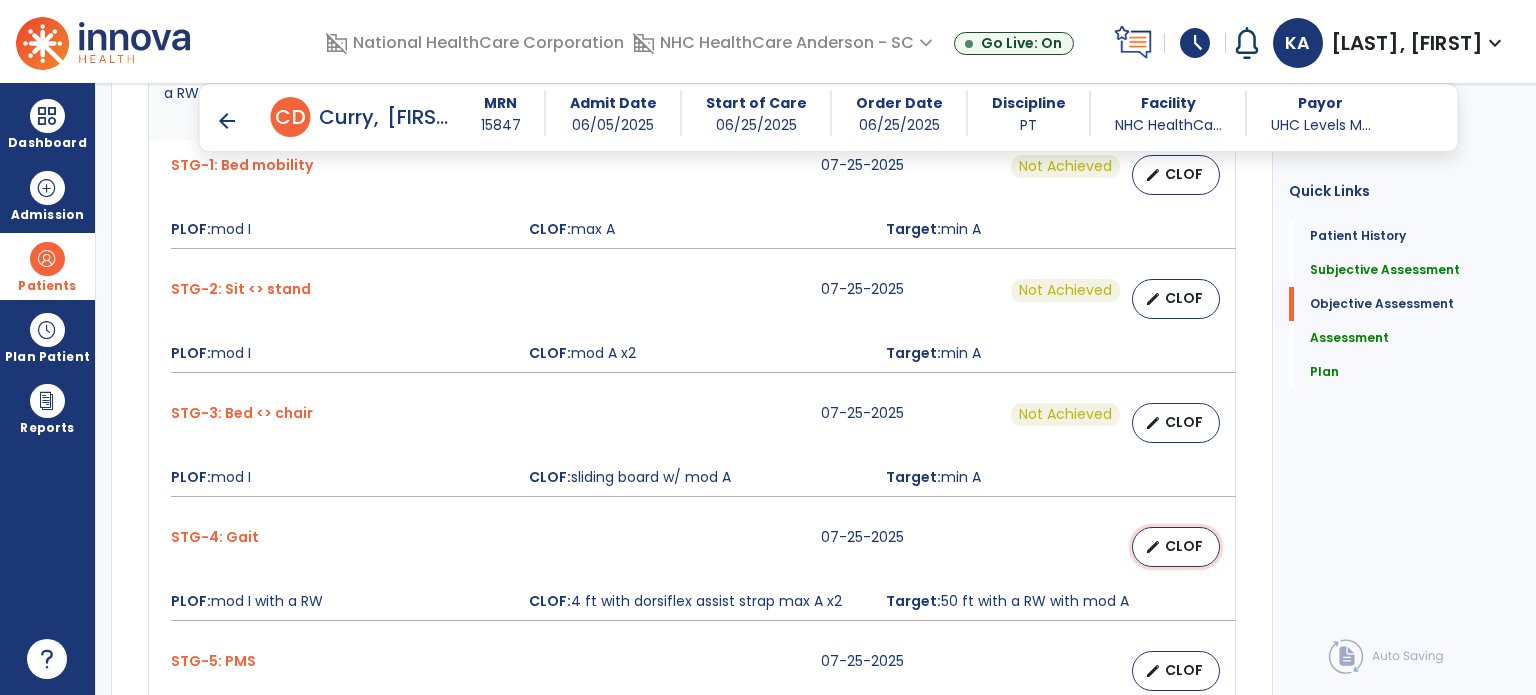 click on "CLOF" at bounding box center (1184, 546) 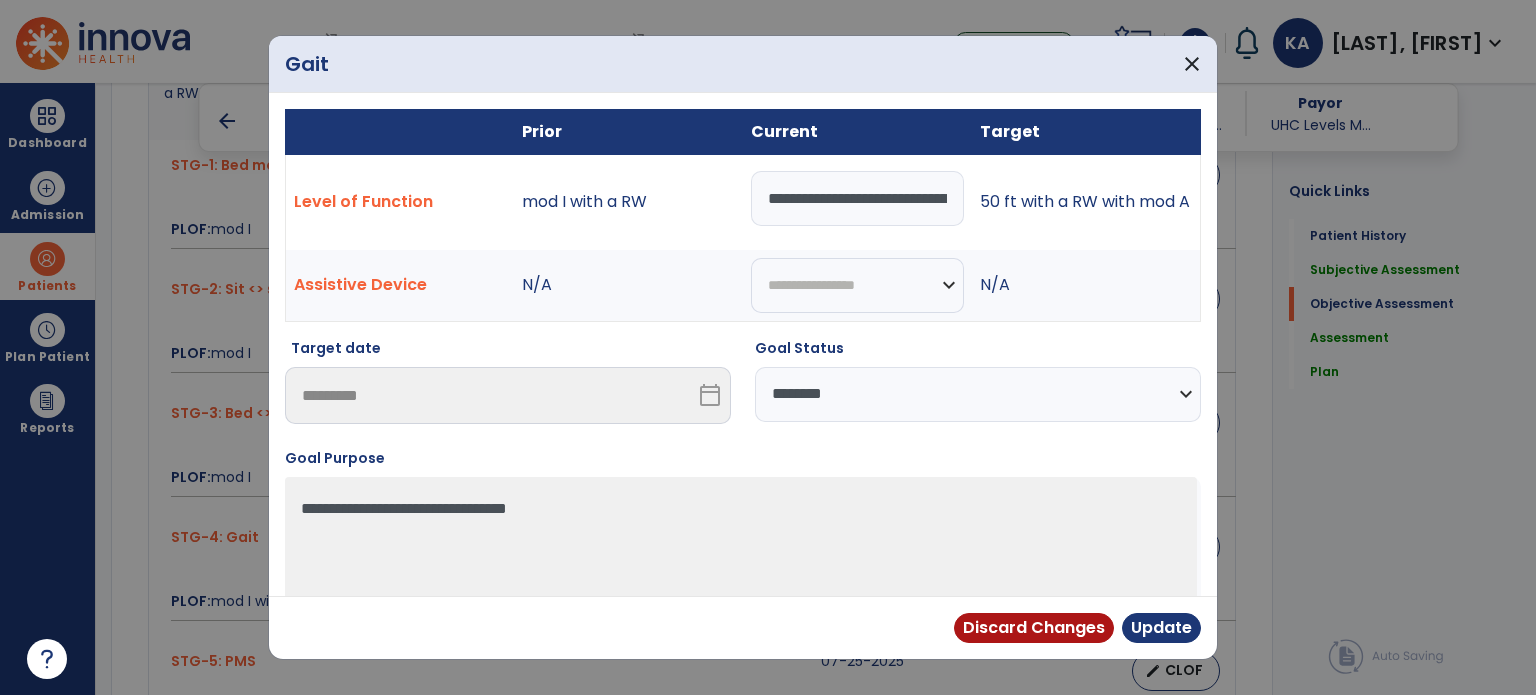 click on "**********" at bounding box center [978, 394] 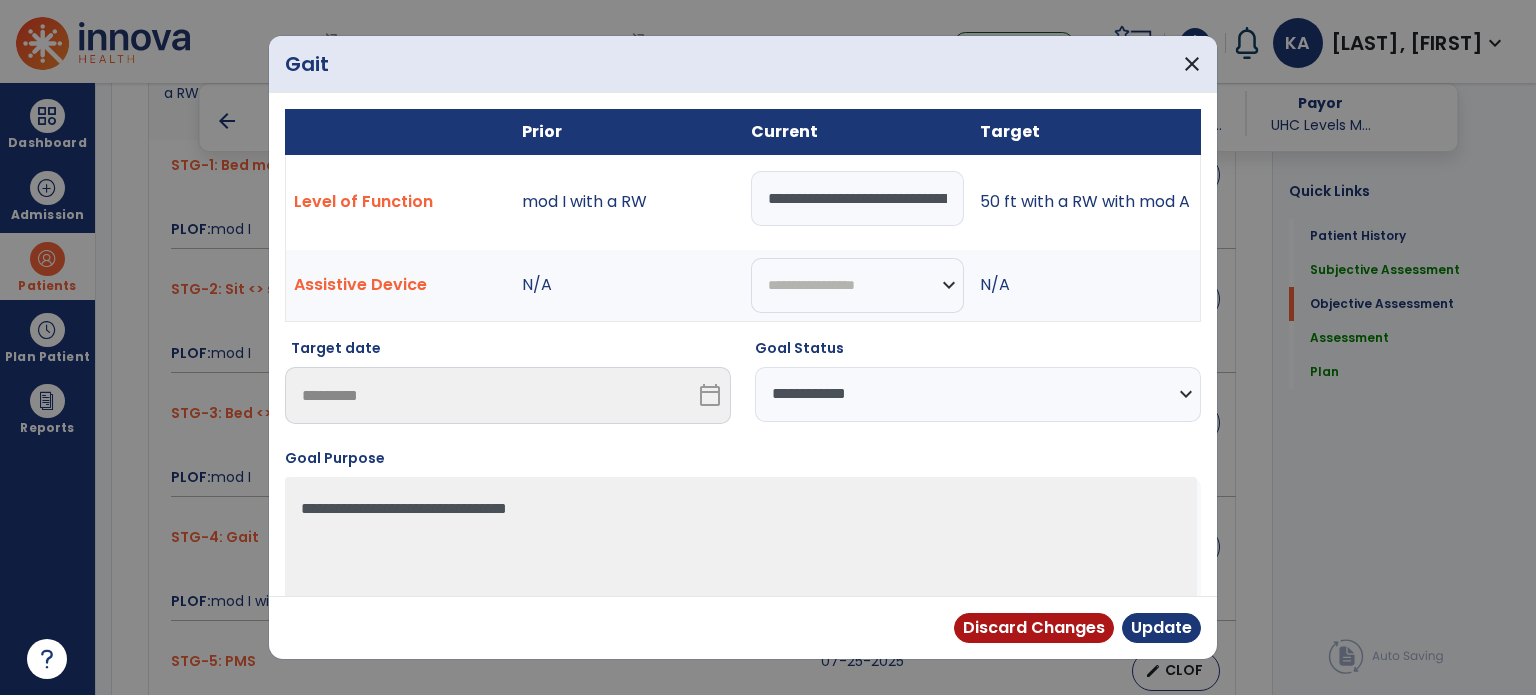 click on "**********" at bounding box center (978, 394) 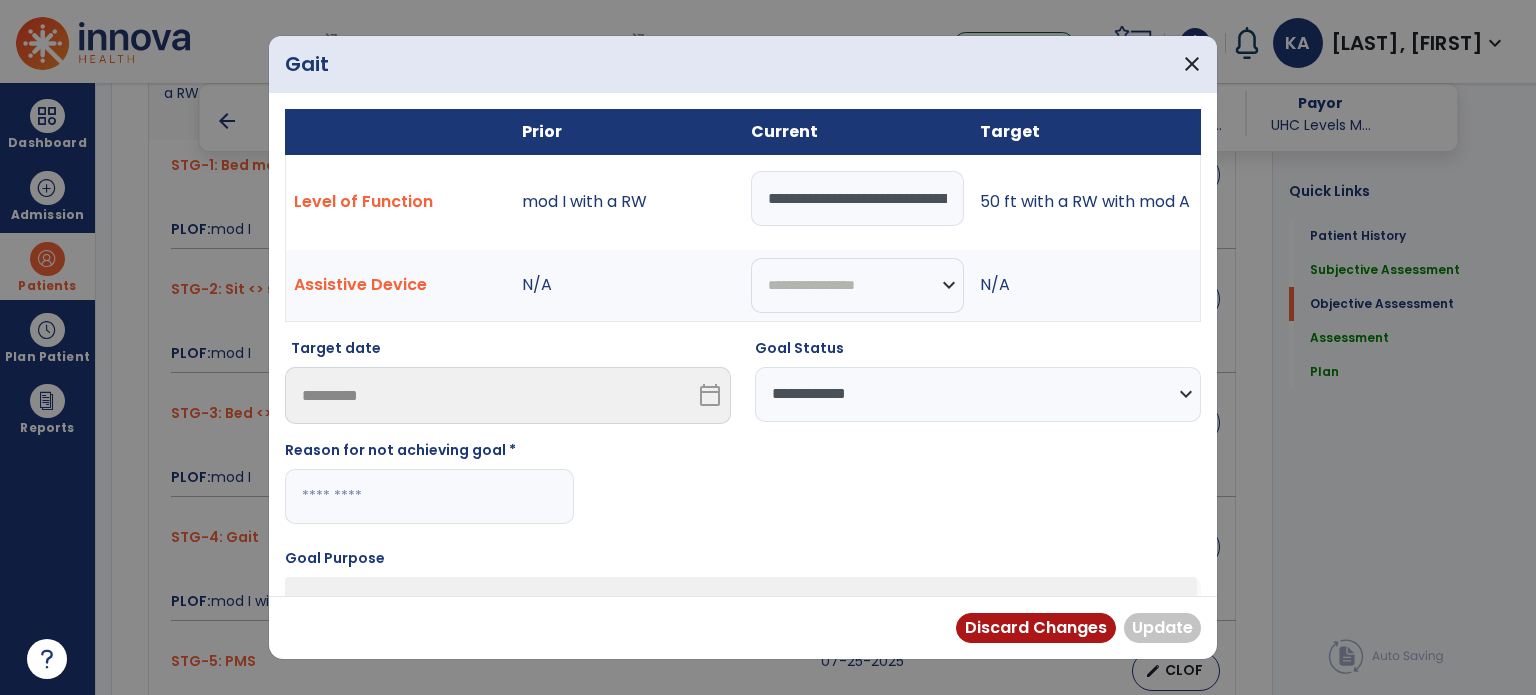 click at bounding box center [429, 496] 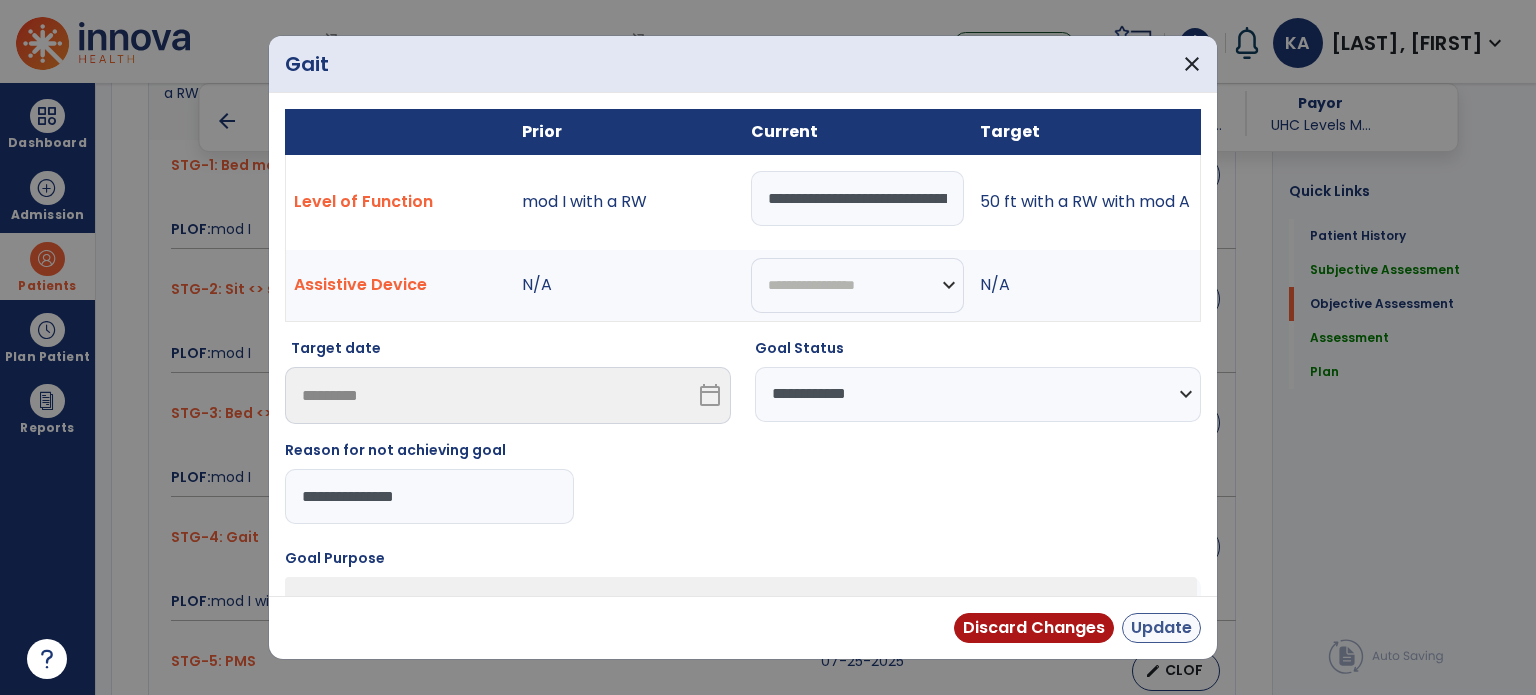 type on "**********" 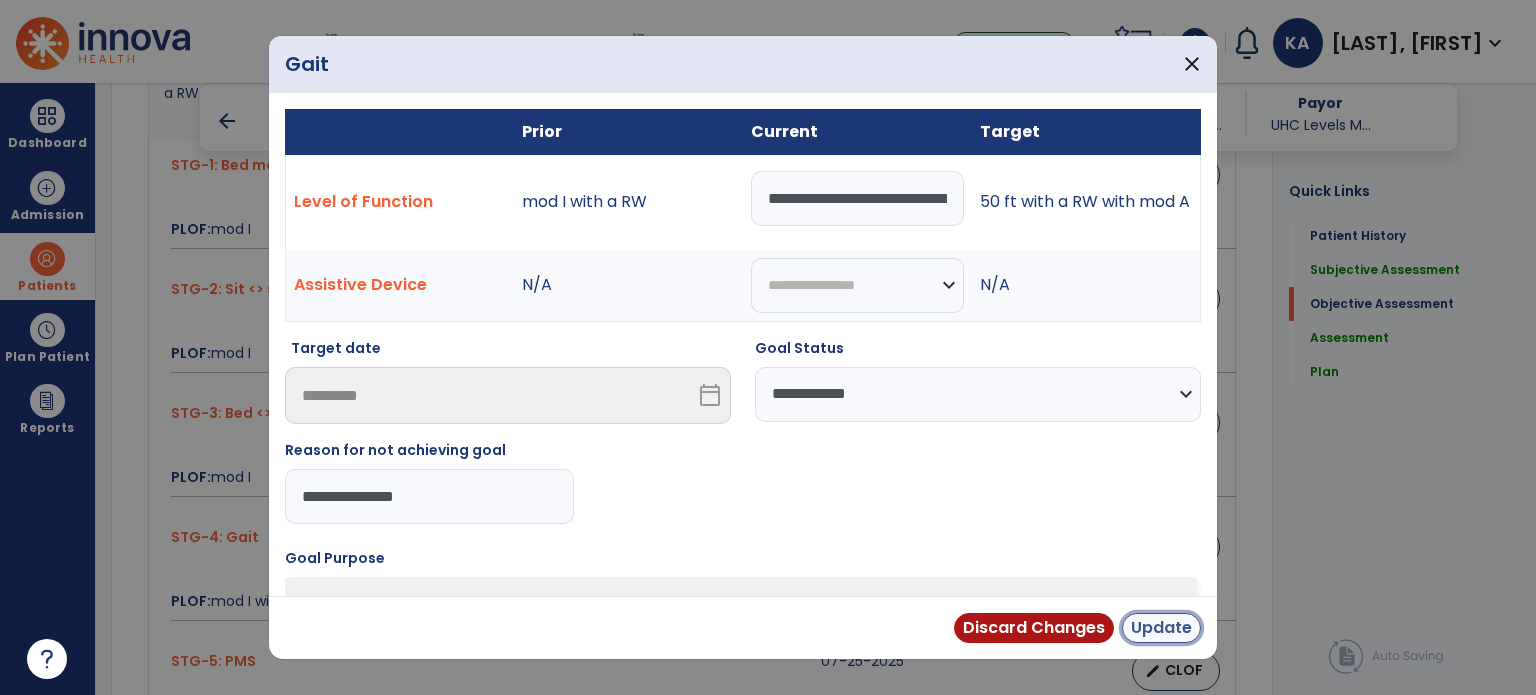 click on "Update" at bounding box center (1161, 628) 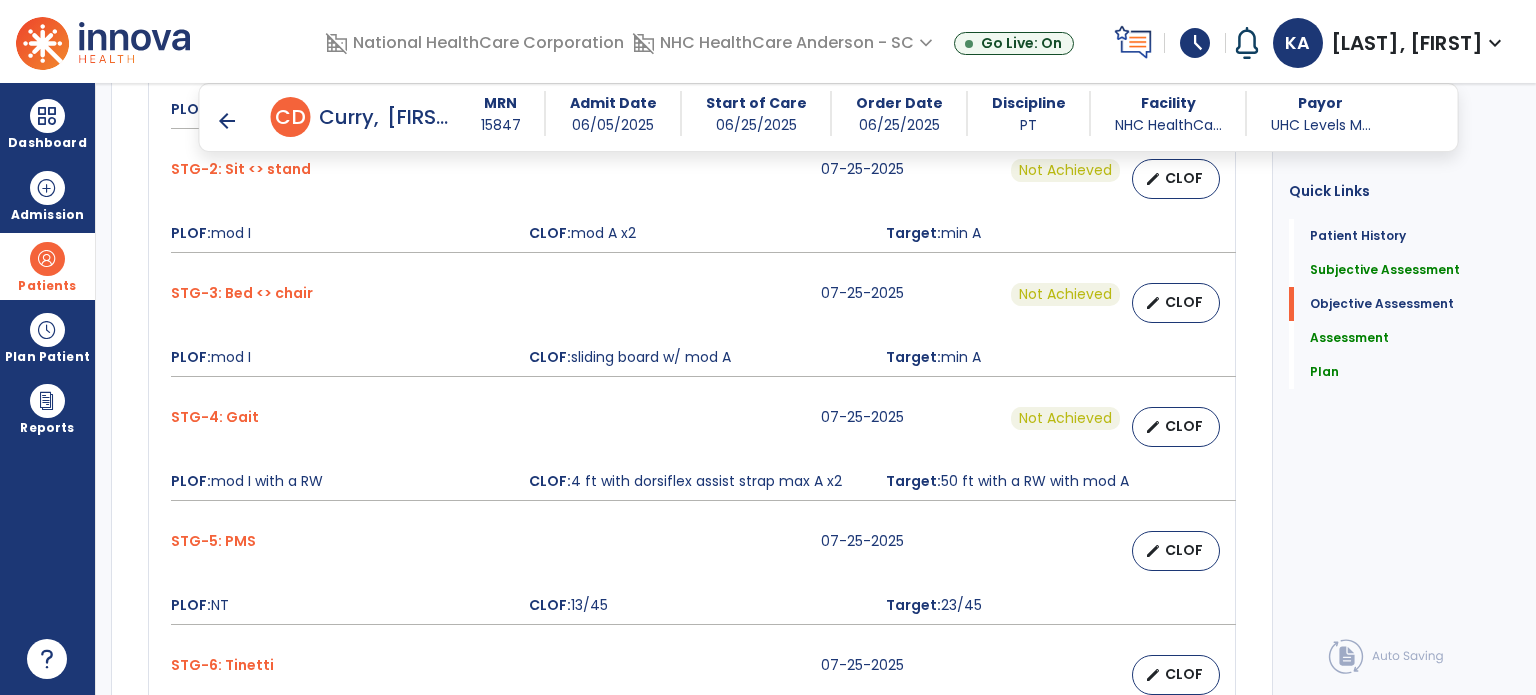 scroll, scrollTop: 1132, scrollLeft: 0, axis: vertical 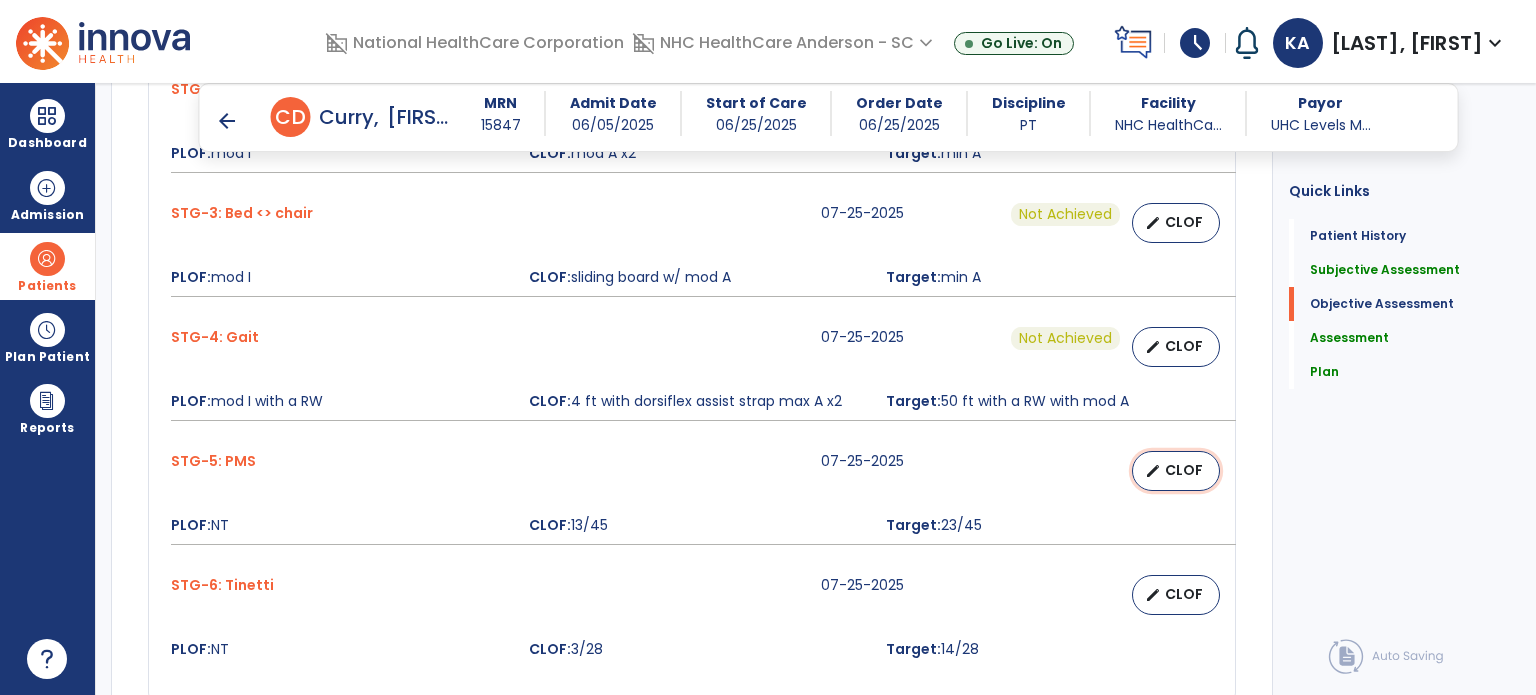 click on "CLOF" at bounding box center [1184, 470] 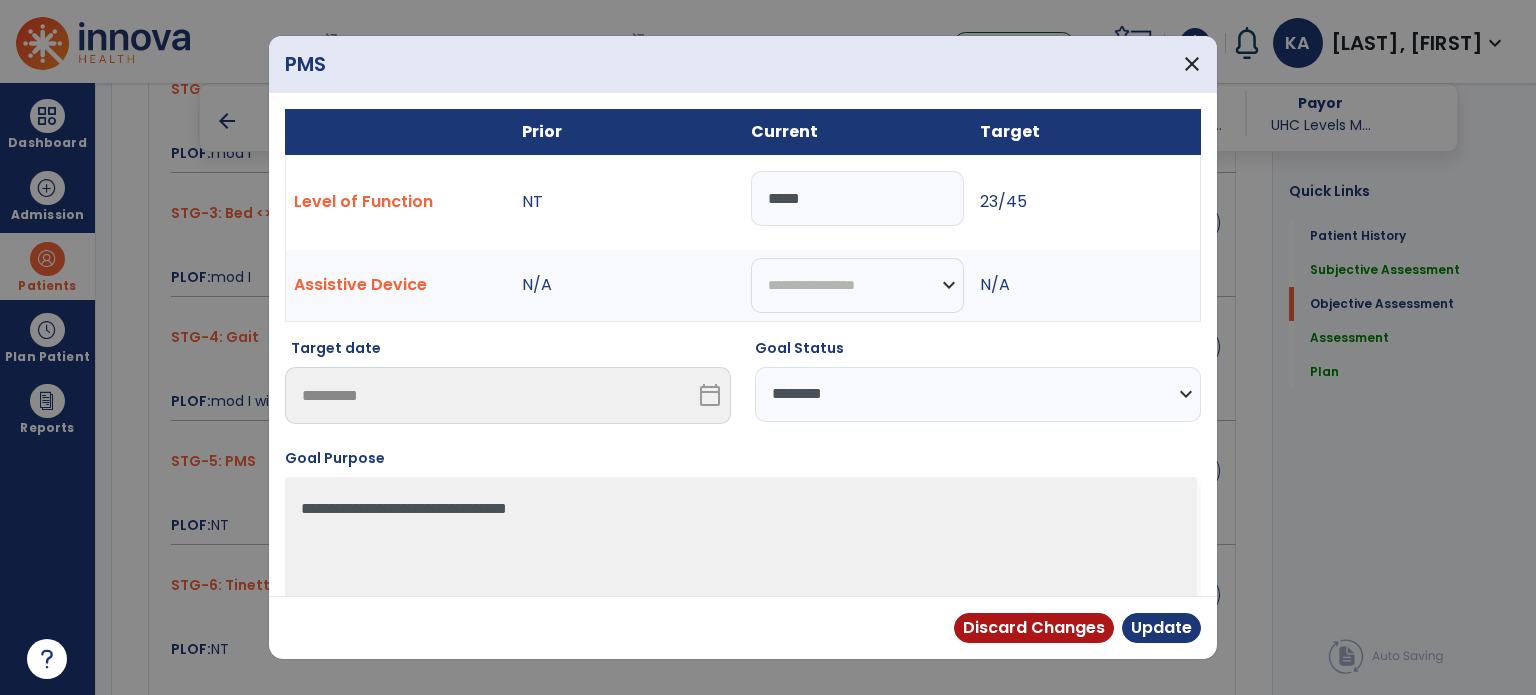 click on "**********" at bounding box center (978, 394) 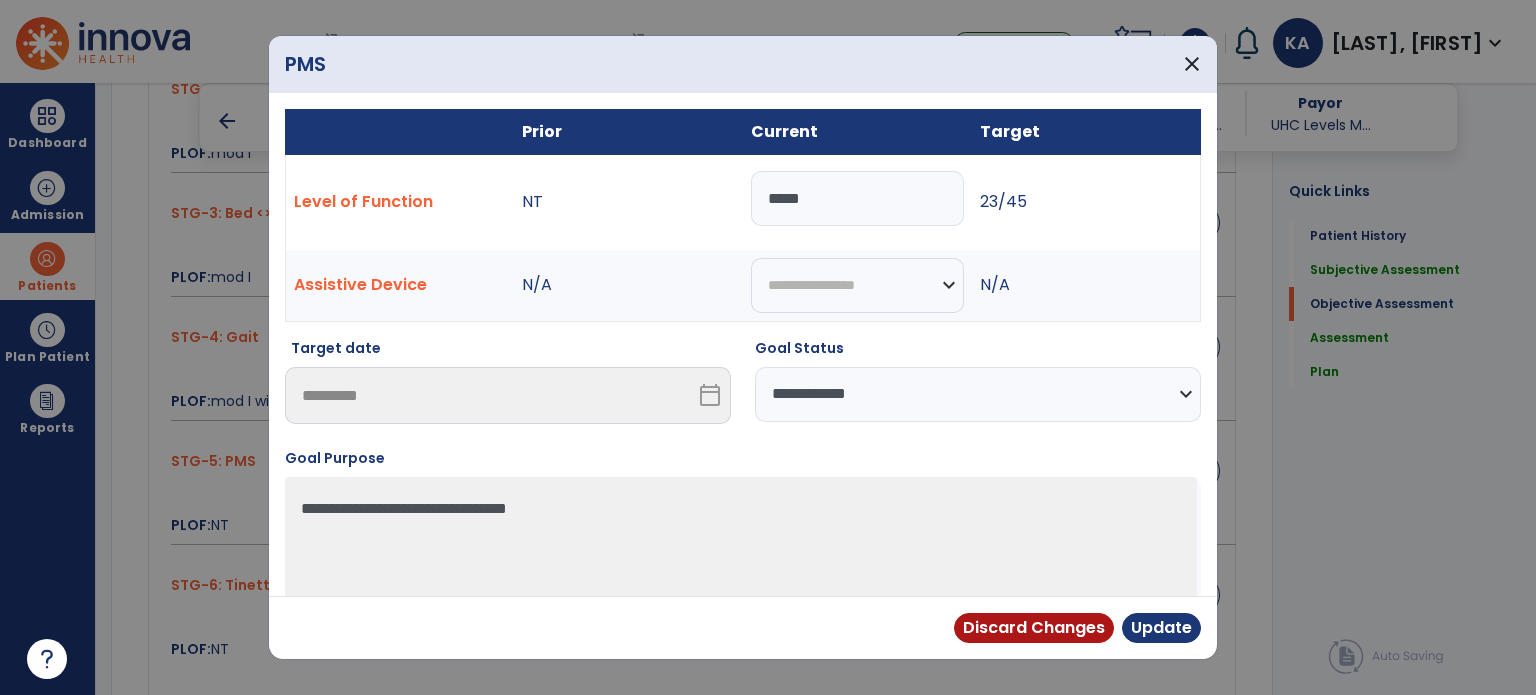click on "**********" at bounding box center (978, 394) 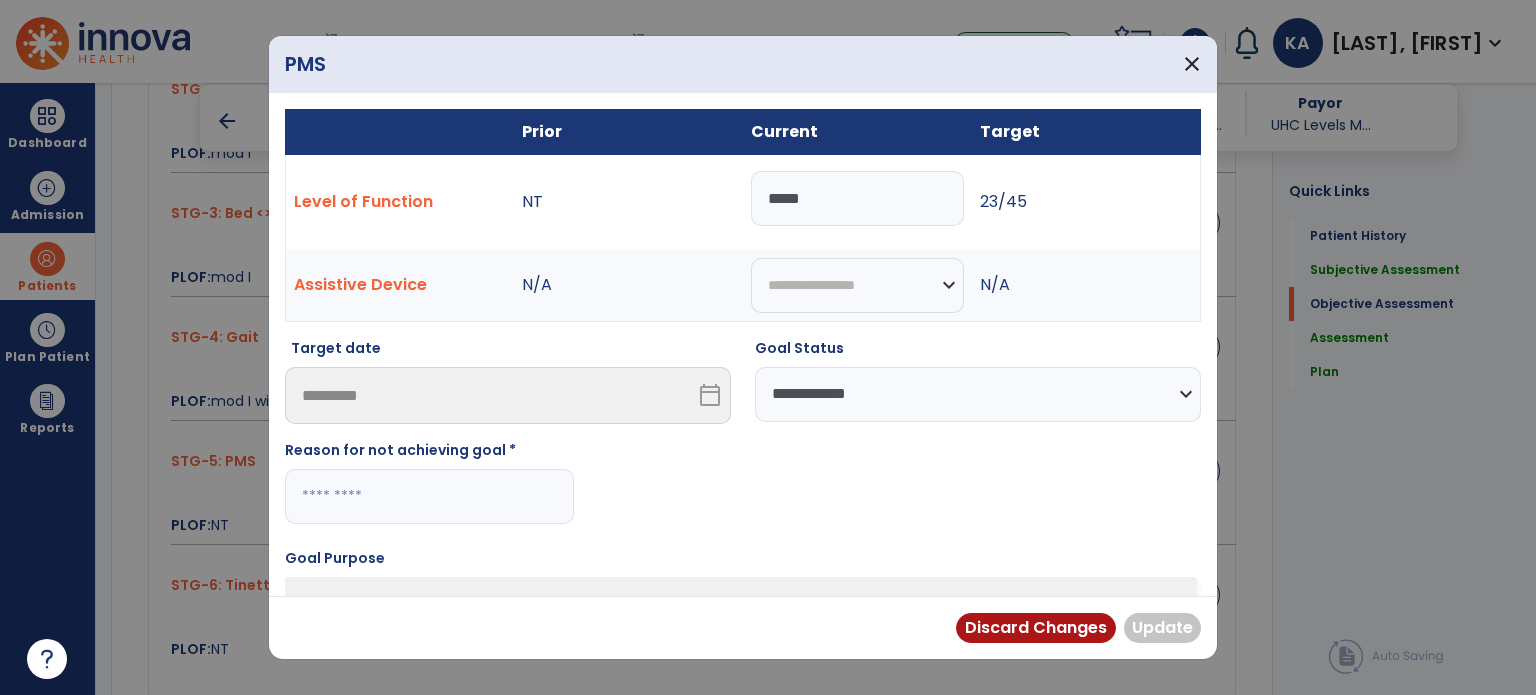 click at bounding box center [429, 496] 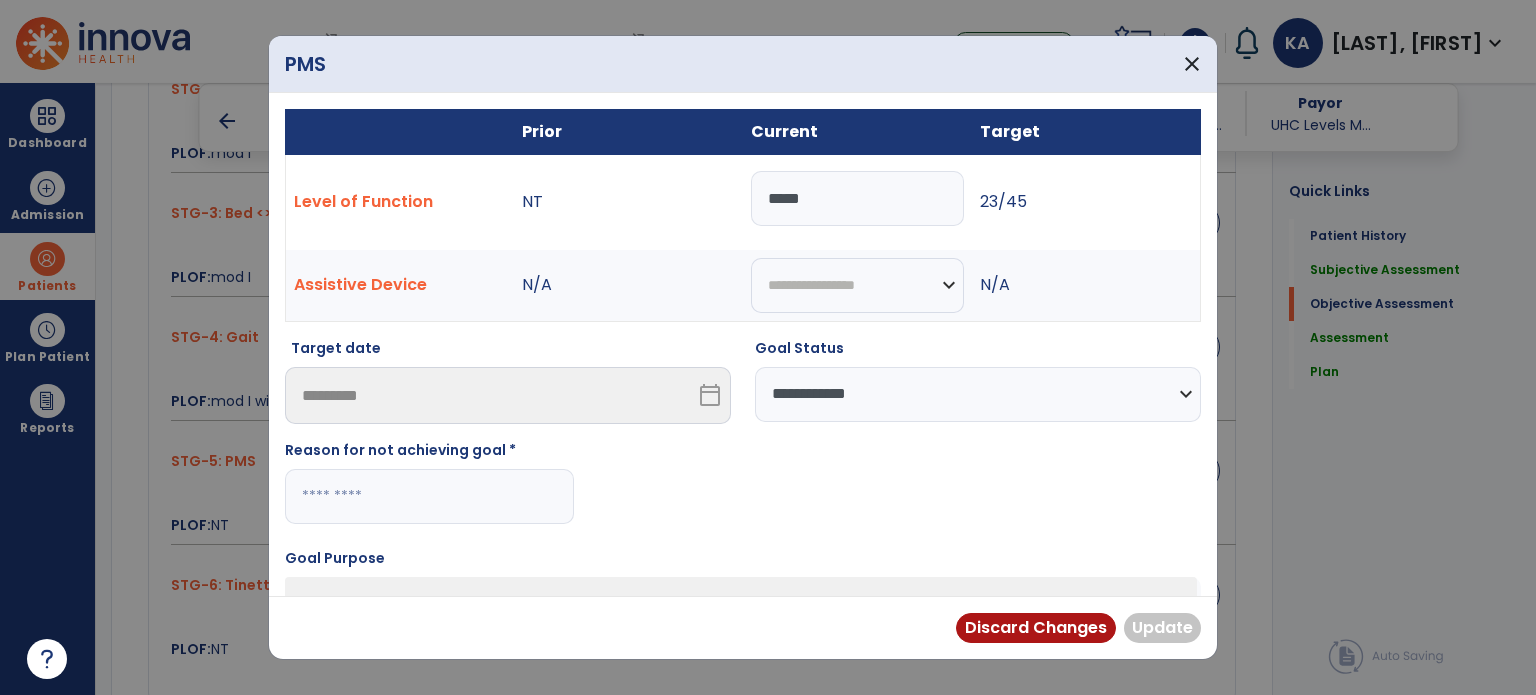 paste on "**********" 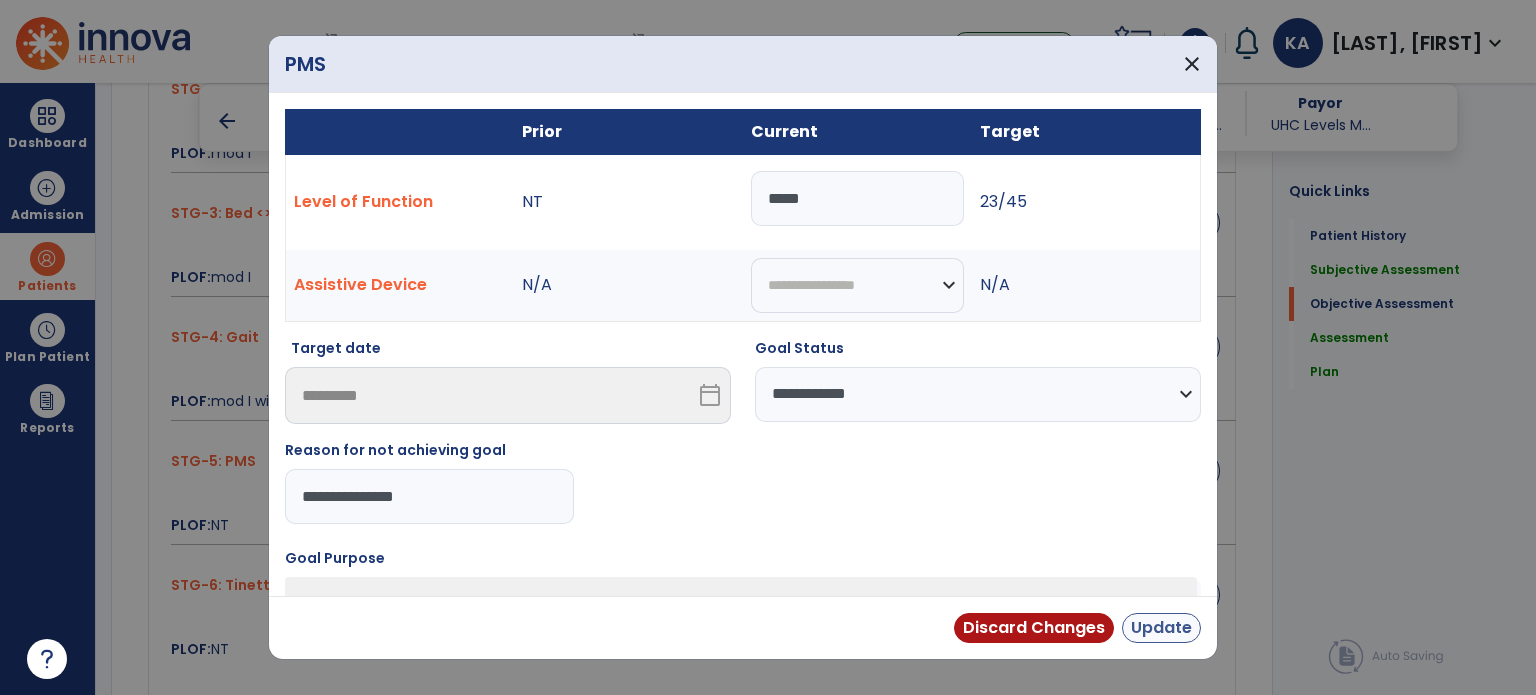 type on "**********" 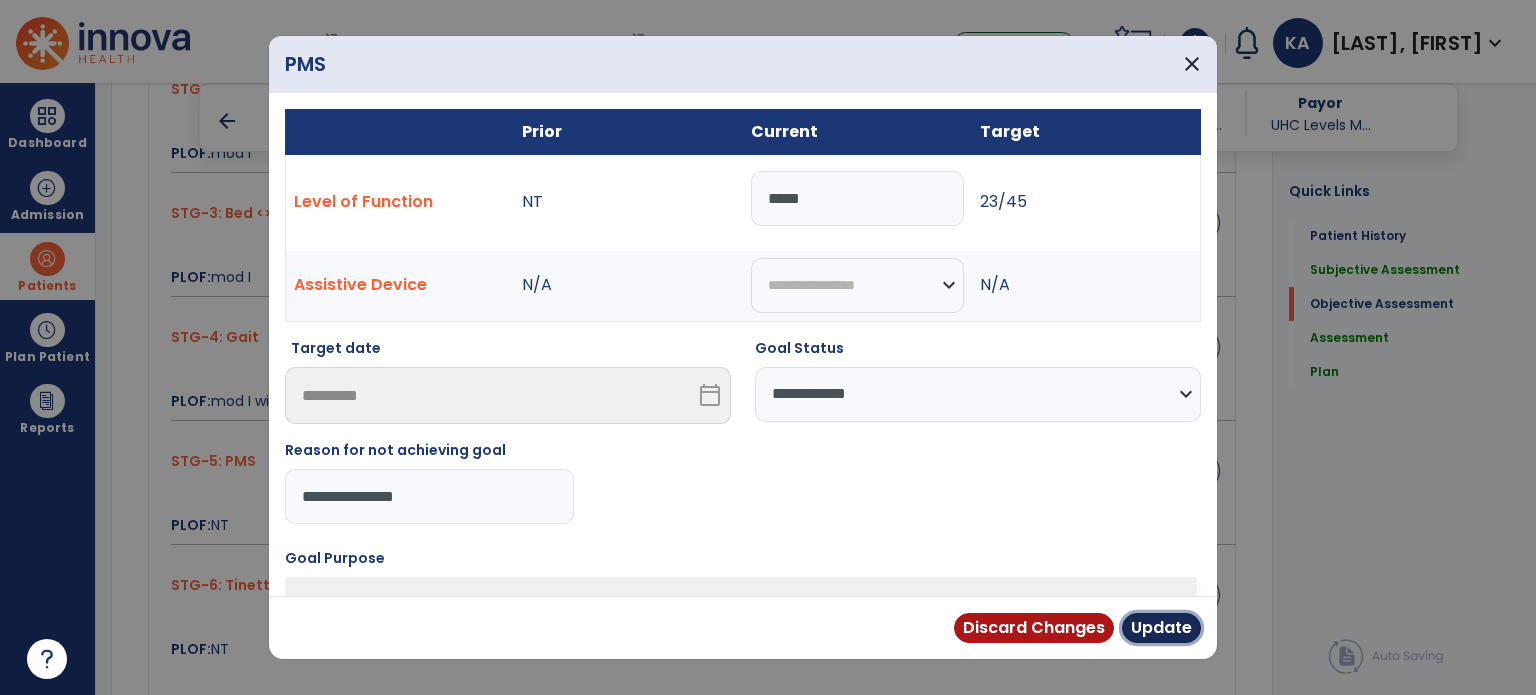 click on "Update" at bounding box center [1161, 628] 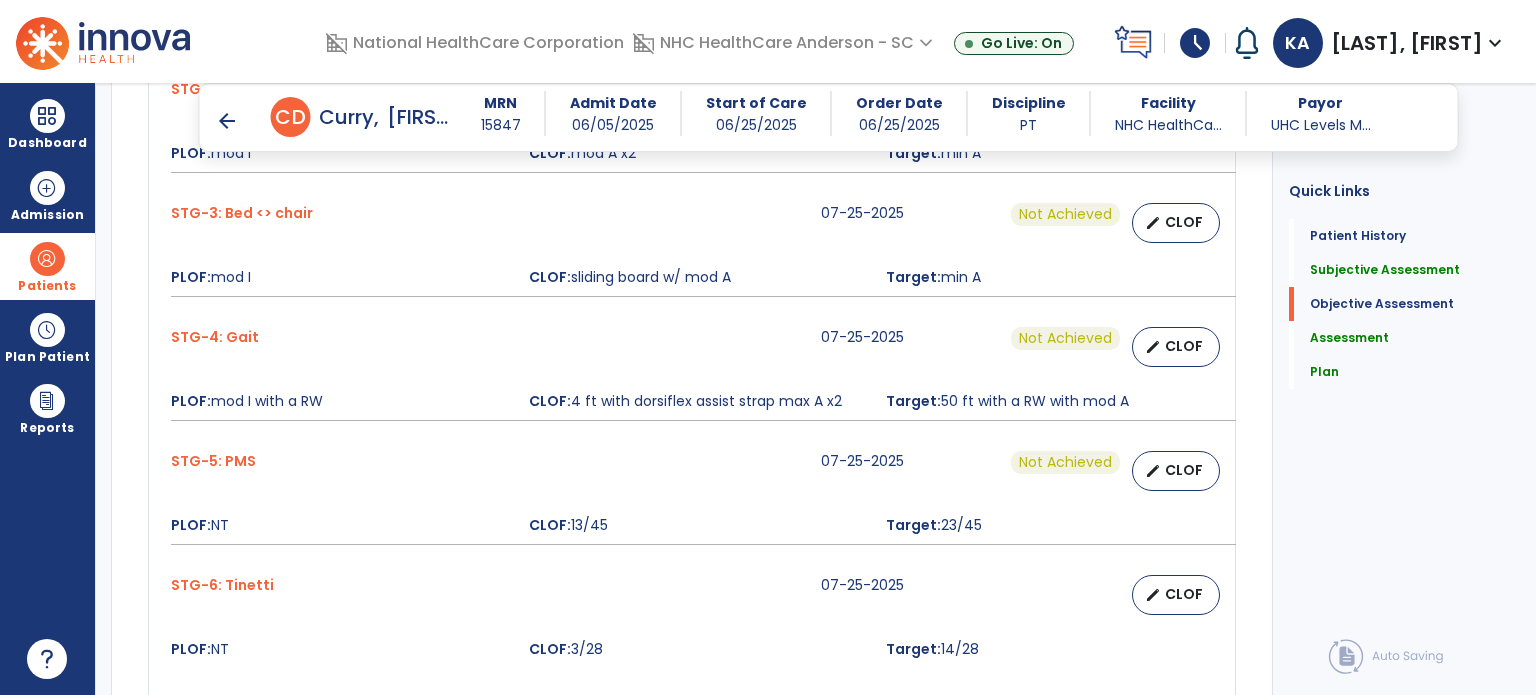 scroll, scrollTop: 1432, scrollLeft: 0, axis: vertical 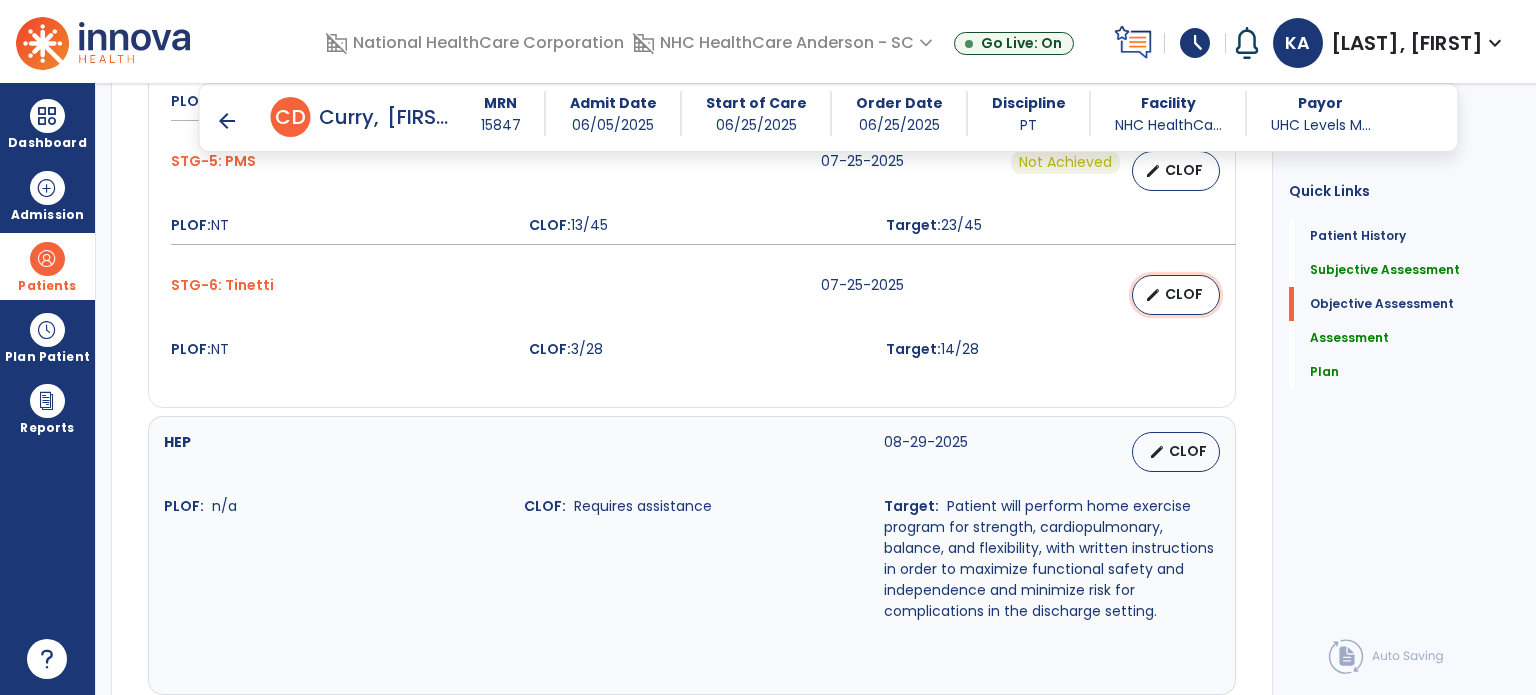 click on "edit" at bounding box center (1153, 295) 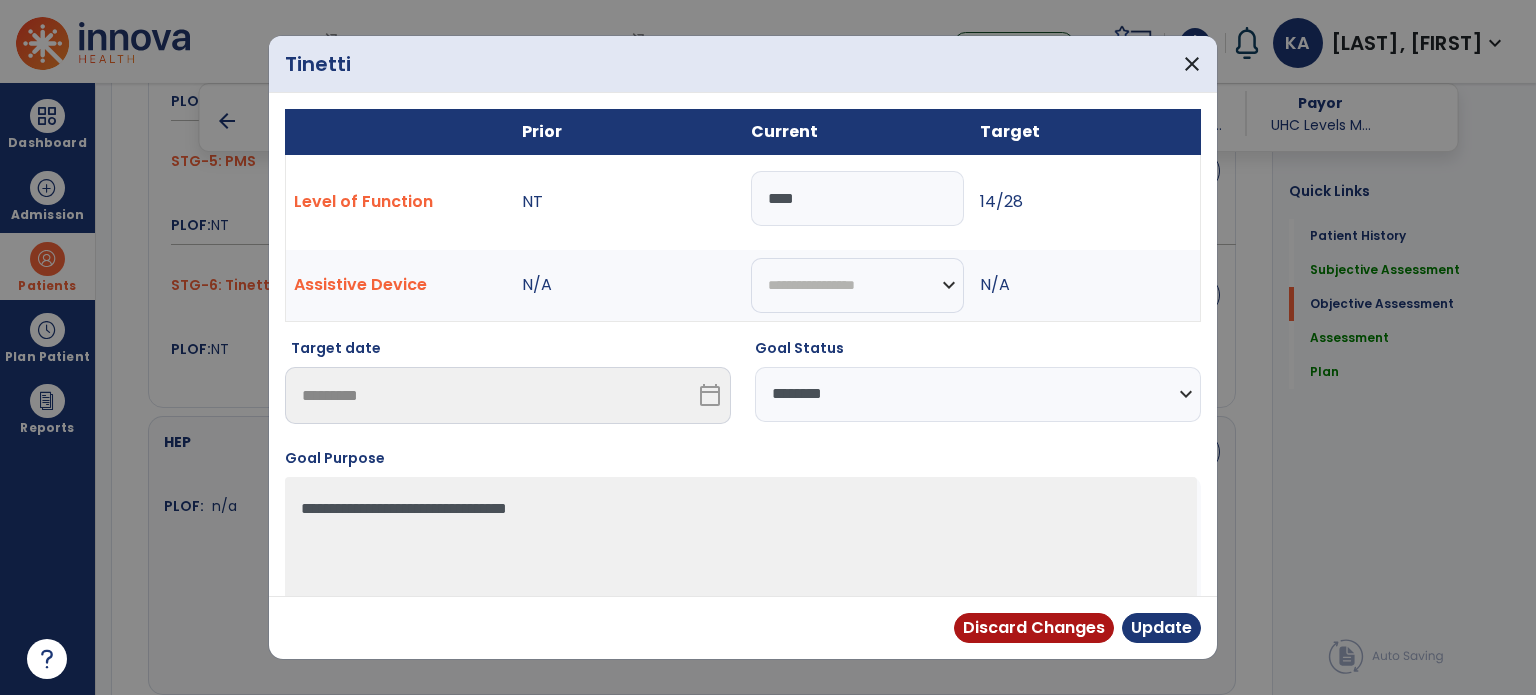 click on "**********" at bounding box center (978, 394) 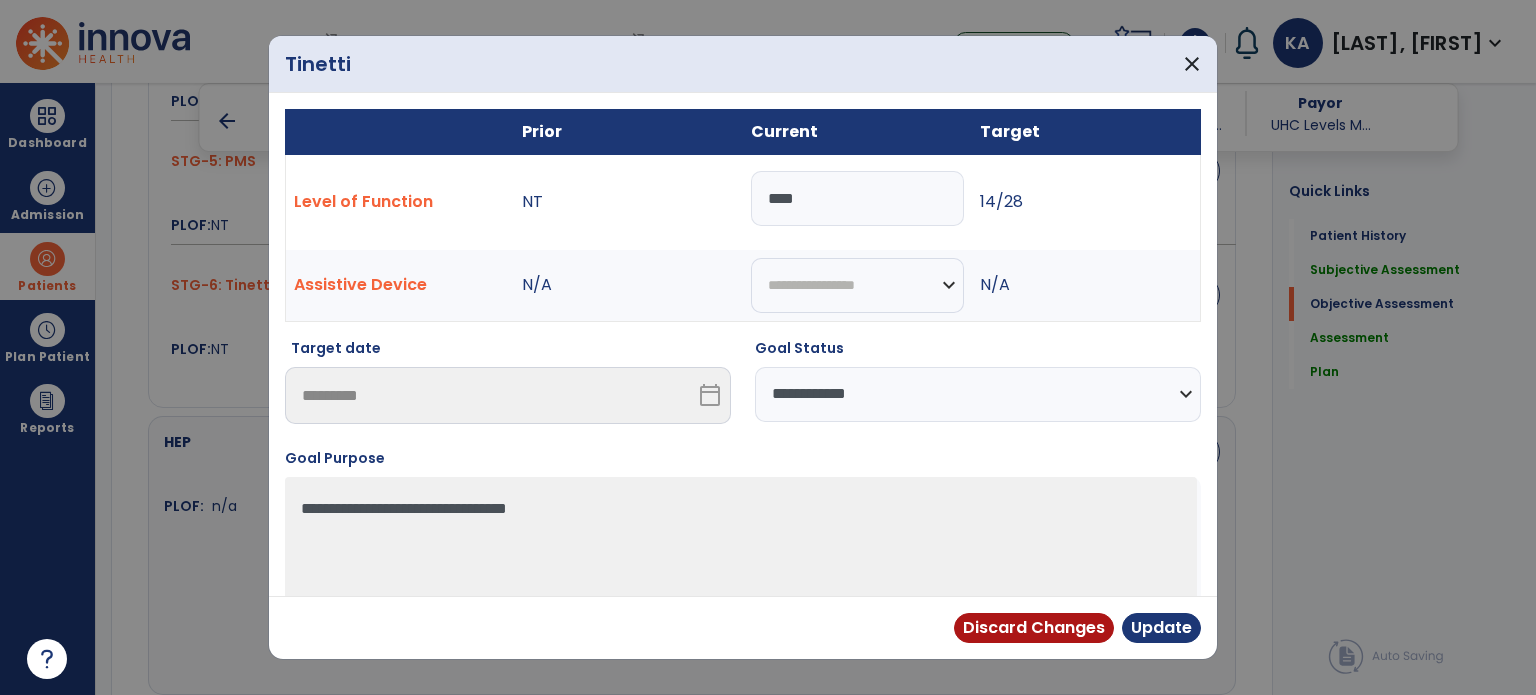 click on "**********" at bounding box center [978, 394] 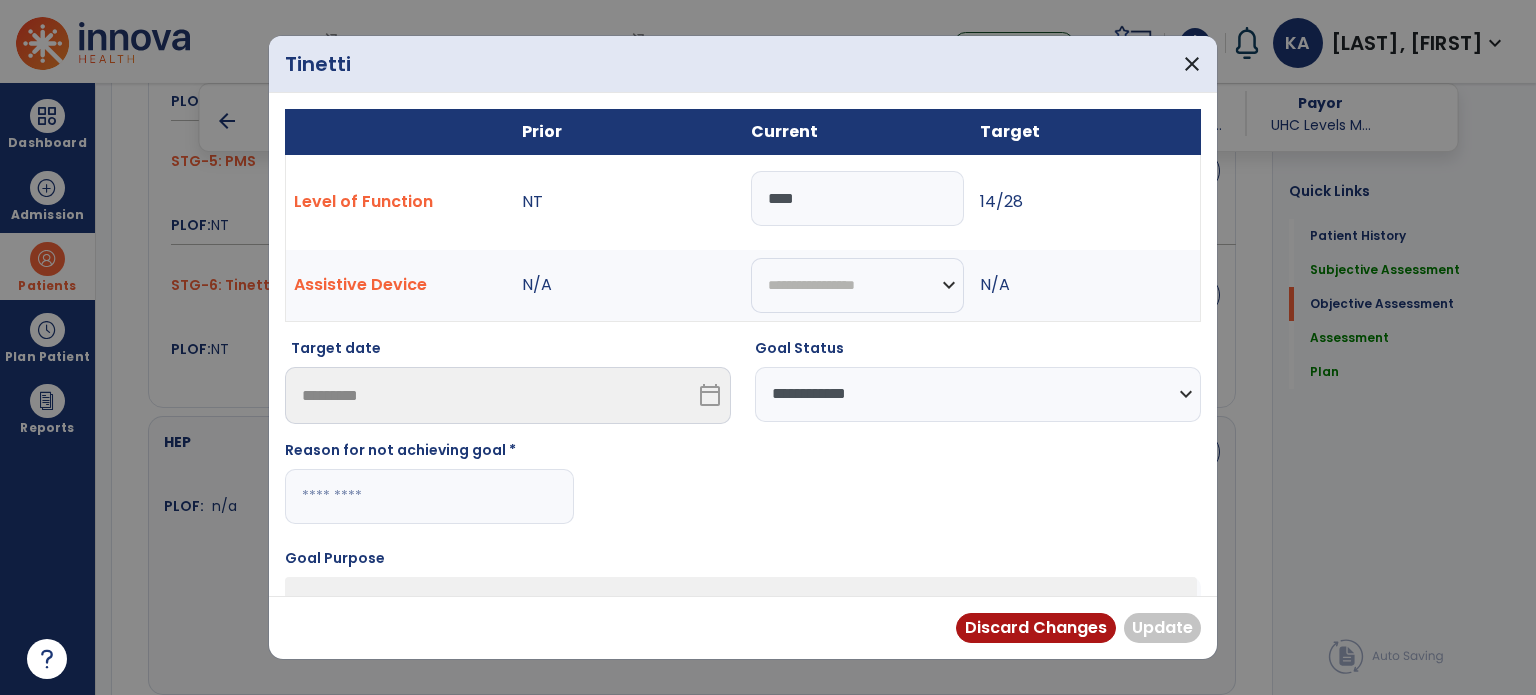 click at bounding box center [429, 496] 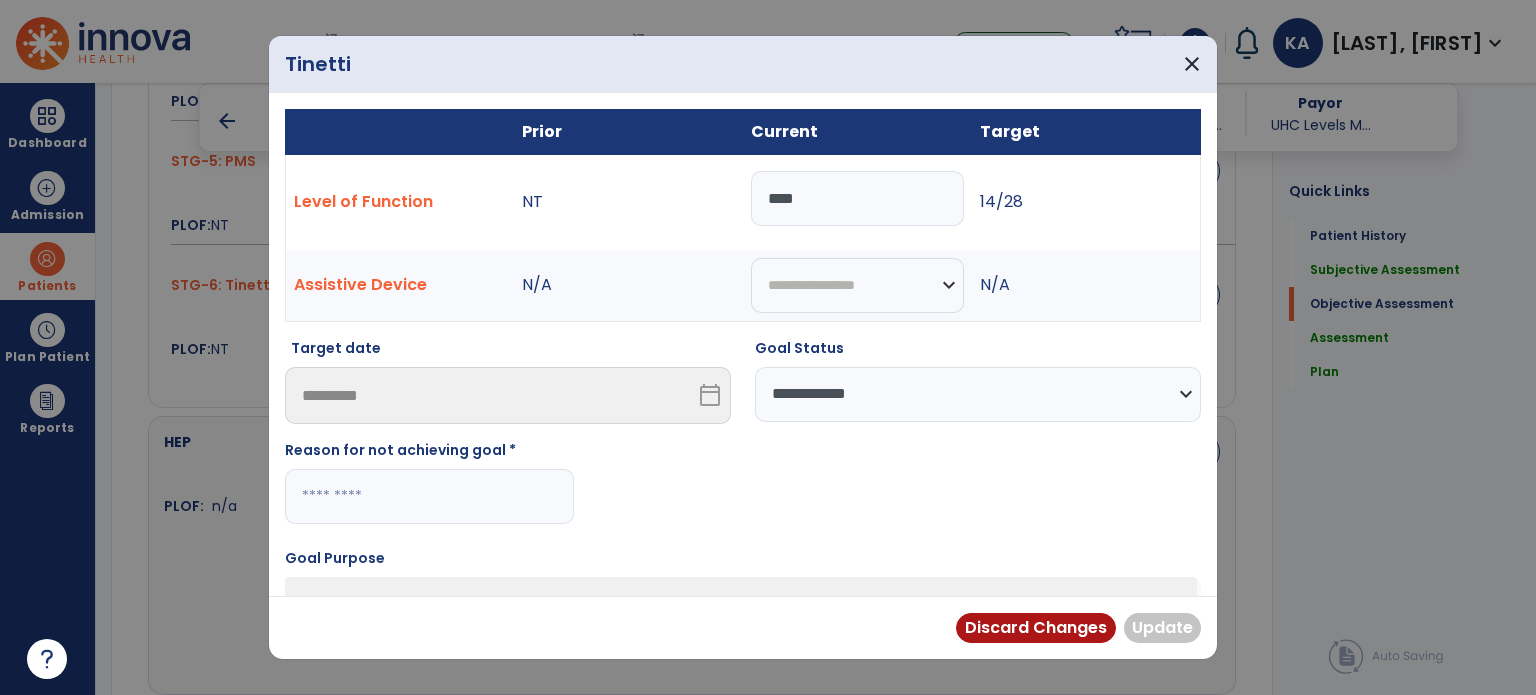 paste on "**********" 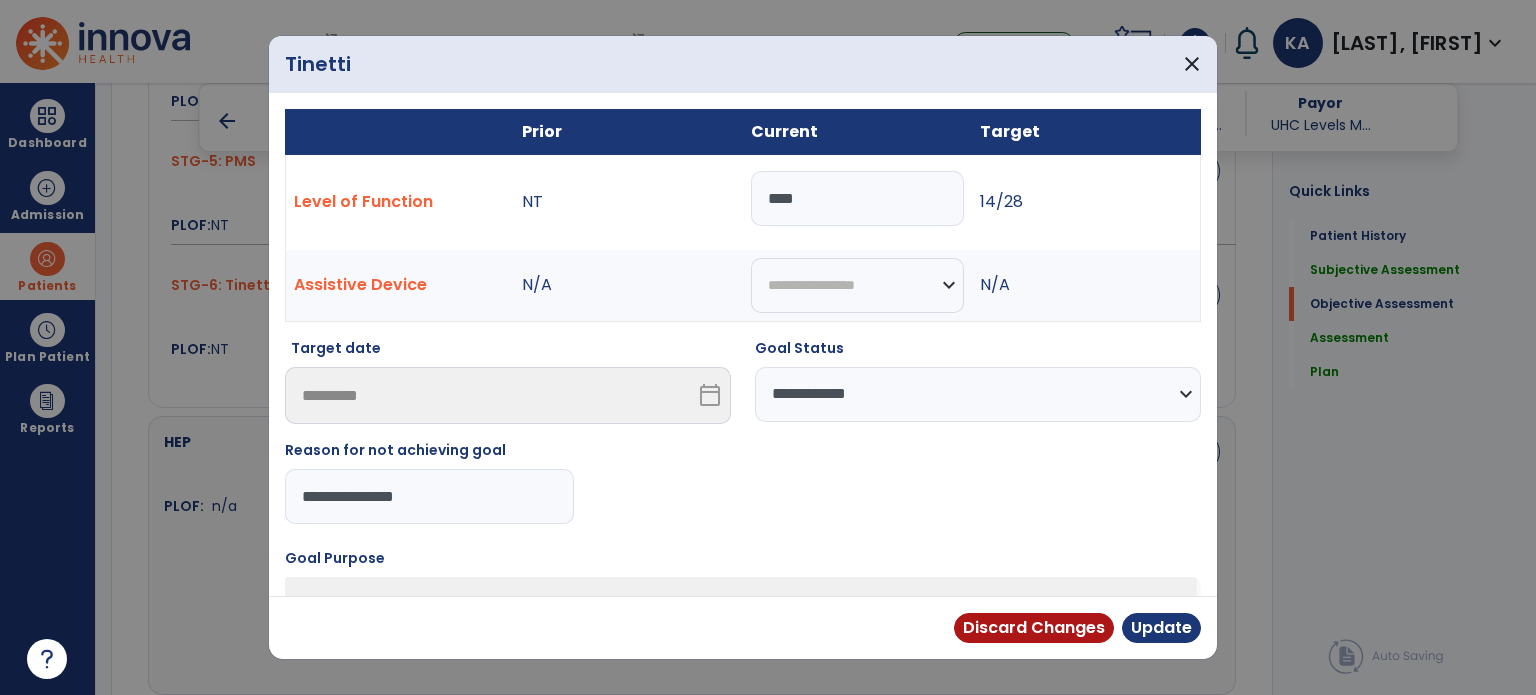 type on "**********" 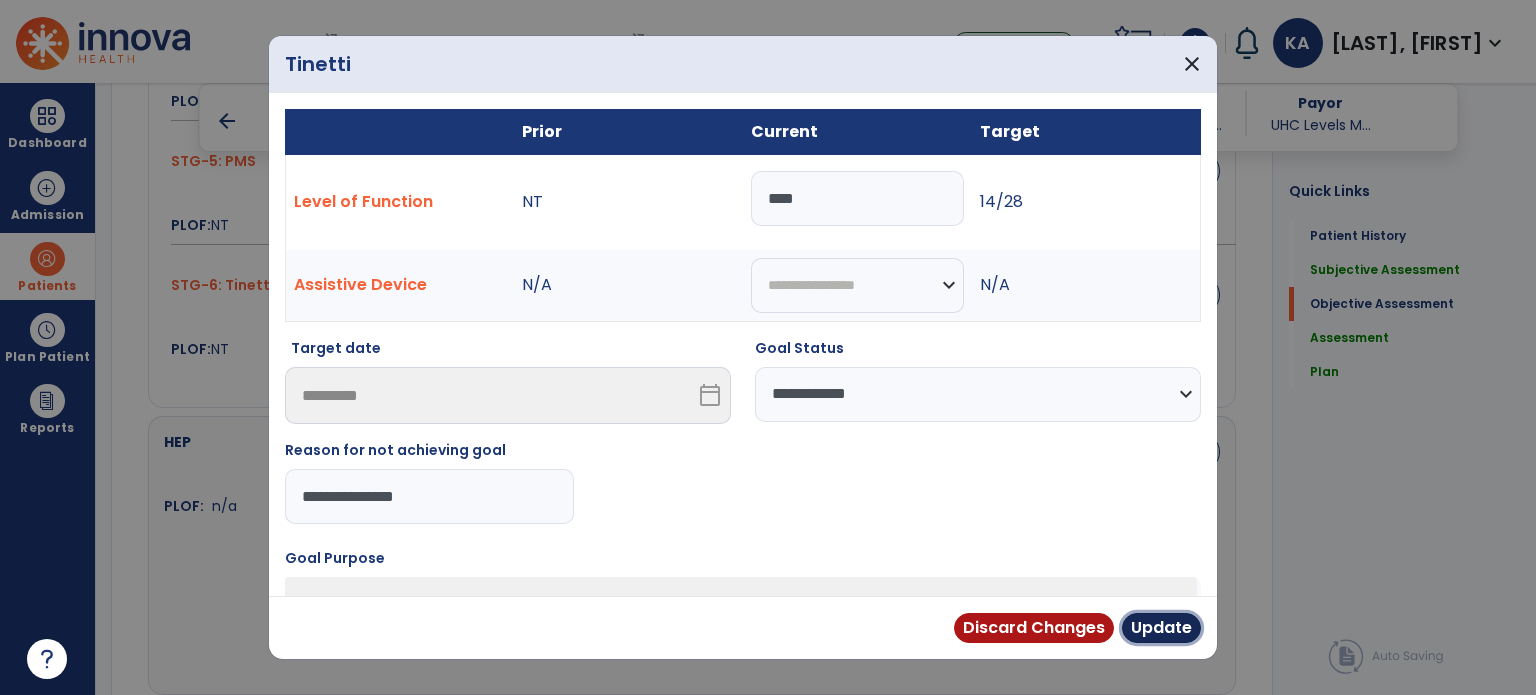 click on "Update" at bounding box center (1161, 628) 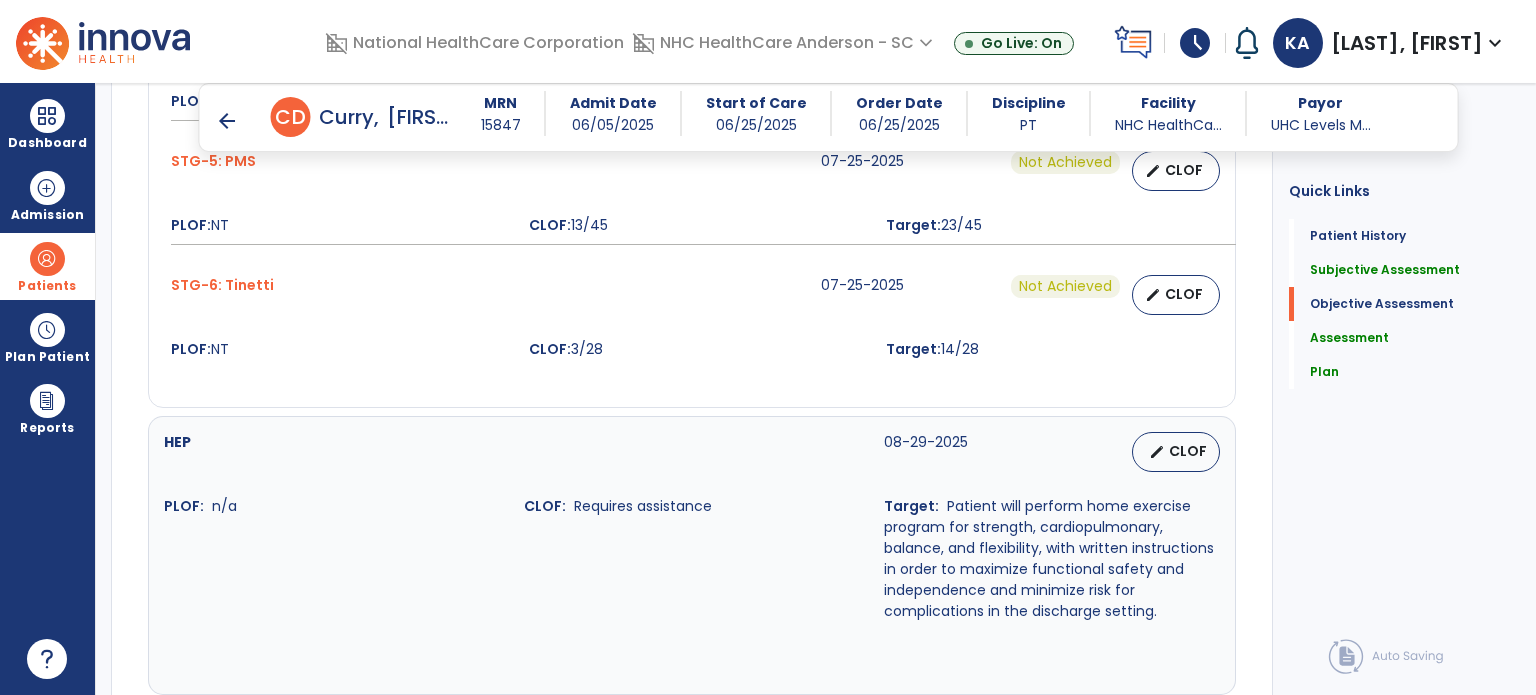 click on "HEP [DATE] edit CLOF PLOF: n/a CLOF: Requires assistance Target: Patient will perform home exercise program for strength, cardiopulmonary, balance, and flexibility, with written instructions in order to maximize functional safety and independence and minimize risk for complications in the discharge setting." at bounding box center [692, 527] 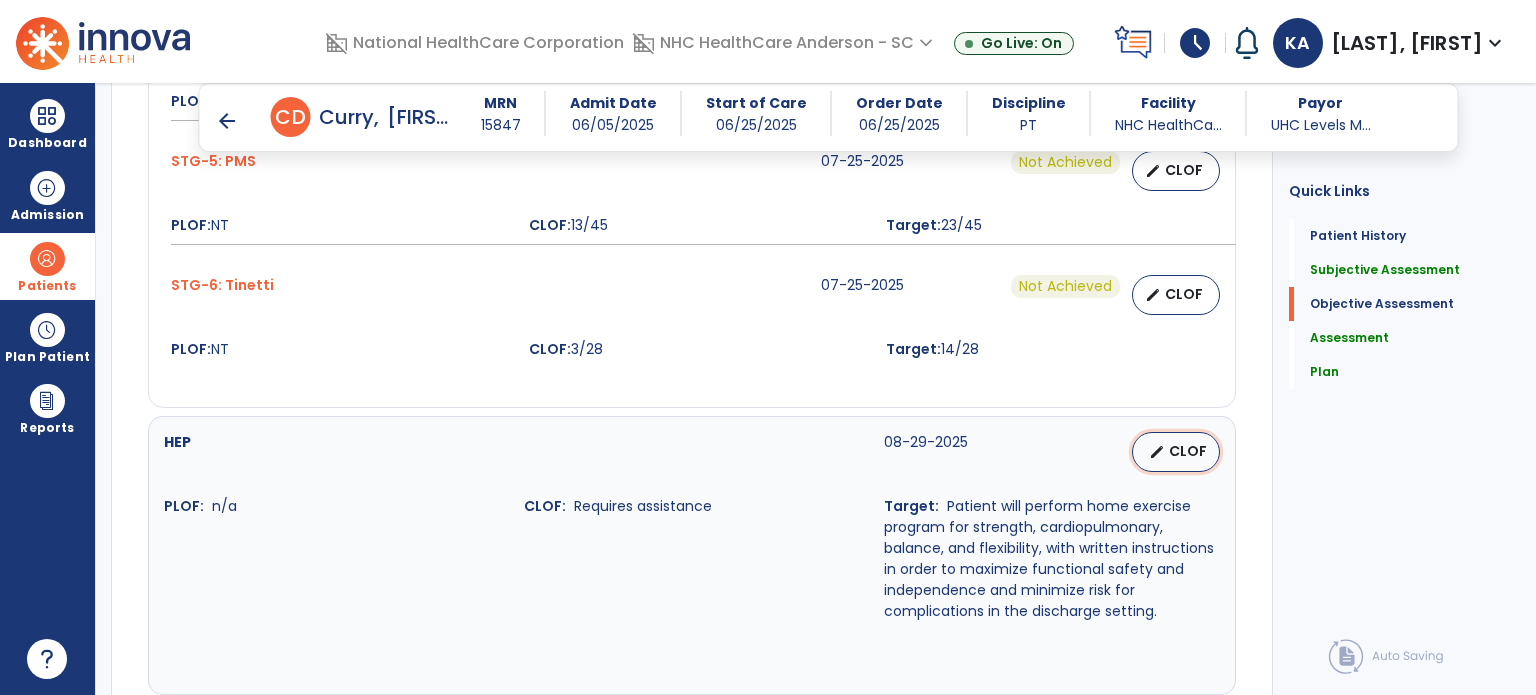 click on "CLOF" at bounding box center (1188, 451) 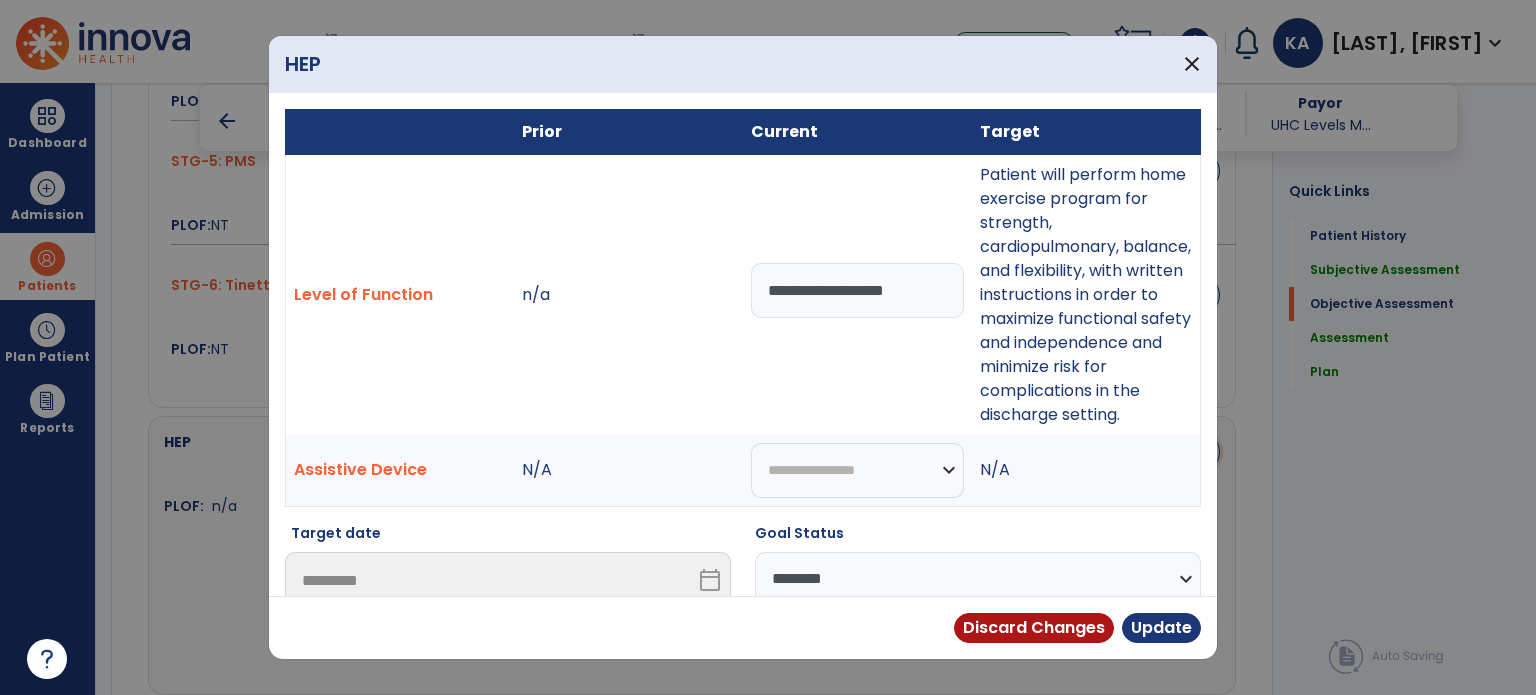 scroll, scrollTop: 250, scrollLeft: 0, axis: vertical 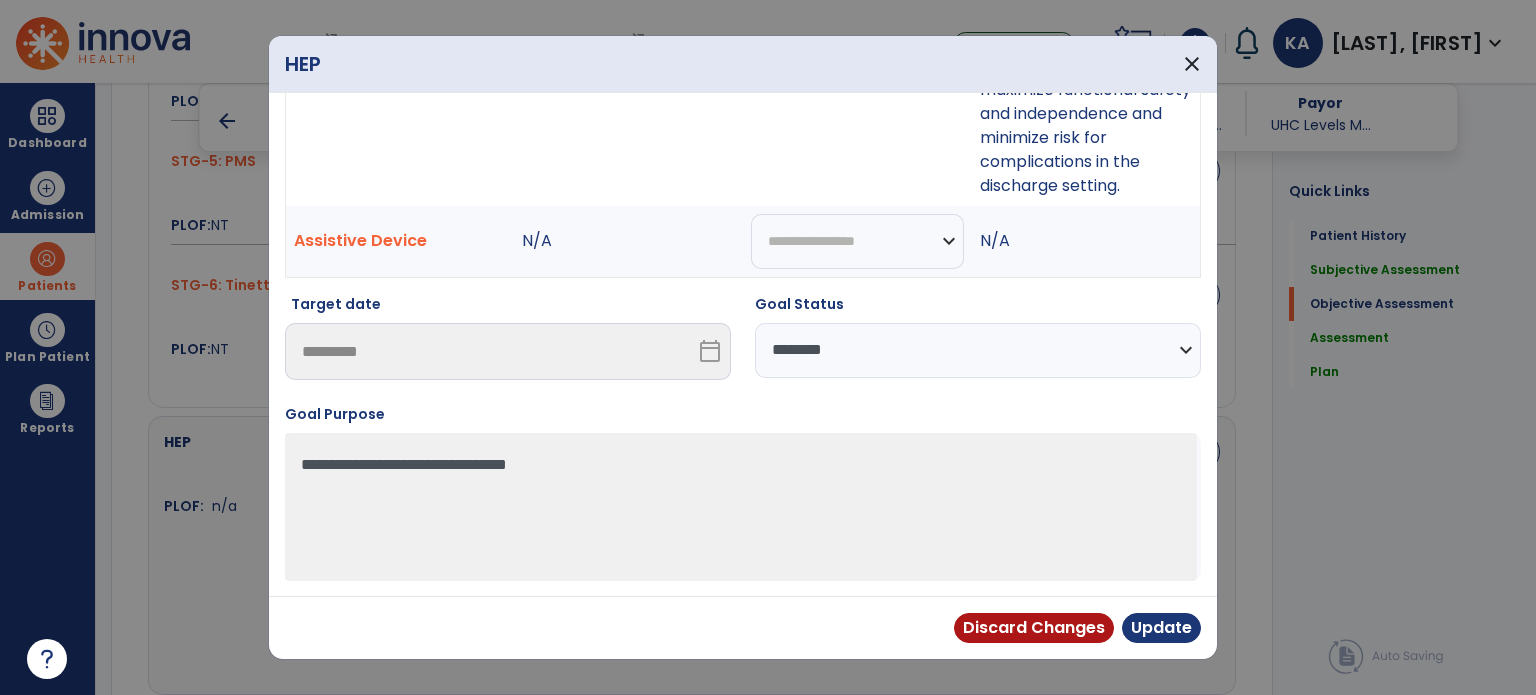 click on "**********" at bounding box center [978, 350] 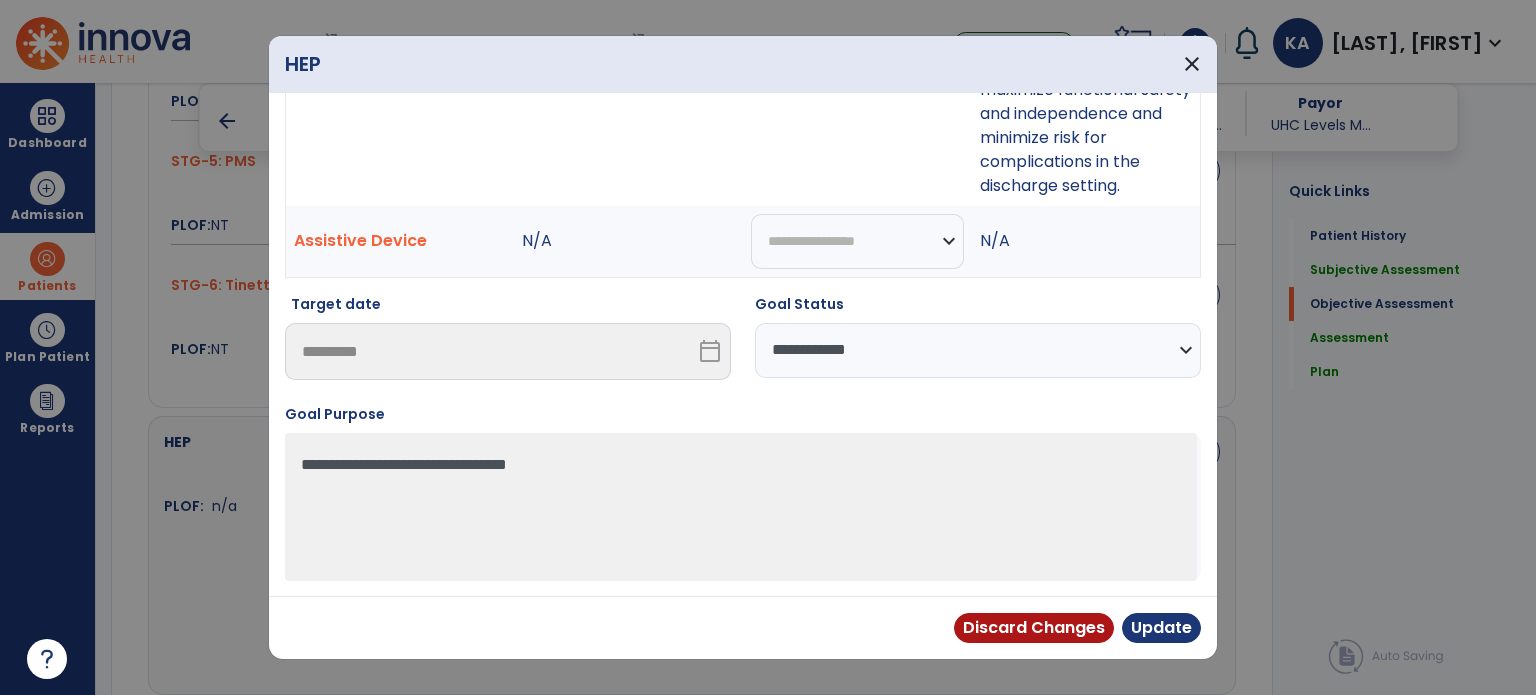 click on "**********" at bounding box center [978, 350] 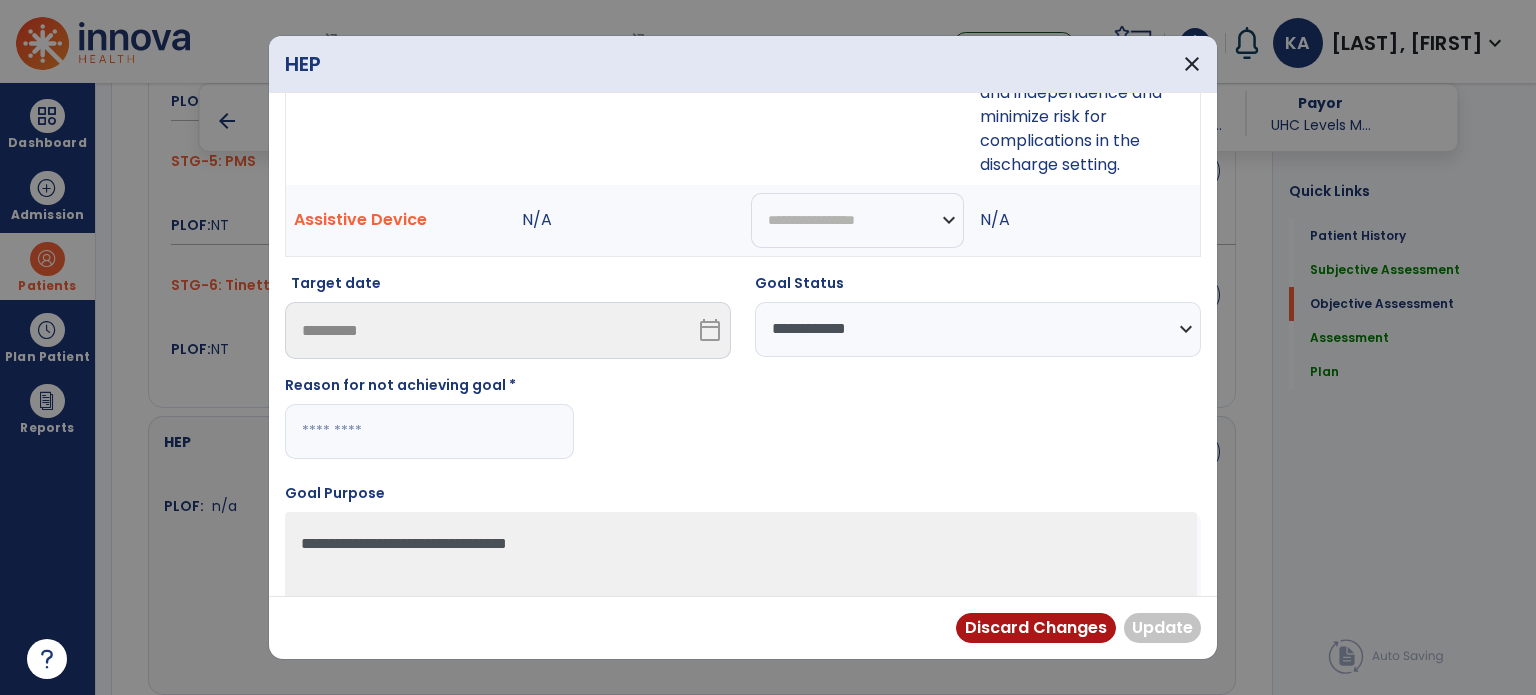 click at bounding box center [429, 431] 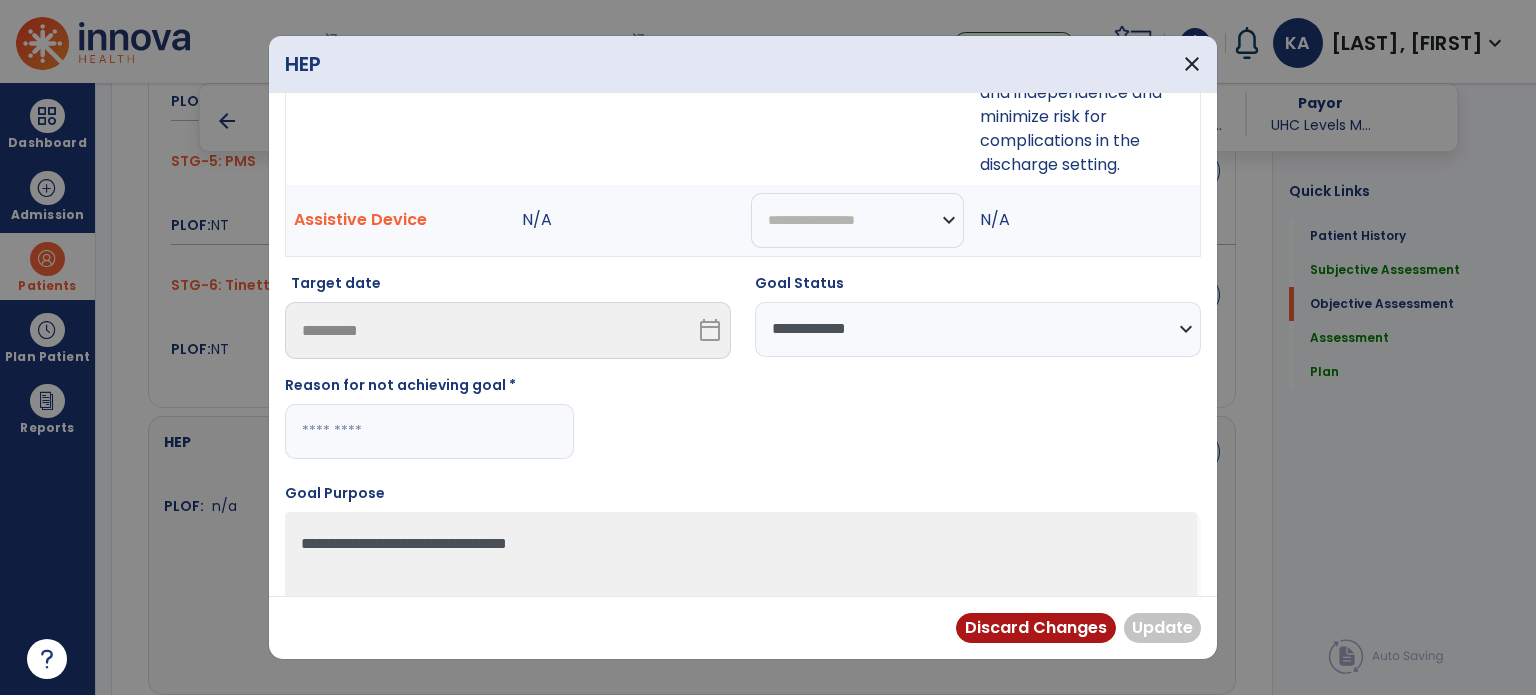 paste on "**********" 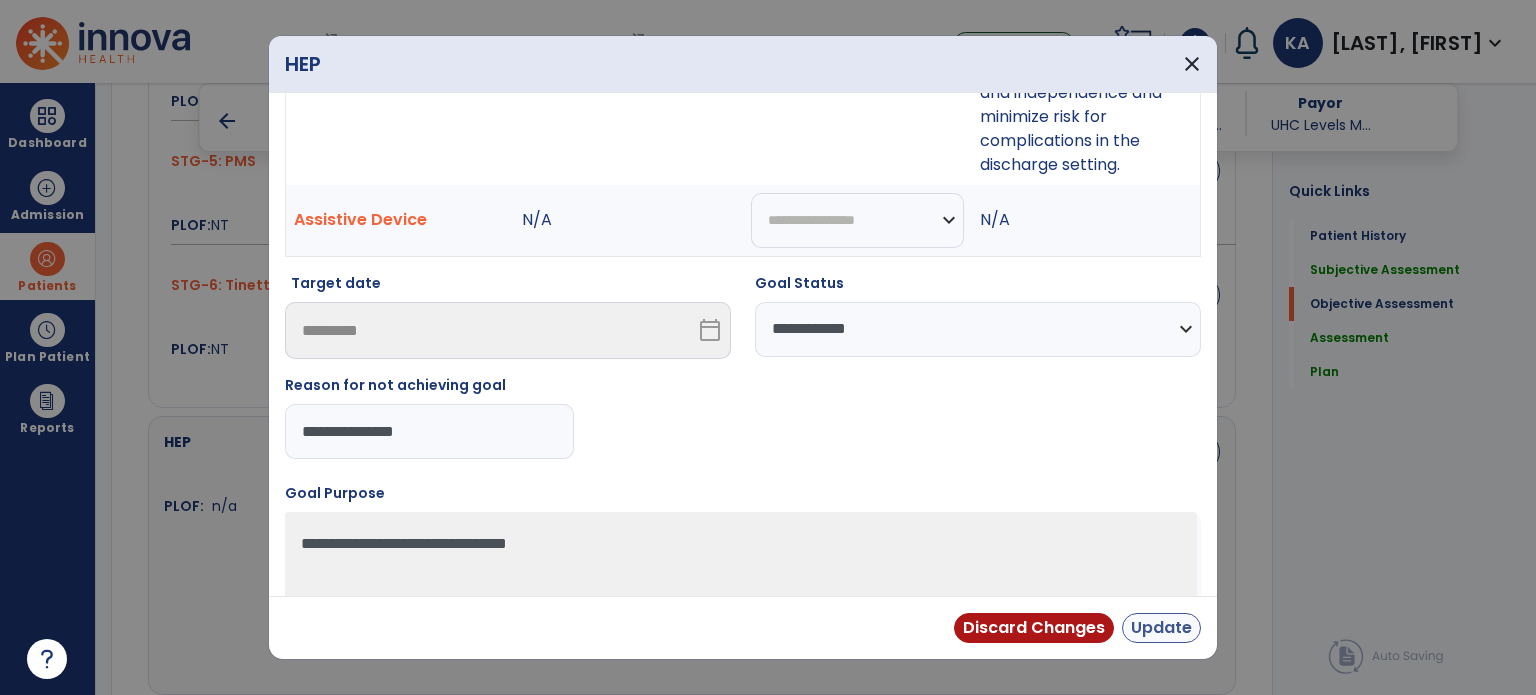 type on "**********" 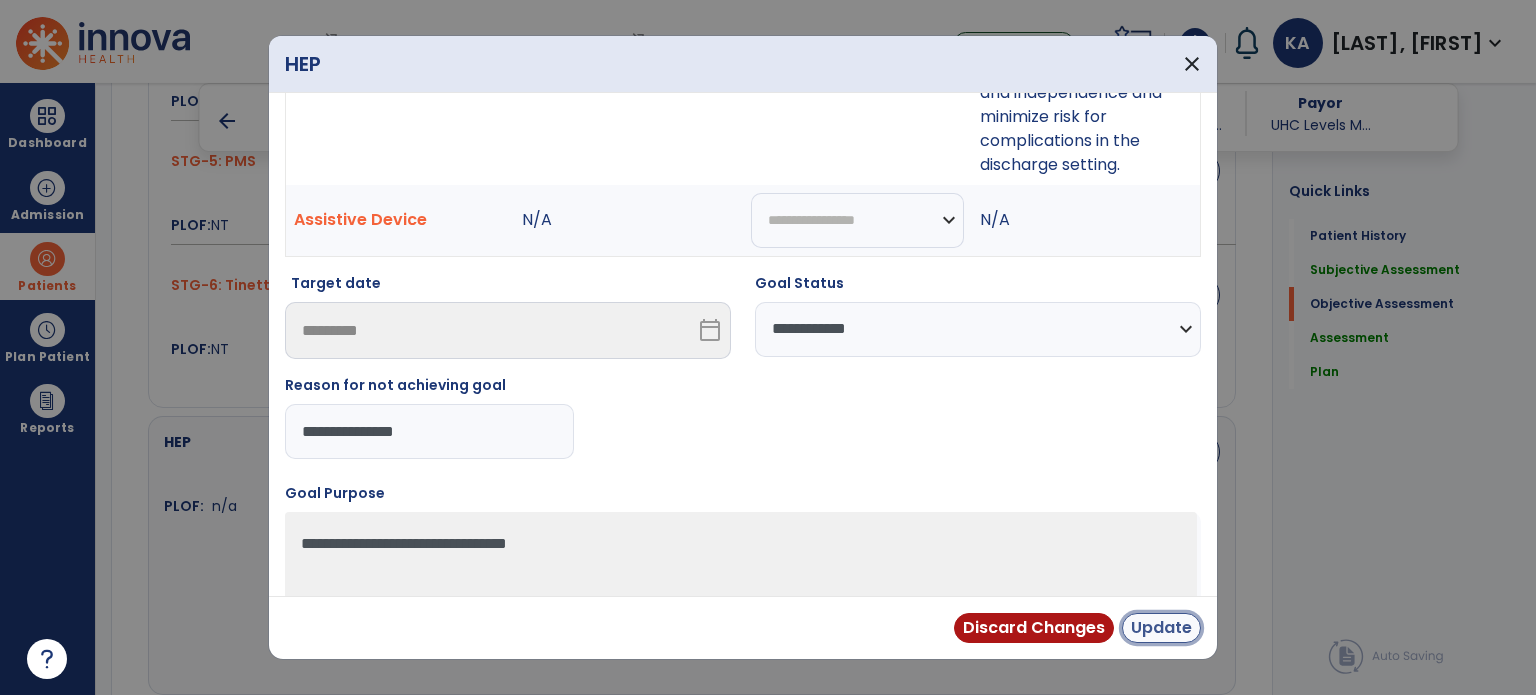click on "Update" at bounding box center [1161, 628] 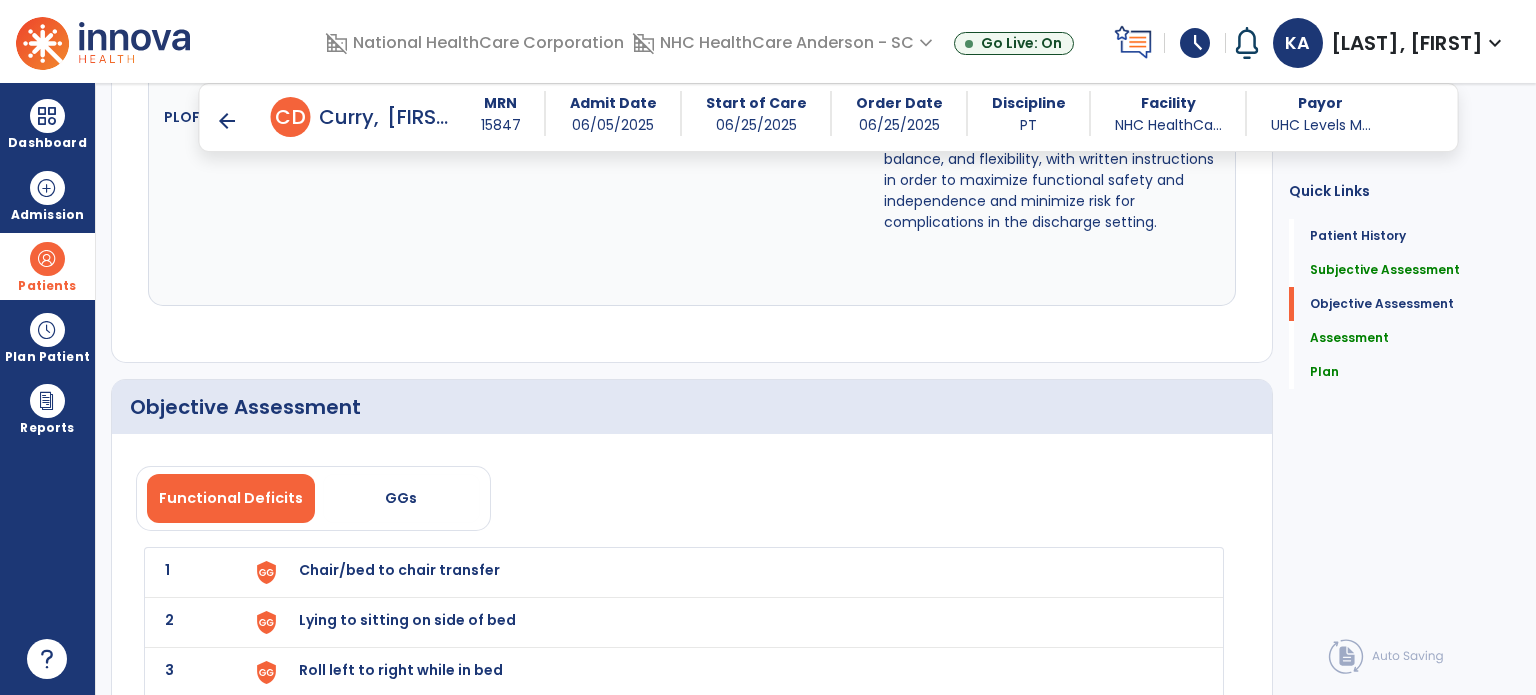 scroll, scrollTop: 1832, scrollLeft: 0, axis: vertical 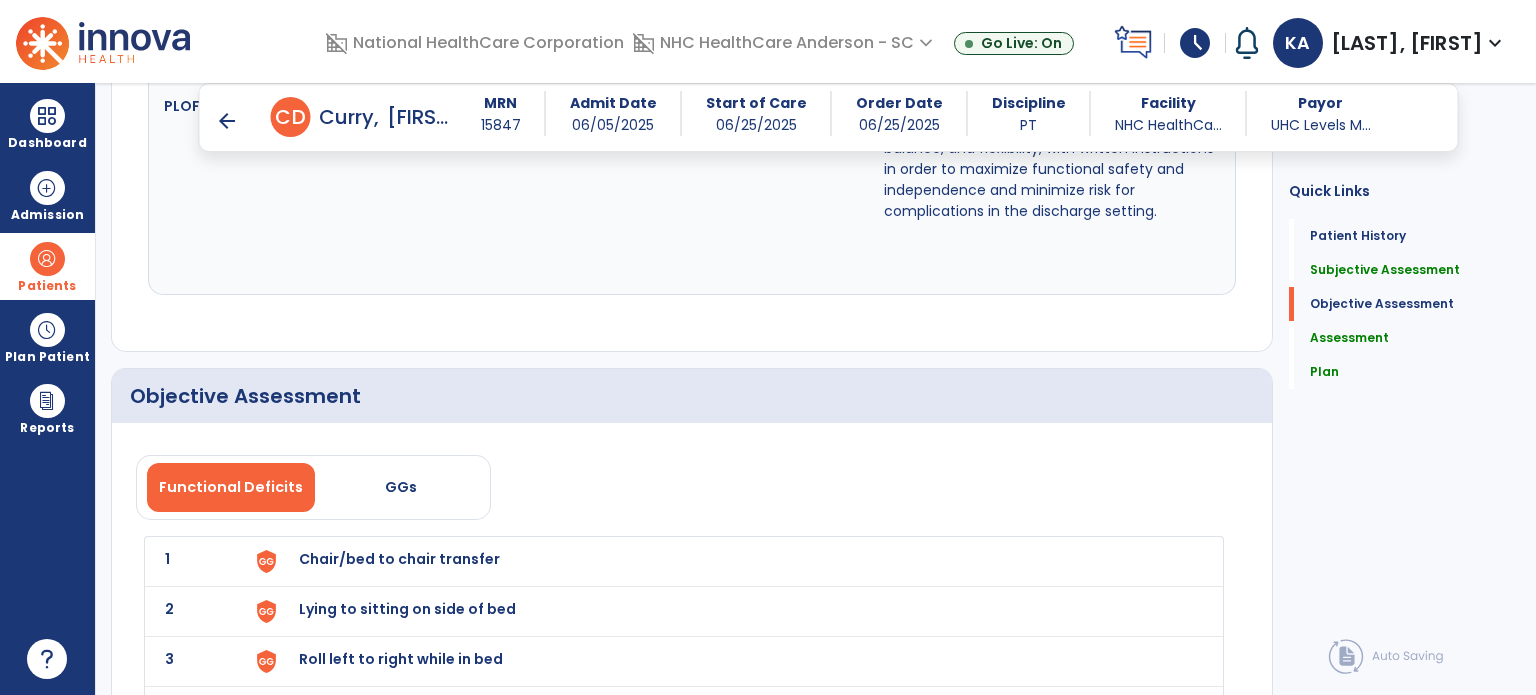 click on "Chair/bed to chair transfer" at bounding box center (728, 561) 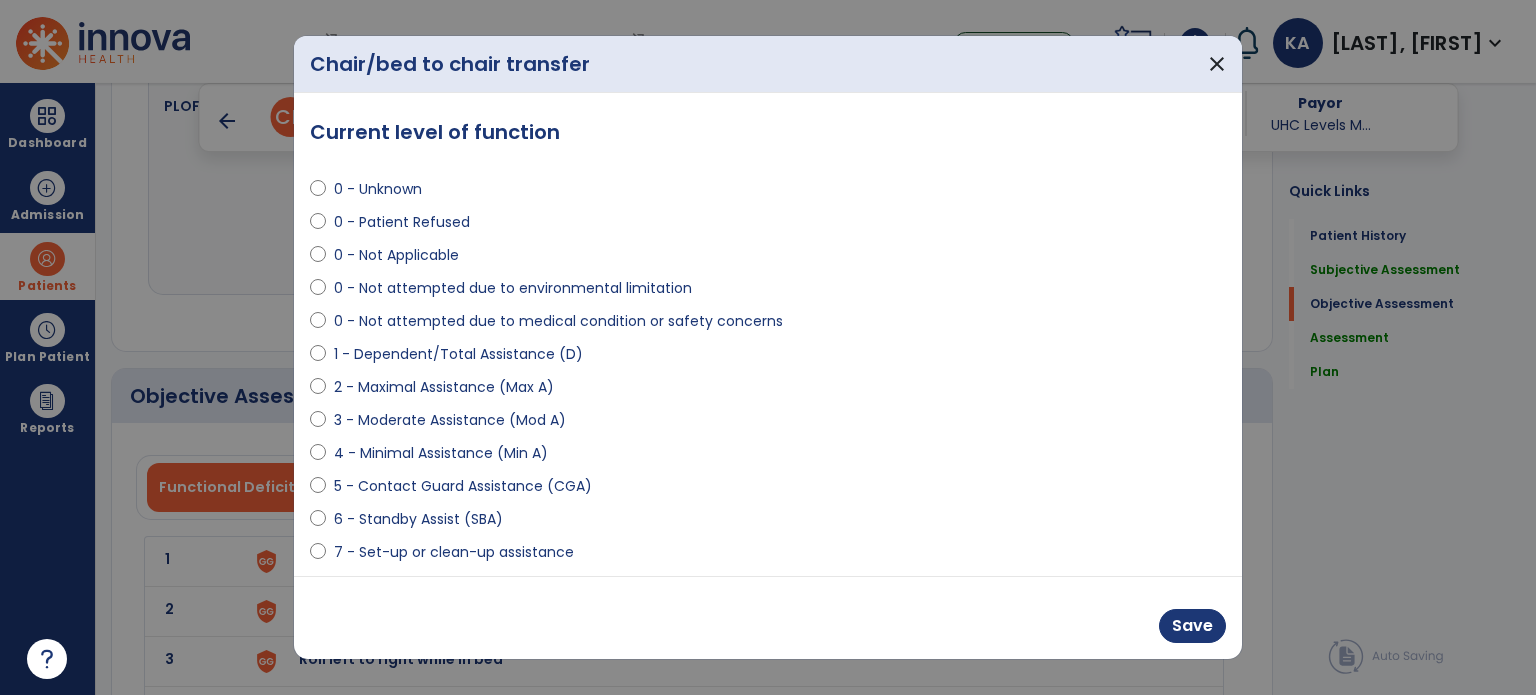 select on "**********" 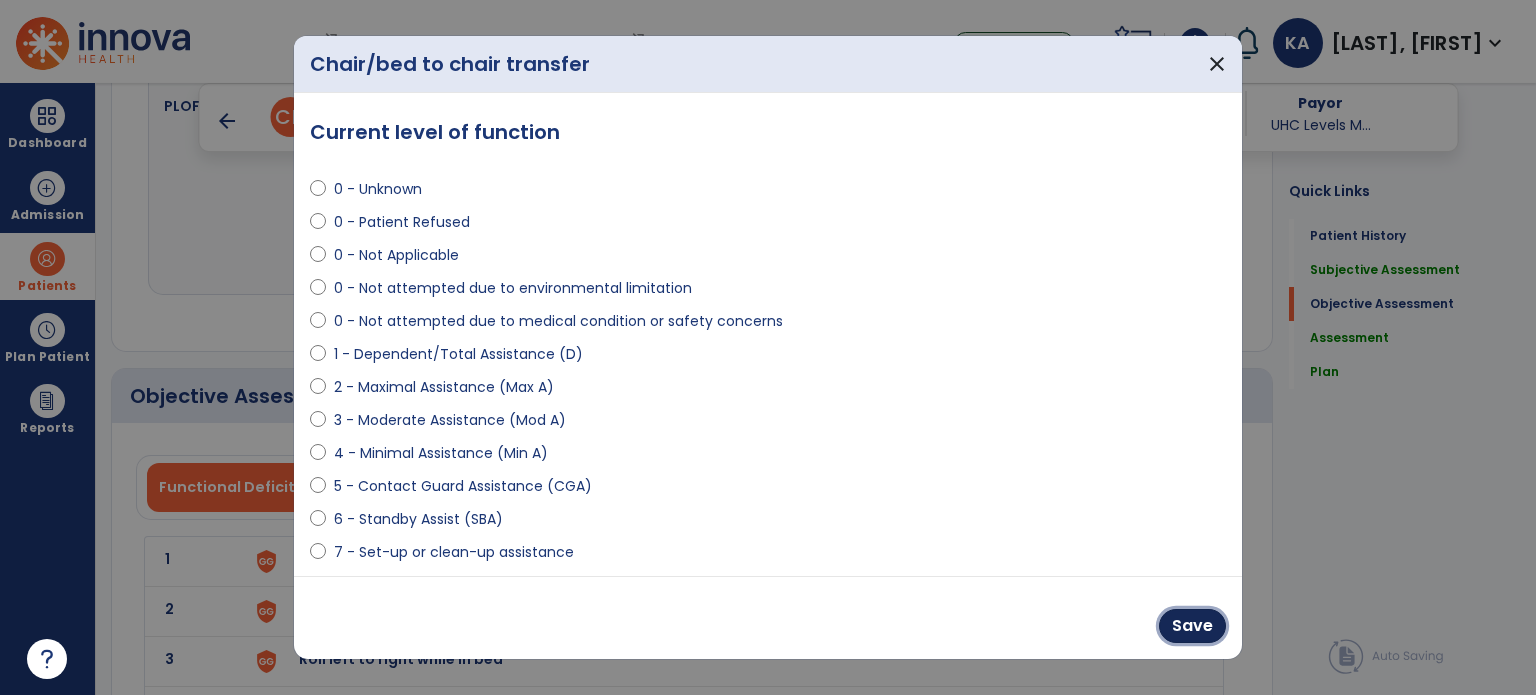drag, startPoint x: 1197, startPoint y: 632, endPoint x: 656, endPoint y: 649, distance: 541.267 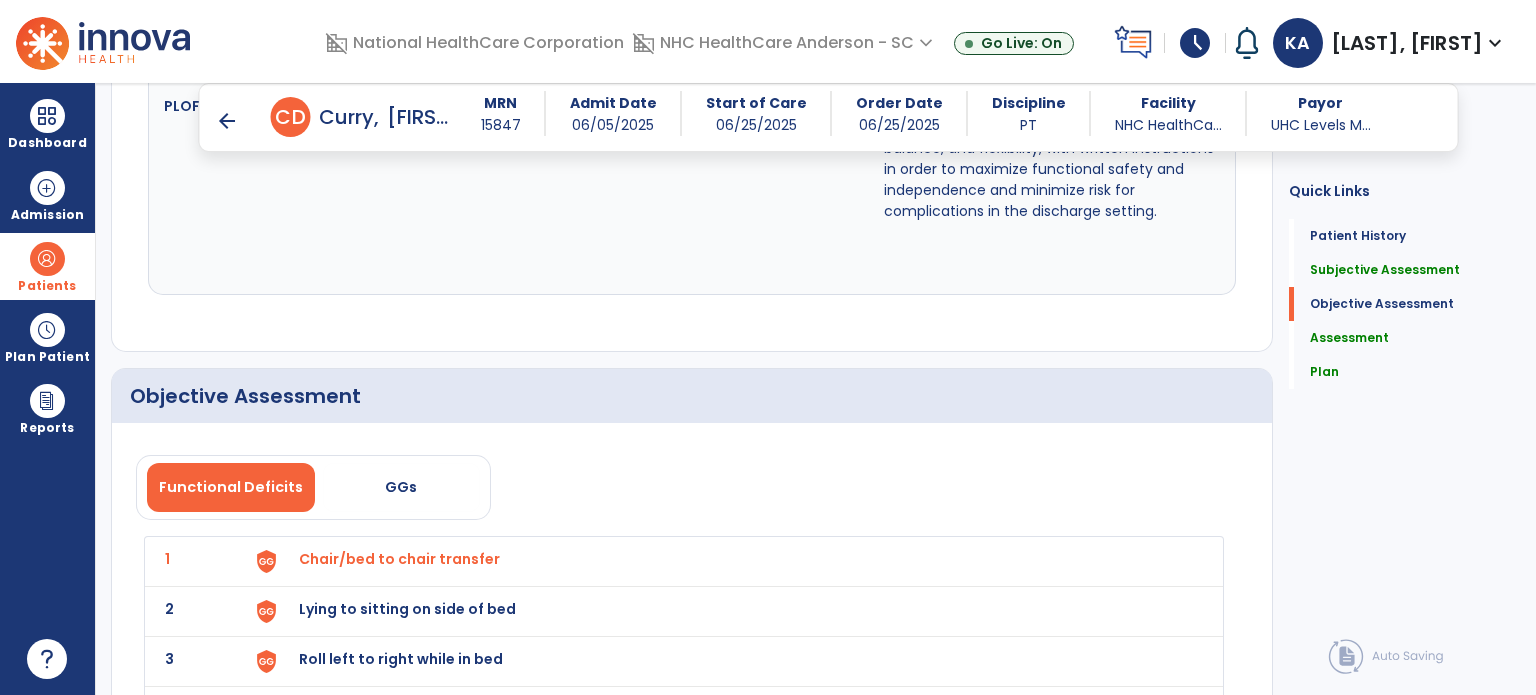 click on "Lying to sitting on side of bed" at bounding box center [728, 561] 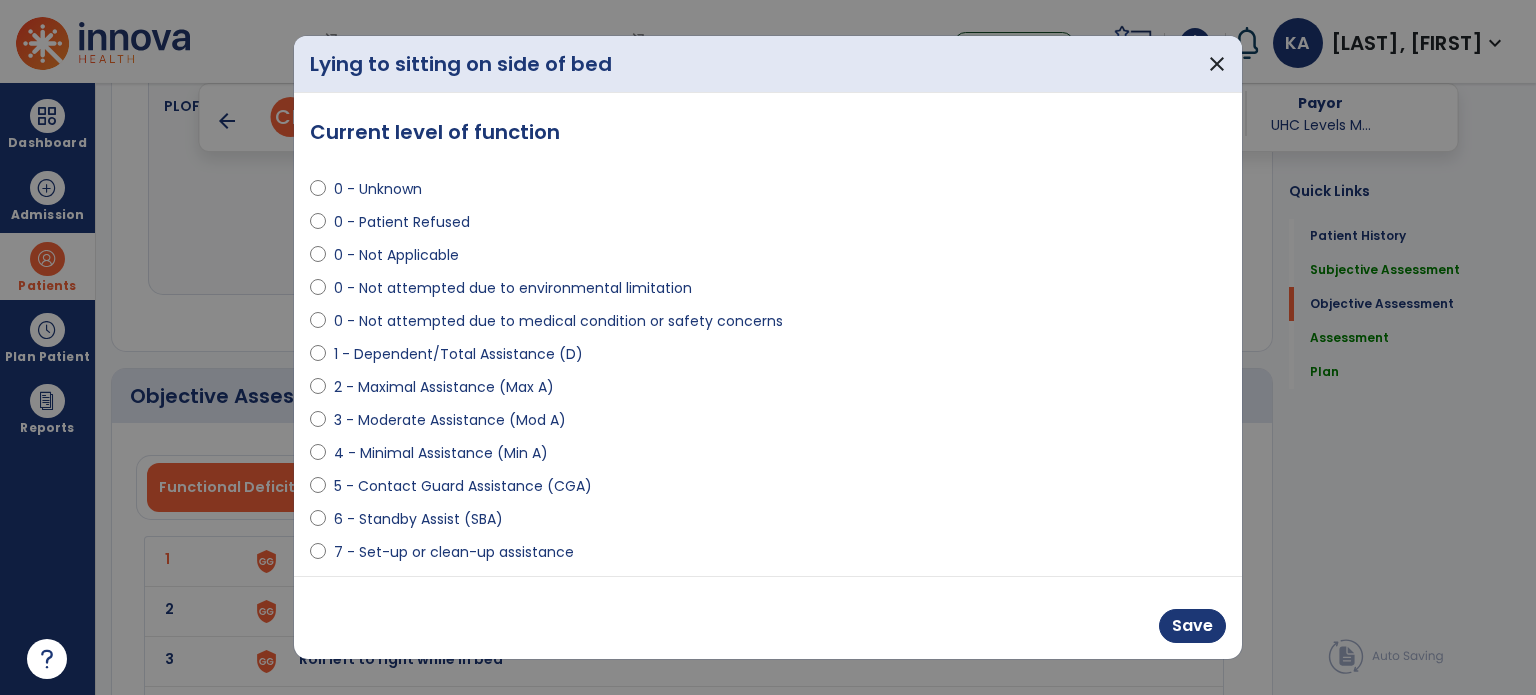 select on "**********" 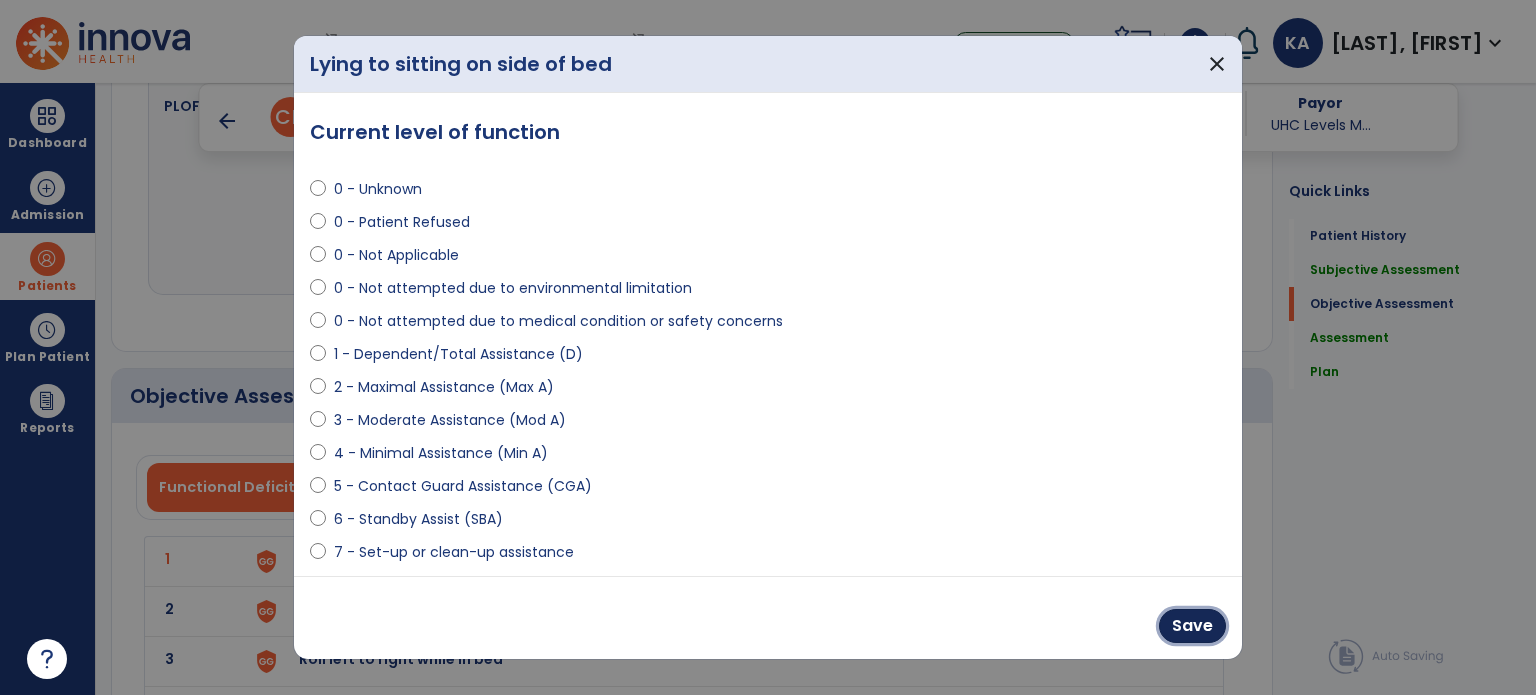 click on "Save" at bounding box center [1192, 626] 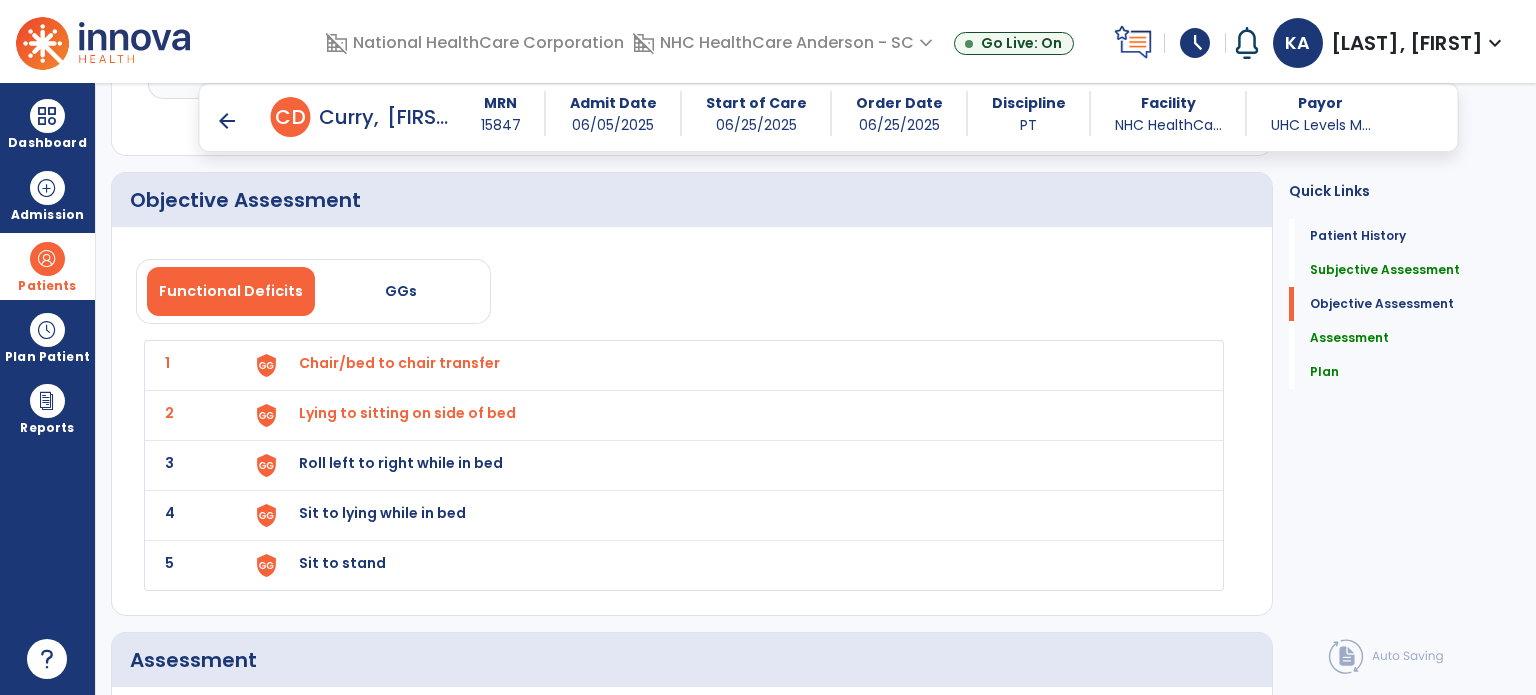 scroll, scrollTop: 2132, scrollLeft: 0, axis: vertical 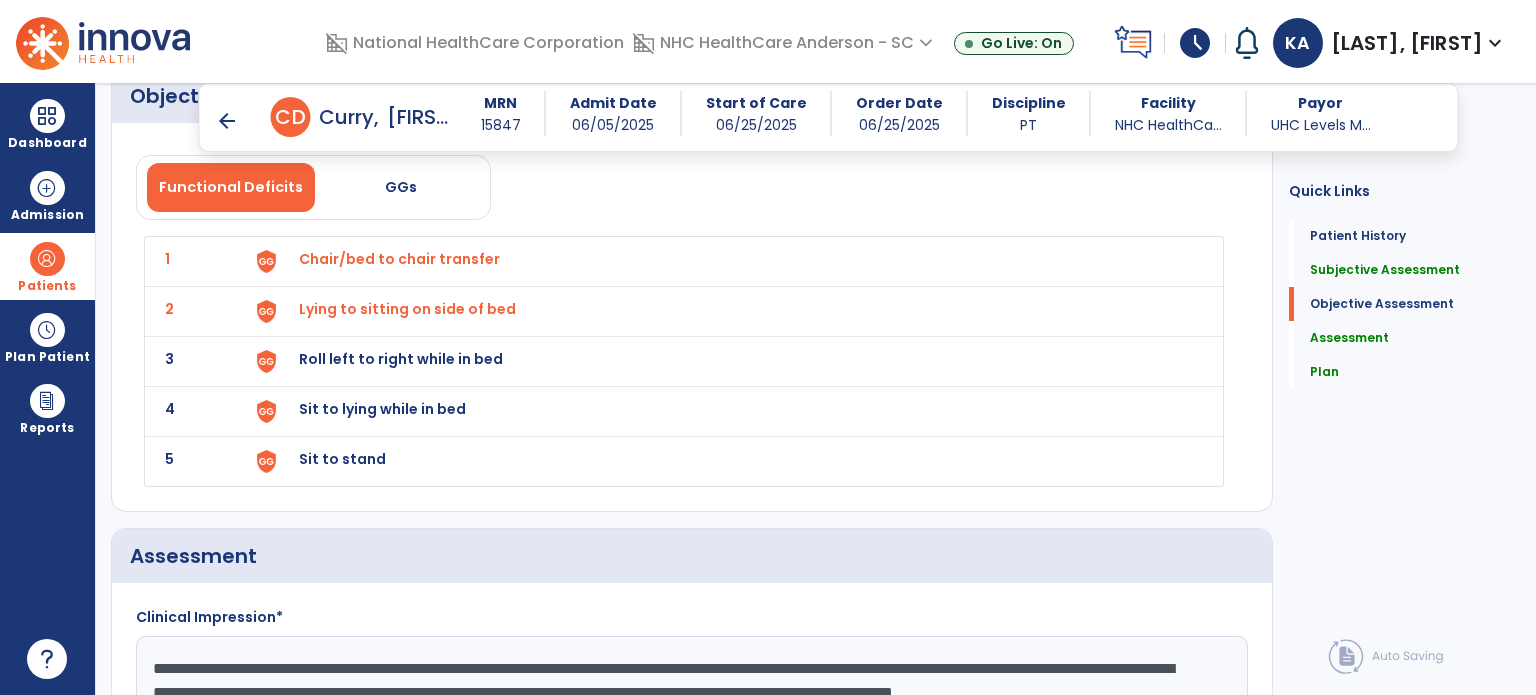 click on "Roll left to right while in bed" at bounding box center [399, 259] 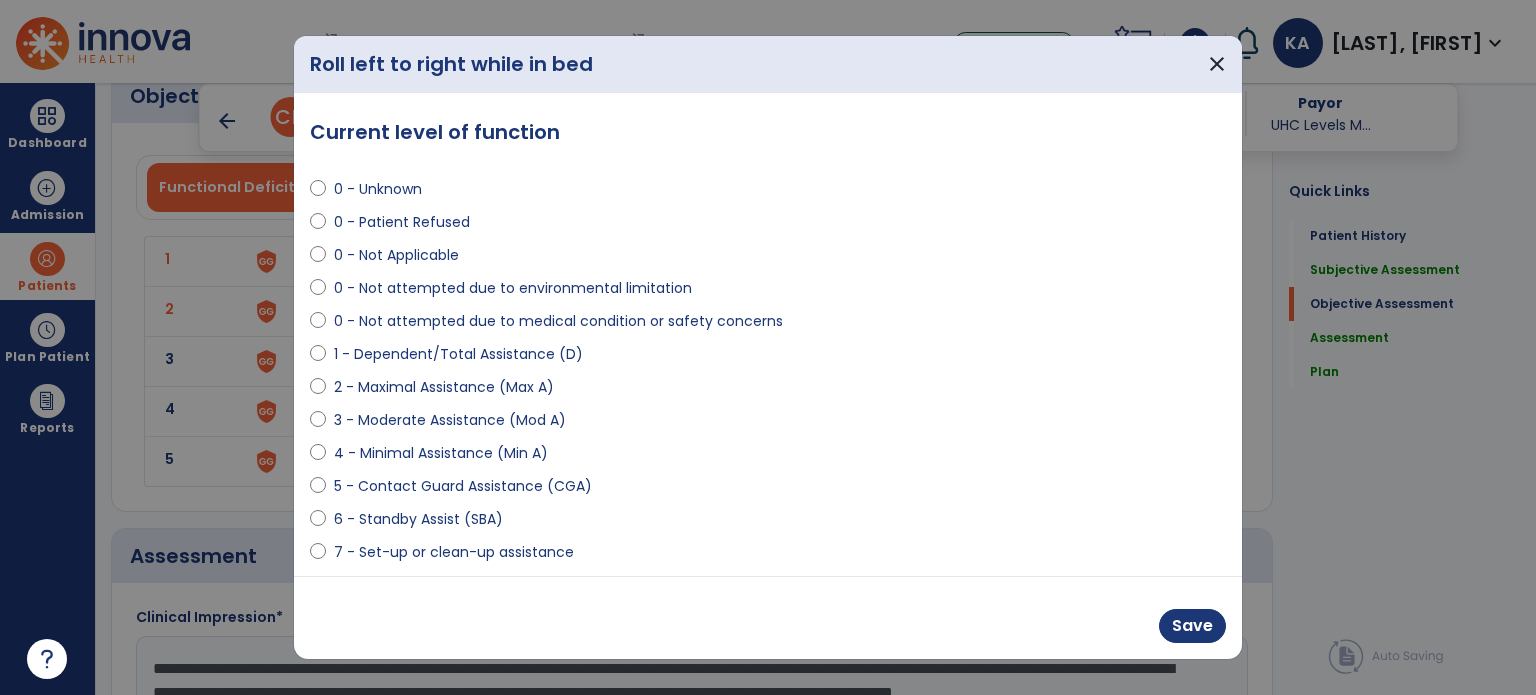 select on "**********" 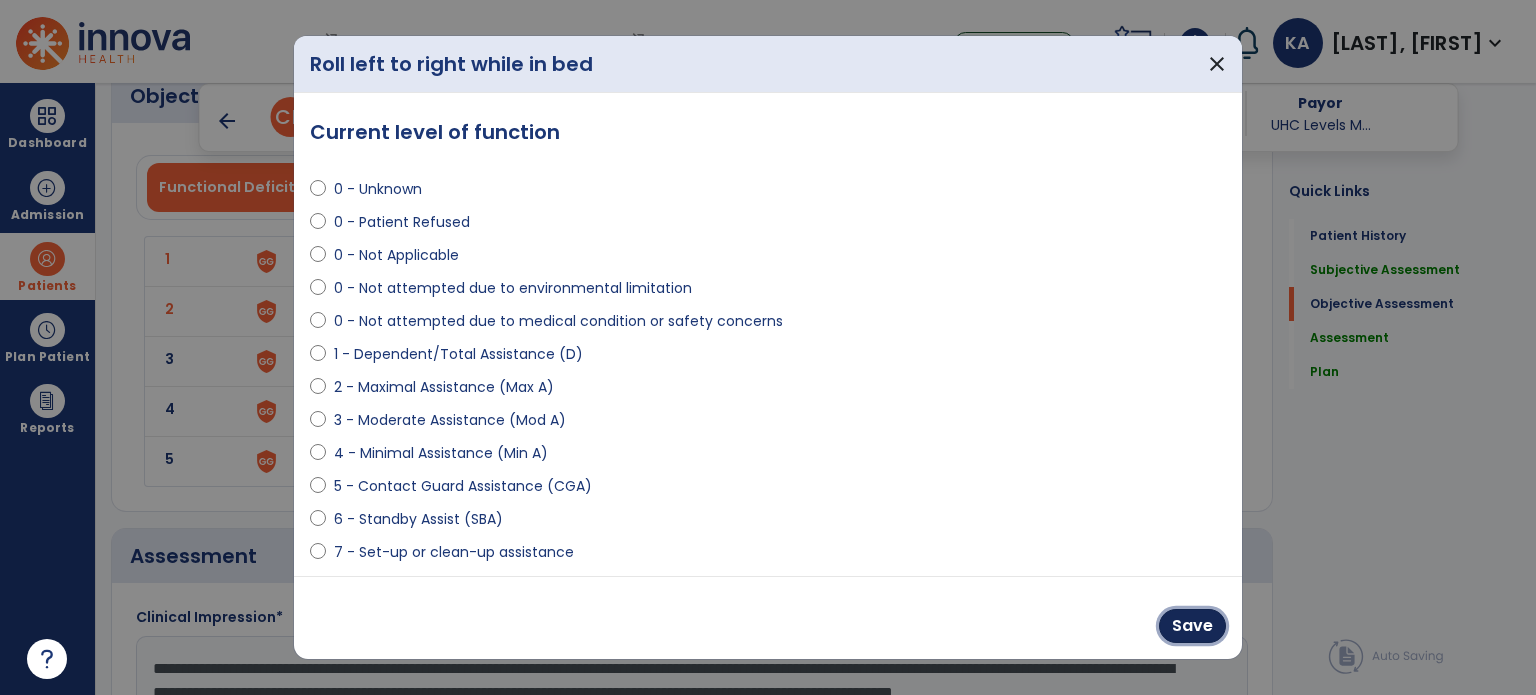 drag, startPoint x: 1196, startPoint y: 628, endPoint x: 863, endPoint y: 545, distance: 343.188 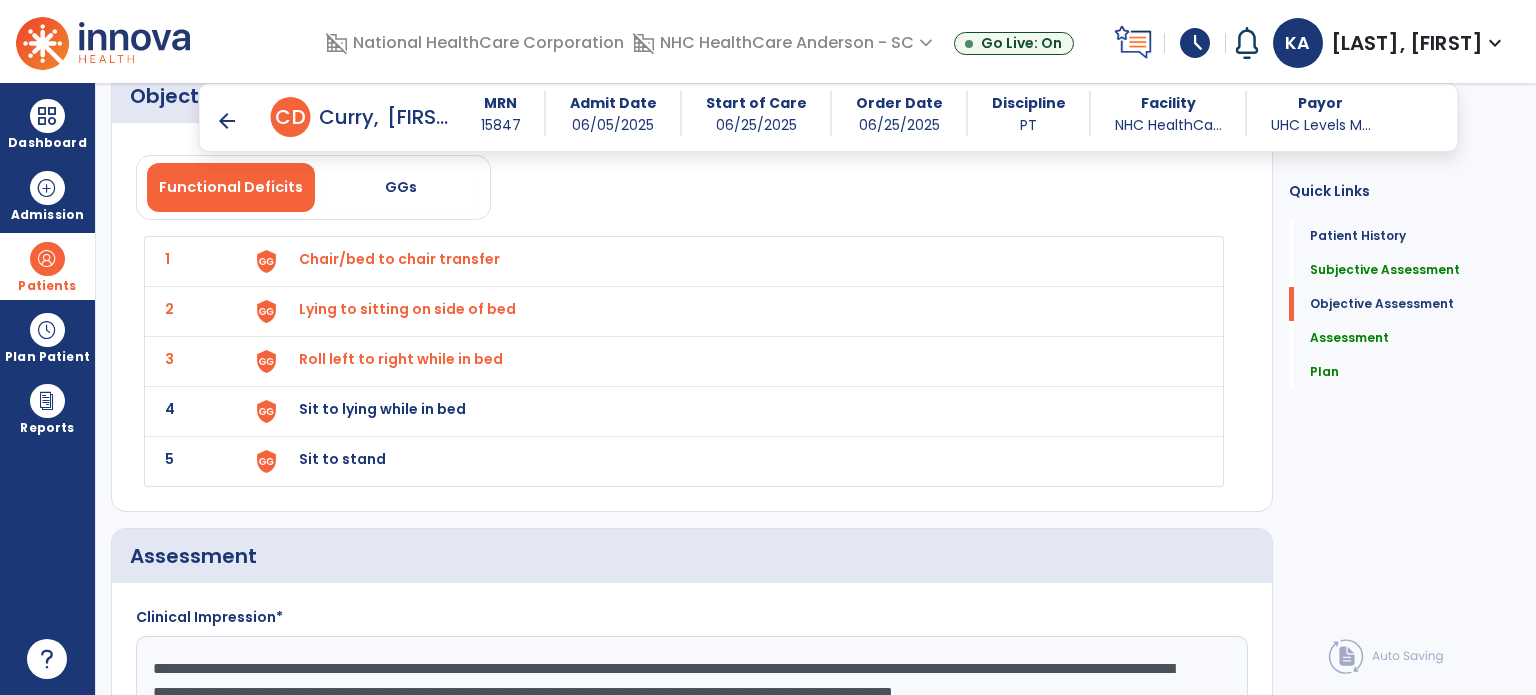 click on "Sit to lying while in bed" at bounding box center [399, 259] 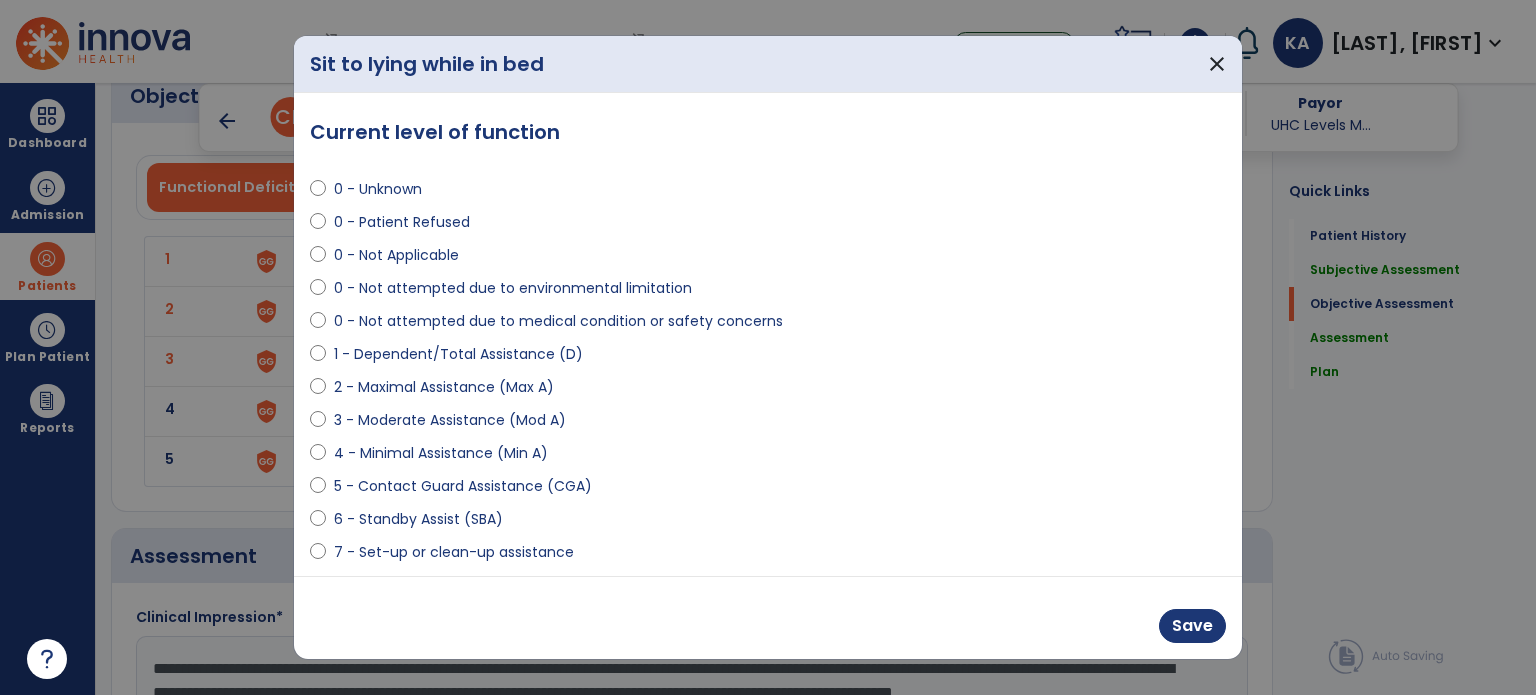 select on "**********" 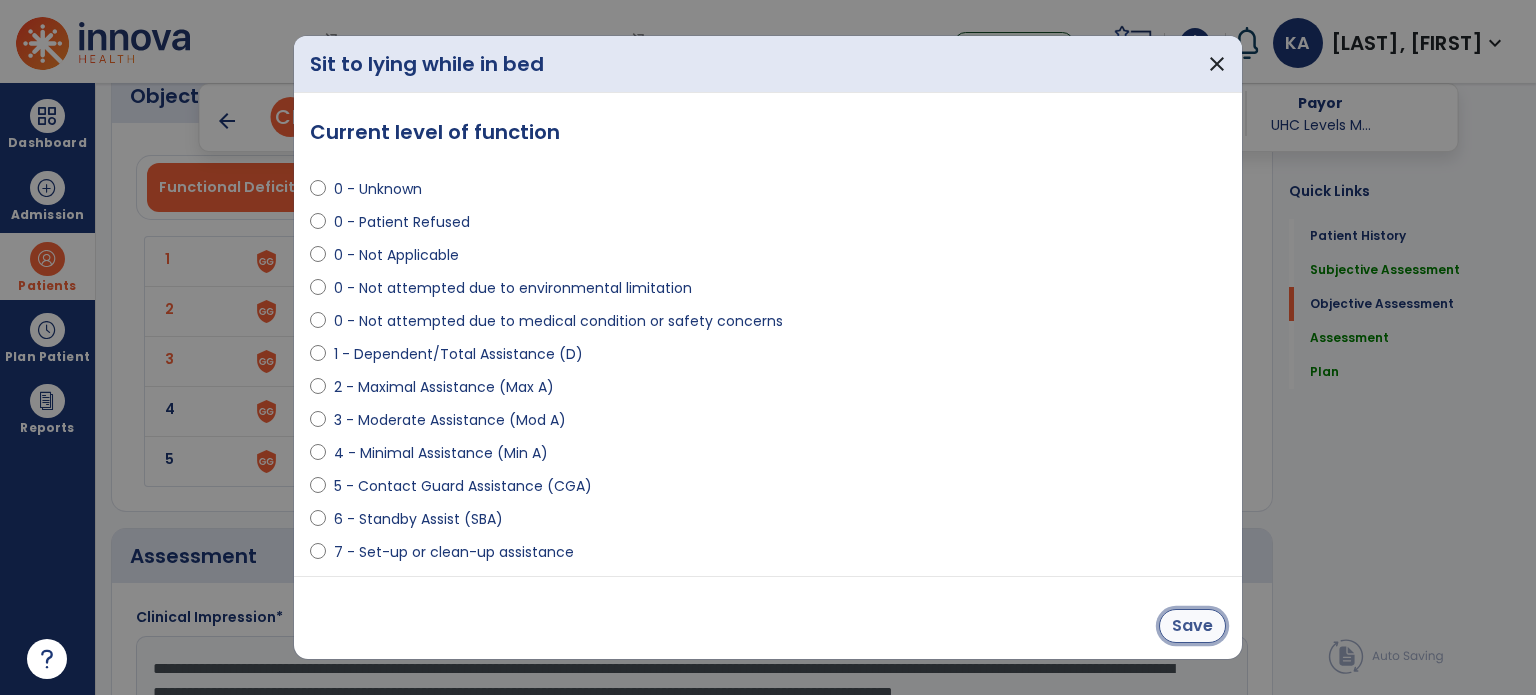 click on "Save" at bounding box center [1192, 626] 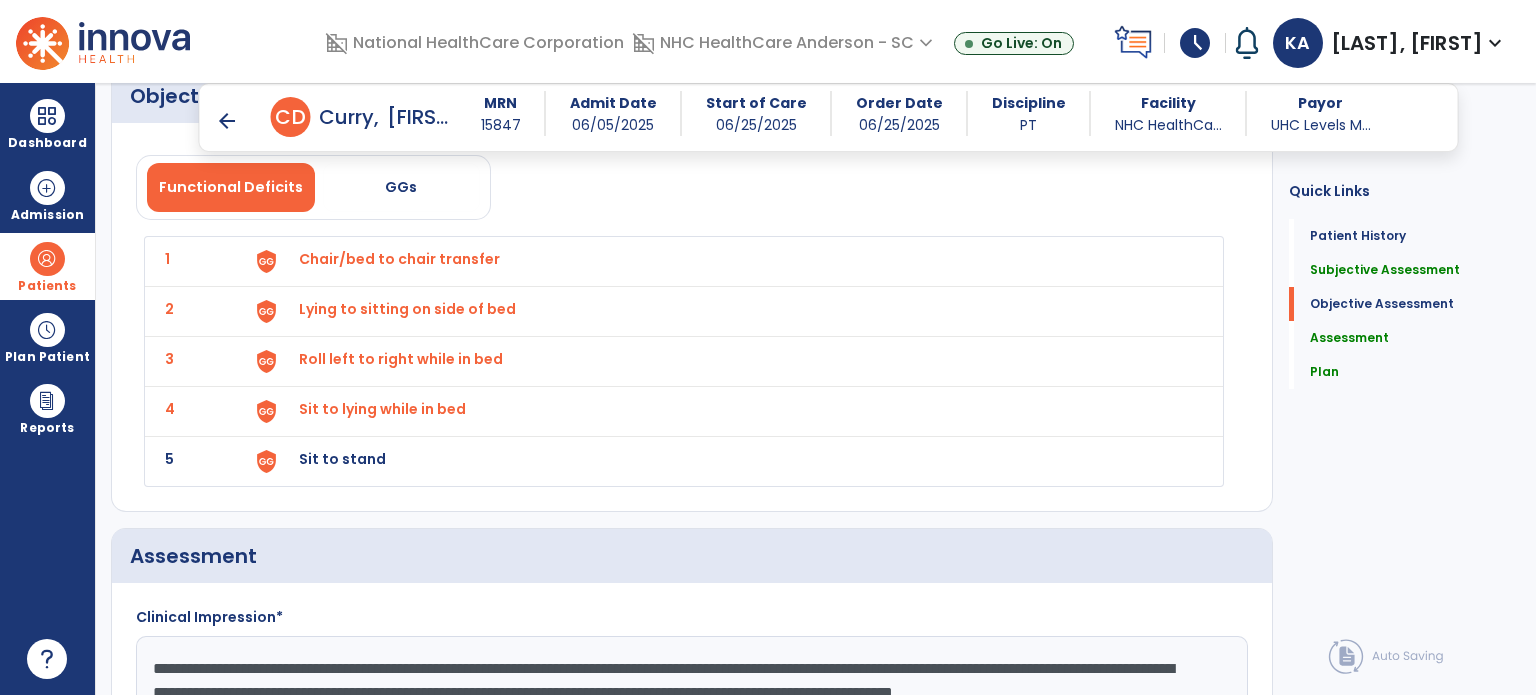 click on "Sit to stand" at bounding box center [728, 261] 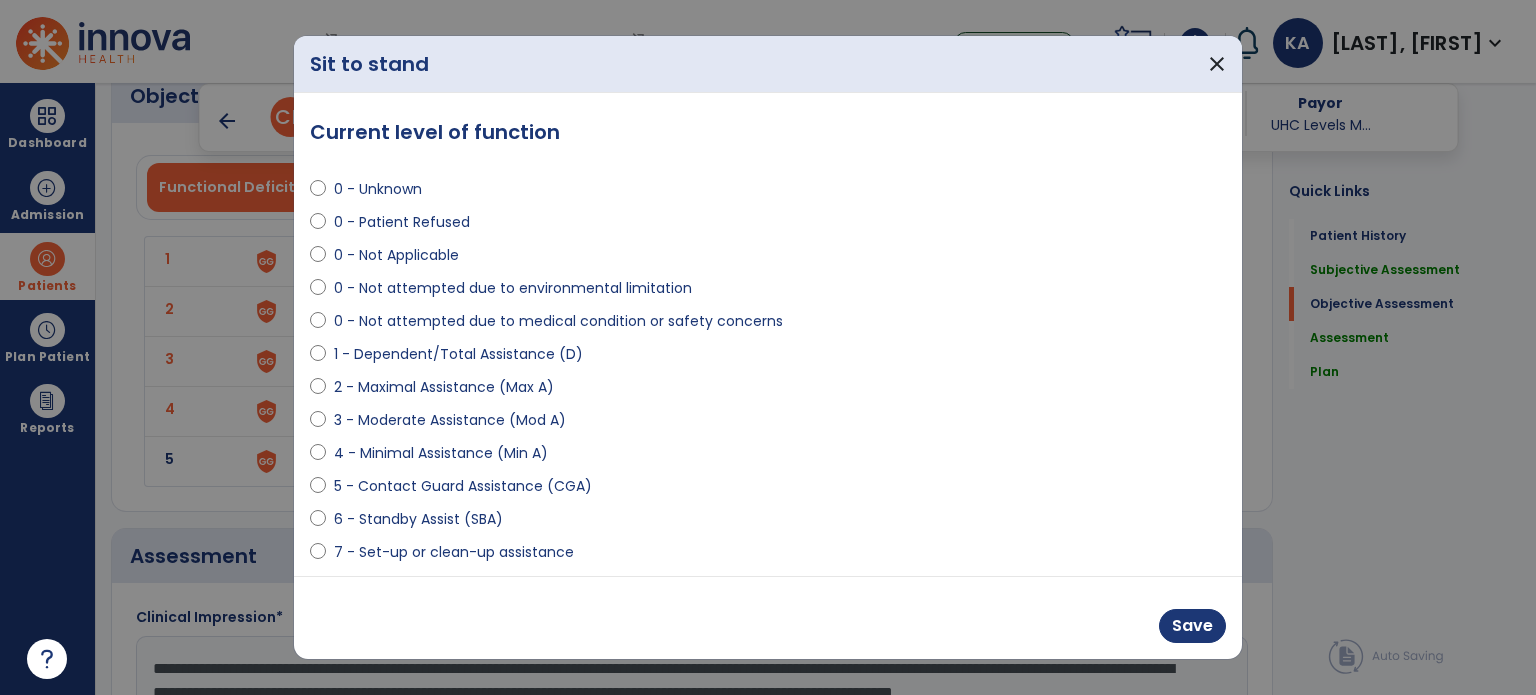 select on "**********" 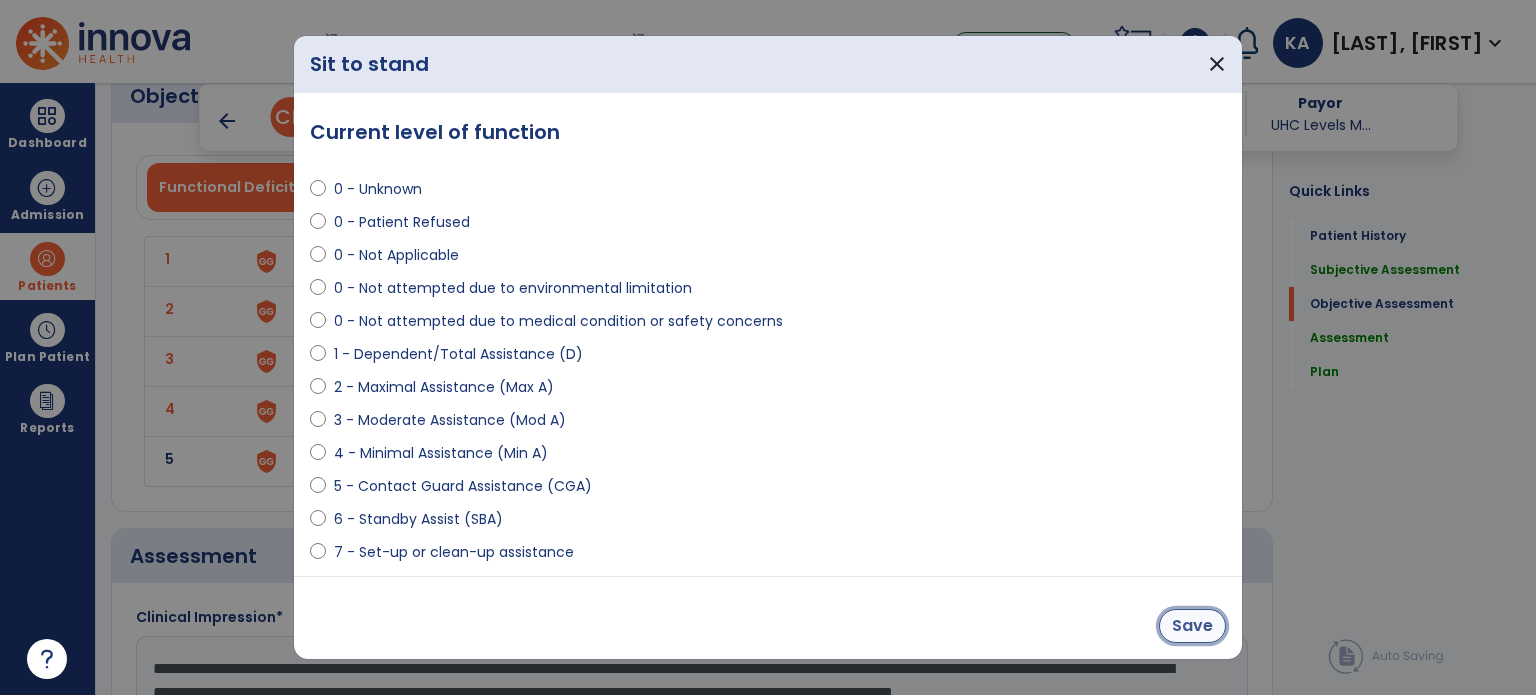click on "Save" at bounding box center [1192, 626] 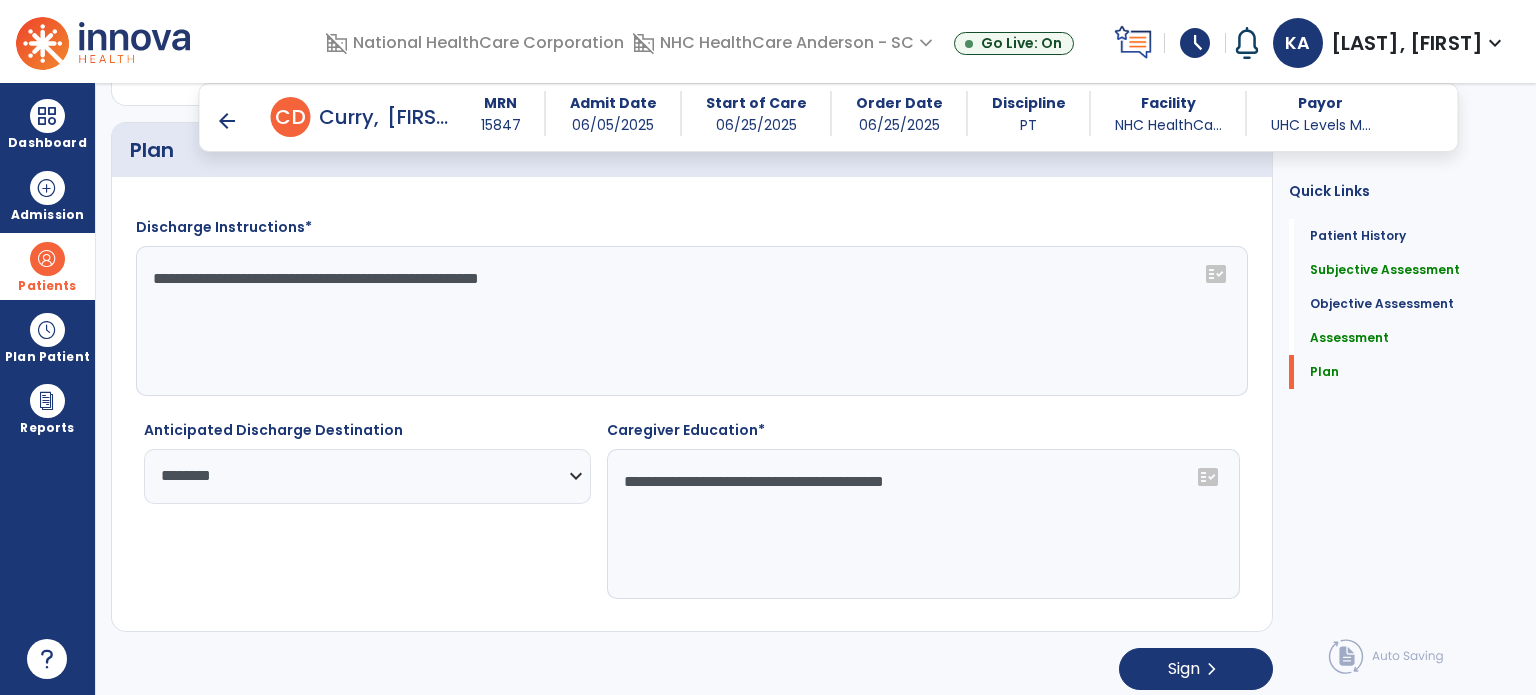 scroll, scrollTop: 3034, scrollLeft: 0, axis: vertical 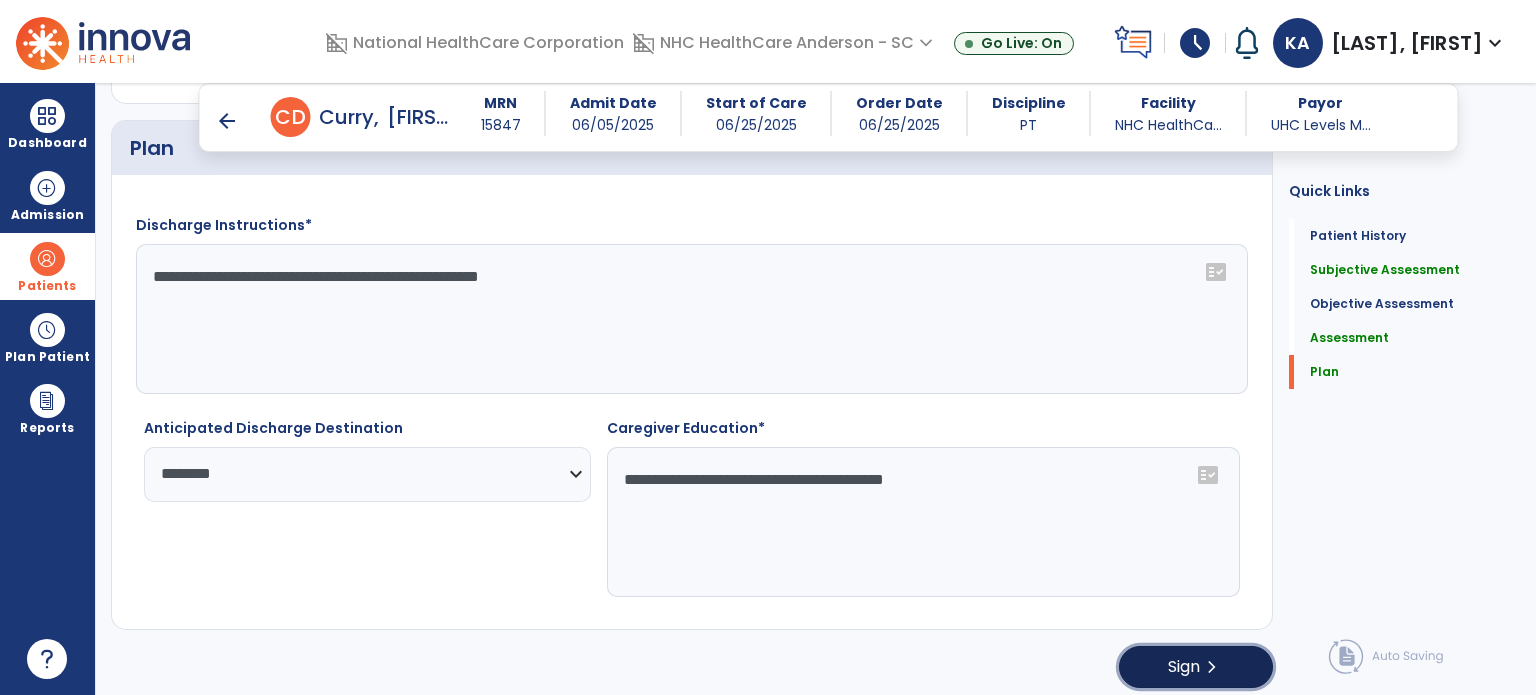 click on "Sign" 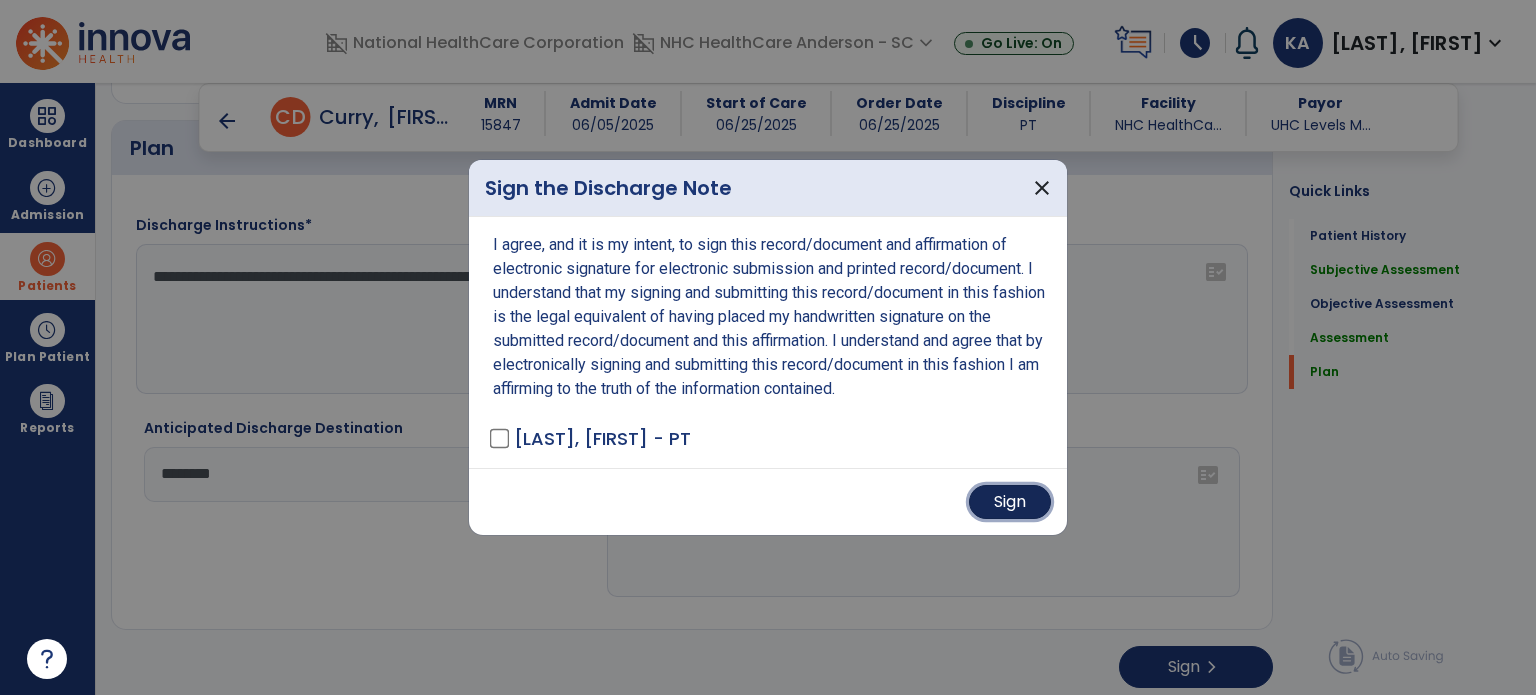 drag, startPoint x: 1014, startPoint y: 503, endPoint x: 1086, endPoint y: 526, distance: 75.58439 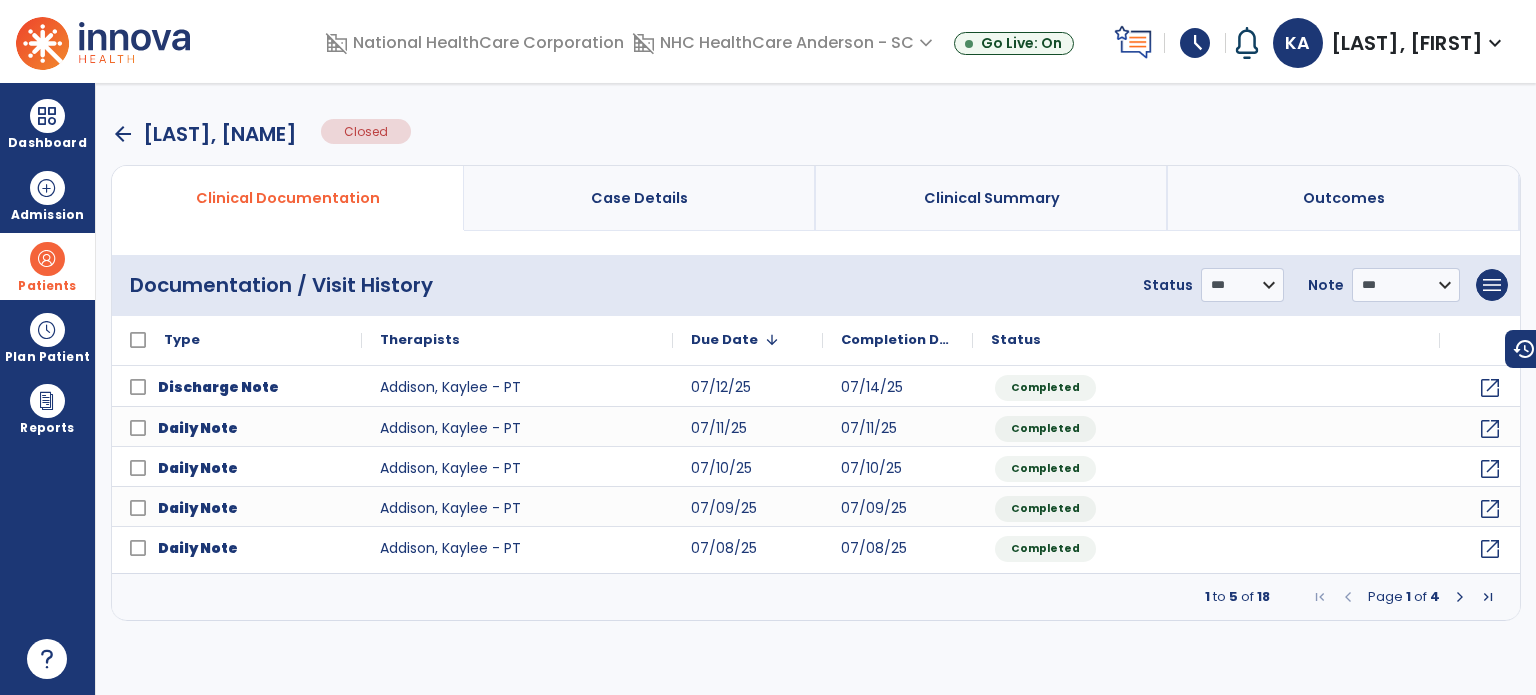 scroll, scrollTop: 0, scrollLeft: 0, axis: both 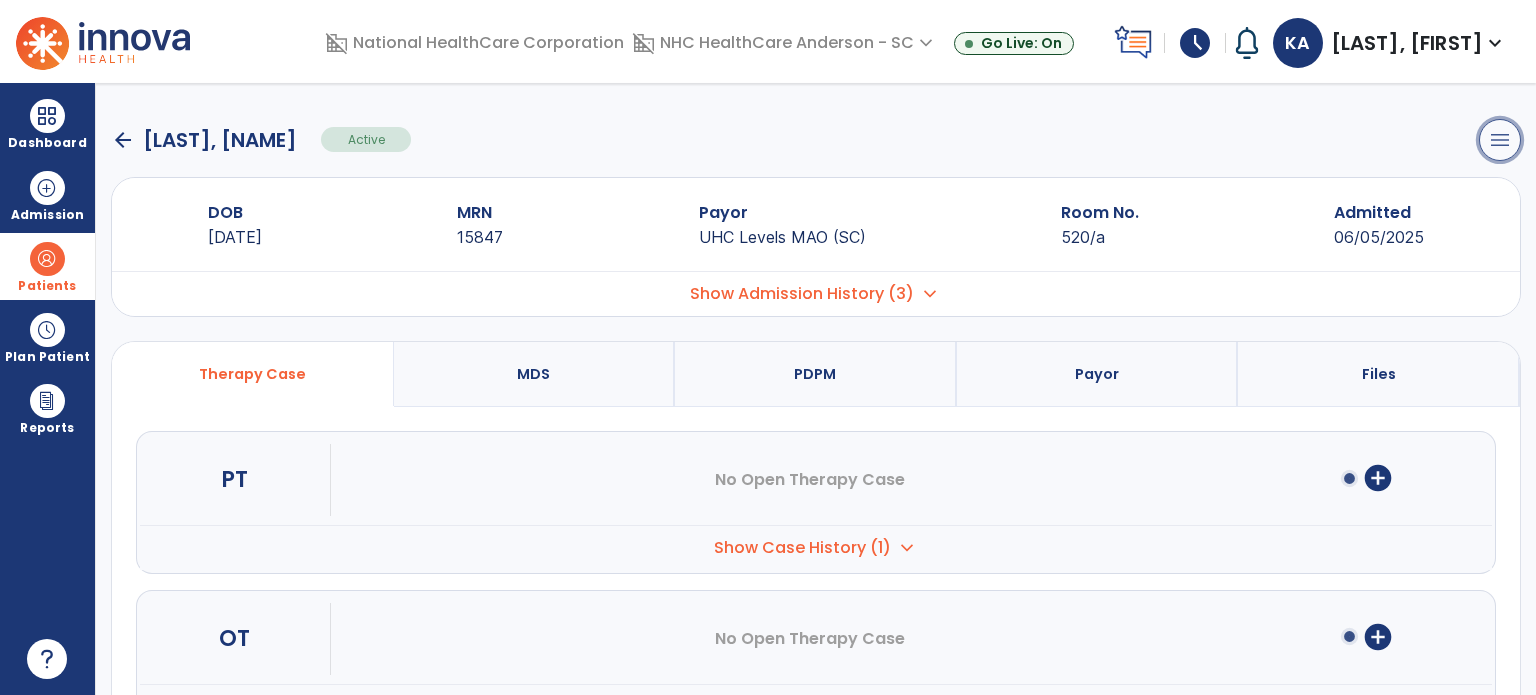 click on "menu" at bounding box center [1500, 140] 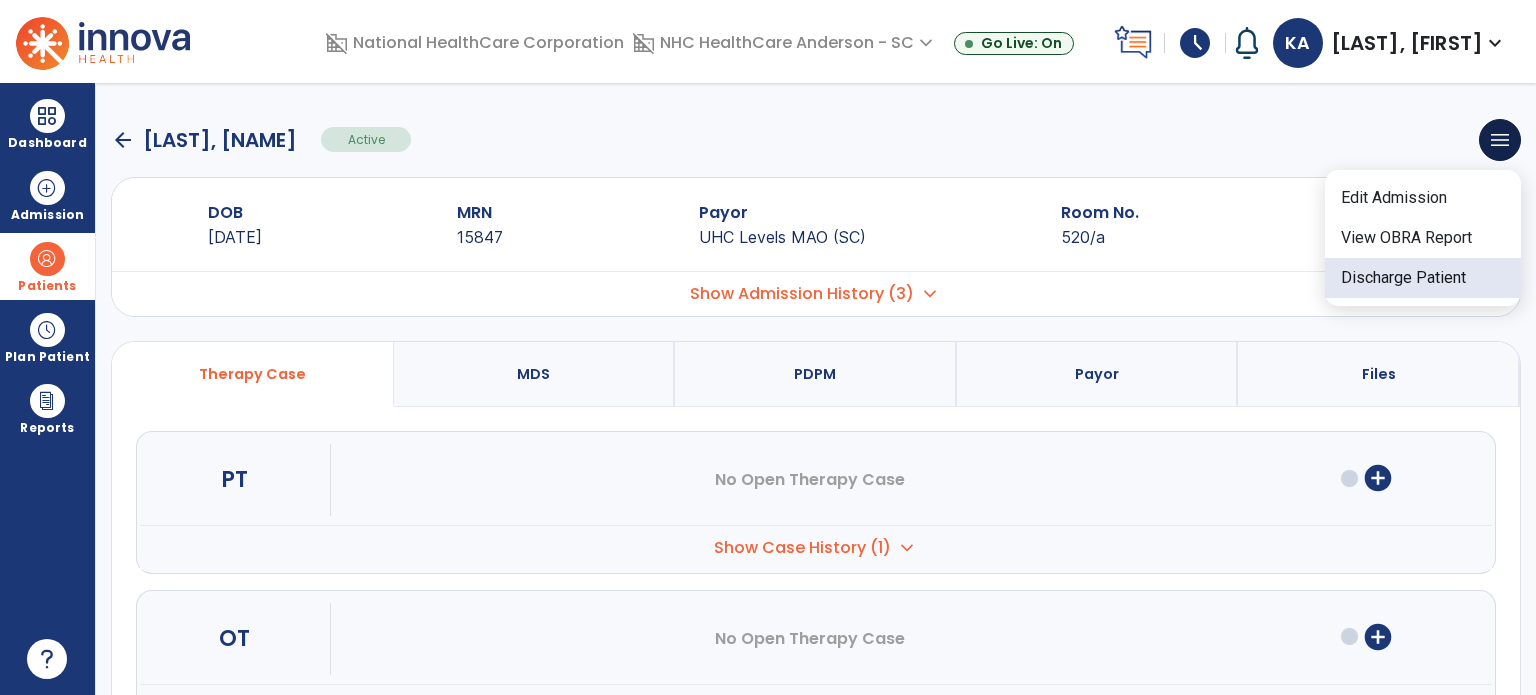 click on "Discharge Patient" 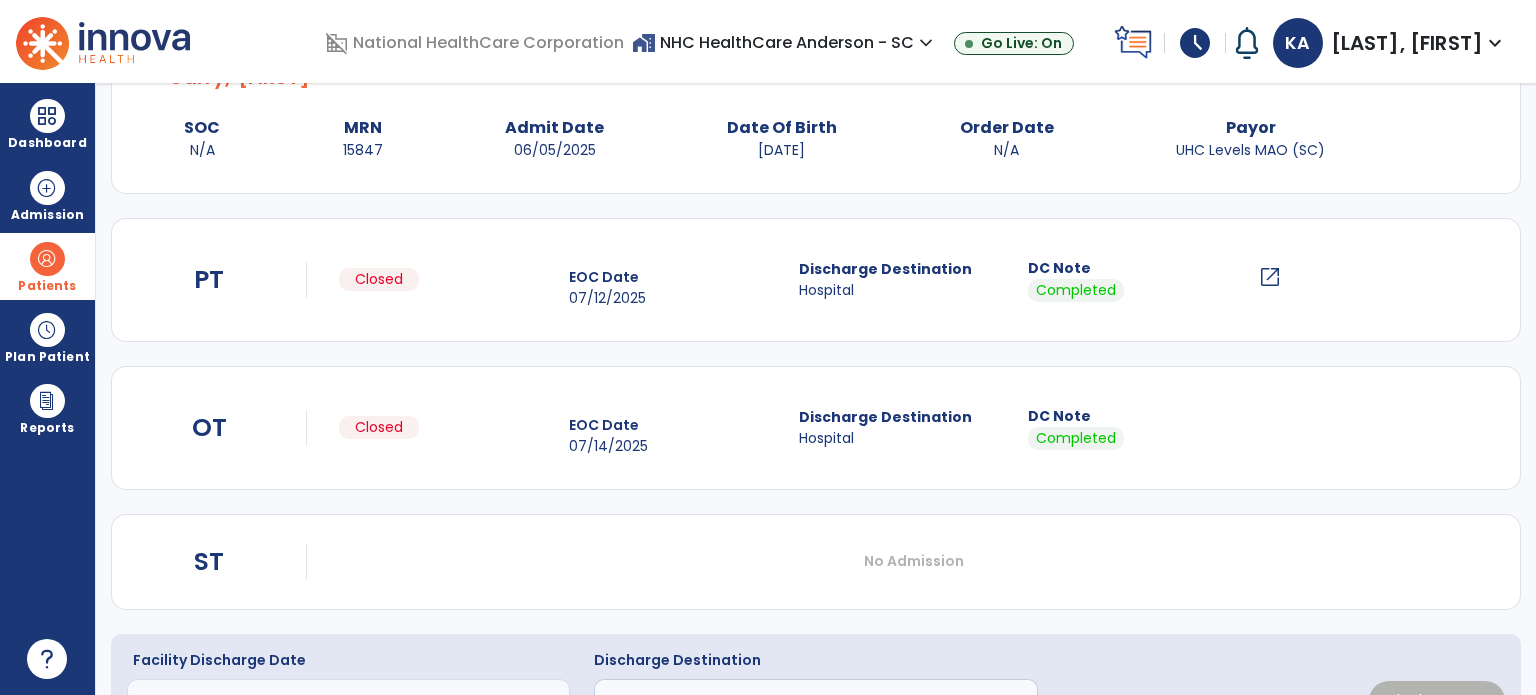 scroll, scrollTop: 214, scrollLeft: 0, axis: vertical 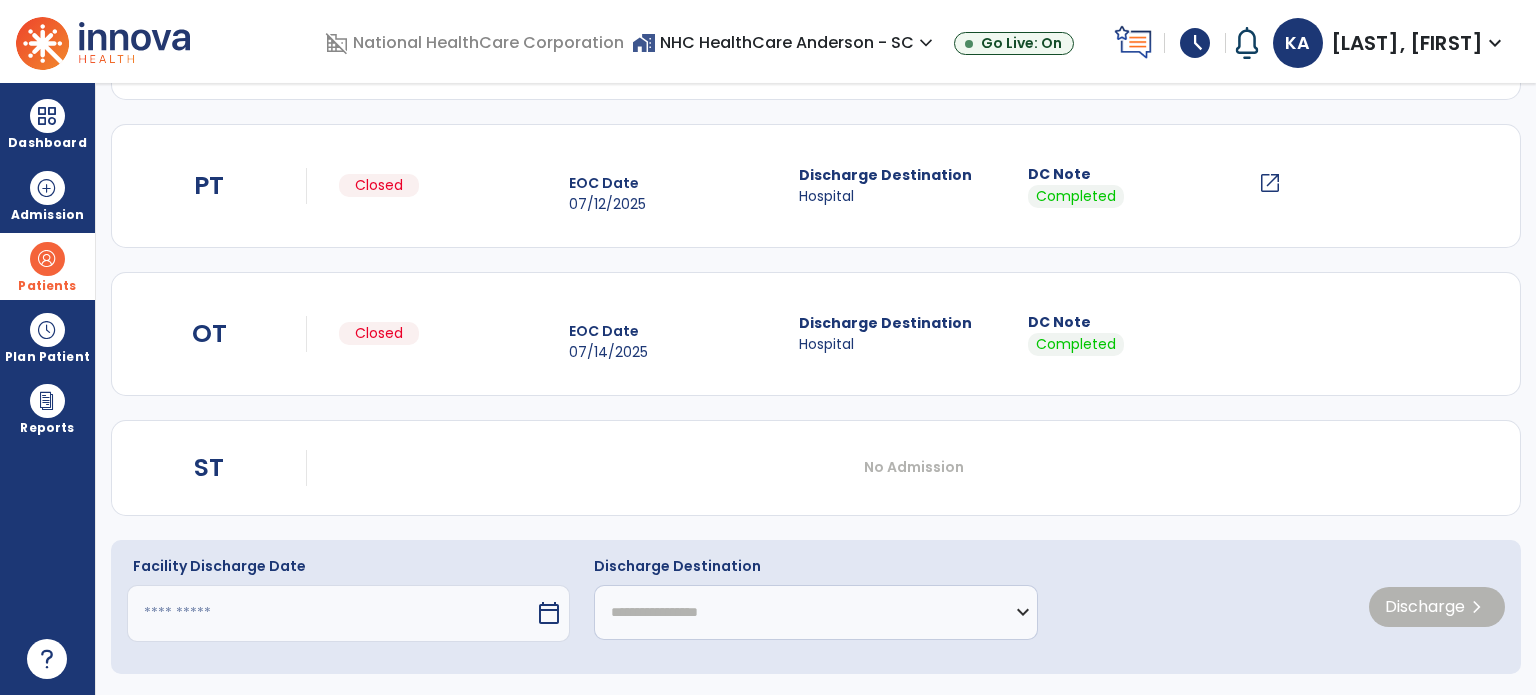 click on "Facility Discharge Date   calendar_today" 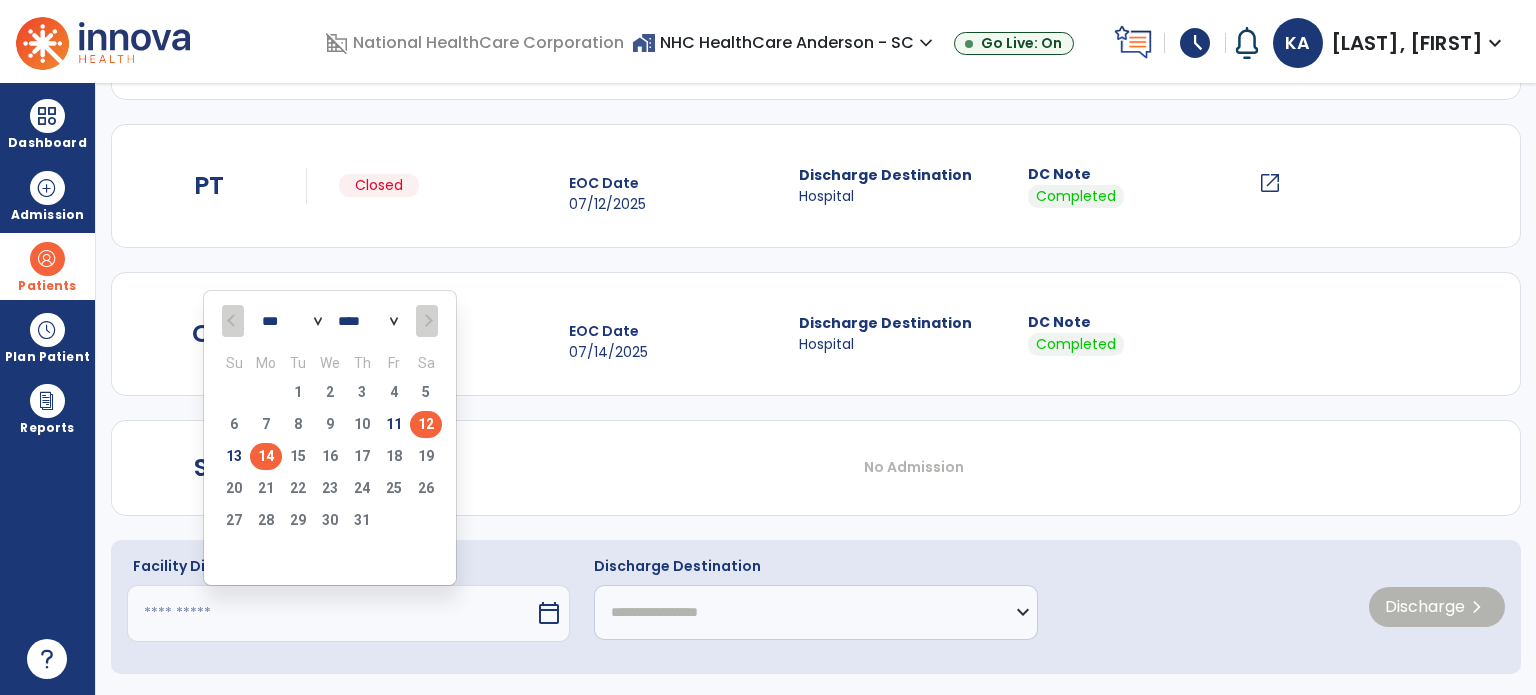 click on "12" at bounding box center [426, 424] 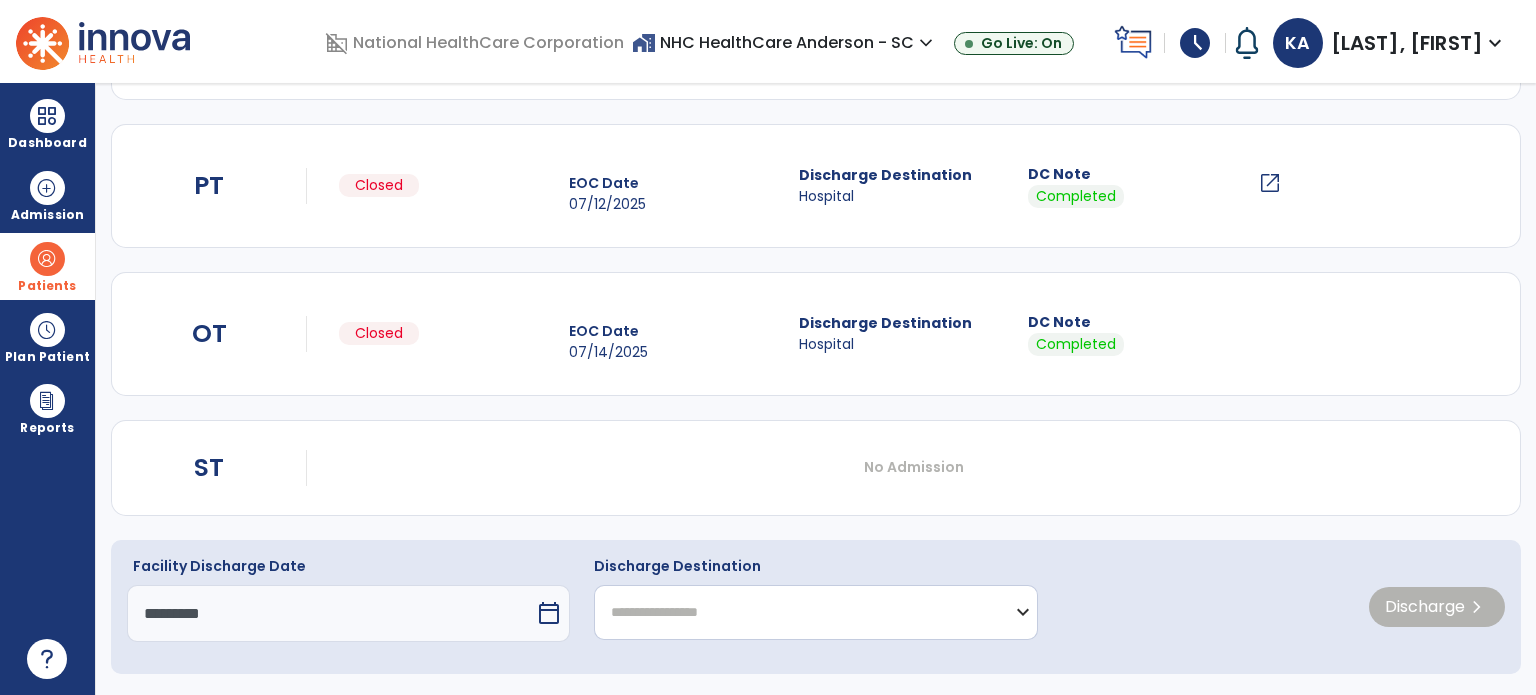 drag, startPoint x: 716, startPoint y: 595, endPoint x: 735, endPoint y: 616, distance: 28.319605 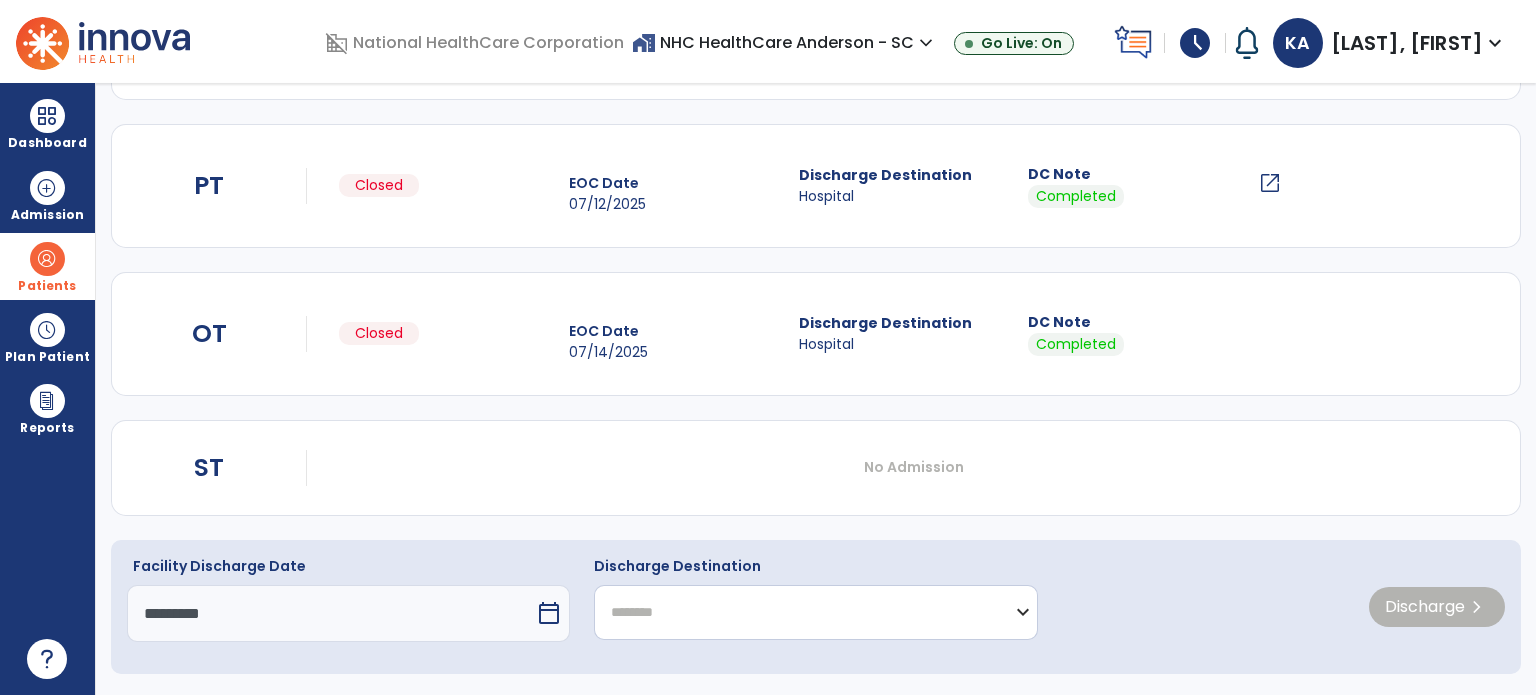 click on "**********" 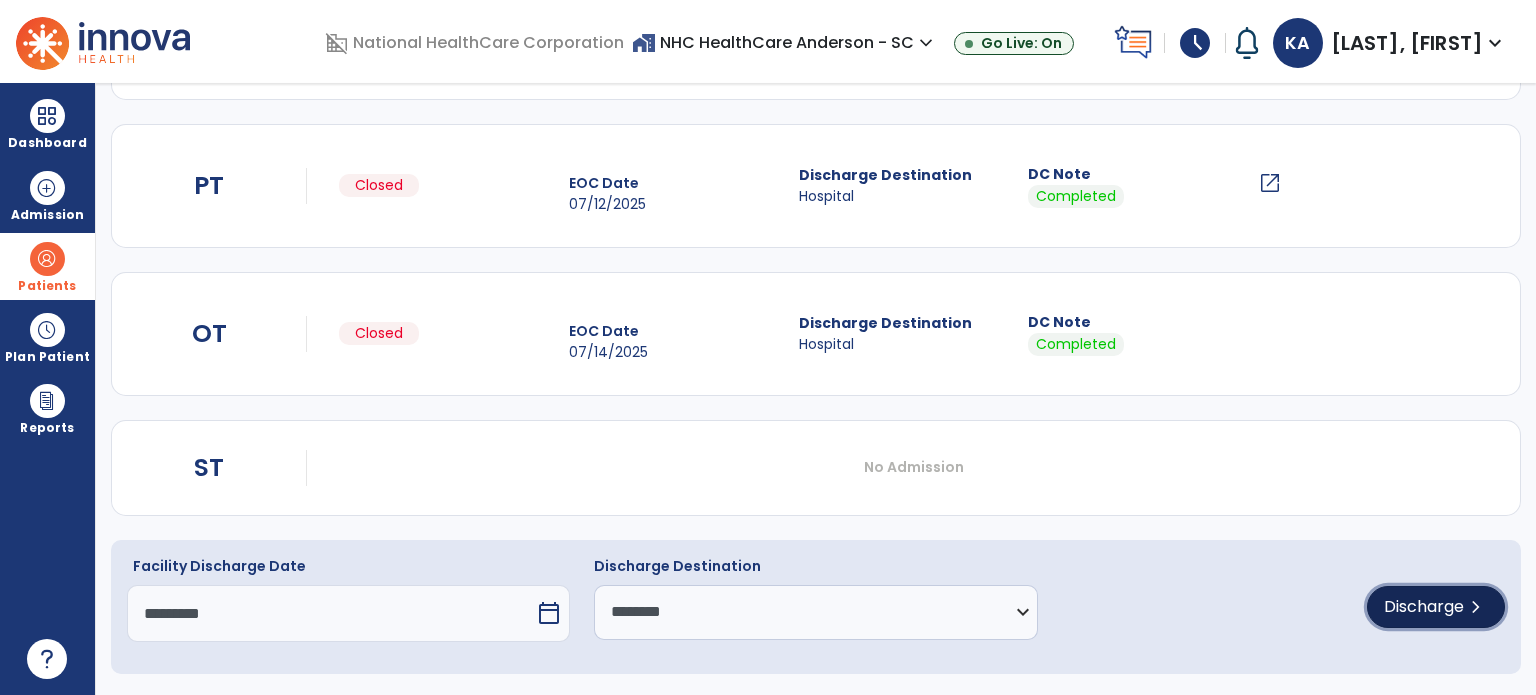 click on "Discharge  chevron_right" 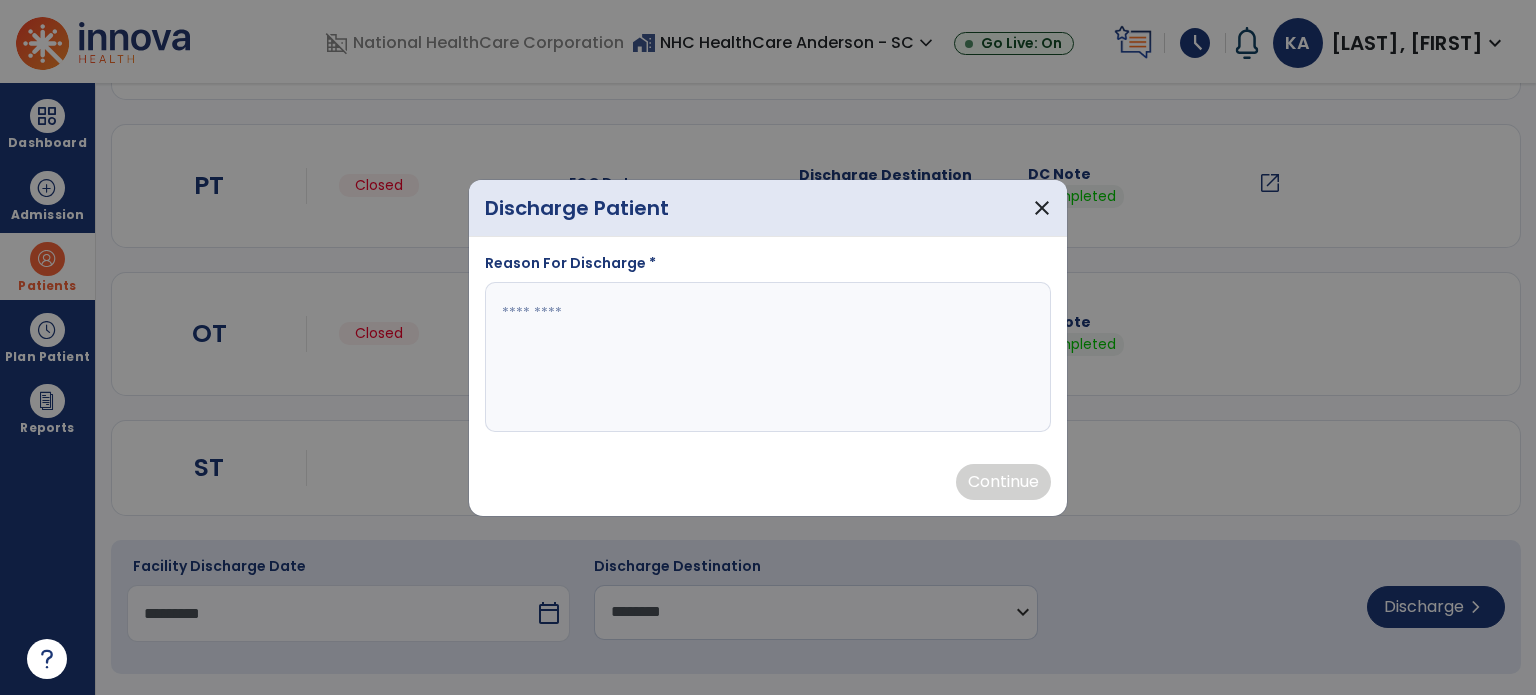 click on "Continue" at bounding box center [768, 482] 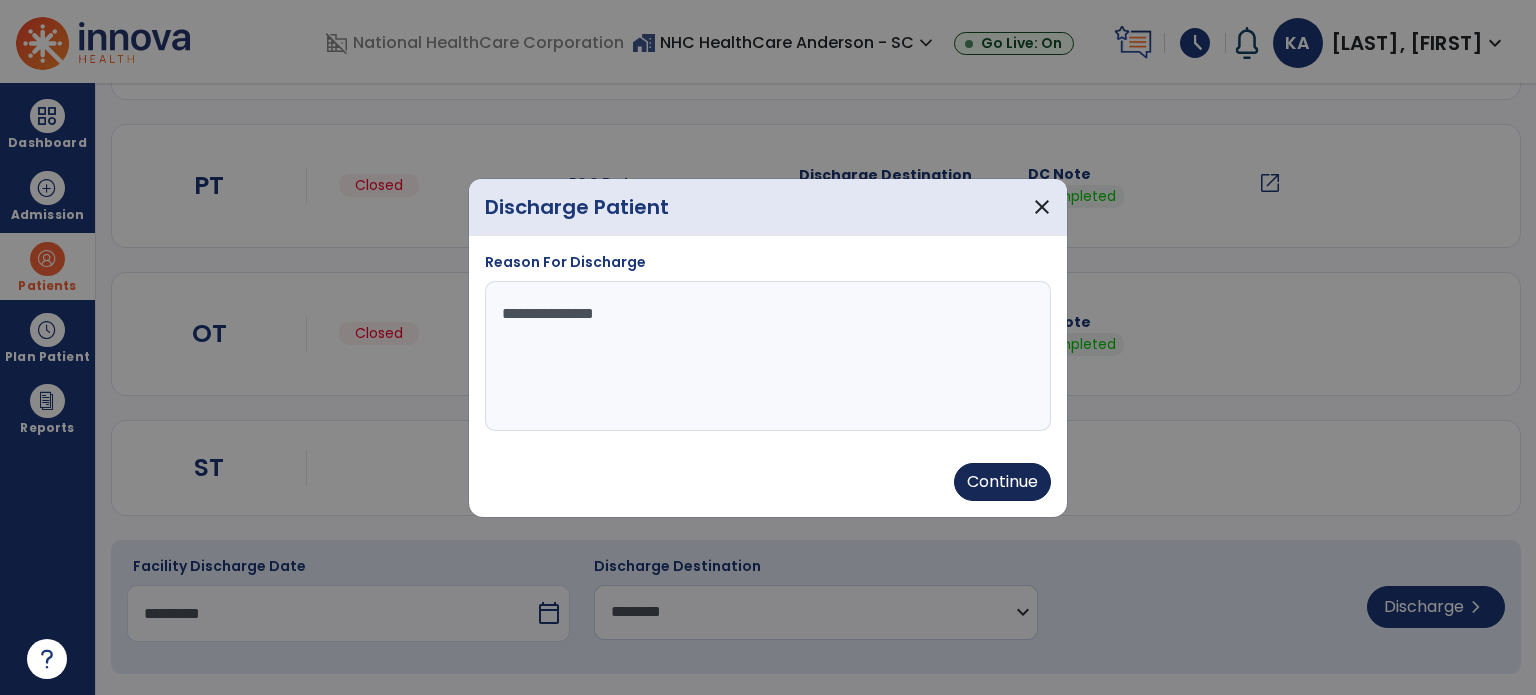type on "**********" 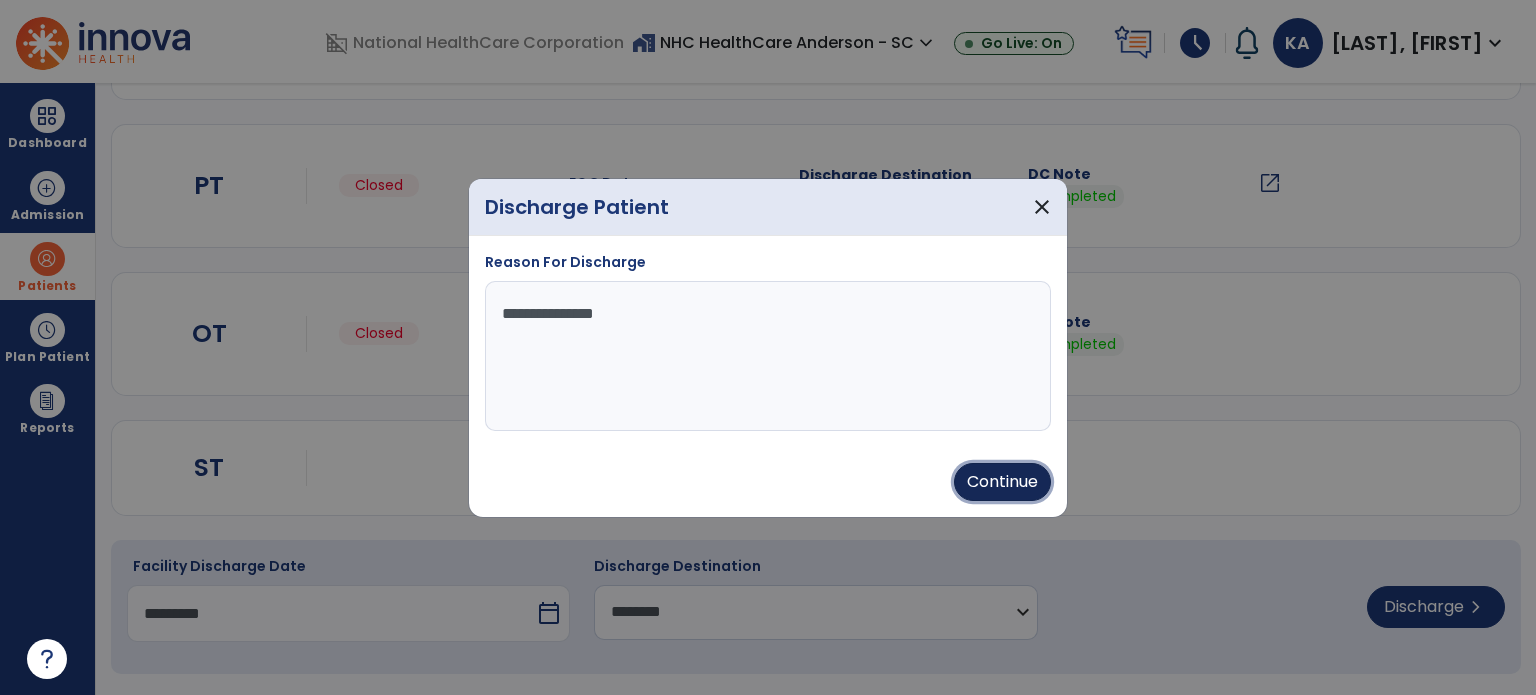 click on "Continue" at bounding box center (1002, 482) 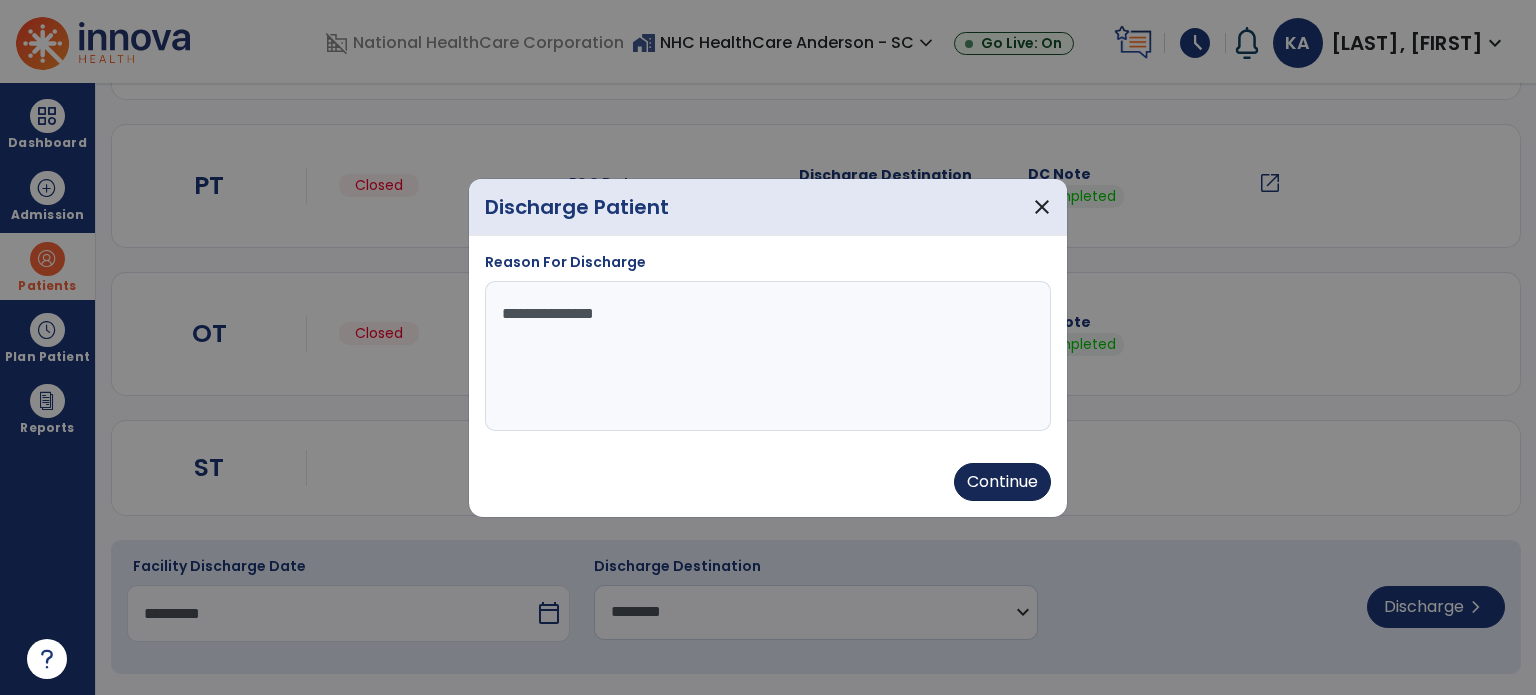type on "*********" 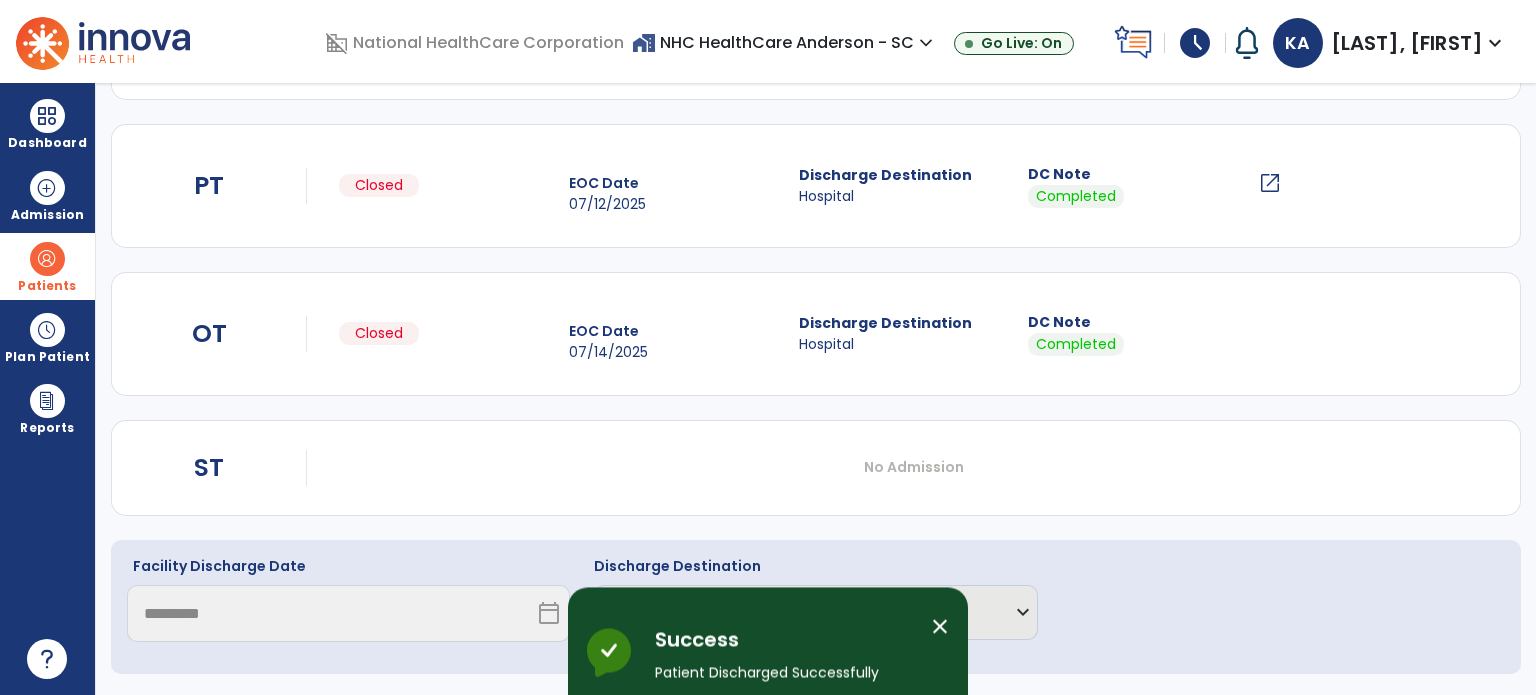 scroll, scrollTop: 196, scrollLeft: 0, axis: vertical 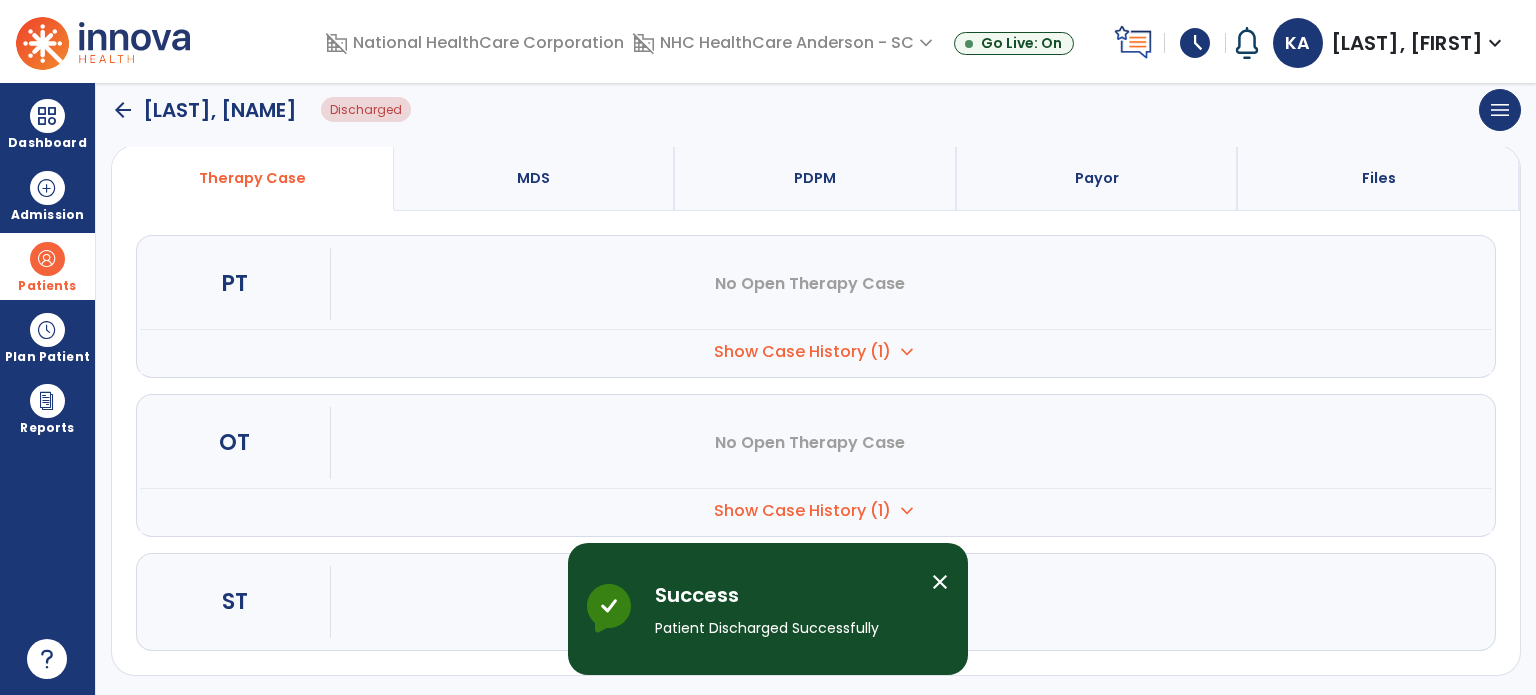 click on "Show Case History (1)" at bounding box center (802, 352) 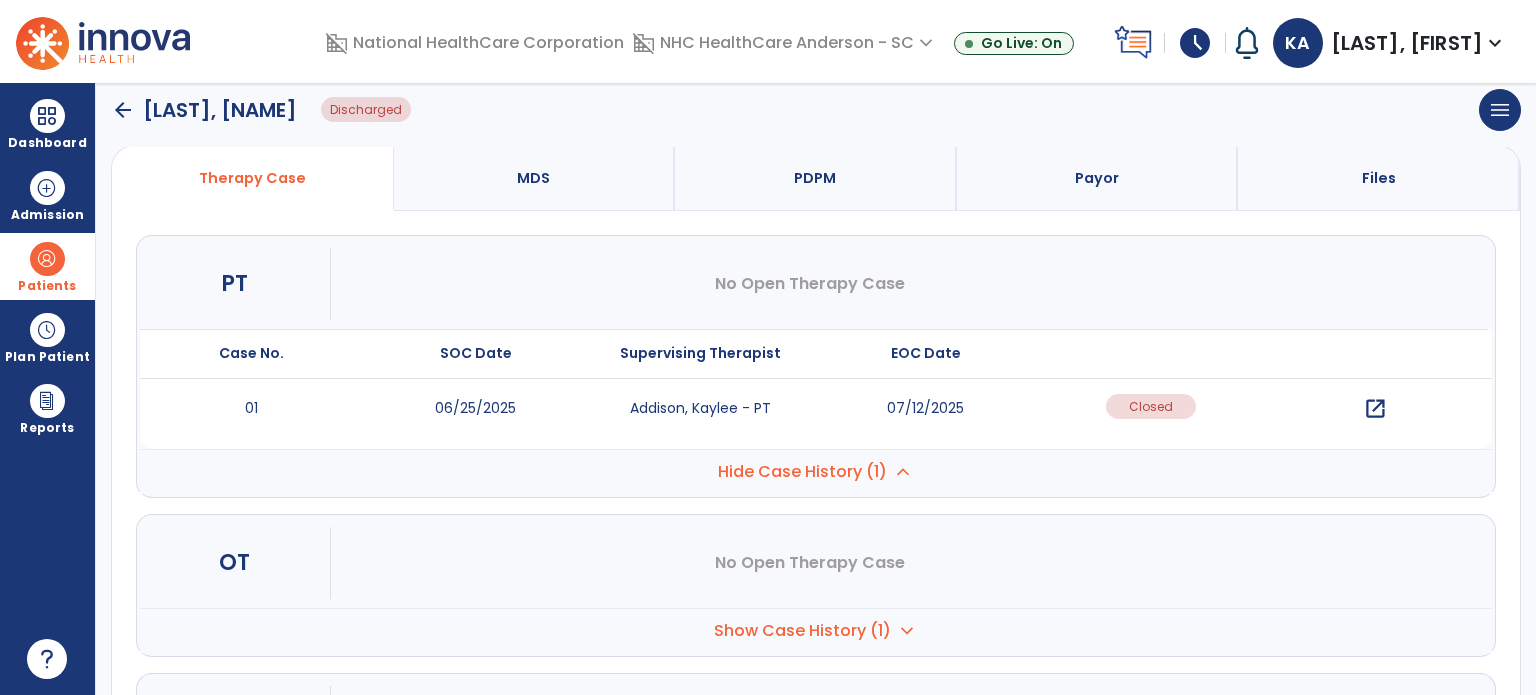 click on "open_in_new" at bounding box center (1375, 409) 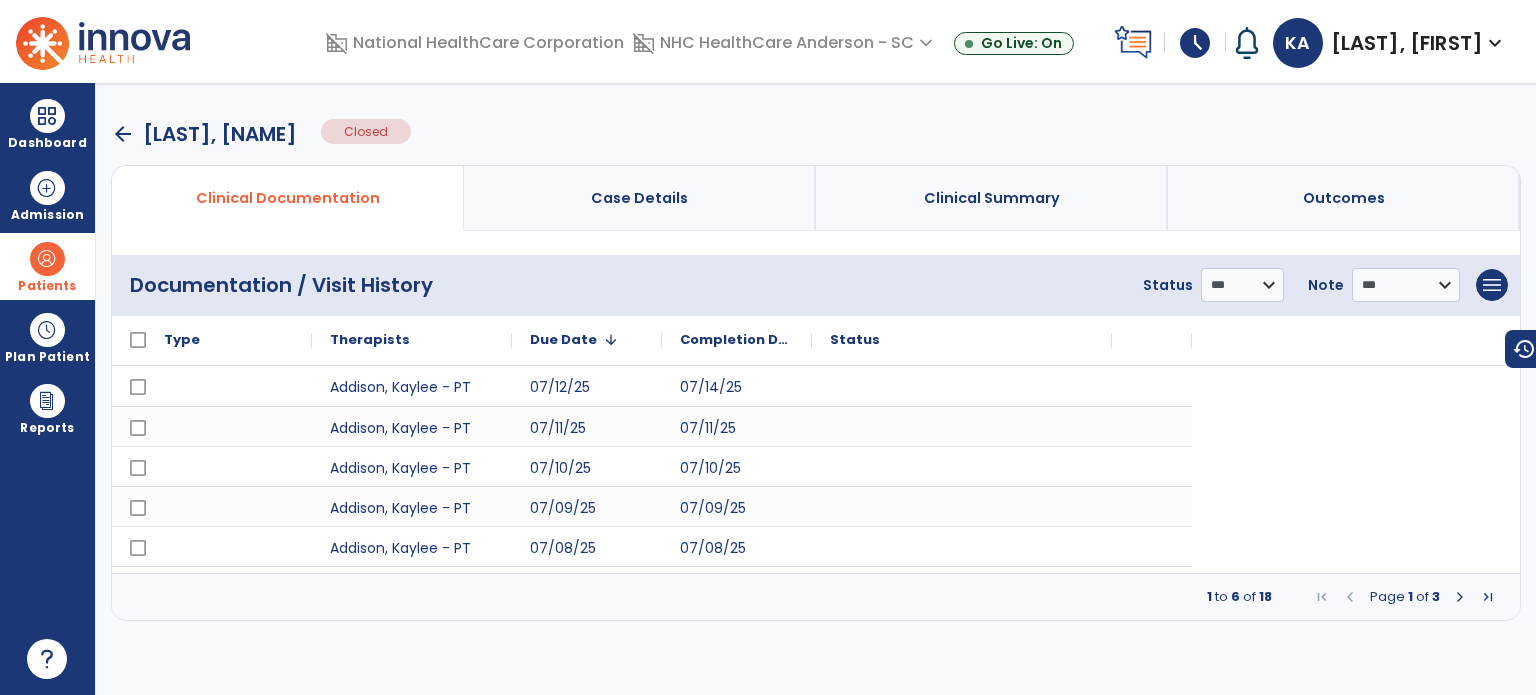 scroll, scrollTop: 0, scrollLeft: 0, axis: both 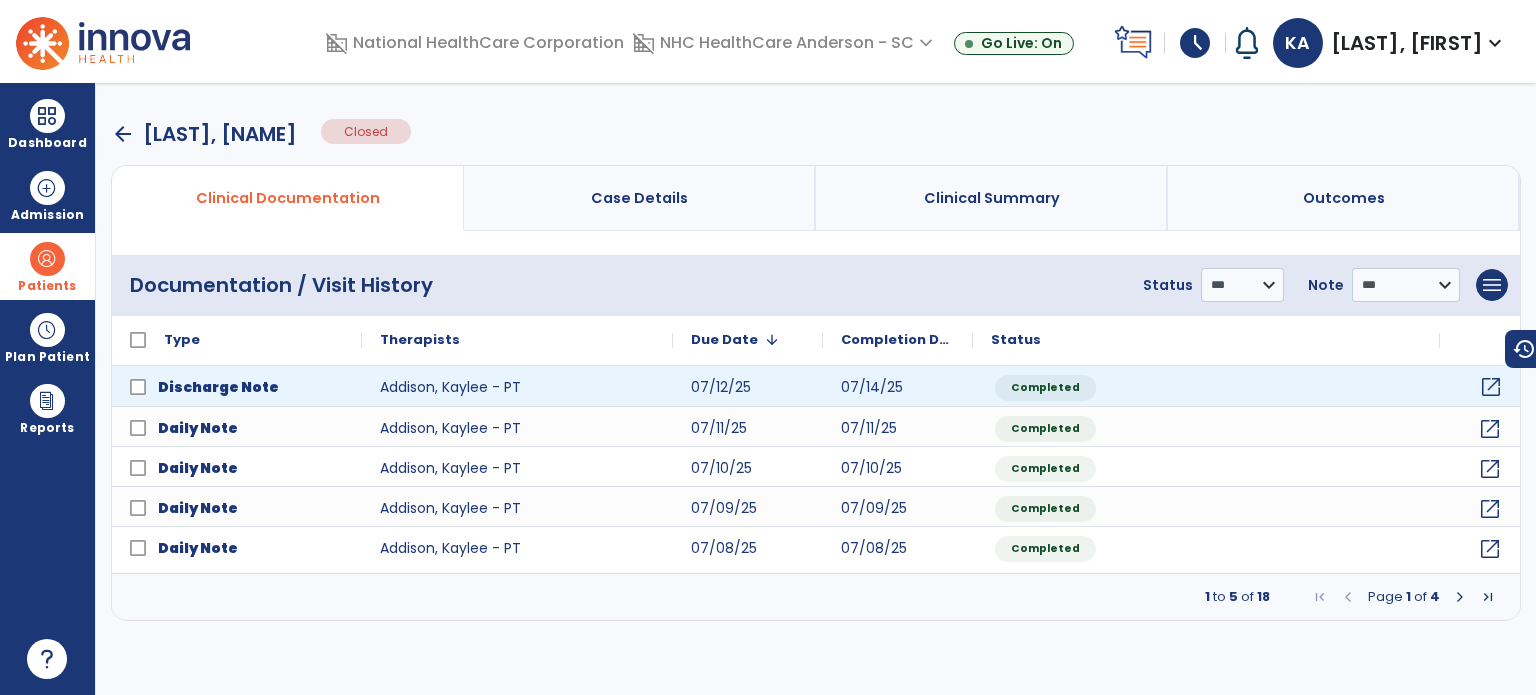 click on "open_in_new" 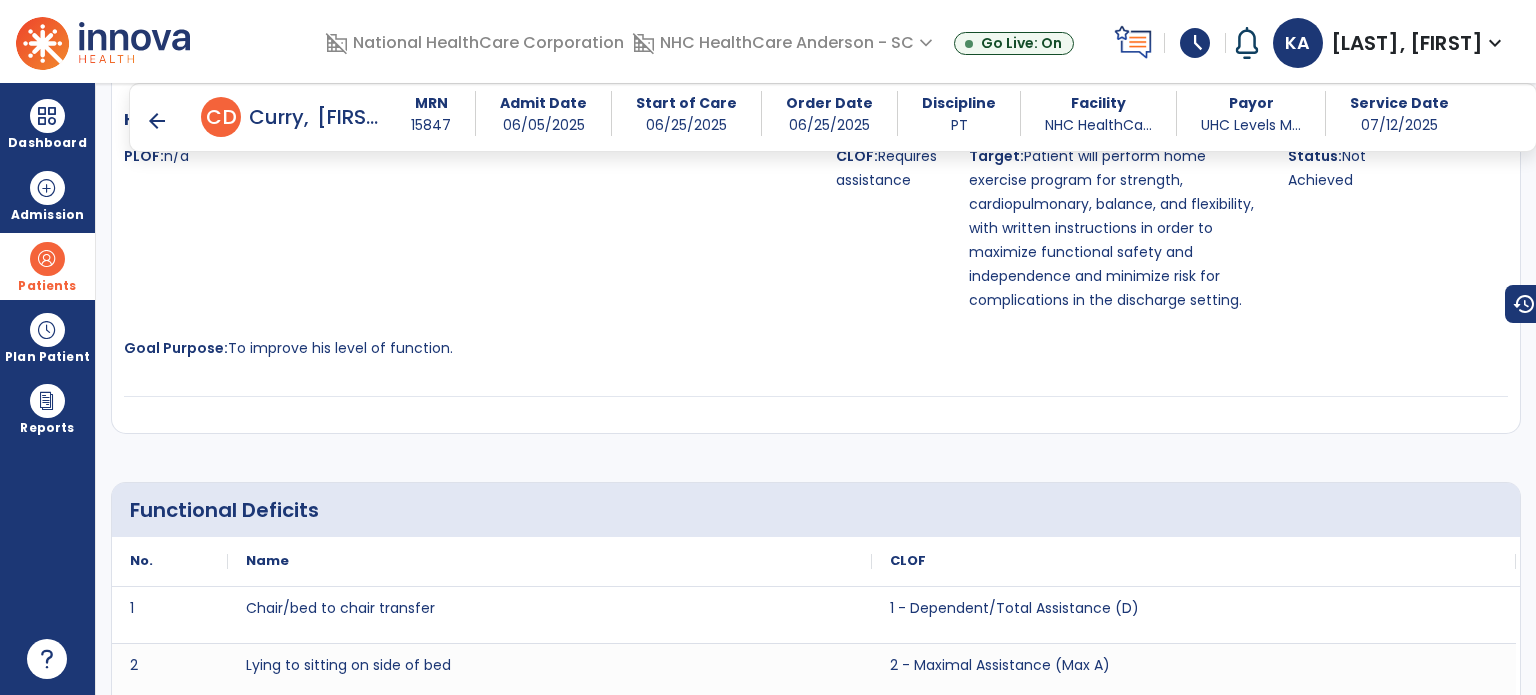 scroll, scrollTop: 1900, scrollLeft: 0, axis: vertical 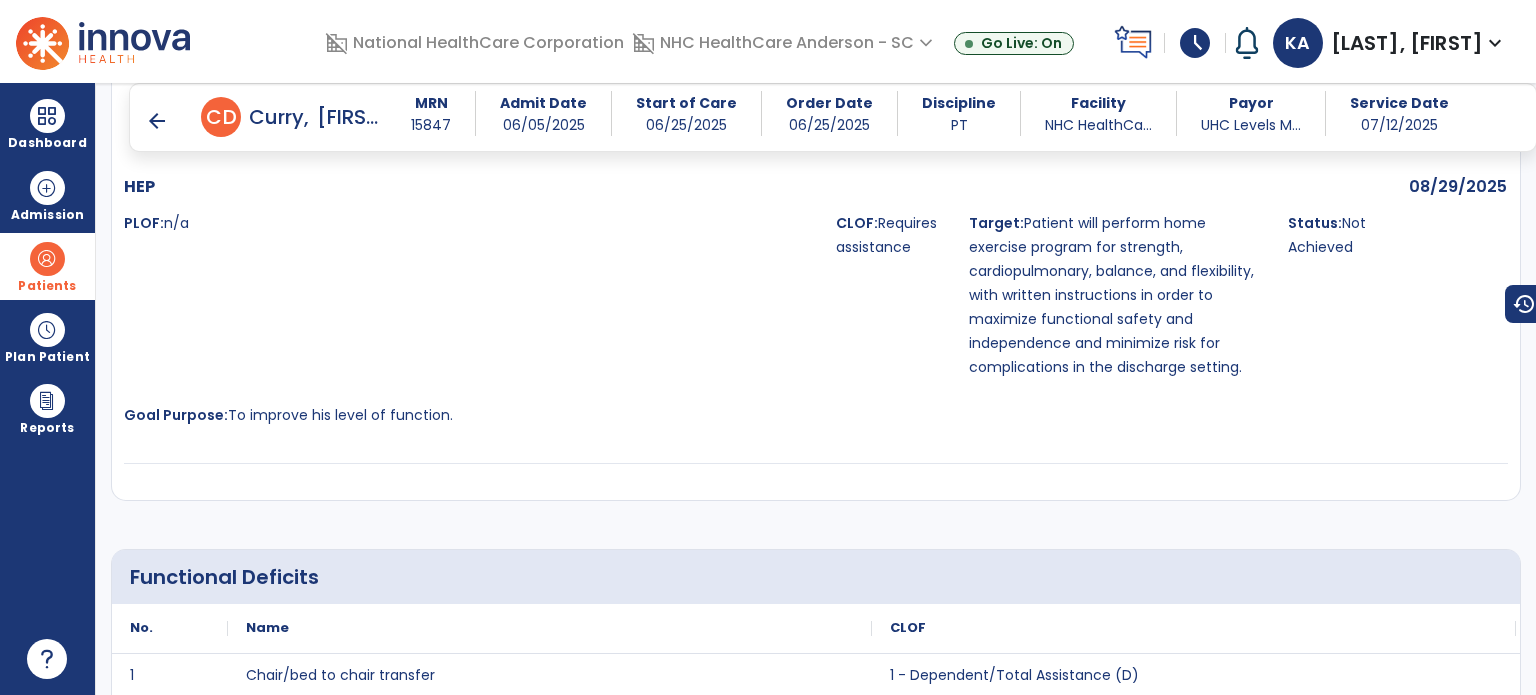 click on "08/29/2025" at bounding box center [1458, 307] 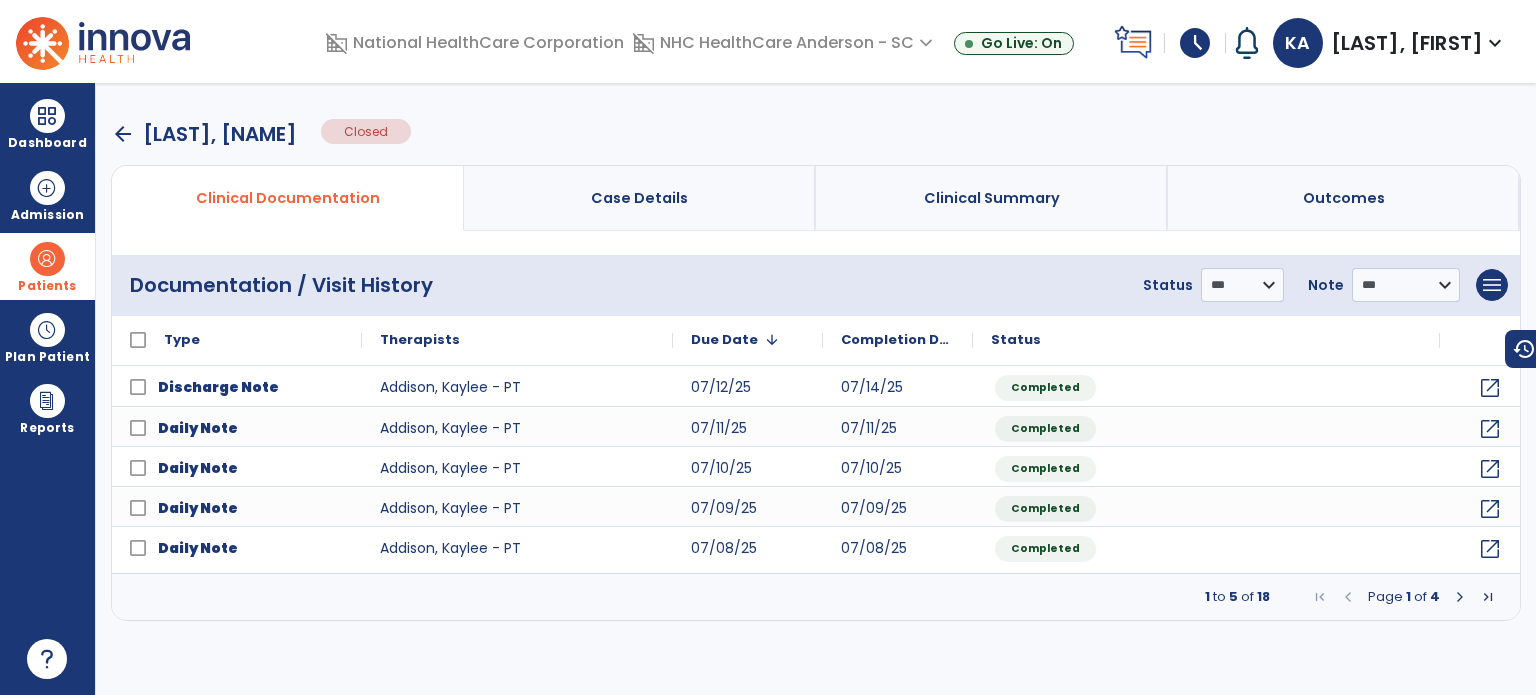 click on "arrow_back" at bounding box center (123, 134) 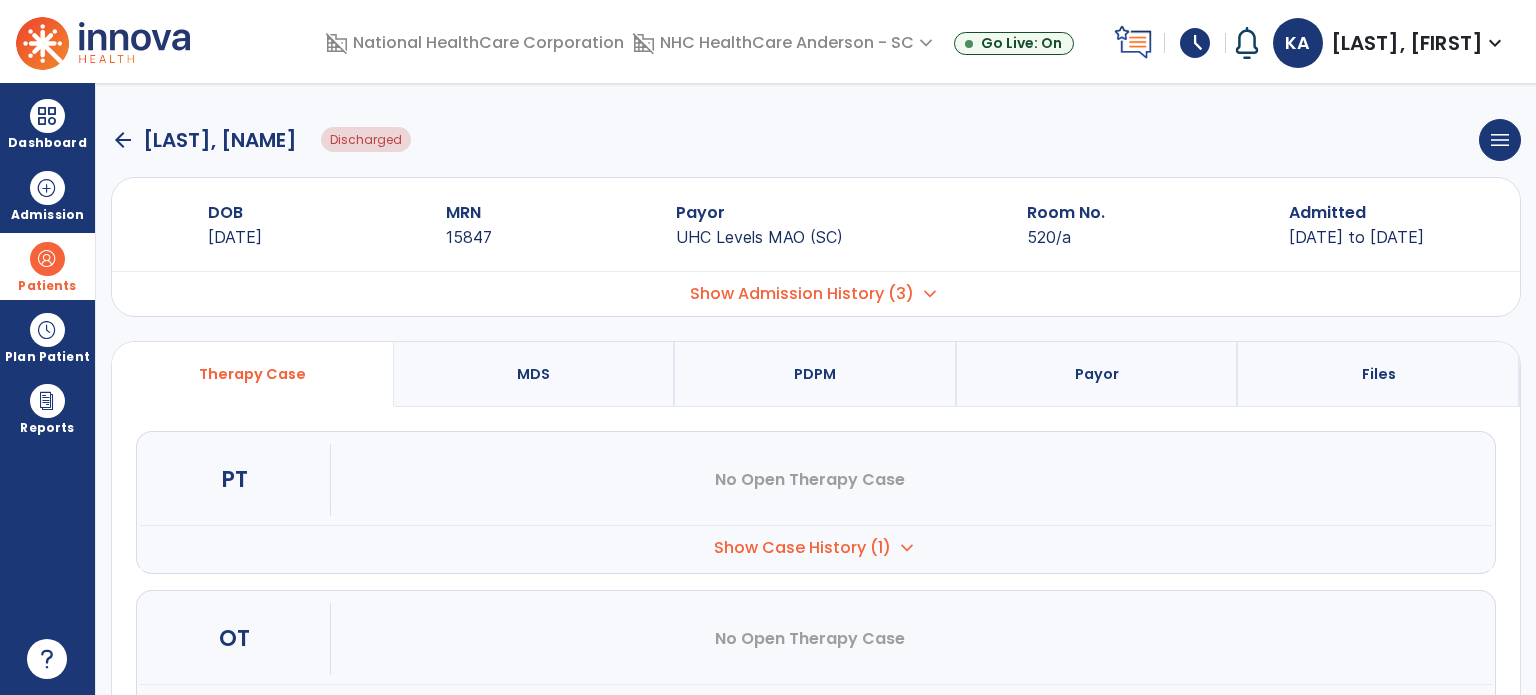 click on "arrow_back" 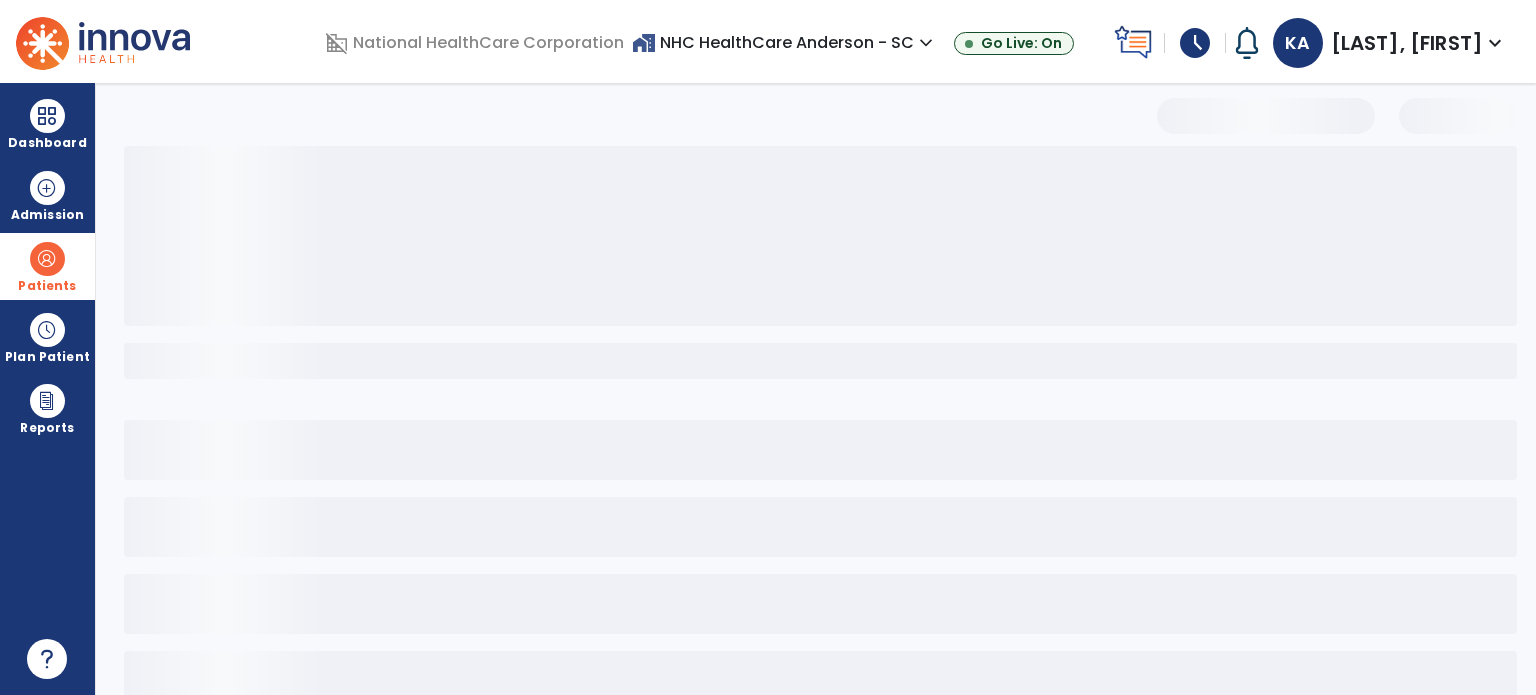 select on "***" 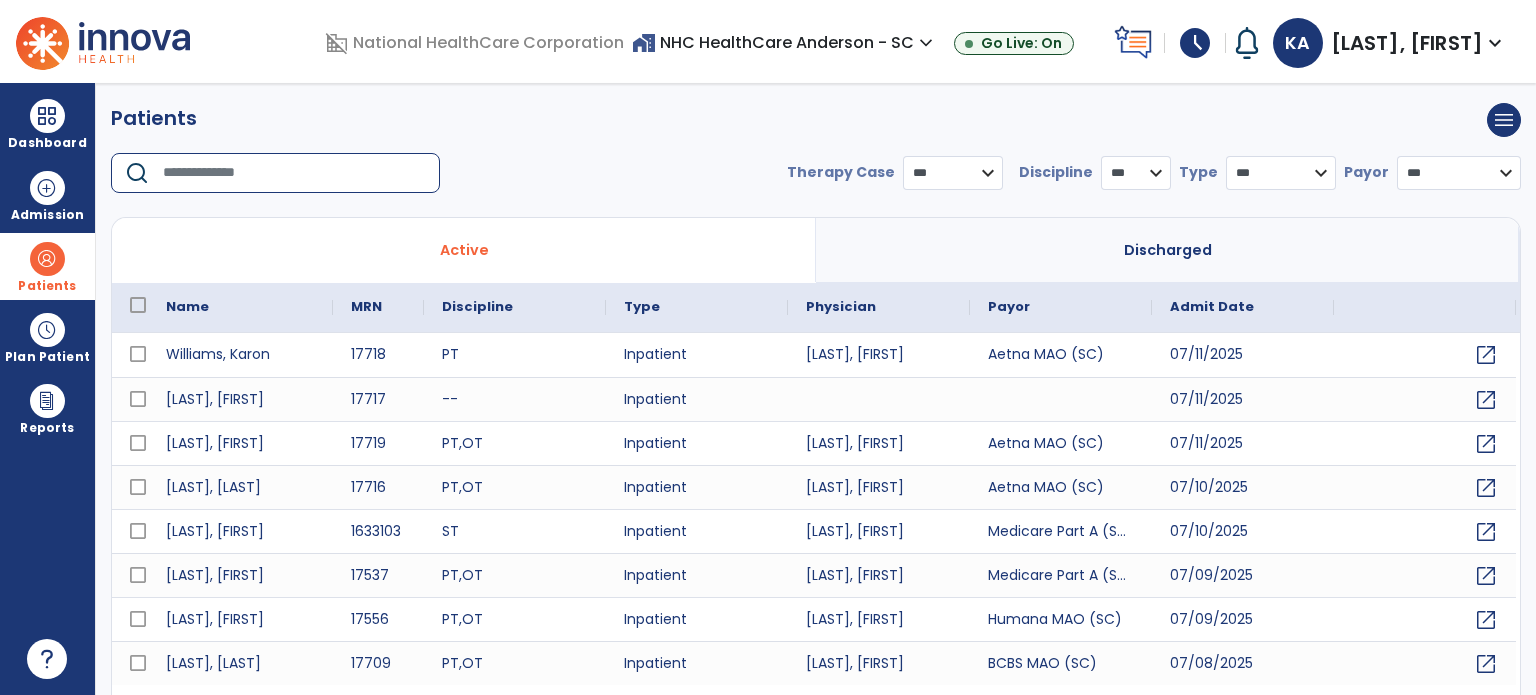click at bounding box center [294, 173] 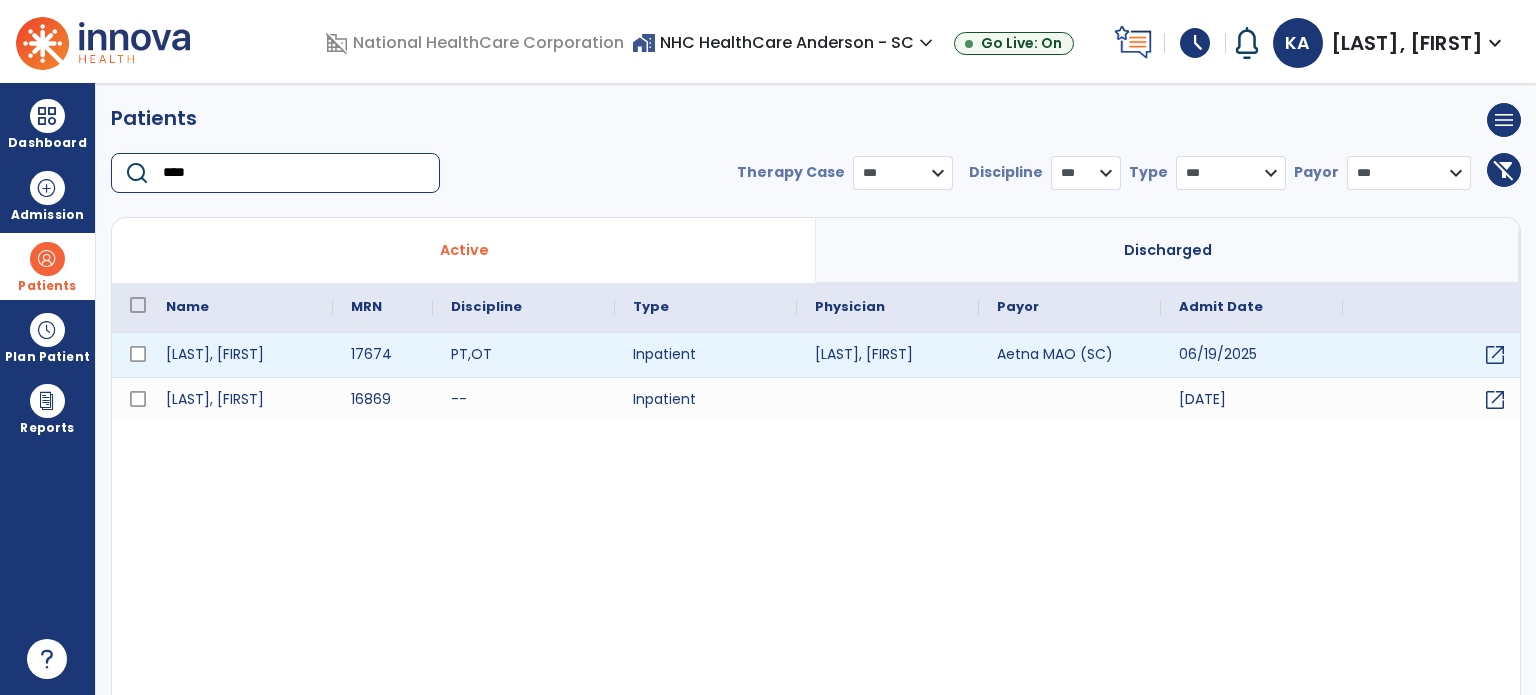 type on "****" 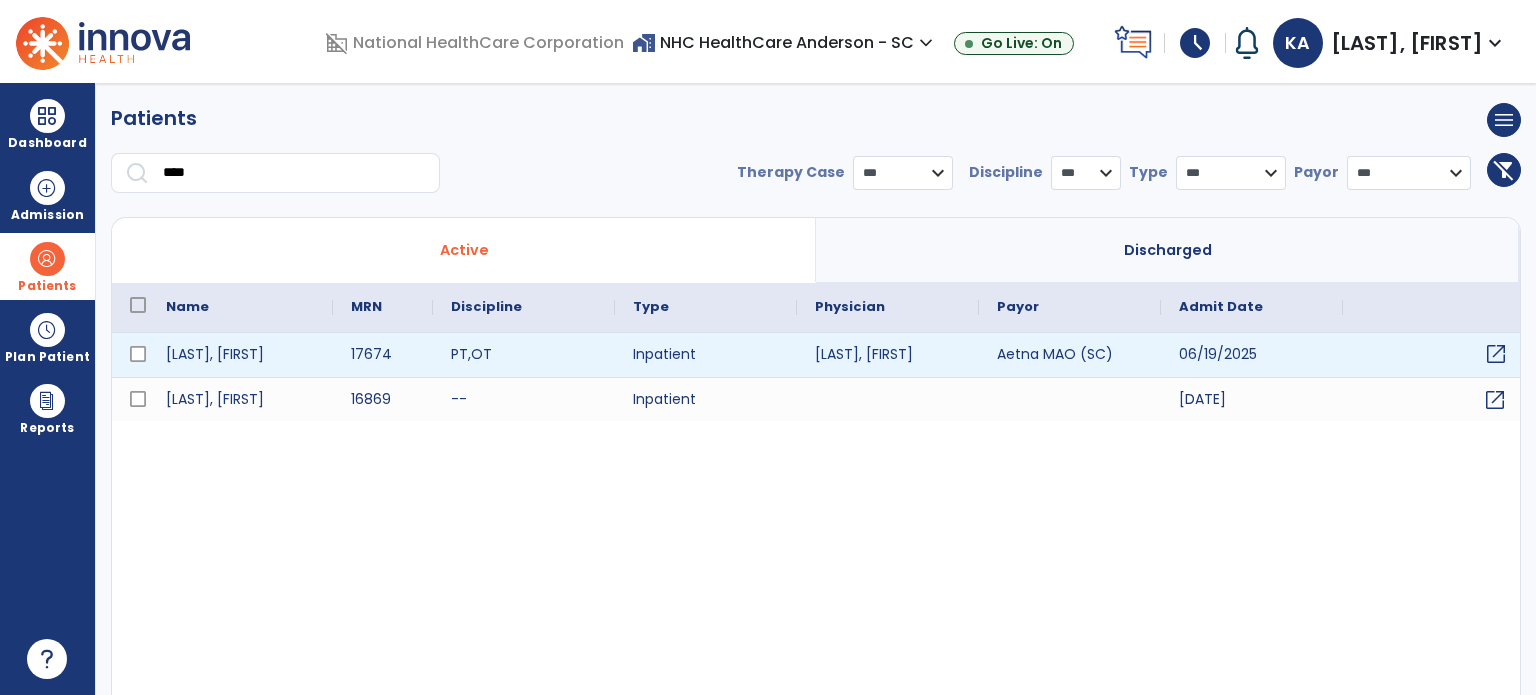 click on "open_in_new" at bounding box center [1496, 354] 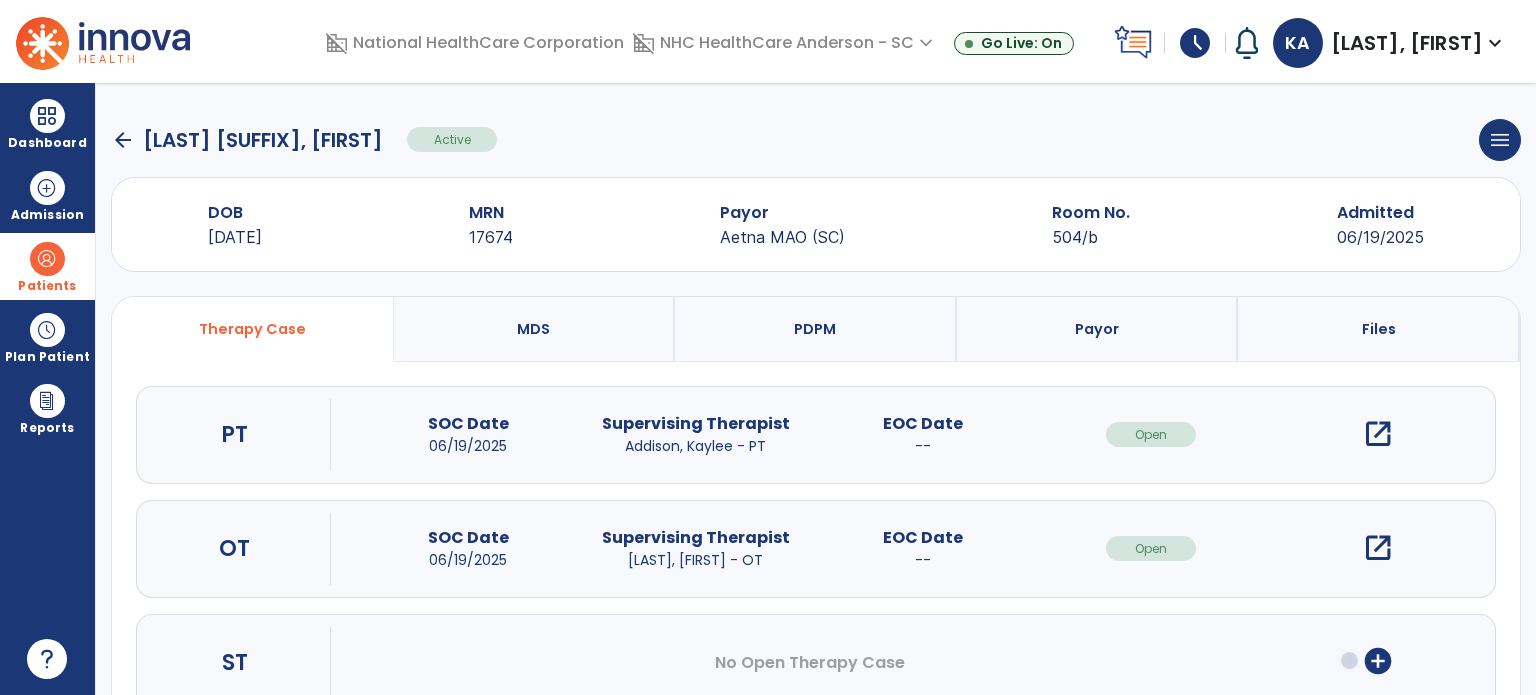 click on "open_in_new" at bounding box center (1378, 434) 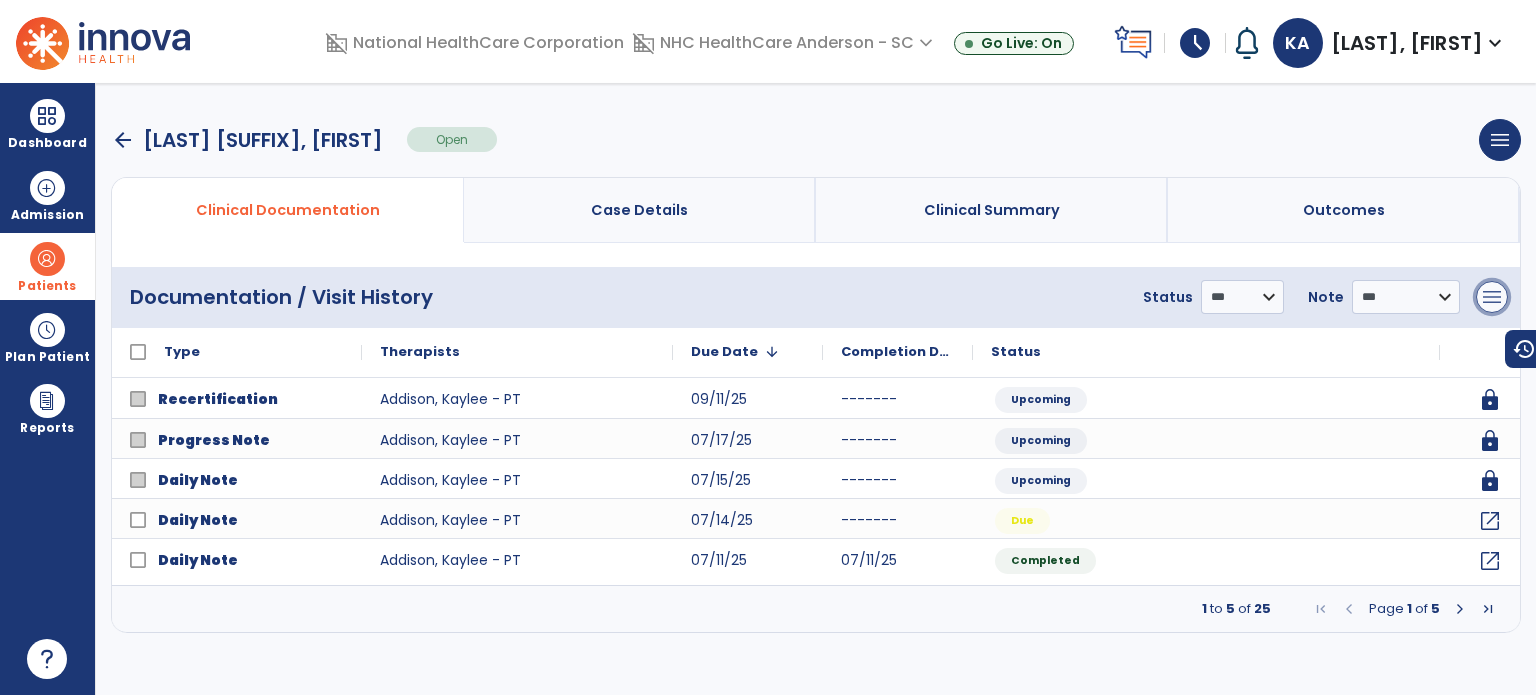 click on "menu" at bounding box center [1492, 297] 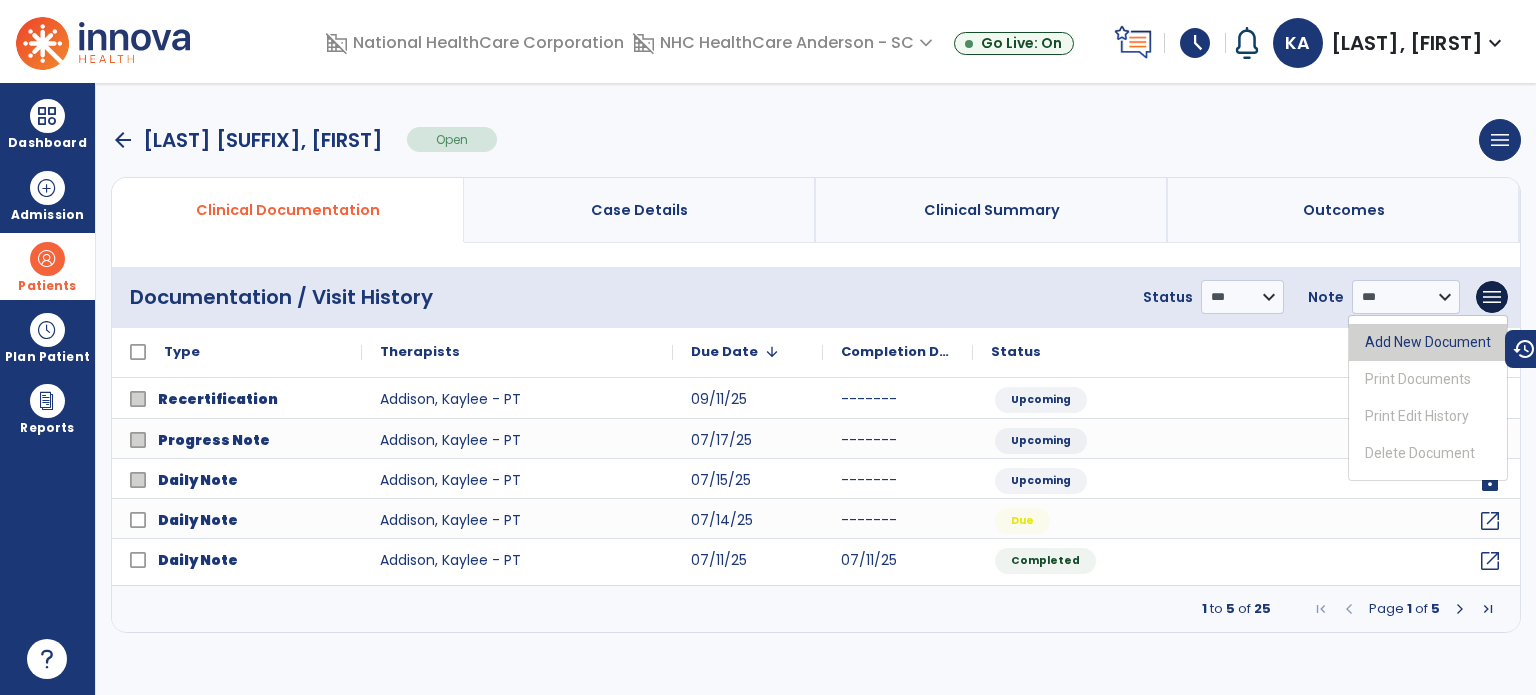 click on "Add New Document" at bounding box center (1428, 342) 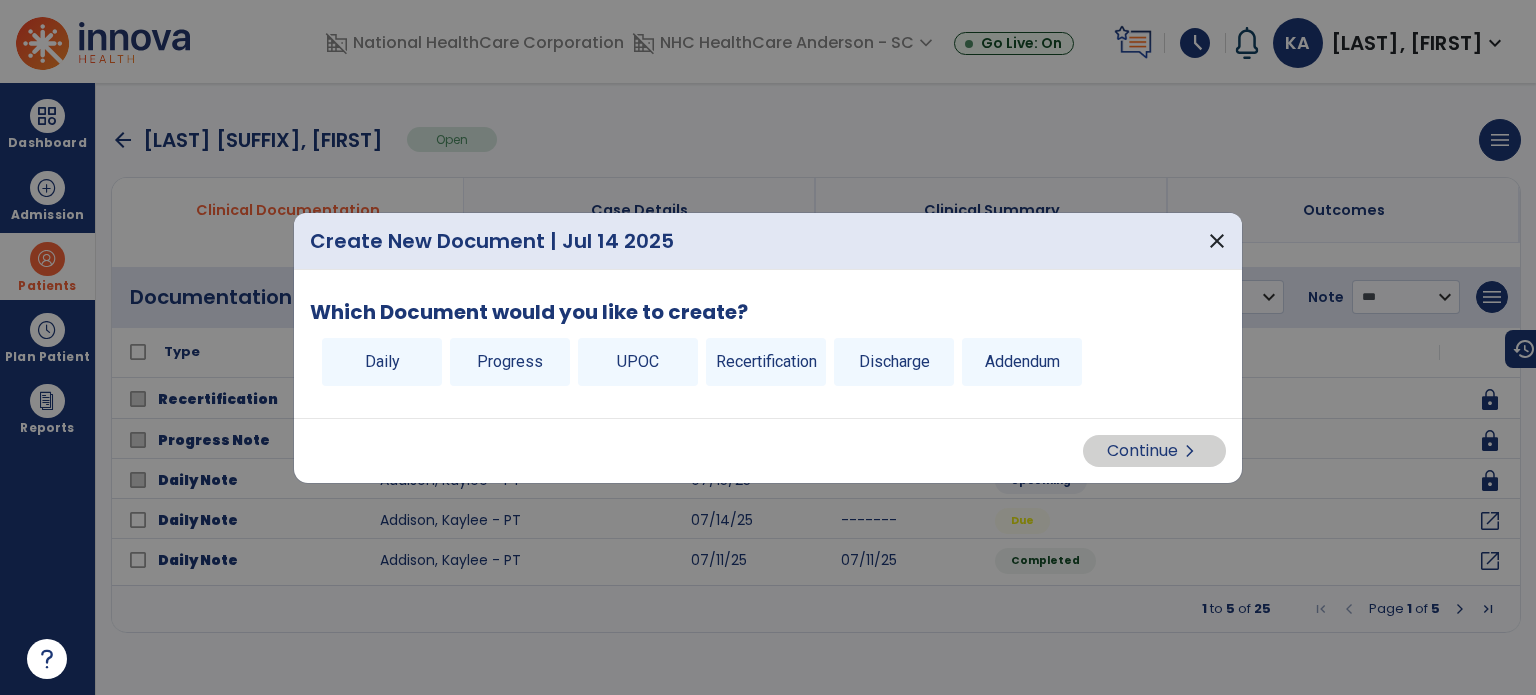 click on "Discharge" at bounding box center (894, 362) 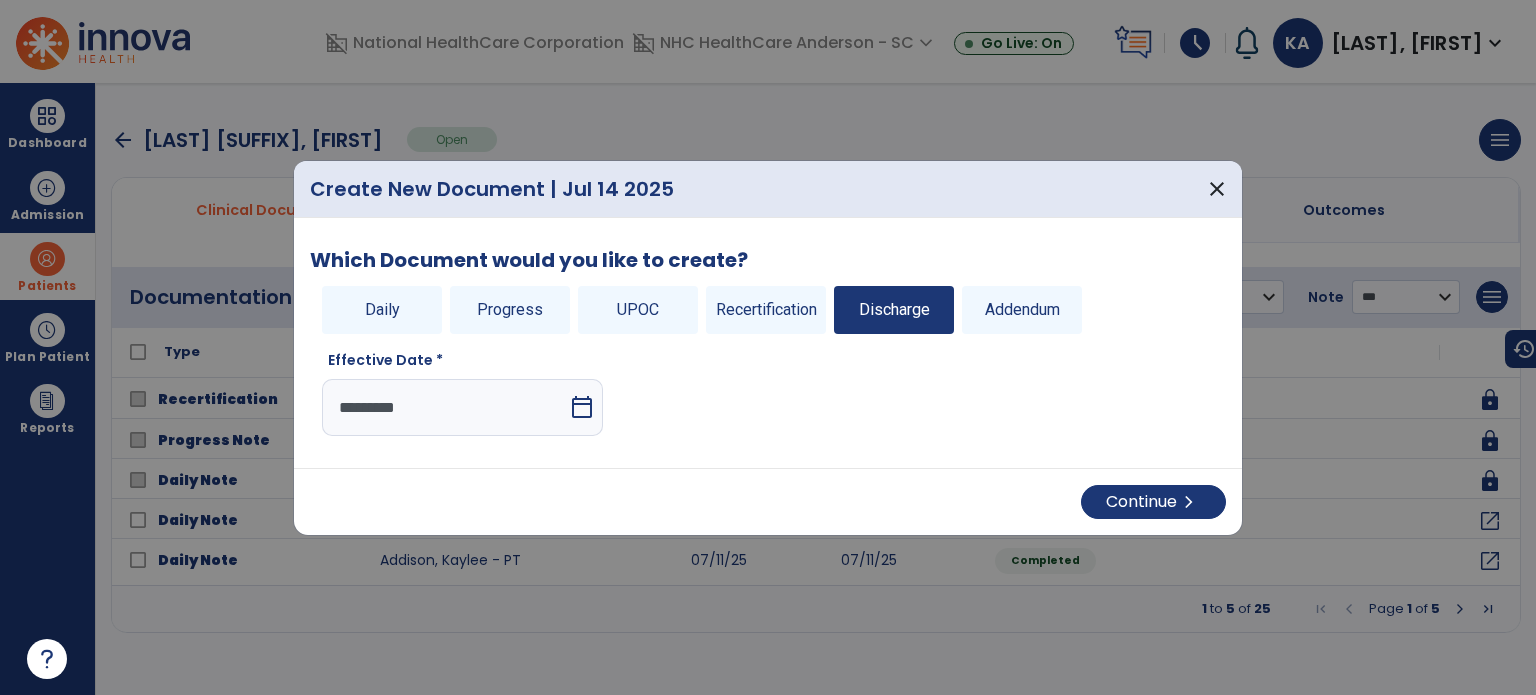 click on "*********" at bounding box center (445, 407) 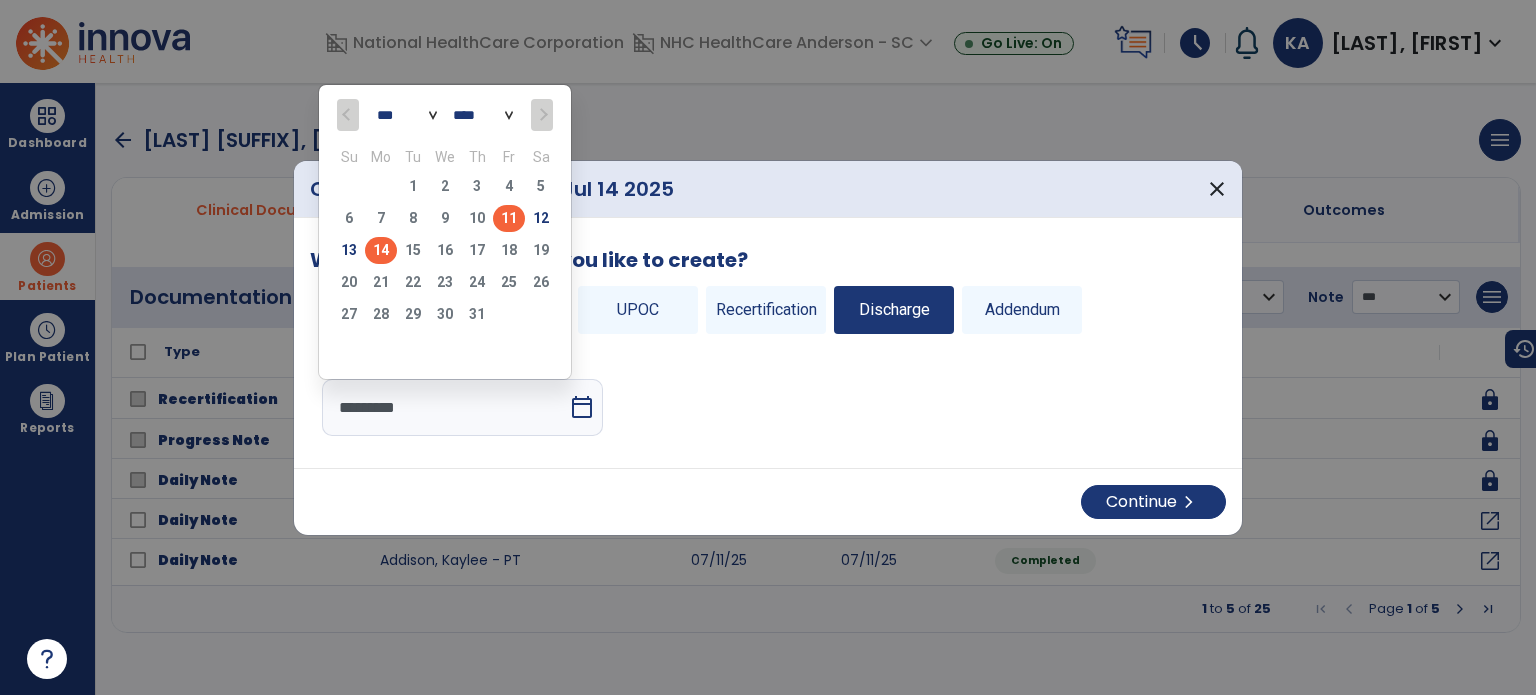 click on "11" 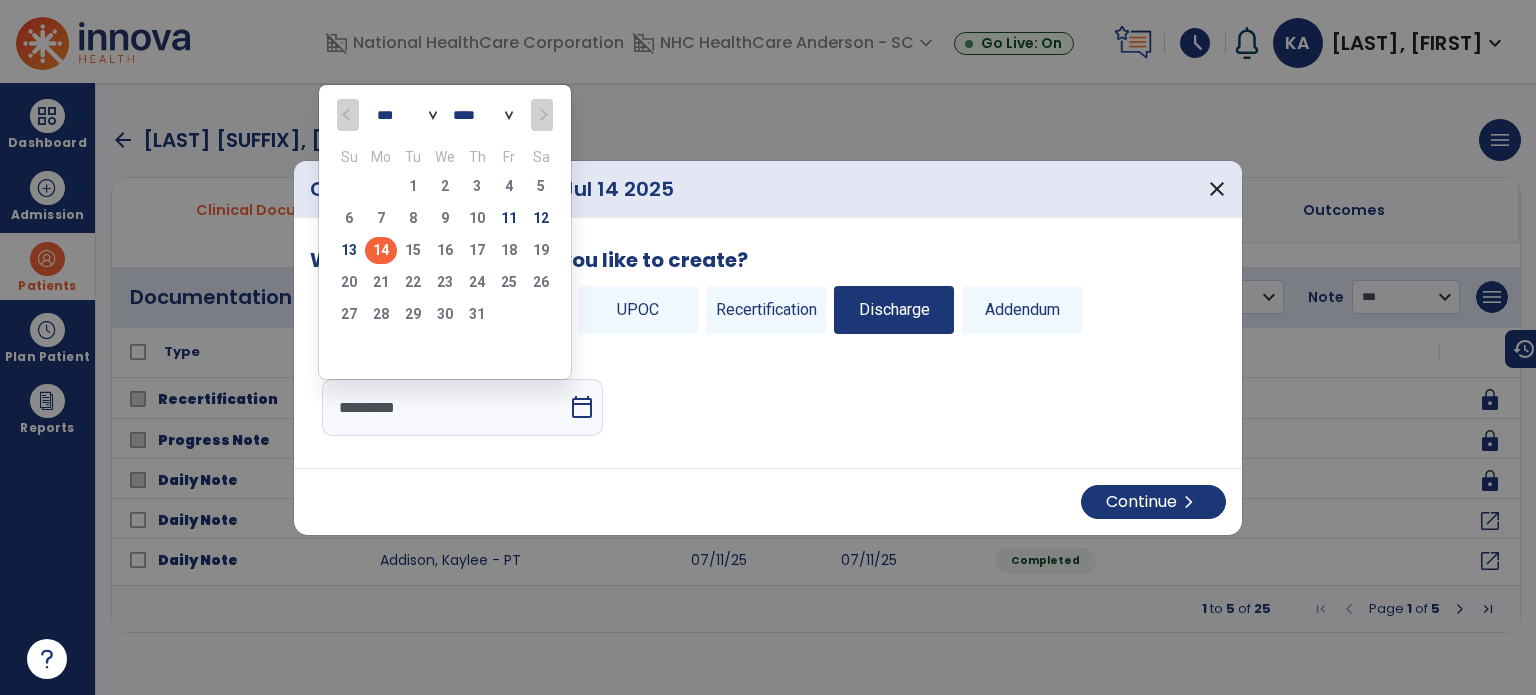 type on "*********" 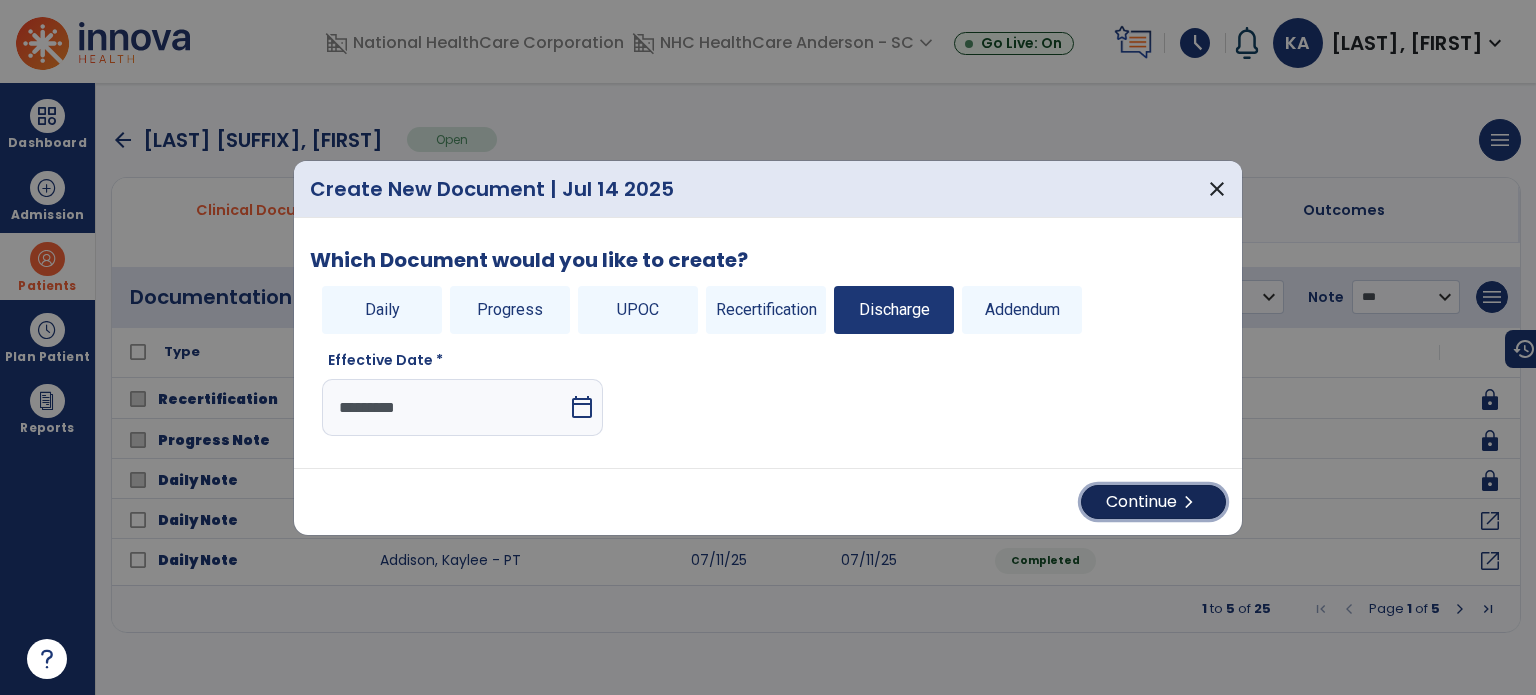 click on "Continue   chevron_right" at bounding box center (1153, 502) 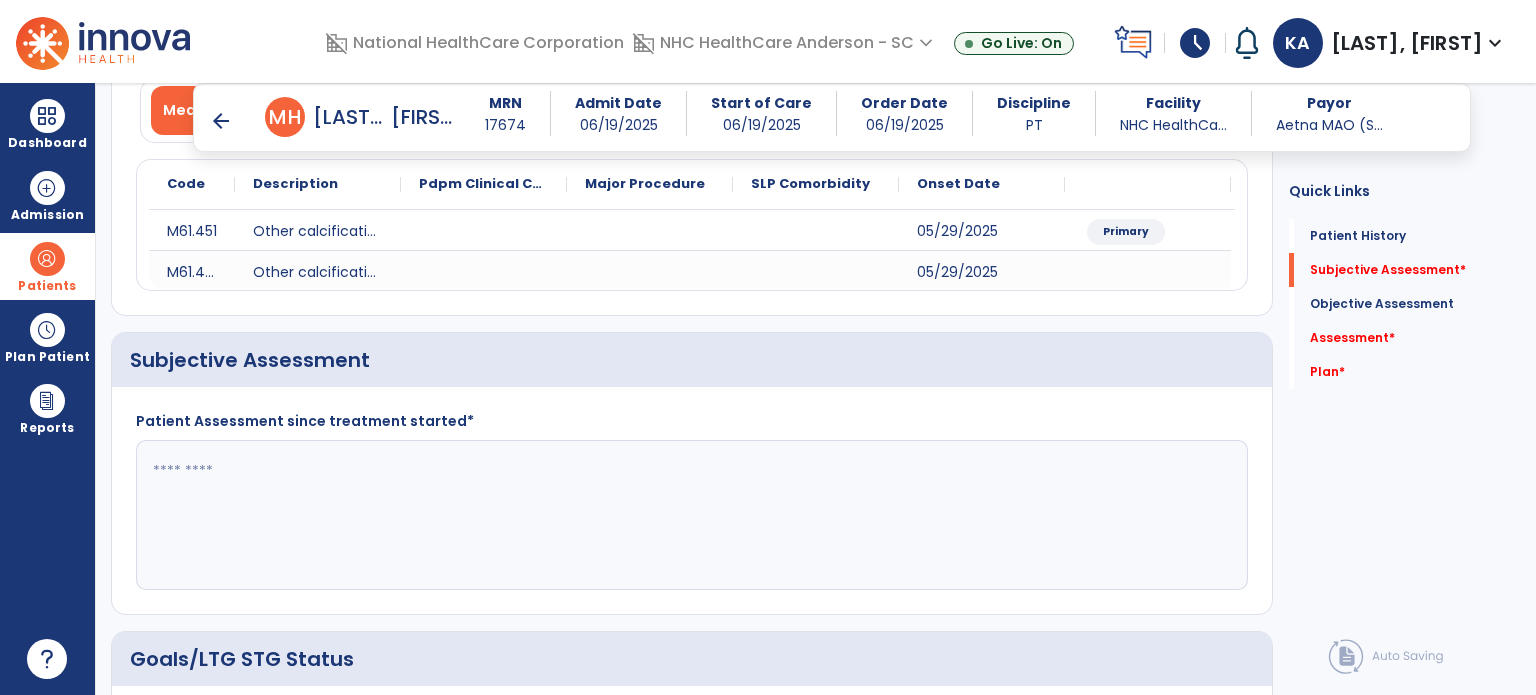 scroll, scrollTop: 300, scrollLeft: 0, axis: vertical 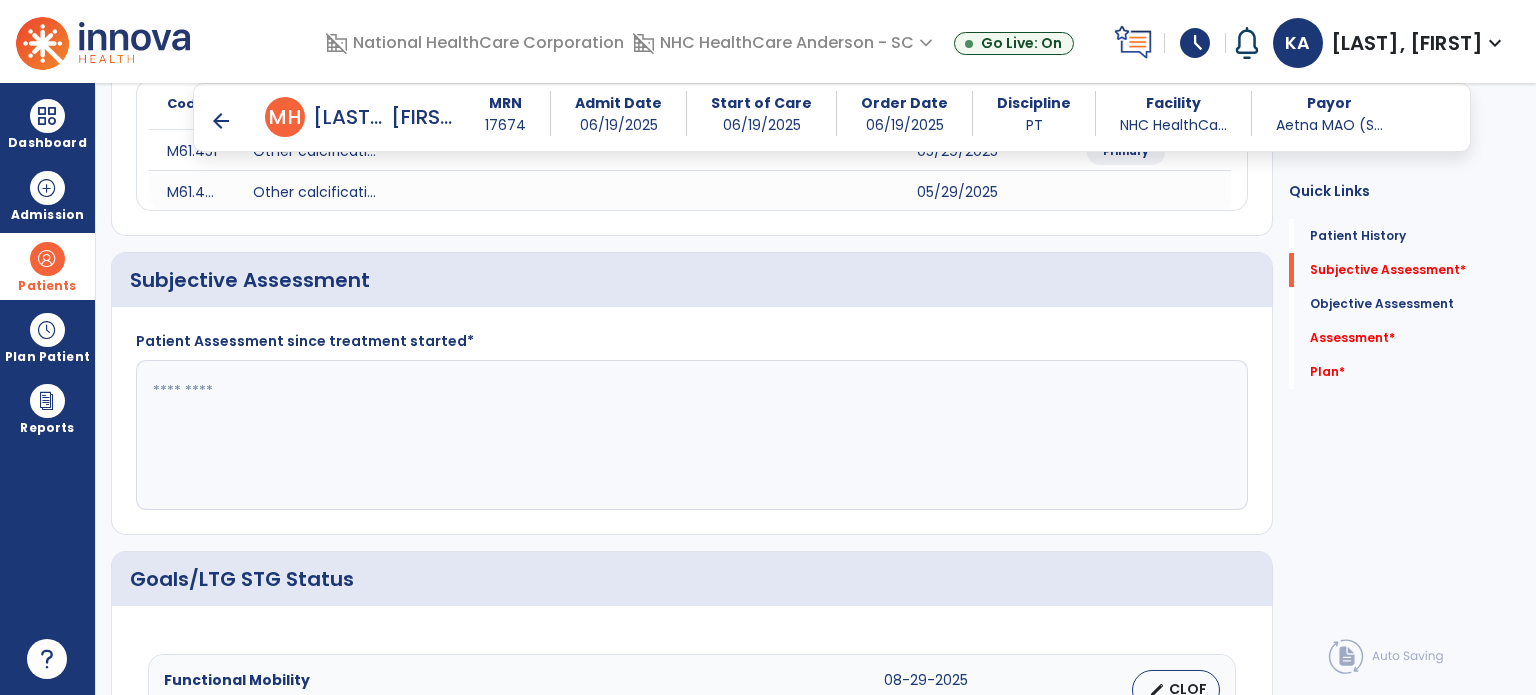 click 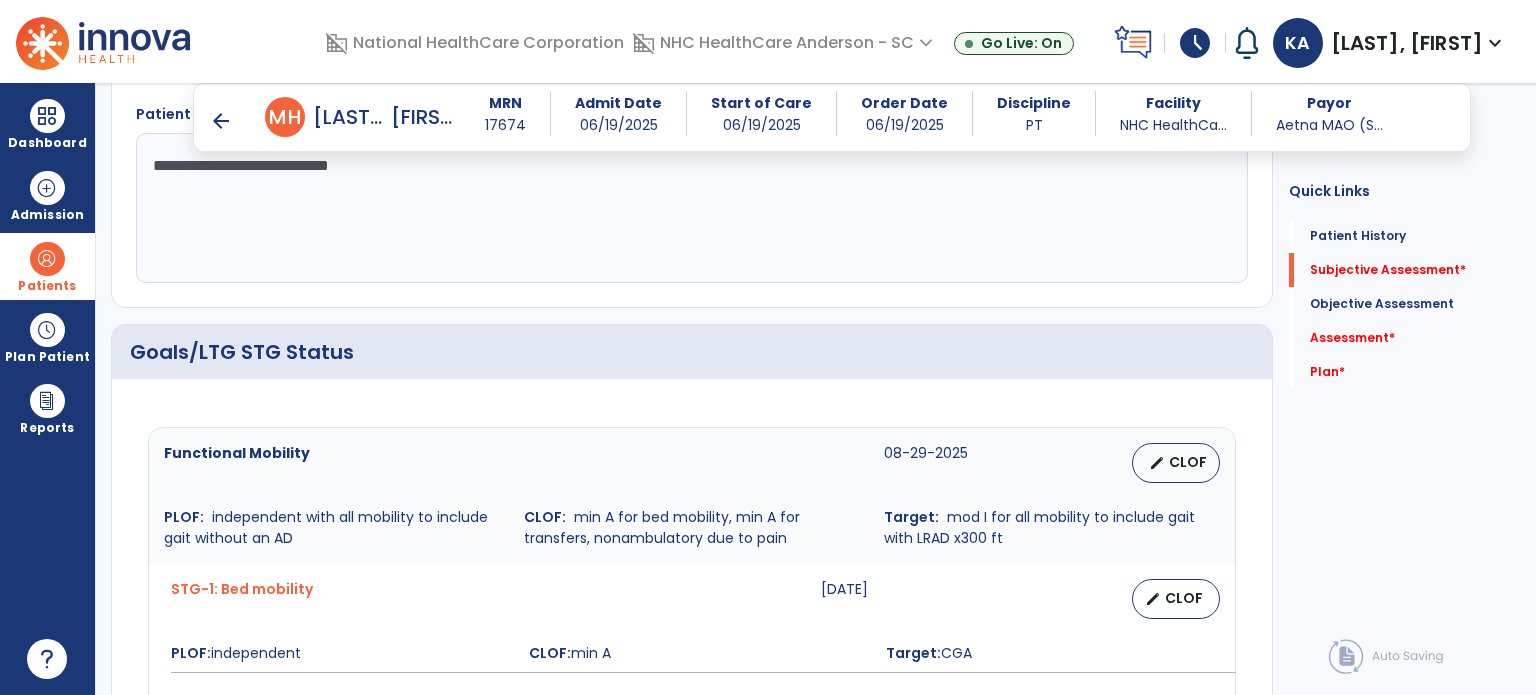 scroll, scrollTop: 600, scrollLeft: 0, axis: vertical 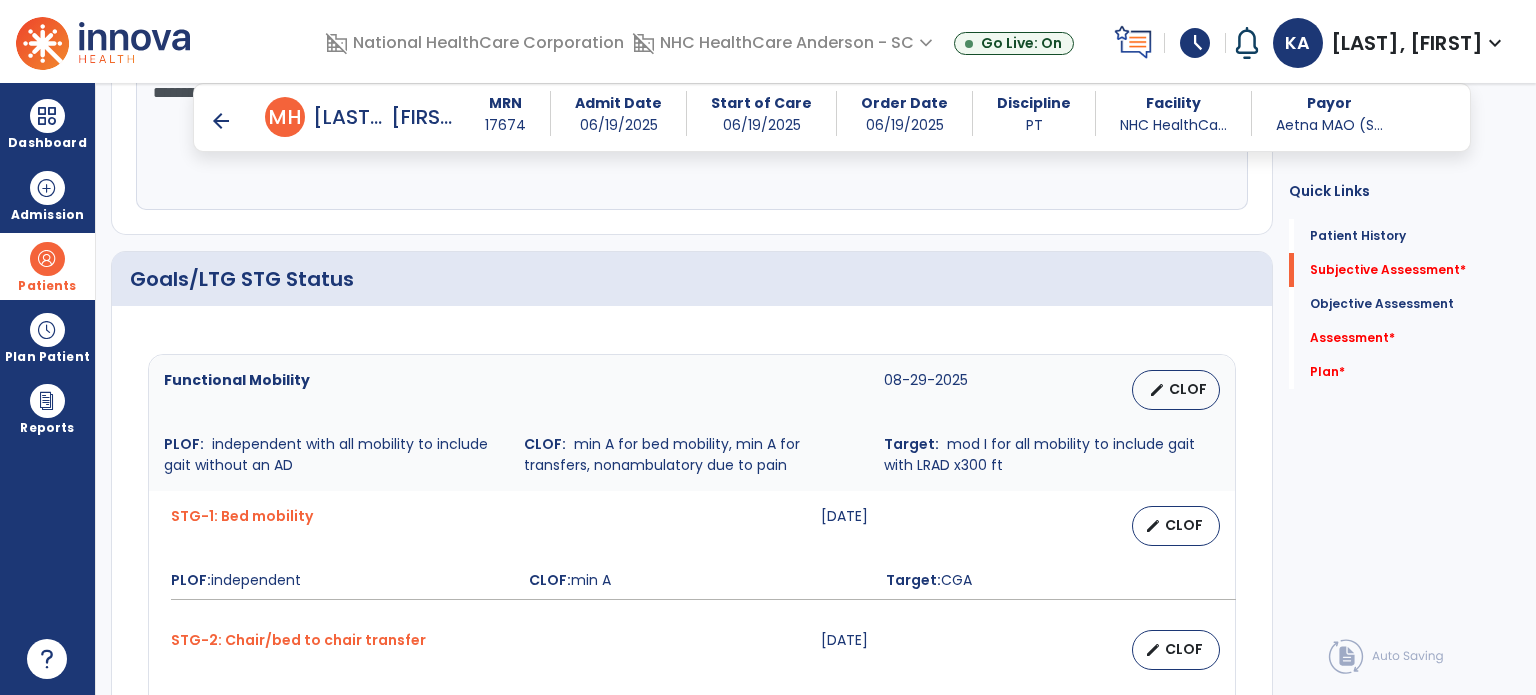 type on "**********" 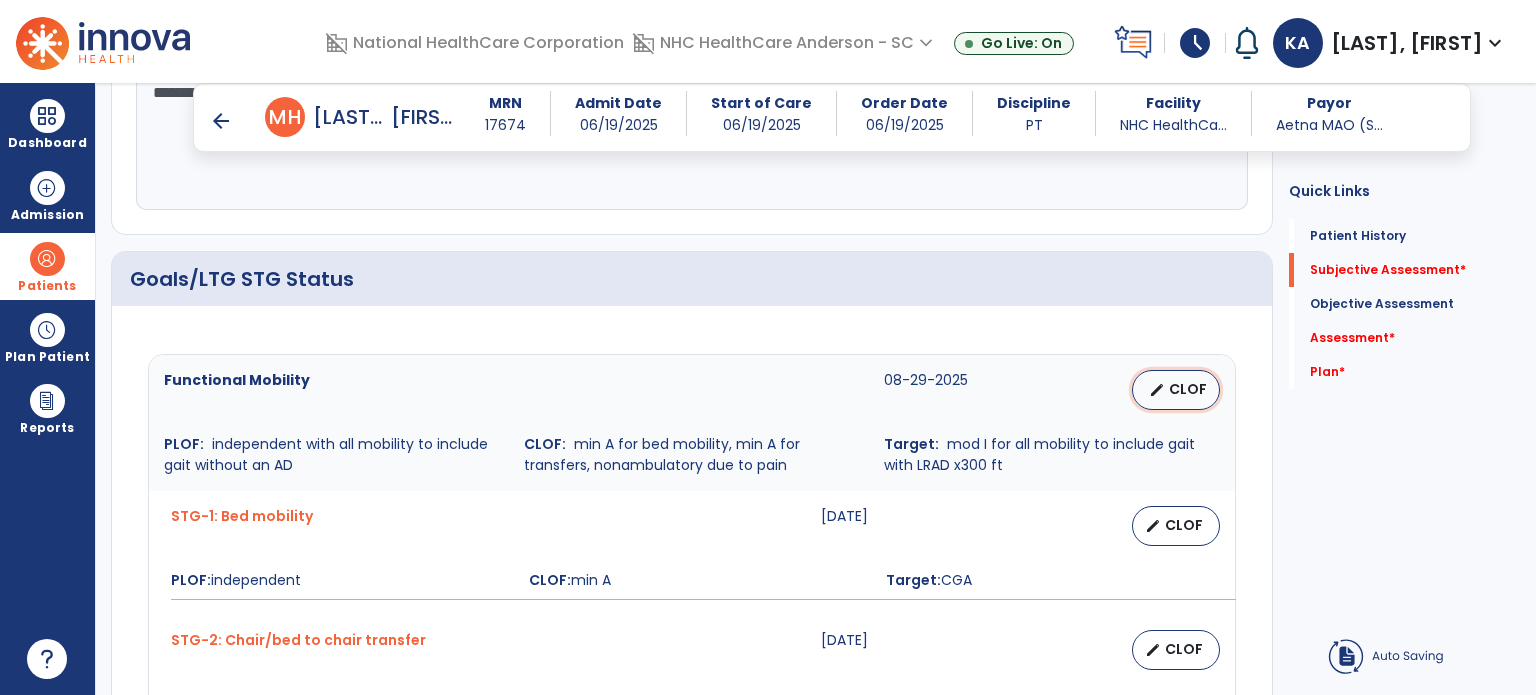 click on "CLOF" at bounding box center [1188, 389] 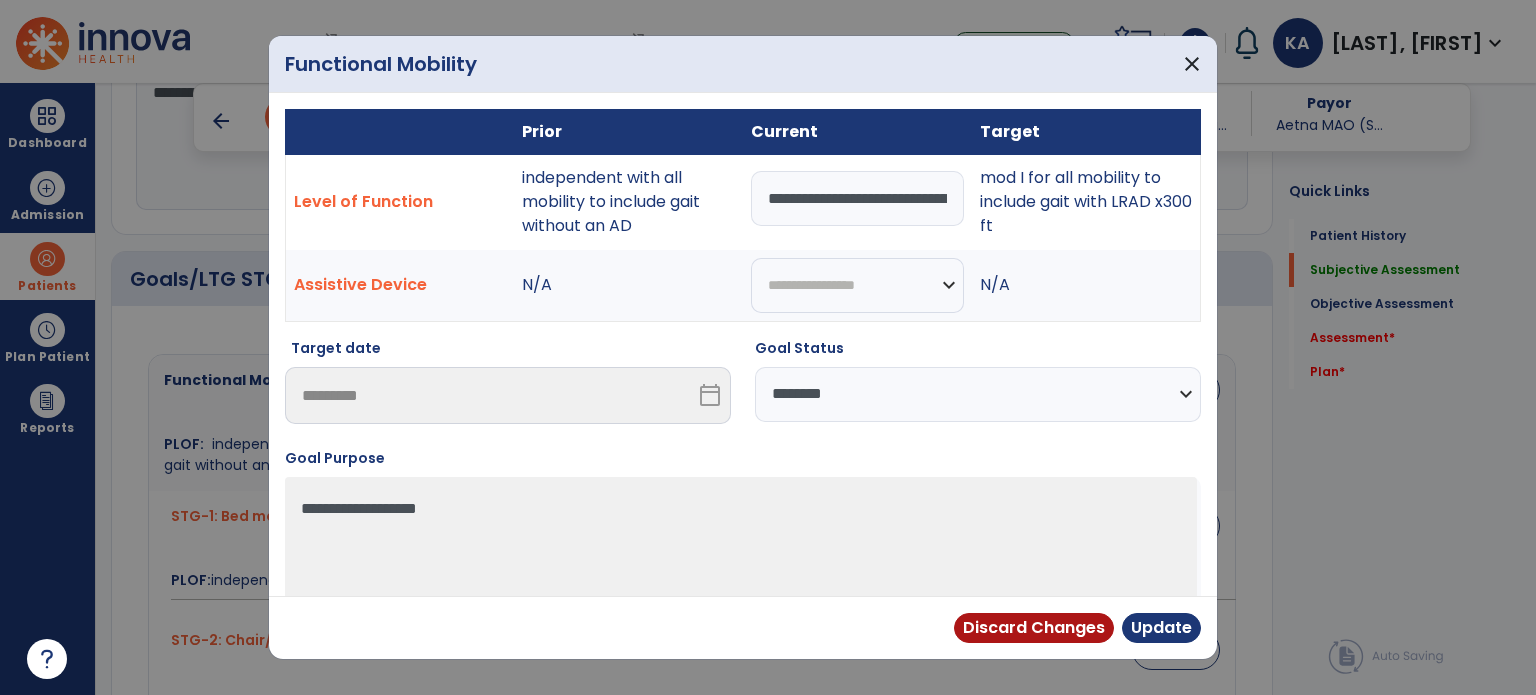 click on "**********" at bounding box center (978, 394) 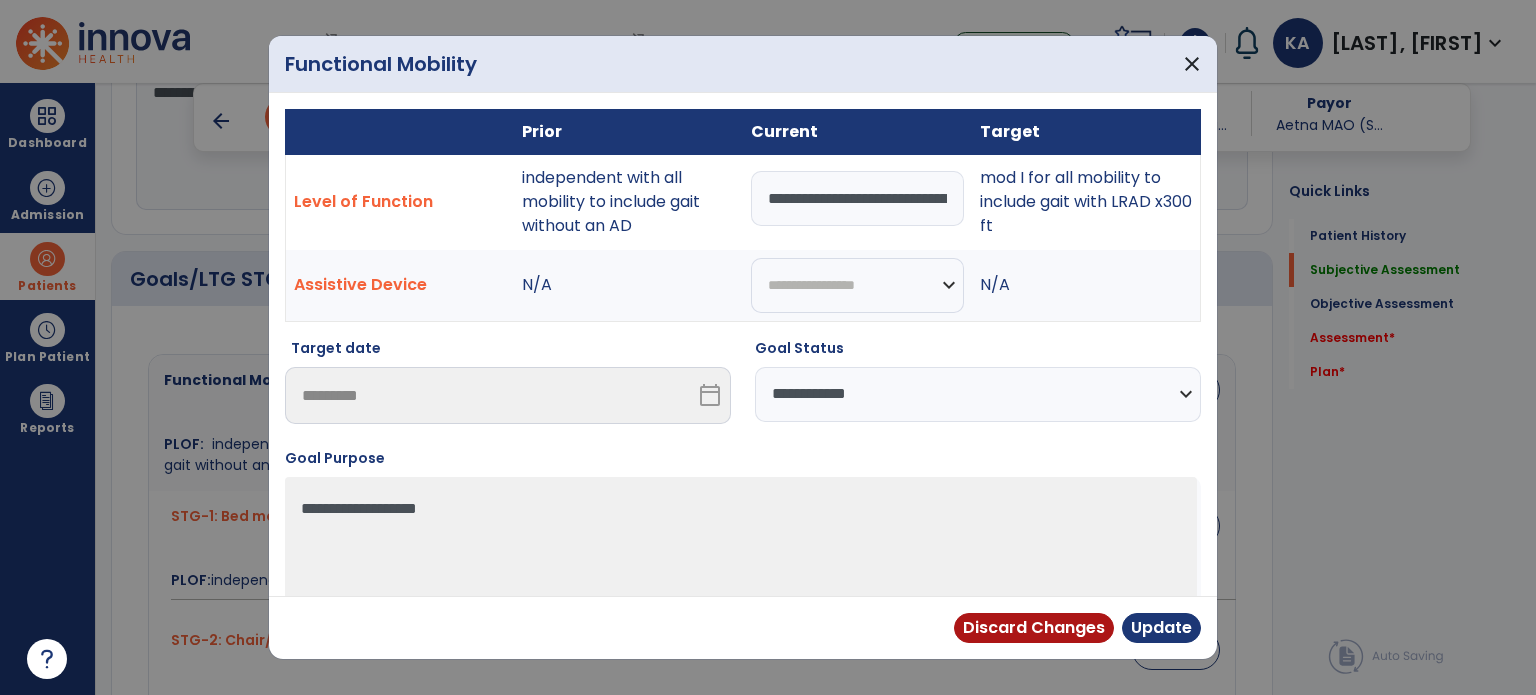 click on "**********" at bounding box center (978, 394) 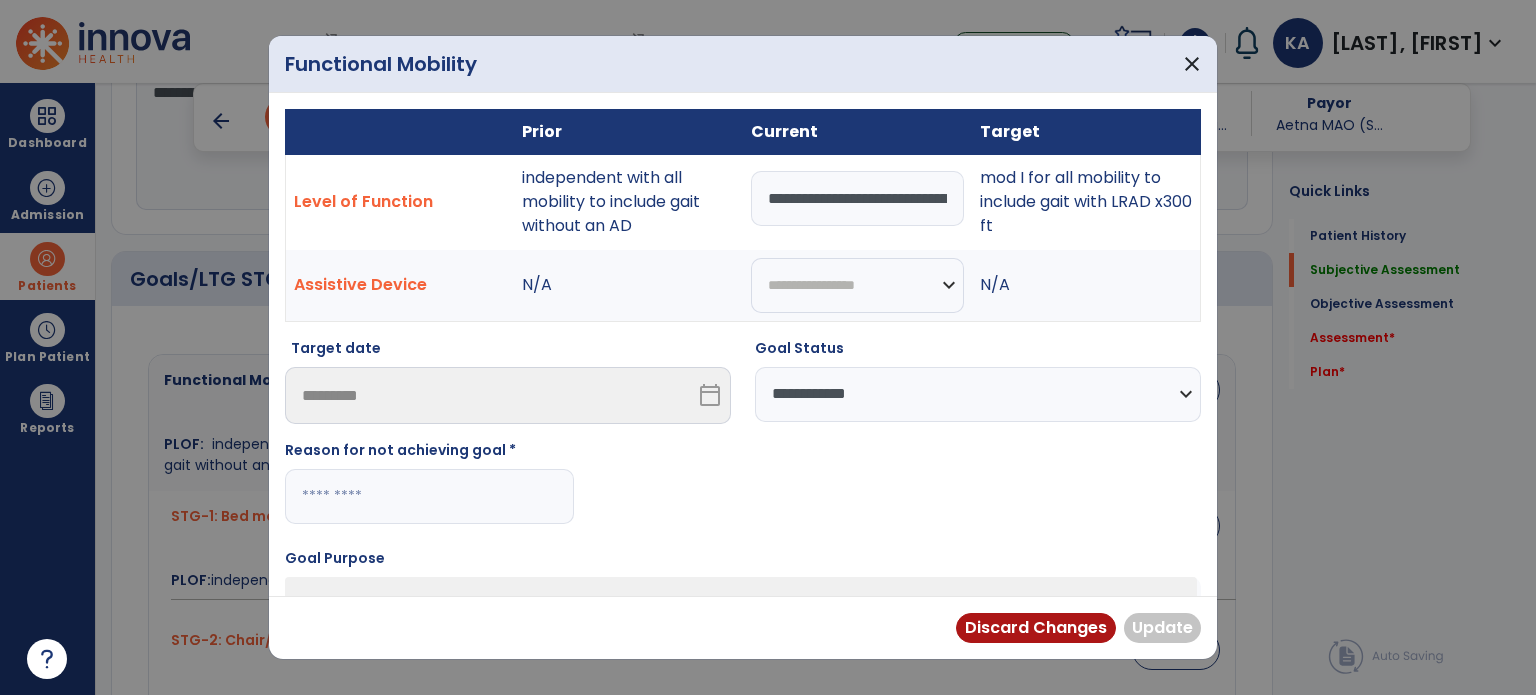 click at bounding box center [429, 496] 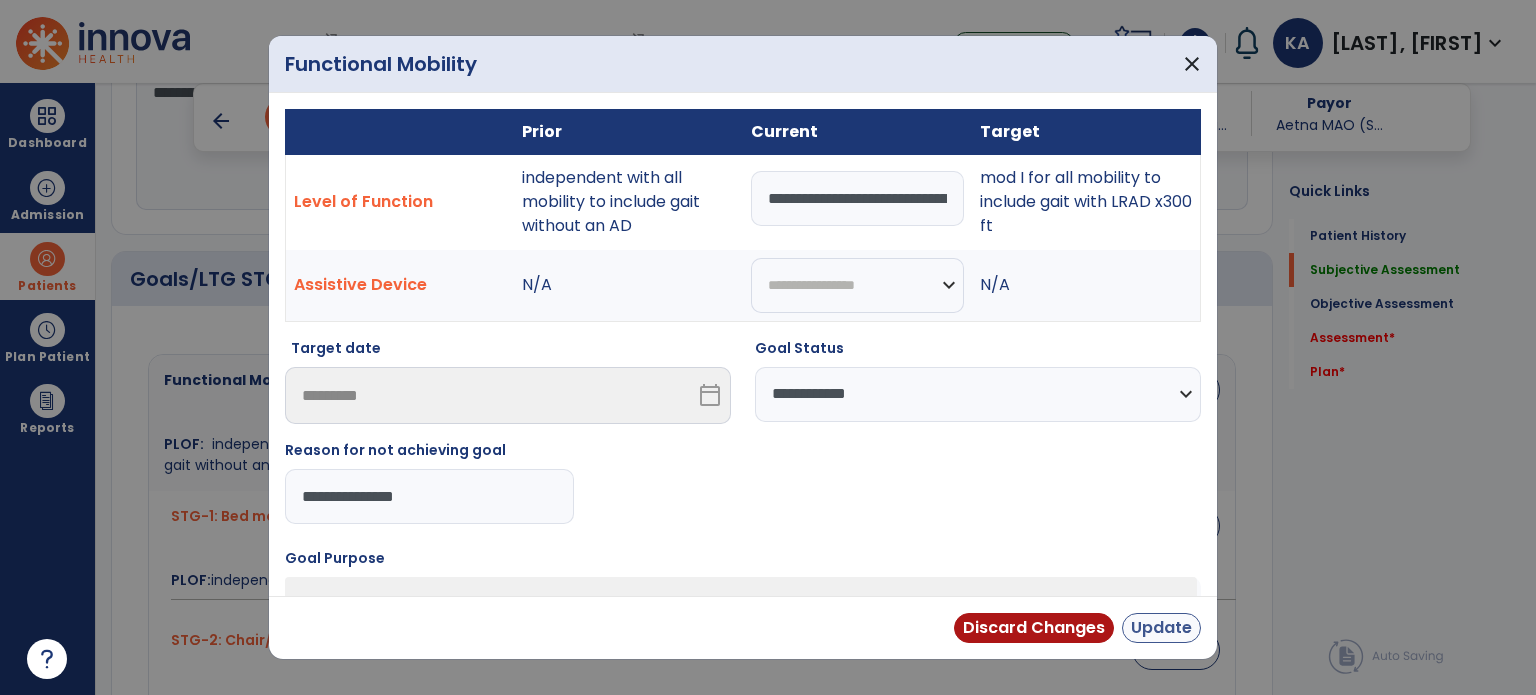 type on "**********" 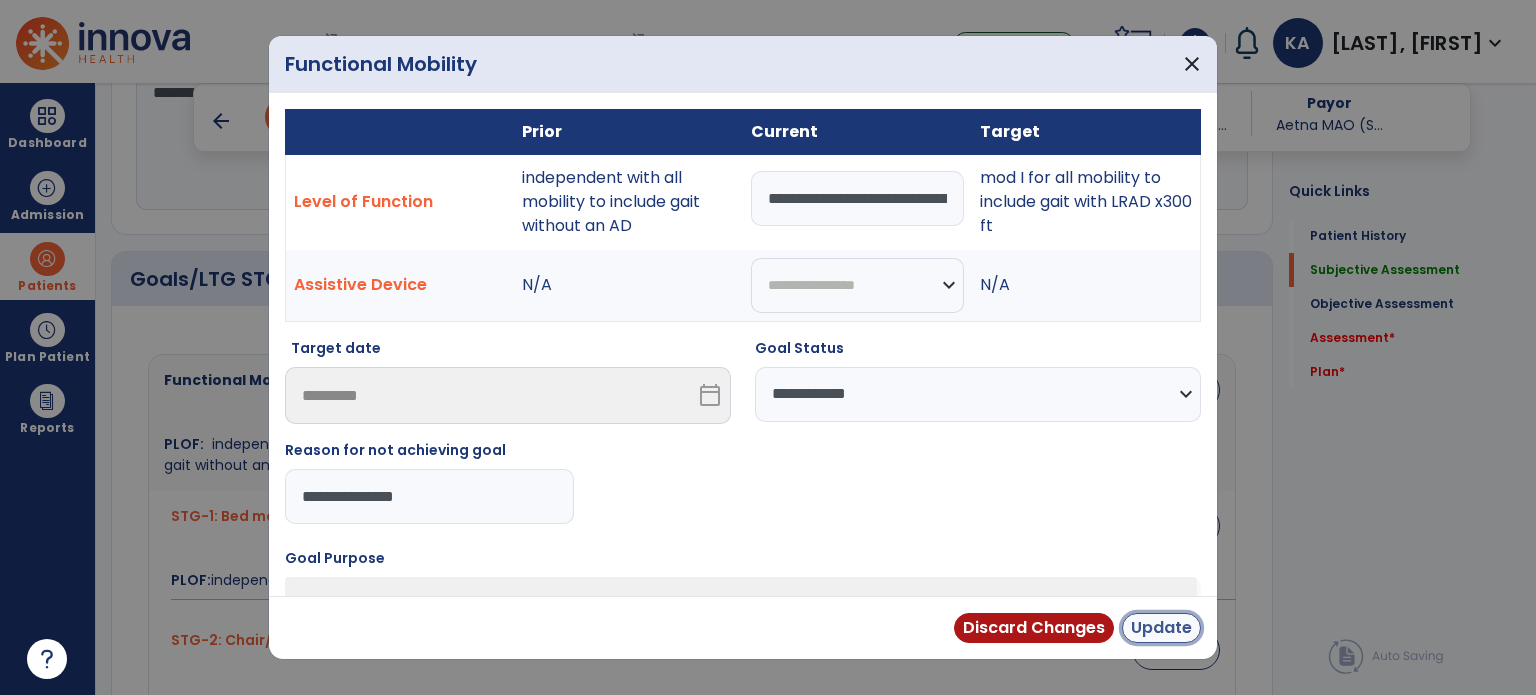 click on "Update" at bounding box center [1161, 628] 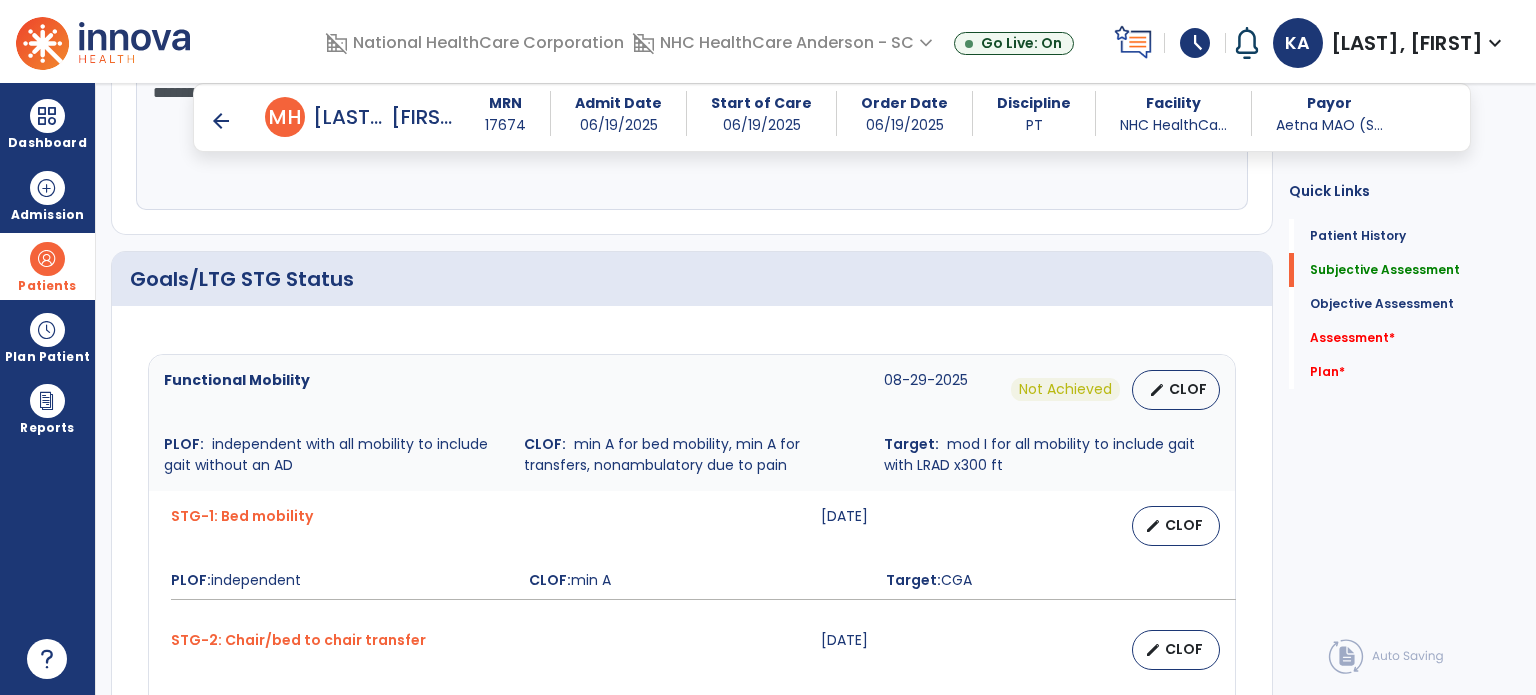 click on "Functional Mobility   08-29-2025  Not Achieved  edit   CLOF PLOF:    independent with all mobility to include gait without an AD CLOF:    min A for bed mobility, min A for transfers, nonambulatory due to pain Target:    mod I for all mobility to include gait with LRAD x300 ft STG-1: Bed mobility   08-08-2025   edit   CLOF PLOF:  independent  CLOF:  min A  Target:  CGA  STG-2: Chair/bed to chair transfer  08-08-2025   edit   CLOF PLOF:  9 - Independent (I)  CLOF:  4 - Minimal Assistance (Min A)  Target:  5 - Contact Guard Assistance (CGA)  STG-3: Sit to stand  08-08-2025   edit   CLOF PLOF:  9 - Independent (I)  CLOF:  4 - Minimal Assistance (Min A)  Target:  5 - Contact Guard Assistance (CGA)  STG-4: Gait  08-08-2025   edit   CLOF PLOF:  independent without an AD  CLOF:  nonambulatory due to leg pain  Target:  50 ft with RW and min A  STG-5: Pain Scales  Numerical Rating Scale  08-08-2025   edit   CLOF PLOF:  N/A  CLOF:  7-10 = Severe  Target:  1-3 = Mild  STG-6: PMS (Custom)  edit" at bounding box center (692, 860) 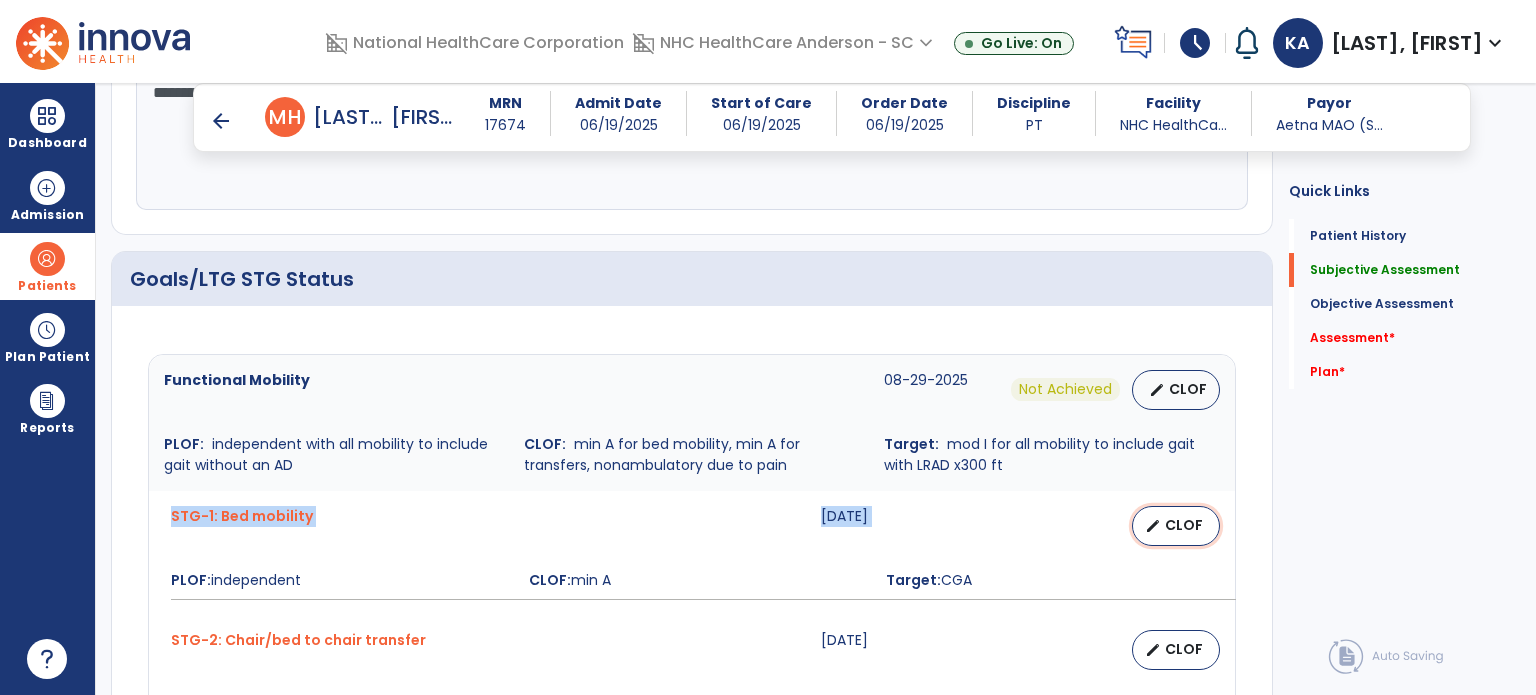 click on "edit   CLOF" at bounding box center [1176, 526] 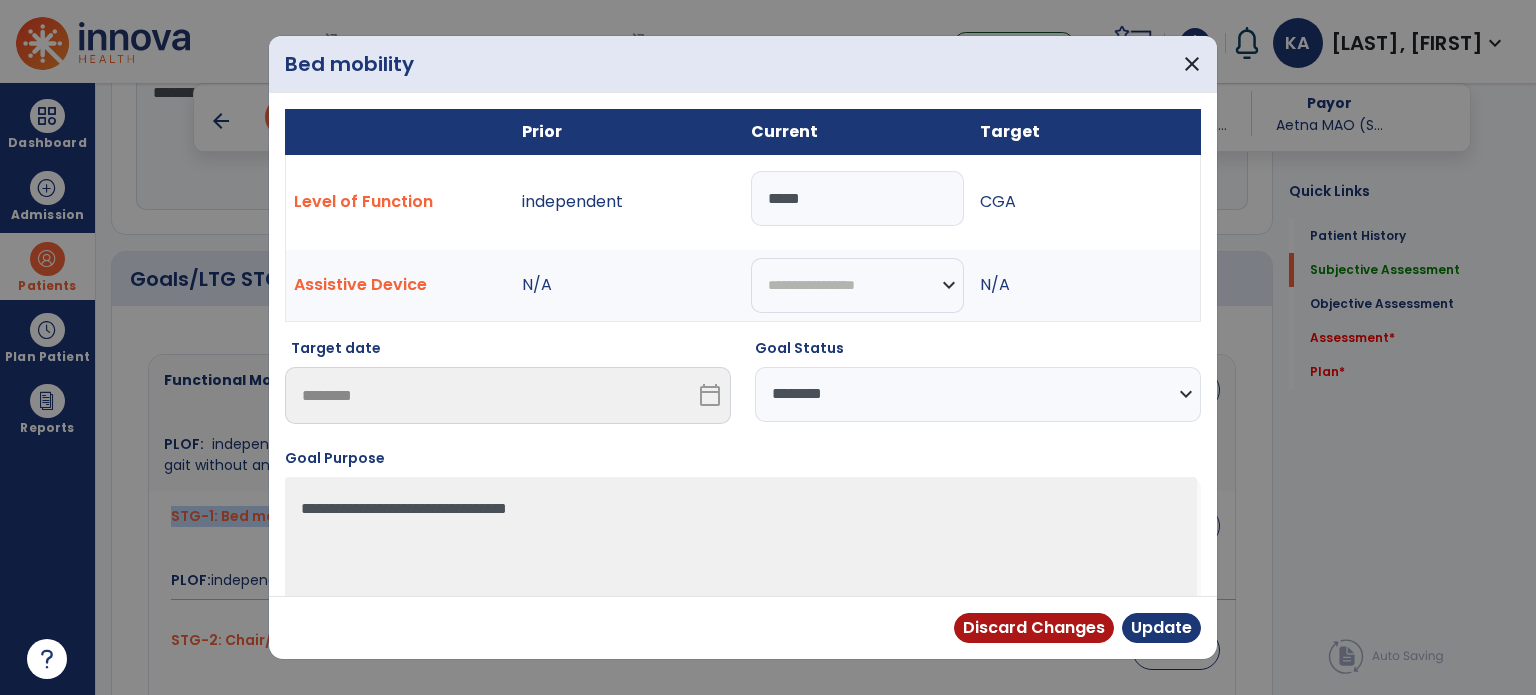 click on "**********" at bounding box center [978, 394] 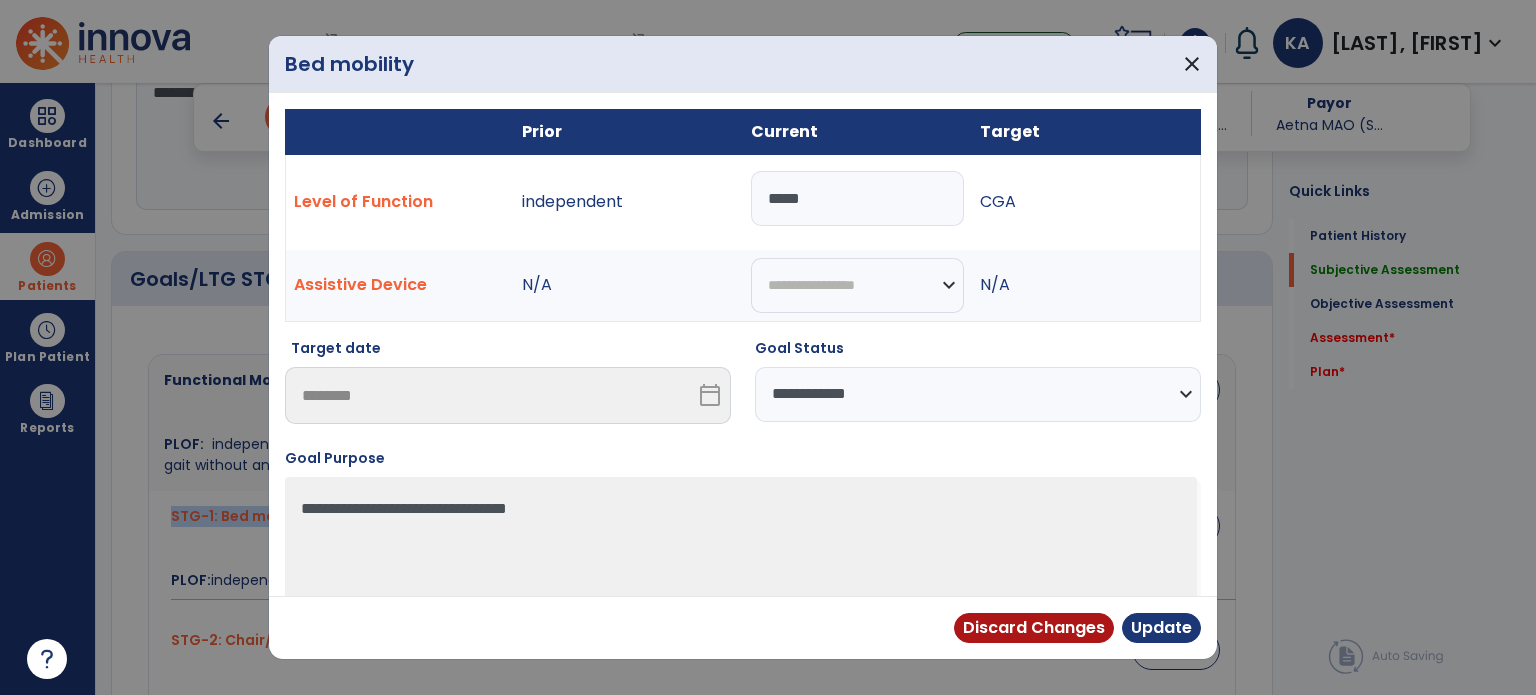 click on "**********" at bounding box center [978, 394] 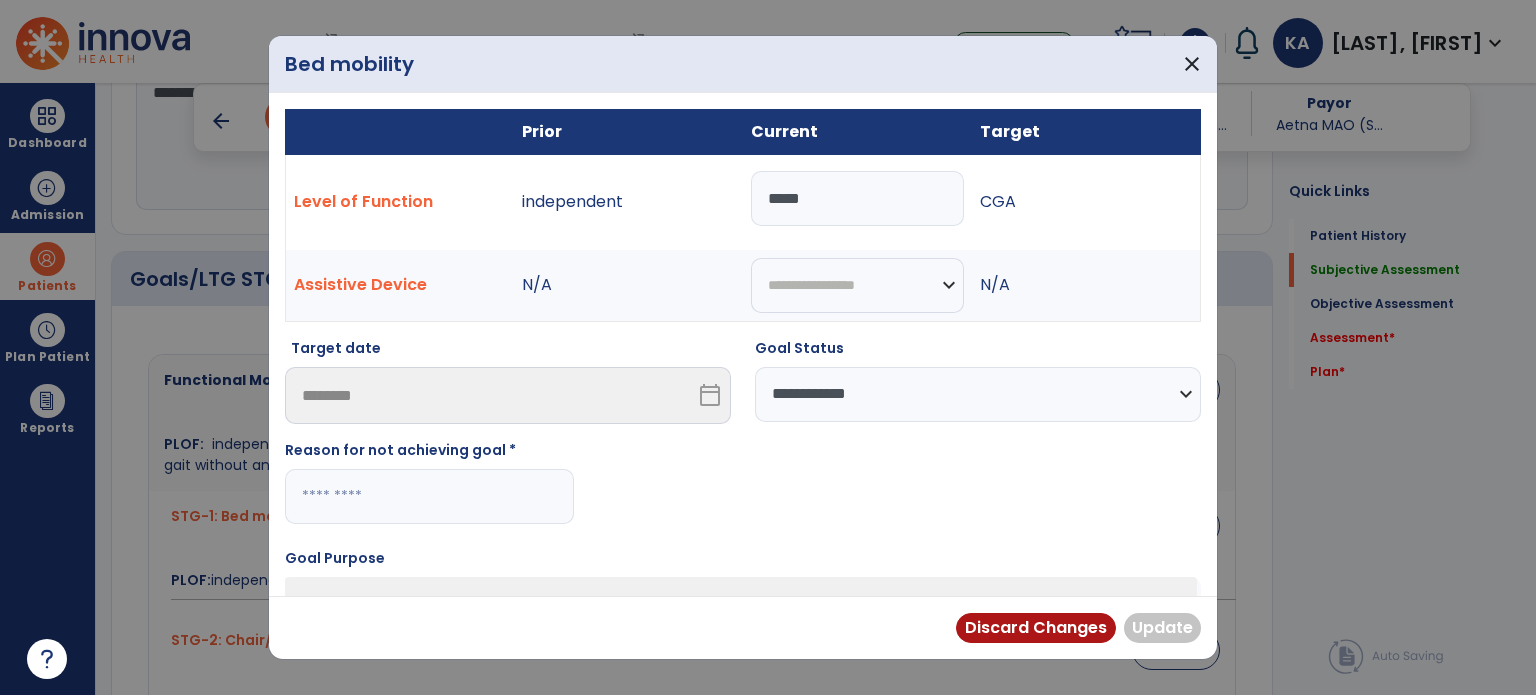 click at bounding box center (429, 496) 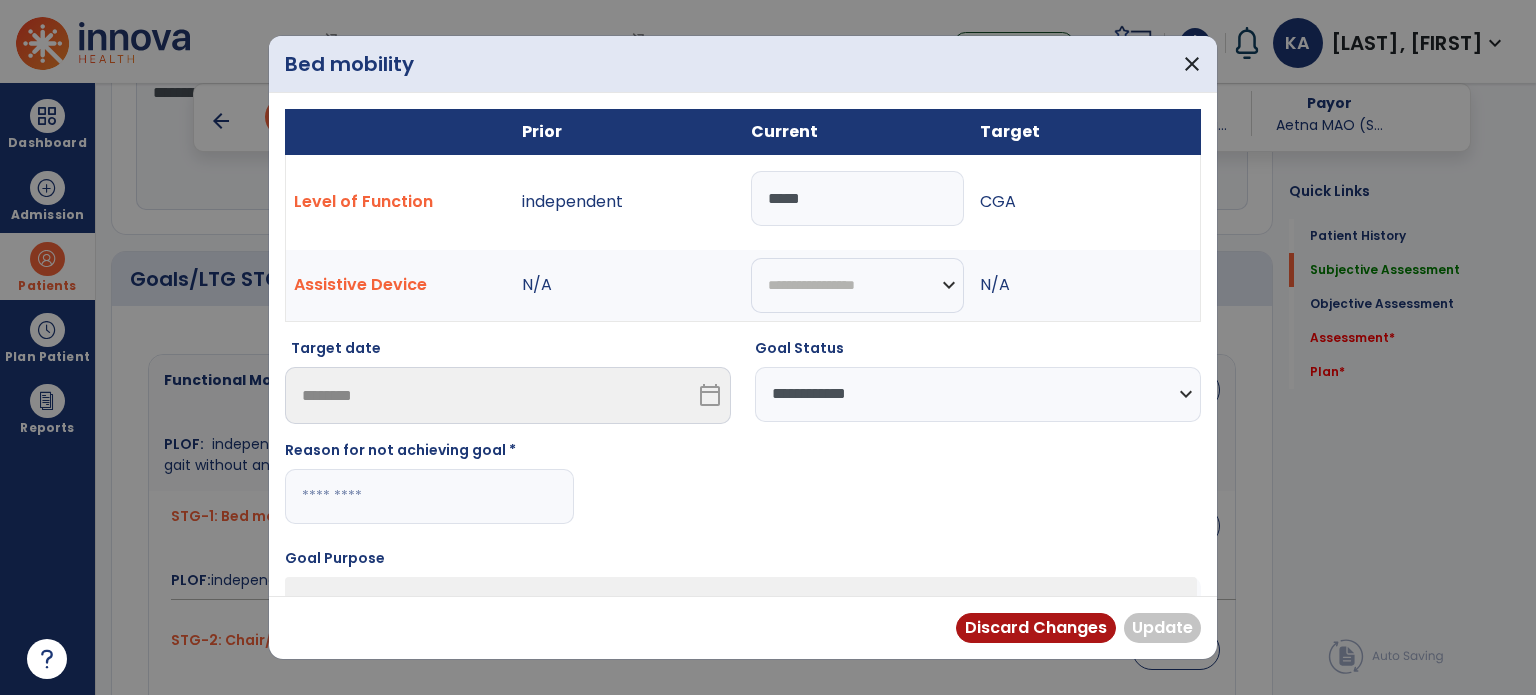 paste on "**********" 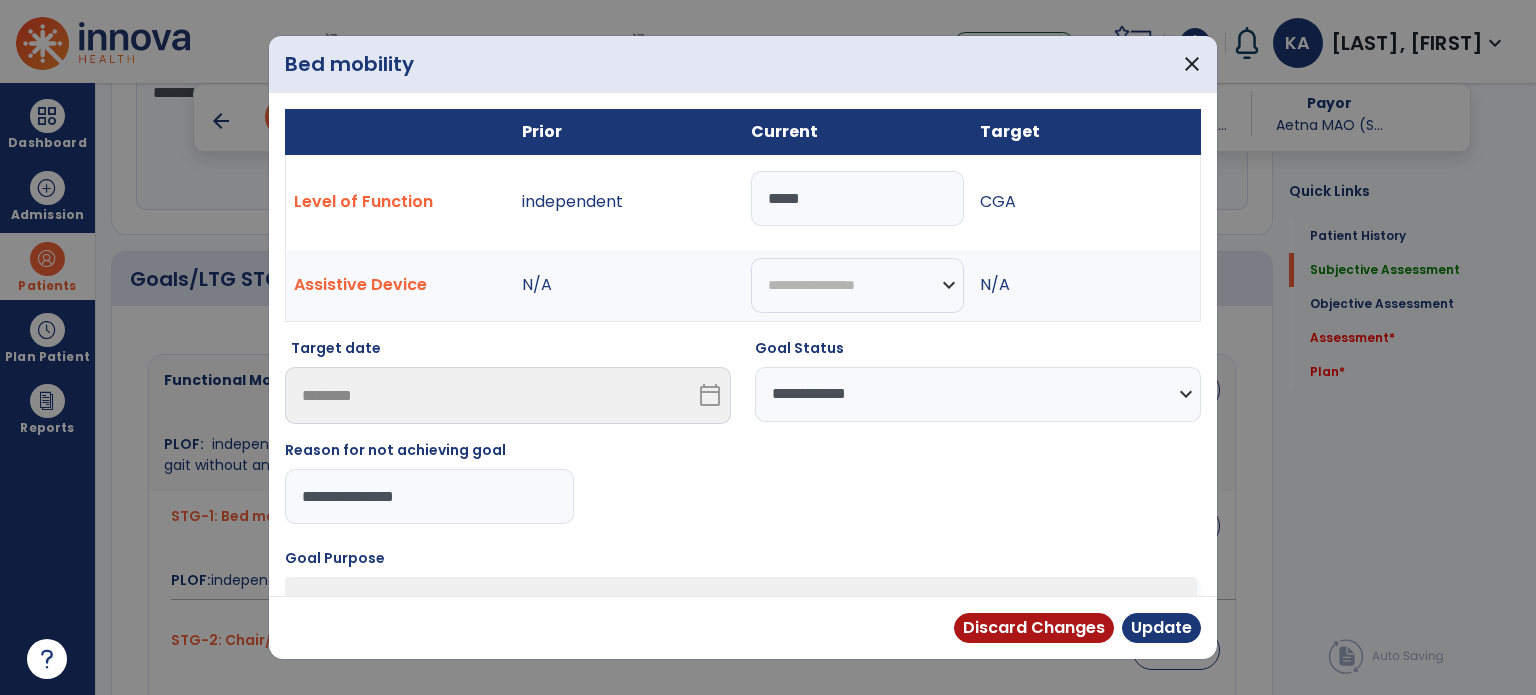 type on "**********" 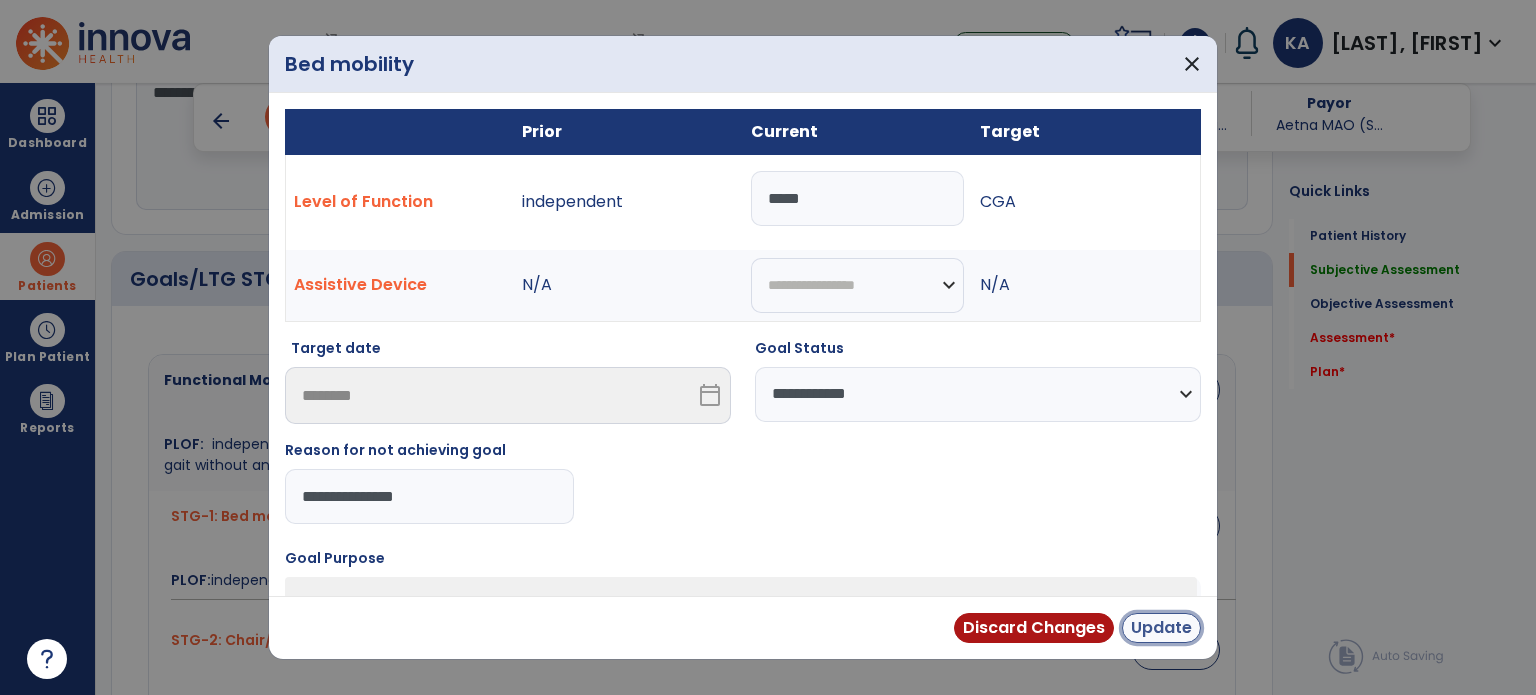click on "Update" at bounding box center [1161, 628] 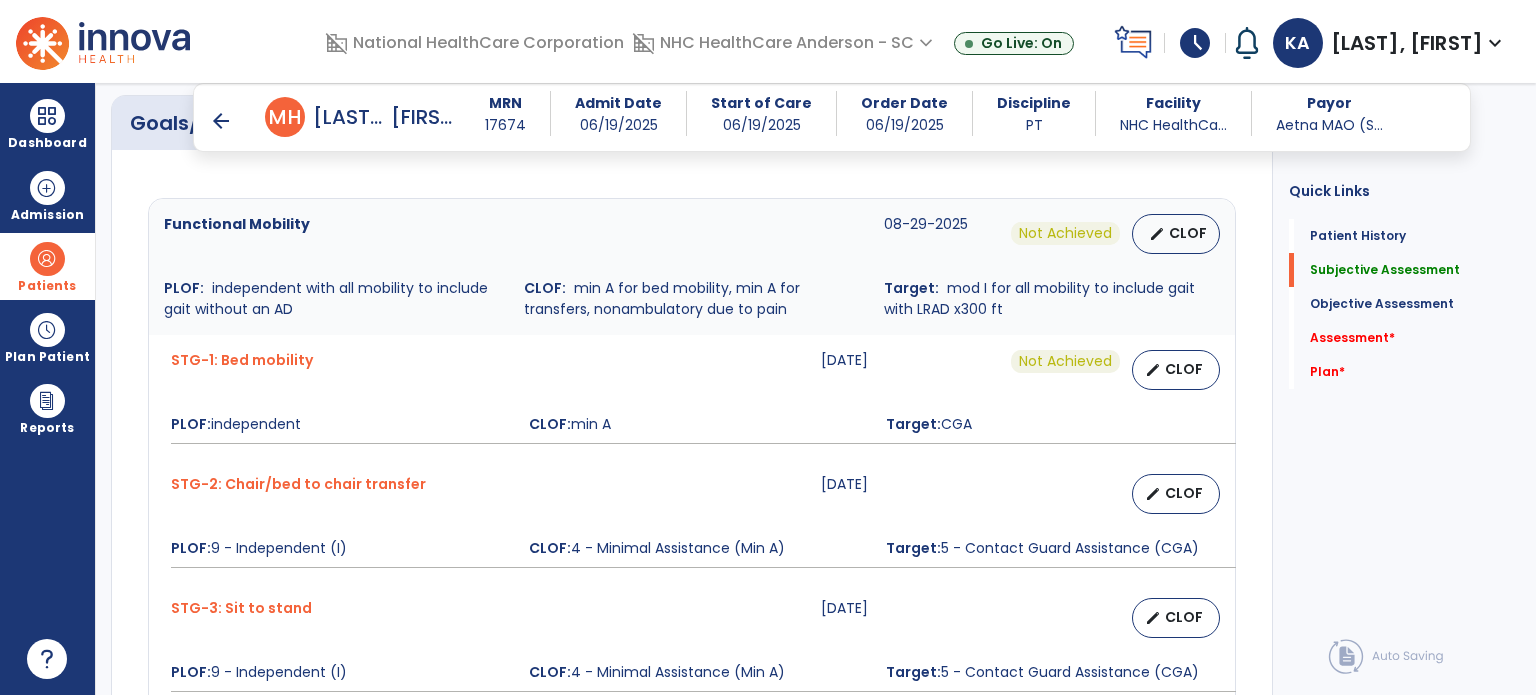 scroll, scrollTop: 900, scrollLeft: 0, axis: vertical 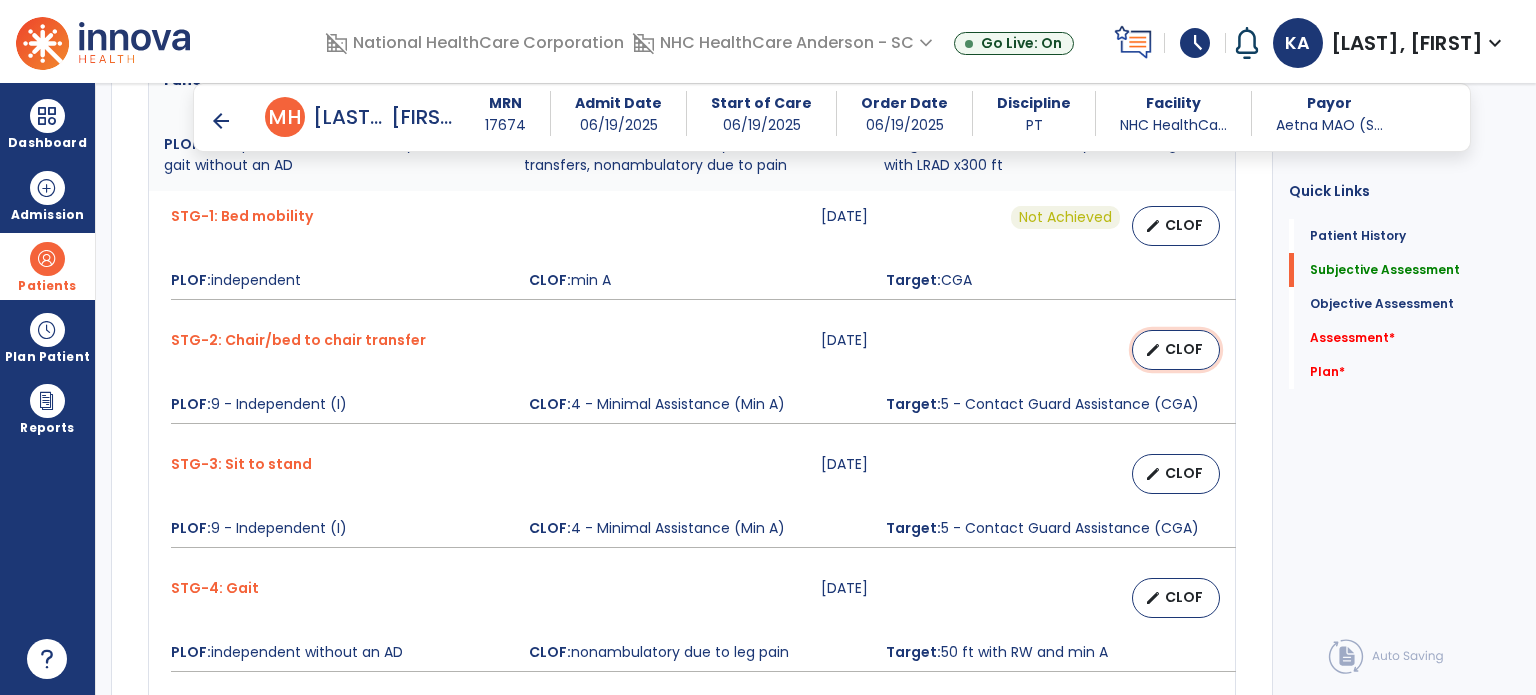 click on "CLOF" at bounding box center [1184, 349] 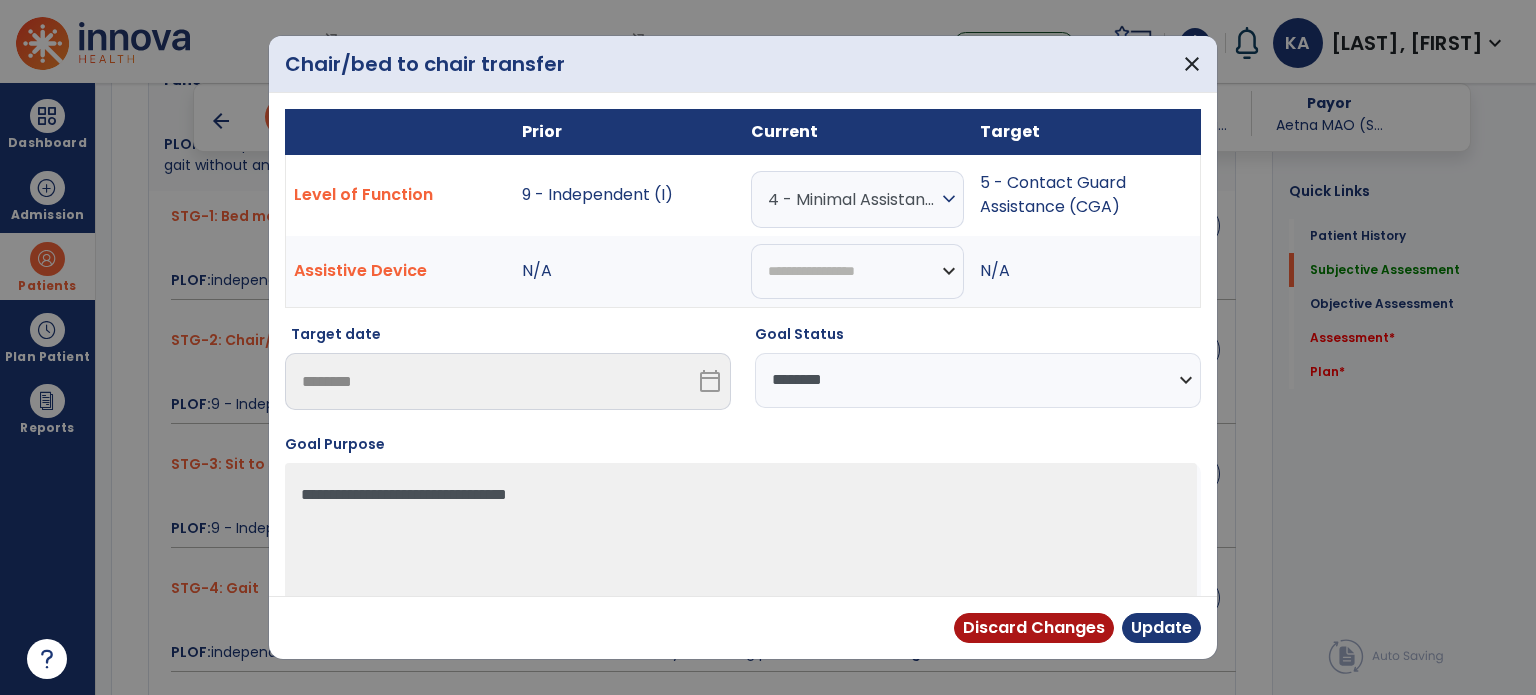 click on "**********" at bounding box center (978, 380) 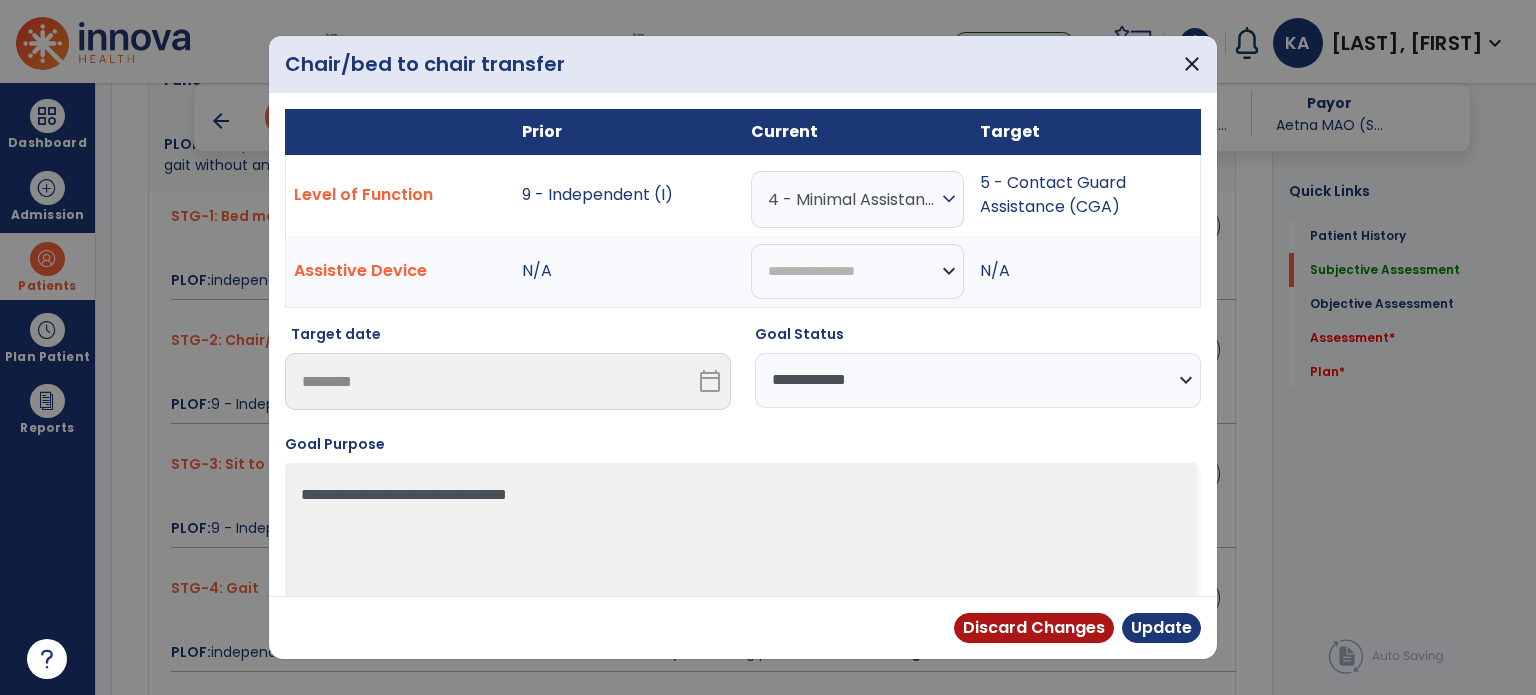 click on "**********" at bounding box center (978, 380) 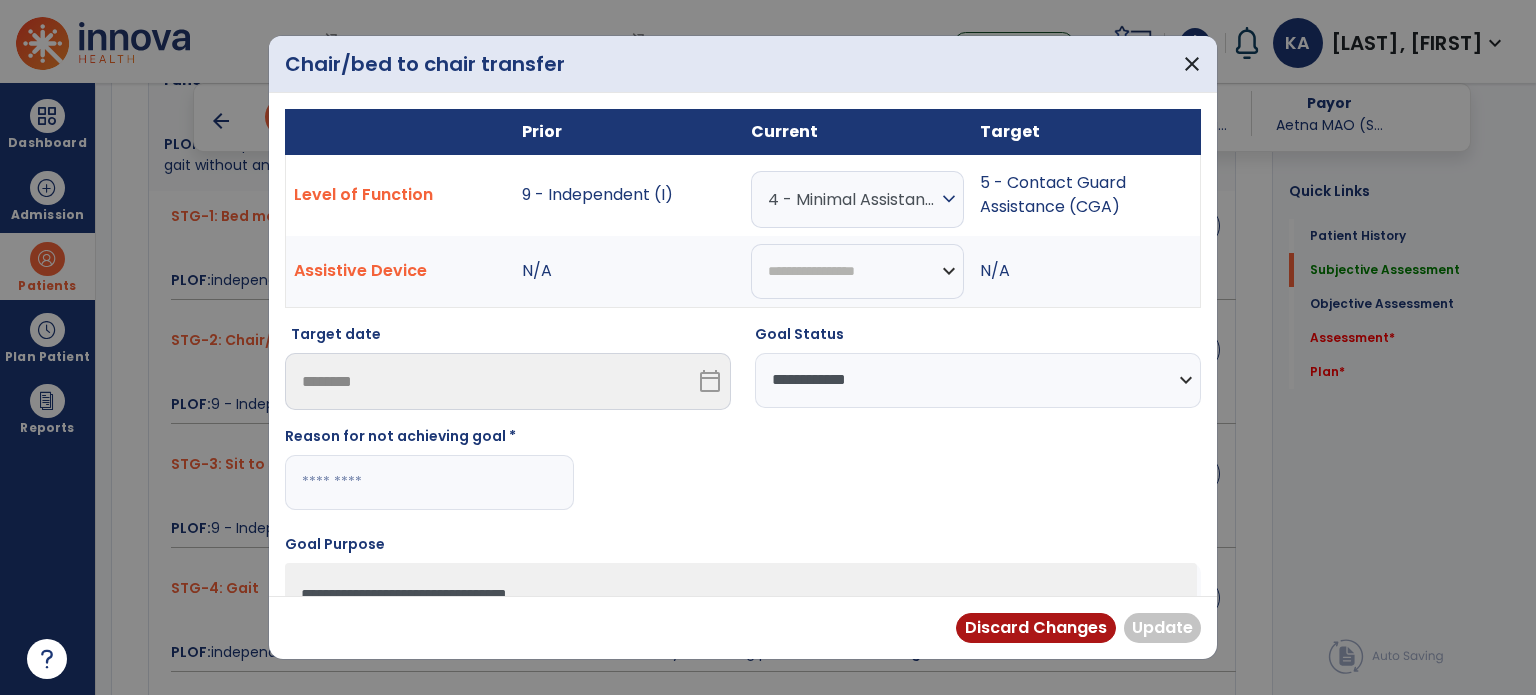 click at bounding box center (429, 482) 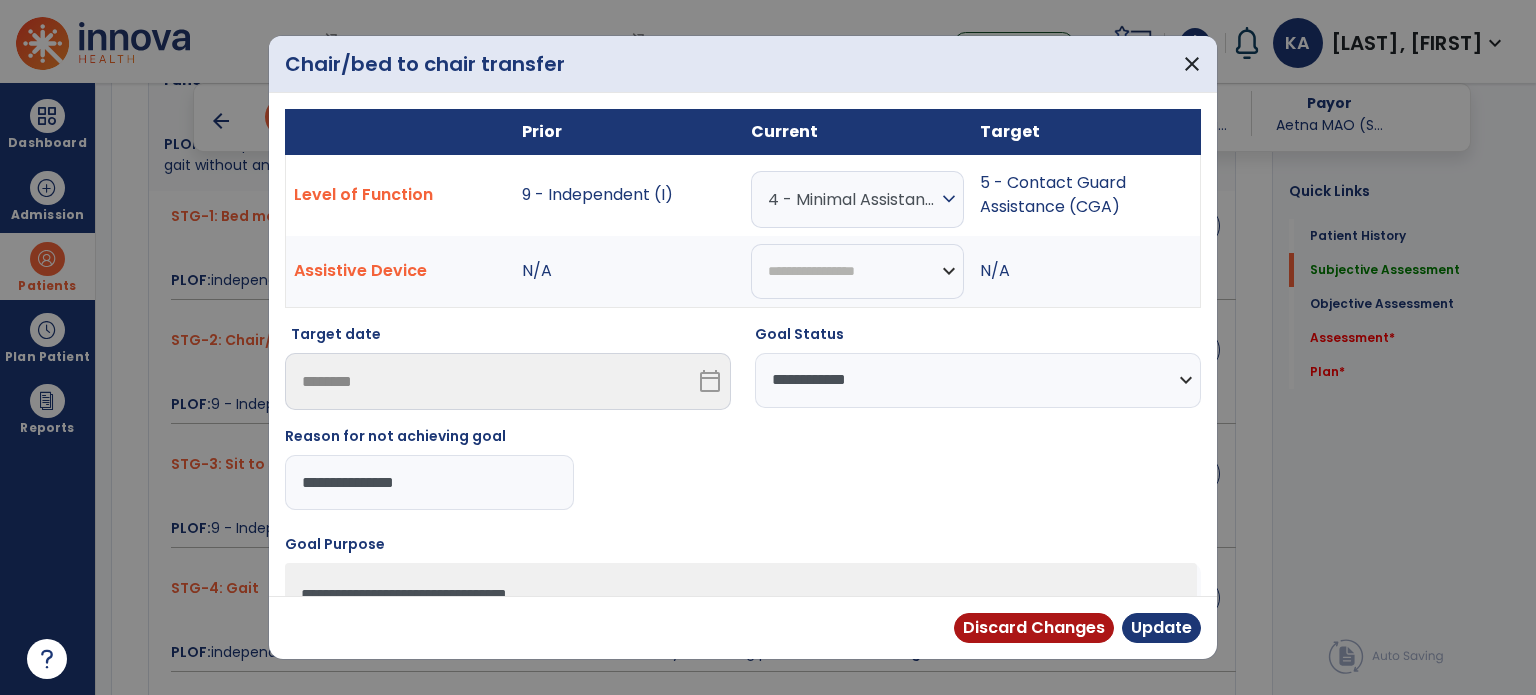 type on "**********" 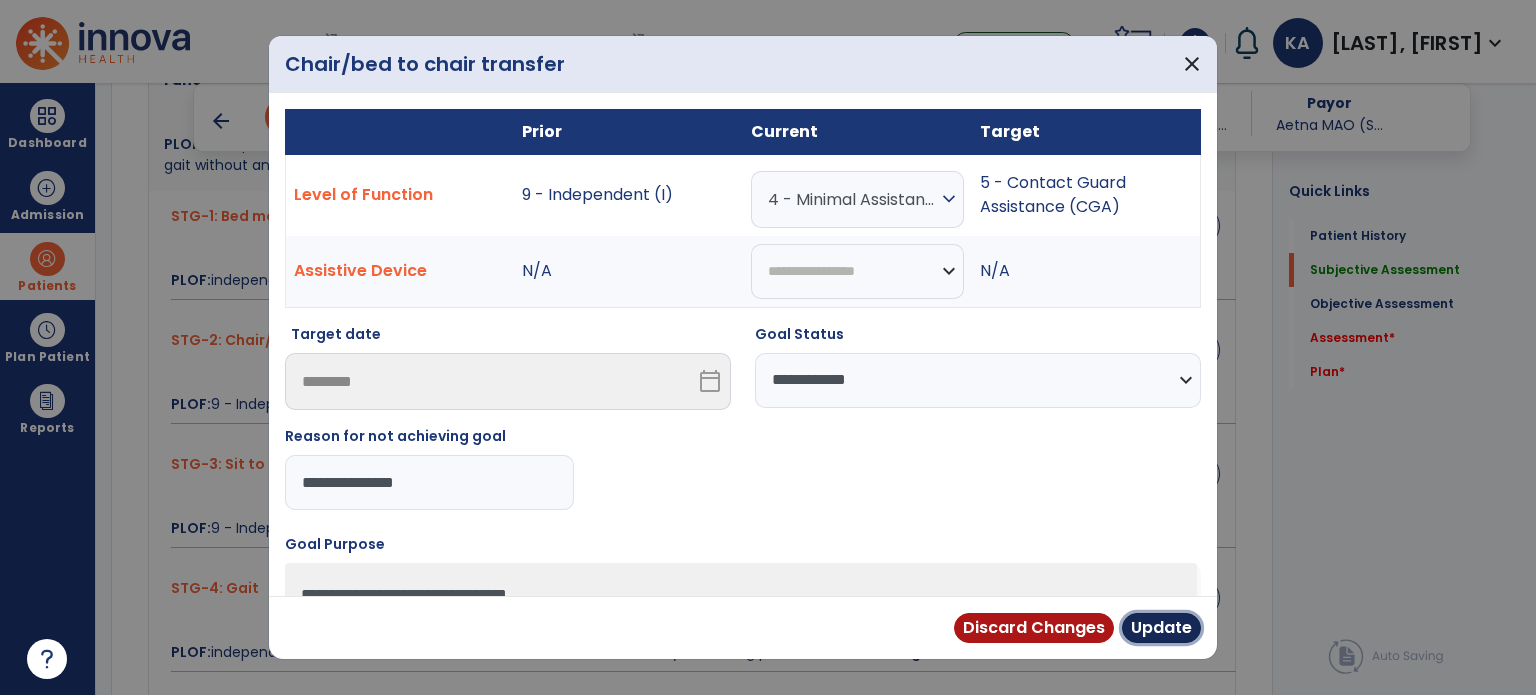 click on "Update" at bounding box center [1161, 628] 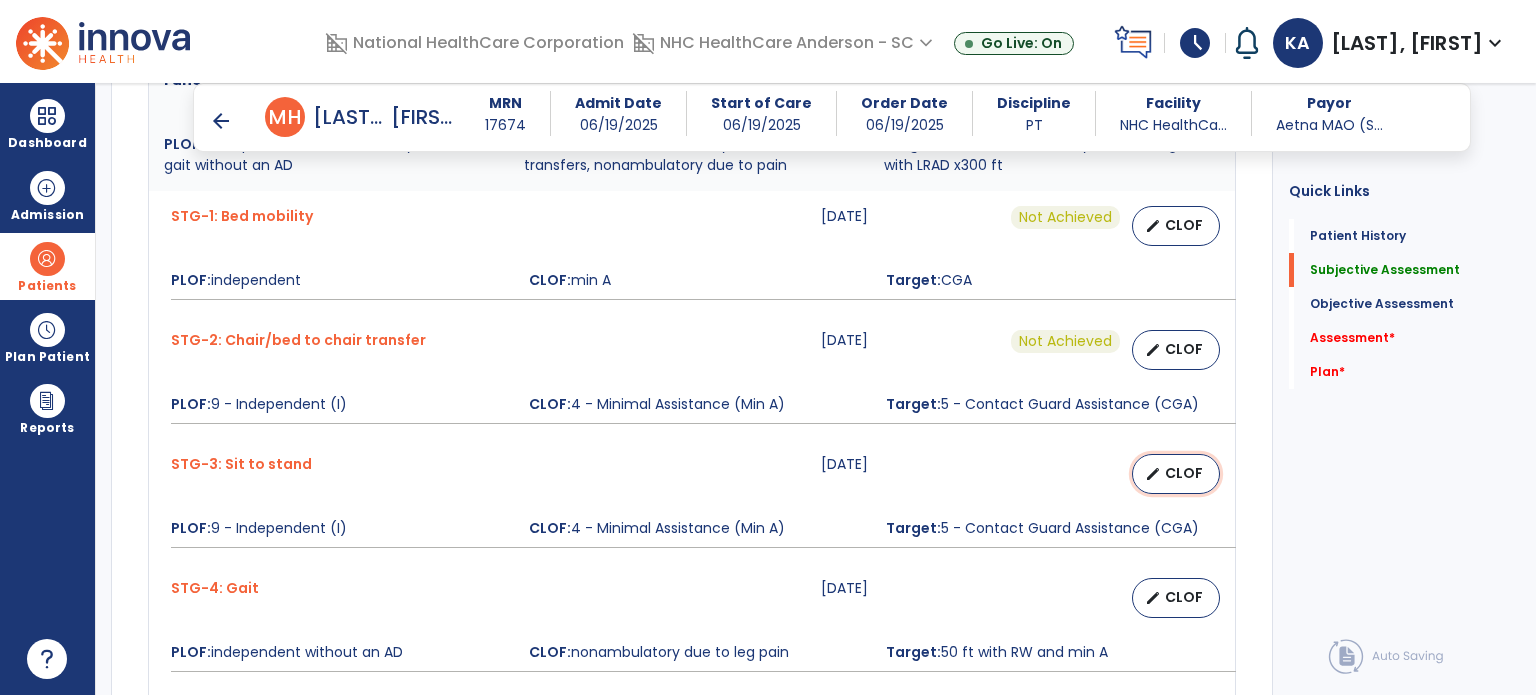 click on "edit   CLOF" at bounding box center [1176, 474] 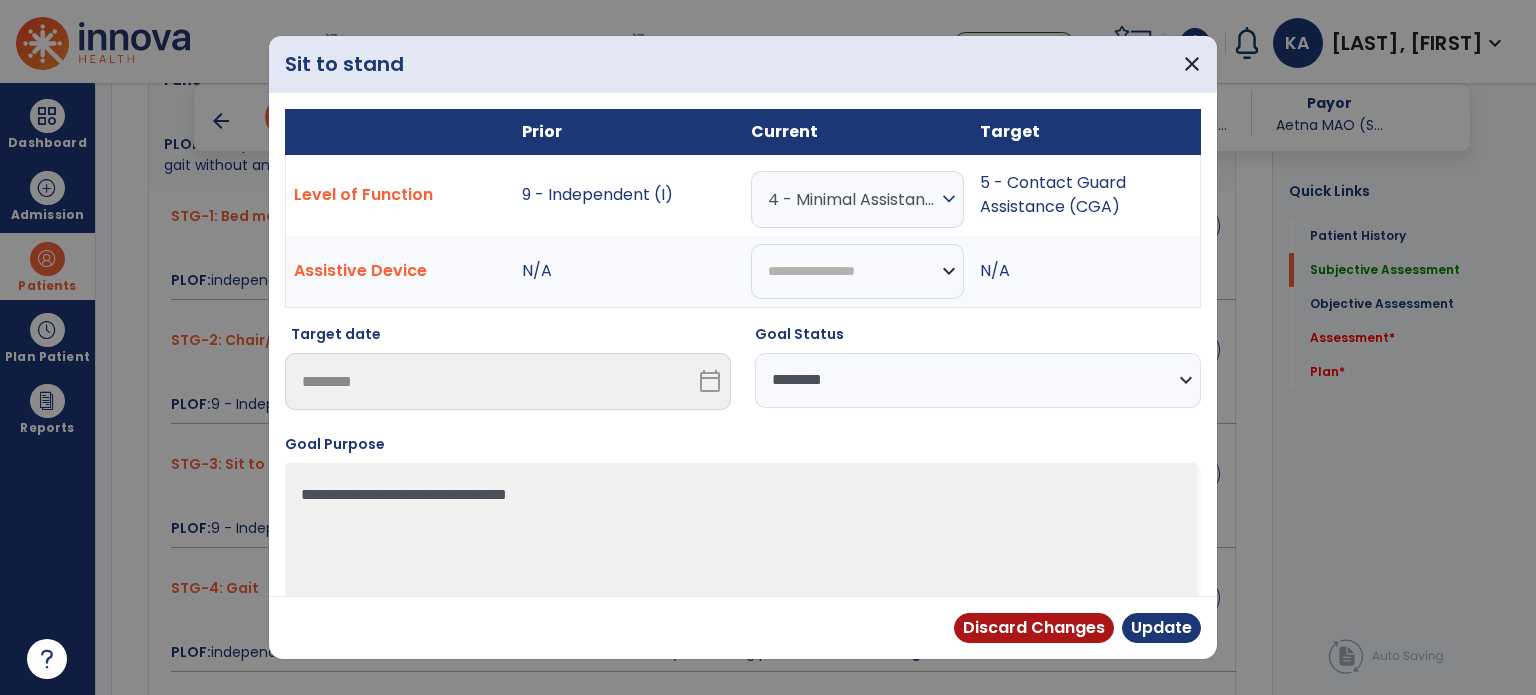 click on "**********" at bounding box center (978, 380) 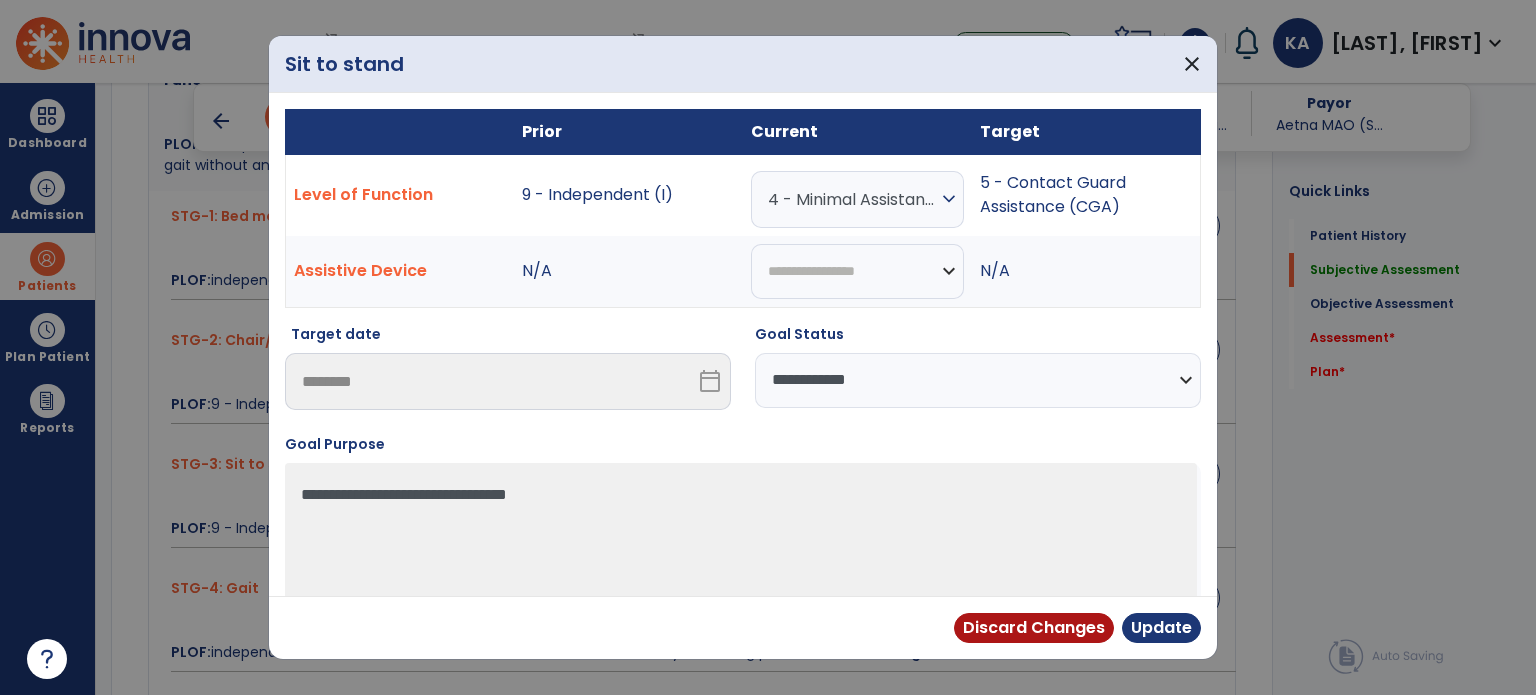 click on "**********" at bounding box center [978, 380] 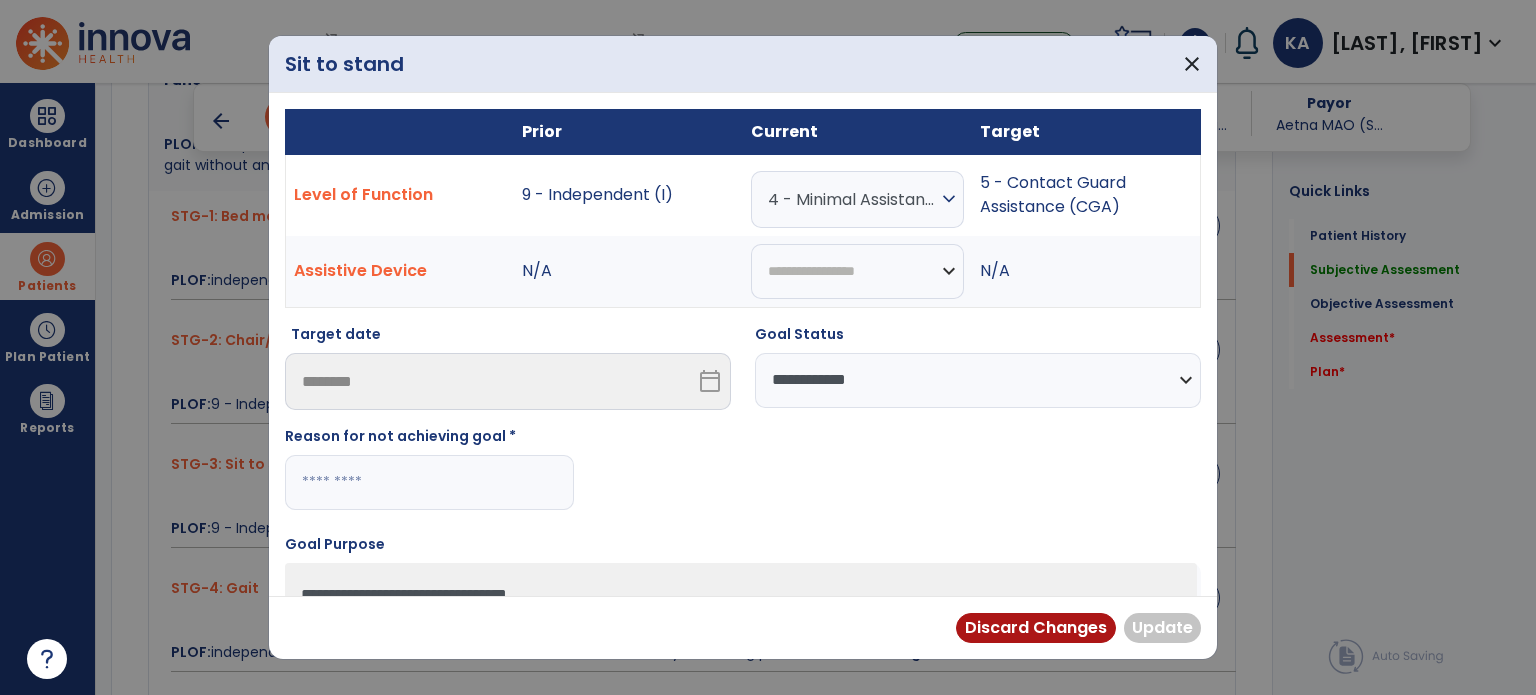 click at bounding box center [429, 482] 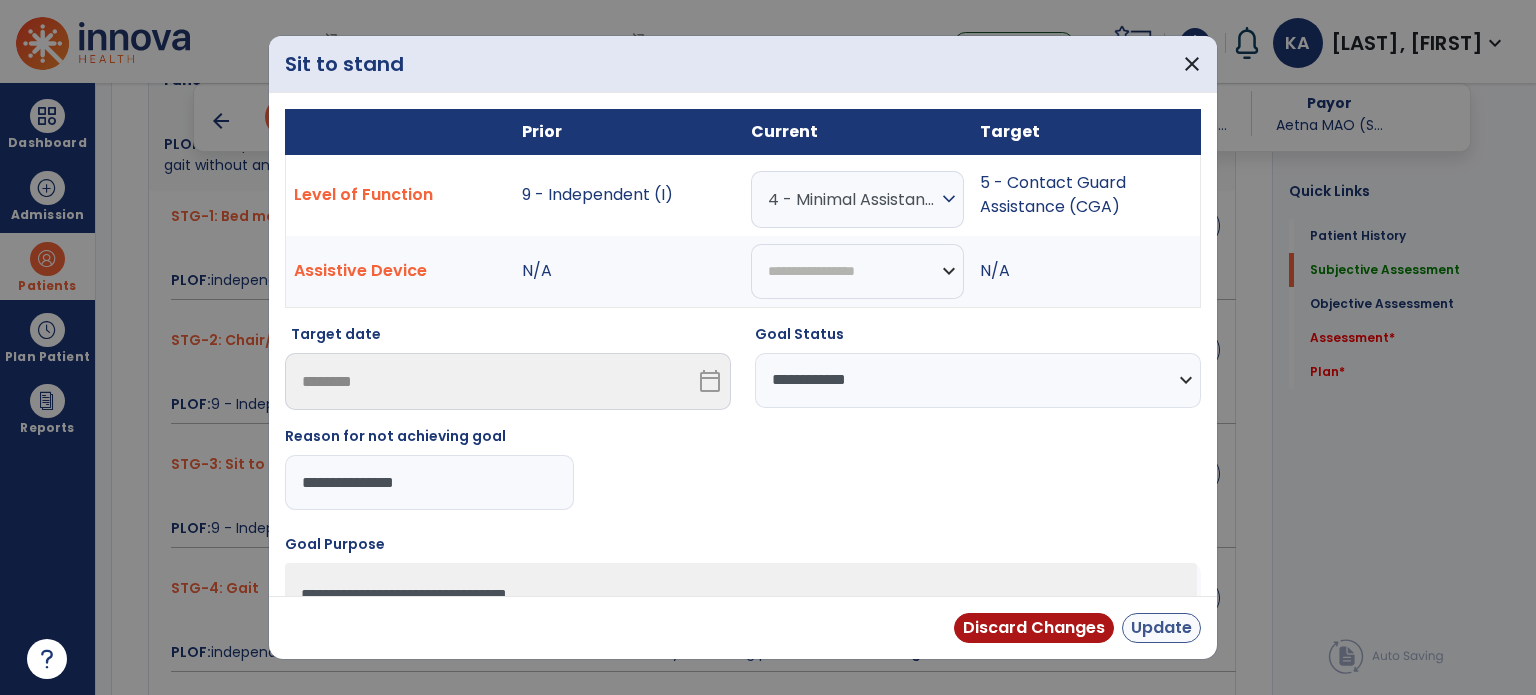 type on "**********" 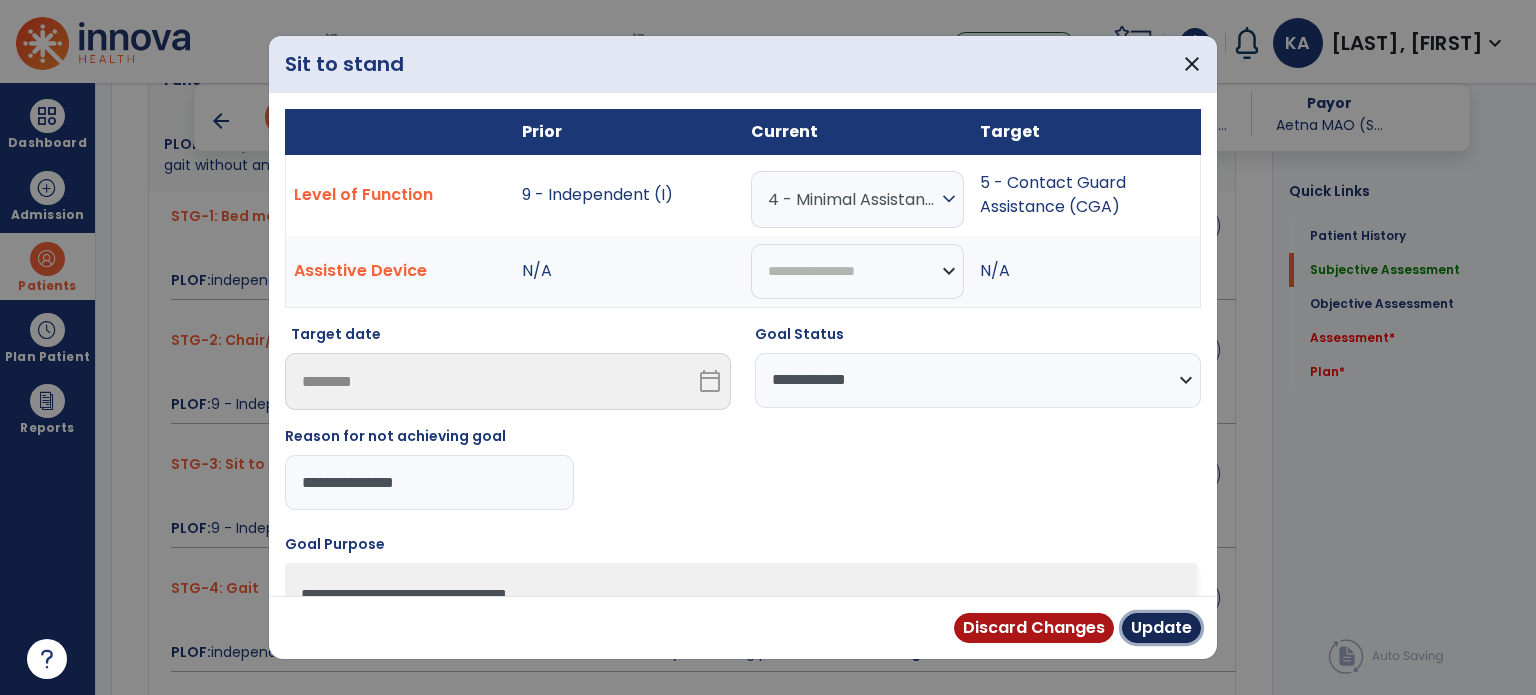 drag, startPoint x: 1168, startPoint y: 625, endPoint x: 1210, endPoint y: 682, distance: 70.80254 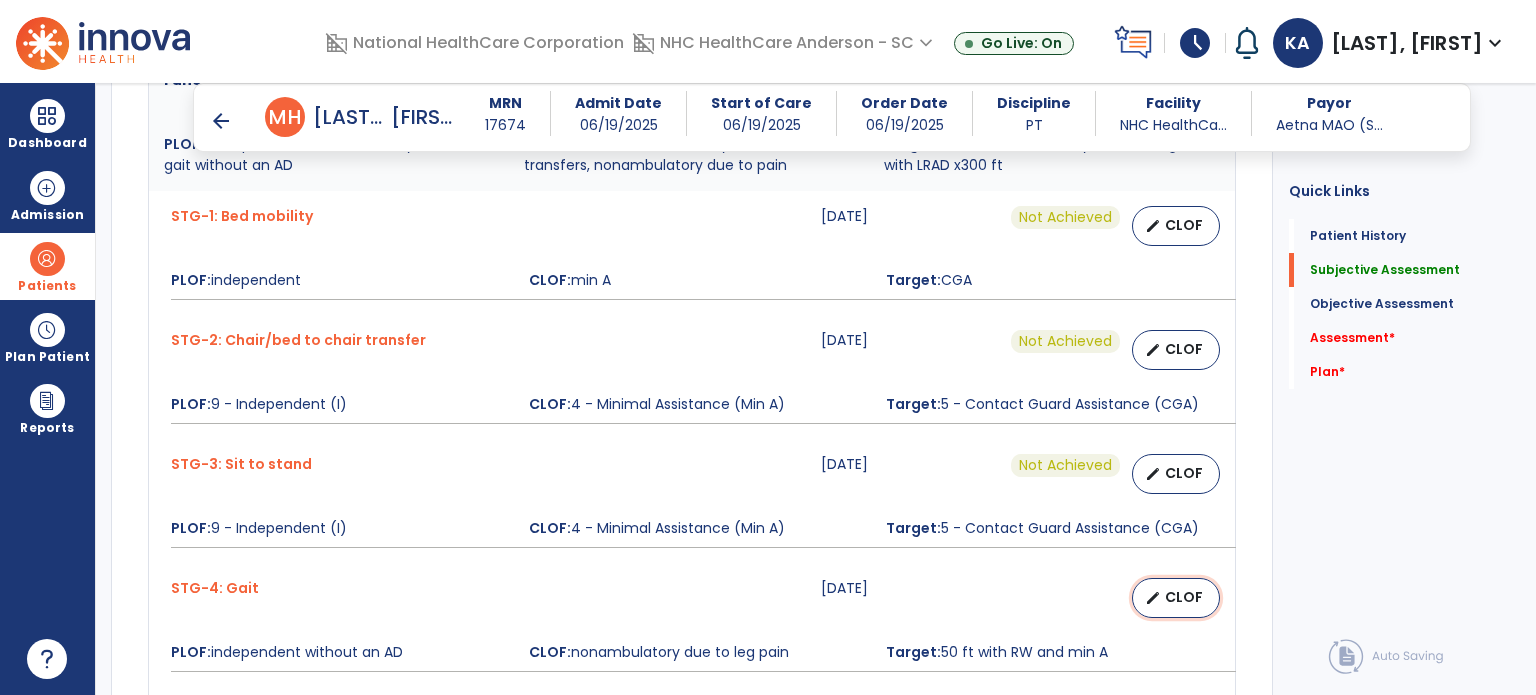 click on "CLOF" at bounding box center [1184, 597] 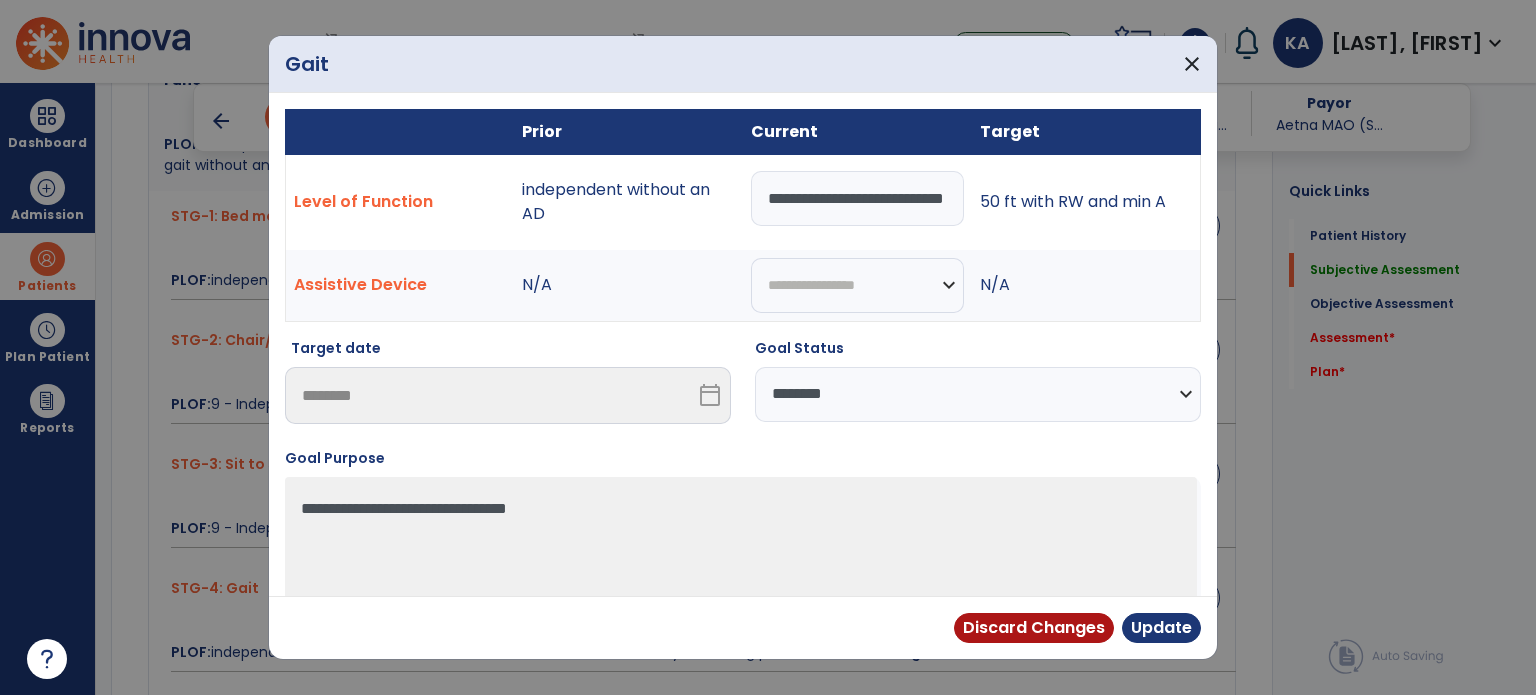 click on "**********" at bounding box center [978, 394] 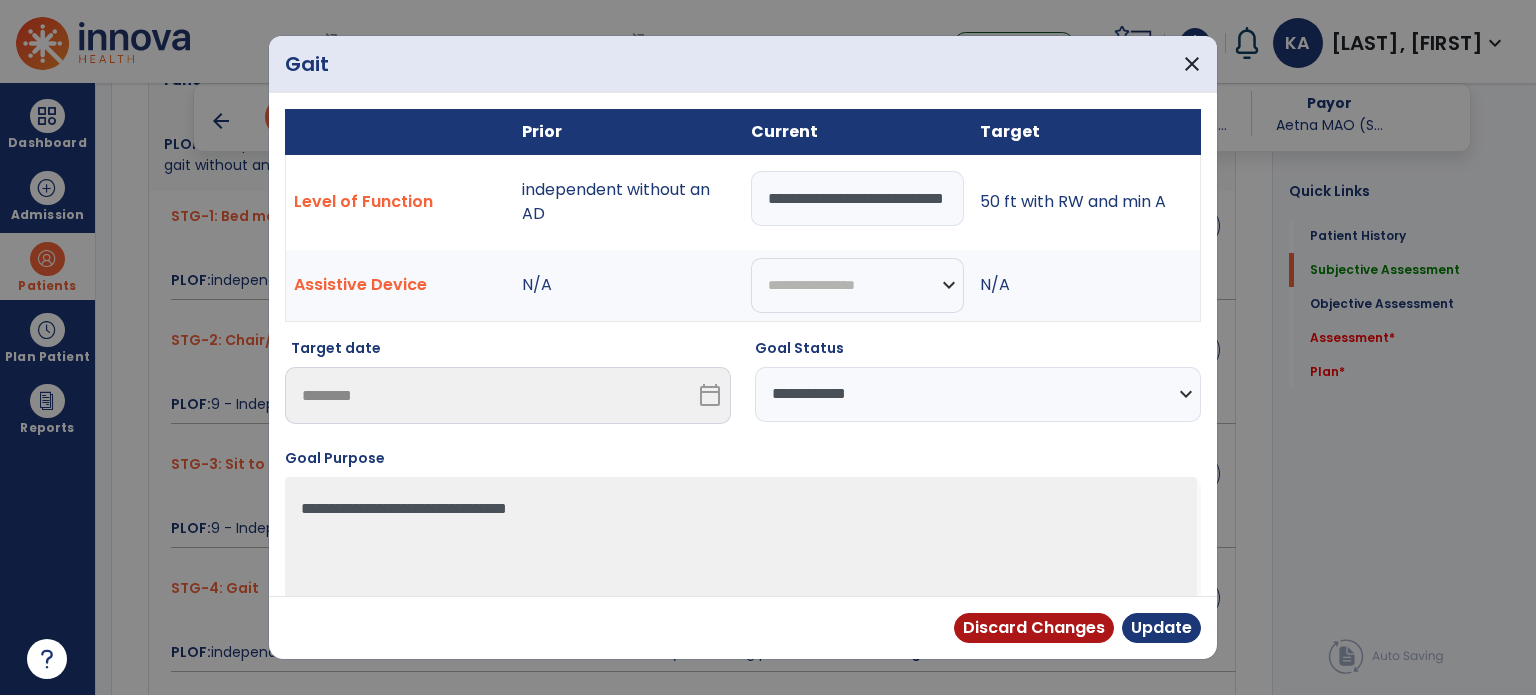 click on "**********" at bounding box center (978, 394) 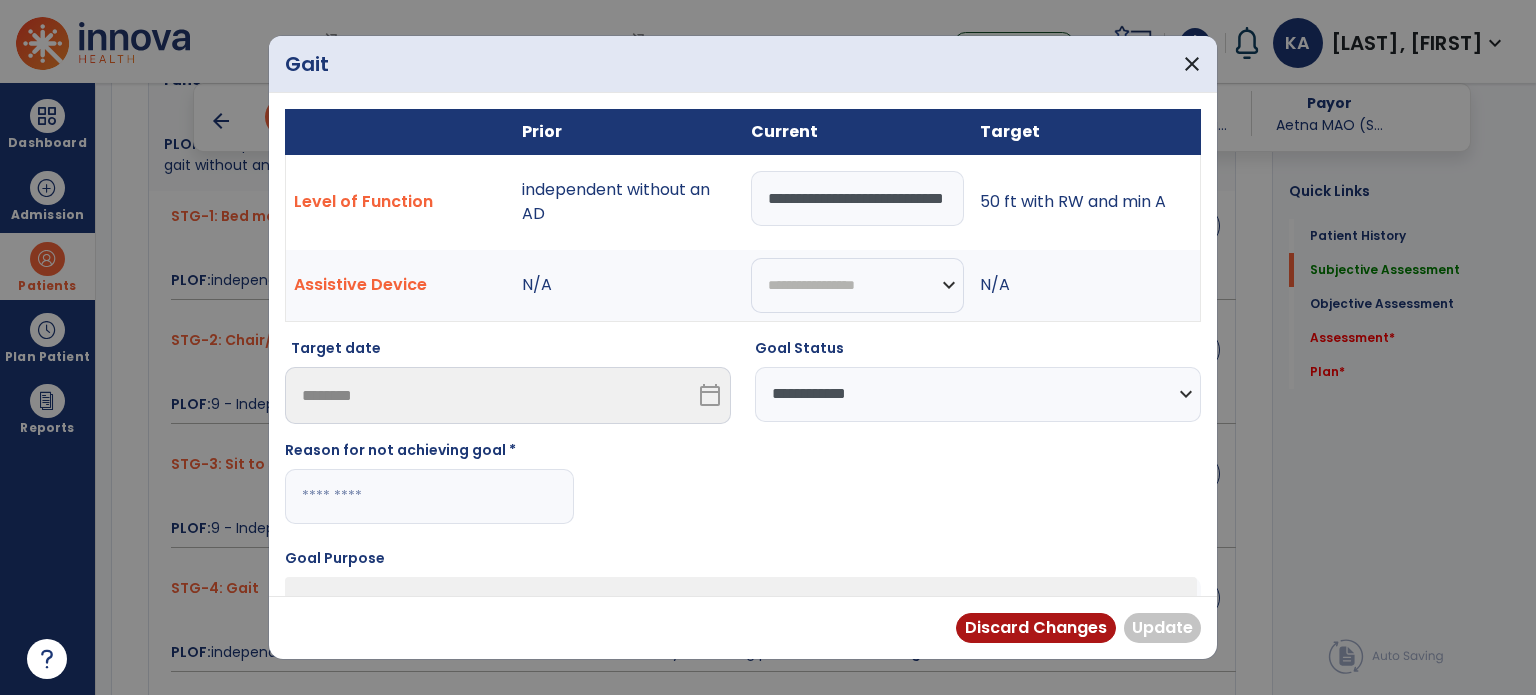 click at bounding box center (429, 496) 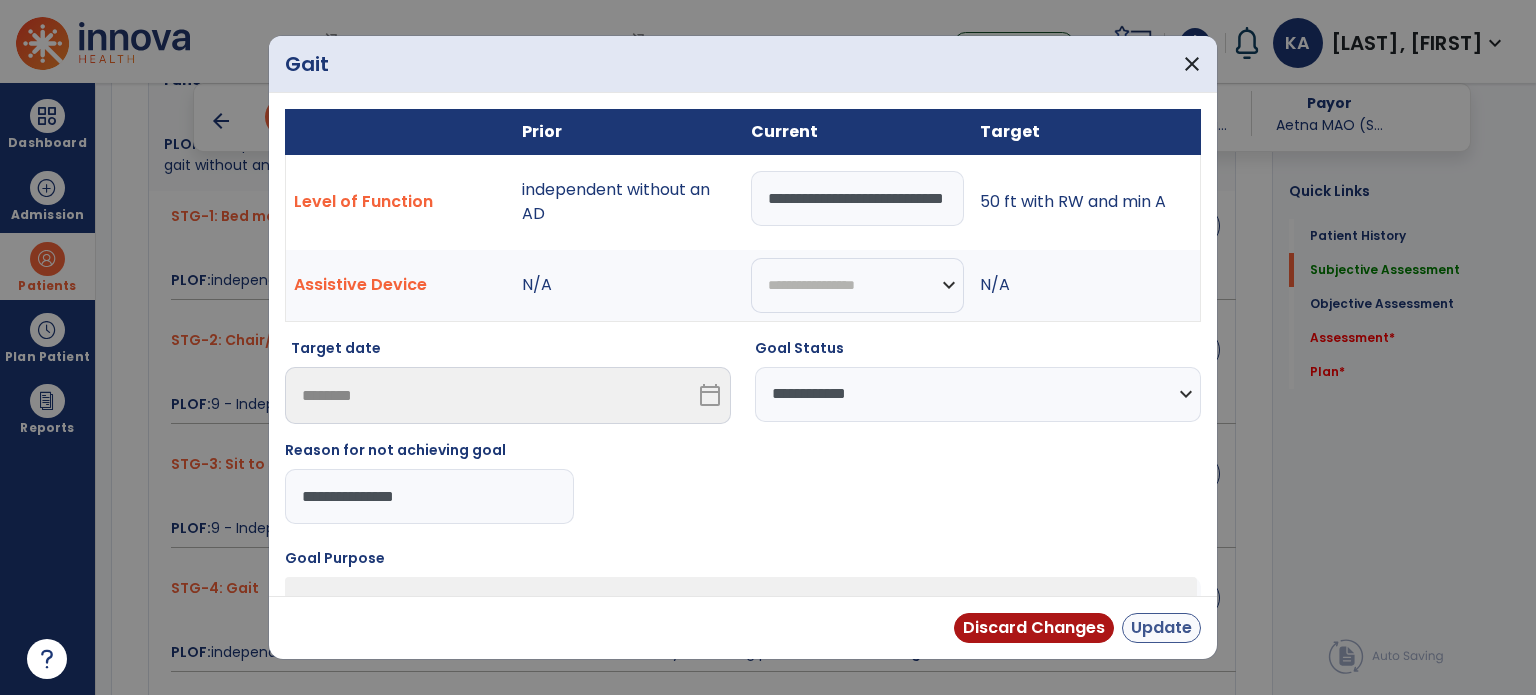 type on "**********" 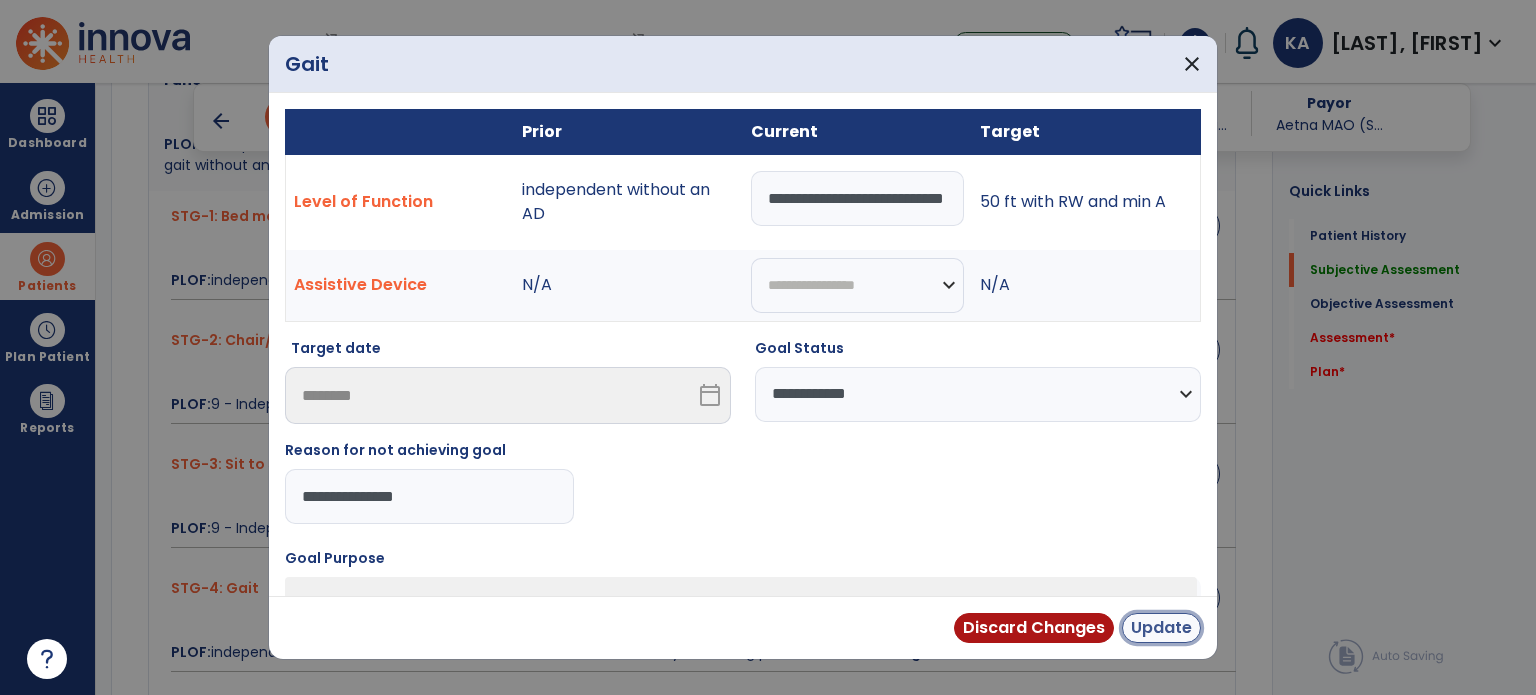 click on "Update" at bounding box center [1161, 628] 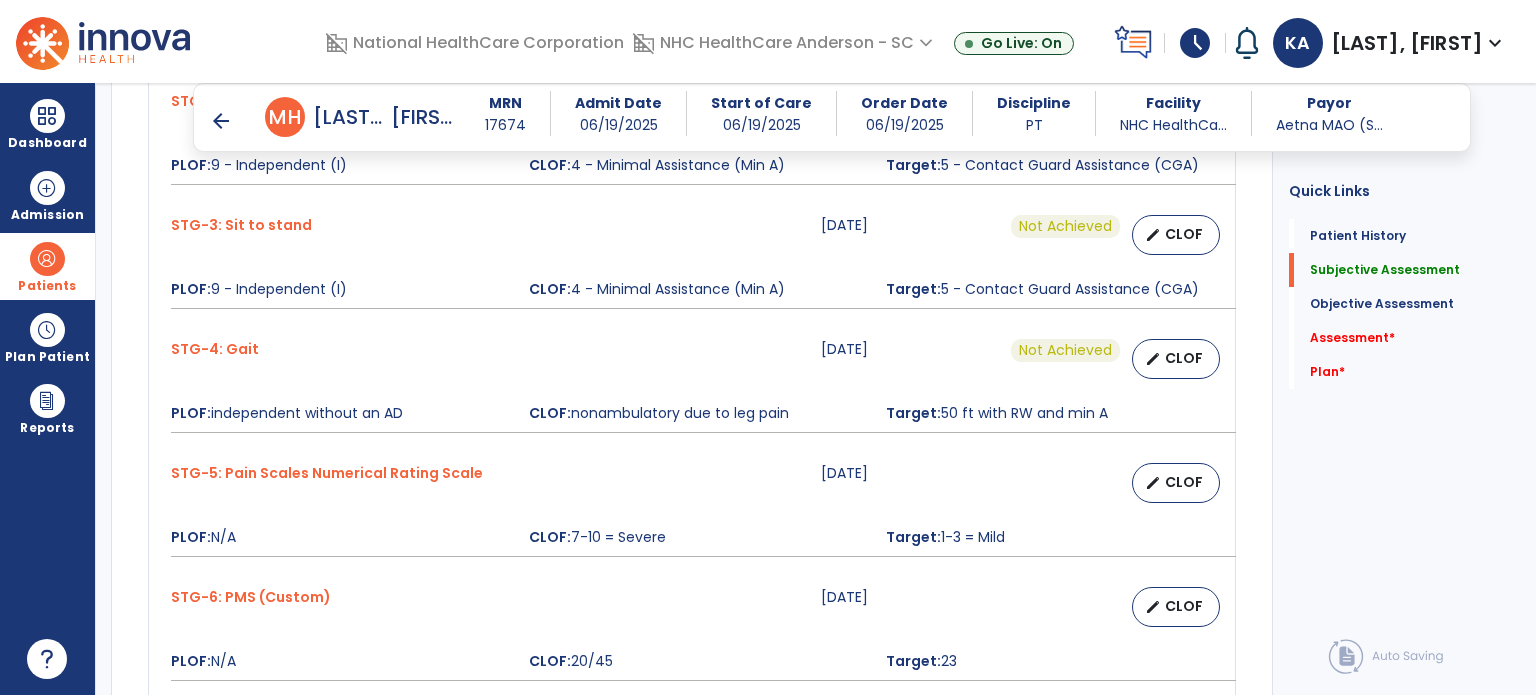 scroll, scrollTop: 1300, scrollLeft: 0, axis: vertical 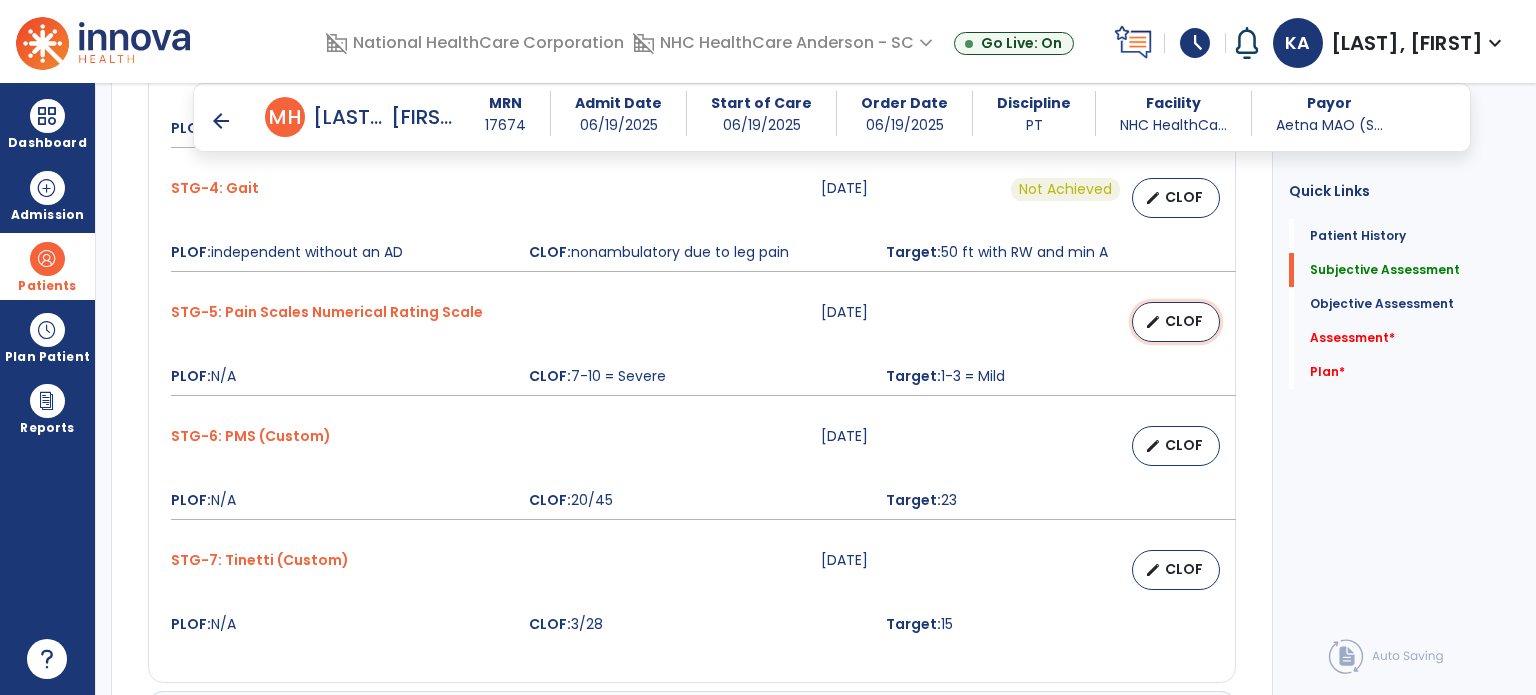 click on "edit   CLOF" at bounding box center (1176, 322) 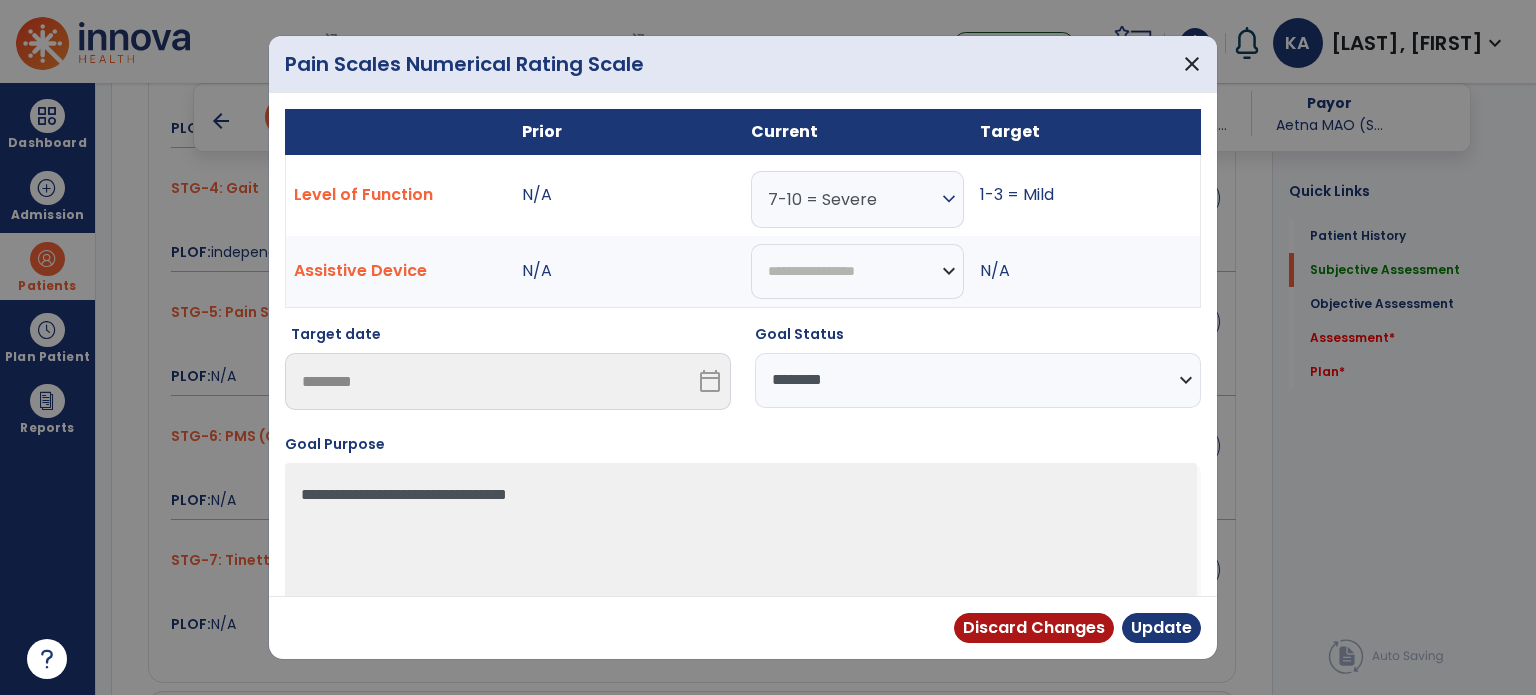 click on "**********" at bounding box center [978, 380] 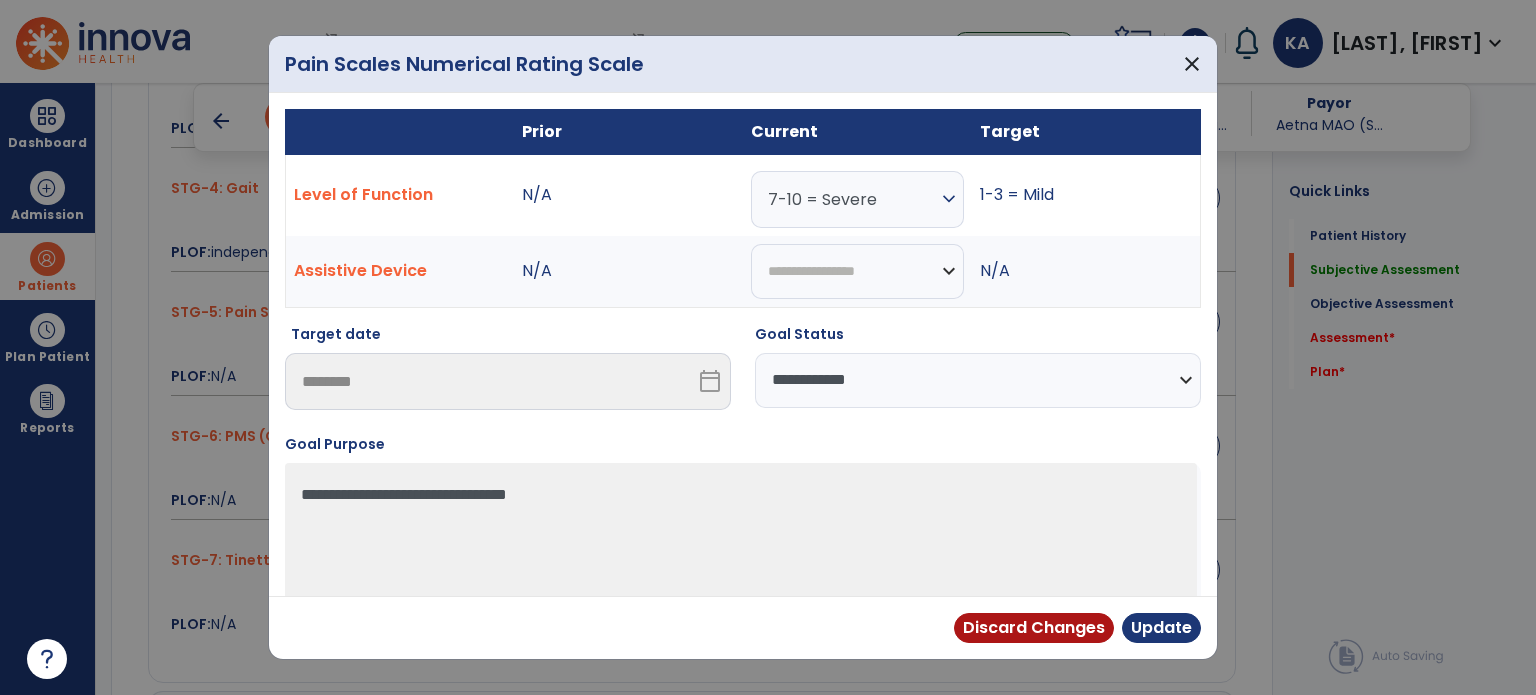 click on "**********" at bounding box center [978, 380] 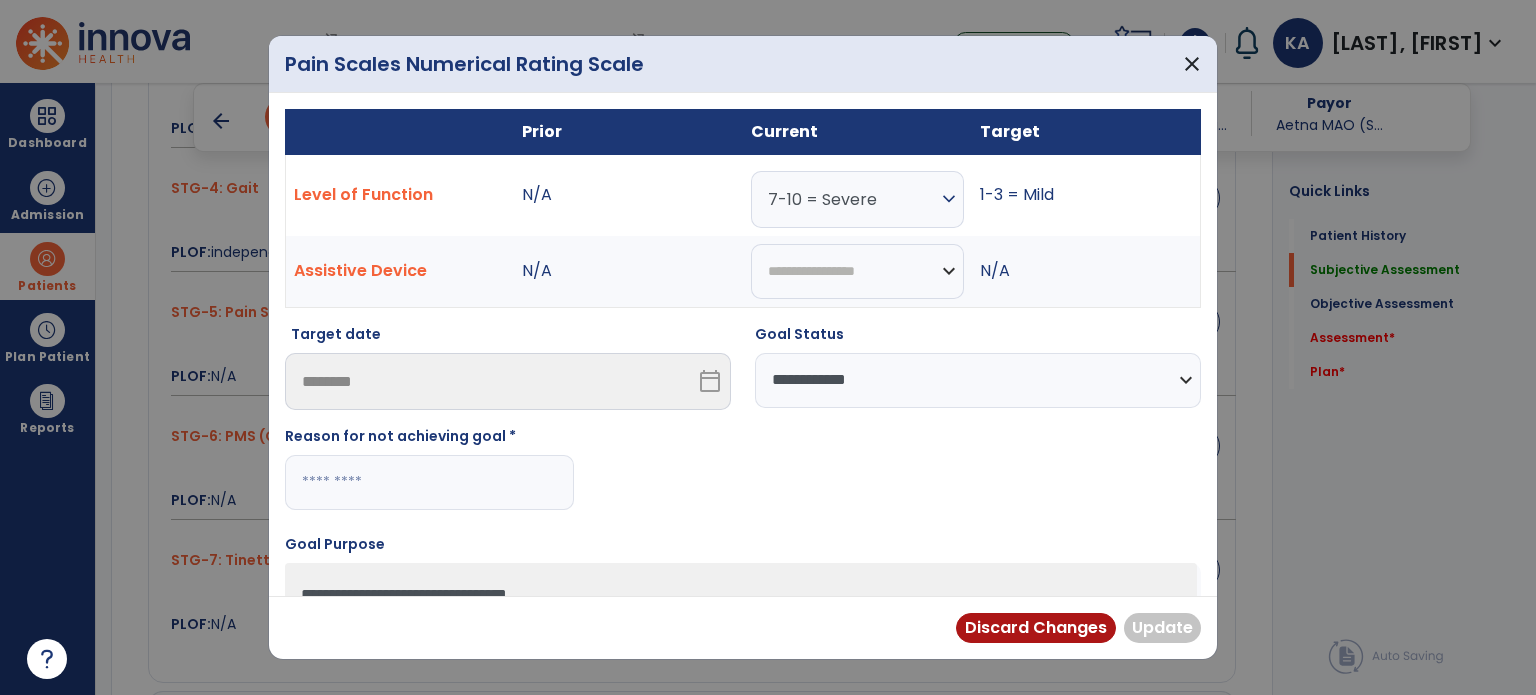 drag, startPoint x: 396, startPoint y: 475, endPoint x: 430, endPoint y: 478, distance: 34.132095 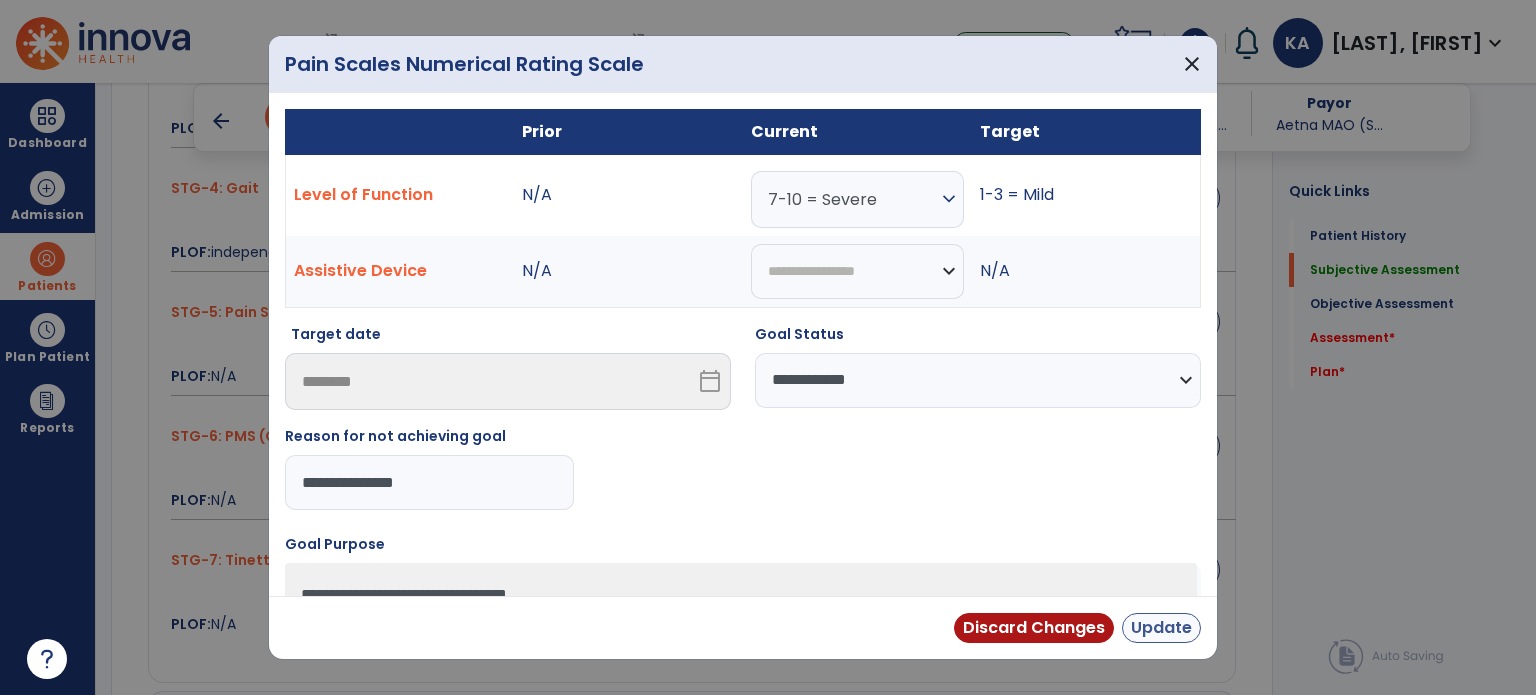 type on "**********" 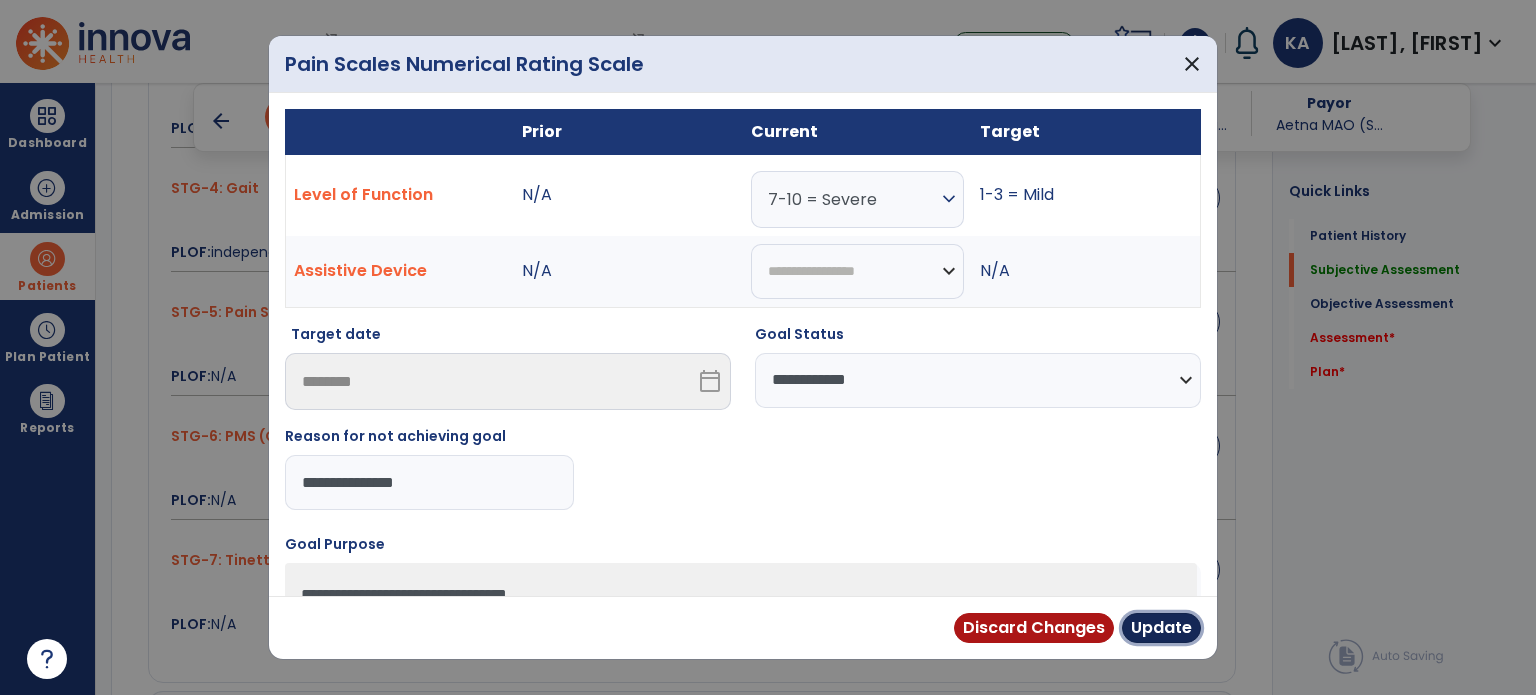 click on "Update" at bounding box center (1161, 628) 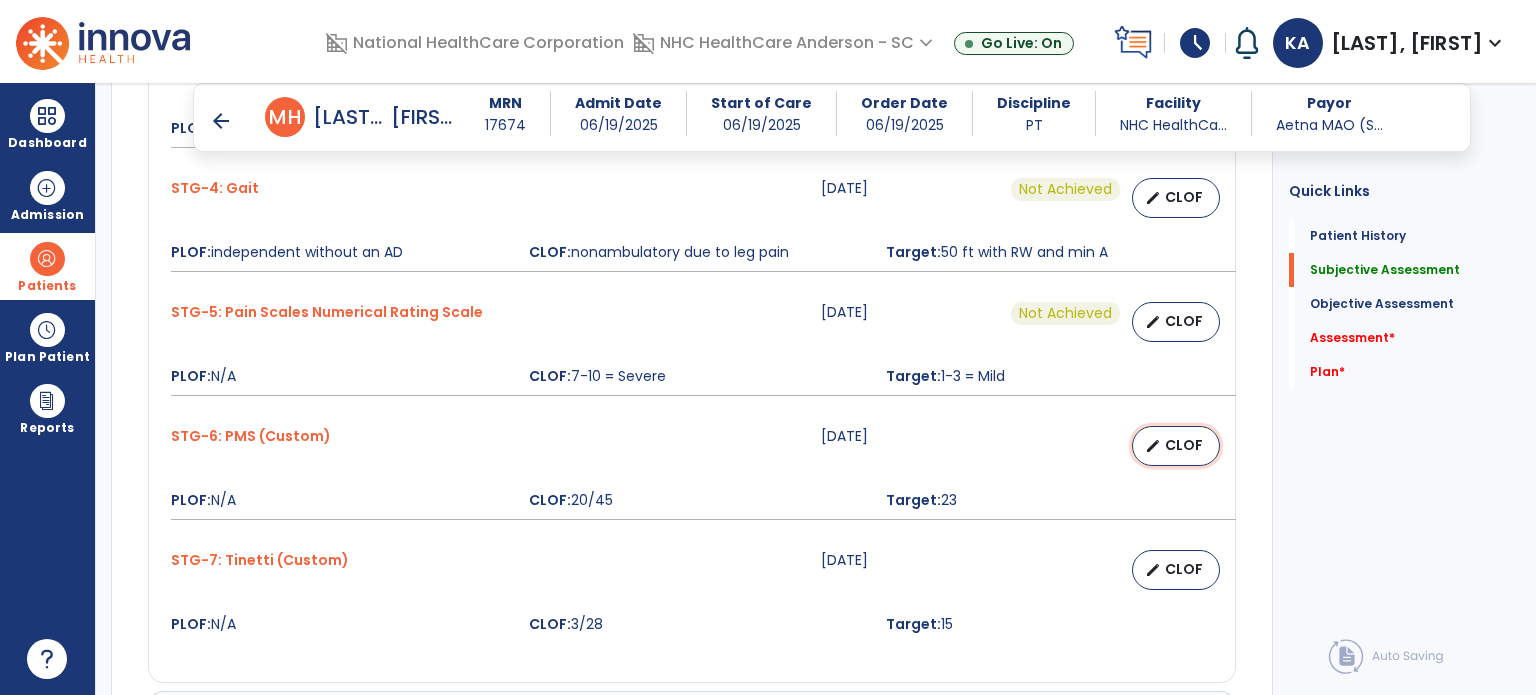 click on "edit   CLOF" at bounding box center (1176, 446) 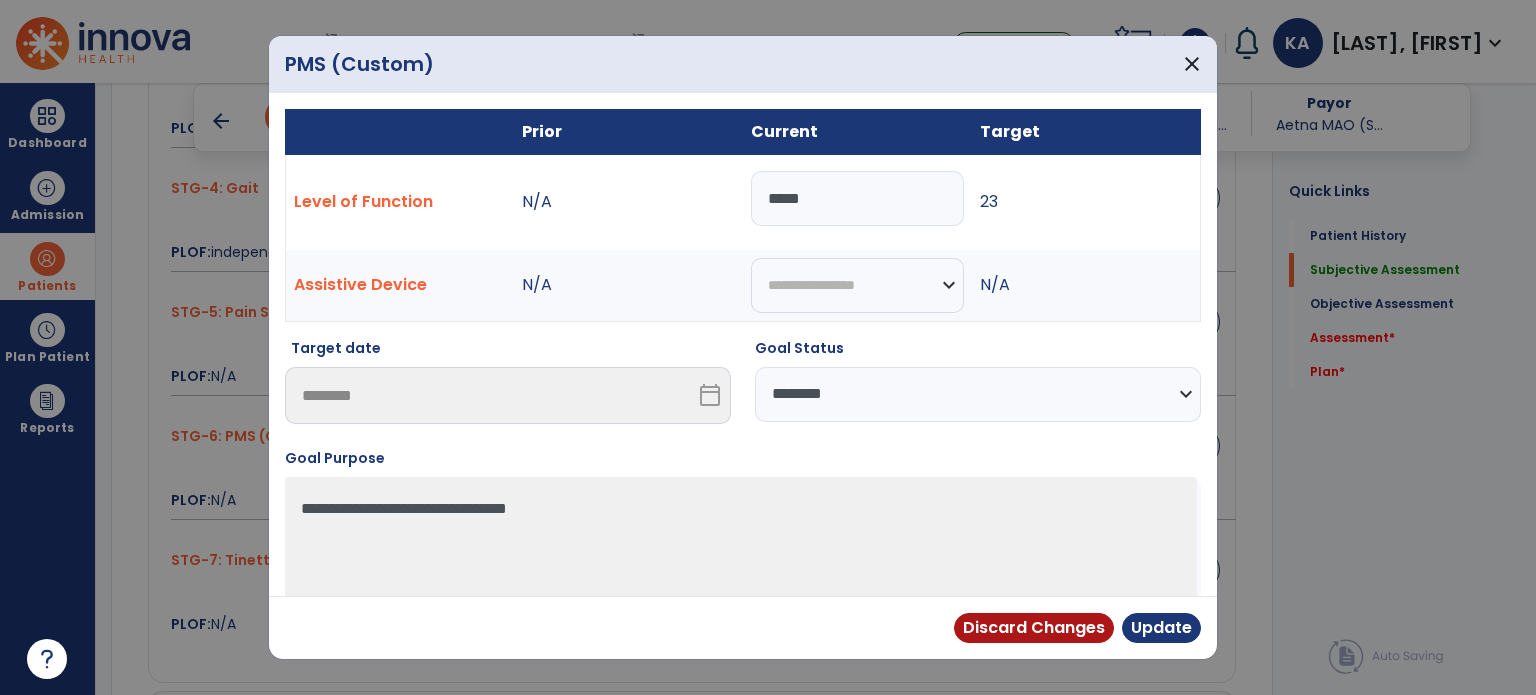 click on "**********" at bounding box center [978, 394] 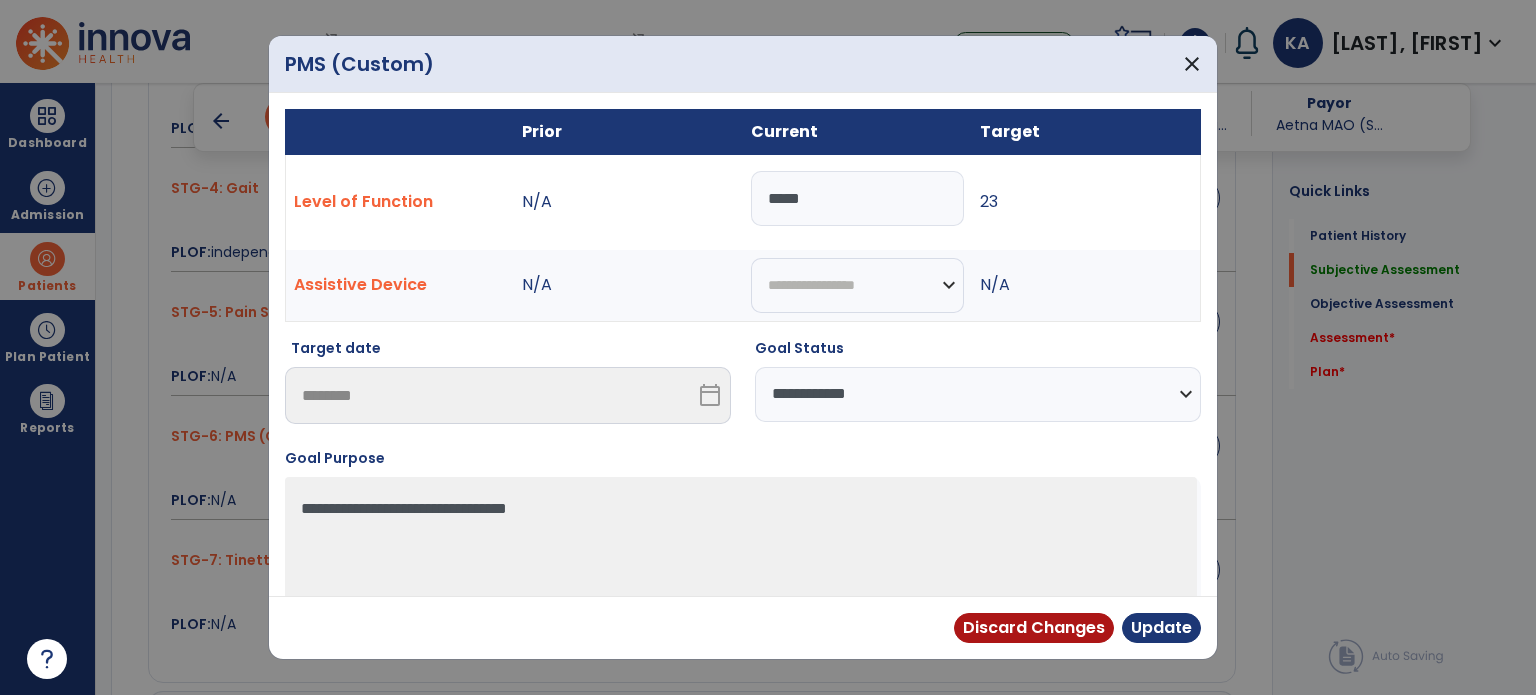 click on "**********" at bounding box center (978, 394) 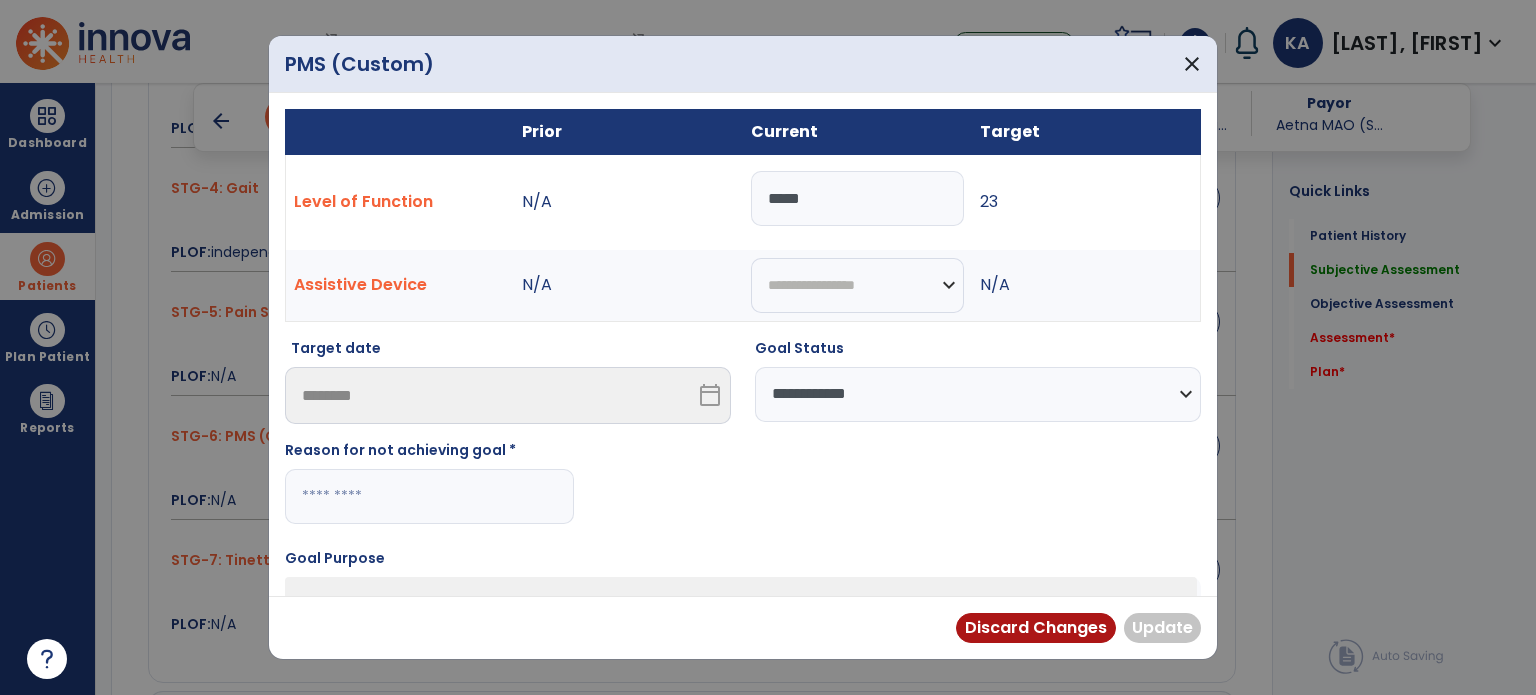 click at bounding box center (429, 496) 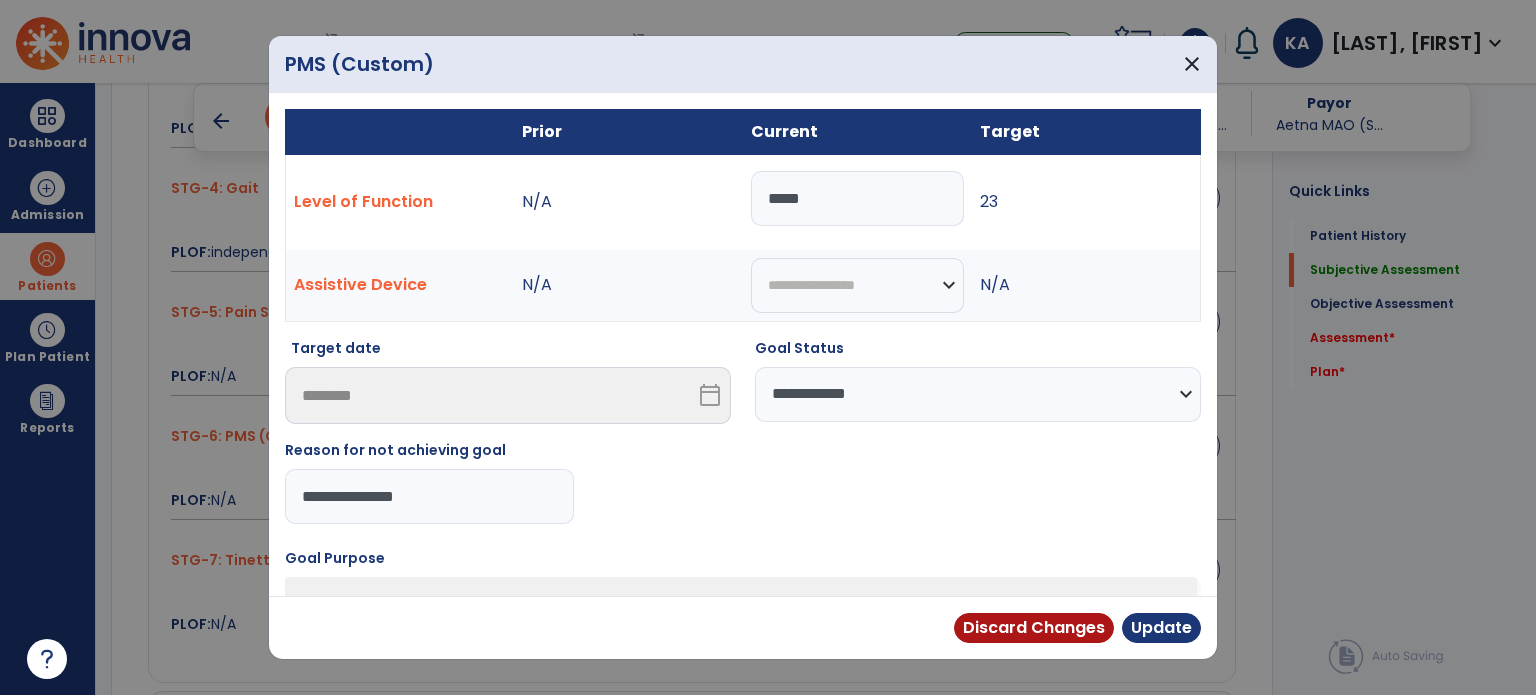 type on "**********" 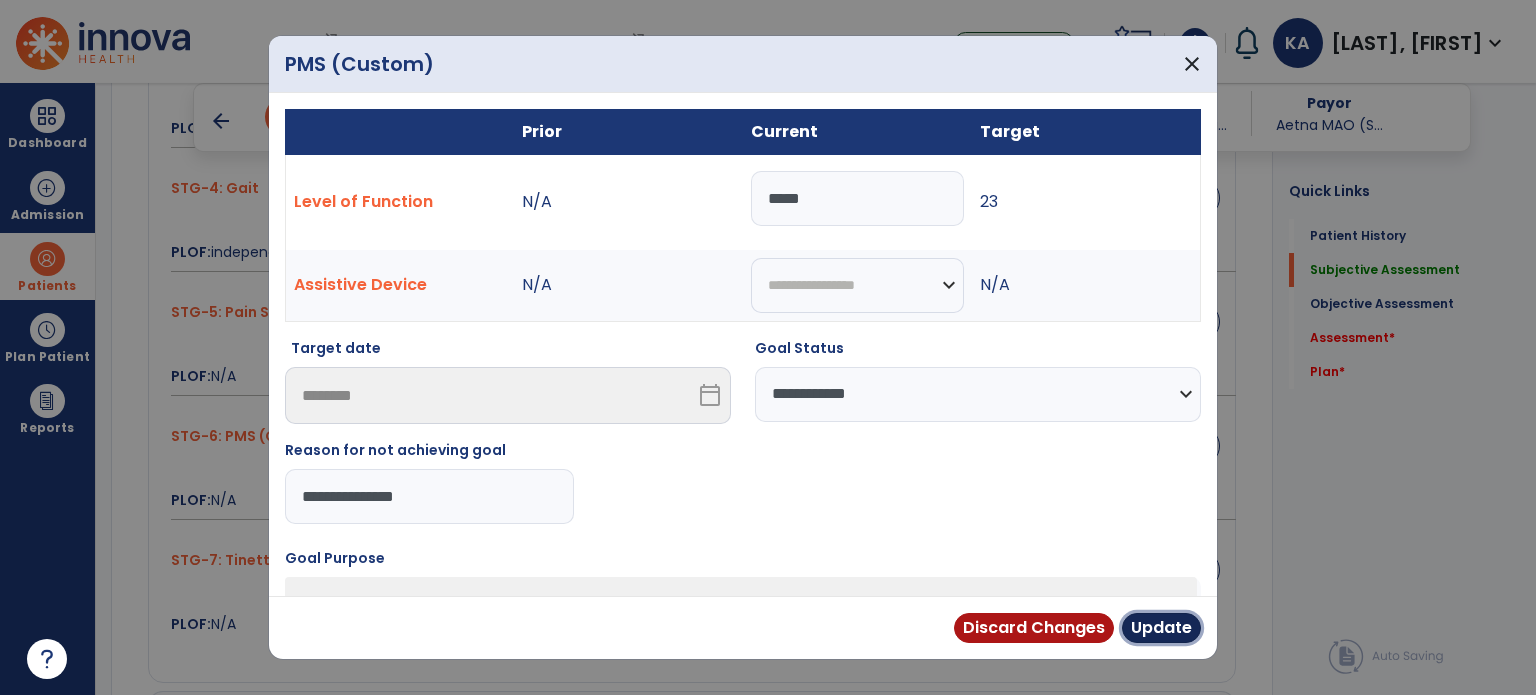 click on "Update" at bounding box center (1161, 628) 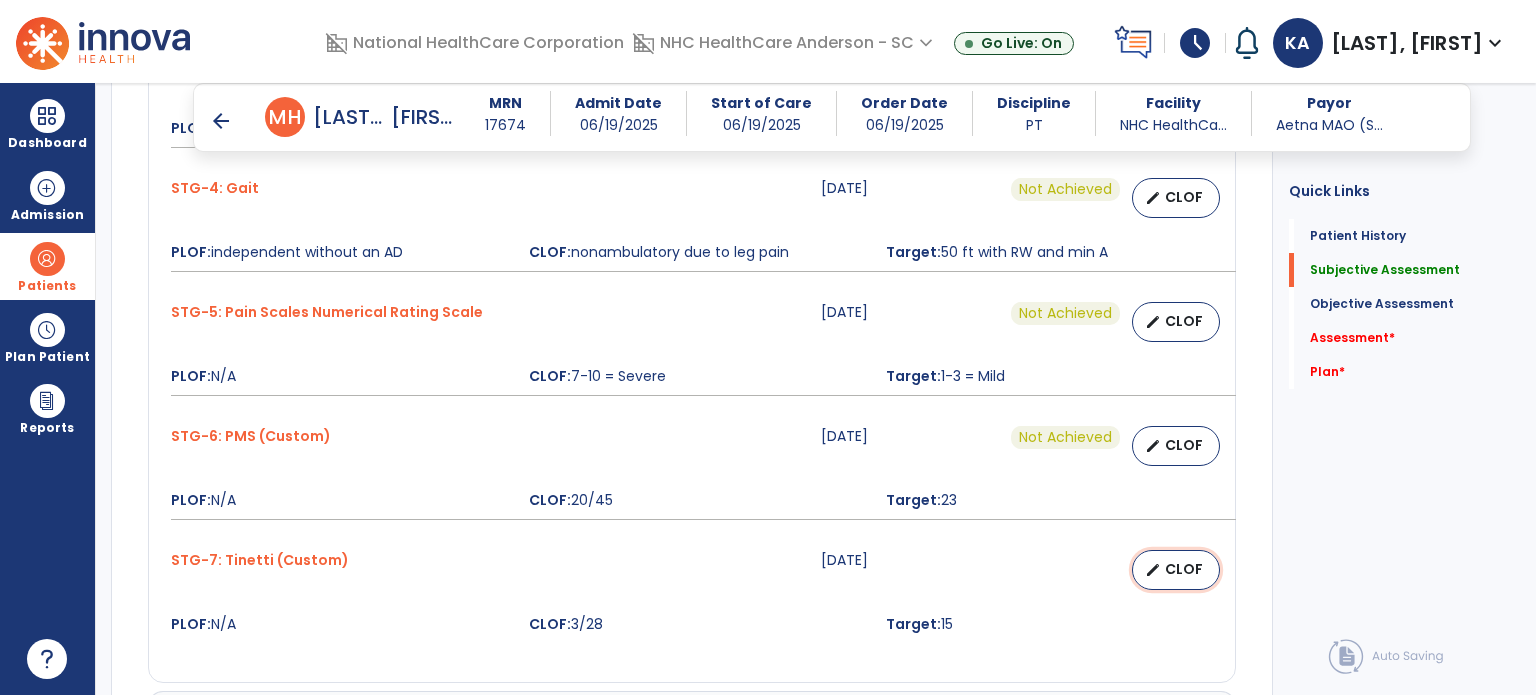 click on "CLOF" at bounding box center (1184, 569) 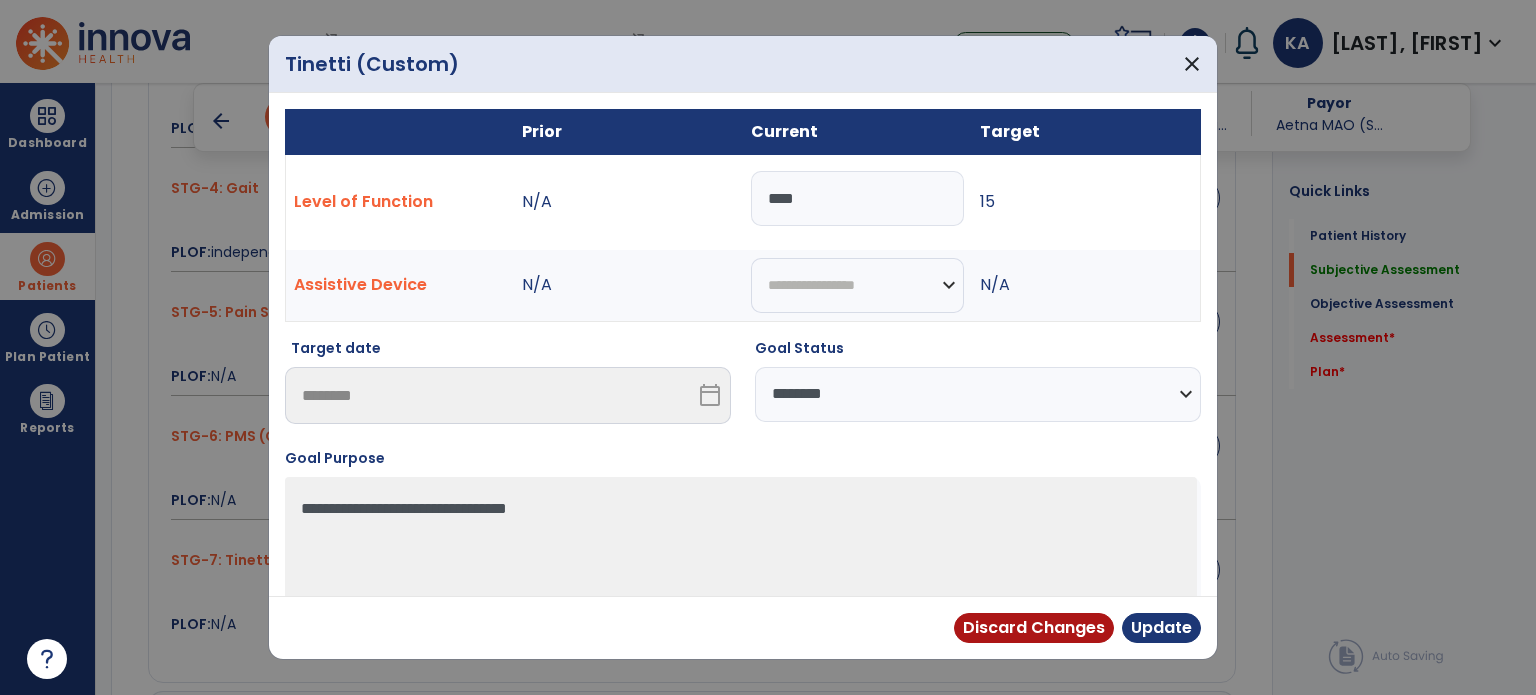 click on "**********" at bounding box center (978, 394) 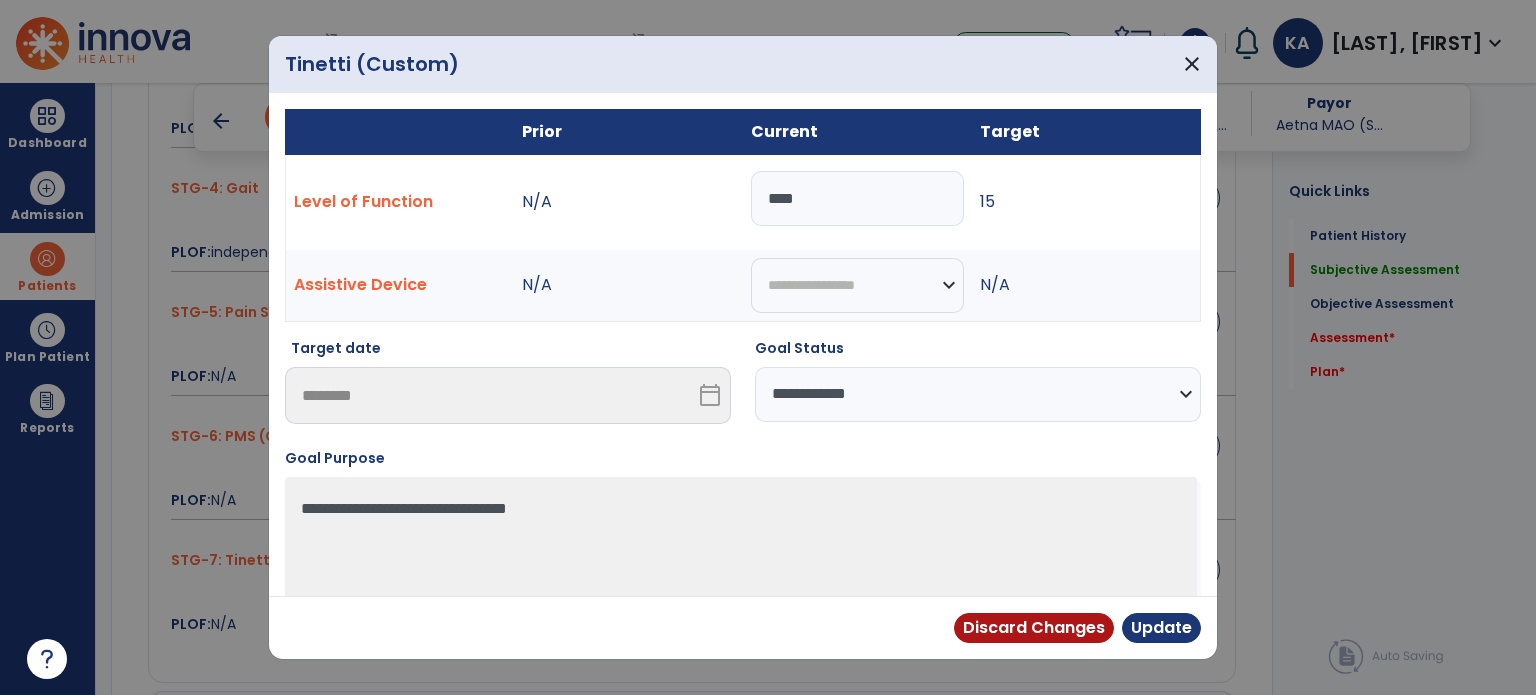click on "**********" at bounding box center [978, 394] 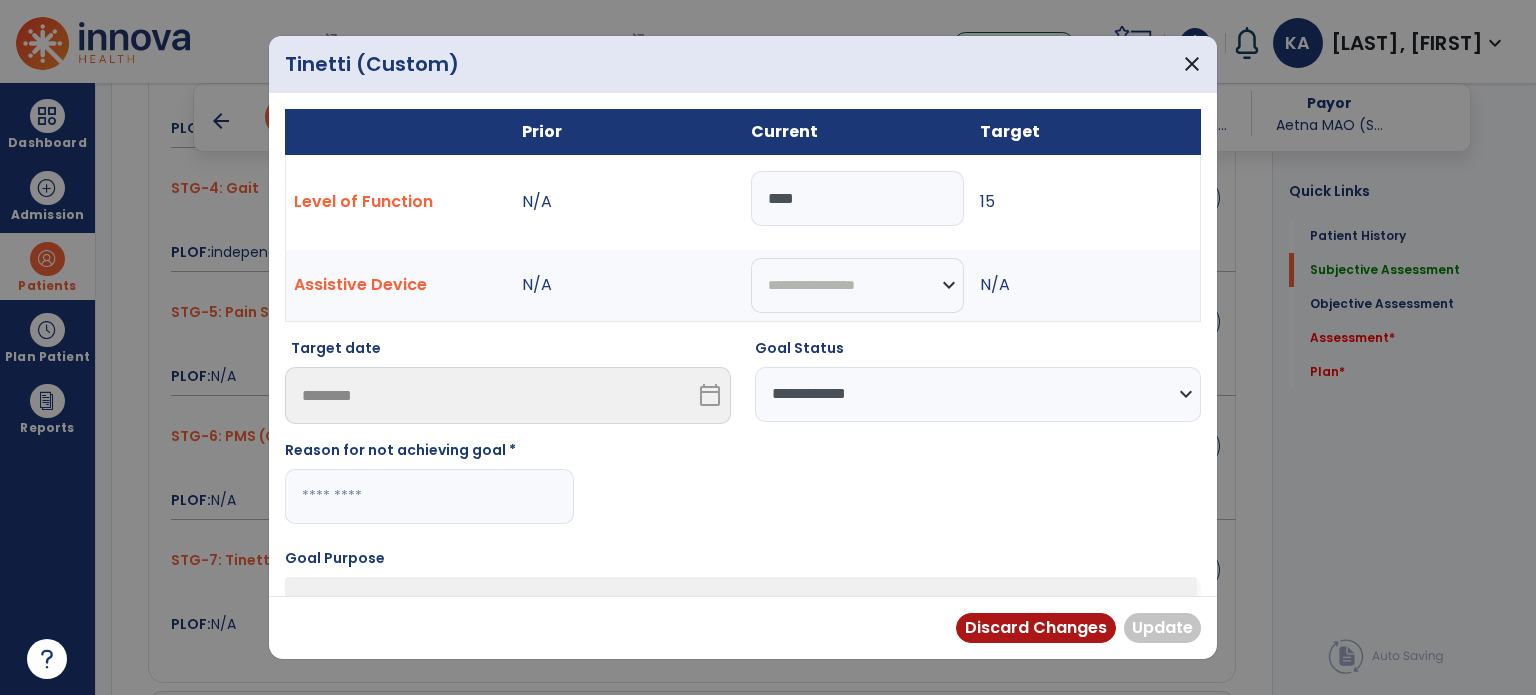 drag, startPoint x: 256, startPoint y: 470, endPoint x: 291, endPoint y: 480, distance: 36.40055 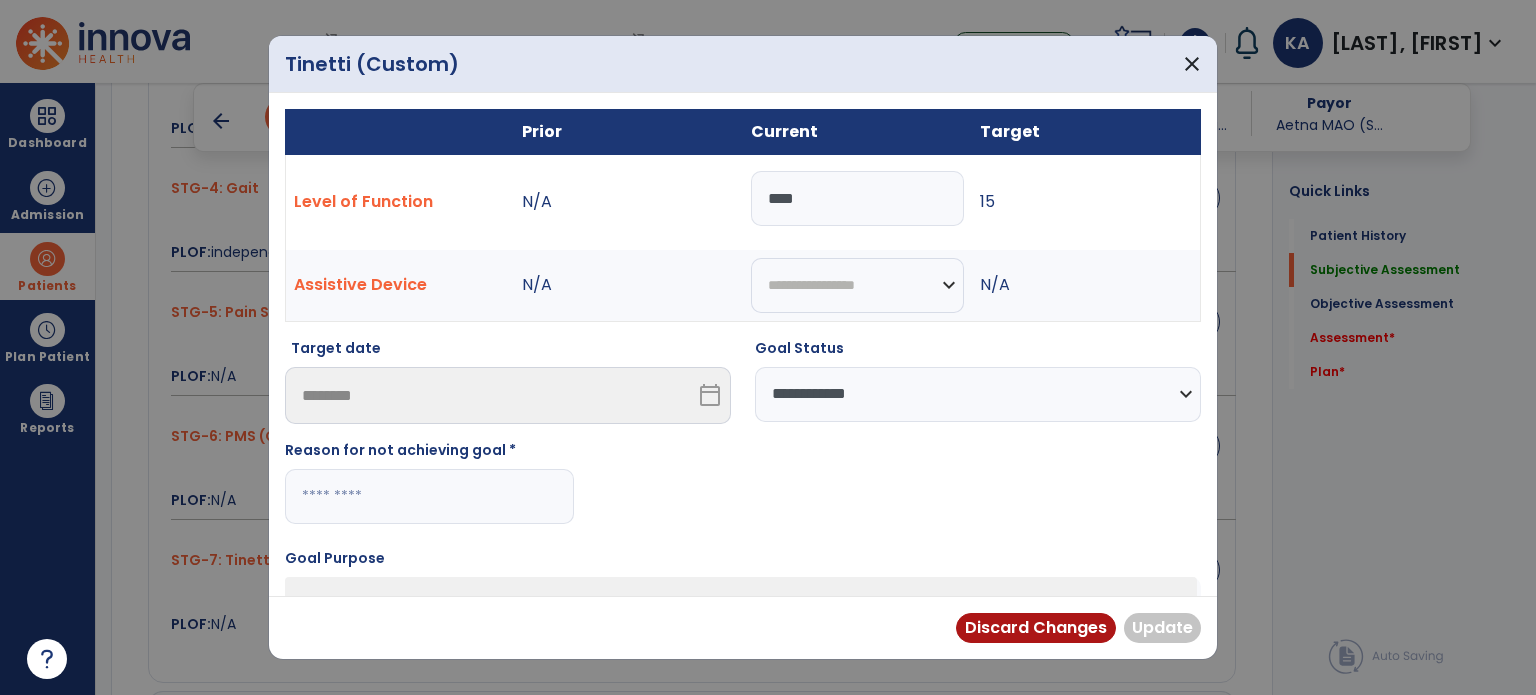 click at bounding box center [768, 347] 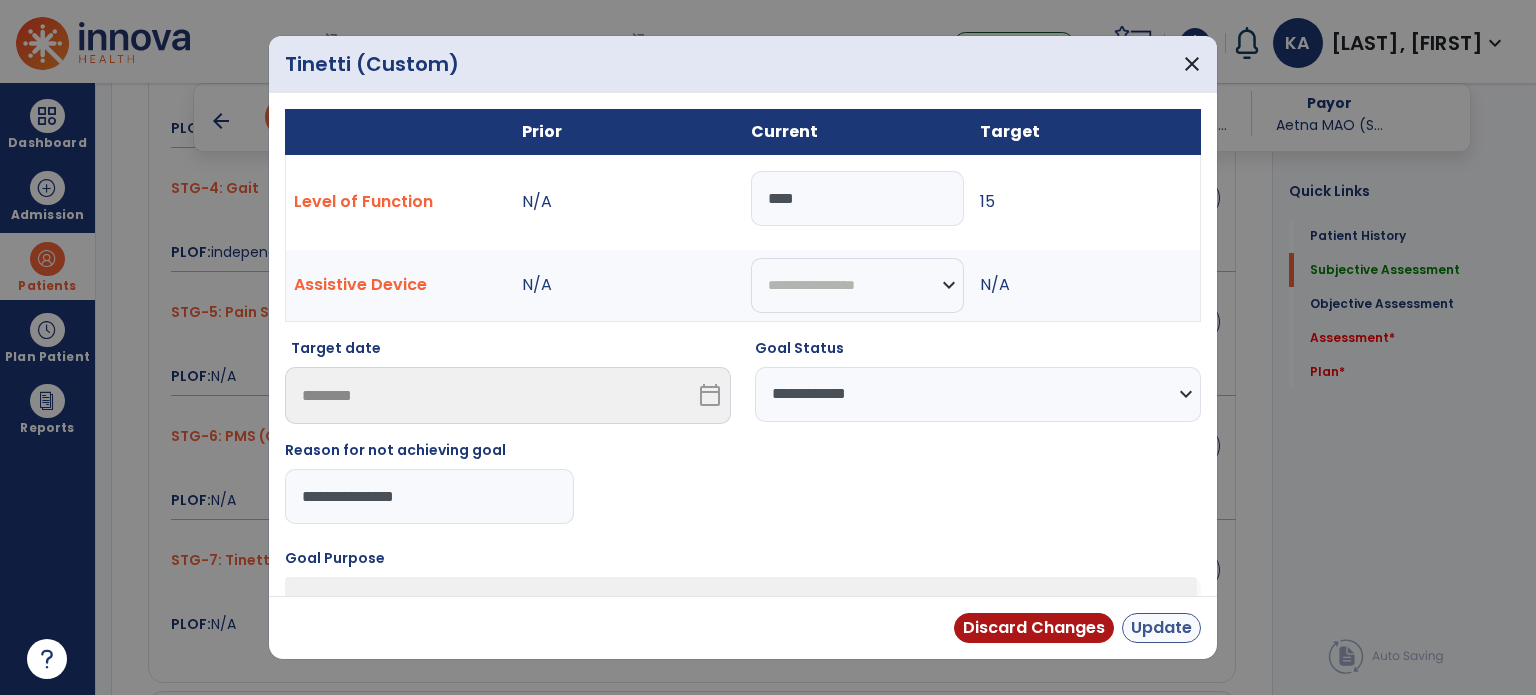 type on "**********" 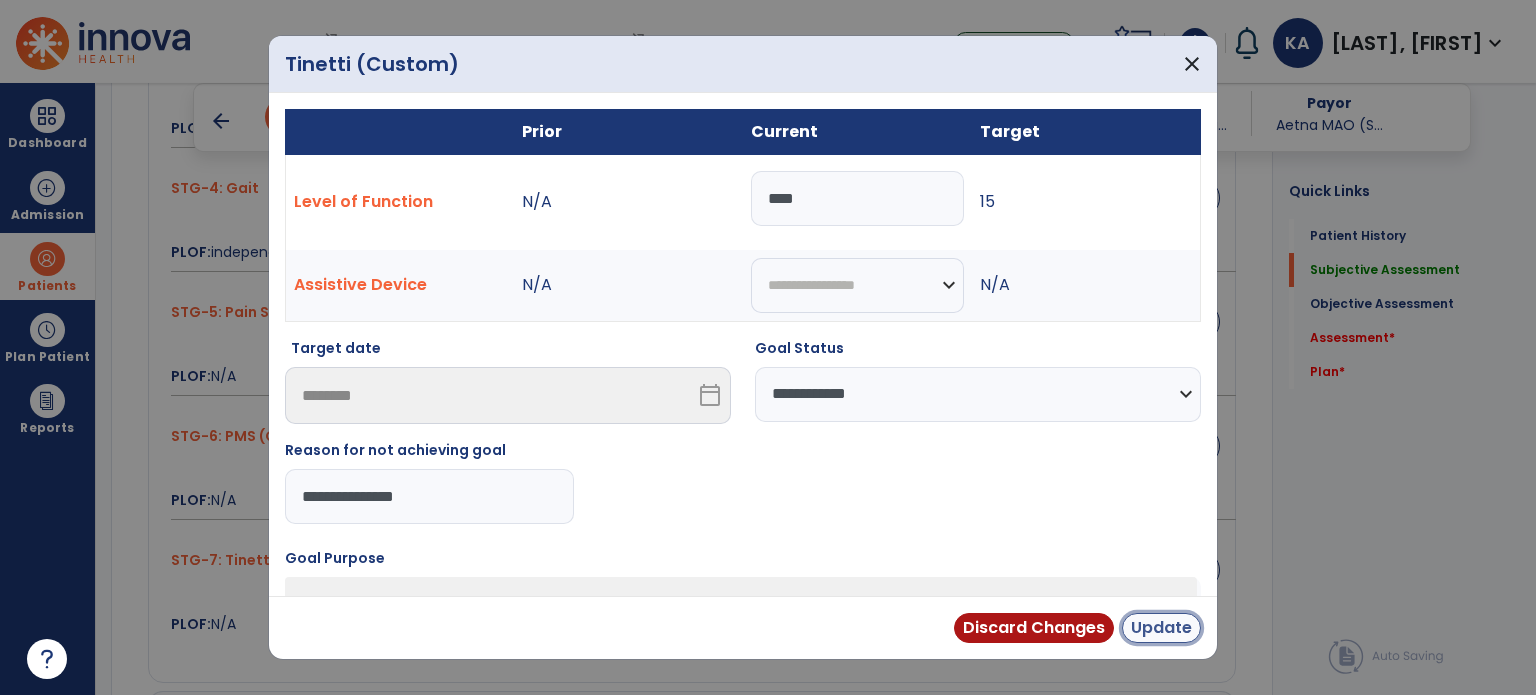 click on "Update" at bounding box center [1161, 628] 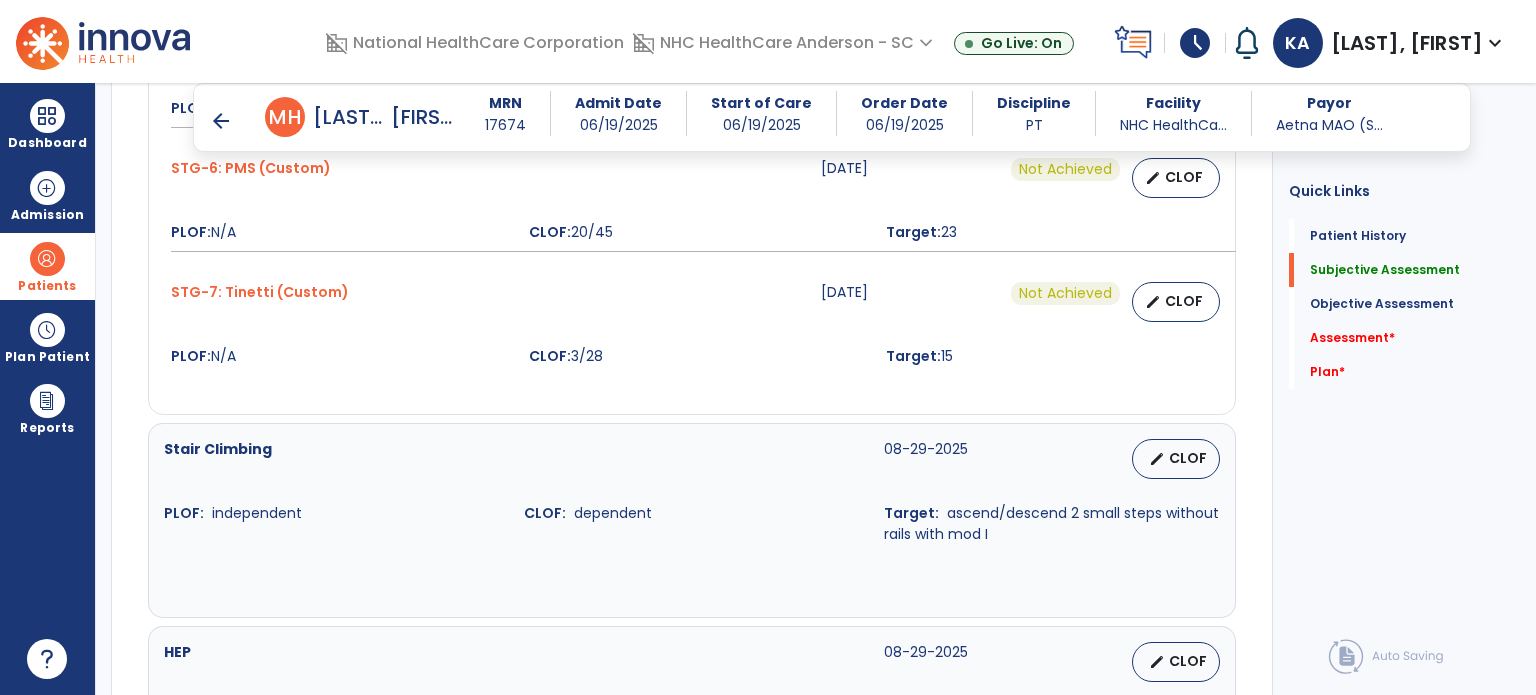 scroll, scrollTop: 1700, scrollLeft: 0, axis: vertical 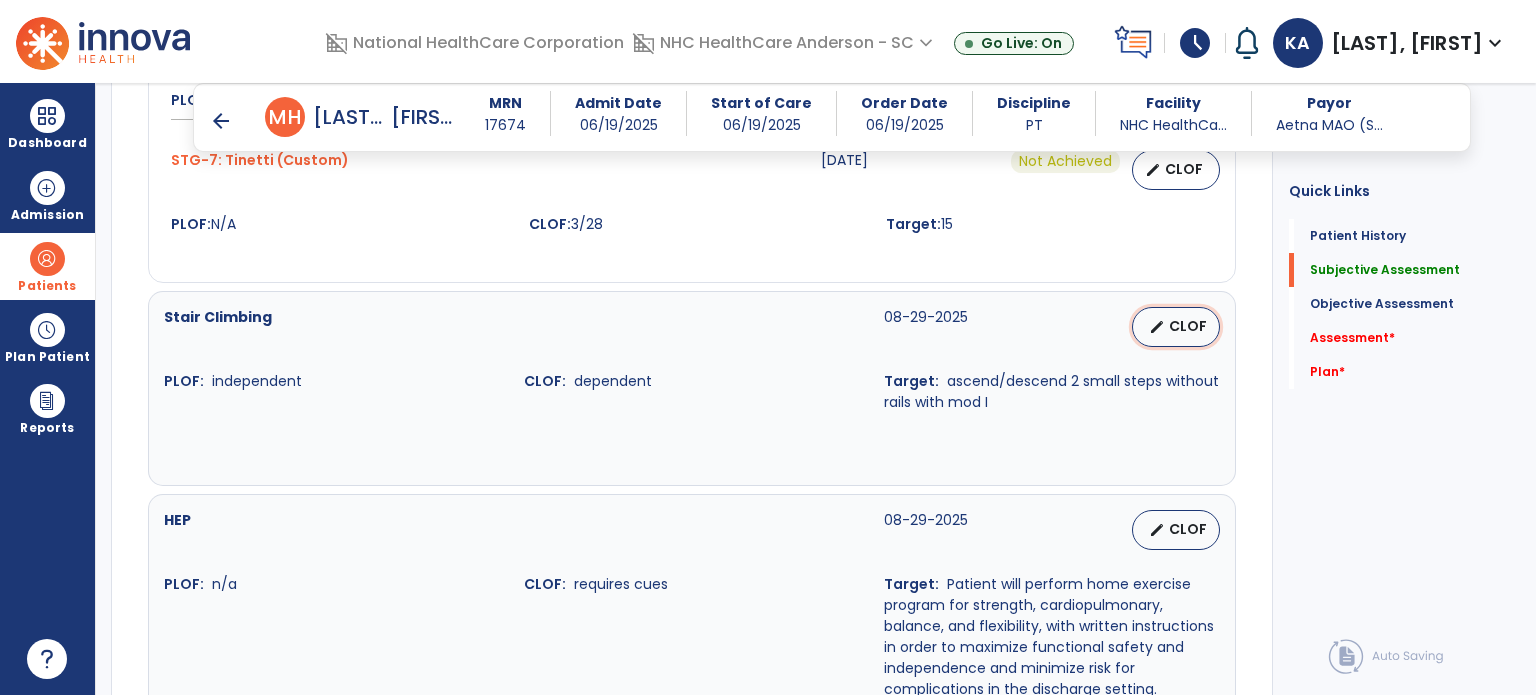 click on "CLOF" at bounding box center (1188, 326) 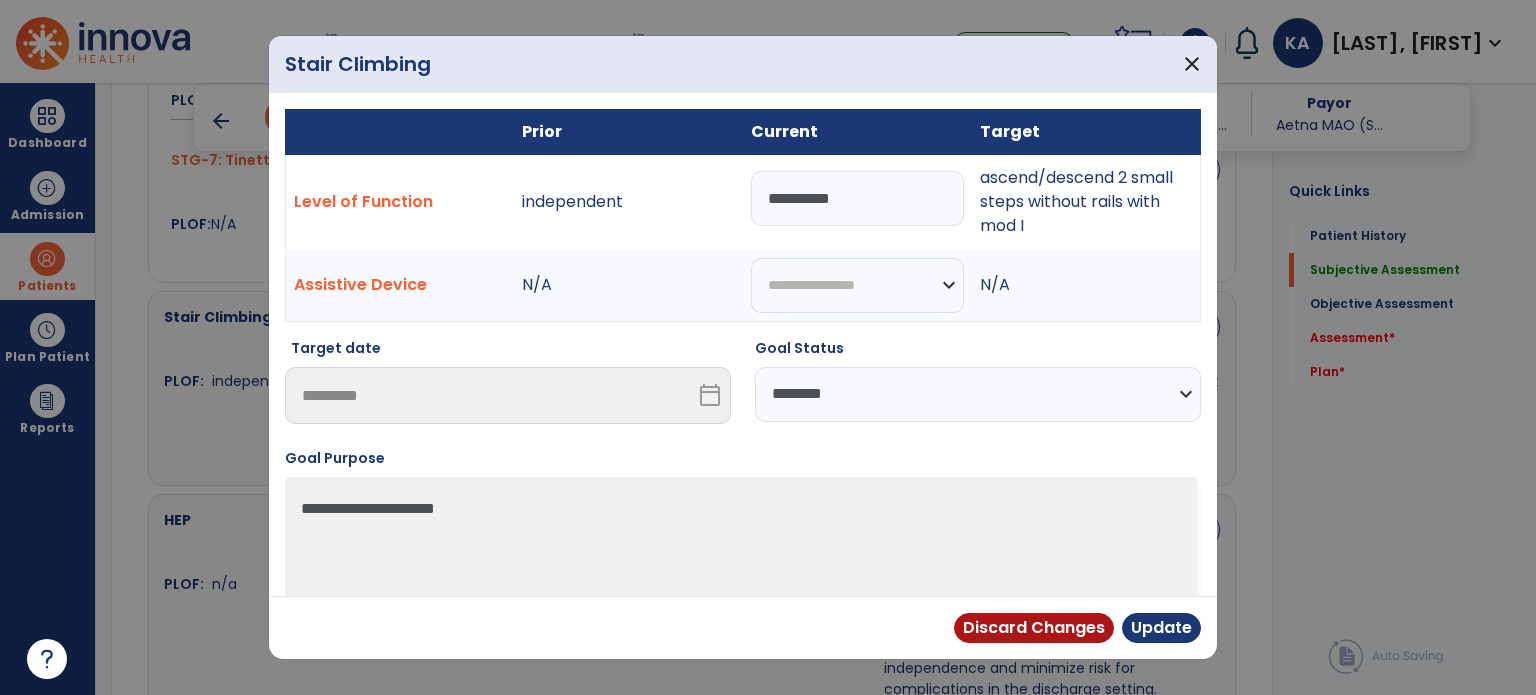 click on "**********" at bounding box center (978, 394) 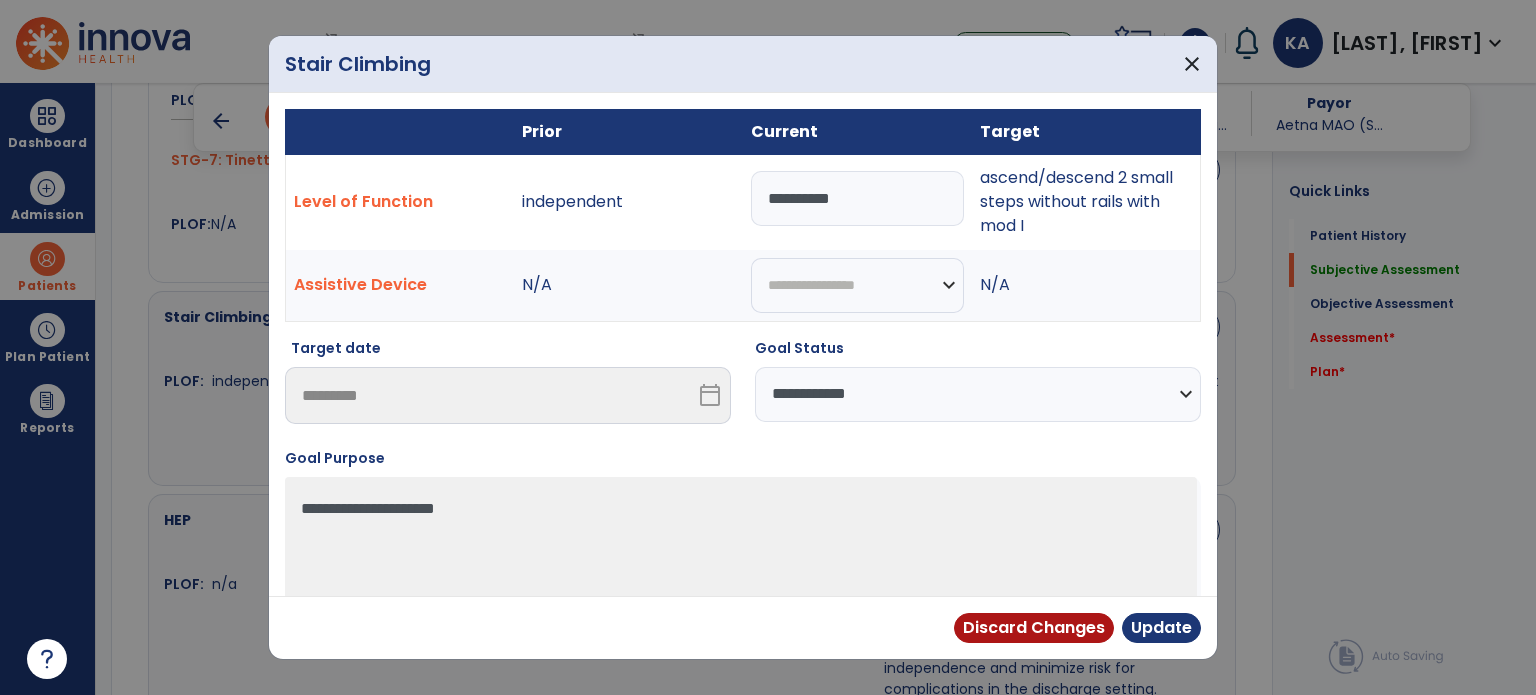 click on "**********" at bounding box center [978, 394] 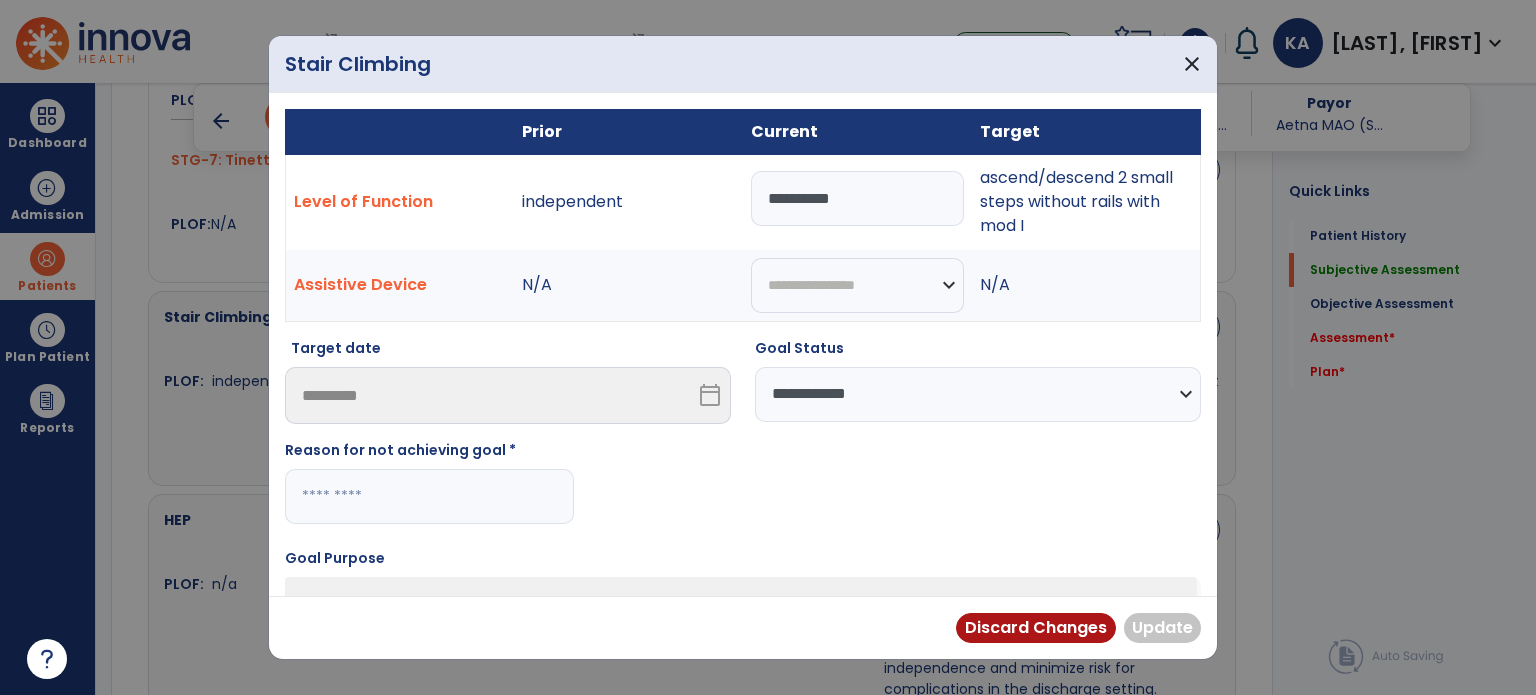 drag, startPoint x: 591, startPoint y: 495, endPoint x: 562, endPoint y: 494, distance: 29.017237 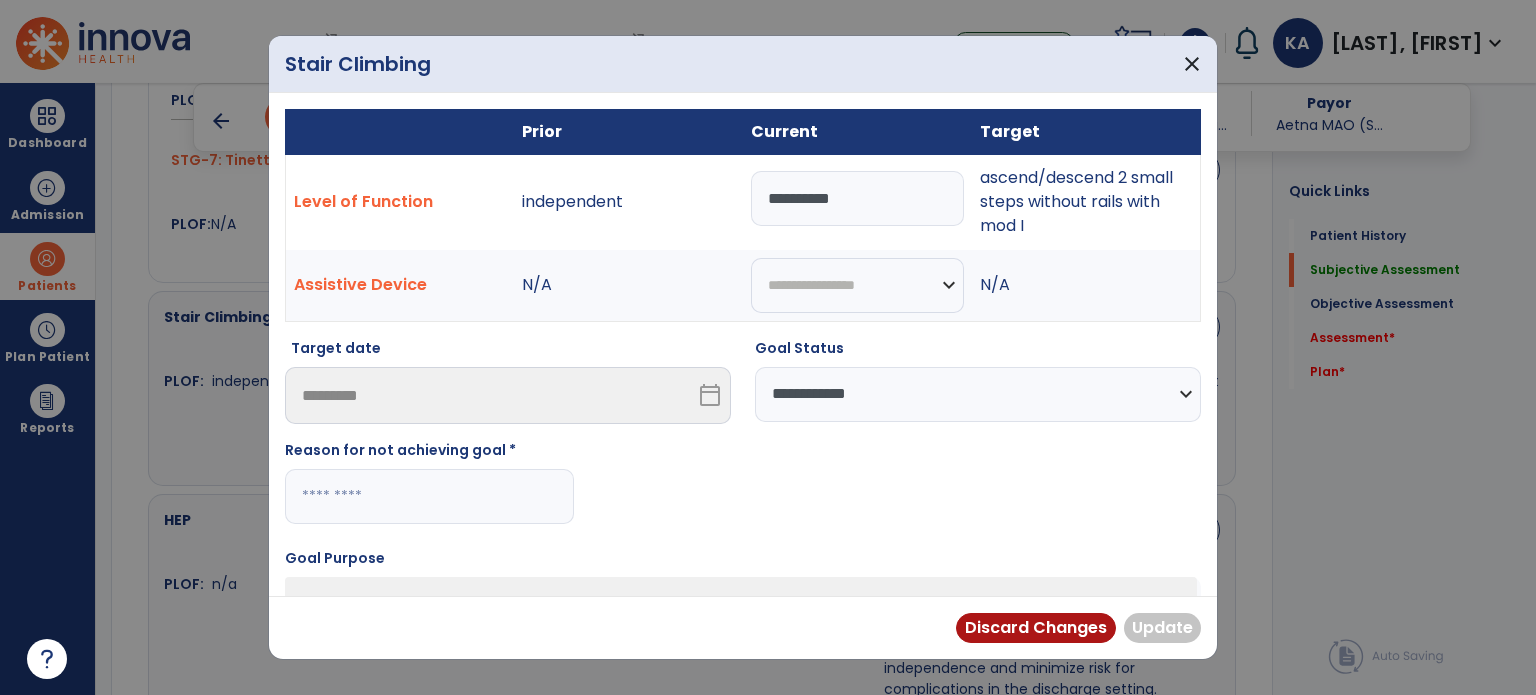 click on "**********" at bounding box center [743, 439] 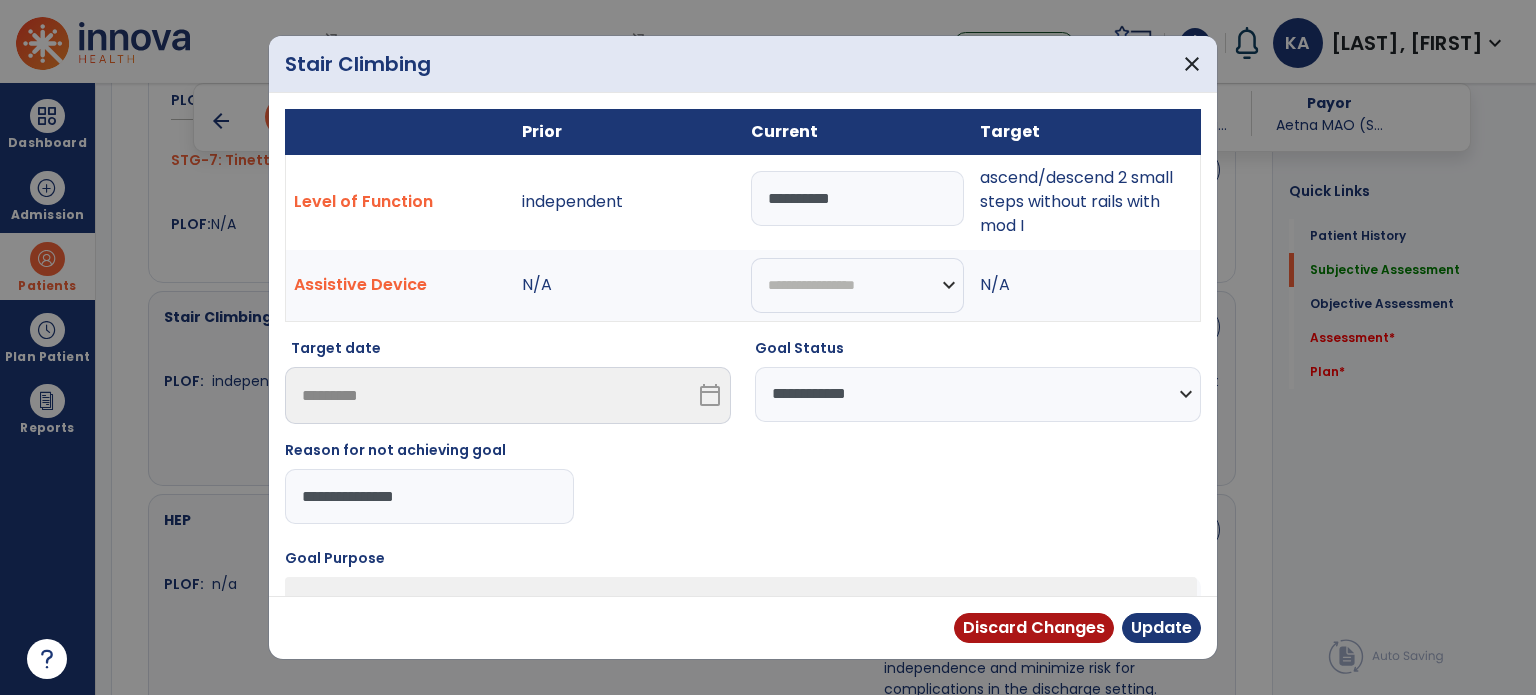 type on "**********" 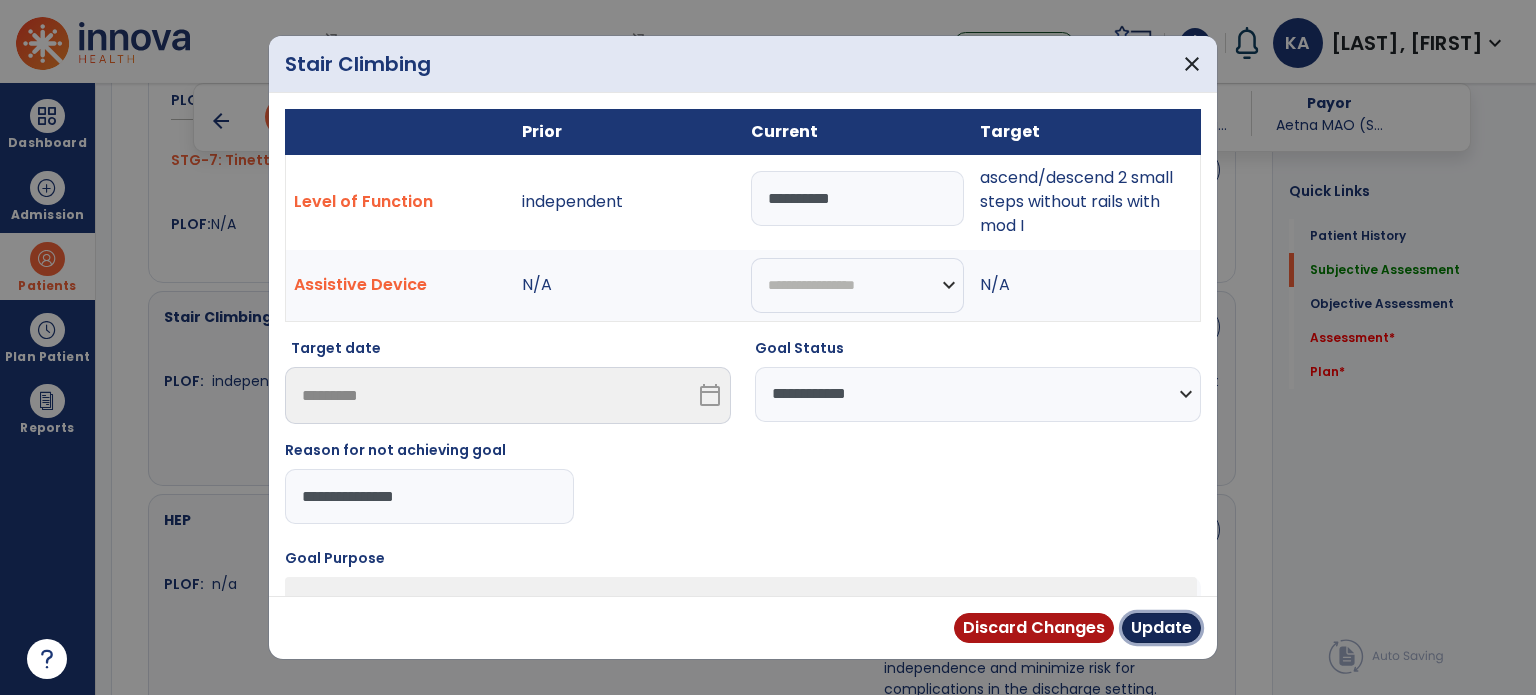 click on "Update" at bounding box center (1161, 628) 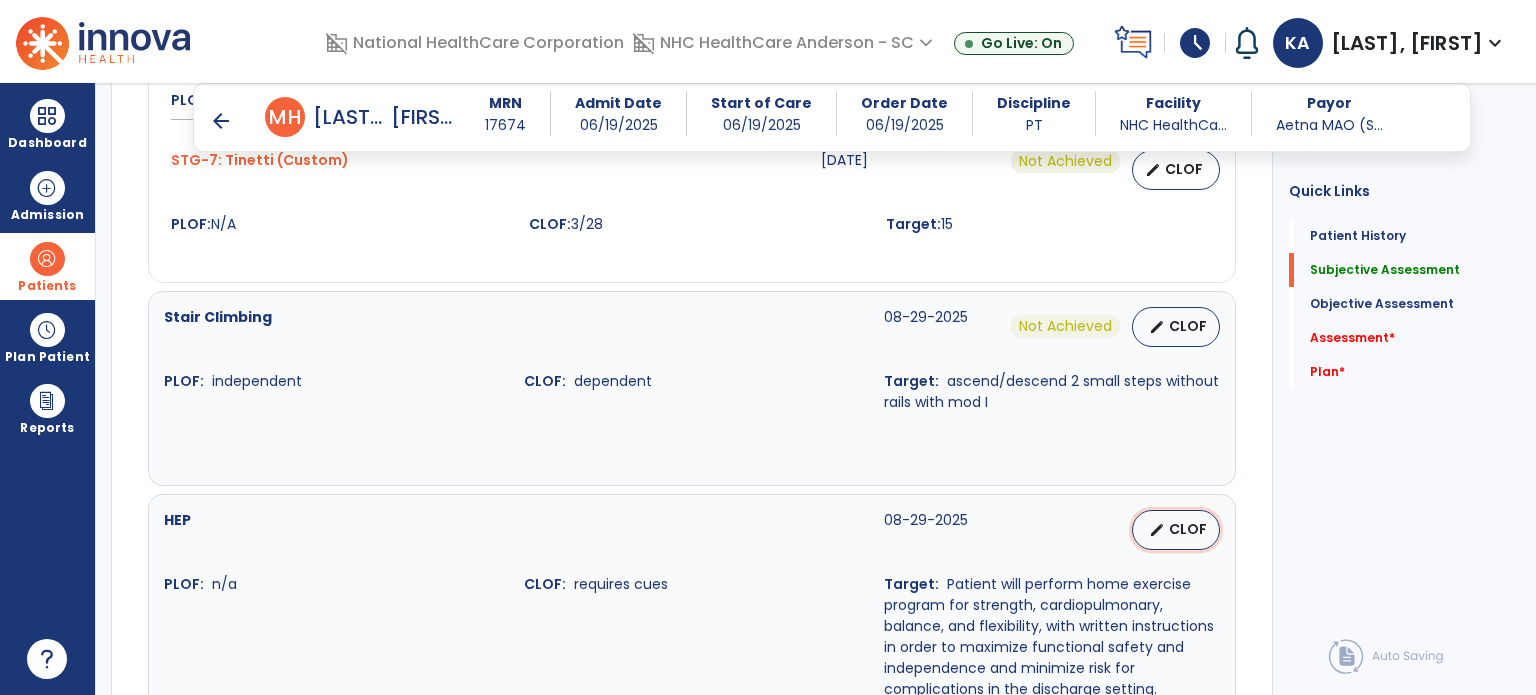 click on "CLOF" at bounding box center [1188, 529] 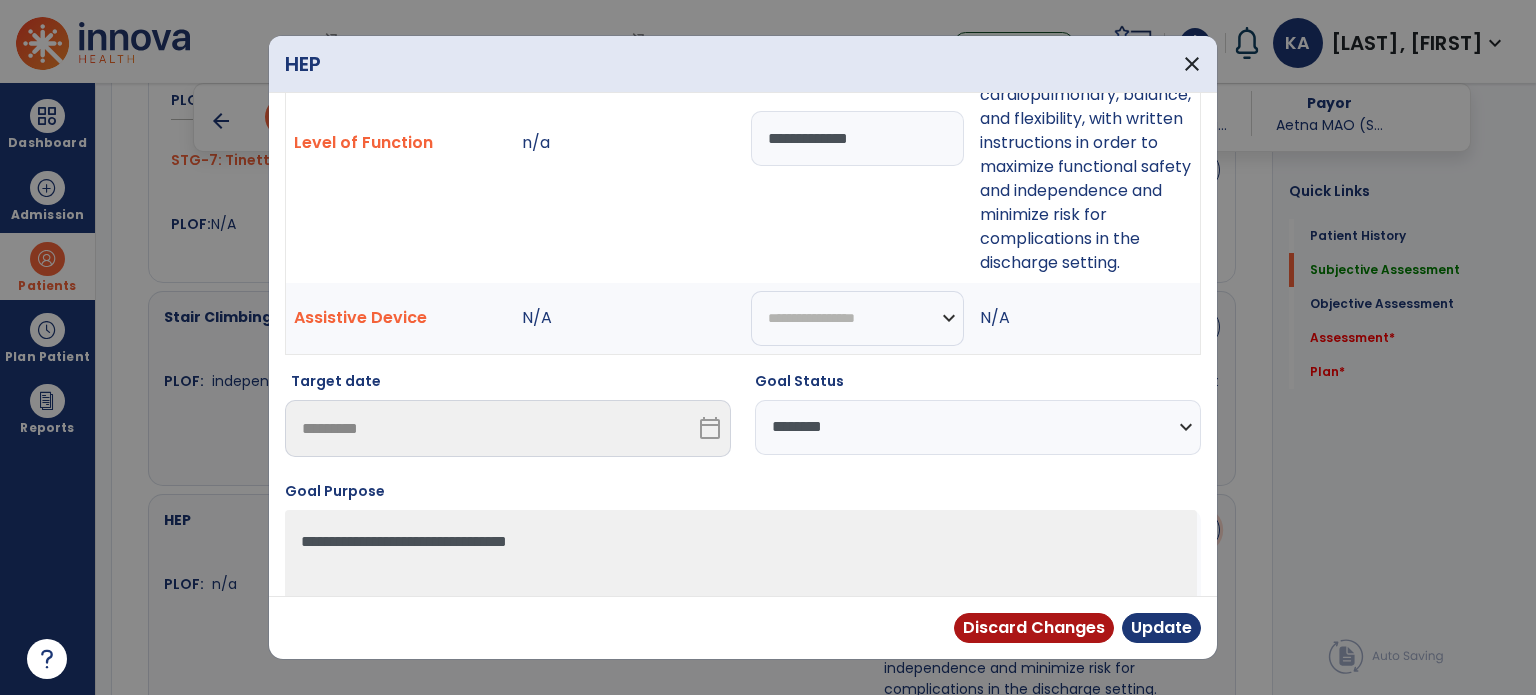 scroll, scrollTop: 250, scrollLeft: 0, axis: vertical 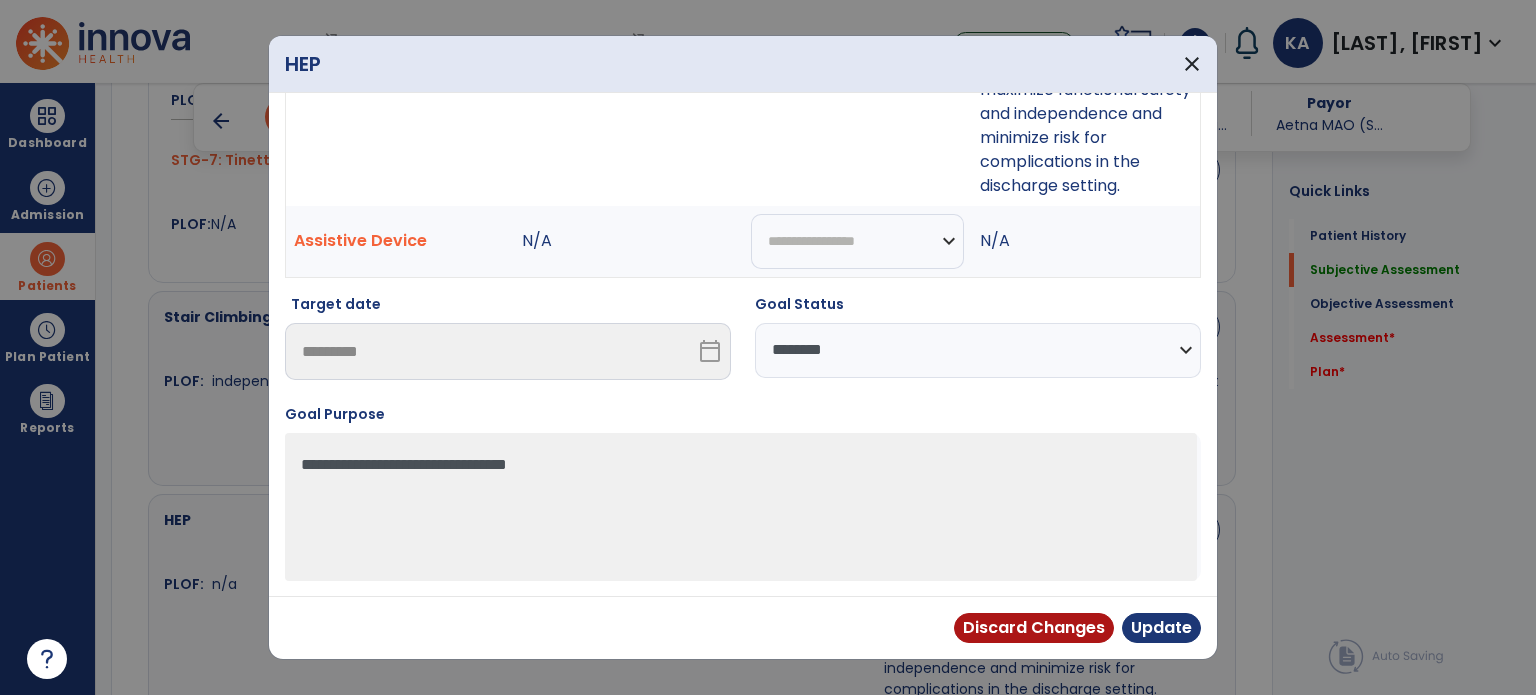click on "**********" at bounding box center [978, 350] 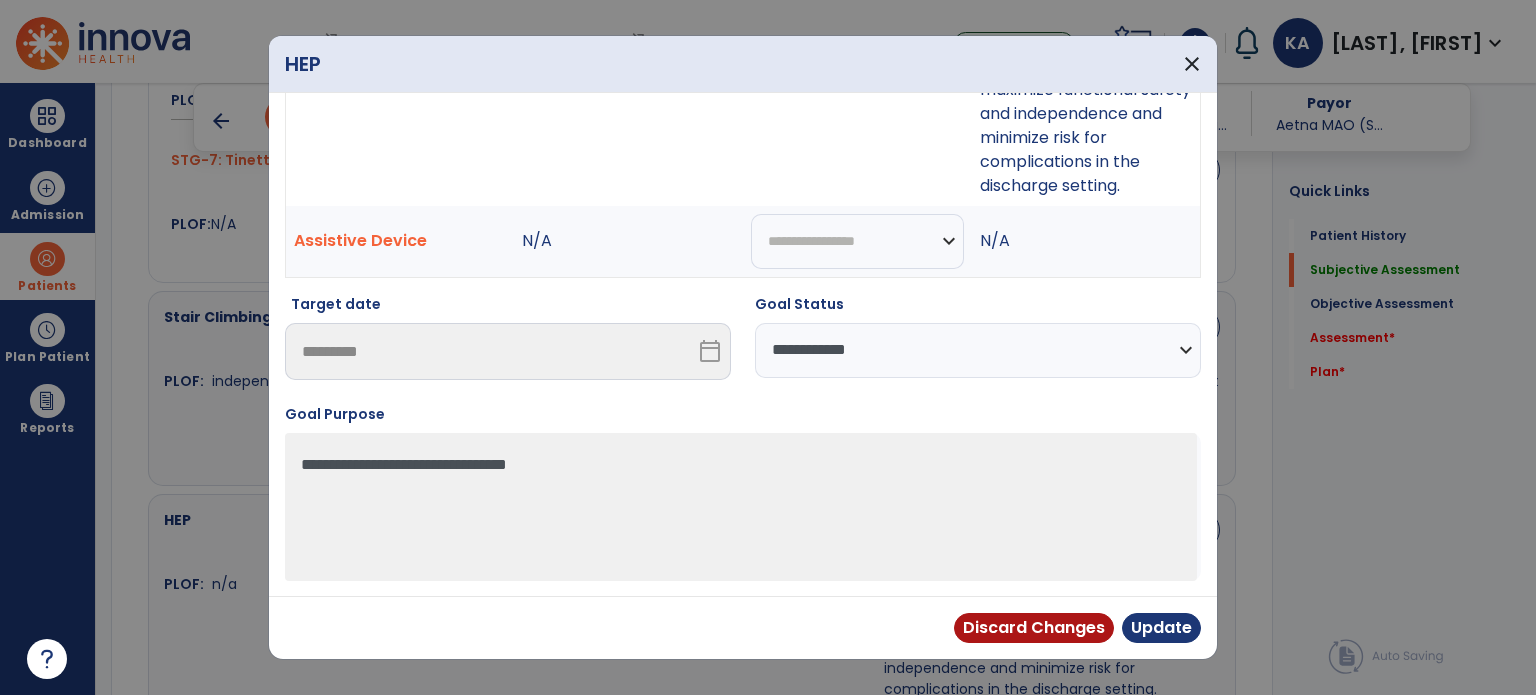 click on "**********" at bounding box center [978, 350] 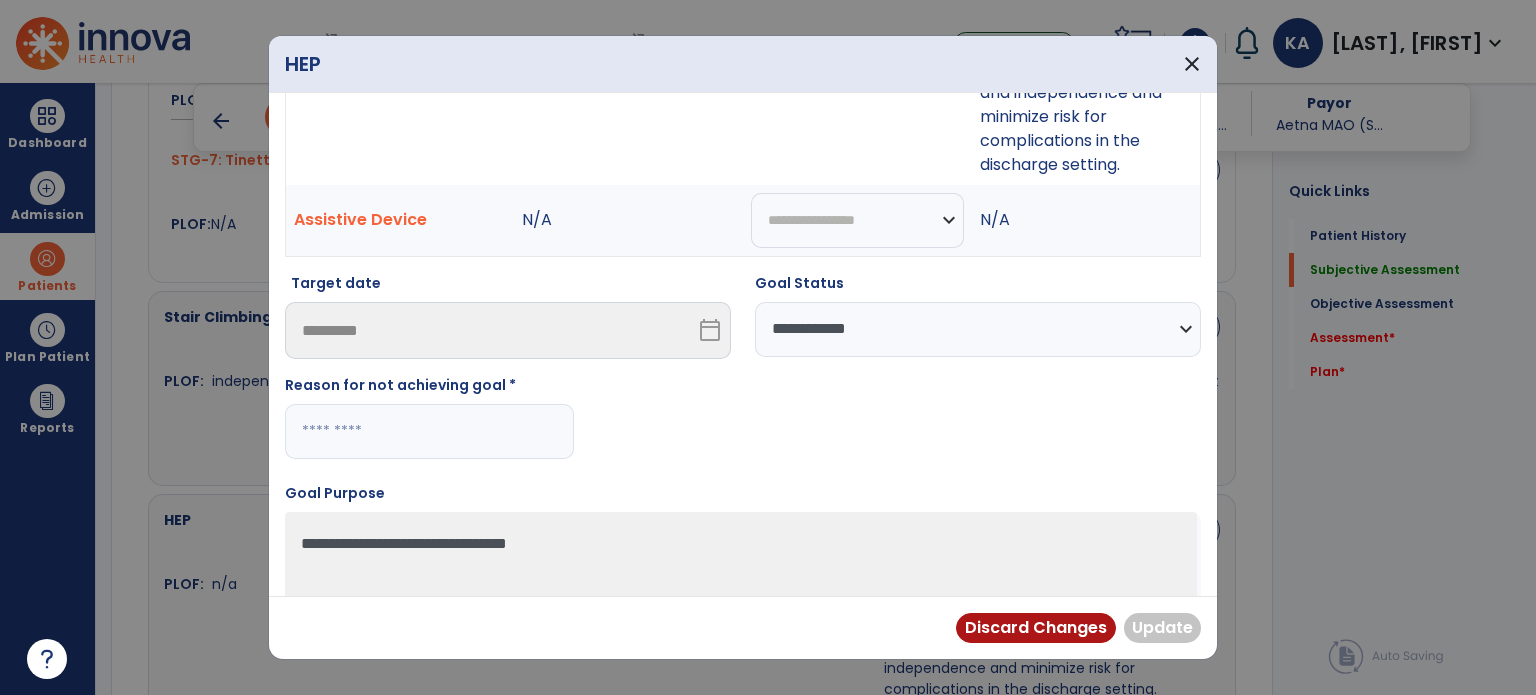 drag, startPoint x: 484, startPoint y: 464, endPoint x: 540, endPoint y: 477, distance: 57.48913 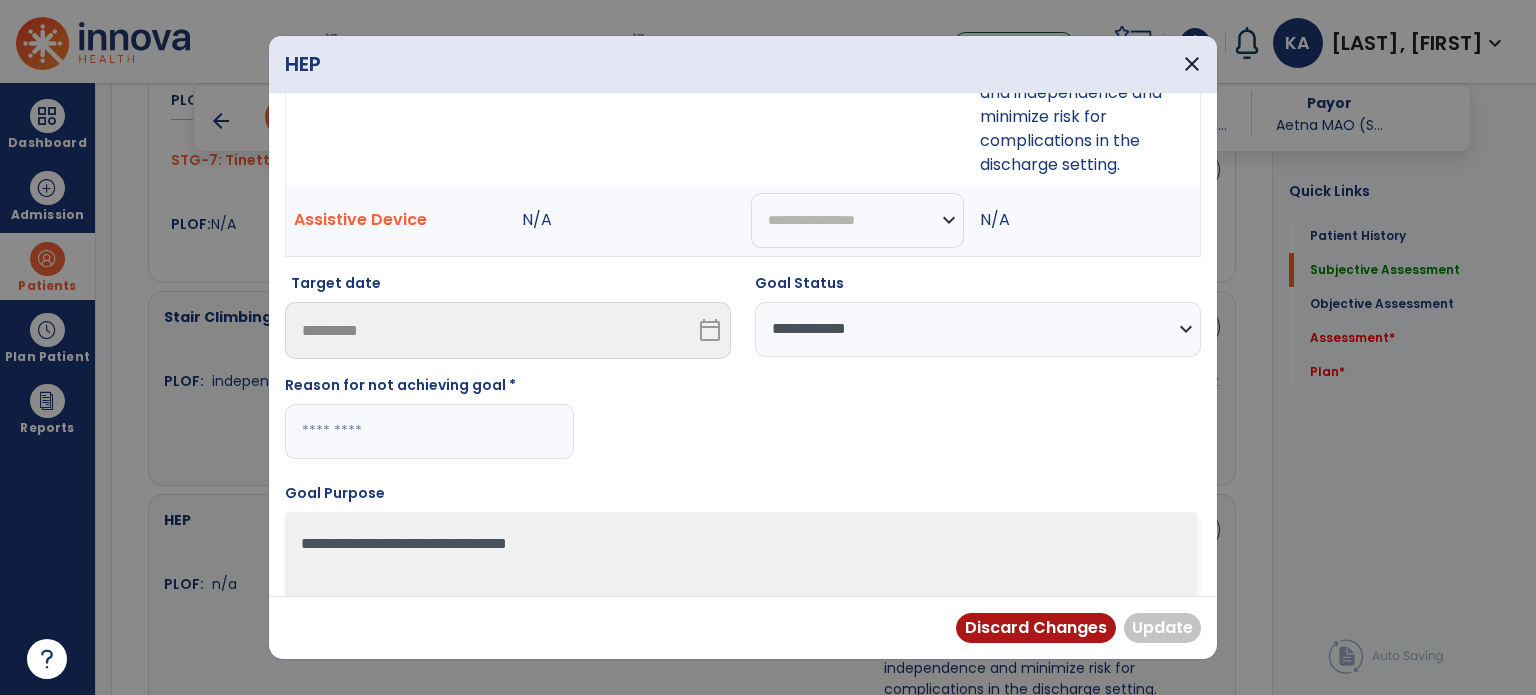 click at bounding box center [429, 431] 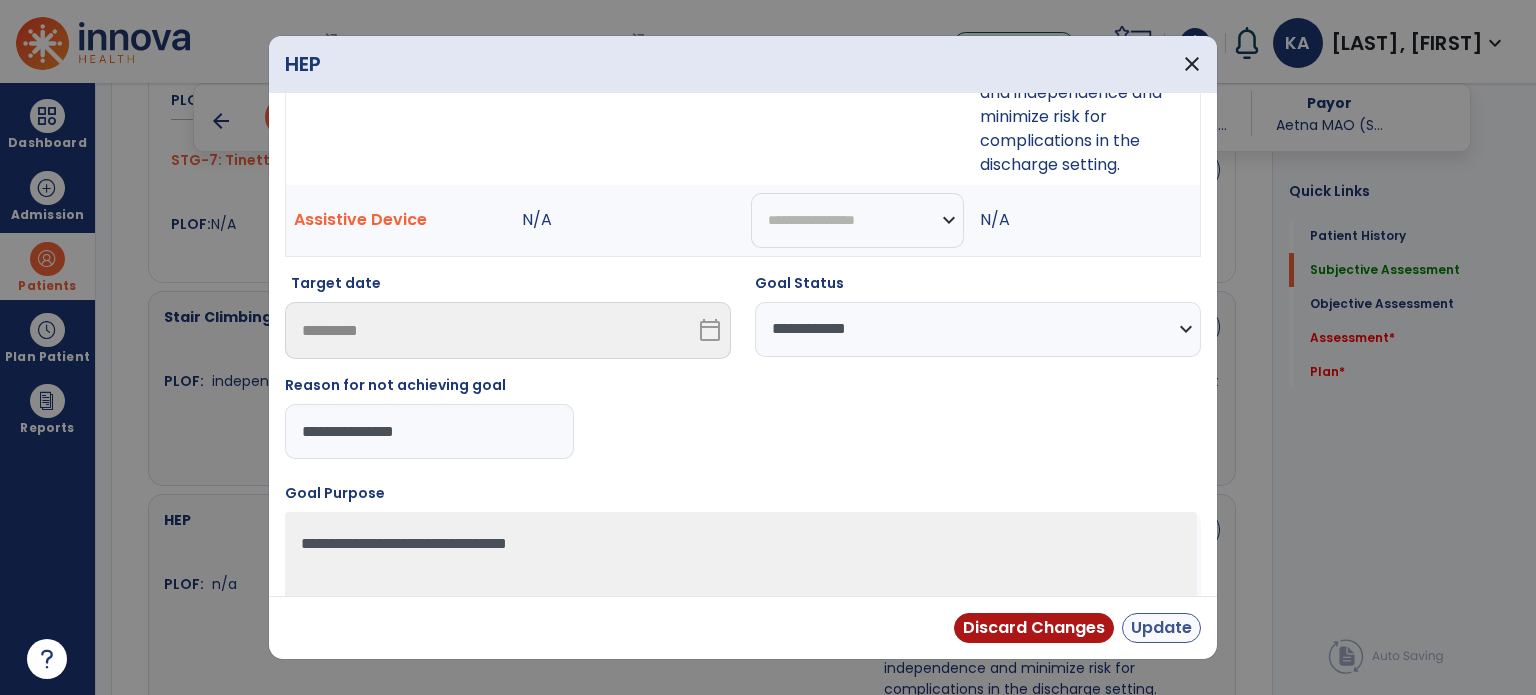 type on "**********" 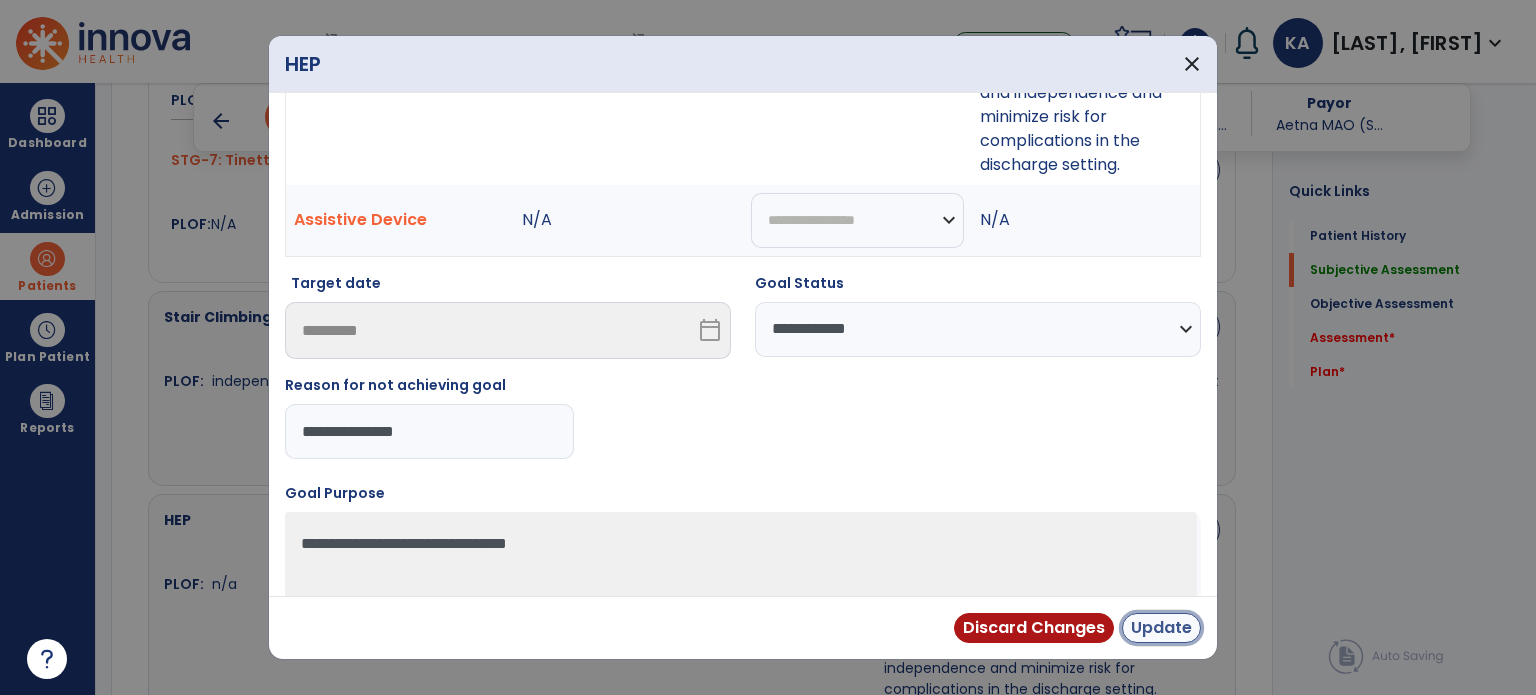click on "Update" at bounding box center (1161, 628) 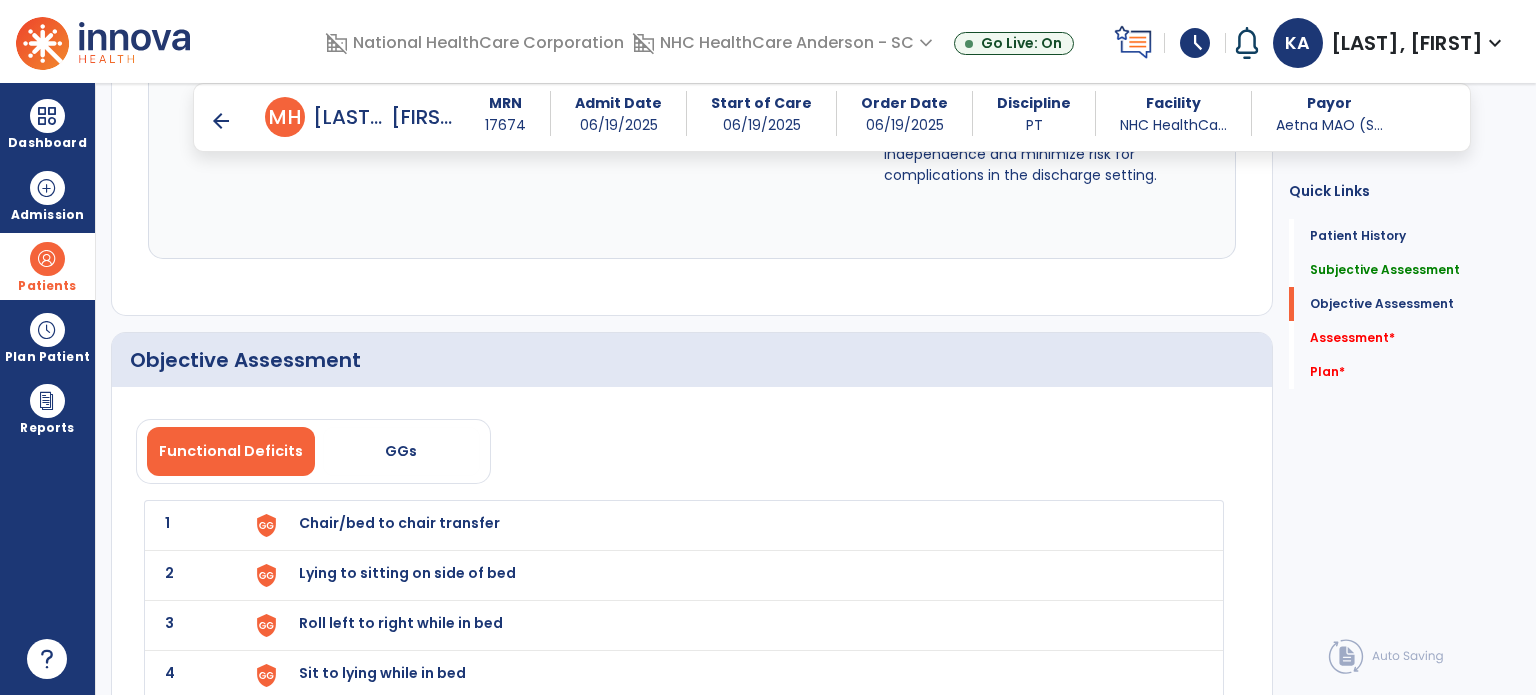 scroll, scrollTop: 2300, scrollLeft: 0, axis: vertical 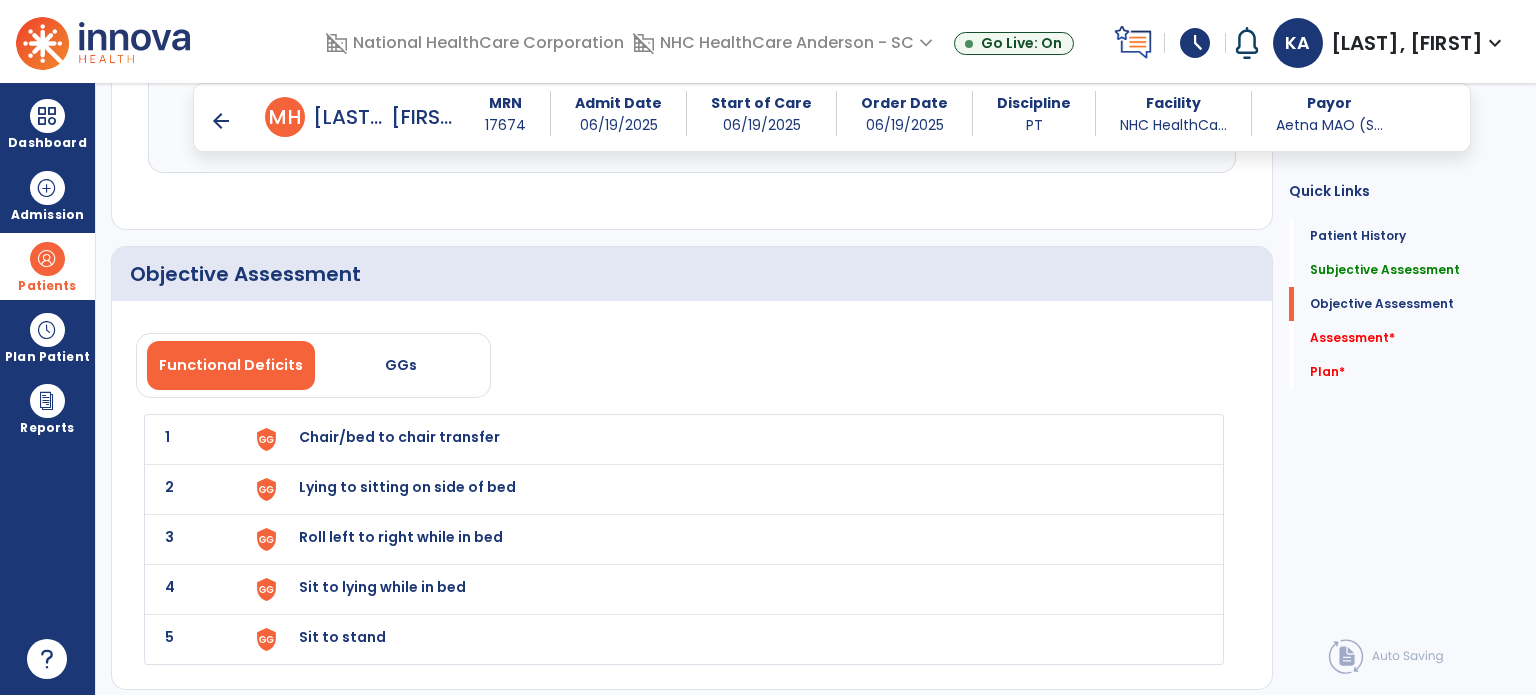 click on "Chair/bed to chair transfer" at bounding box center [399, 437] 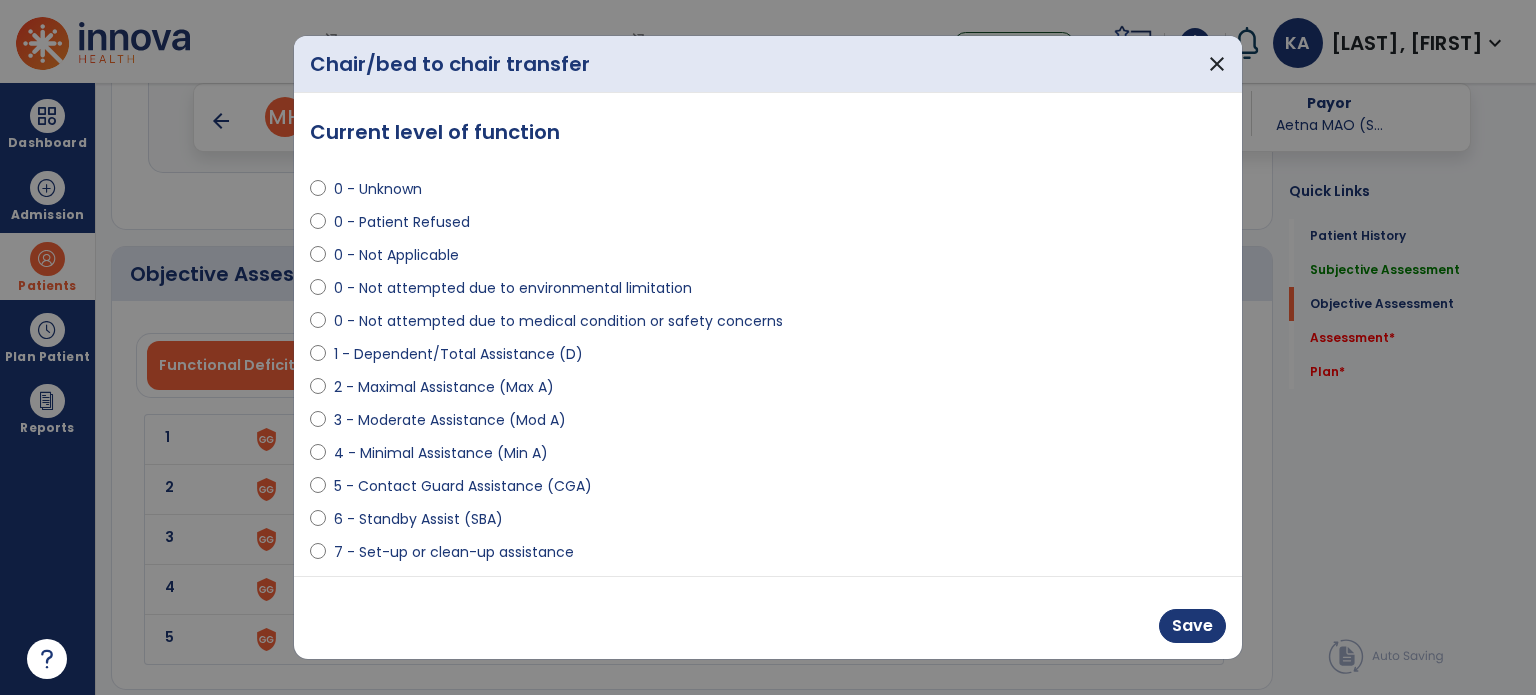 click at bounding box center (318, 457) 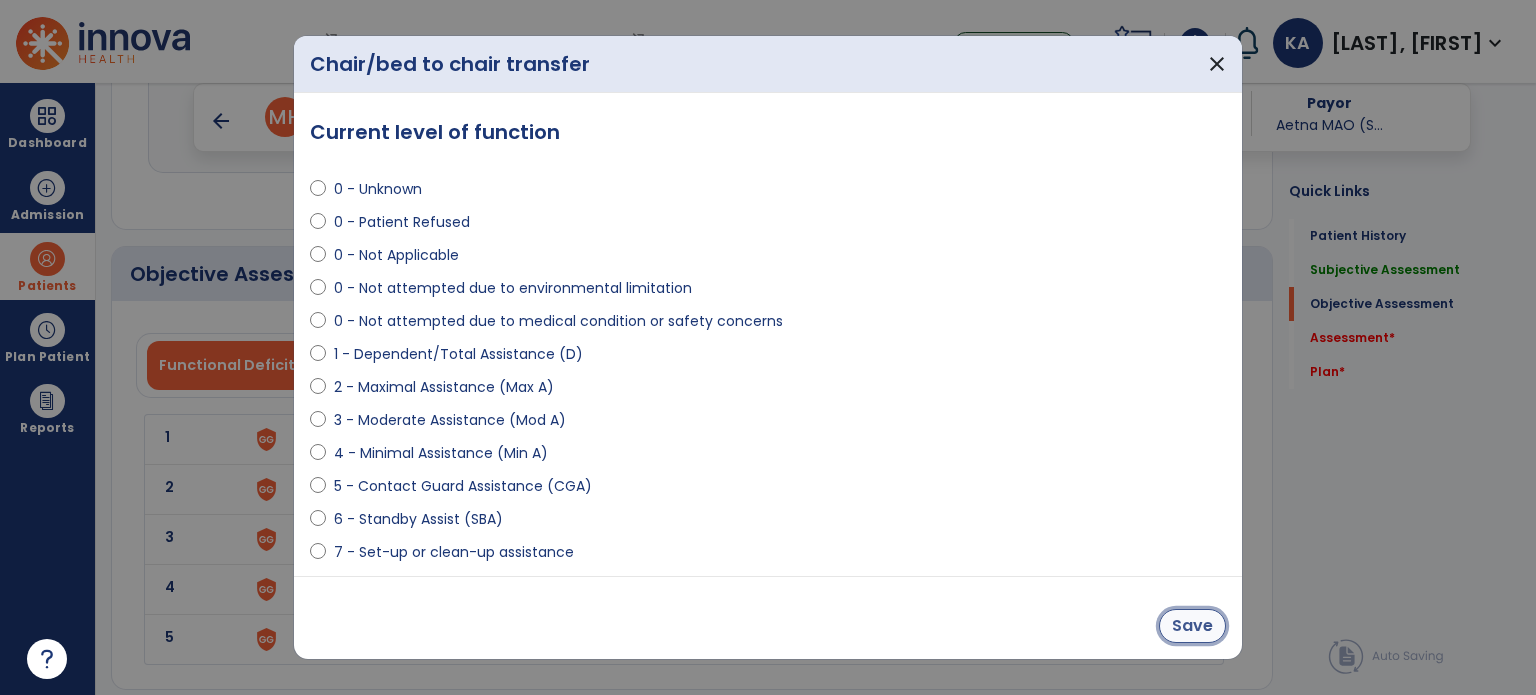 click on "Save" at bounding box center (1192, 626) 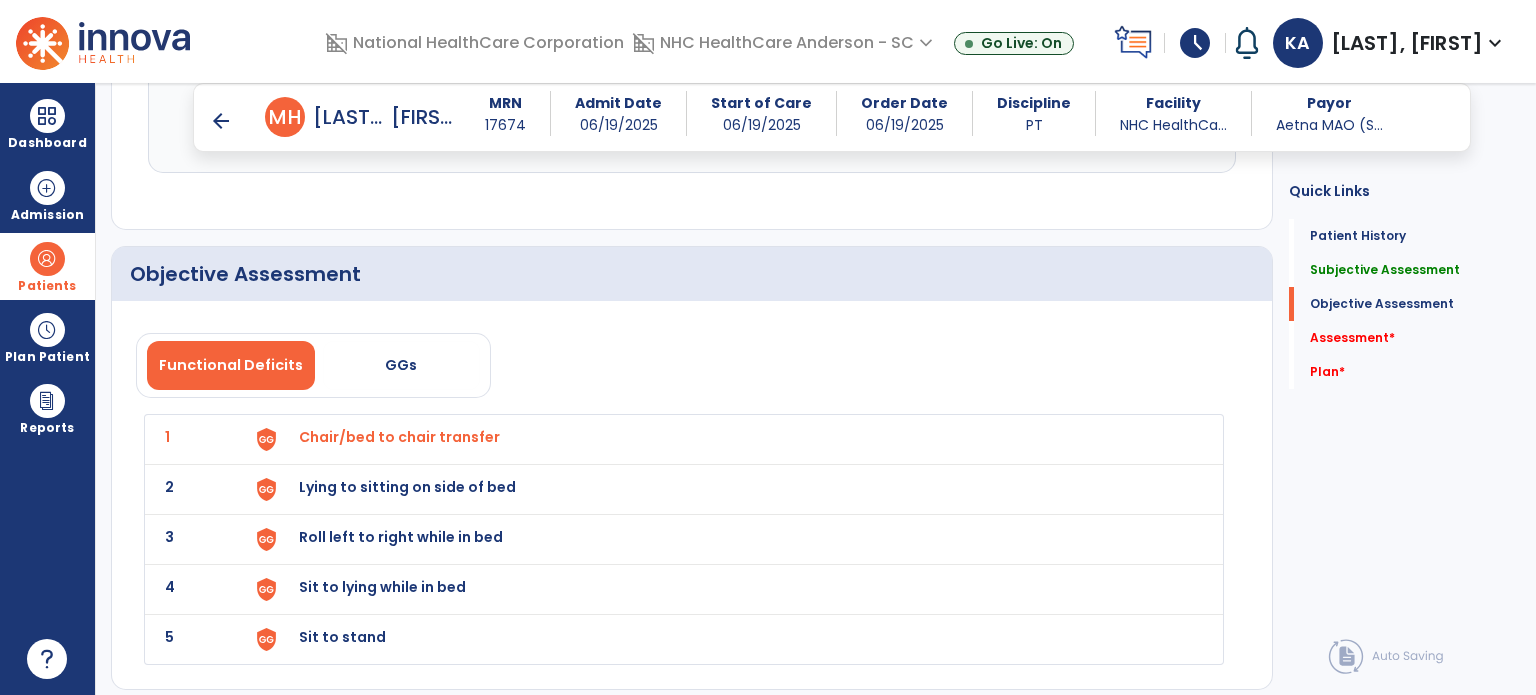 click on "Lying to sitting on side of bed" at bounding box center (399, 437) 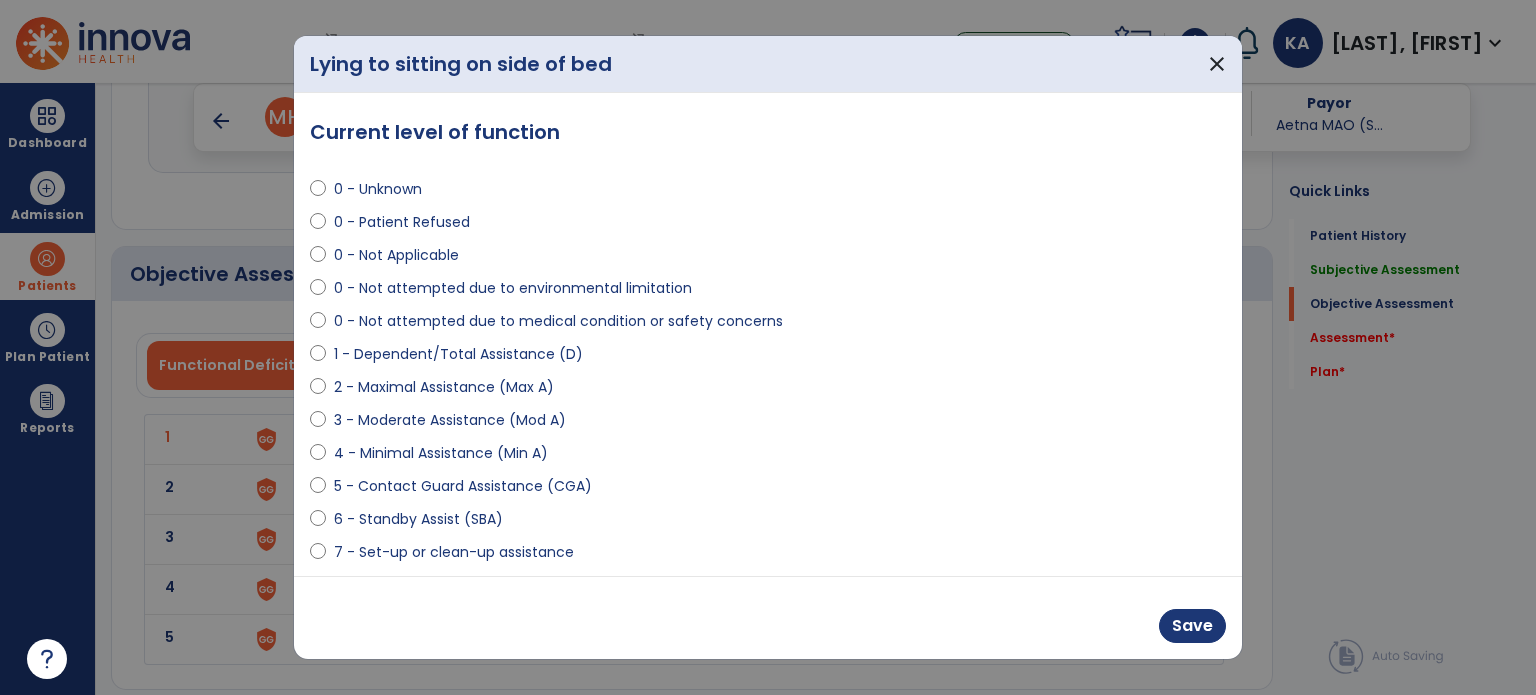 select on "**********" 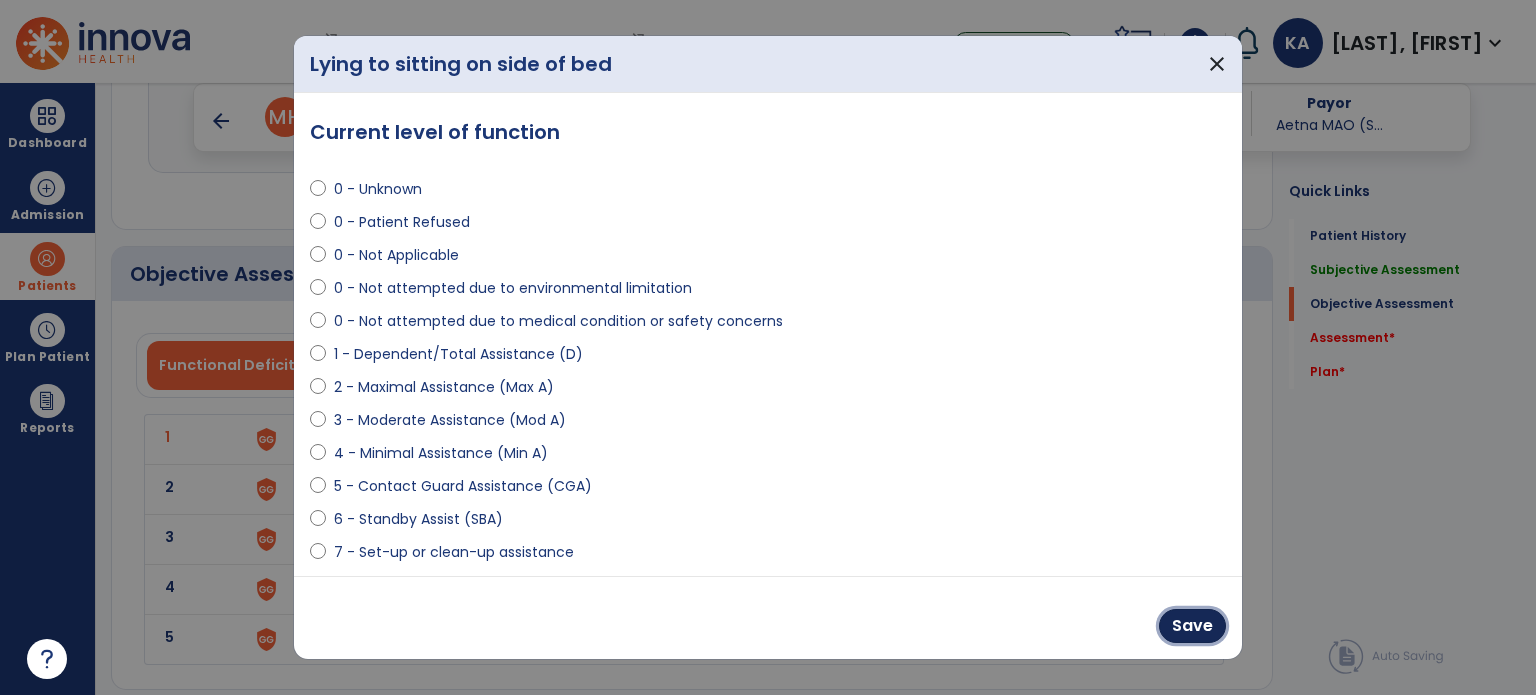 click on "Save" at bounding box center [1192, 626] 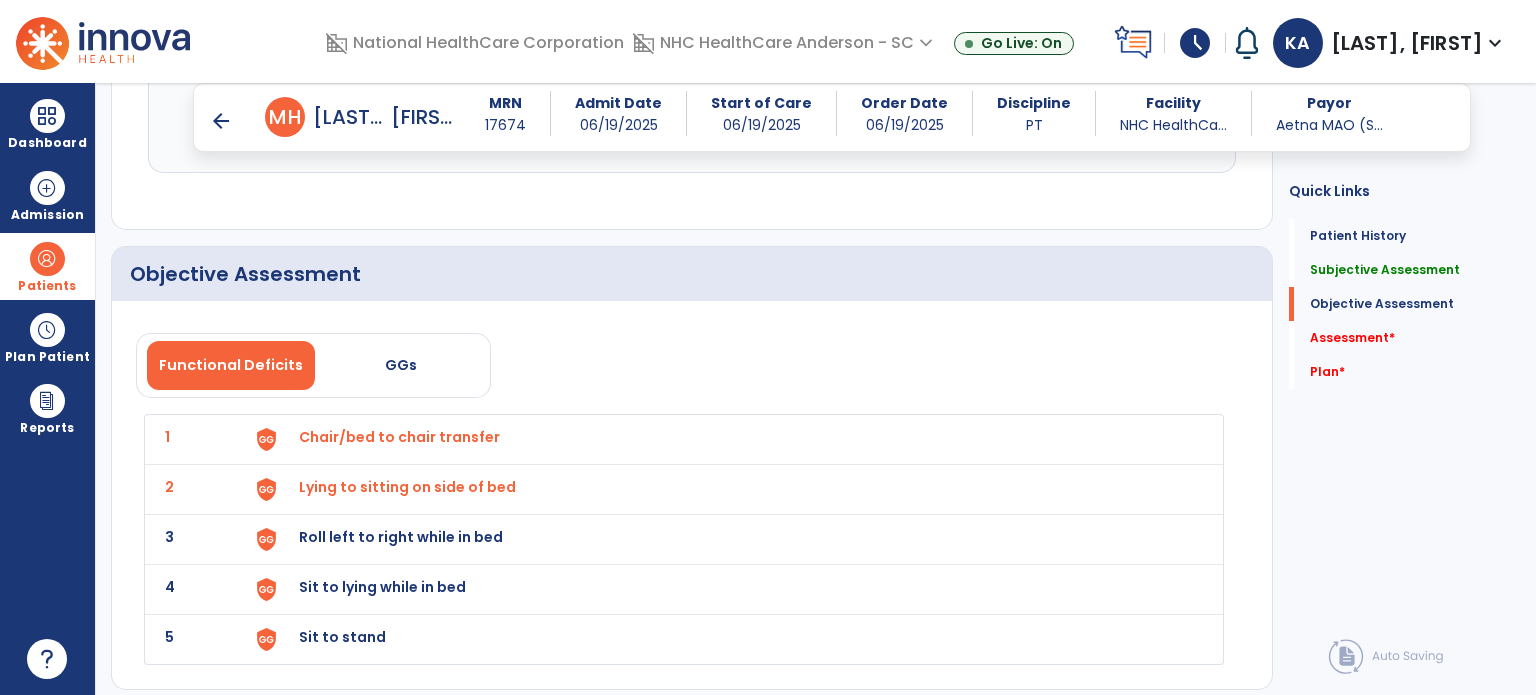 click on "Roll left to right while in bed" at bounding box center (399, 437) 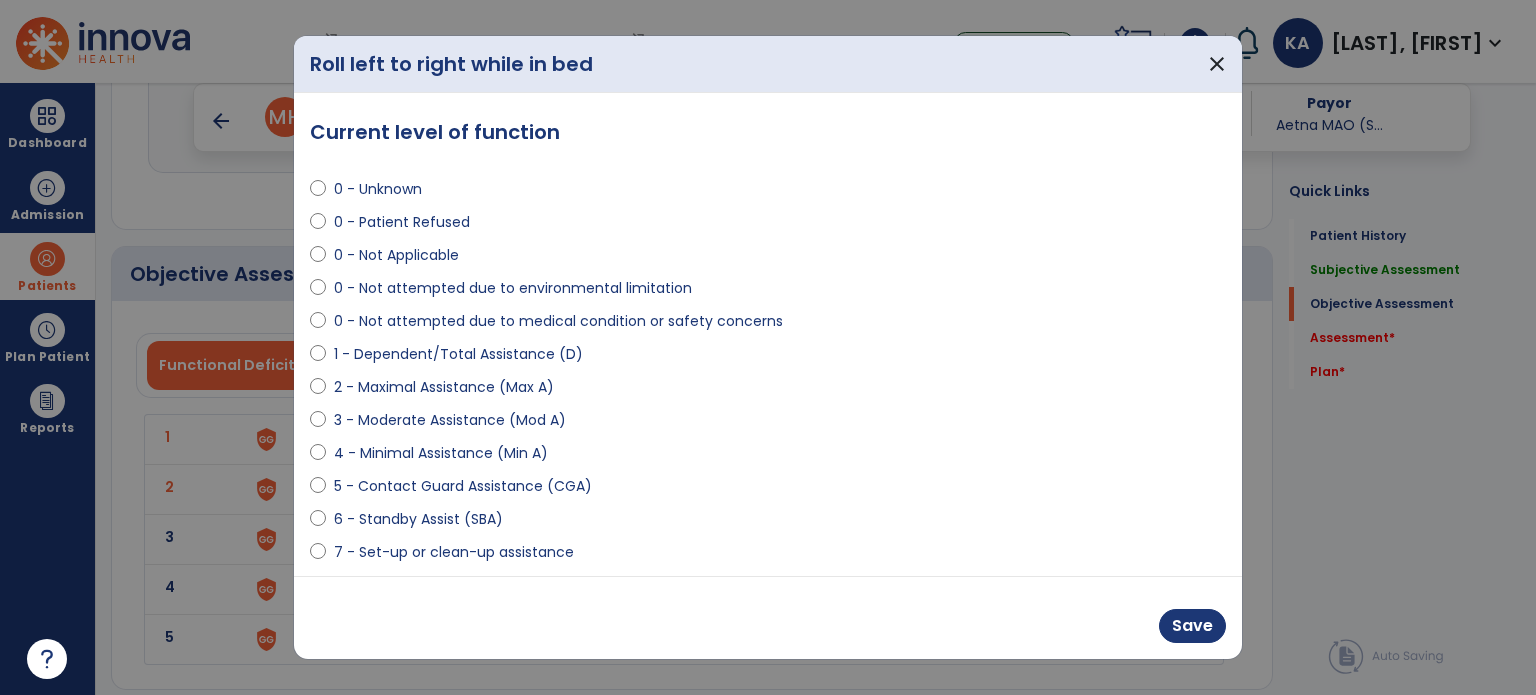 select on "**********" 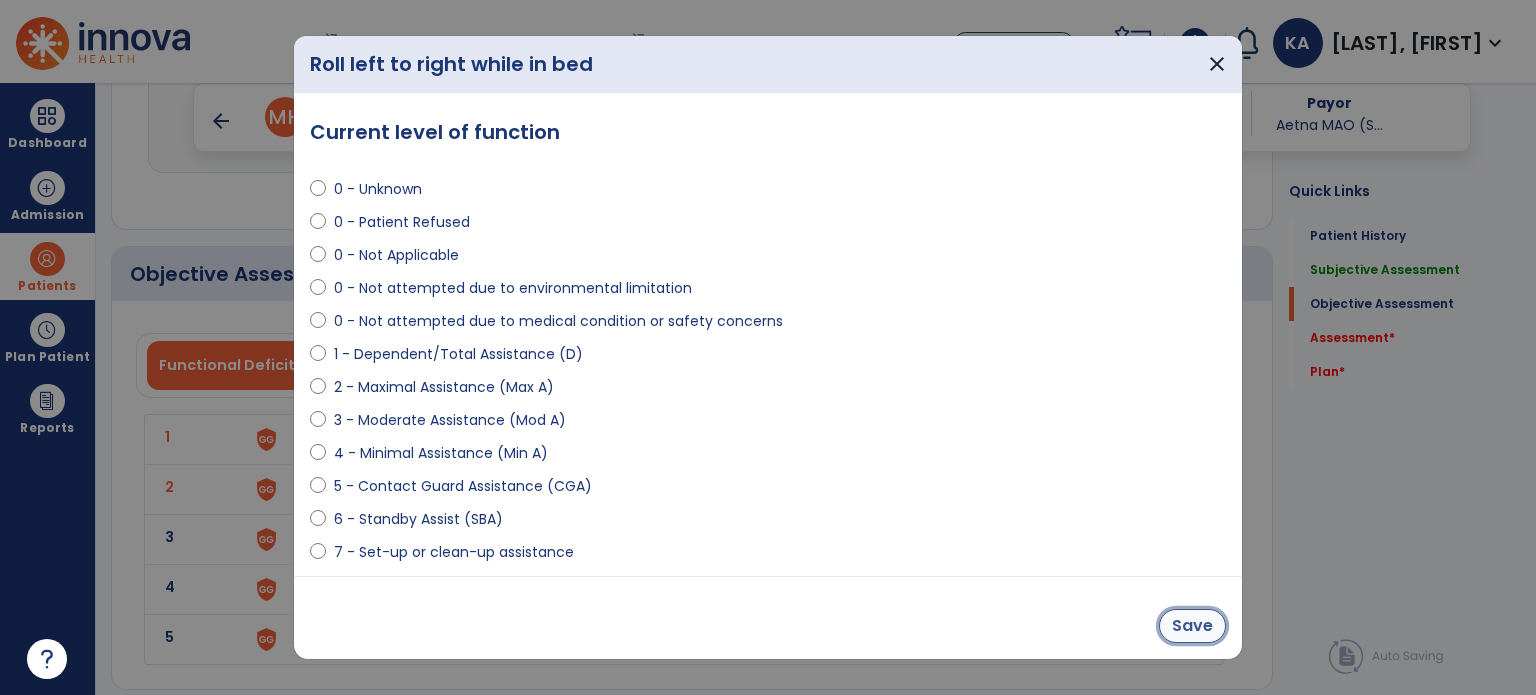 click on "Save" at bounding box center (1192, 626) 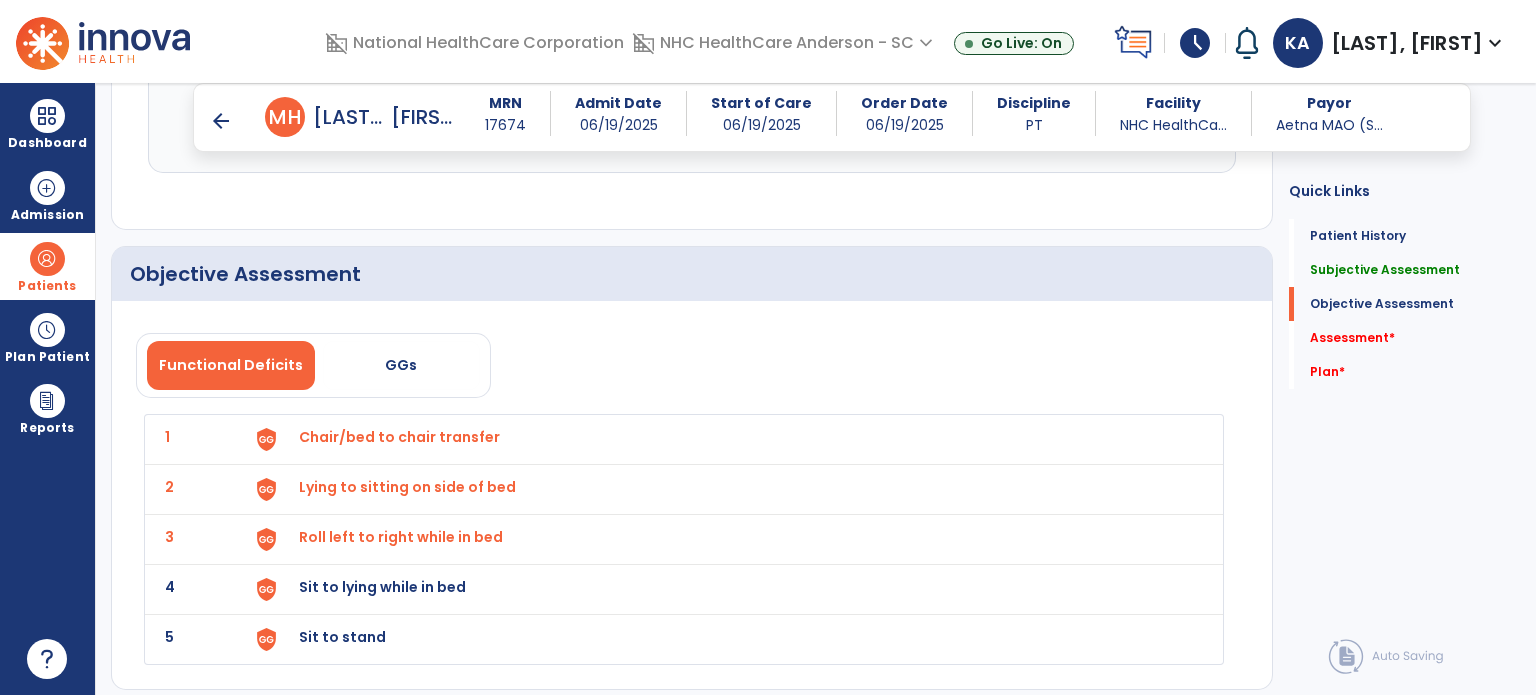 click on "Sit to lying while in bed" at bounding box center [399, 437] 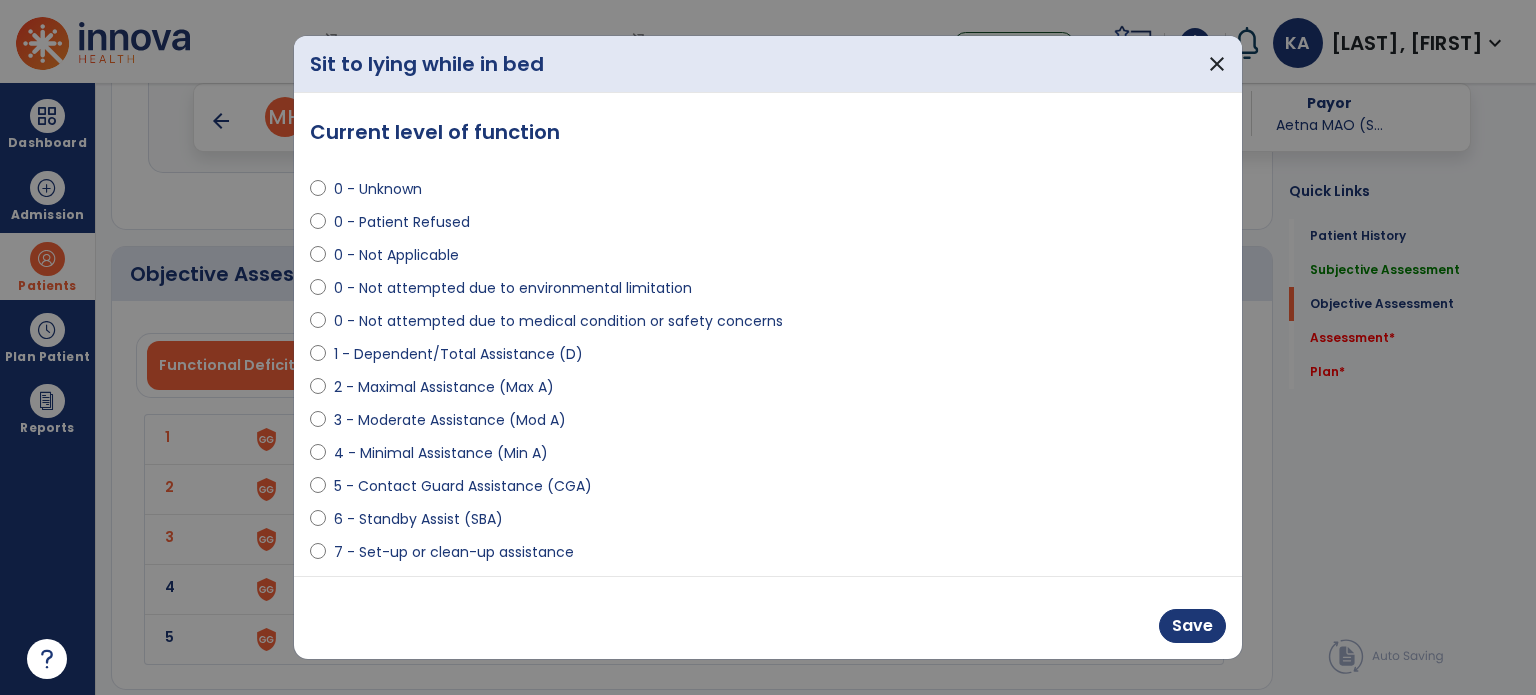select on "**********" 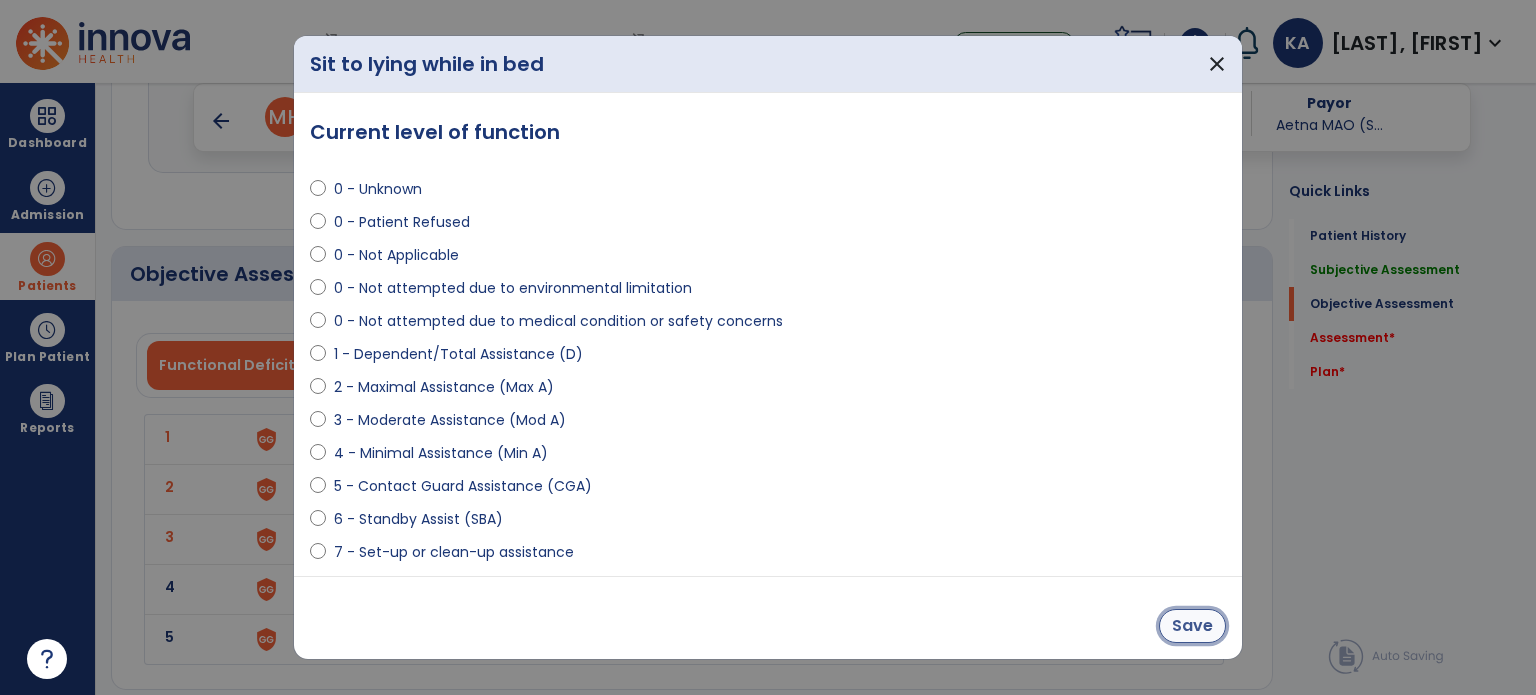 click on "Save" at bounding box center [1192, 626] 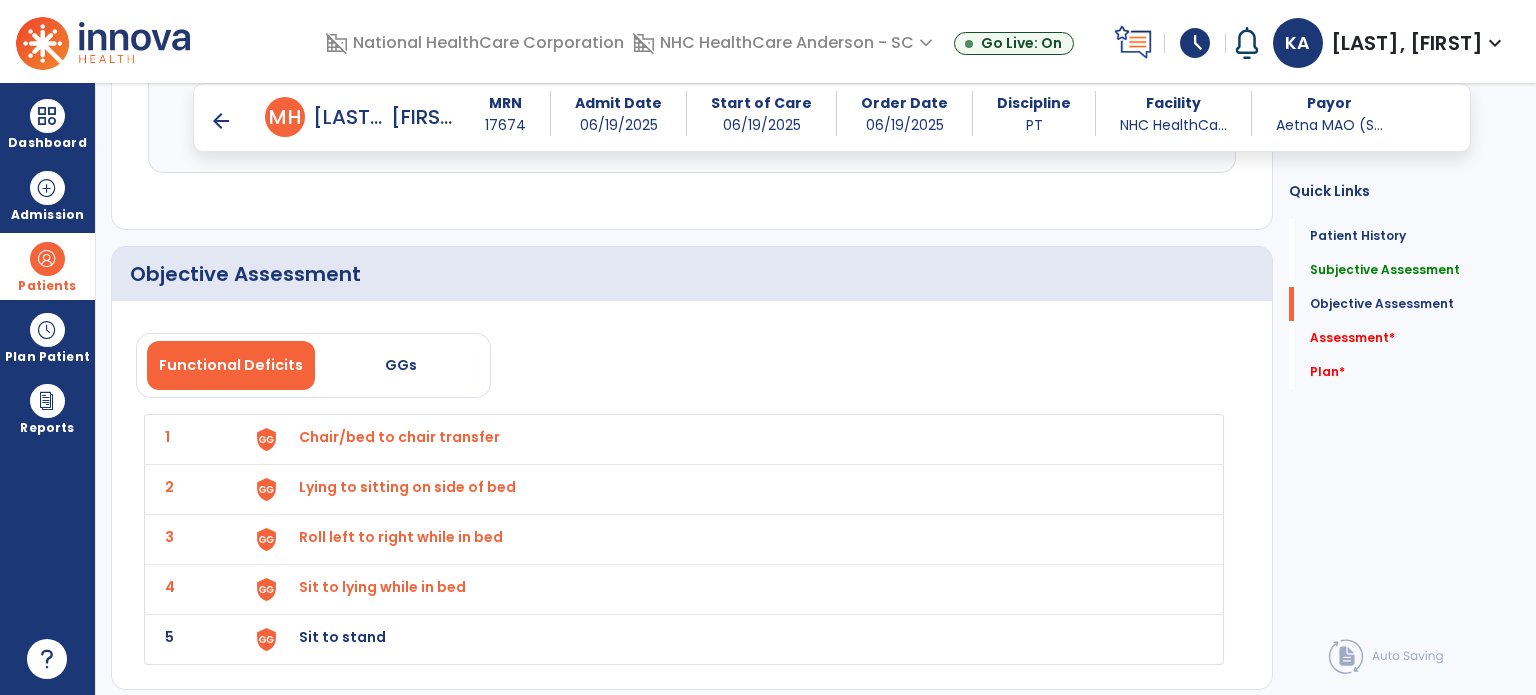 click on "Sit to stand" at bounding box center [728, 439] 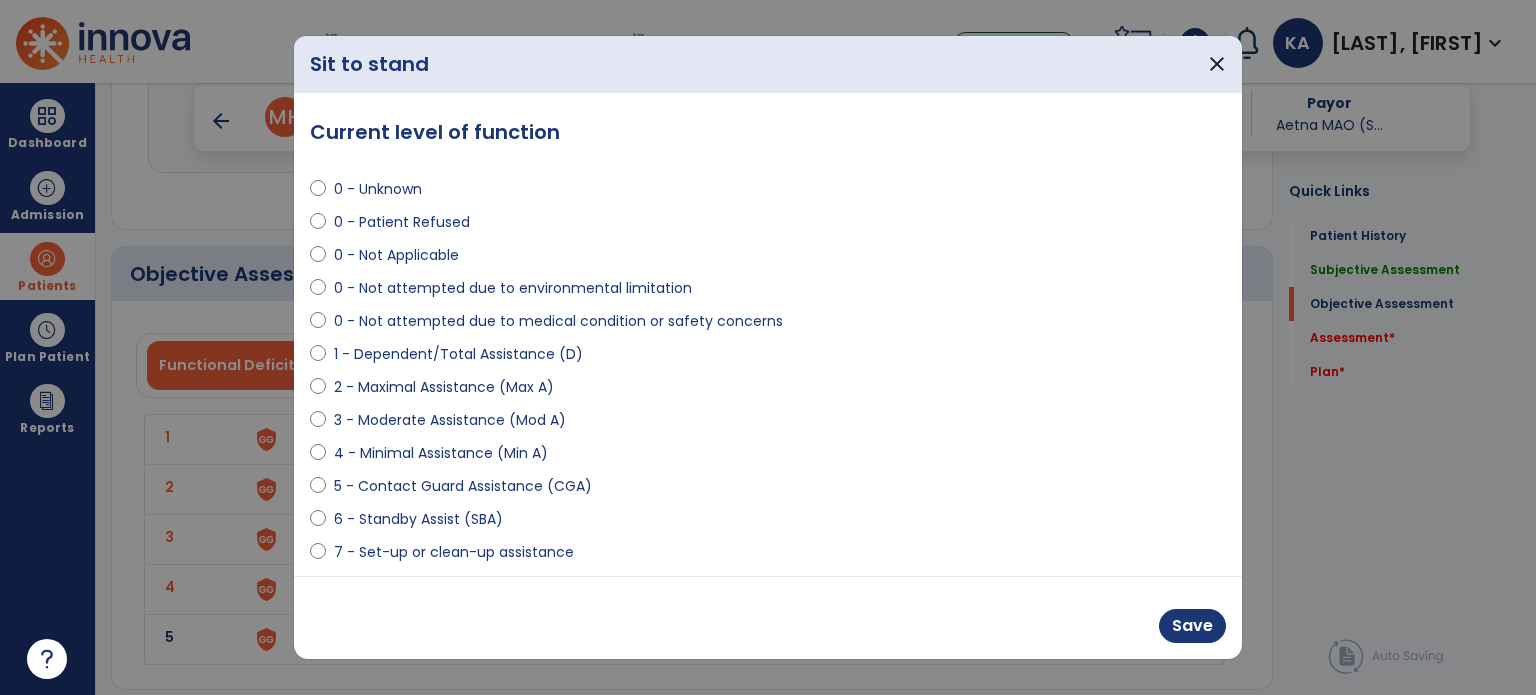 click at bounding box center [318, 457] 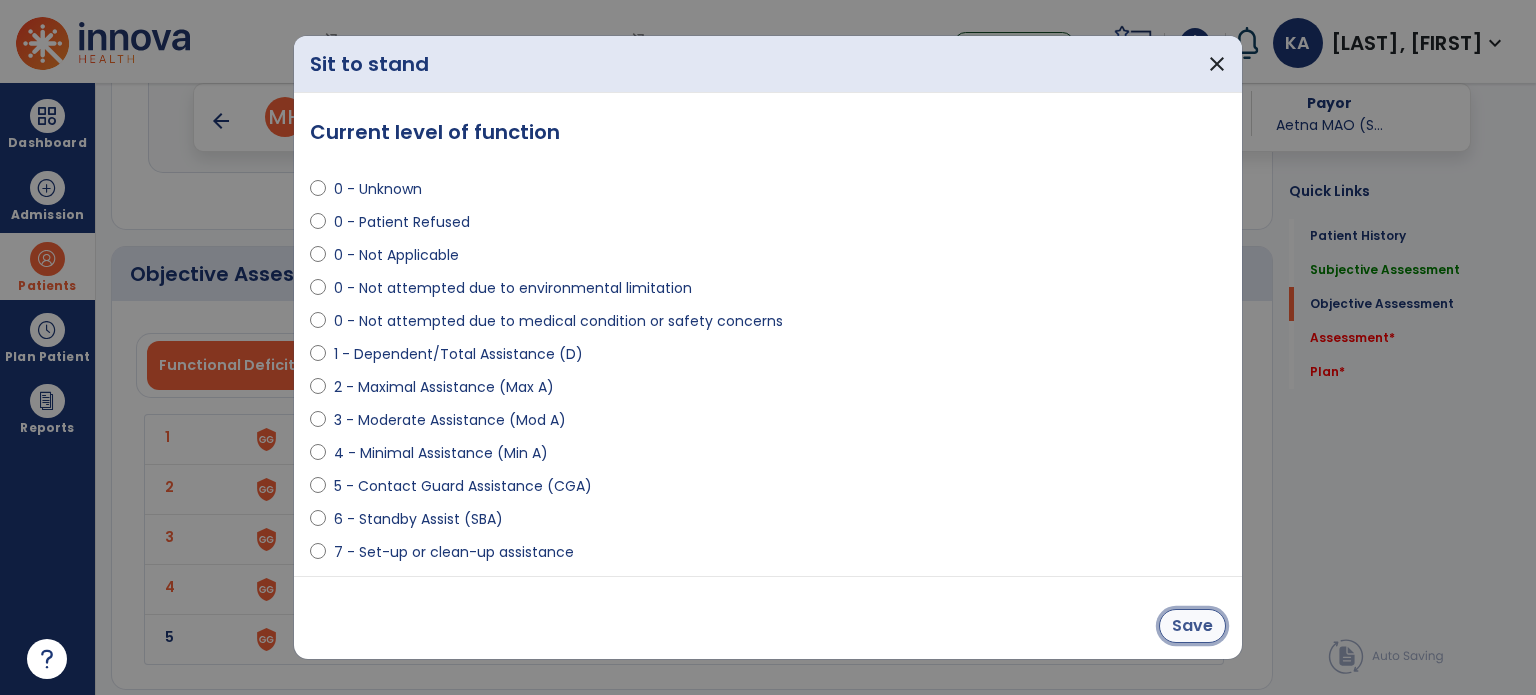 click on "Save" at bounding box center [1192, 626] 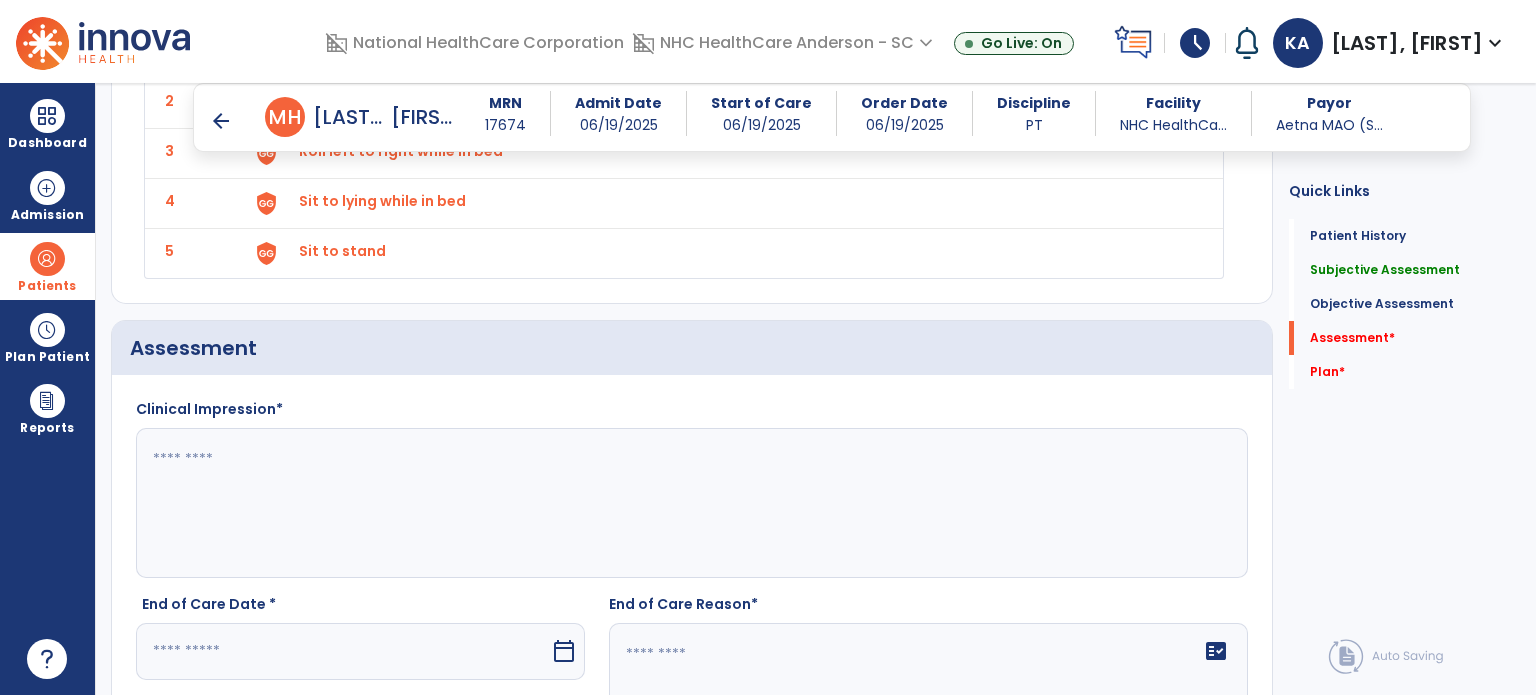 scroll, scrollTop: 2900, scrollLeft: 0, axis: vertical 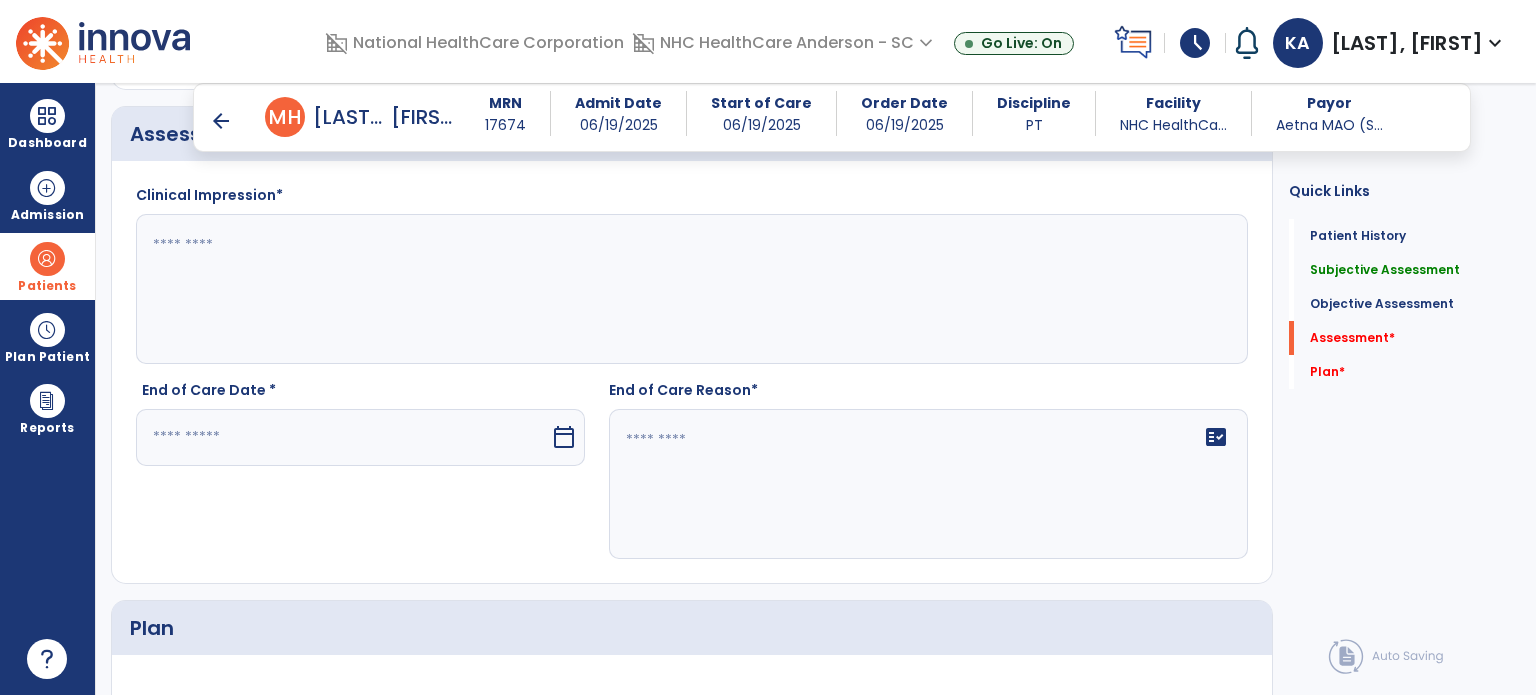 click on "Quick Links  Patient History   Patient History   Subjective Assessment   Subjective Assessment   Objective Assessment   Objective Assessment   Assessment   *  Assessment   *  Plan   *  Plan   *" 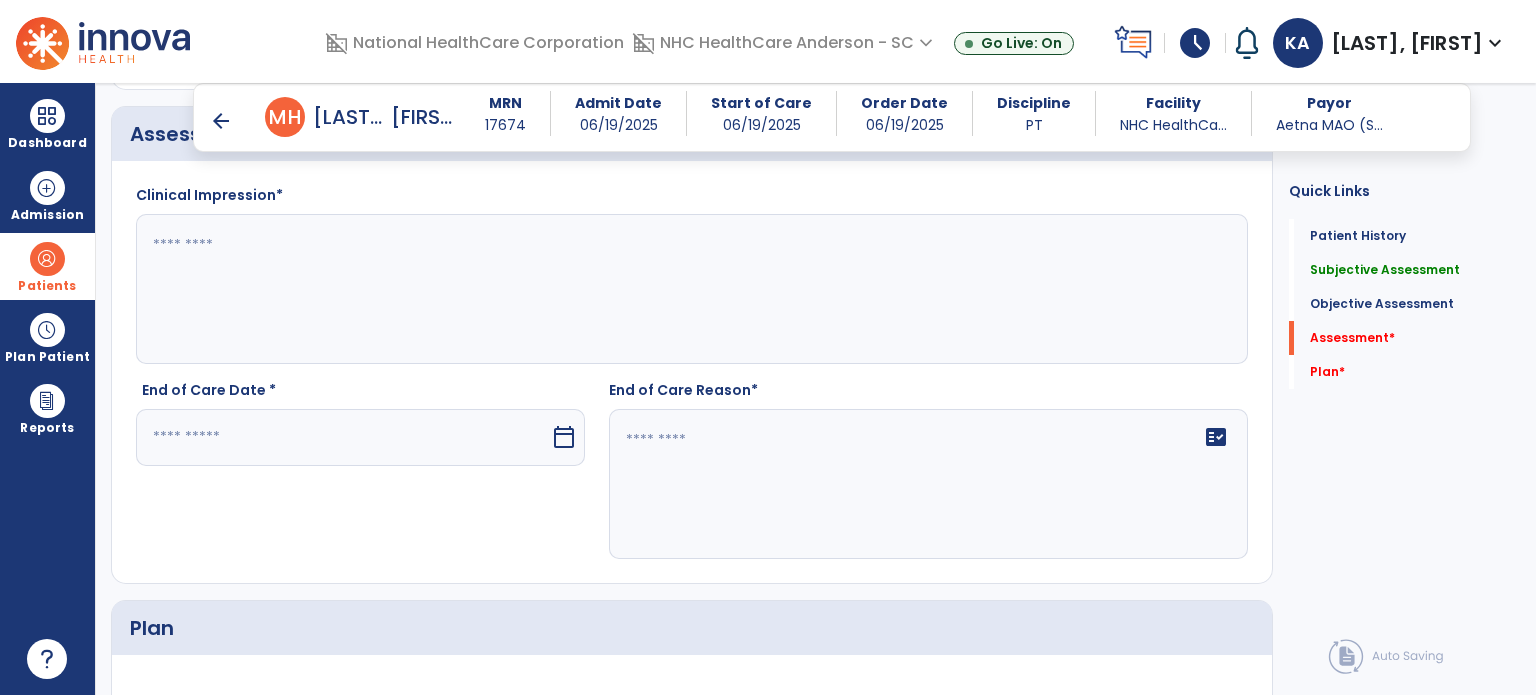 click 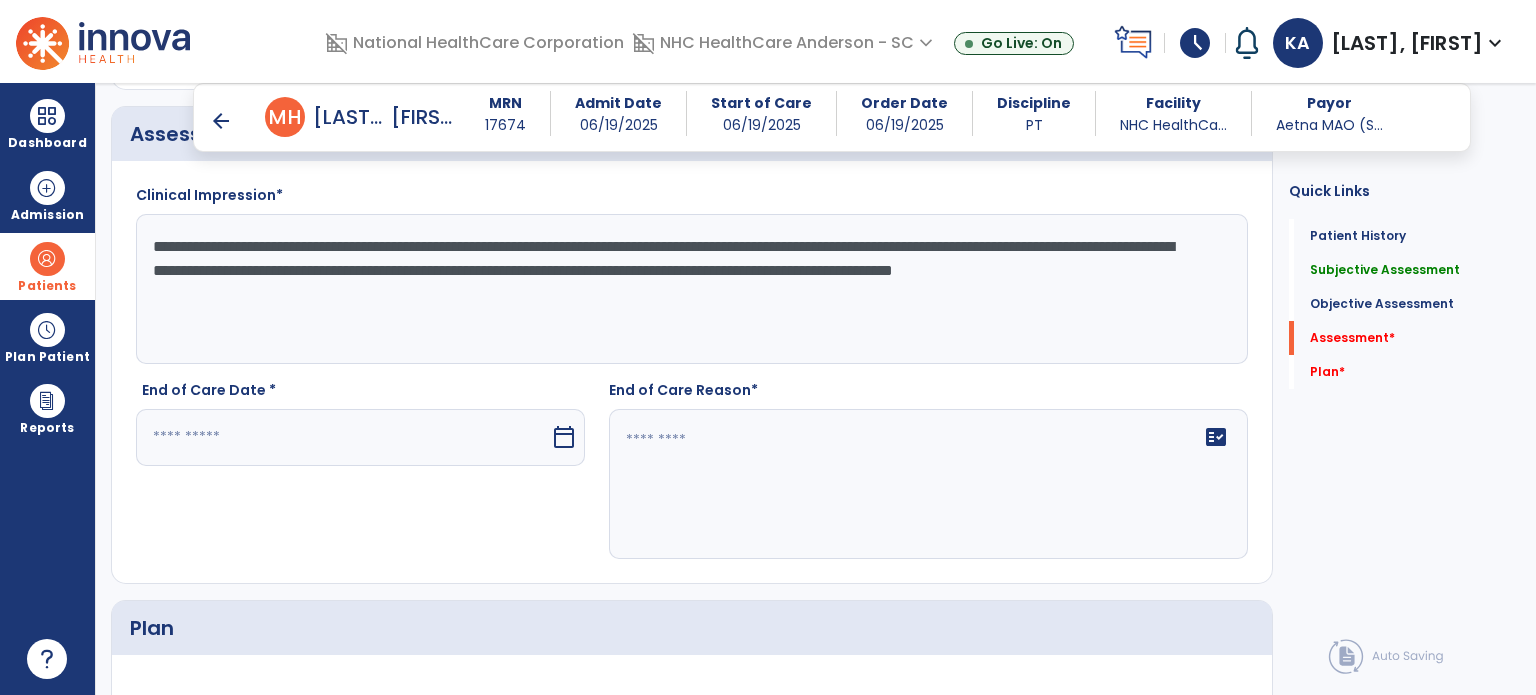 type on "**********" 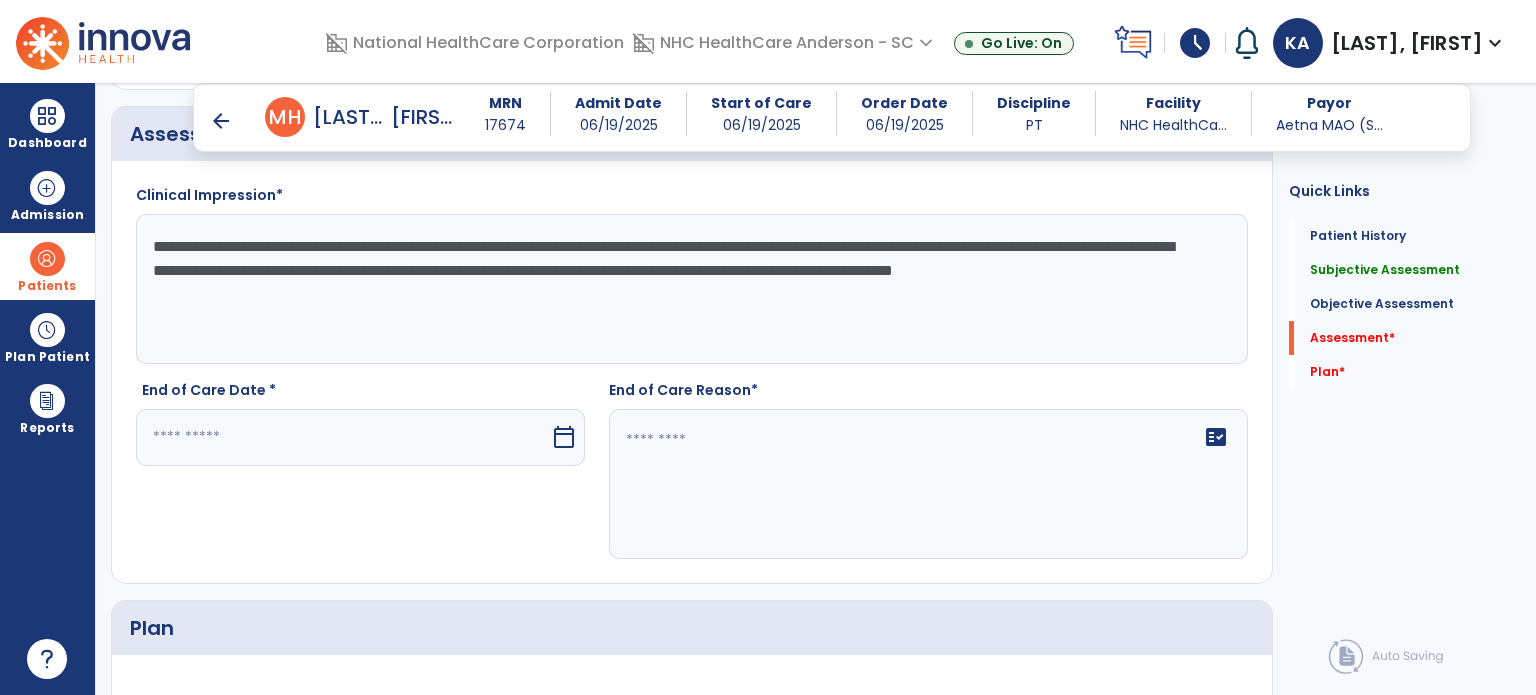 drag, startPoint x: 273, startPoint y: 394, endPoint x: 273, endPoint y: 413, distance: 19 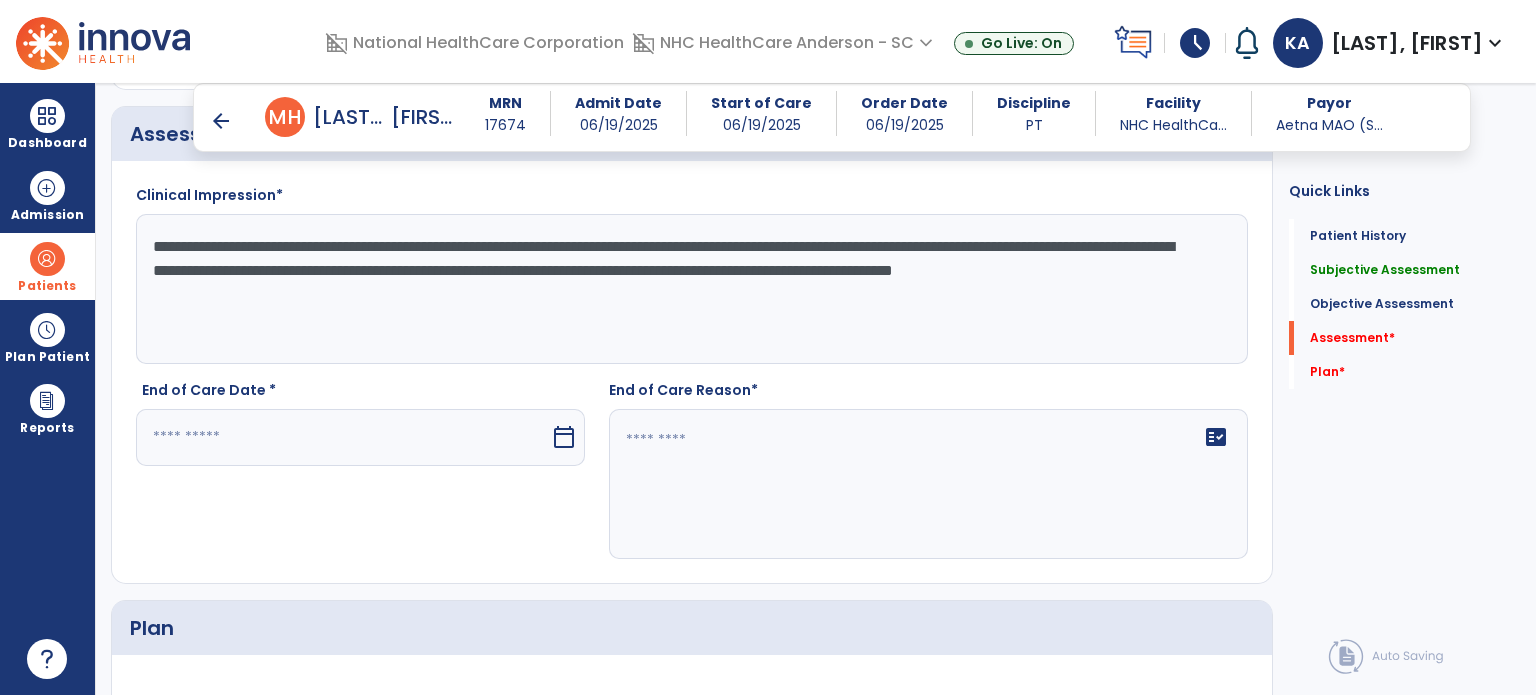 click at bounding box center (343, 437) 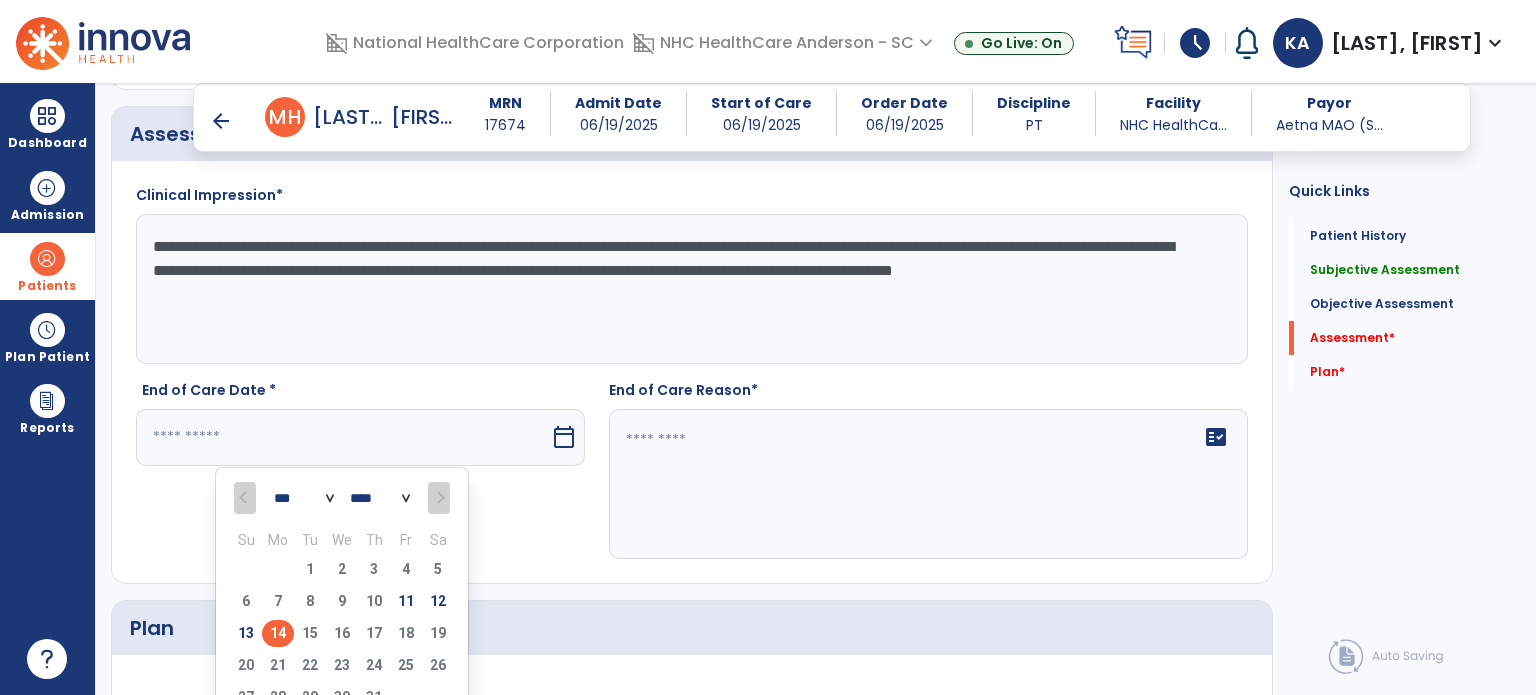 drag, startPoint x: 406, startPoint y: 601, endPoint x: 761, endPoint y: 460, distance: 381.97644 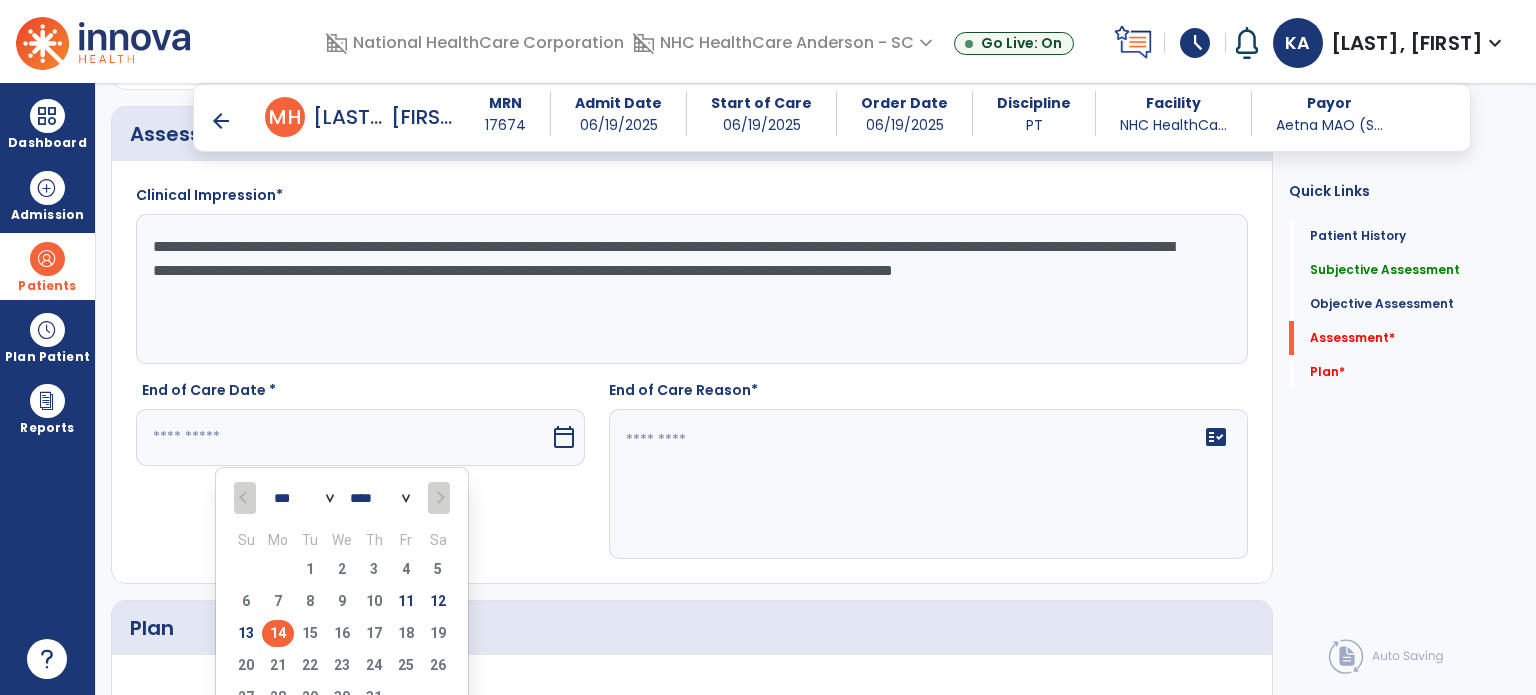 type on "*********" 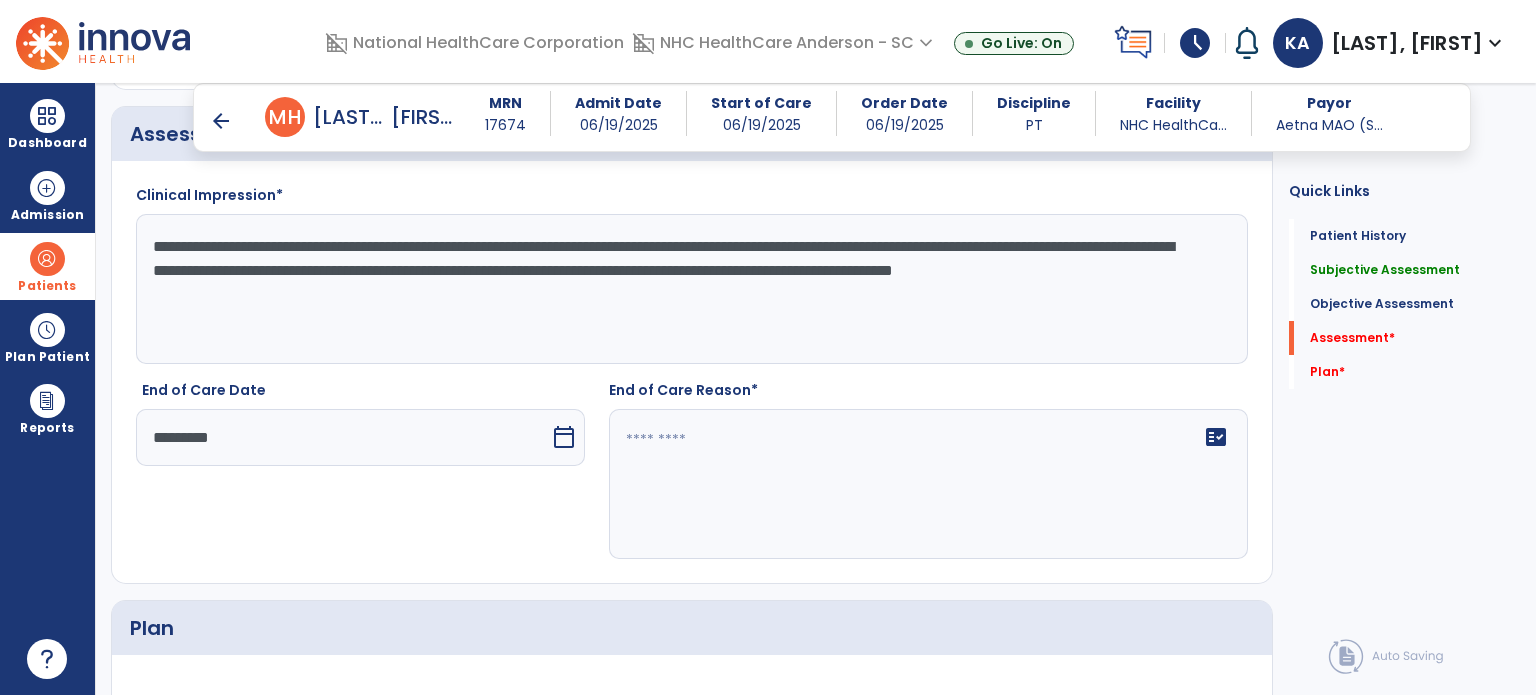 click 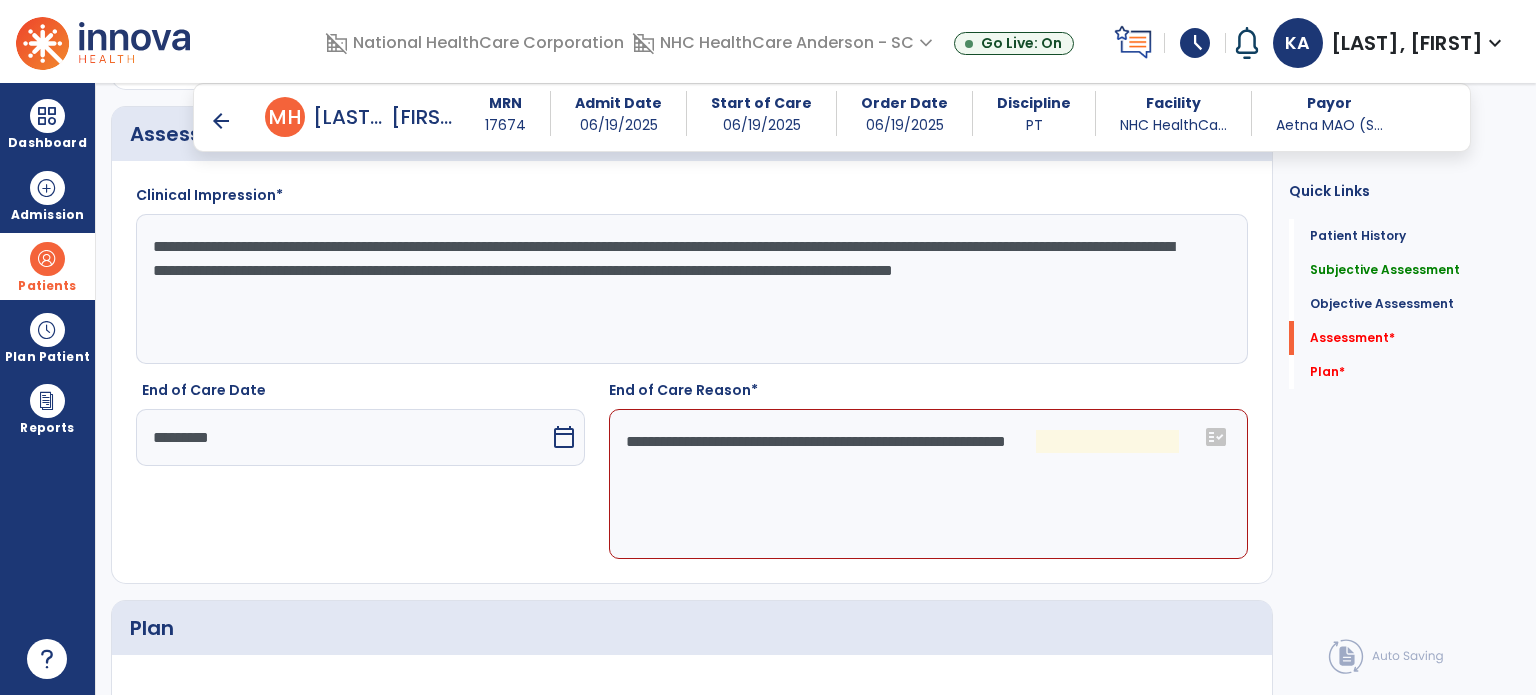 click on "**********" 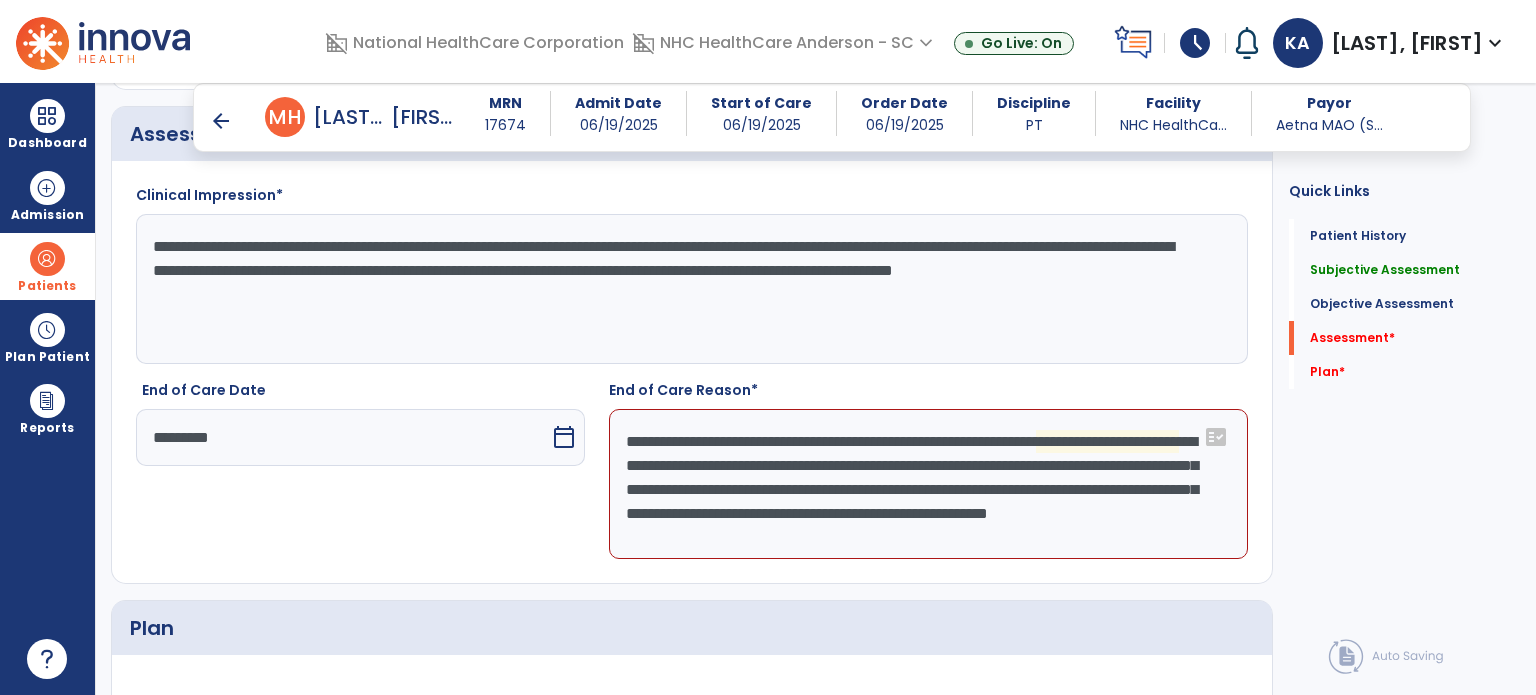 scroll, scrollTop: 15, scrollLeft: 0, axis: vertical 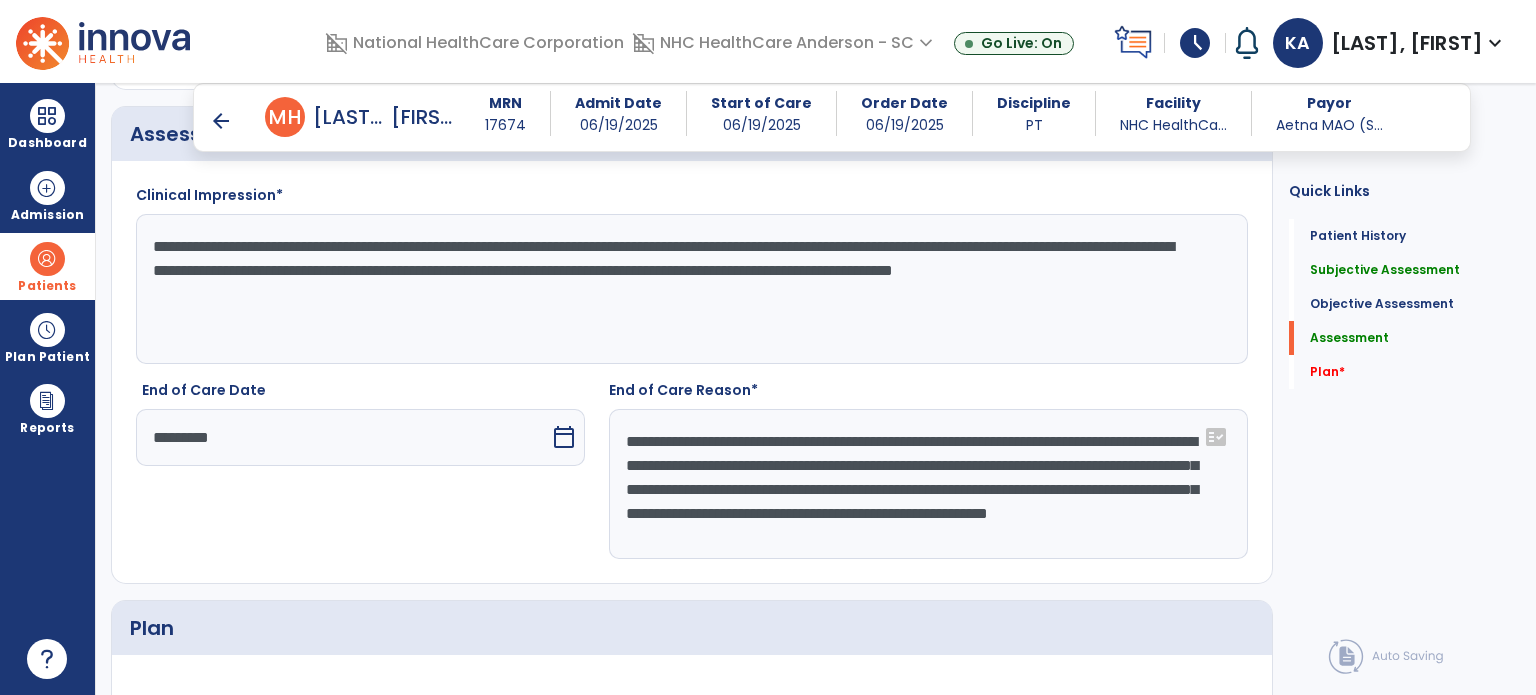 drag, startPoint x: 844, startPoint y: 540, endPoint x: 1040, endPoint y: 425, distance: 227.24657 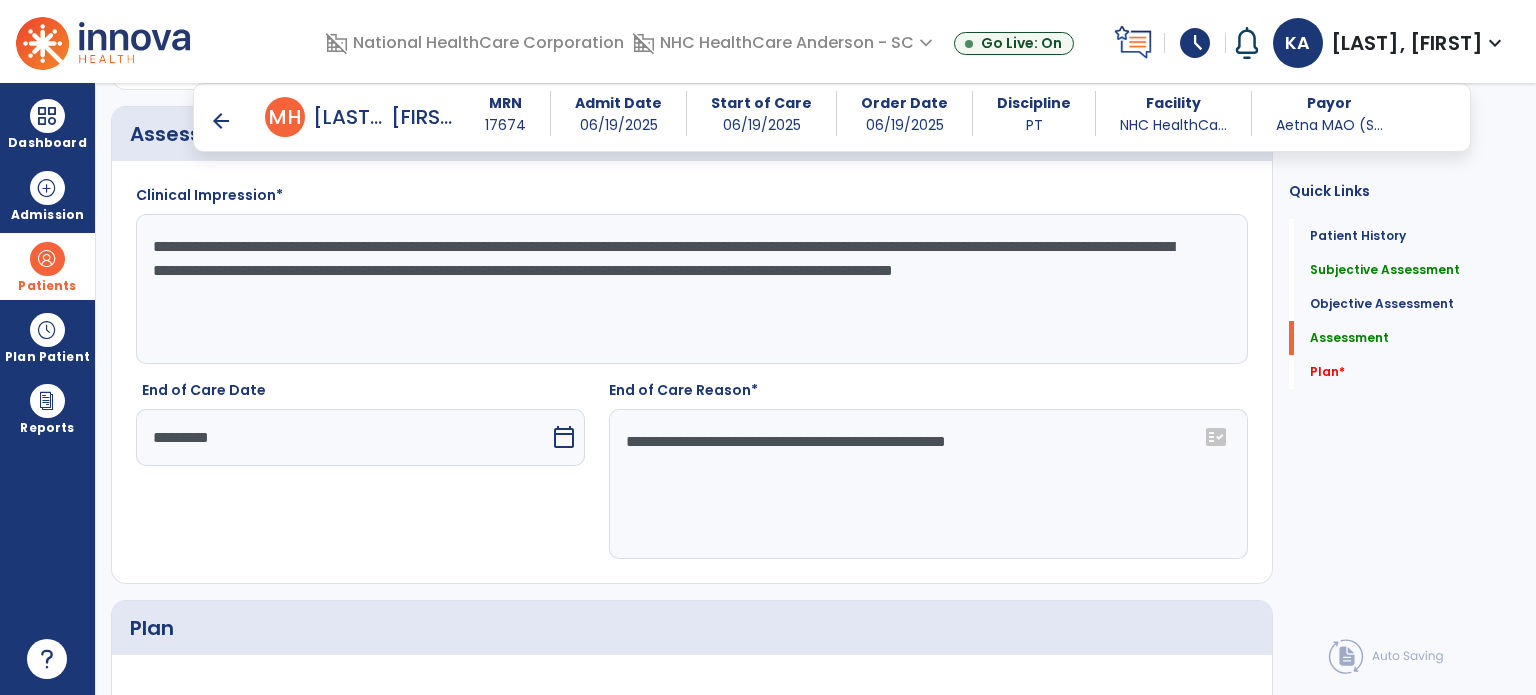 scroll, scrollTop: 0, scrollLeft: 0, axis: both 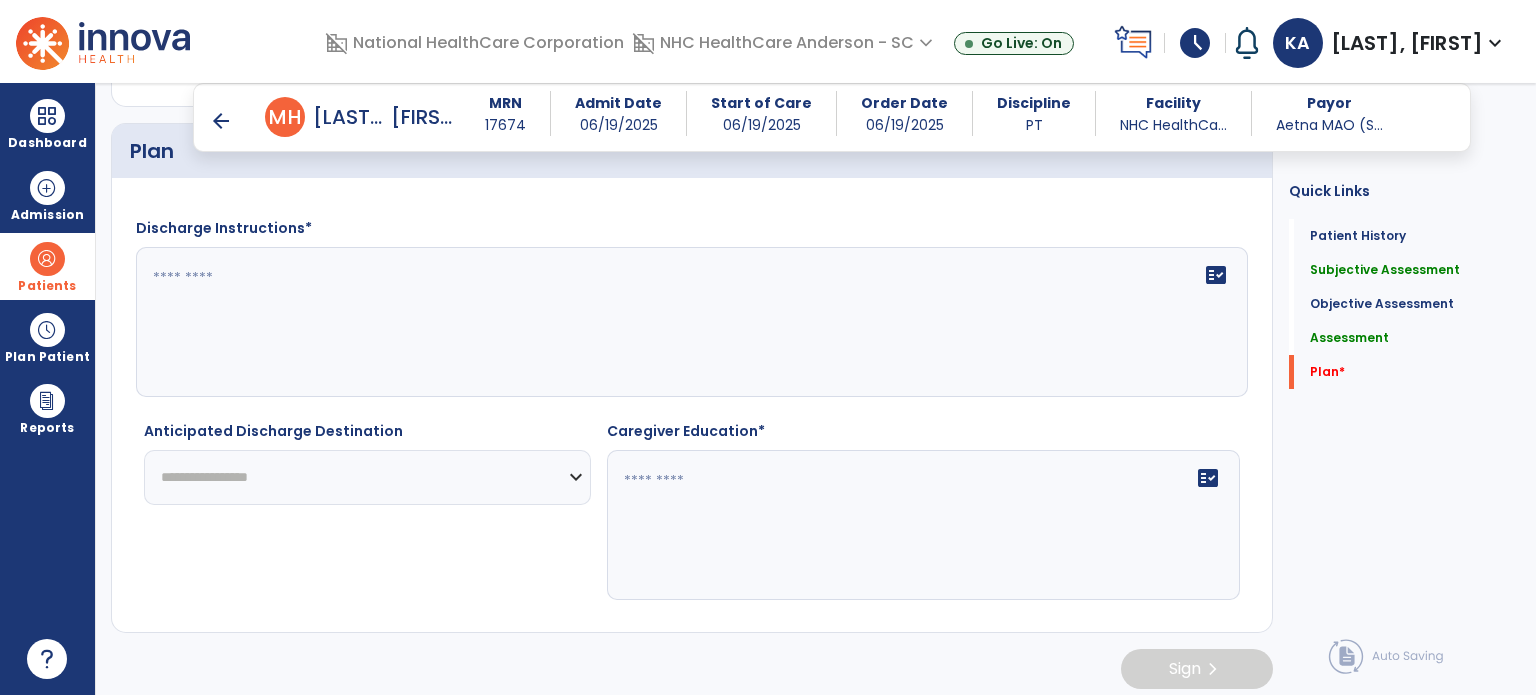 type on "**********" 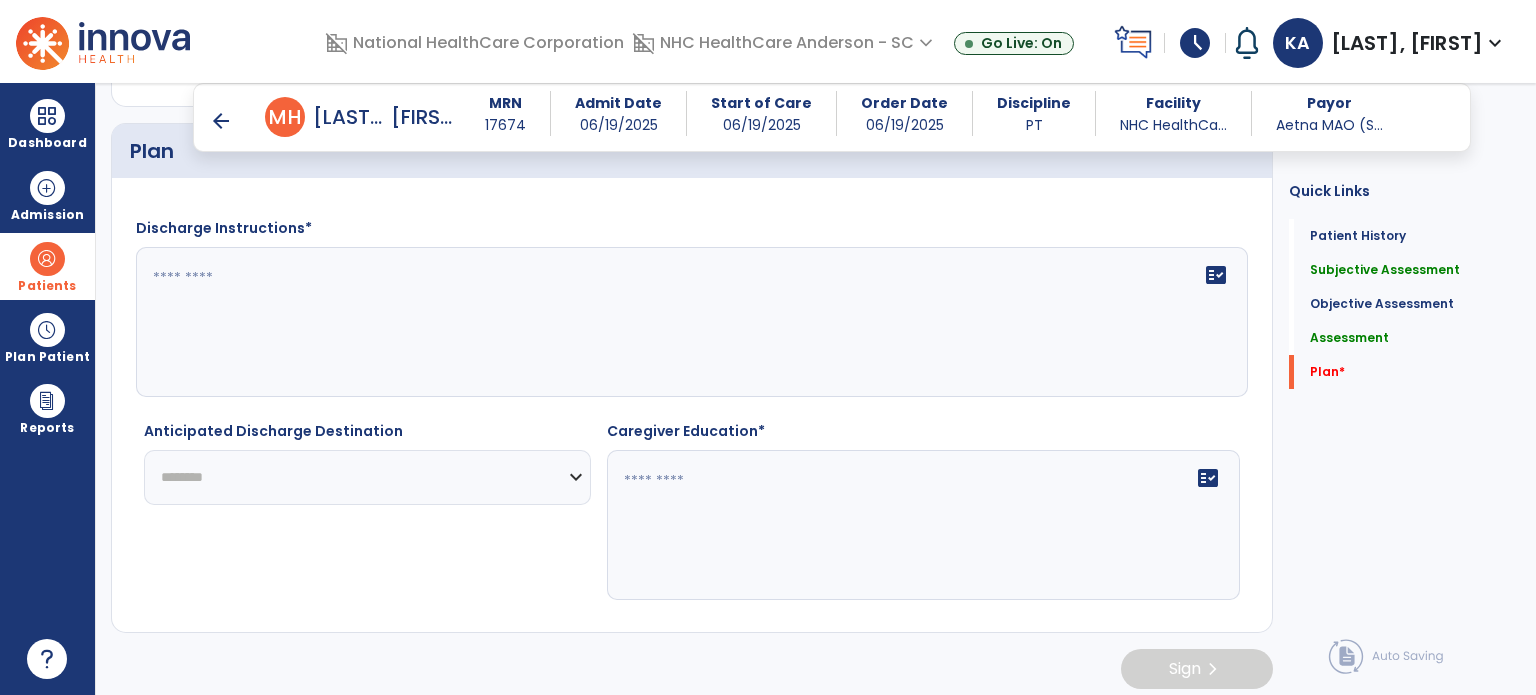 click on "**********" 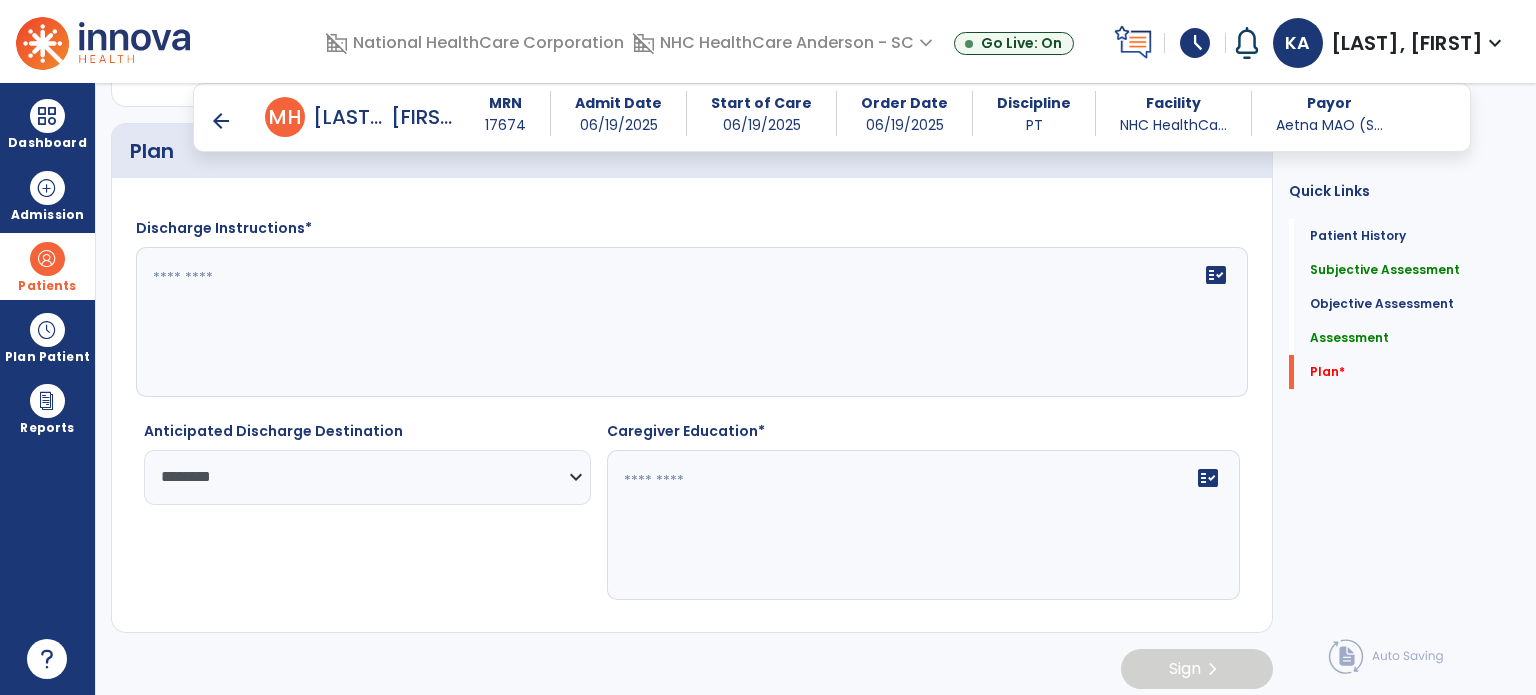 click on "fact_check" 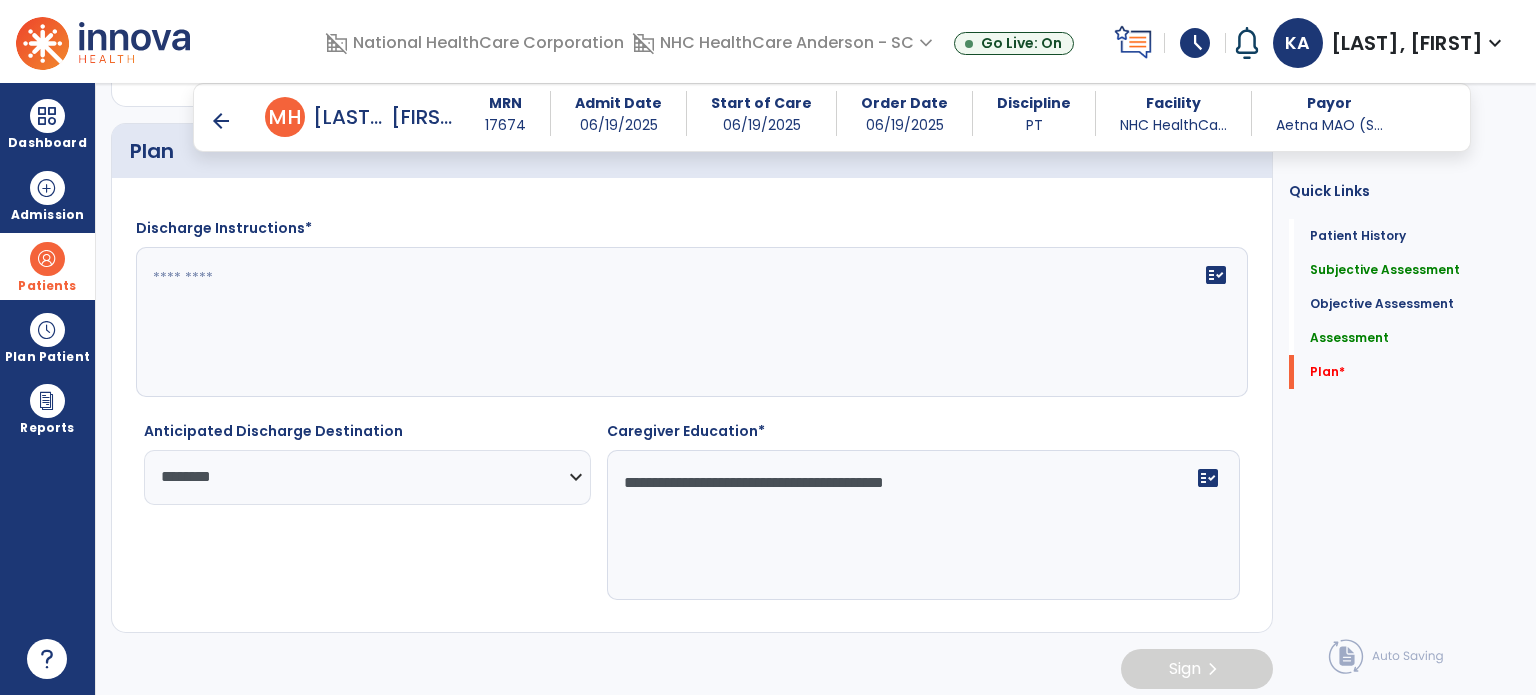 type on "**********" 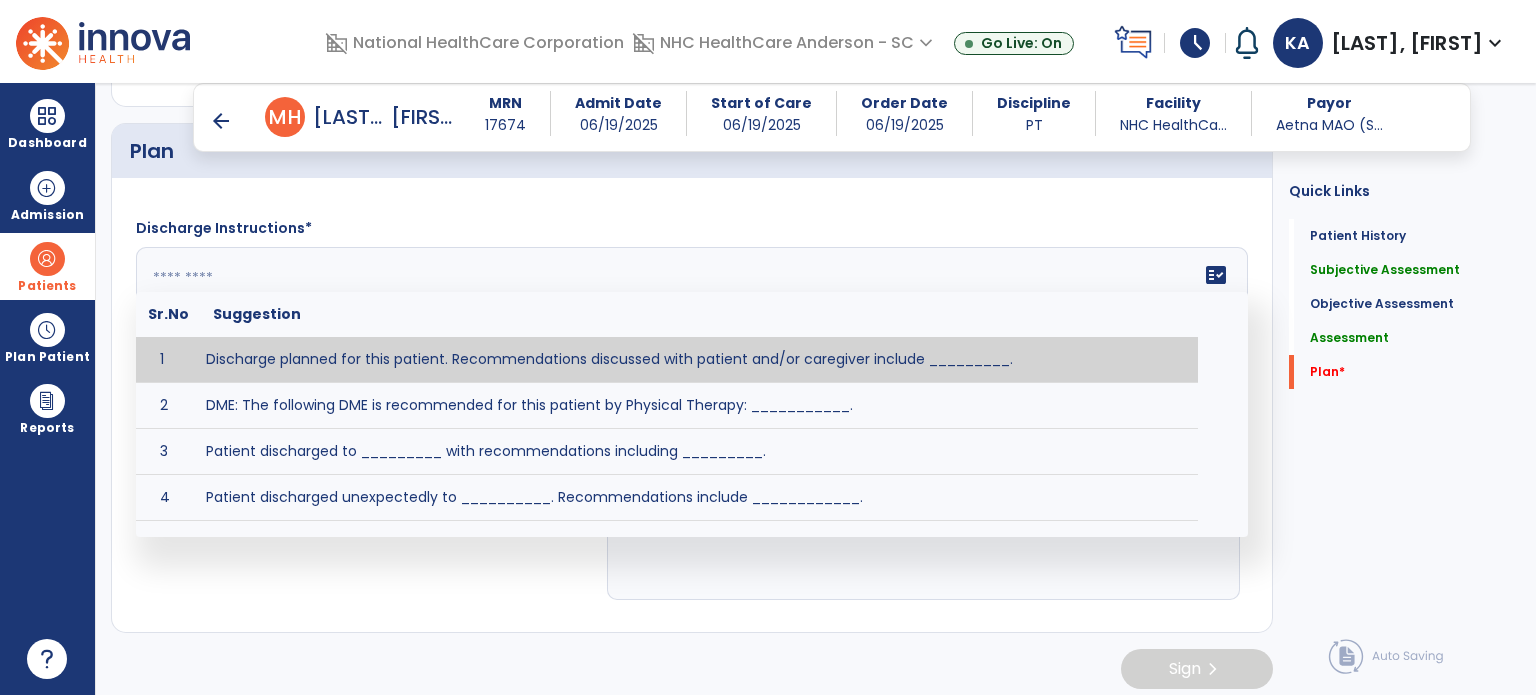 type on "*" 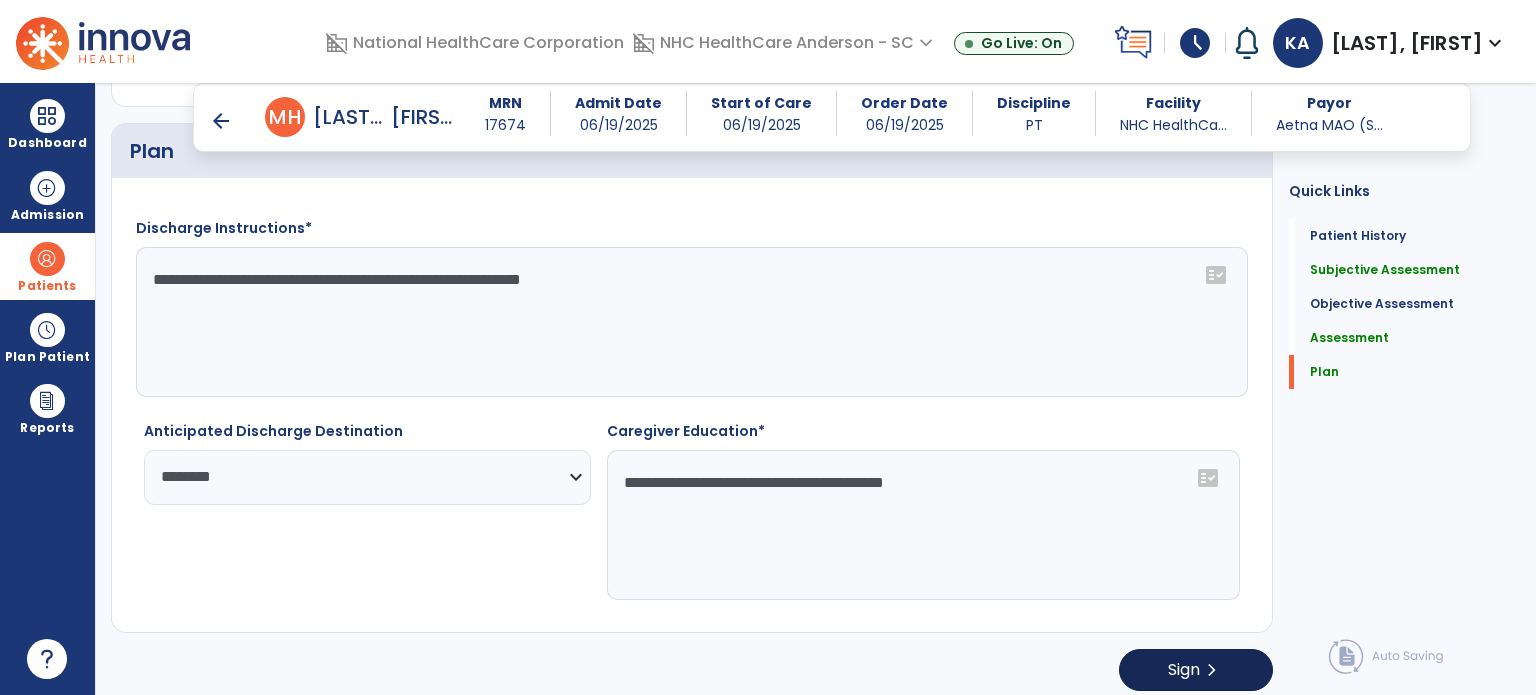 type on "**********" 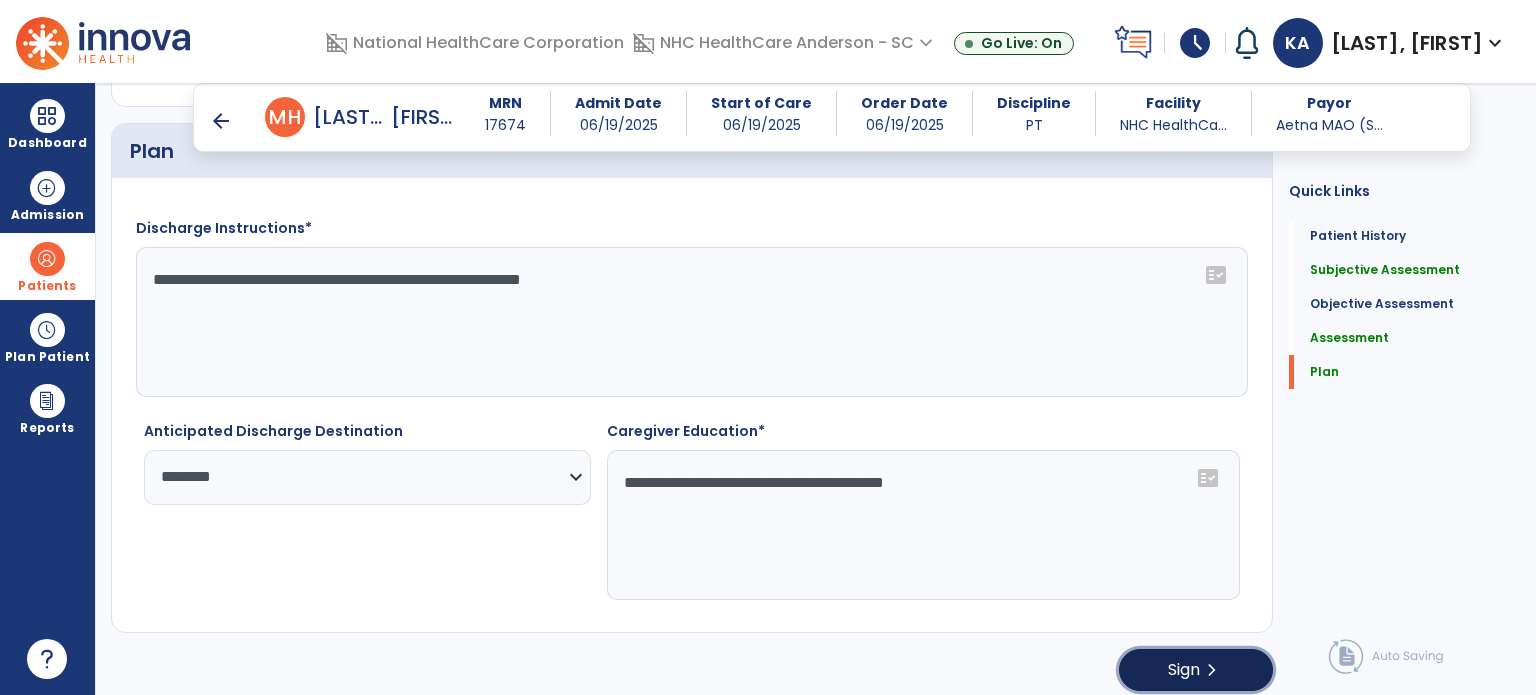 click on "Sign  chevron_right" 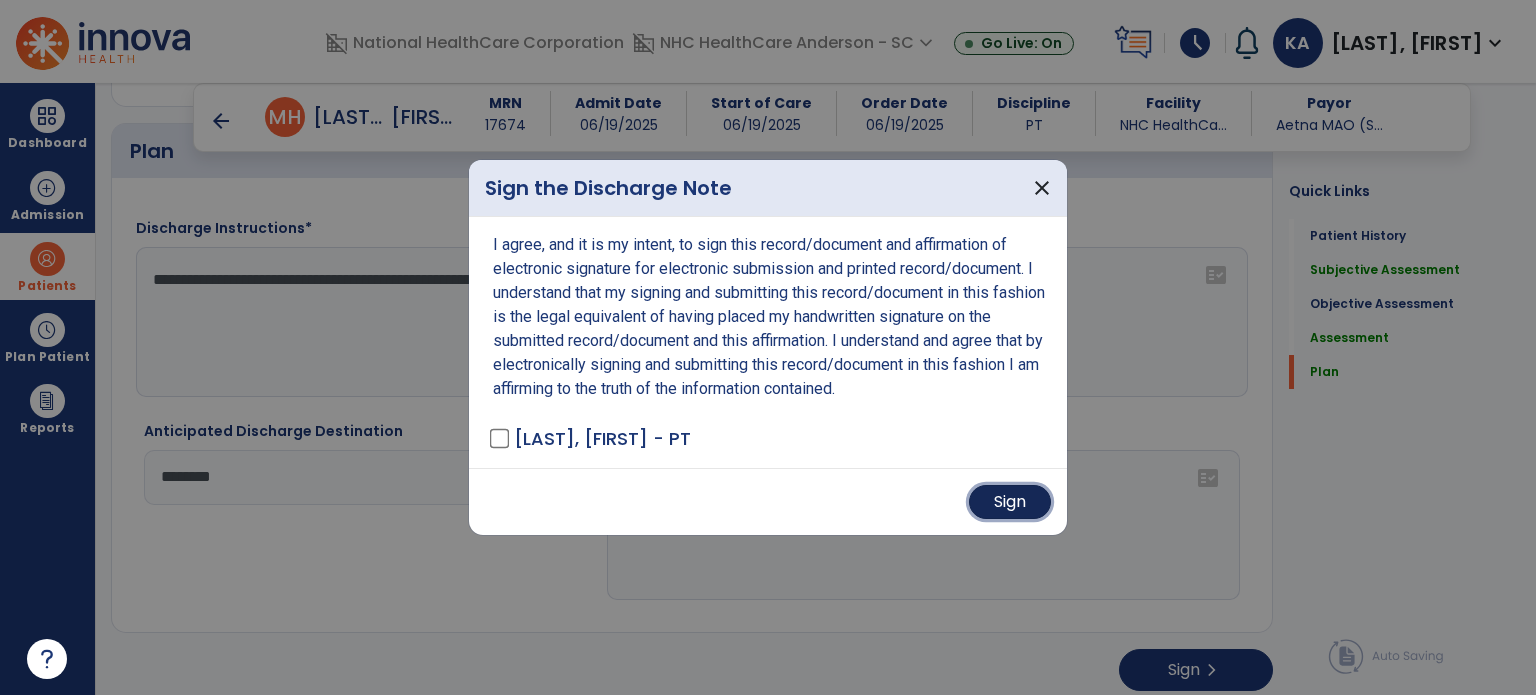 drag, startPoint x: 1020, startPoint y: 499, endPoint x: 1076, endPoint y: 517, distance: 58.821766 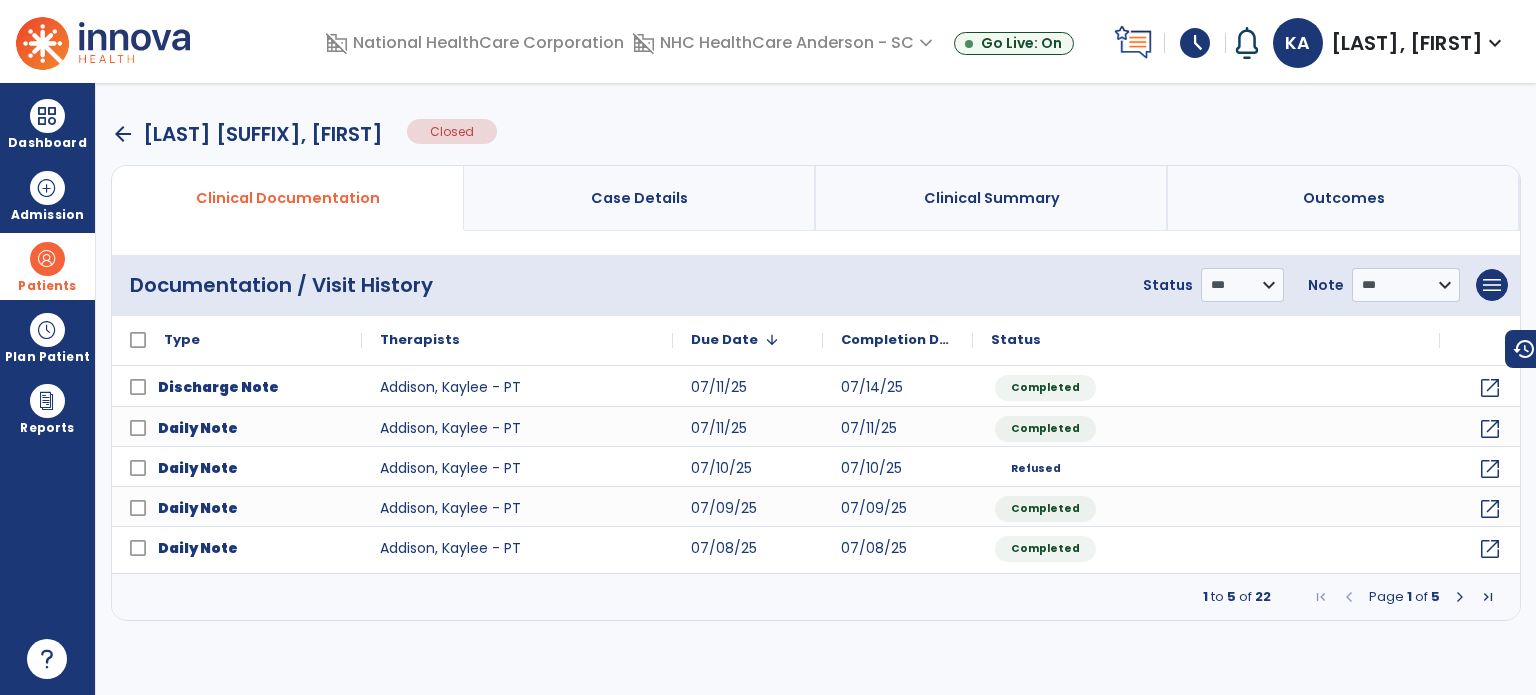 scroll, scrollTop: 0, scrollLeft: 0, axis: both 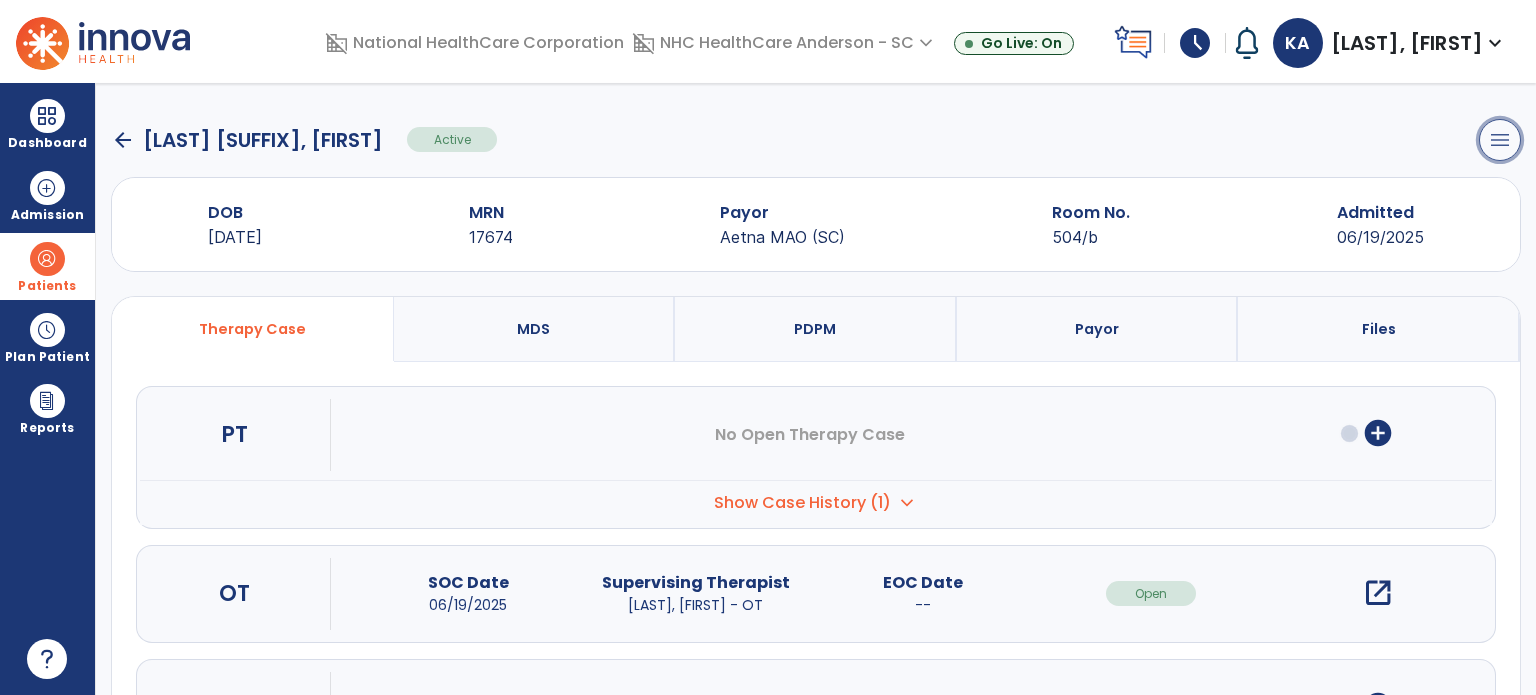 click on "menu" at bounding box center (1500, 140) 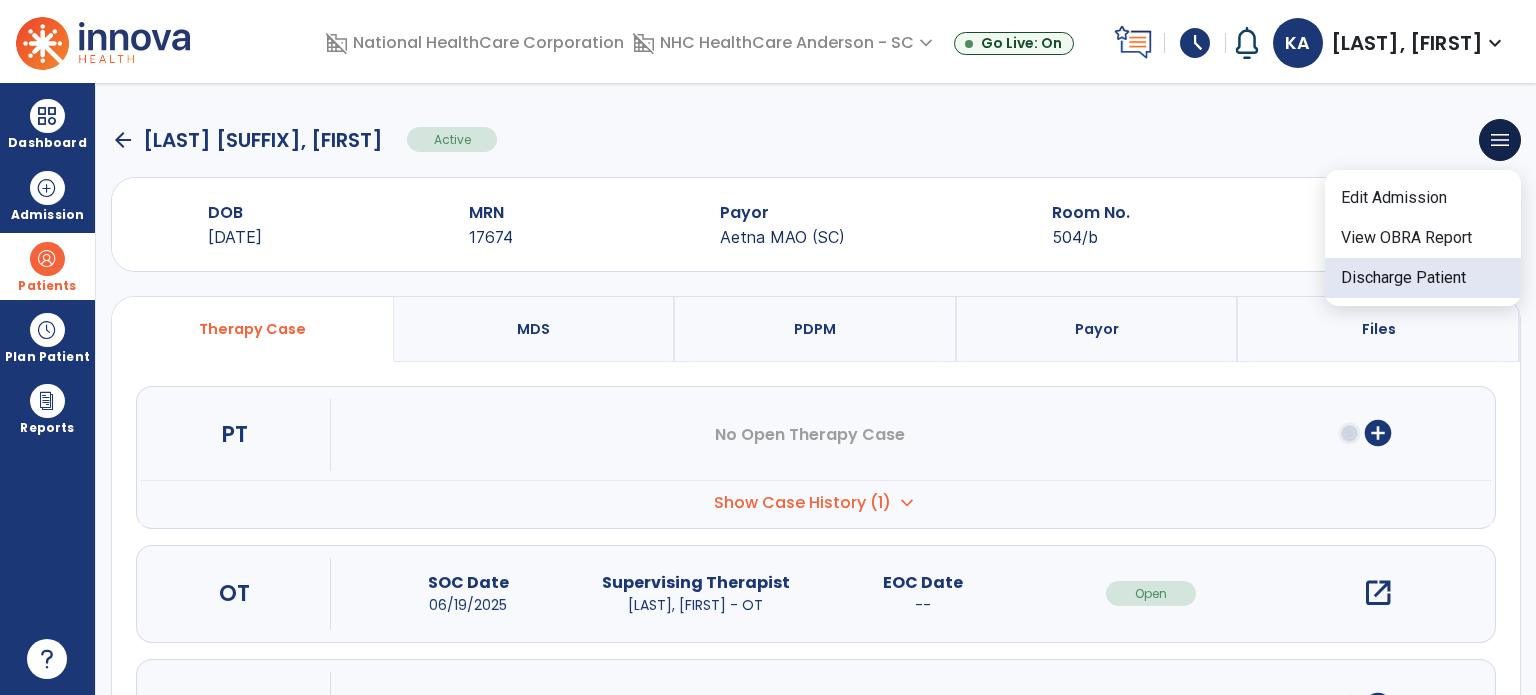 click on "Discharge Patient" 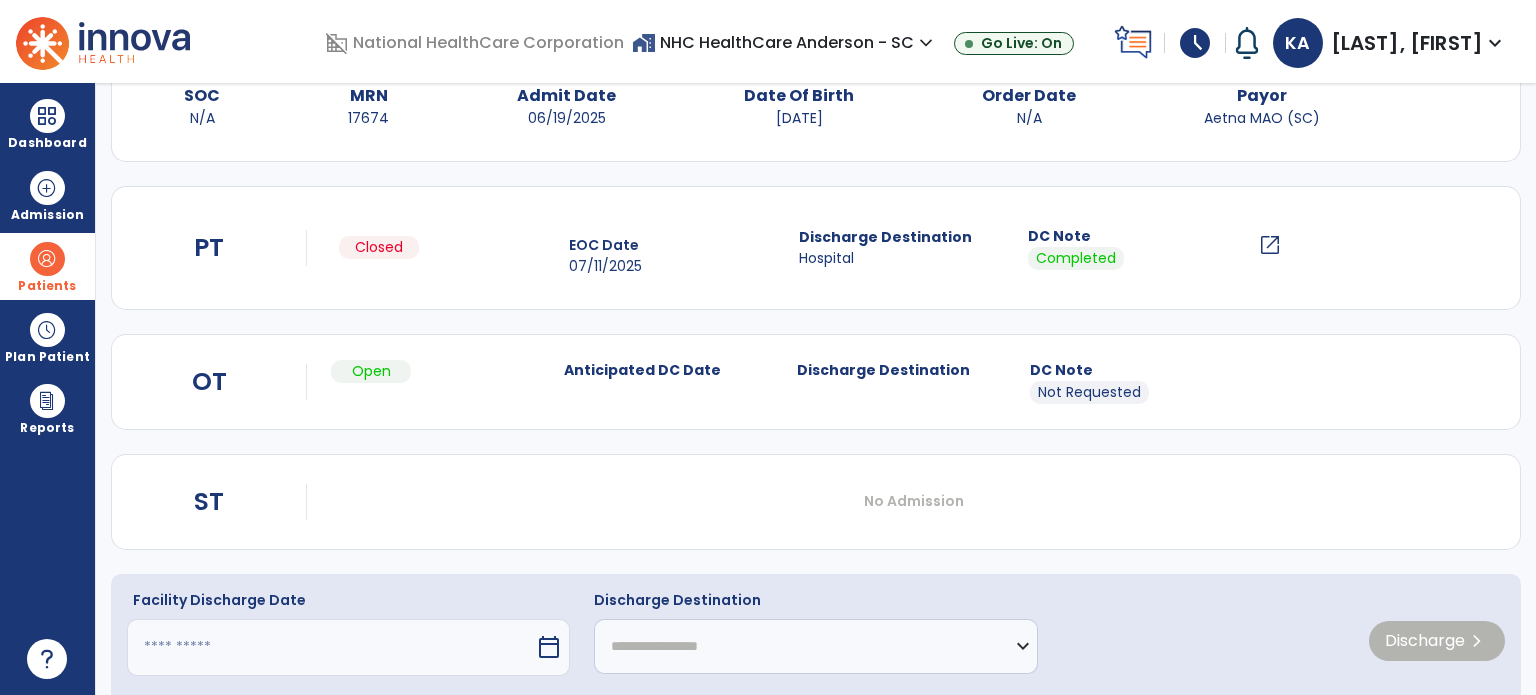 scroll, scrollTop: 187, scrollLeft: 0, axis: vertical 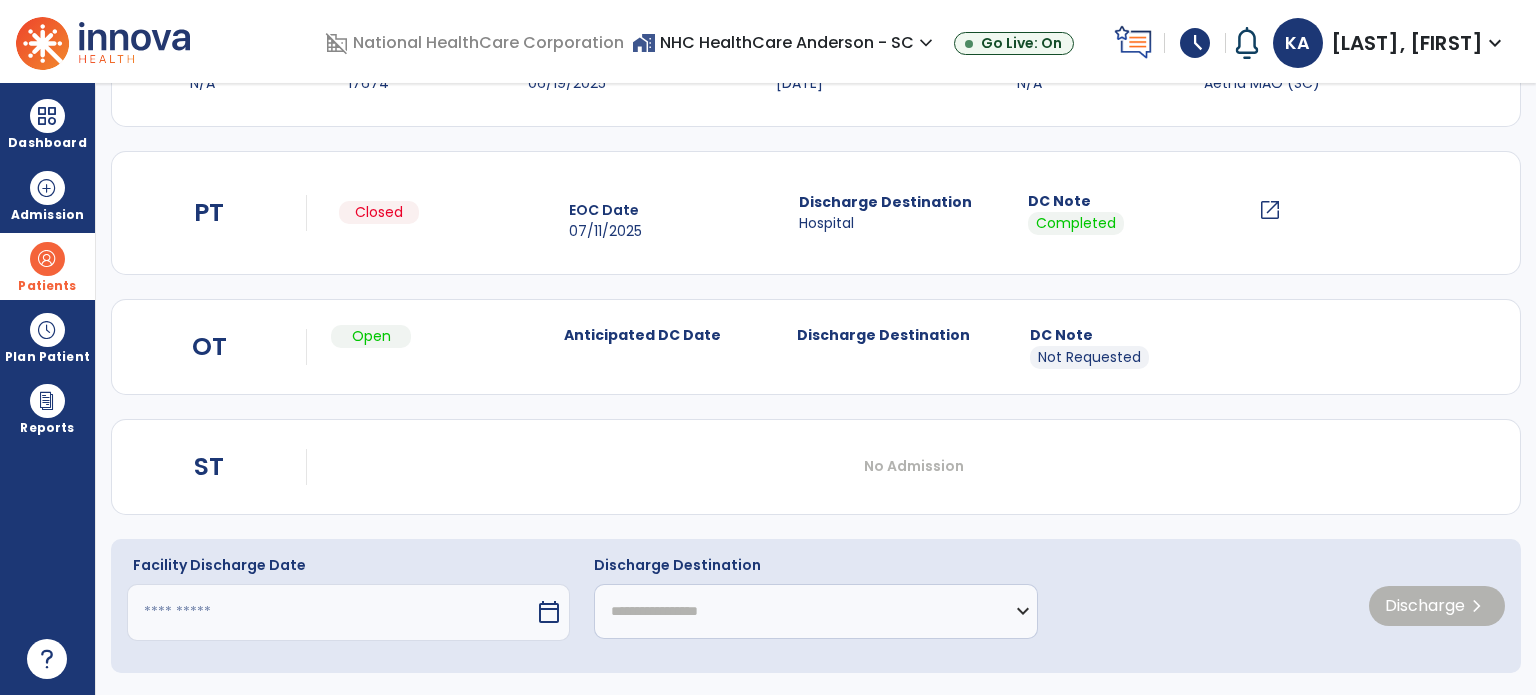 click at bounding box center [331, 612] 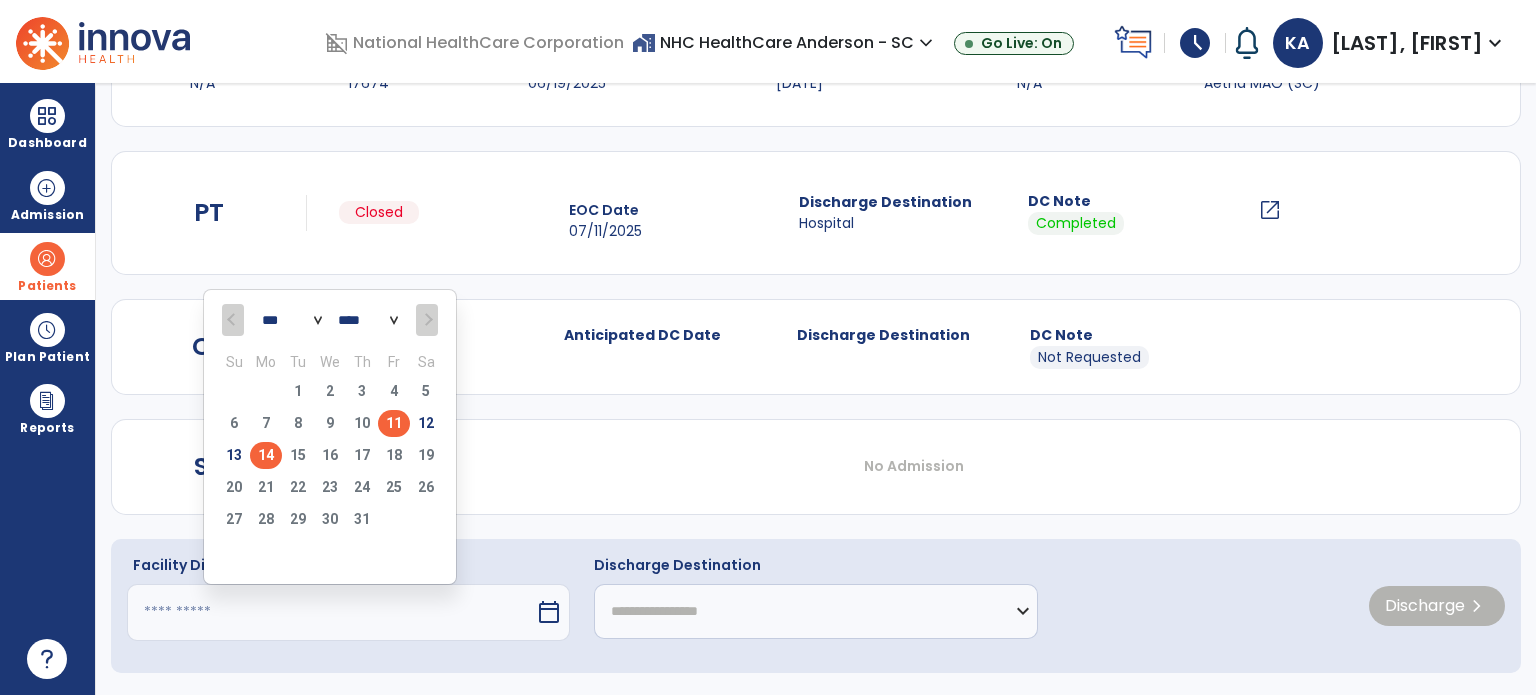 click on "11" at bounding box center (394, 423) 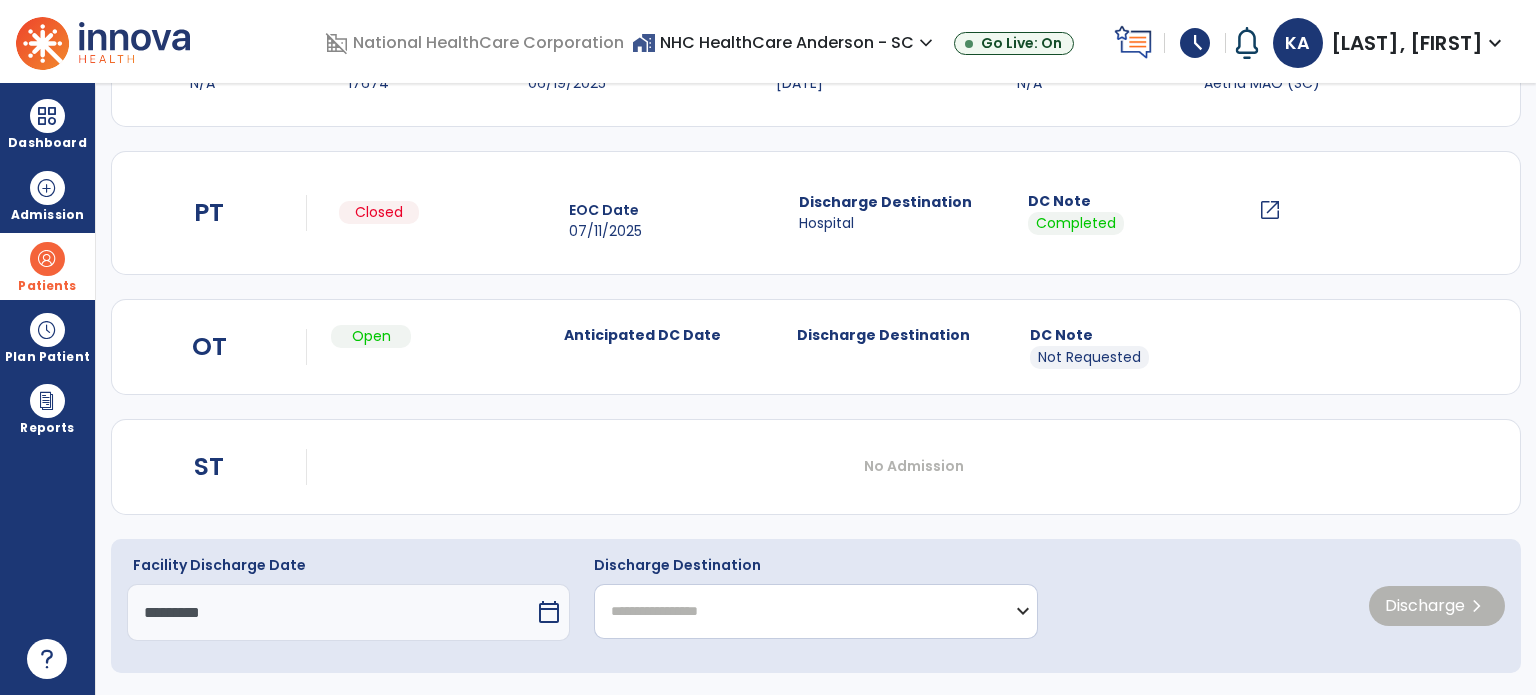 drag, startPoint x: 804, startPoint y: 623, endPoint x: 778, endPoint y: 635, distance: 28.635643 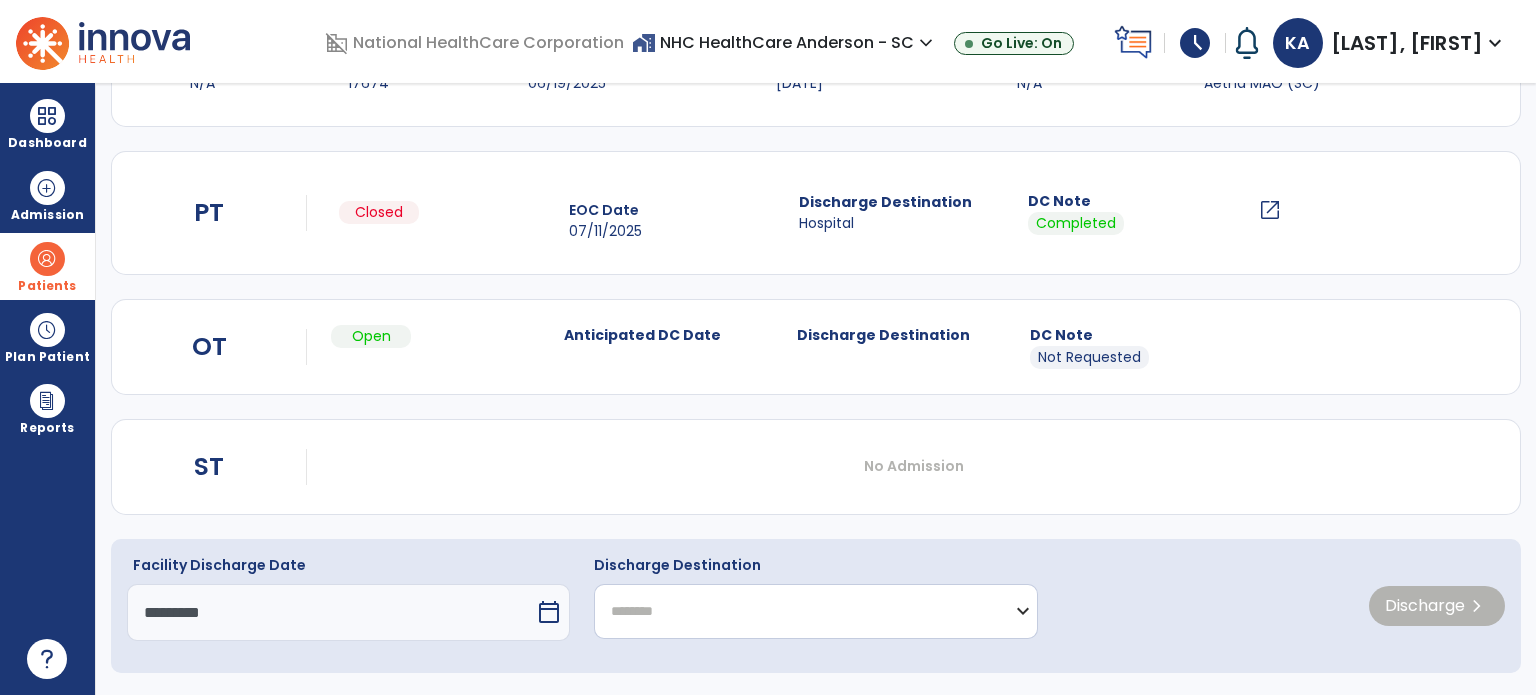 click on "**********" 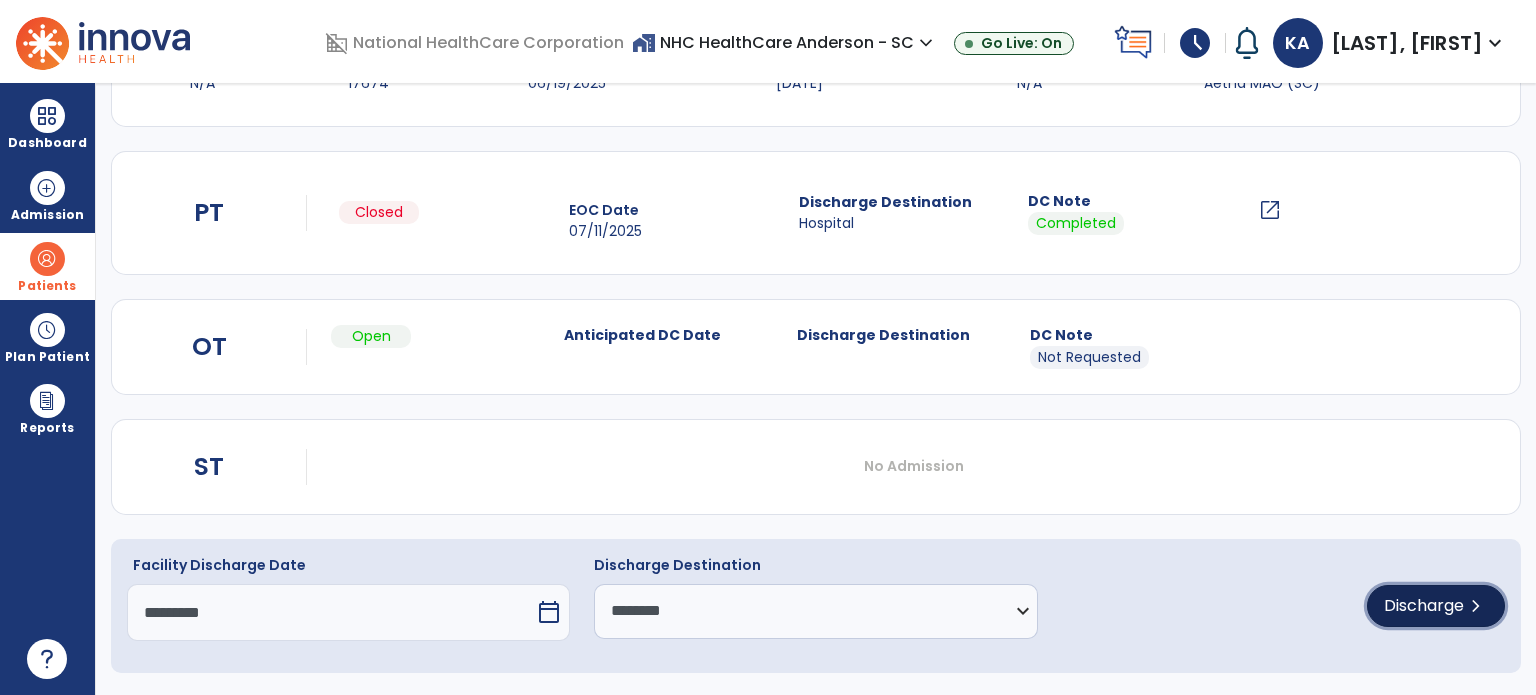 click on "Discharge" 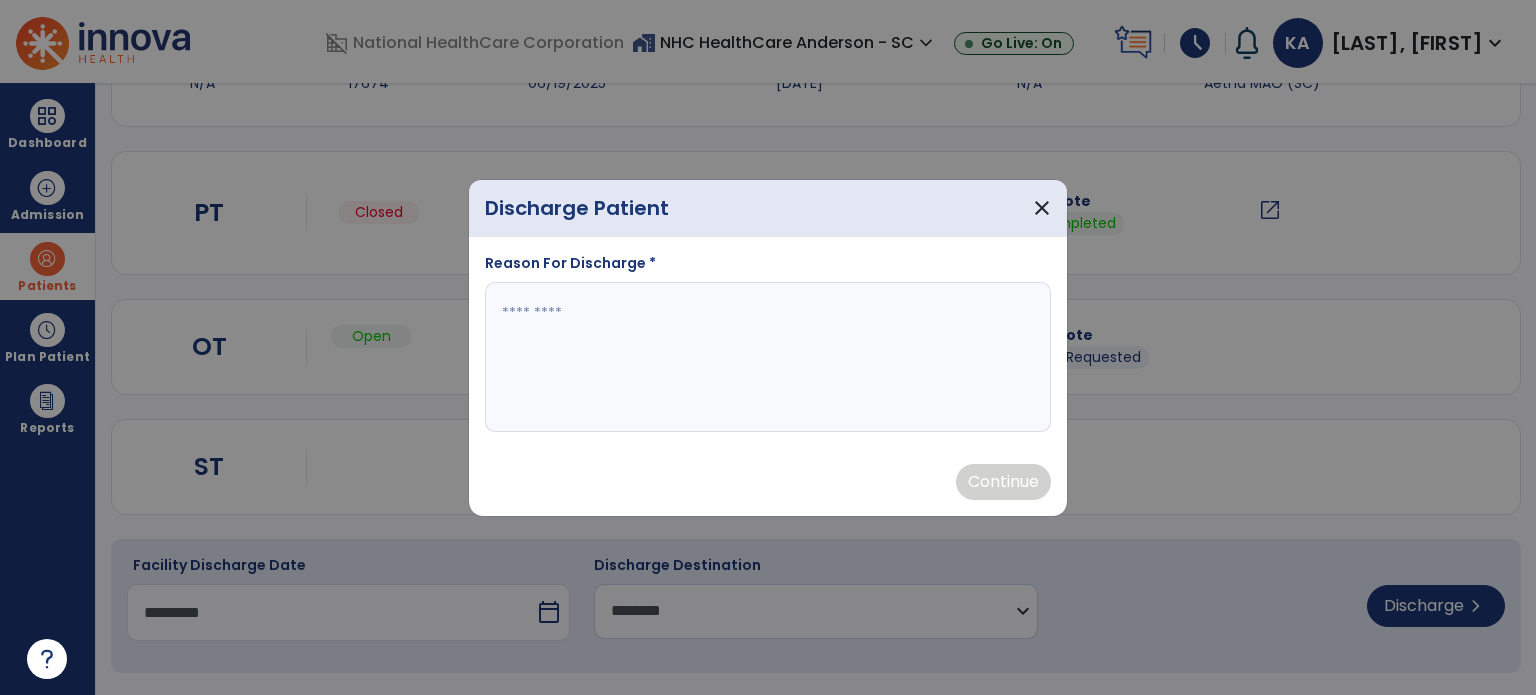 click at bounding box center (768, 357) 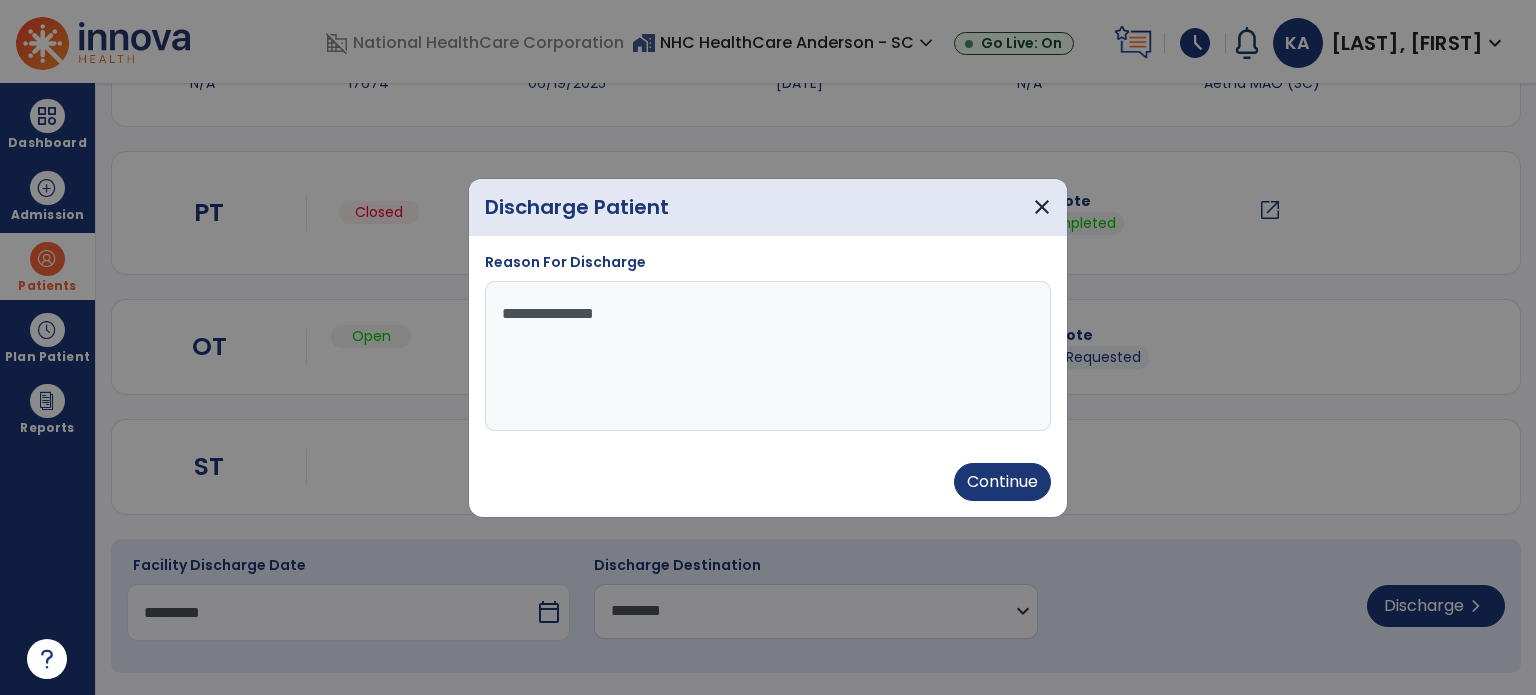 type on "**********" 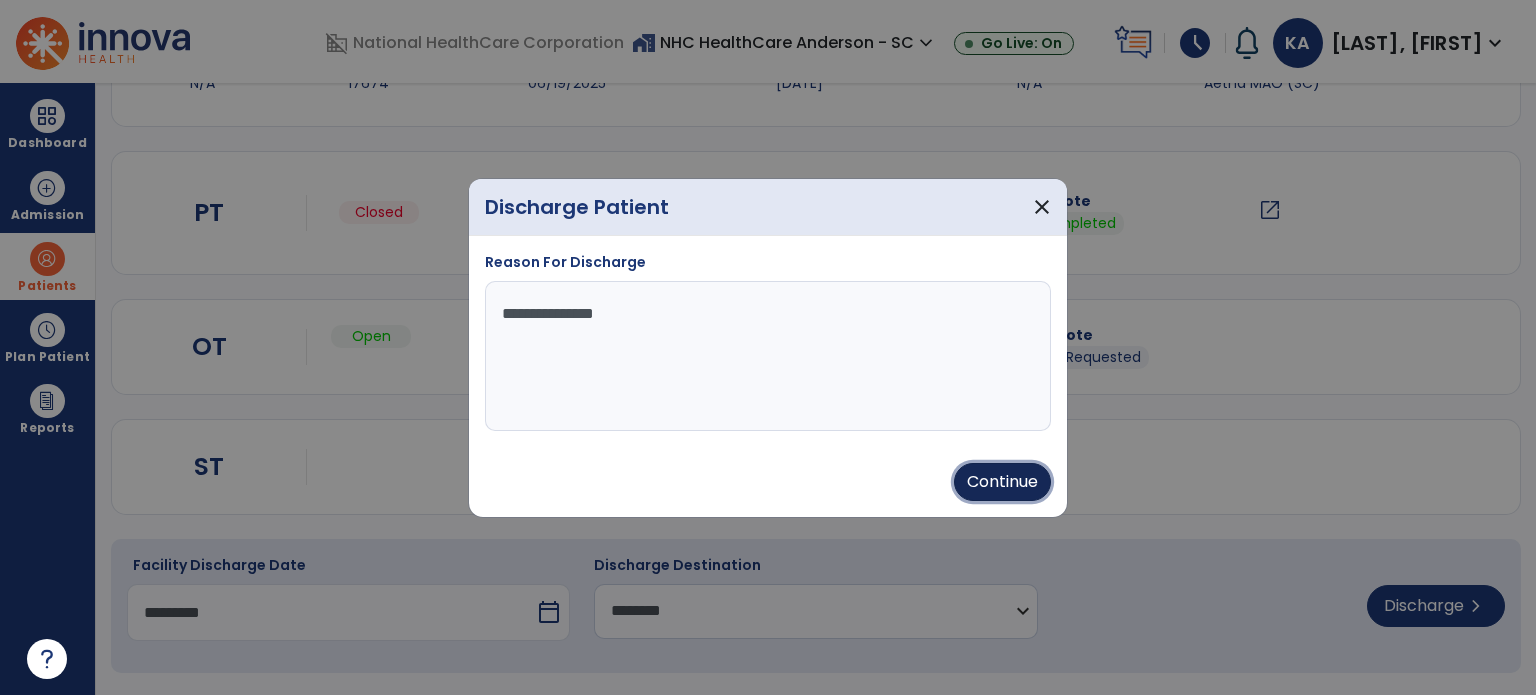 click on "Continue" at bounding box center (1002, 482) 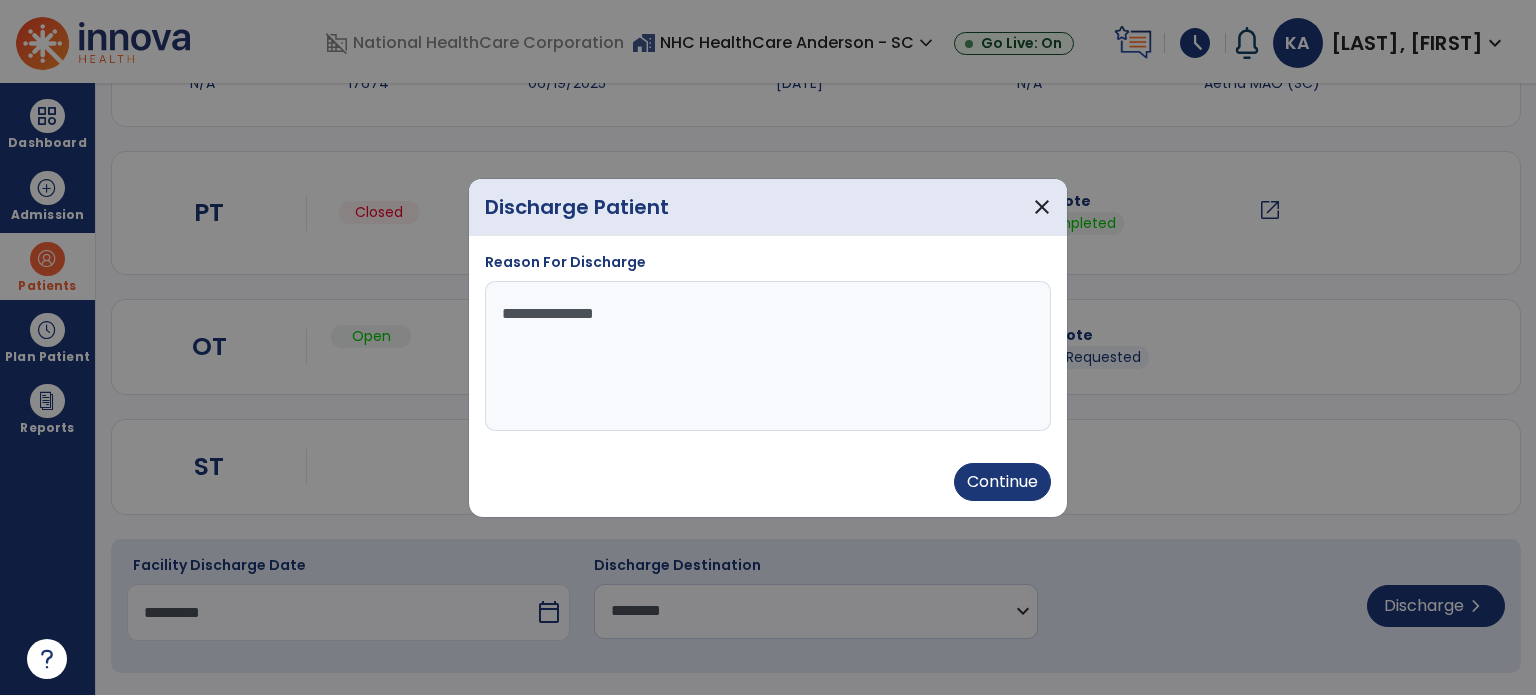 type on "*********" 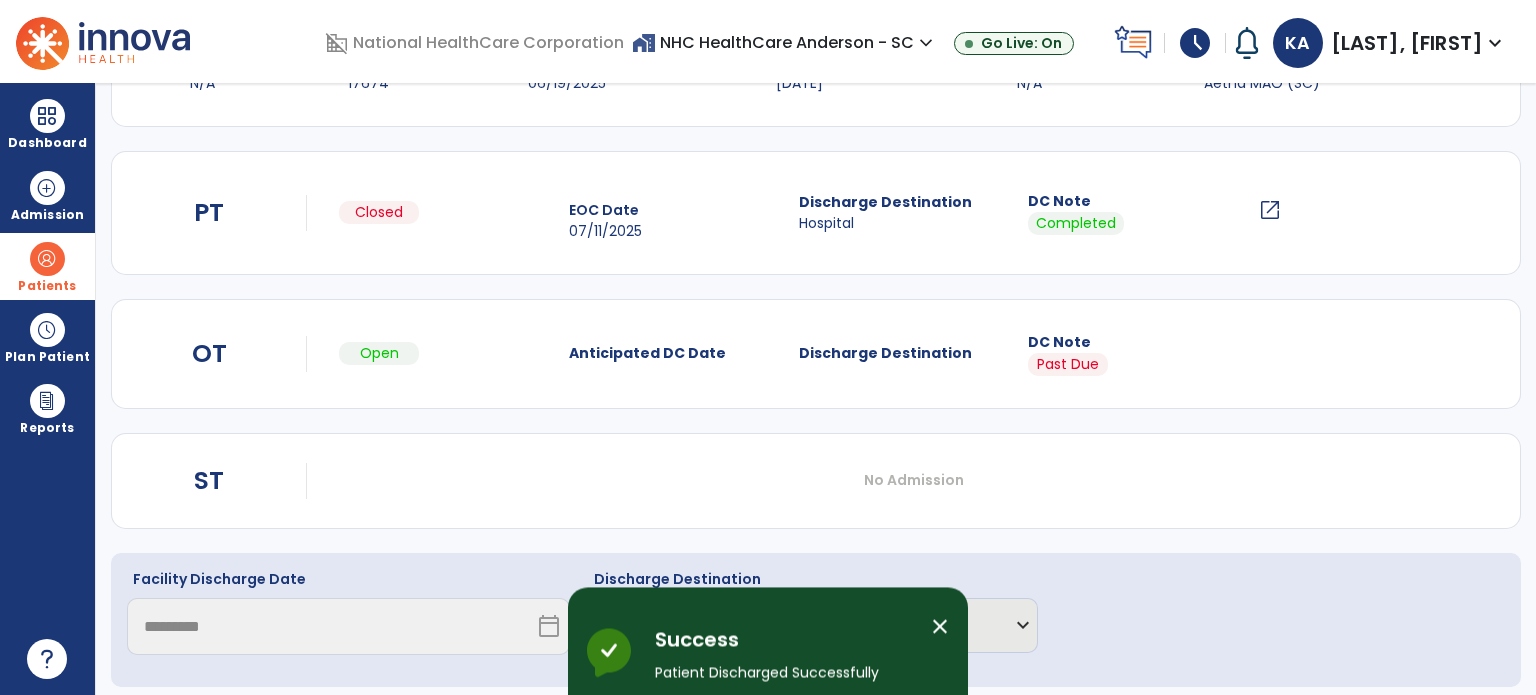 scroll, scrollTop: 107, scrollLeft: 0, axis: vertical 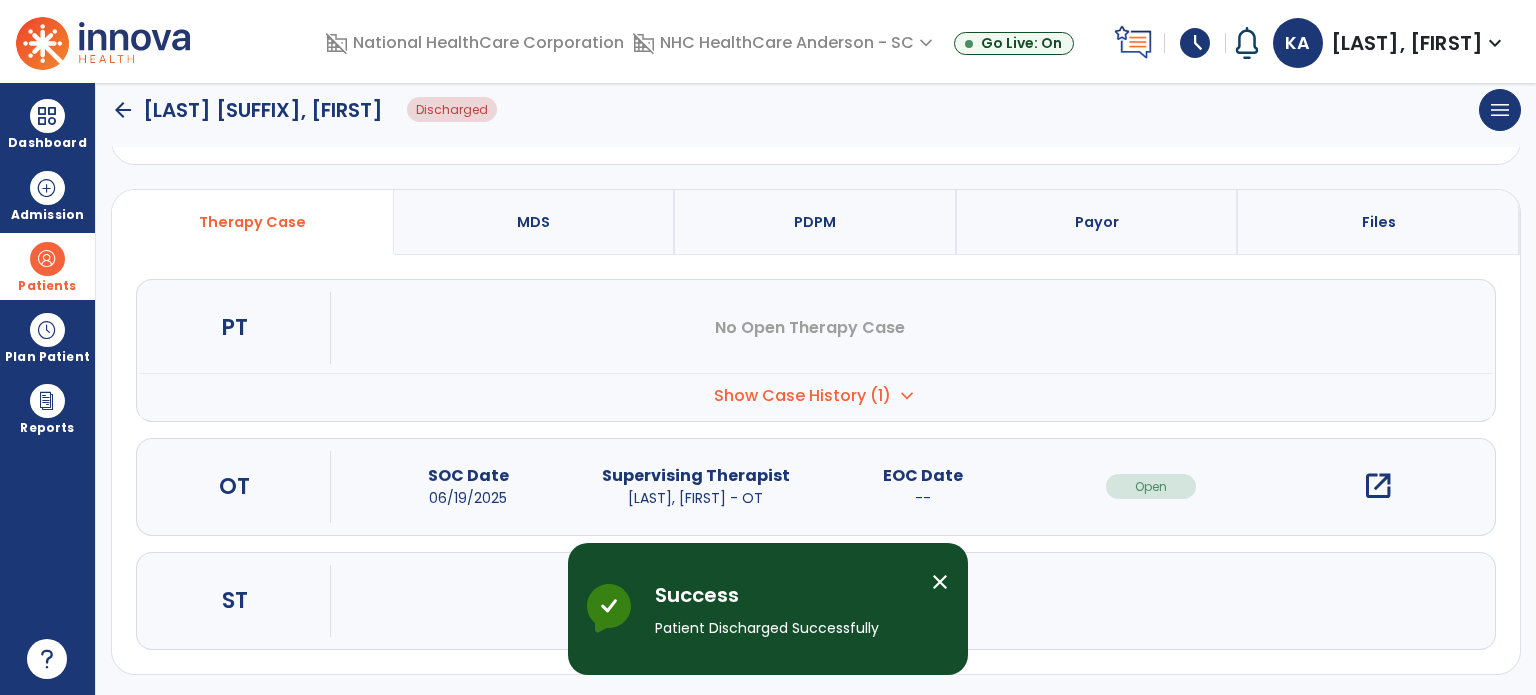 click on "arrow_back" 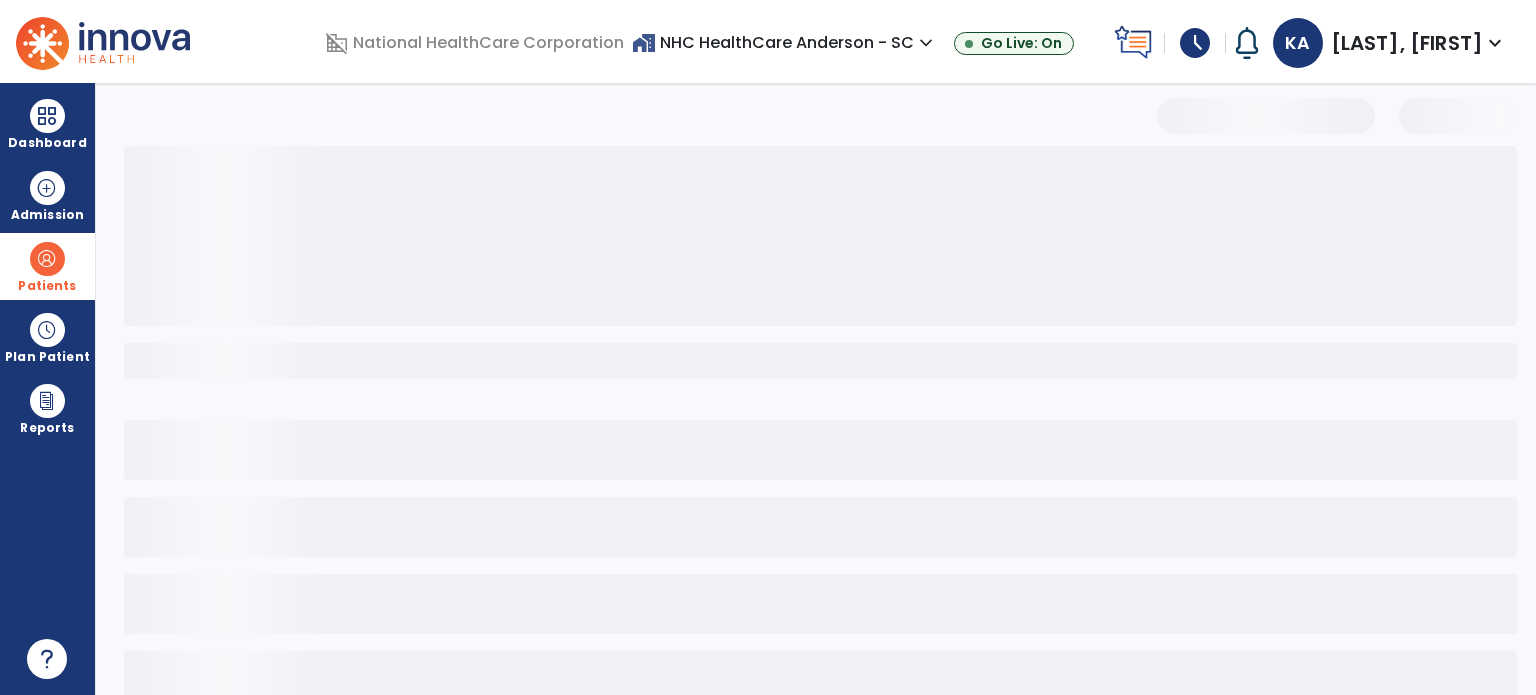 scroll, scrollTop: 46, scrollLeft: 0, axis: vertical 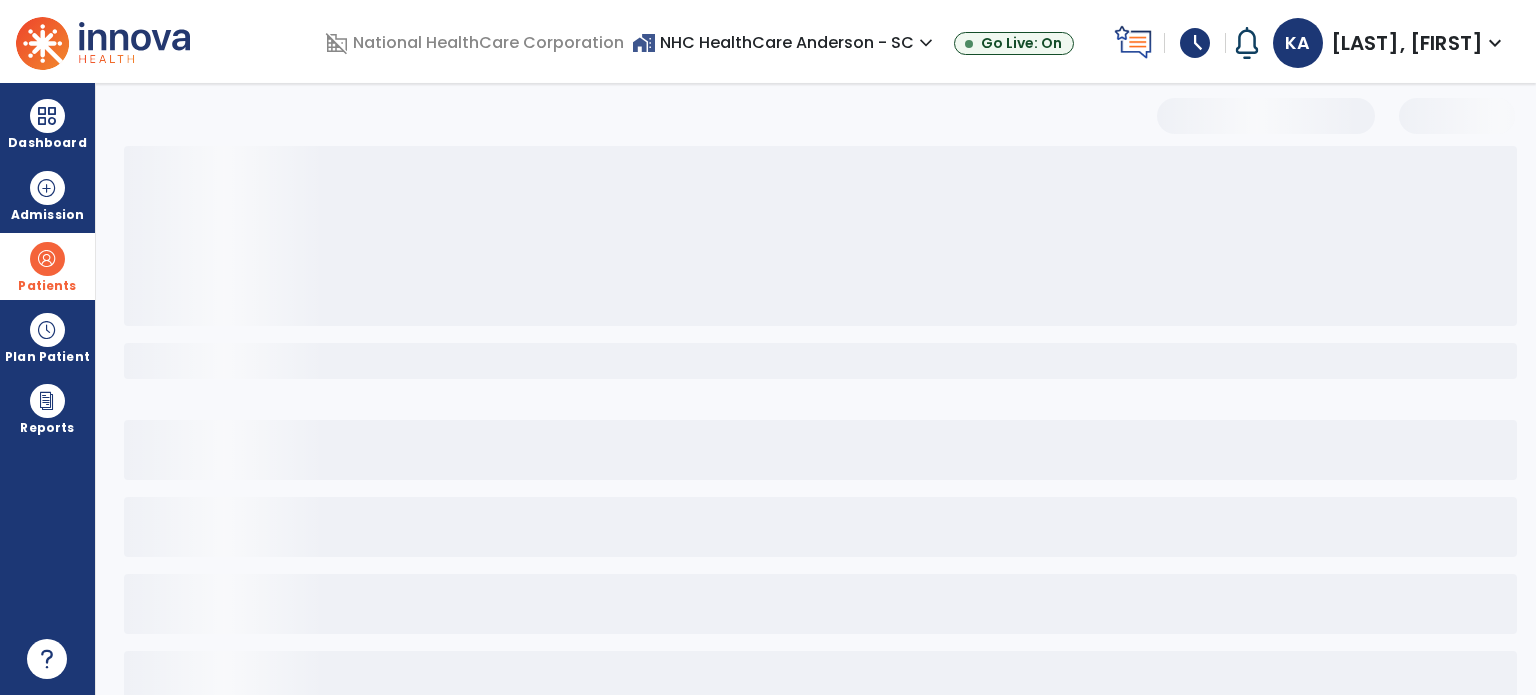 select on "***" 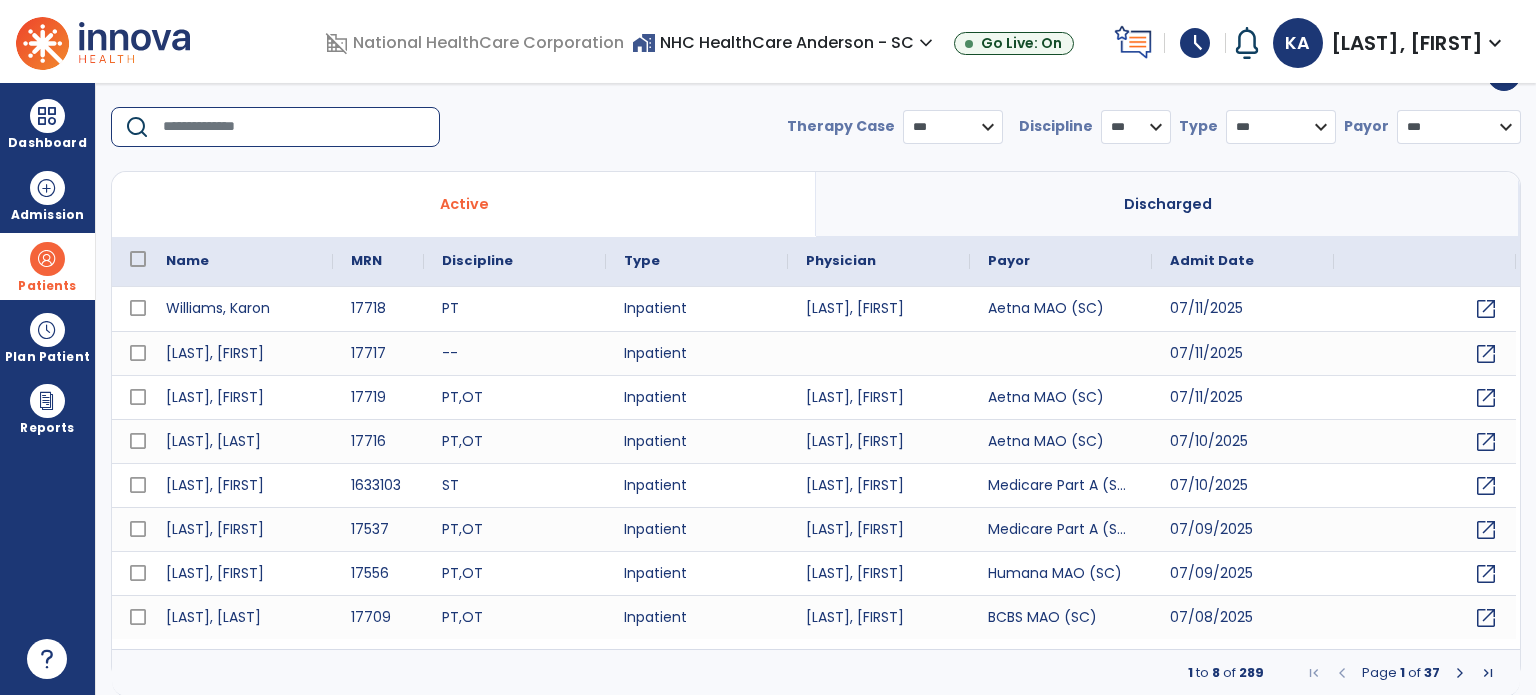 drag, startPoint x: 176, startPoint y: 119, endPoint x: 178, endPoint y: 165, distance: 46.043457 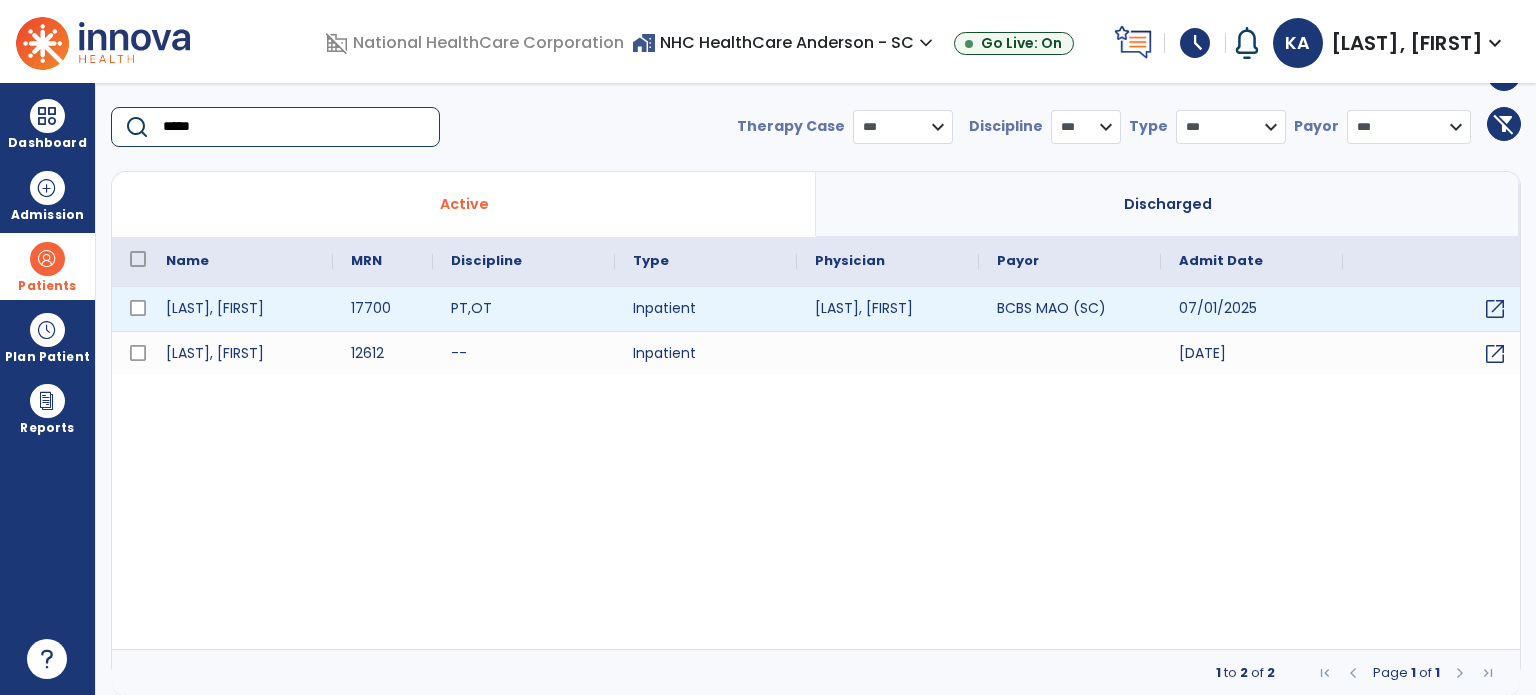 type on "*****" 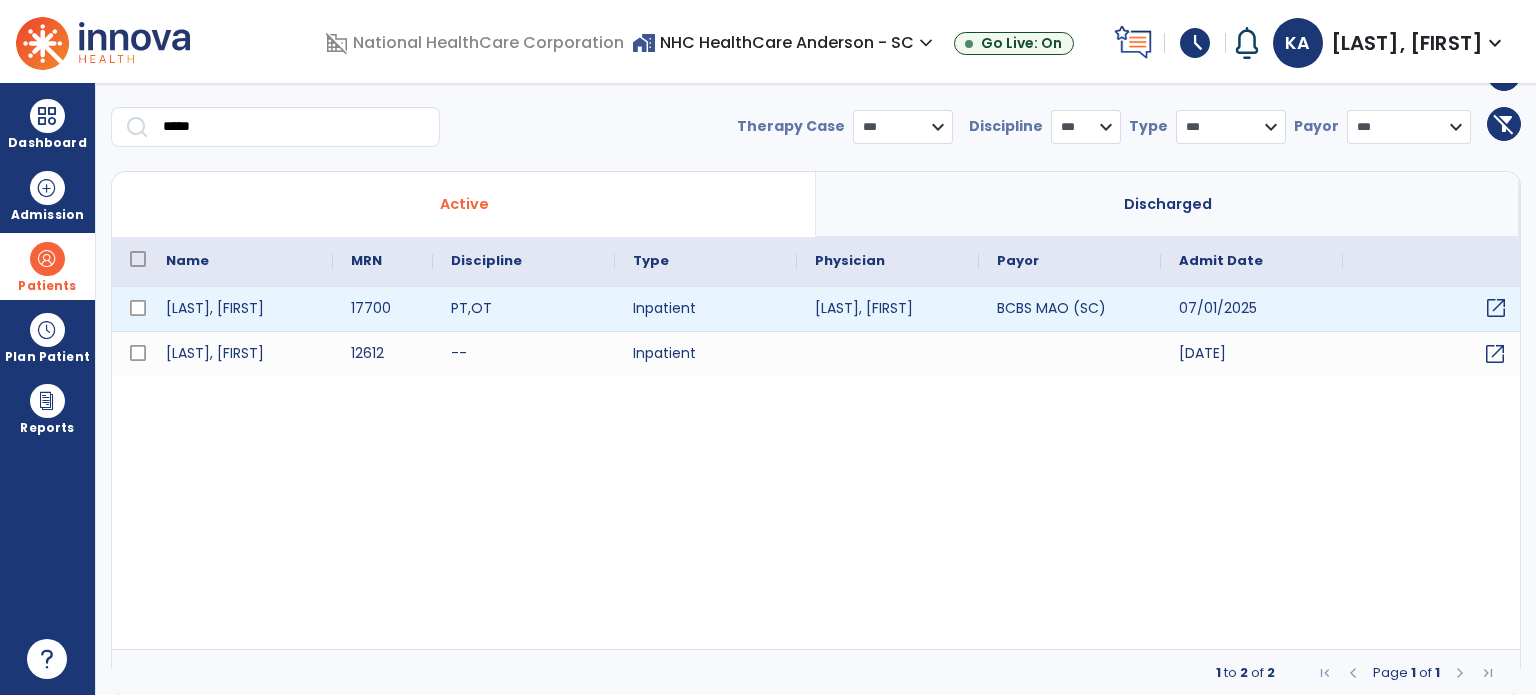 click on "open_in_new" at bounding box center [1496, 308] 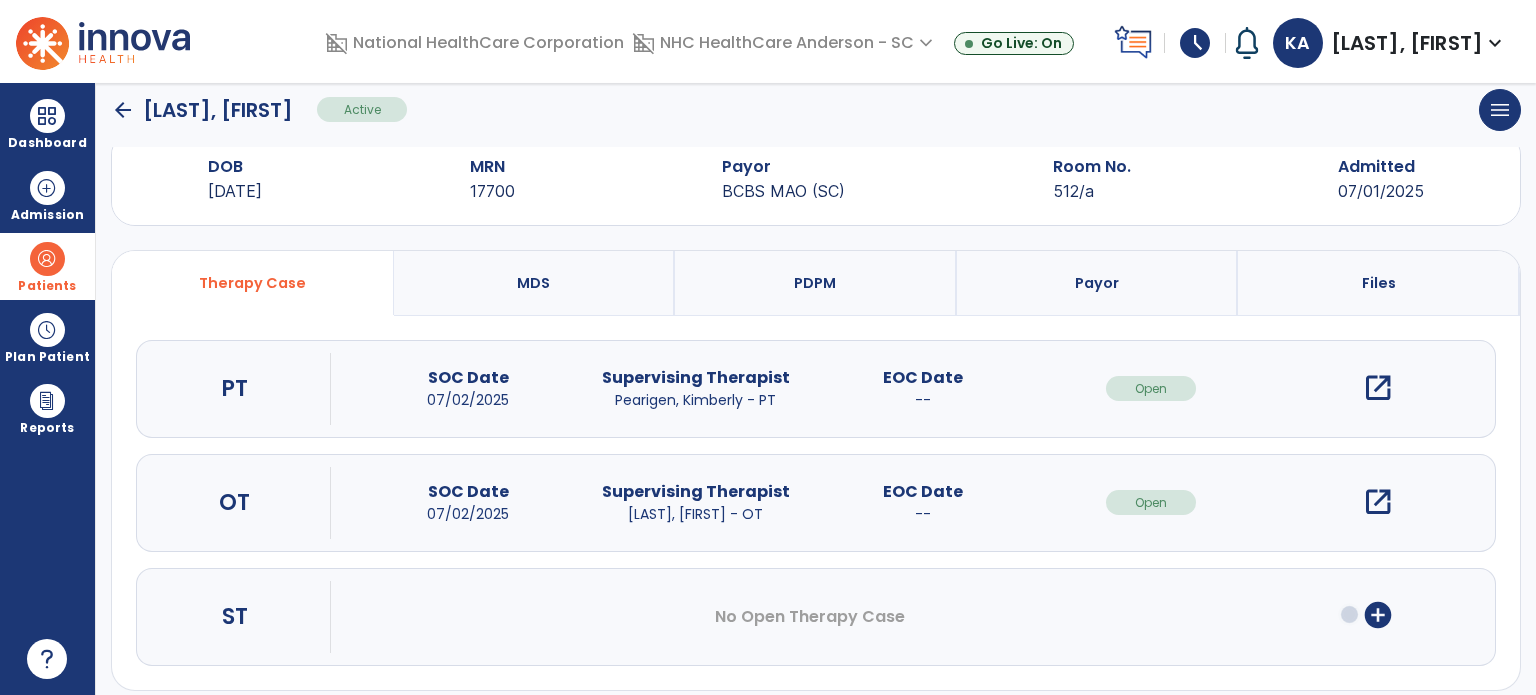 click on "open_in_new" at bounding box center (1378, 388) 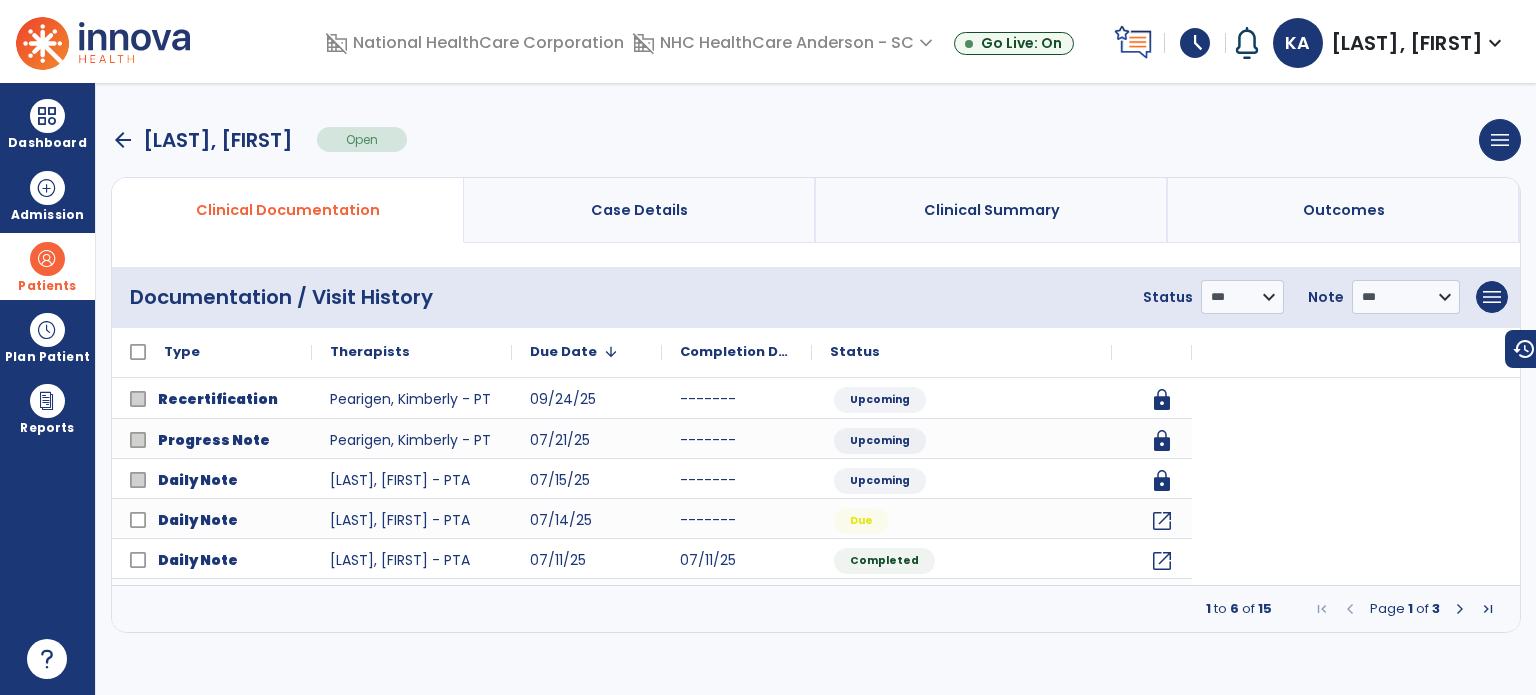scroll, scrollTop: 0, scrollLeft: 0, axis: both 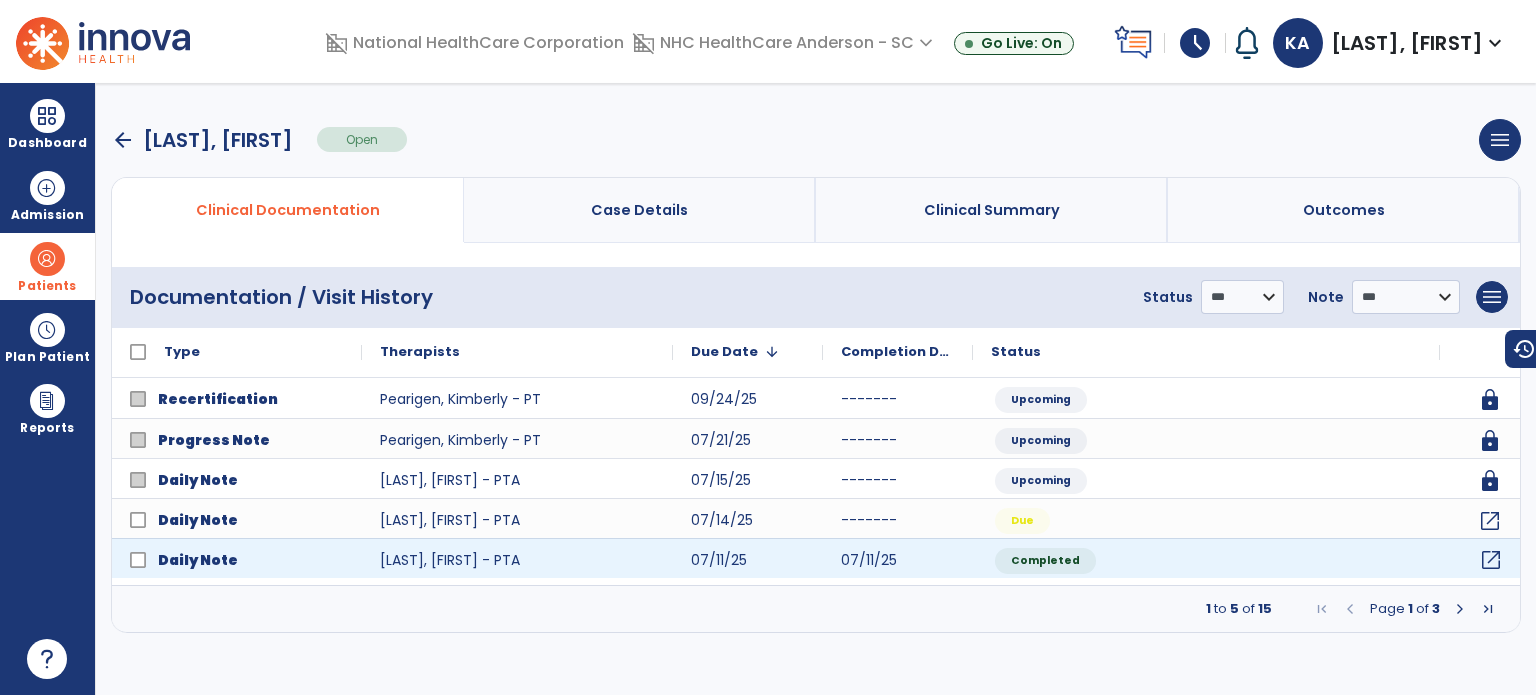 click on "open_in_new" 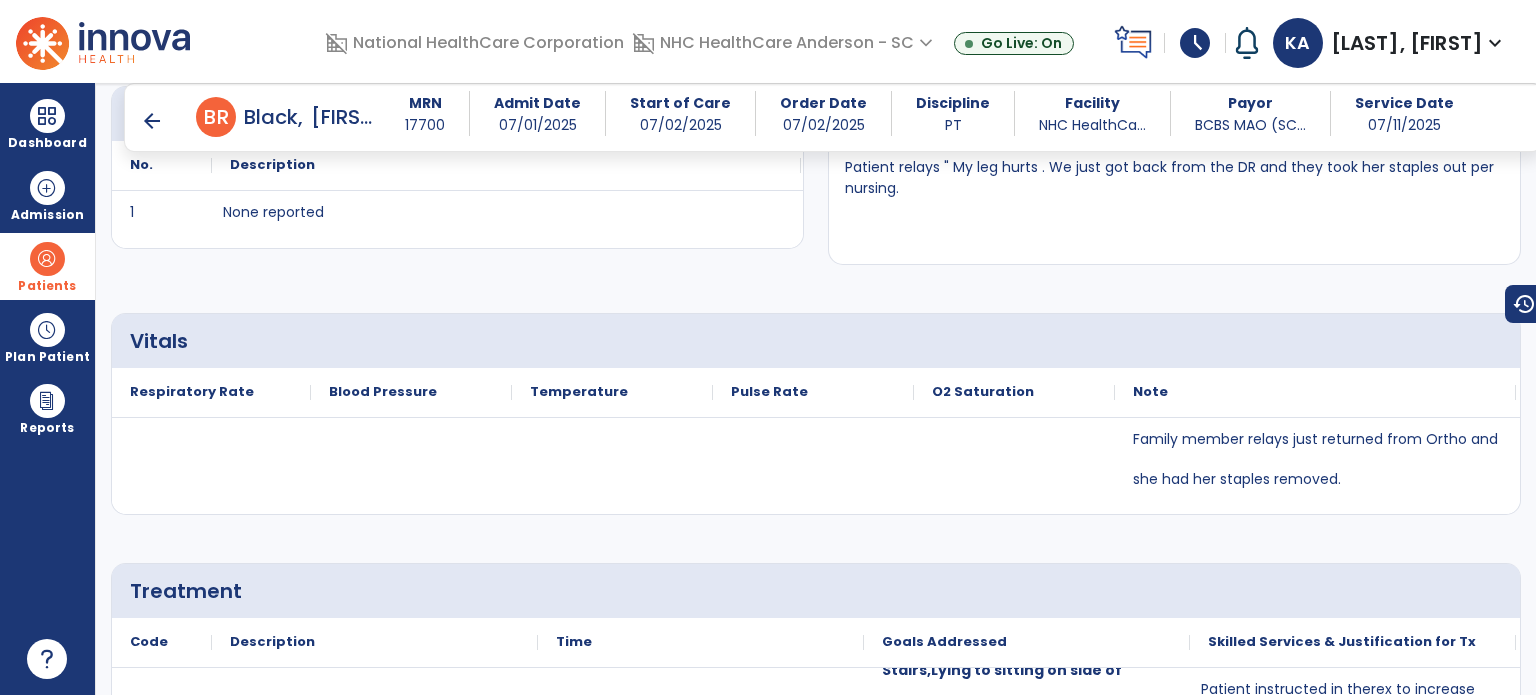 scroll, scrollTop: 2100, scrollLeft: 0, axis: vertical 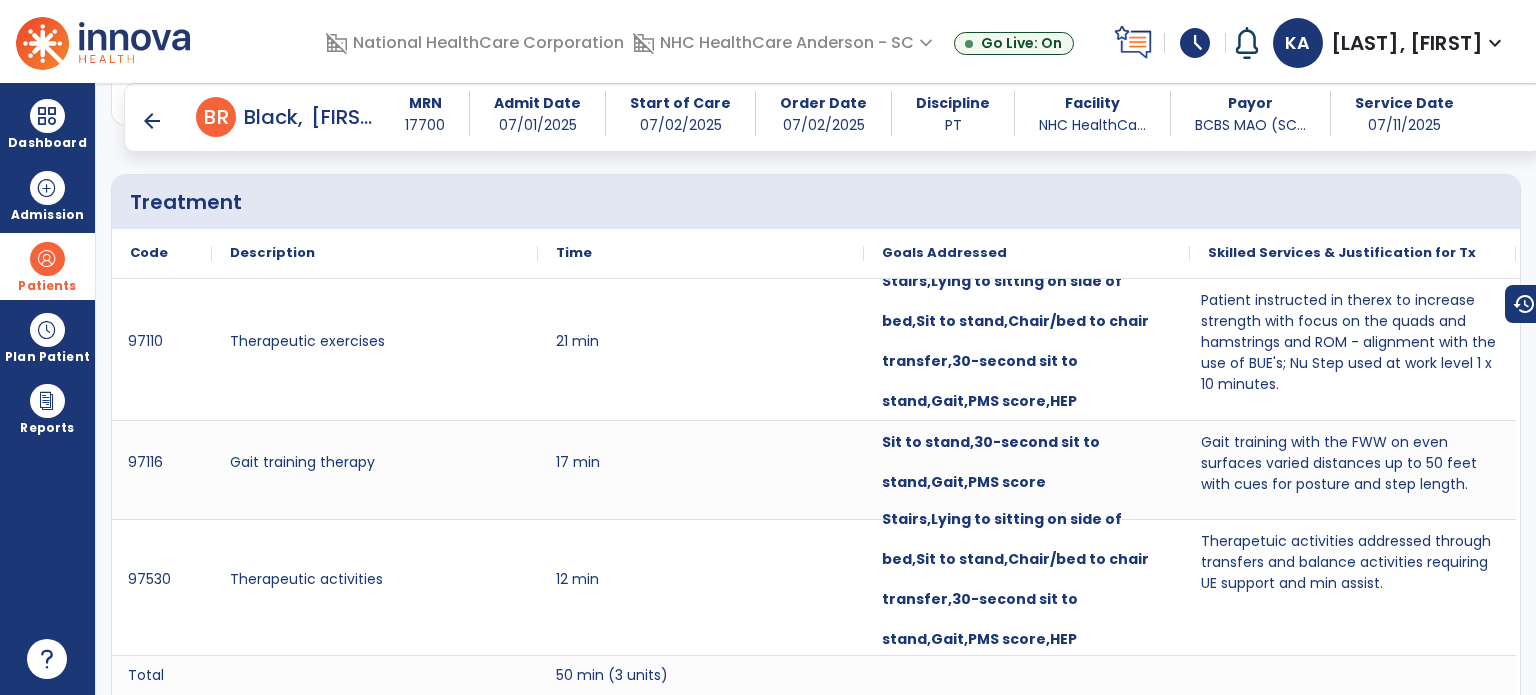 click on "arrow_back" at bounding box center (152, 121) 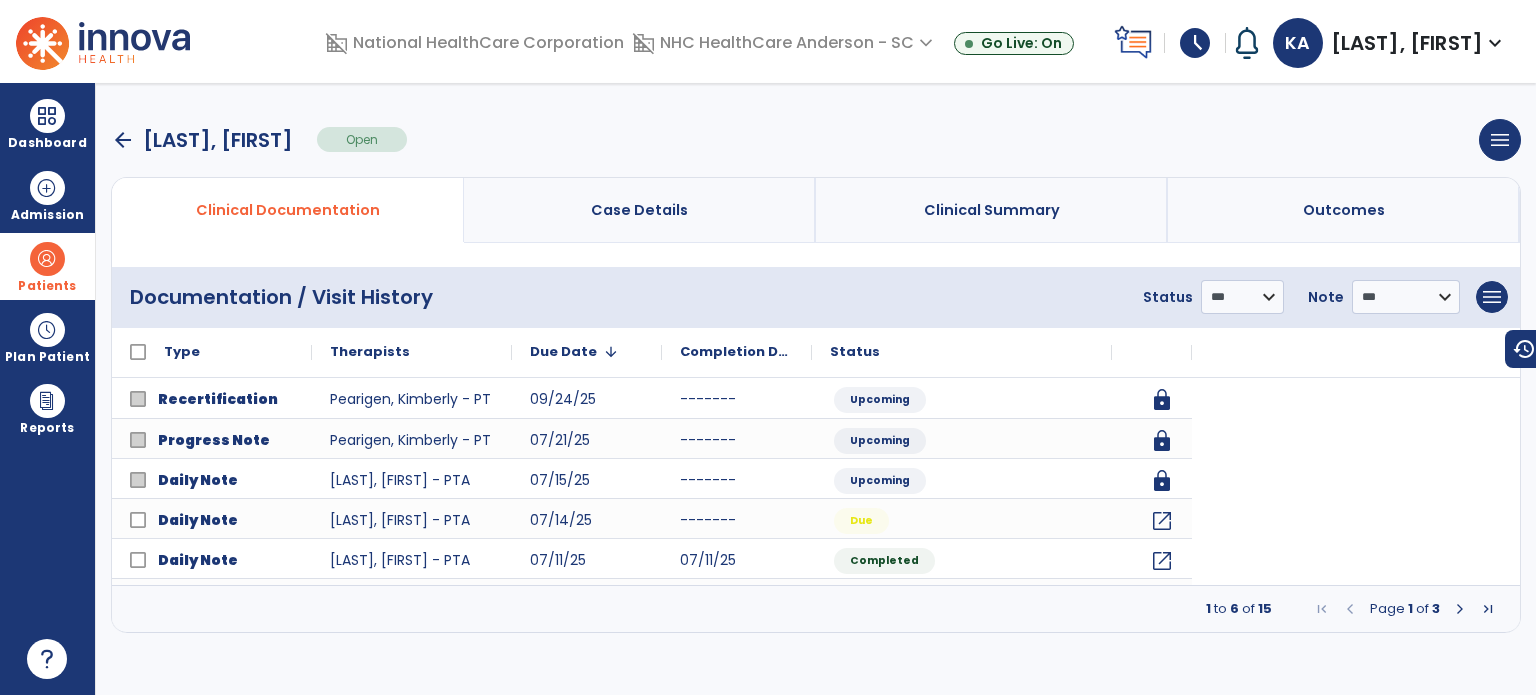 scroll, scrollTop: 0, scrollLeft: 0, axis: both 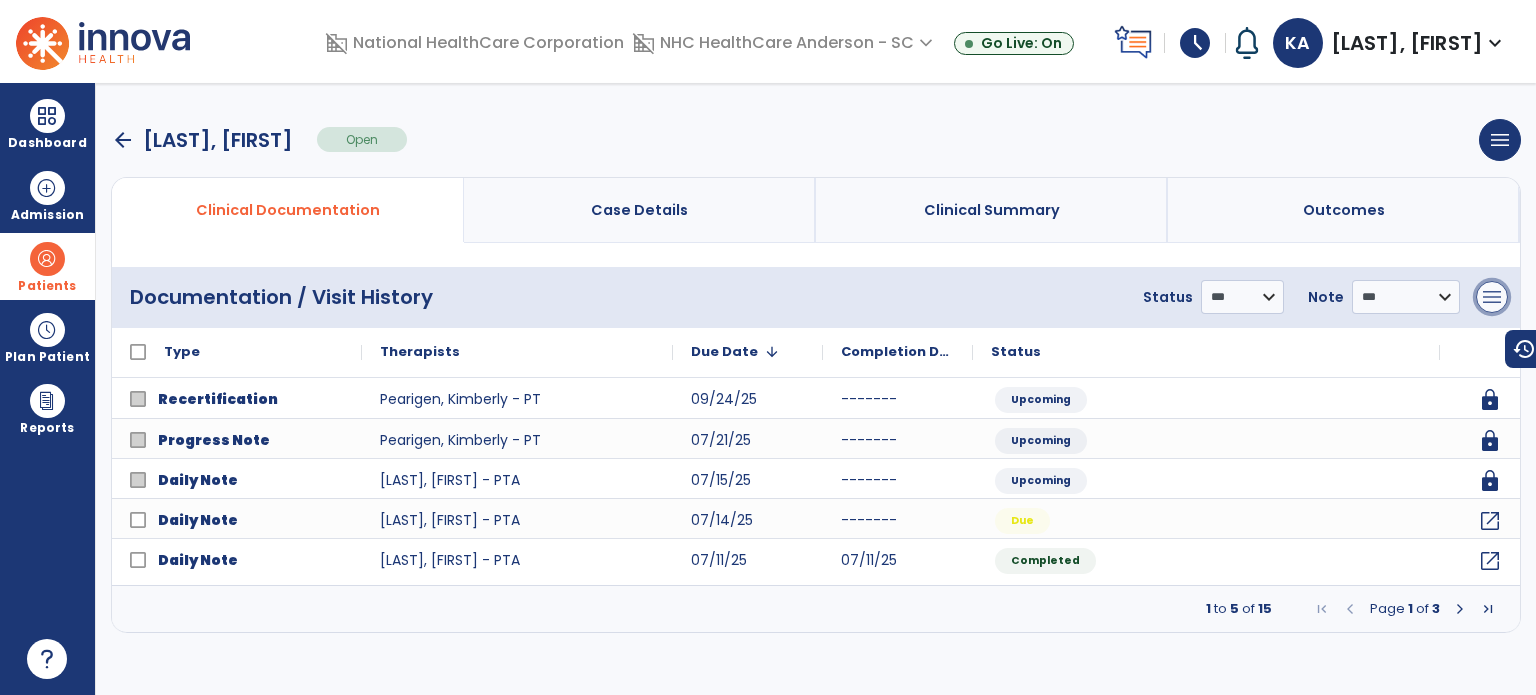 click on "menu" at bounding box center [1492, 297] 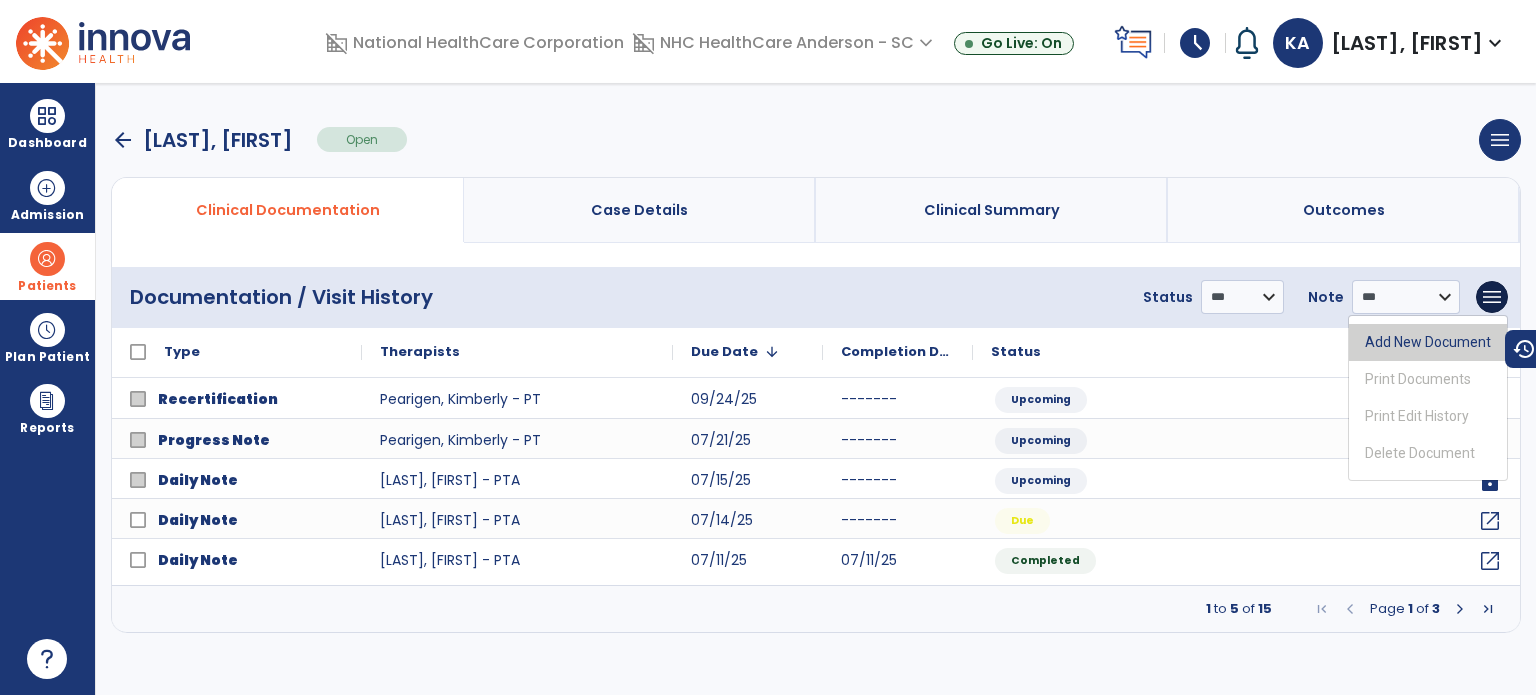 click on "Add New Document" at bounding box center [1428, 342] 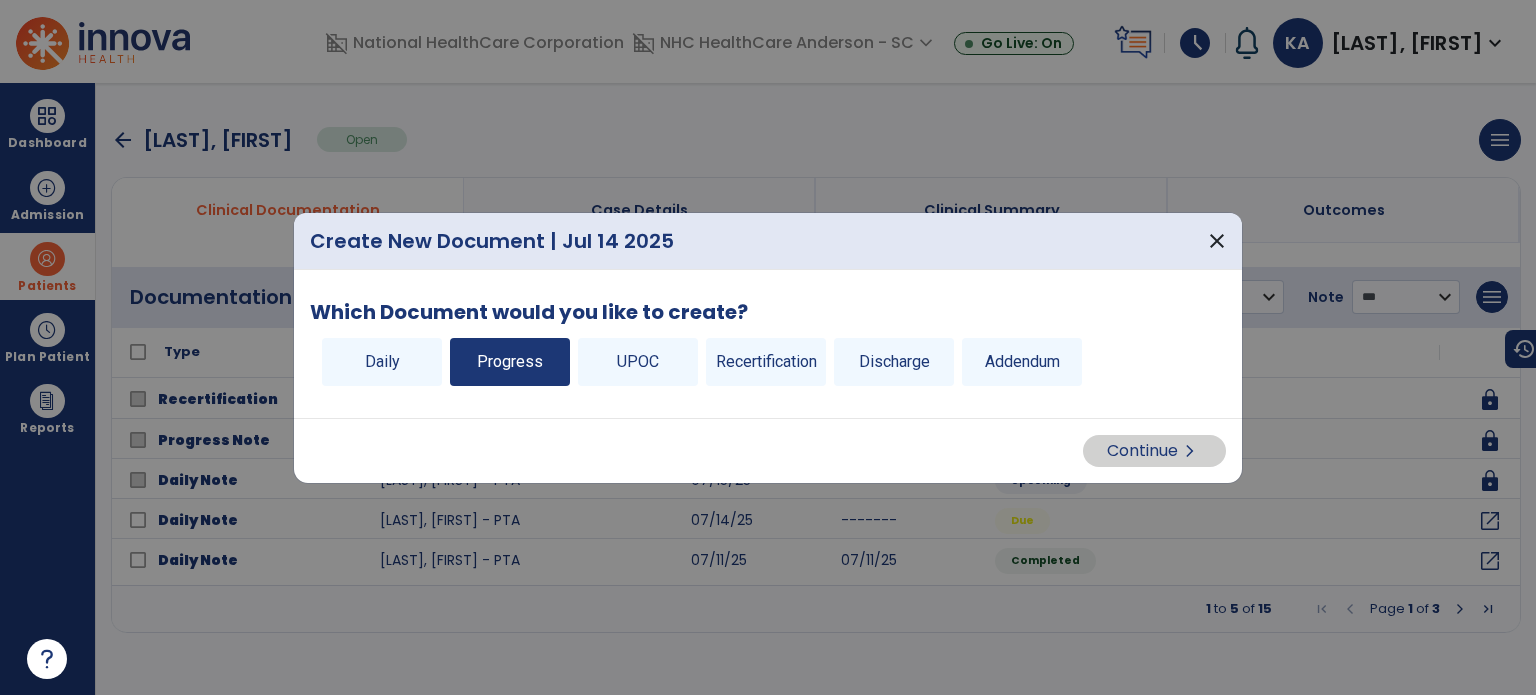 click on "Progress" at bounding box center [510, 362] 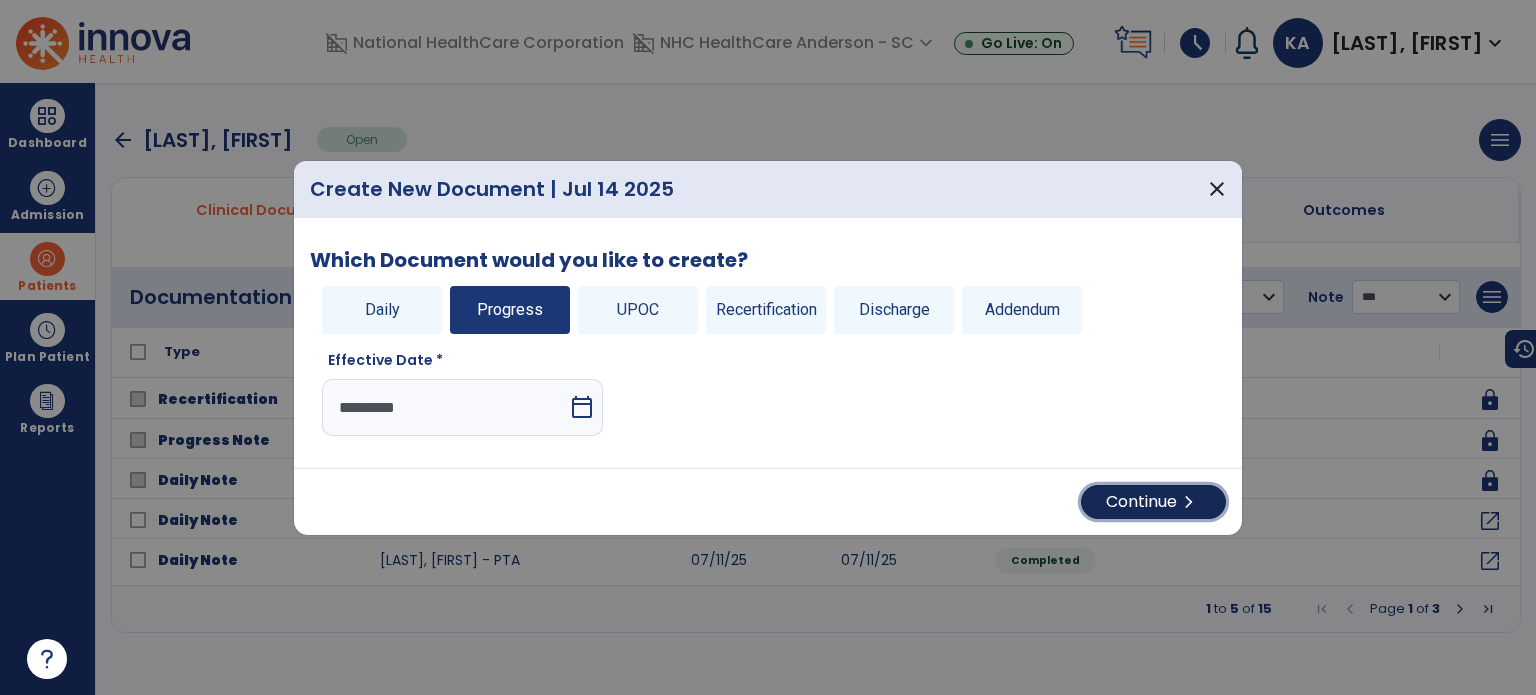 drag, startPoint x: 1138, startPoint y: 500, endPoint x: 1090, endPoint y: 503, distance: 48.09366 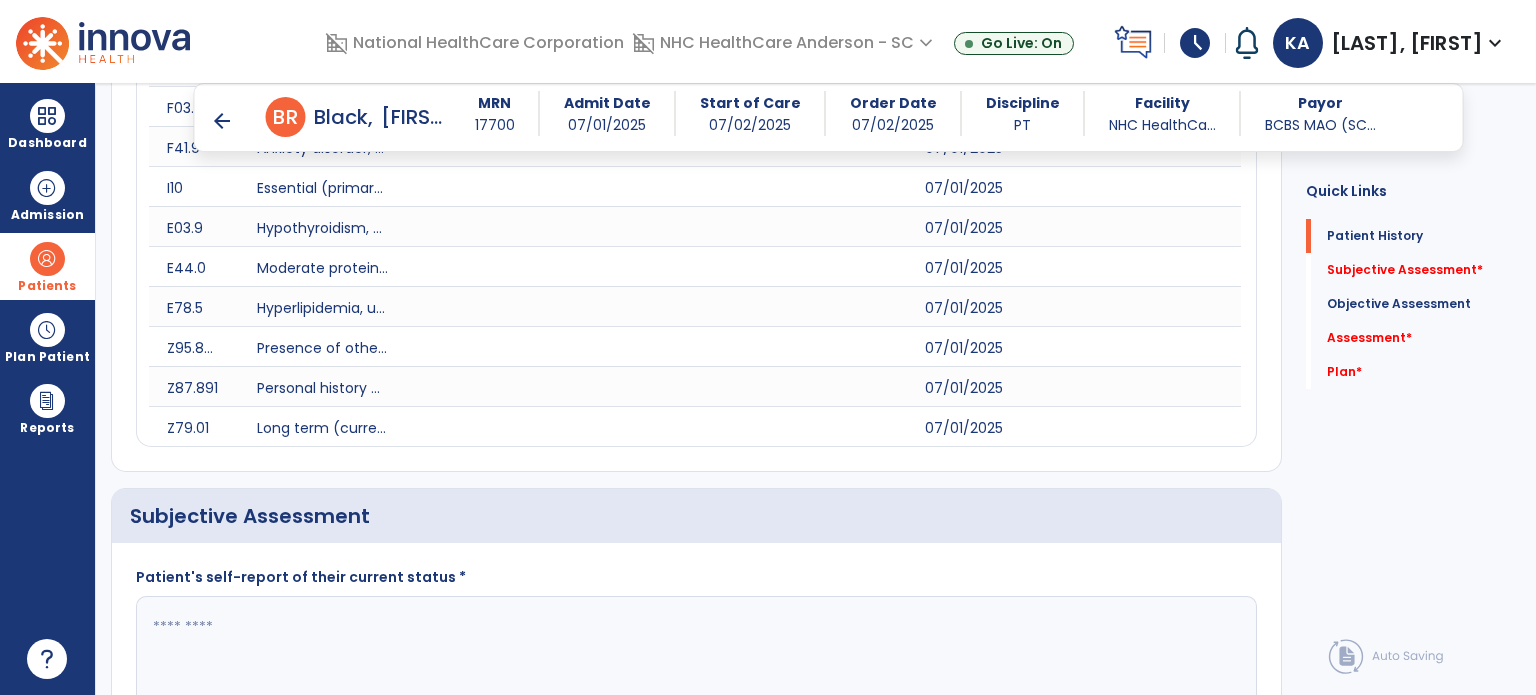 scroll, scrollTop: 900, scrollLeft: 0, axis: vertical 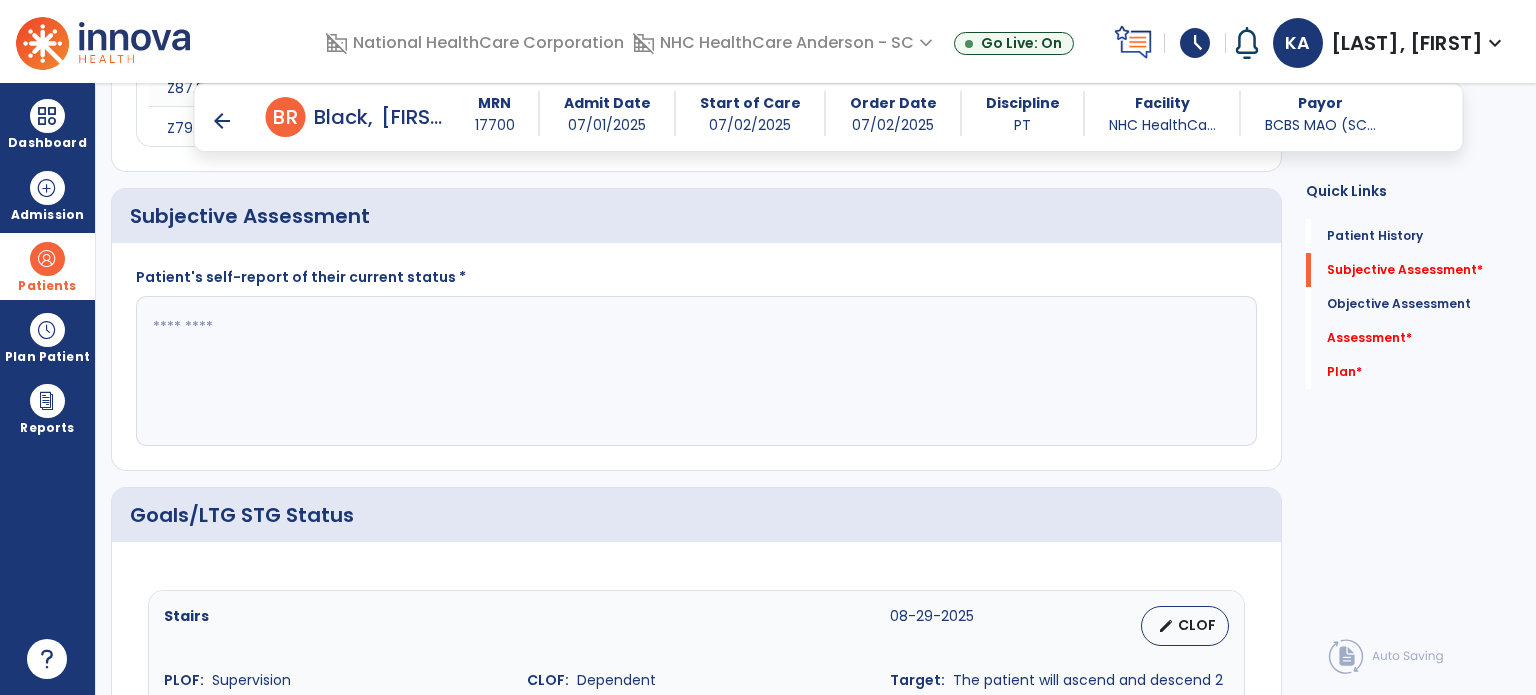 click 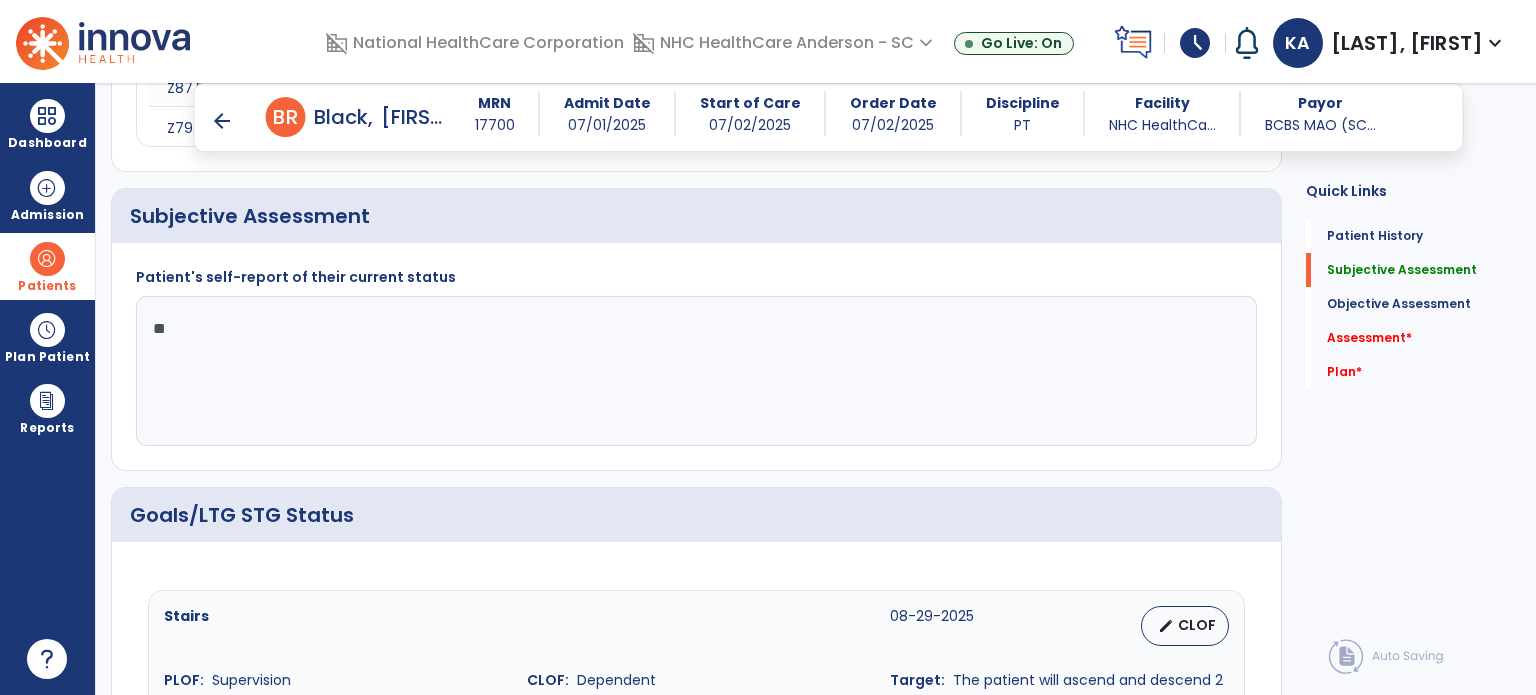 type on "*" 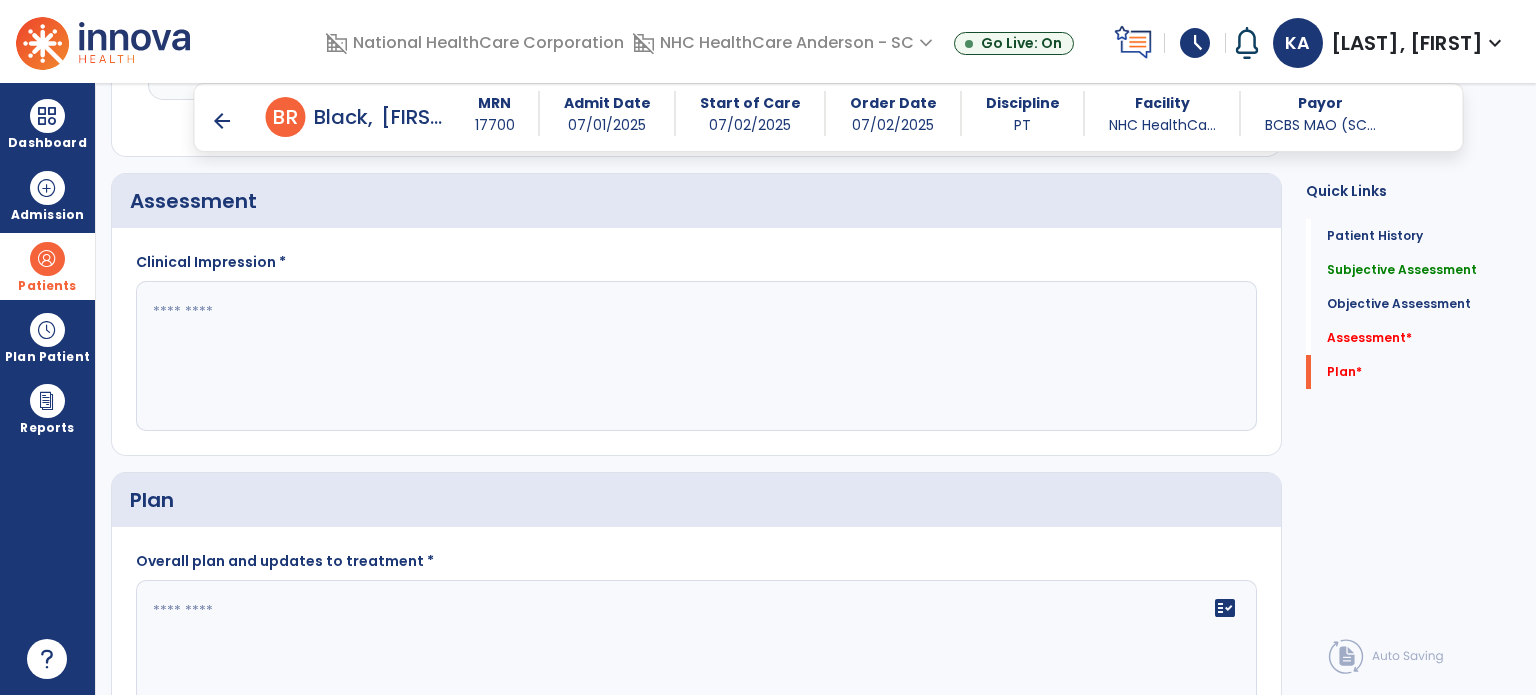 scroll, scrollTop: 2720, scrollLeft: 0, axis: vertical 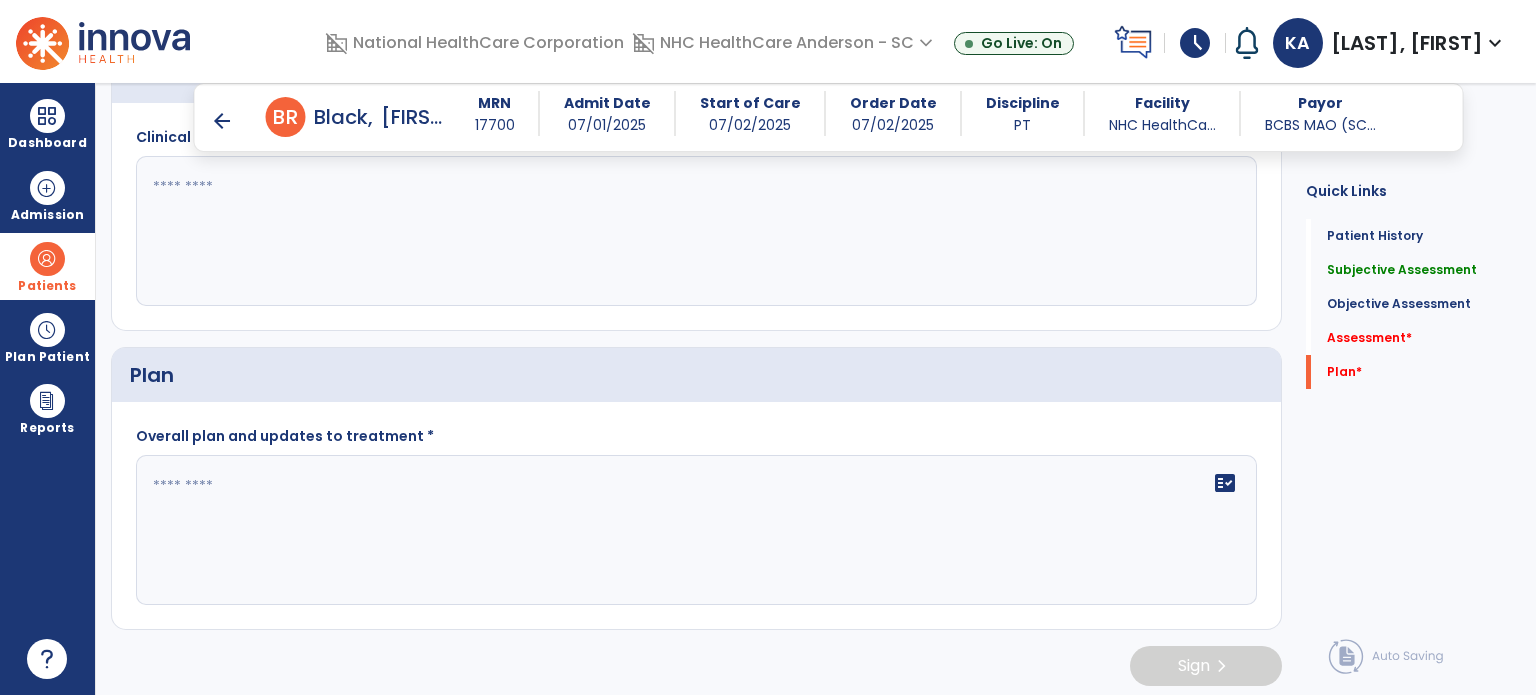 type on "**********" 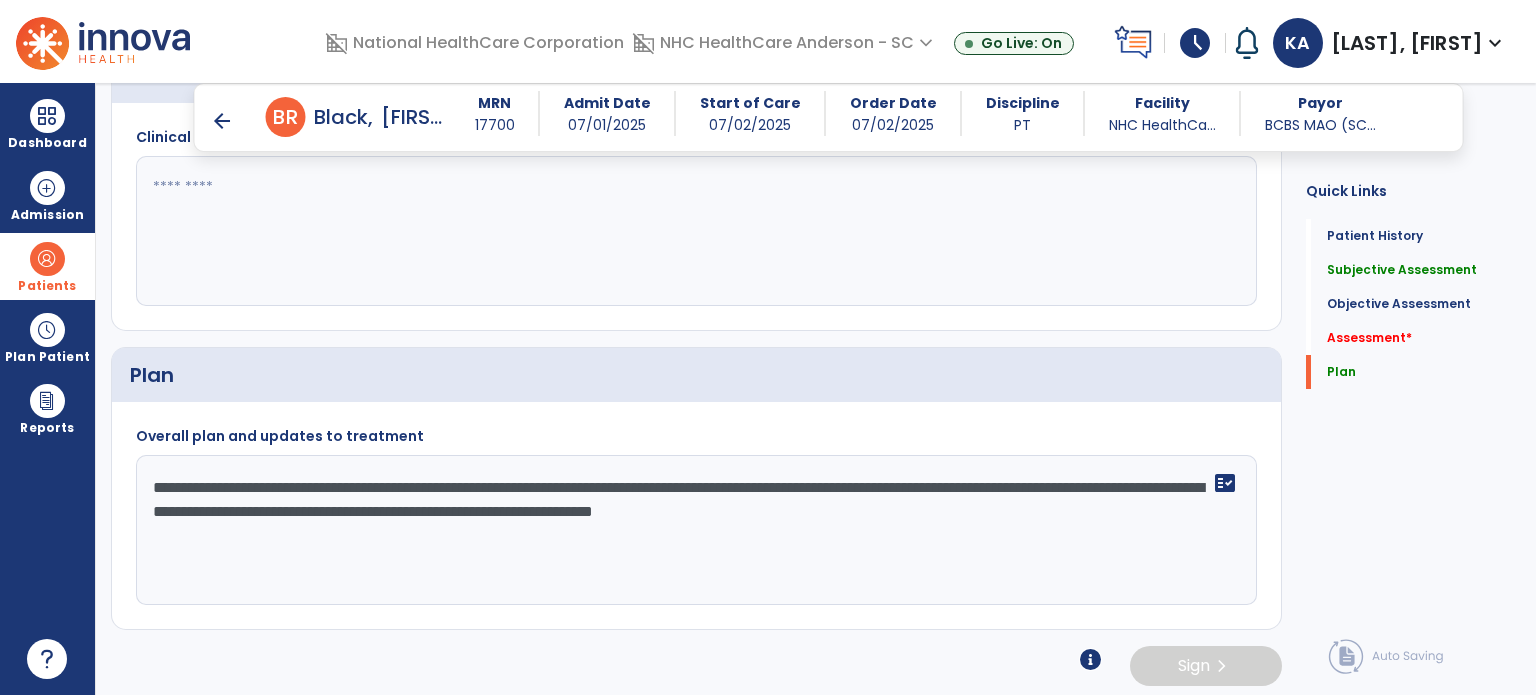 type on "**********" 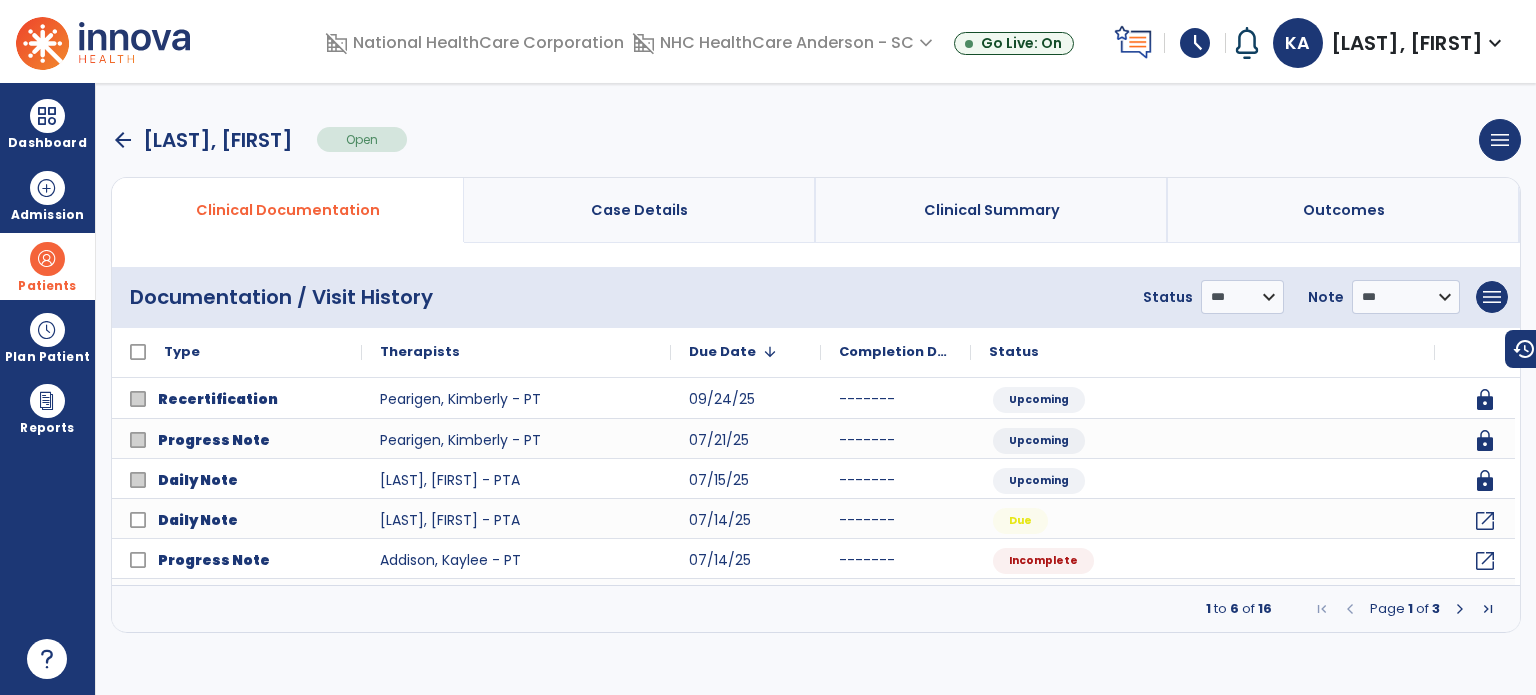 scroll, scrollTop: 0, scrollLeft: 0, axis: both 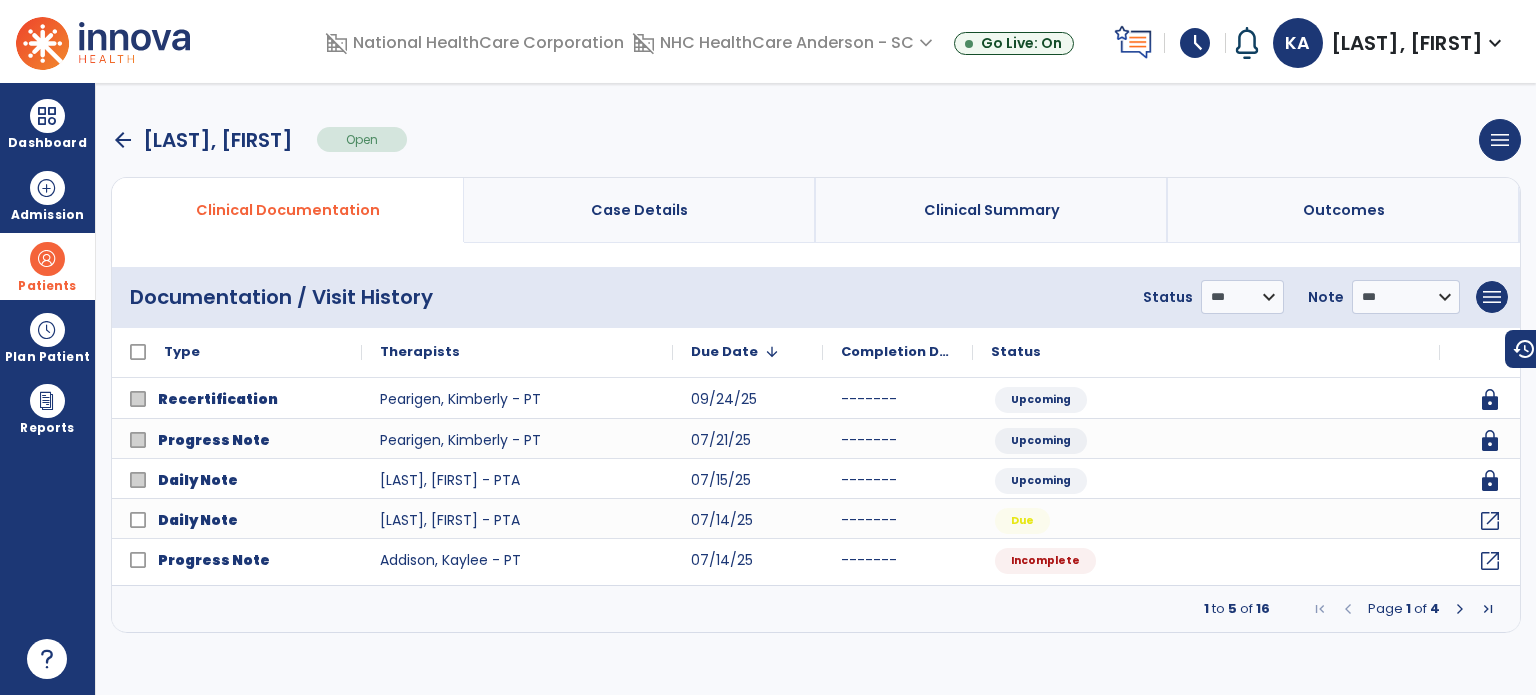 click at bounding box center [1460, 609] 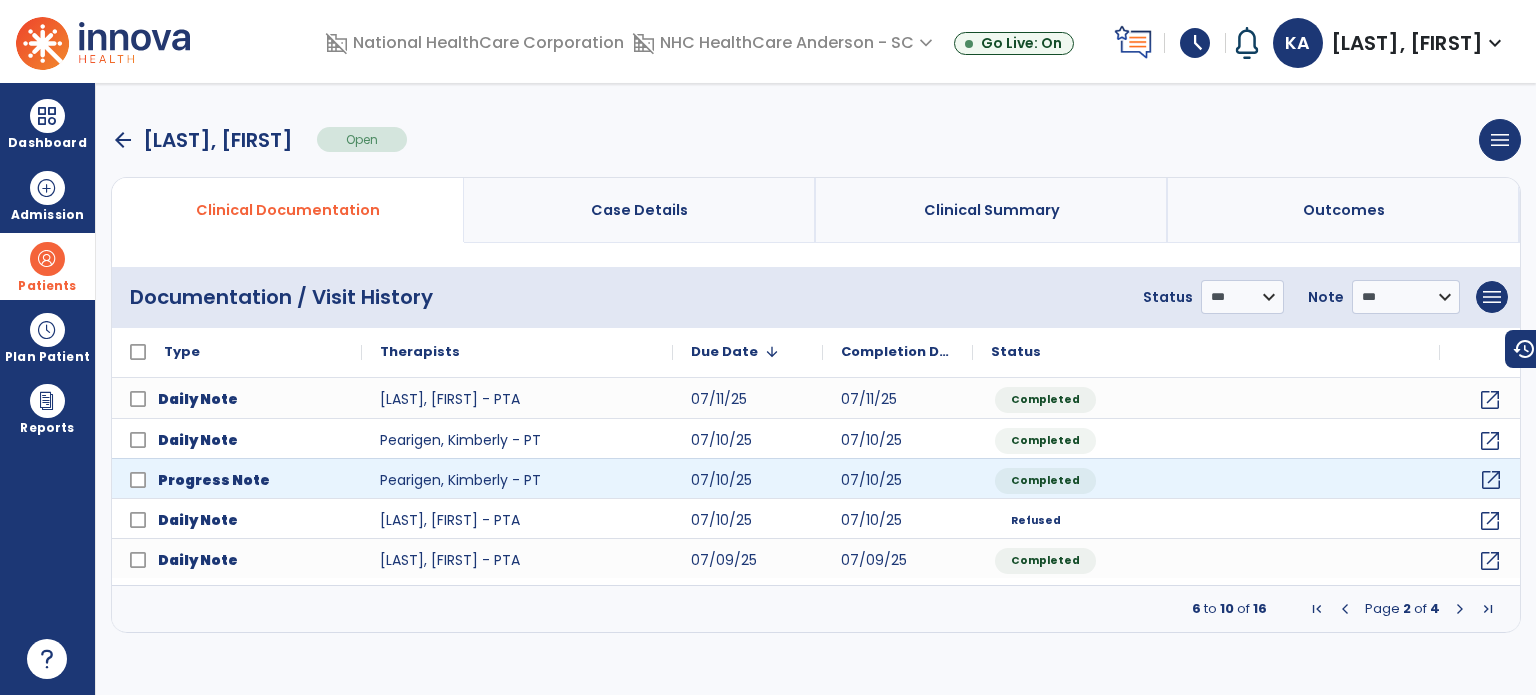 click on "open_in_new" 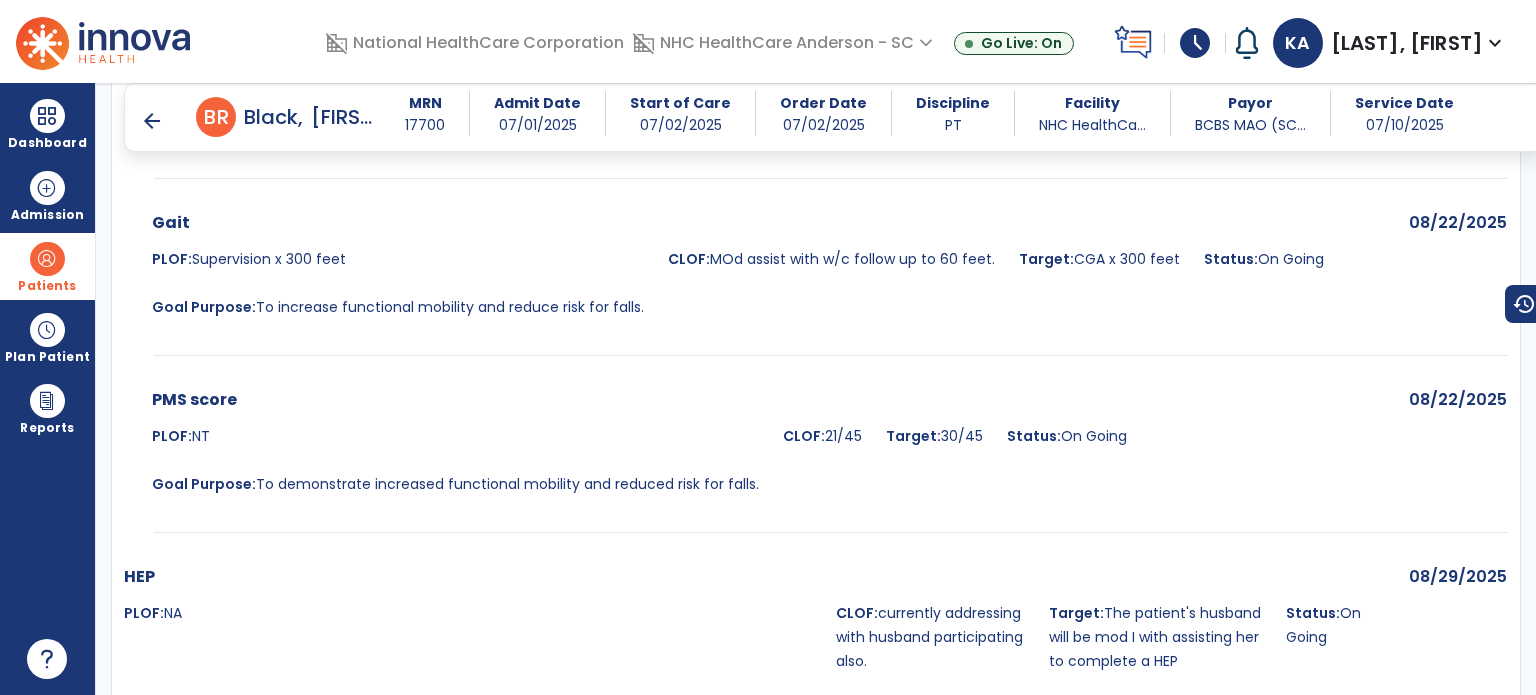 scroll, scrollTop: 2900, scrollLeft: 0, axis: vertical 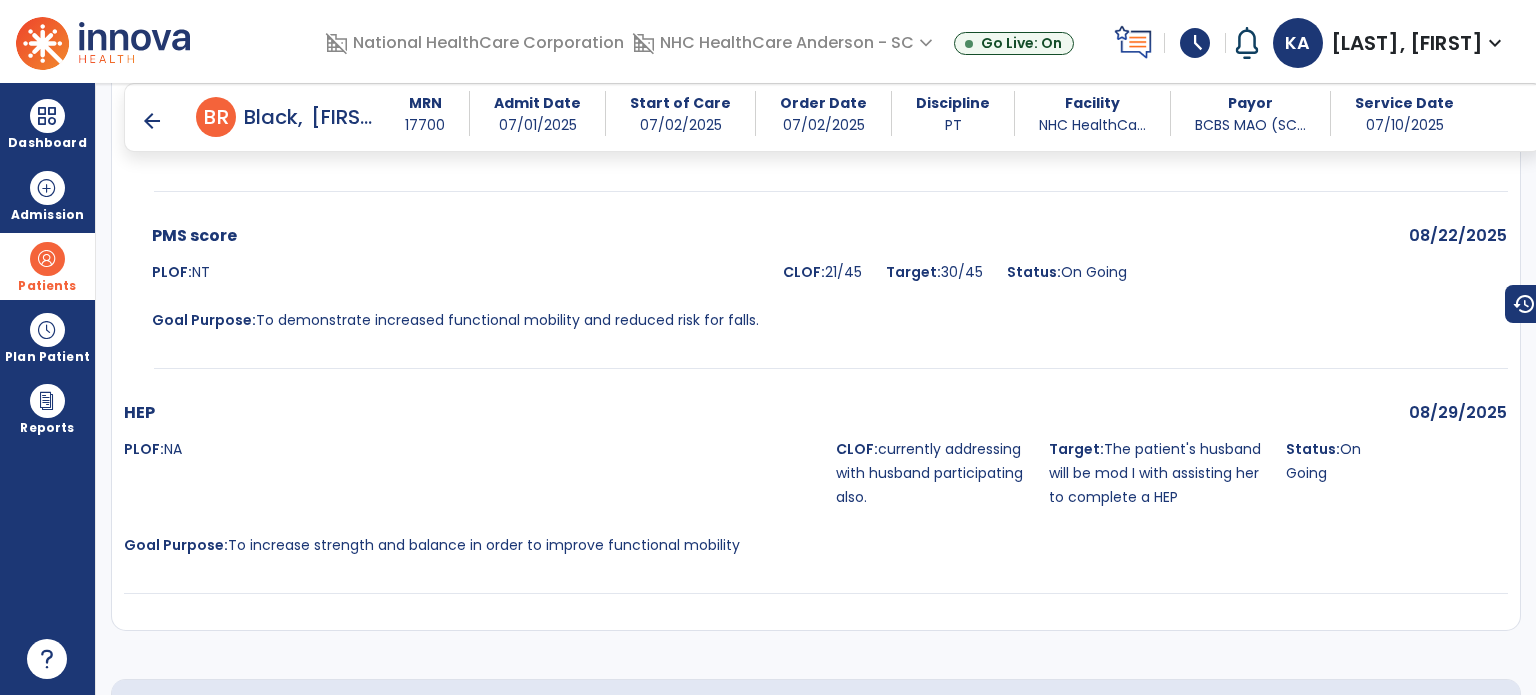 click on "arrow_back" at bounding box center [152, 121] 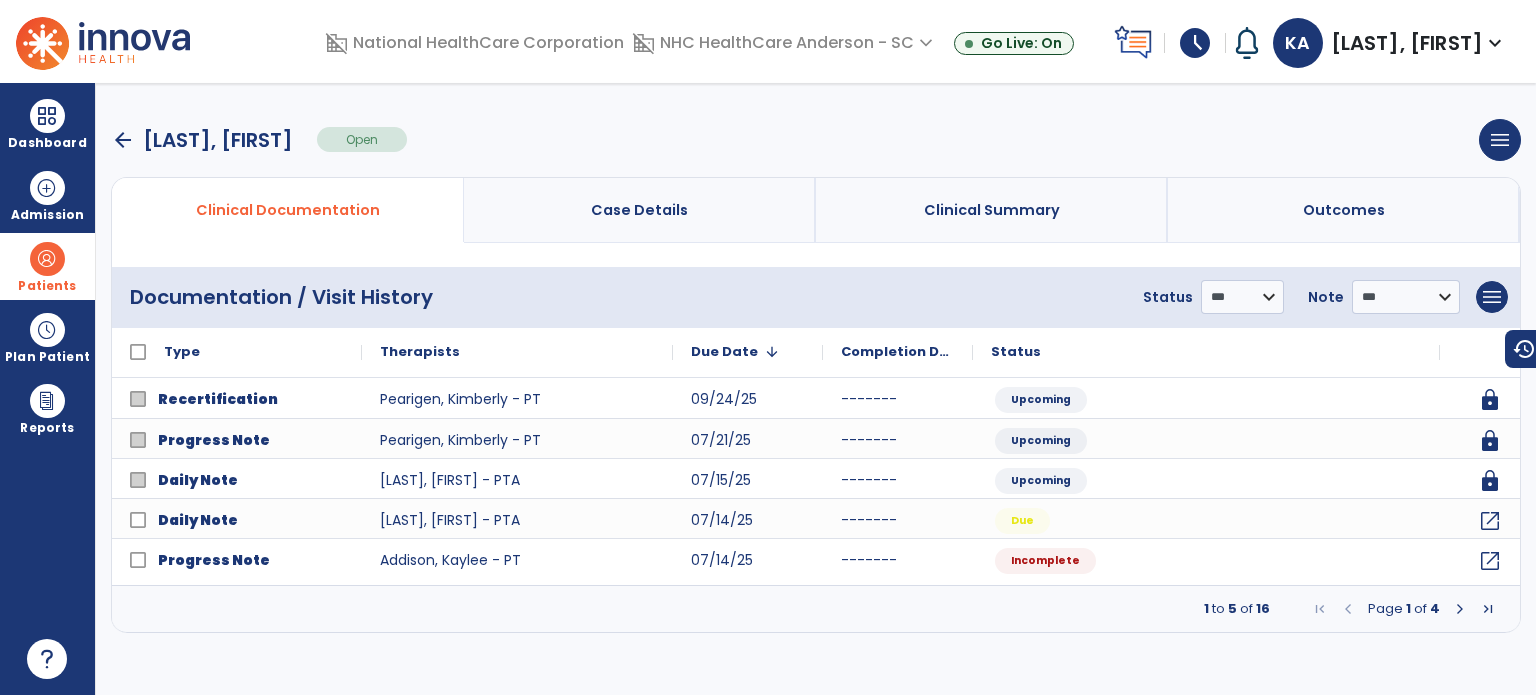 scroll, scrollTop: 0, scrollLeft: 0, axis: both 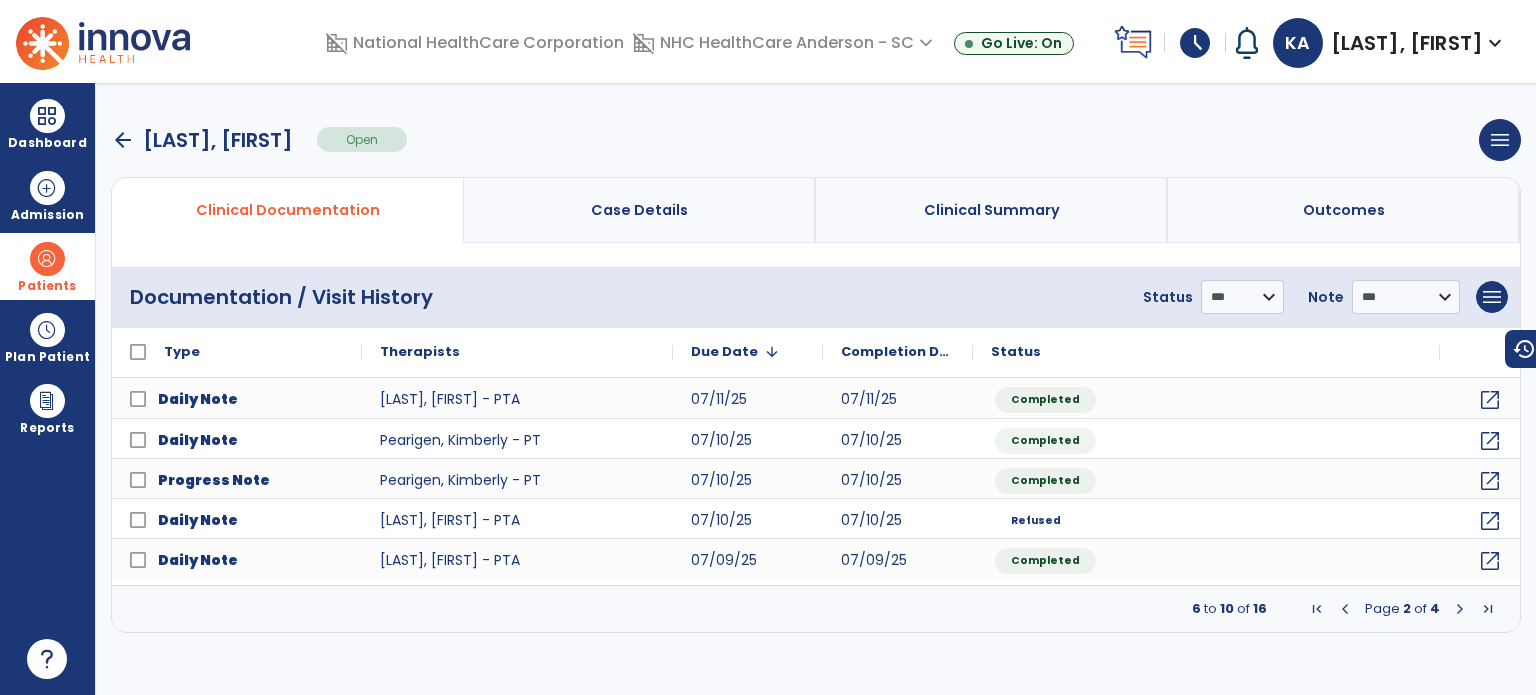 click at bounding box center (1345, 609) 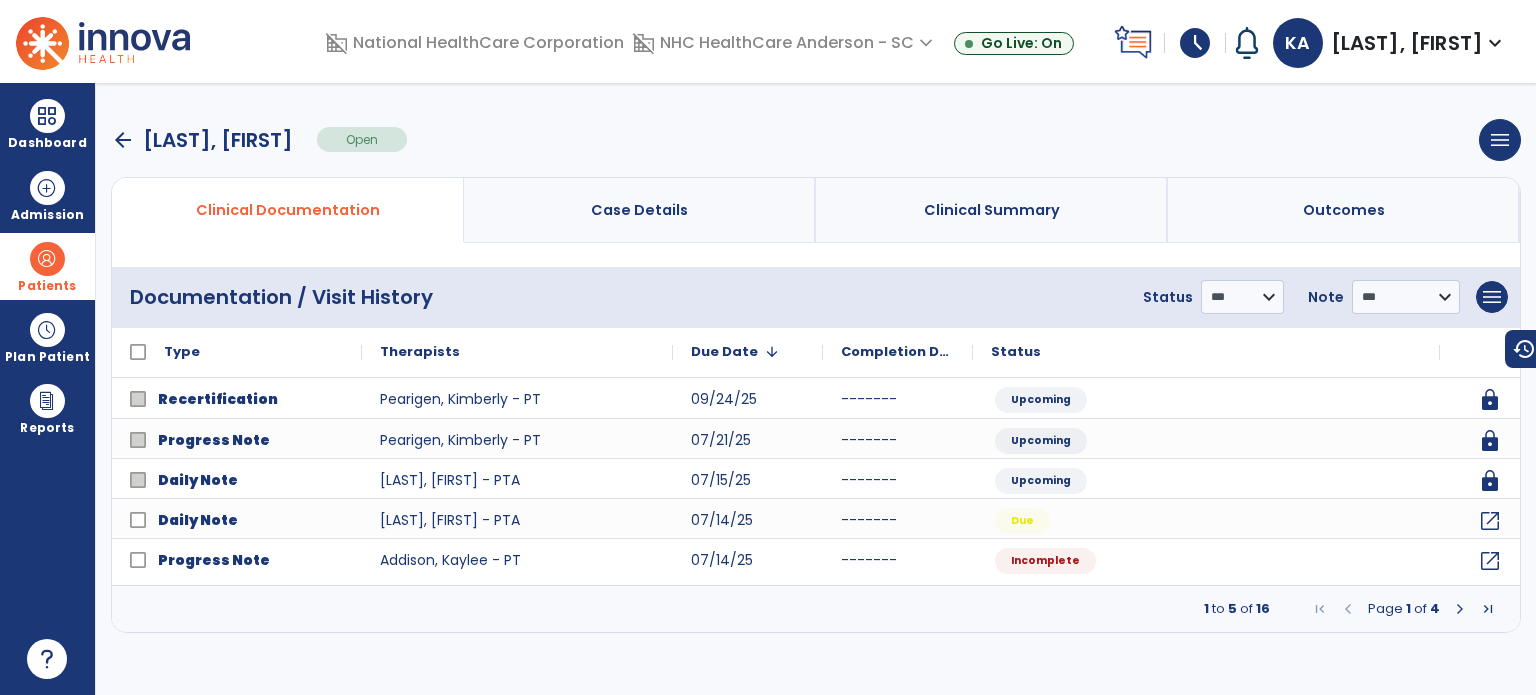 click at bounding box center (1460, 609) 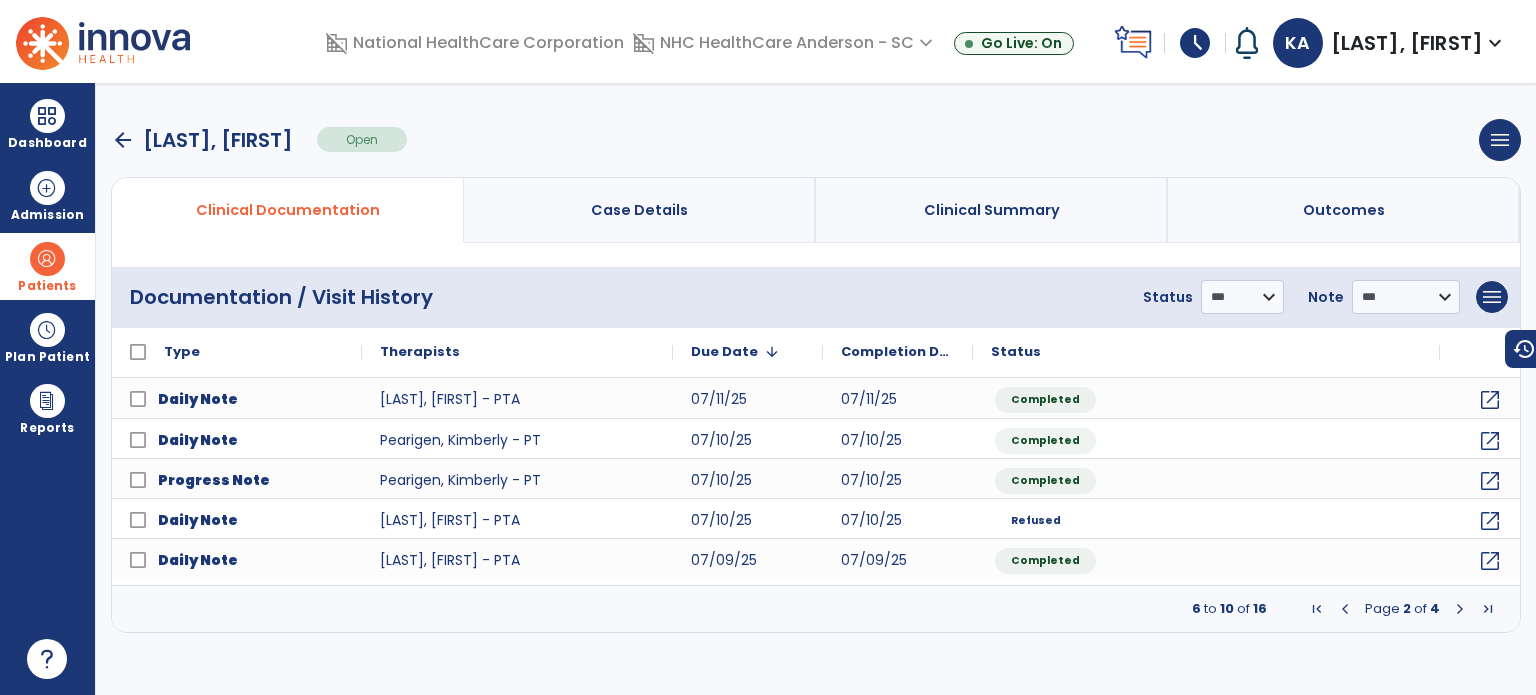 click at bounding box center (1460, 609) 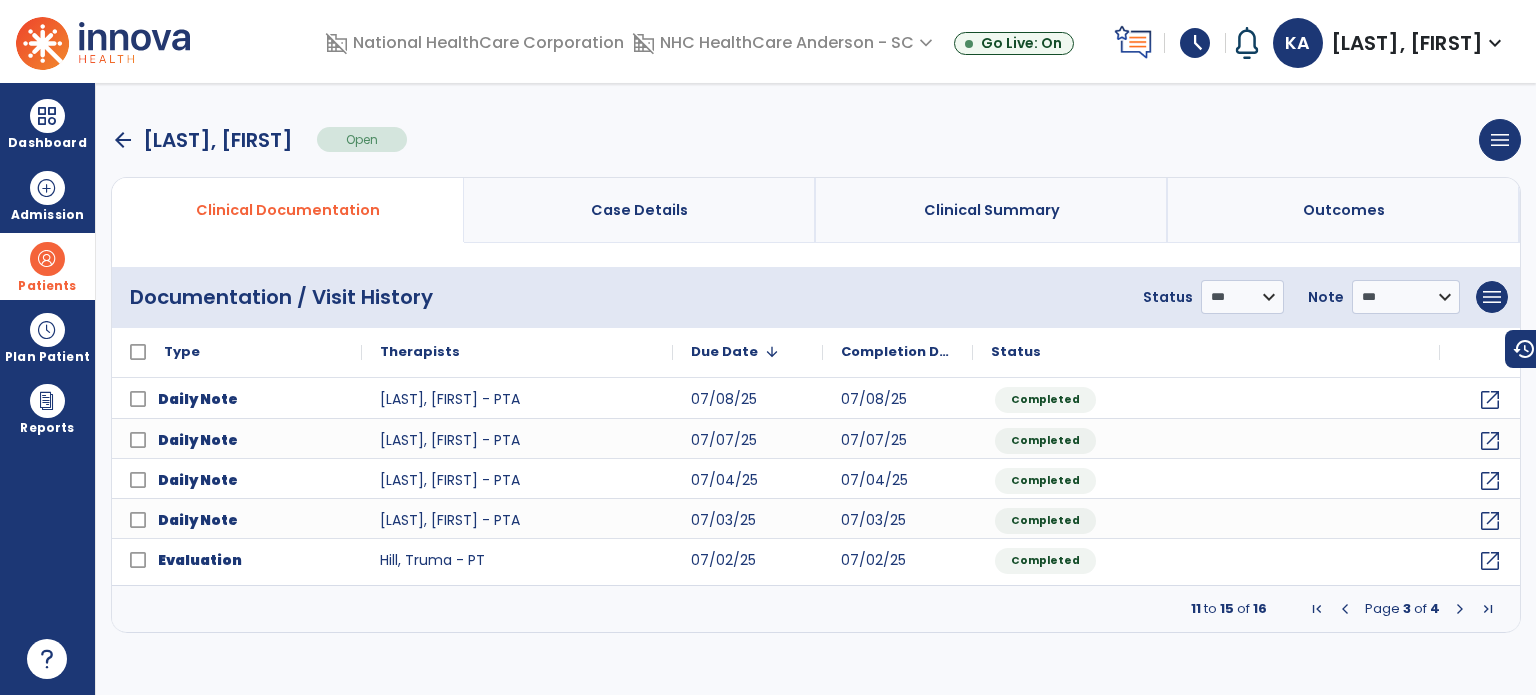 click at bounding box center [1345, 609] 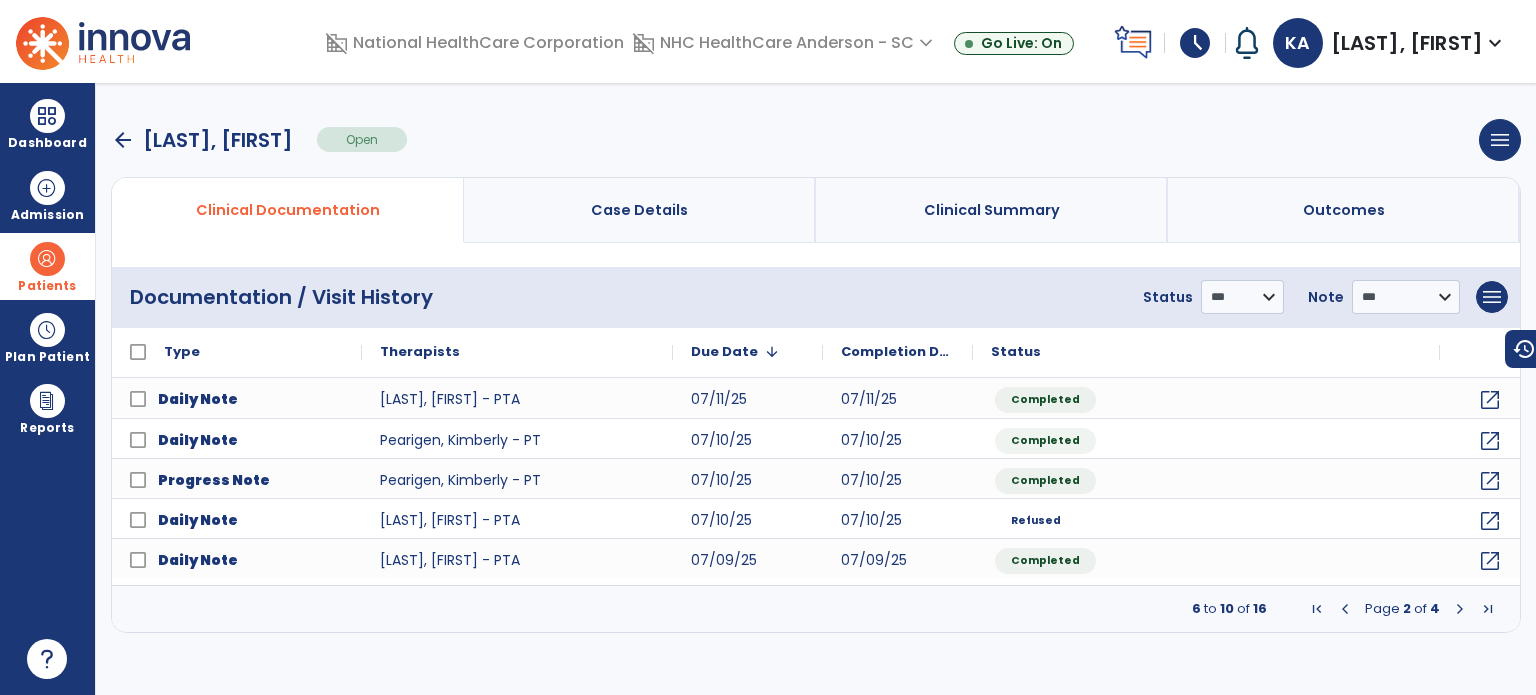 click at bounding box center (1345, 609) 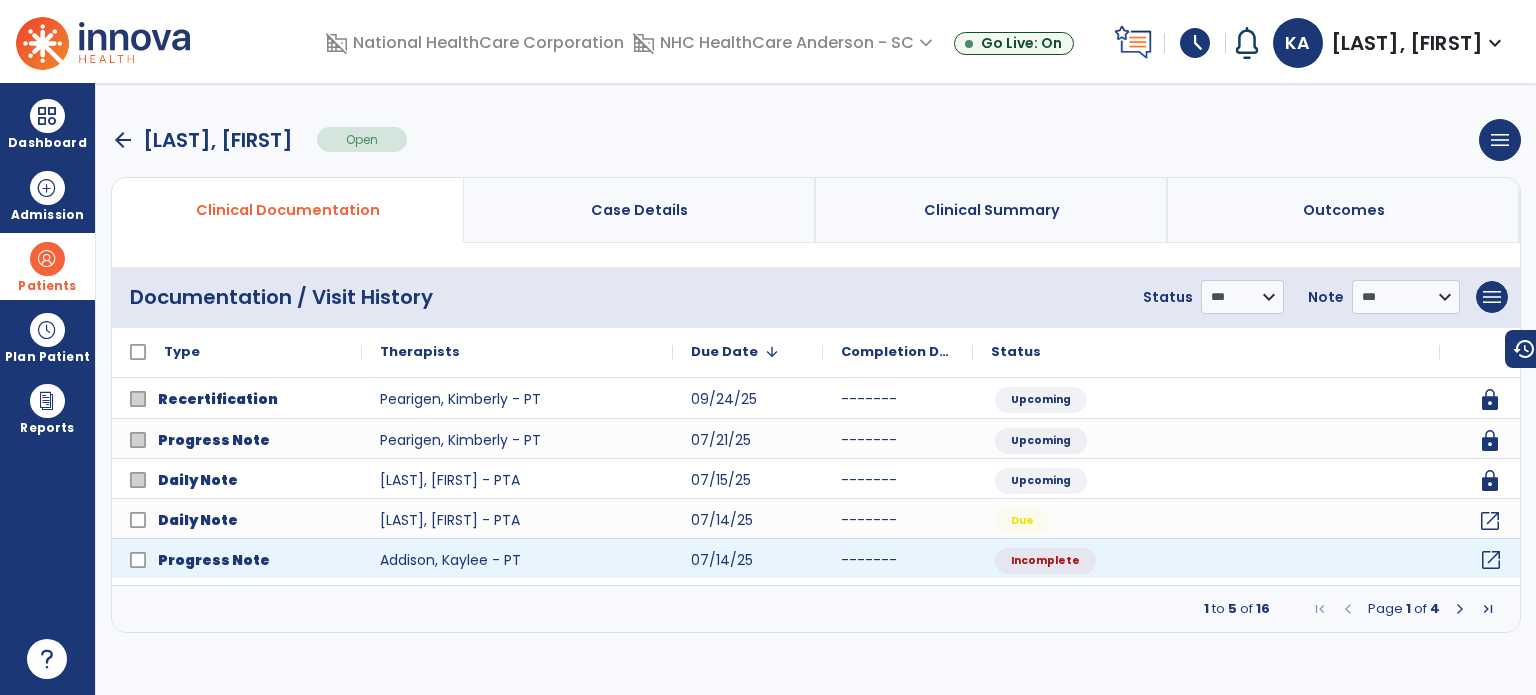 click on "open_in_new" 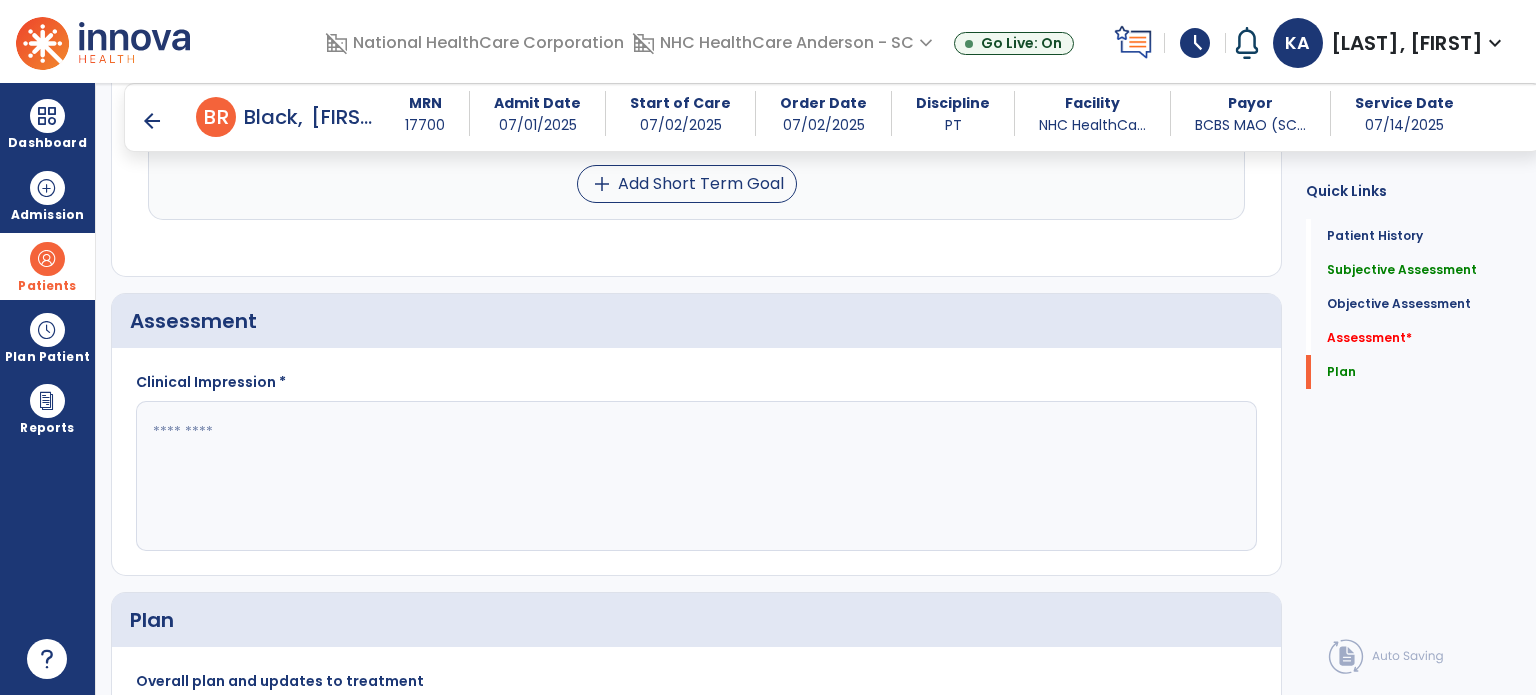 scroll, scrollTop: 2600, scrollLeft: 0, axis: vertical 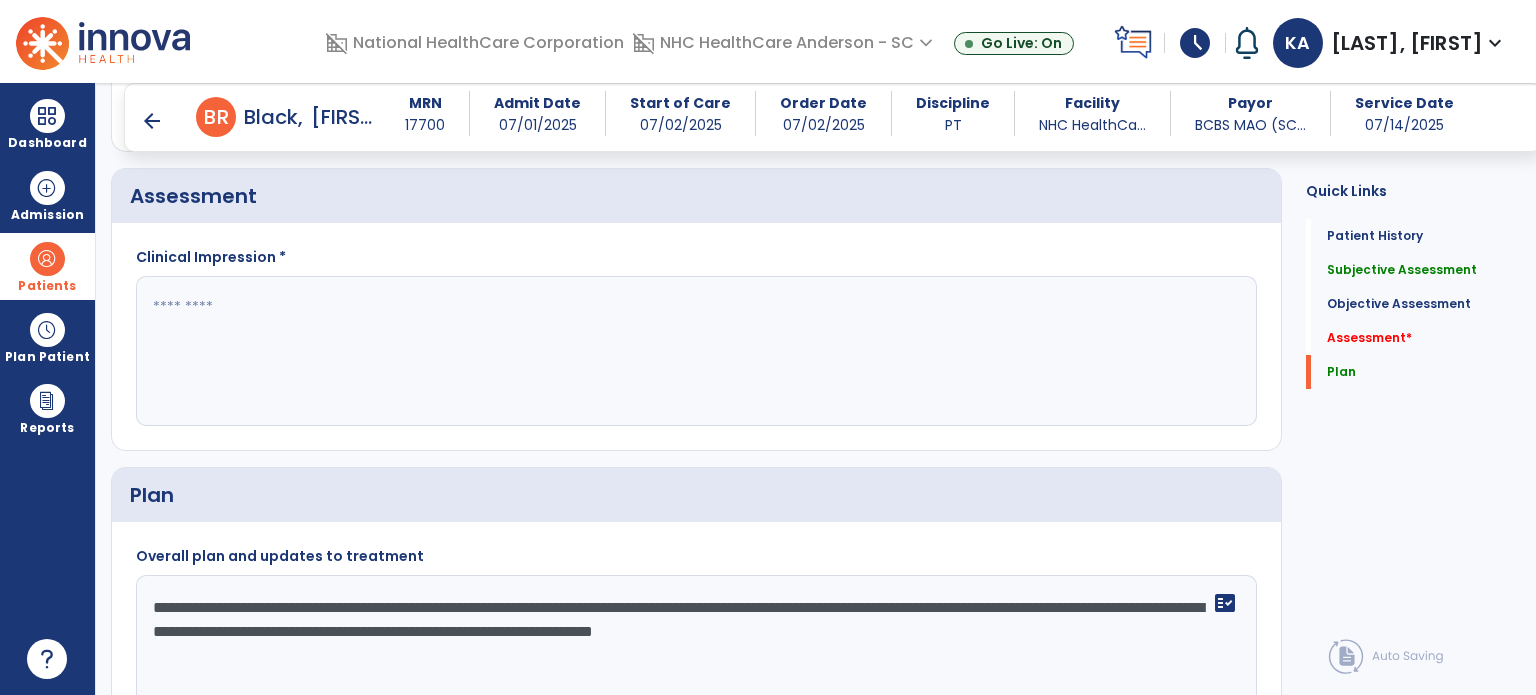 click 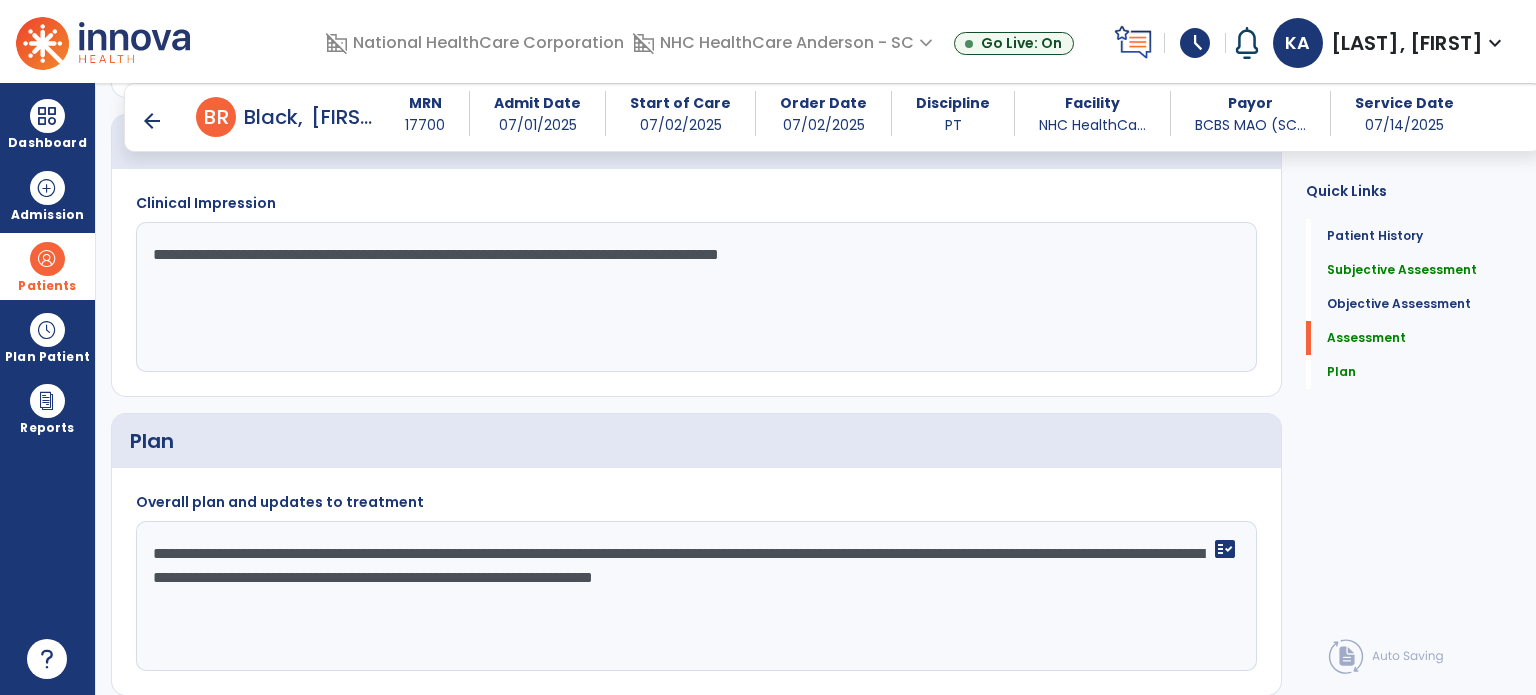 scroll, scrollTop: 2621, scrollLeft: 0, axis: vertical 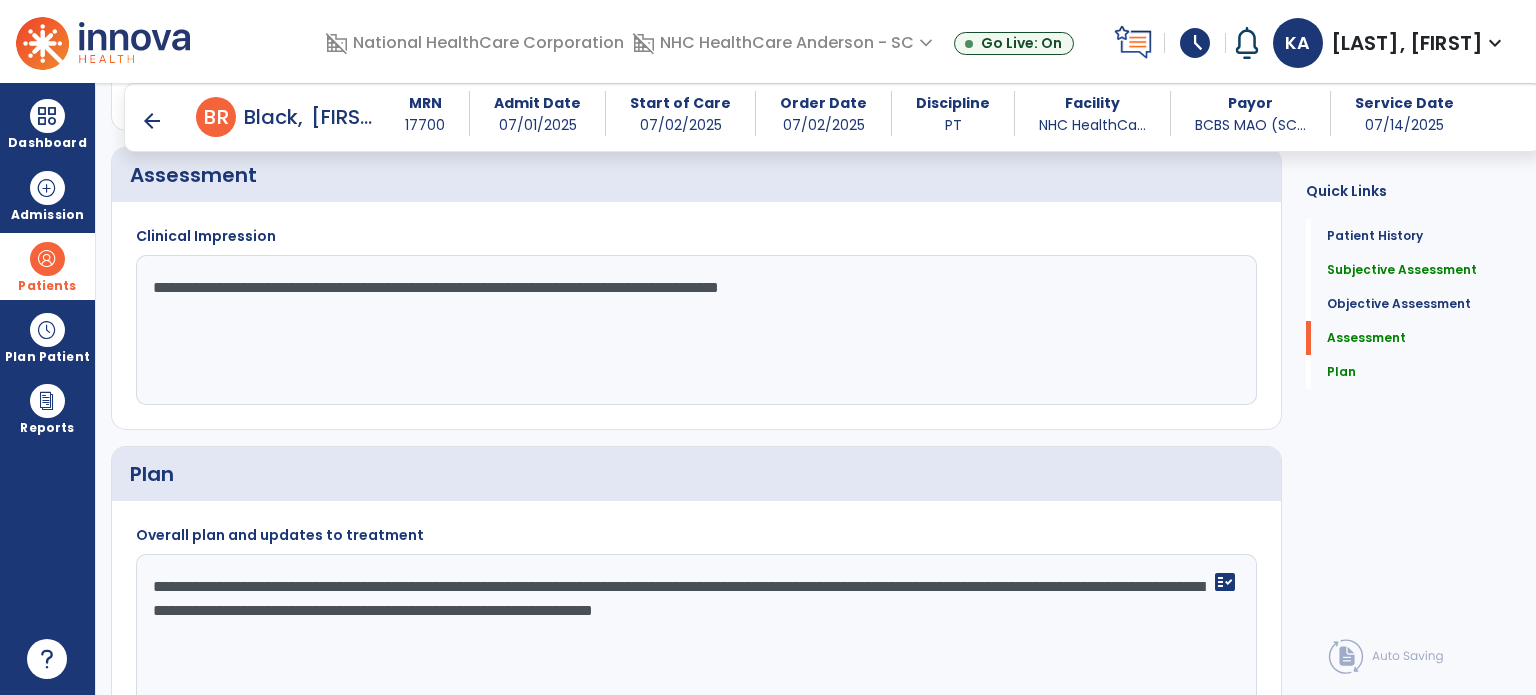 drag, startPoint x: 956, startPoint y: 294, endPoint x: 776, endPoint y: 280, distance: 180.54362 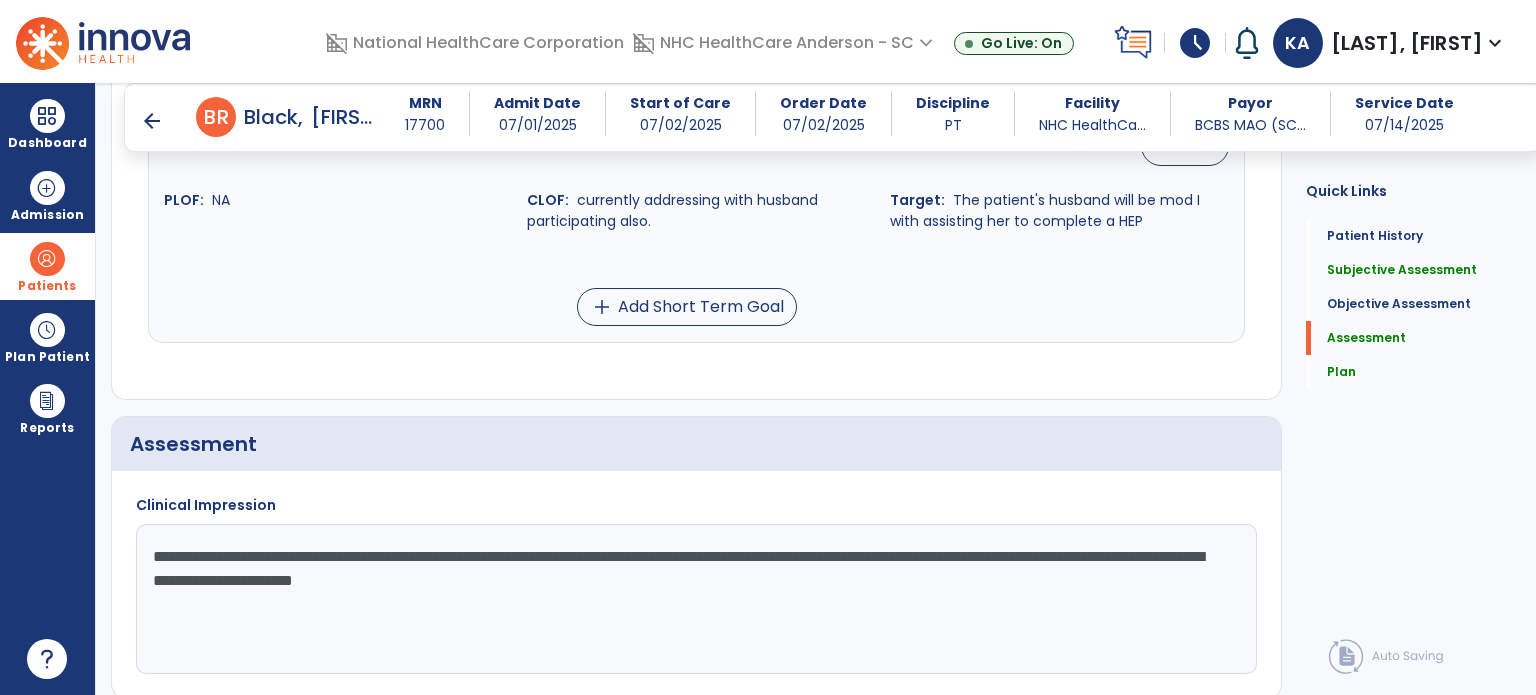 scroll, scrollTop: 2421, scrollLeft: 0, axis: vertical 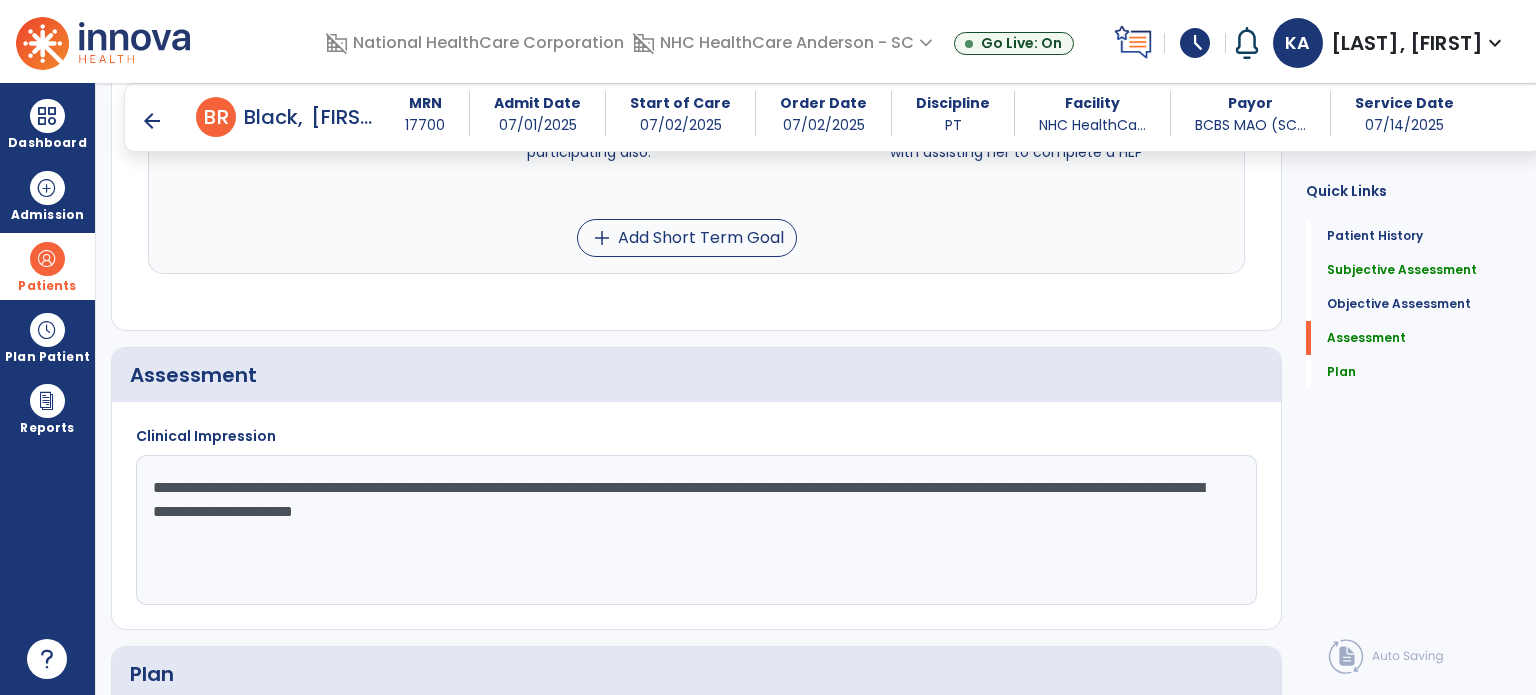 drag, startPoint x: 683, startPoint y: 513, endPoint x: 604, endPoint y: 505, distance: 79.40403 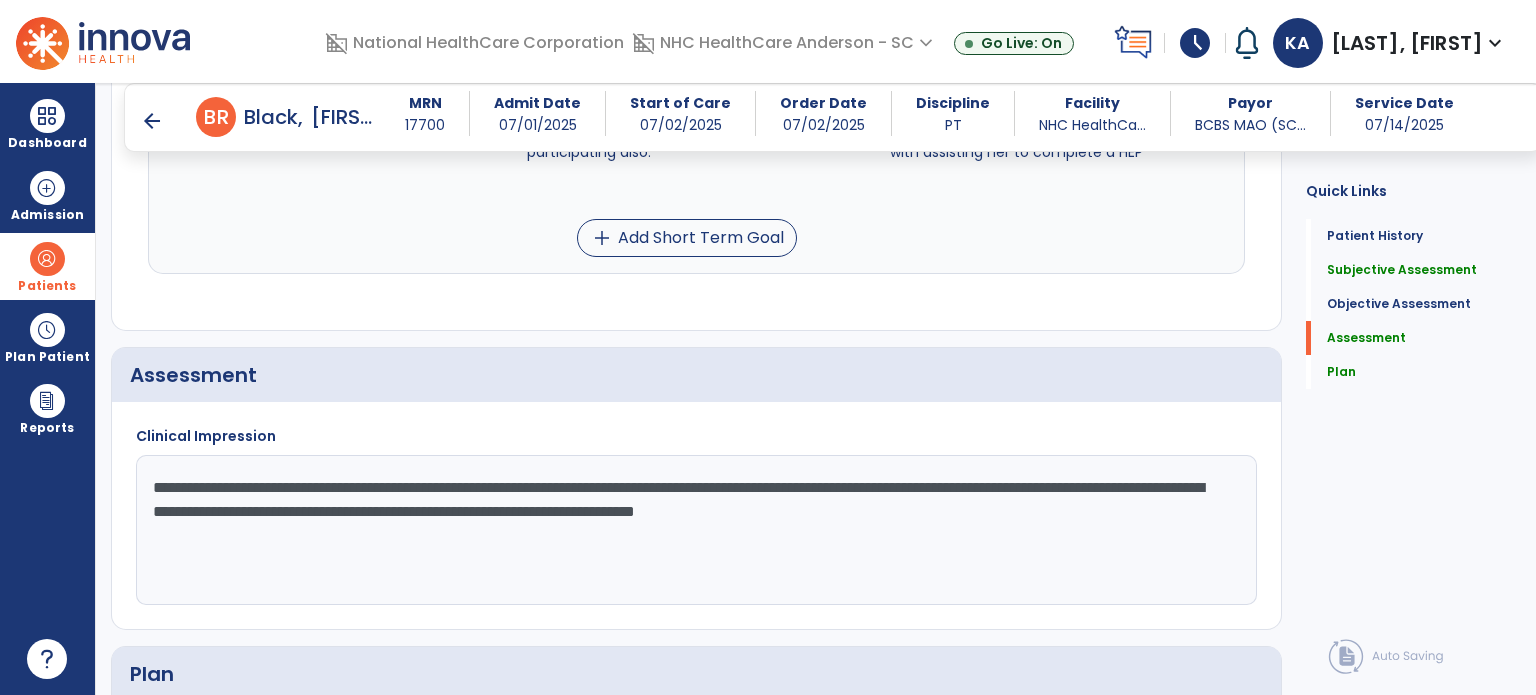 click on "**********" 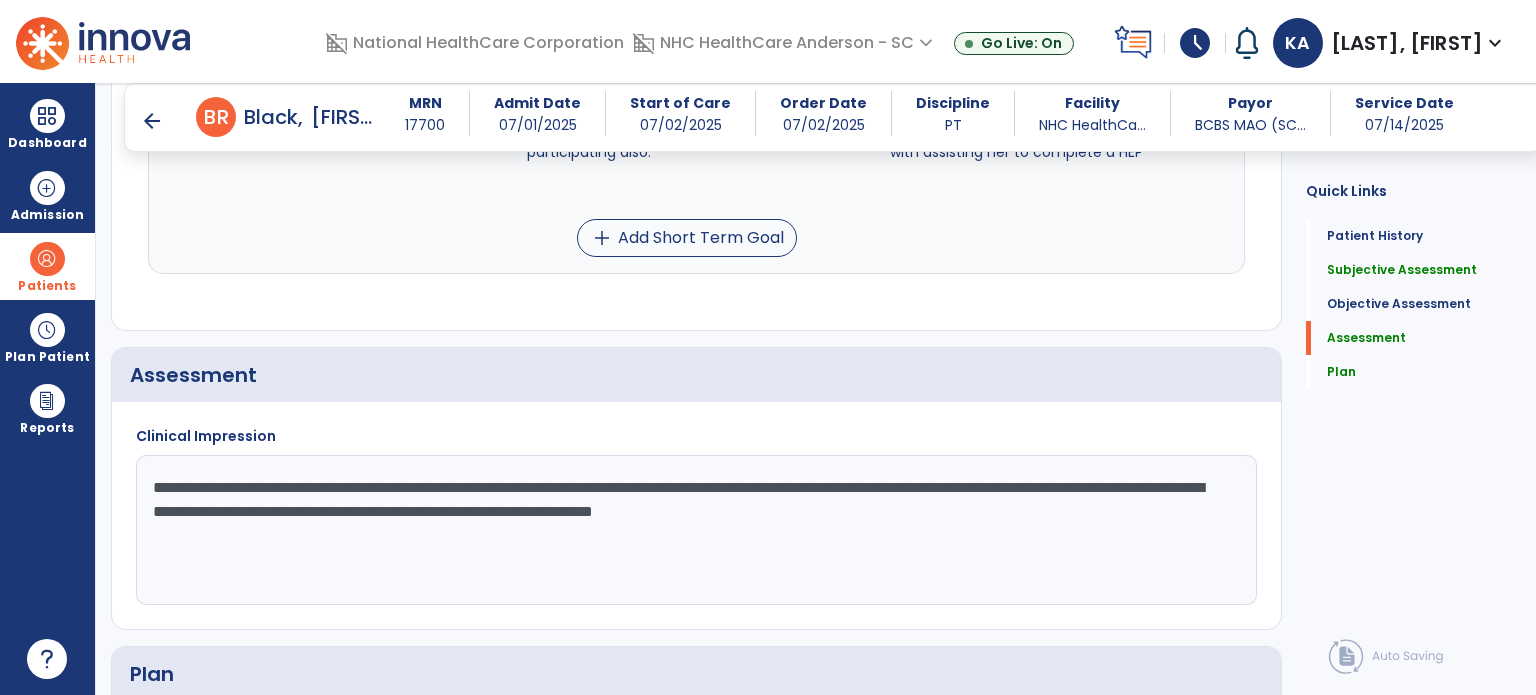 click on "**********" 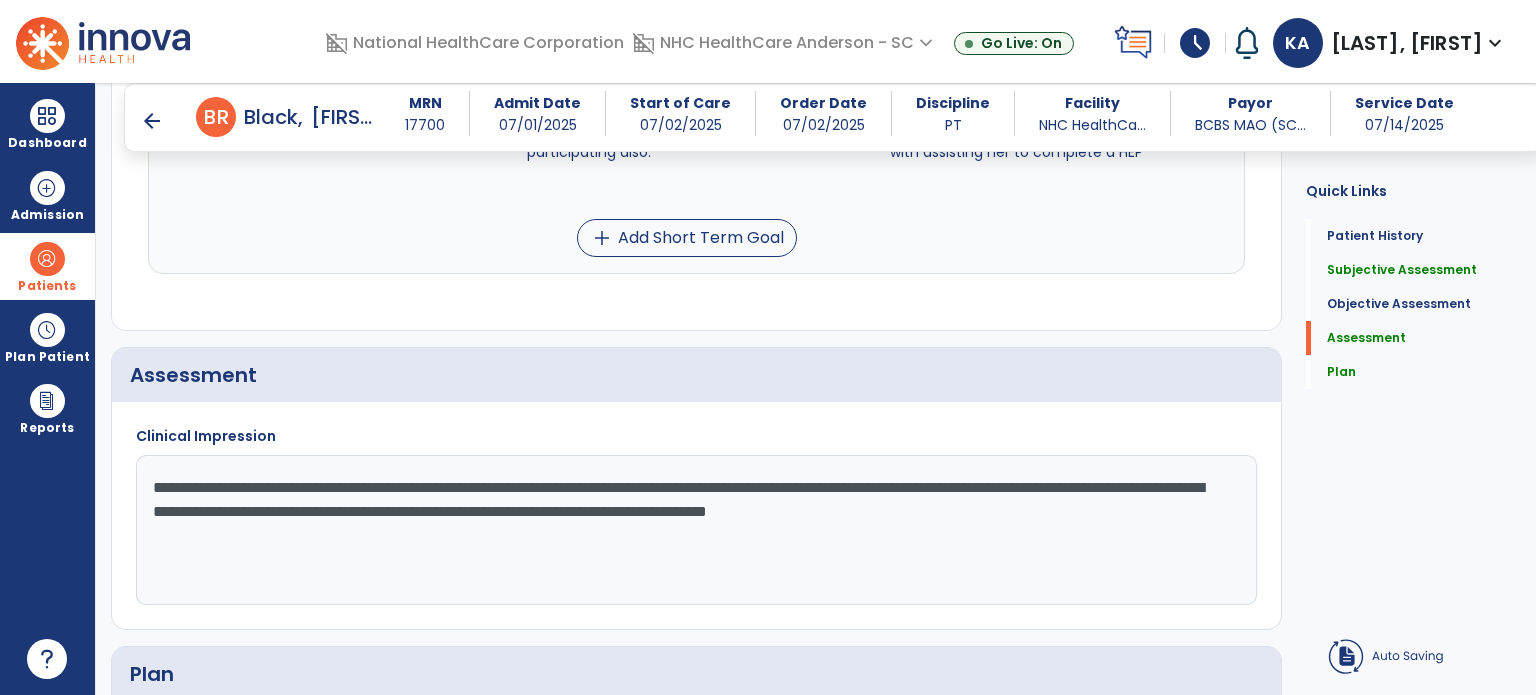 click on "**********" 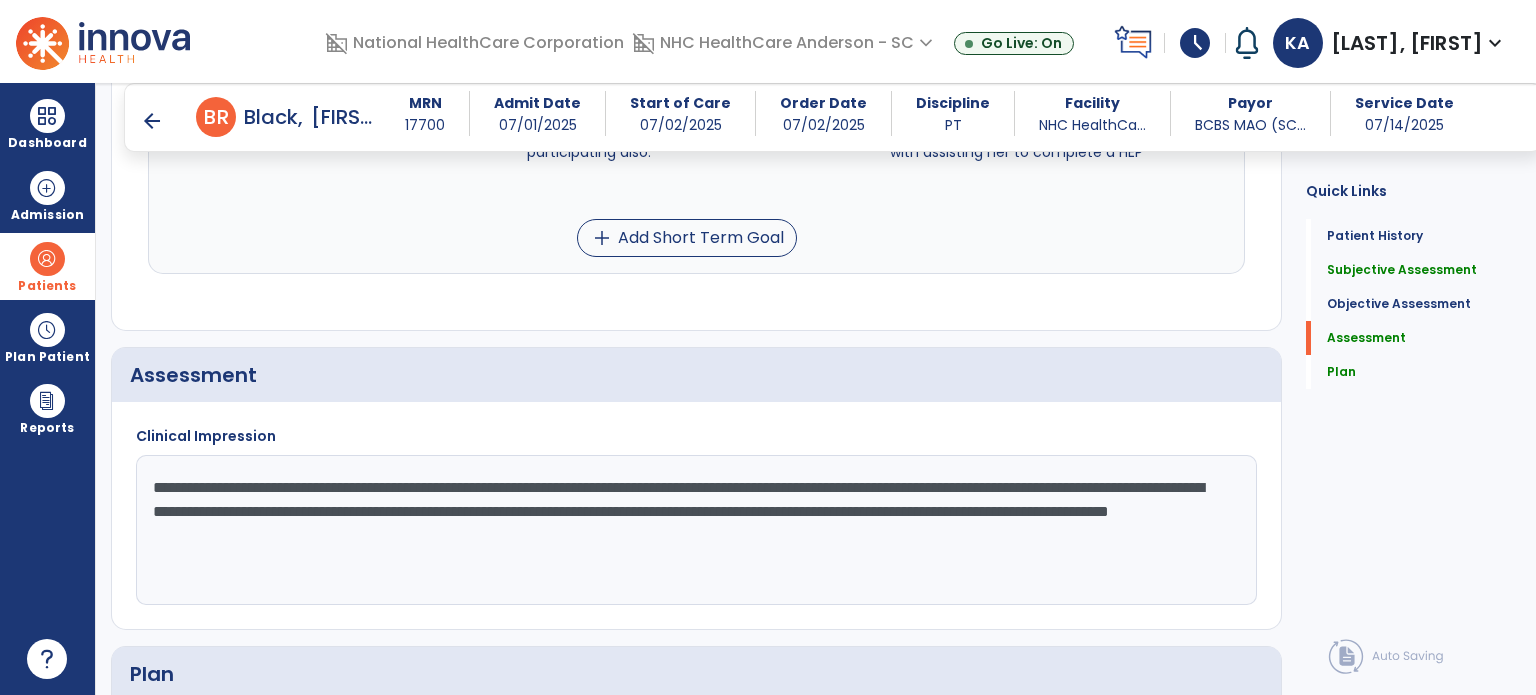 drag, startPoint x: 1432, startPoint y: 521, endPoint x: 952, endPoint y: 599, distance: 486.2962 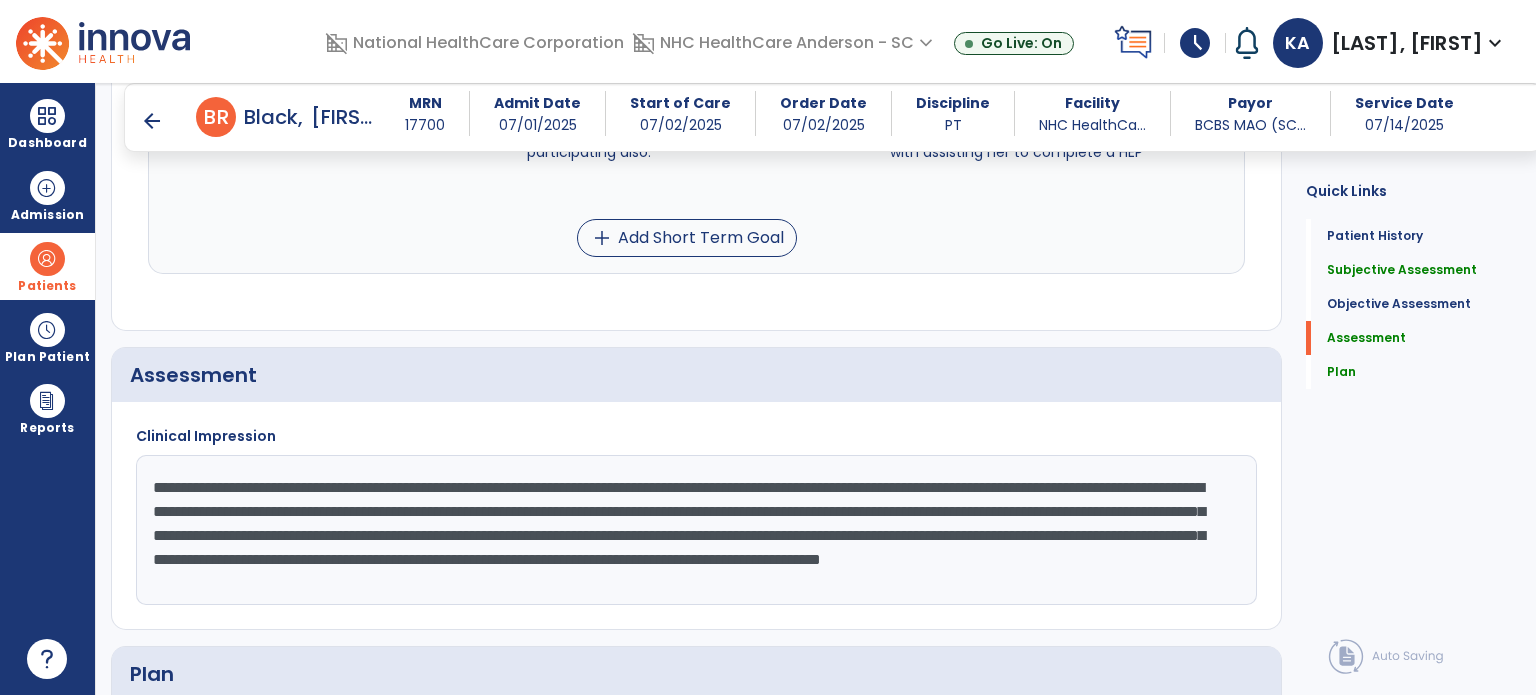 click on "Quick Links  Patient History   Patient History   Subjective Assessment   Subjective Assessment   Objective Assessment   Objective Assessment   Assessment   Assessment   Plan   Plan" 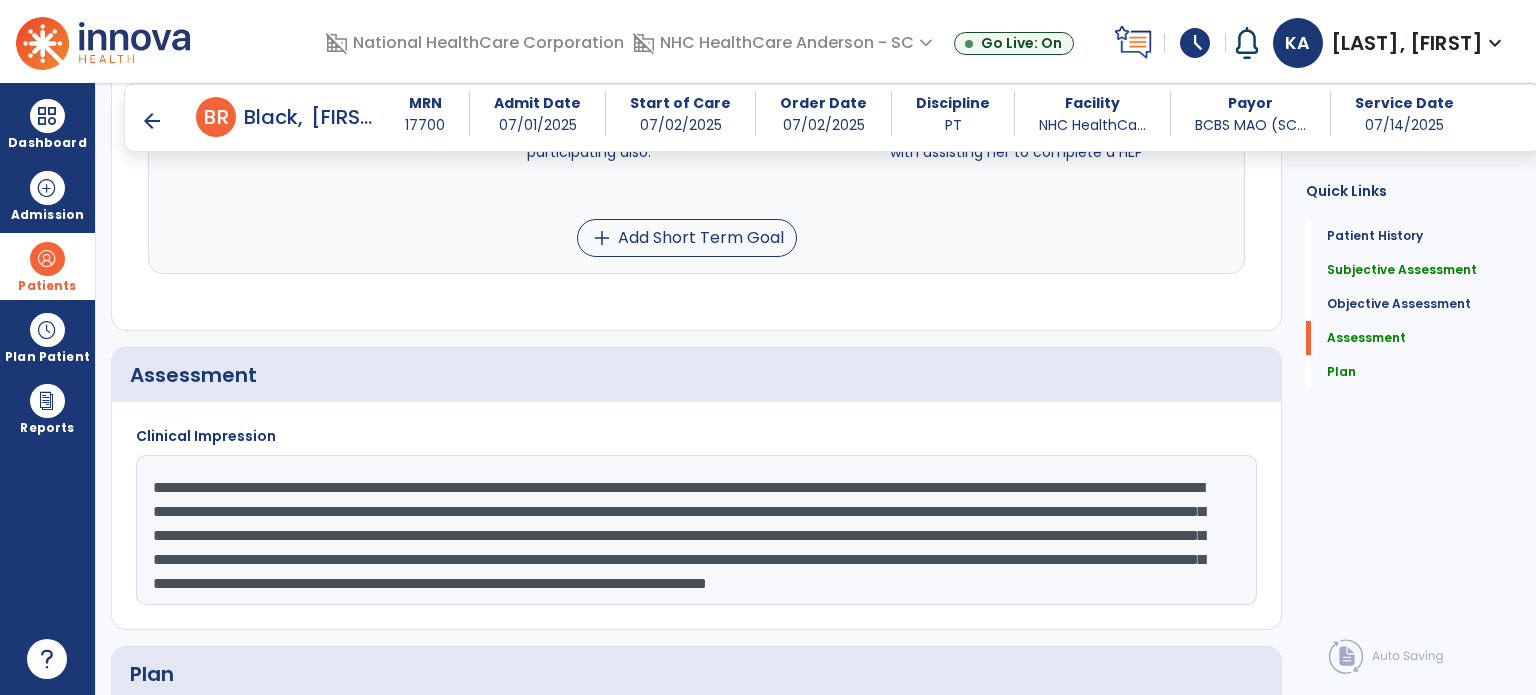 scroll, scrollTop: 39, scrollLeft: 0, axis: vertical 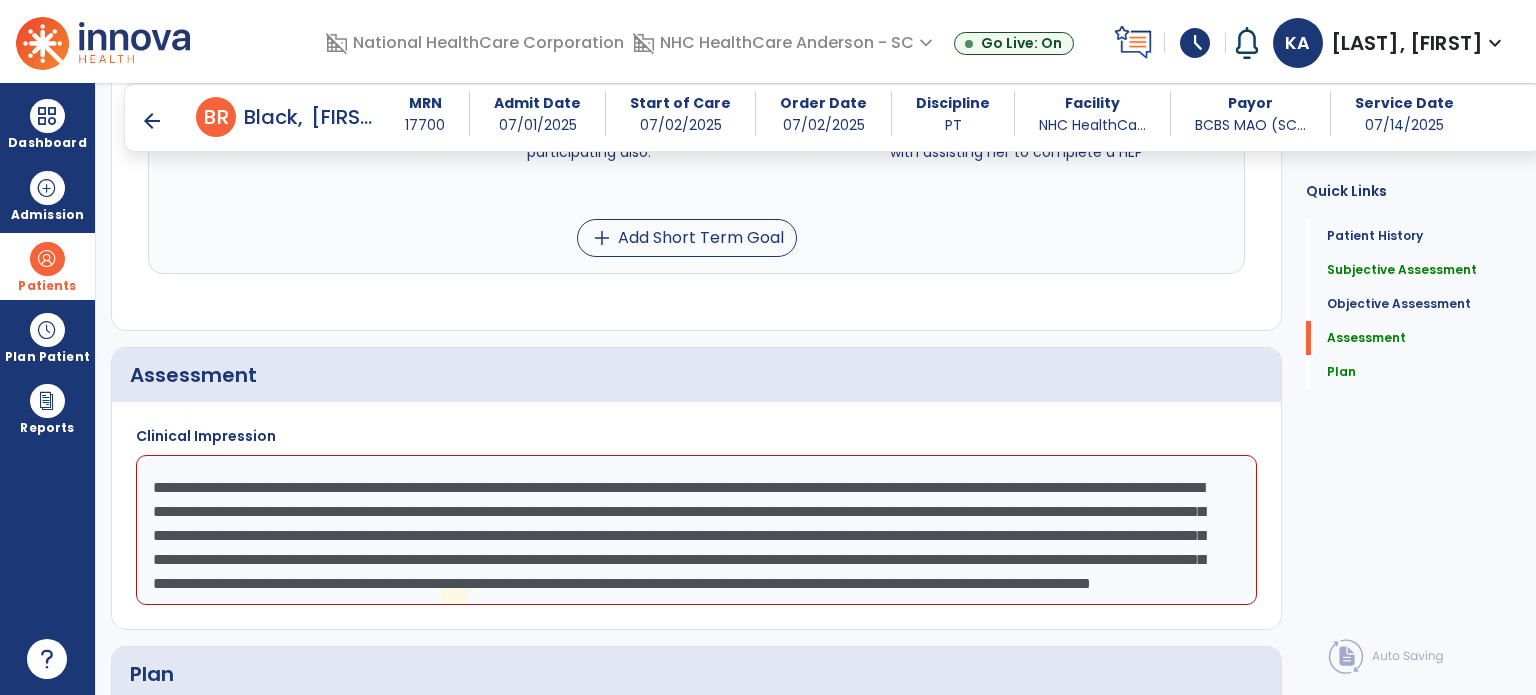 click on "**********" 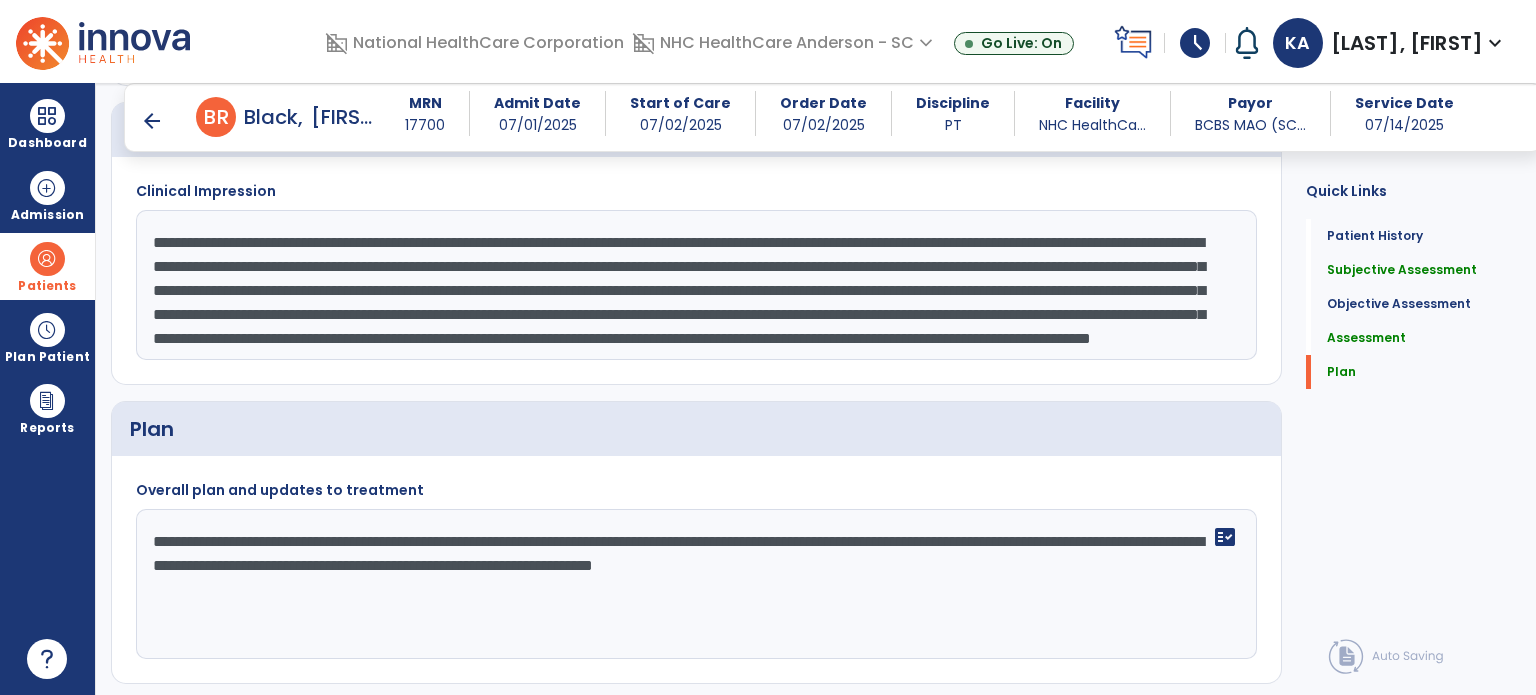 scroll, scrollTop: 2721, scrollLeft: 0, axis: vertical 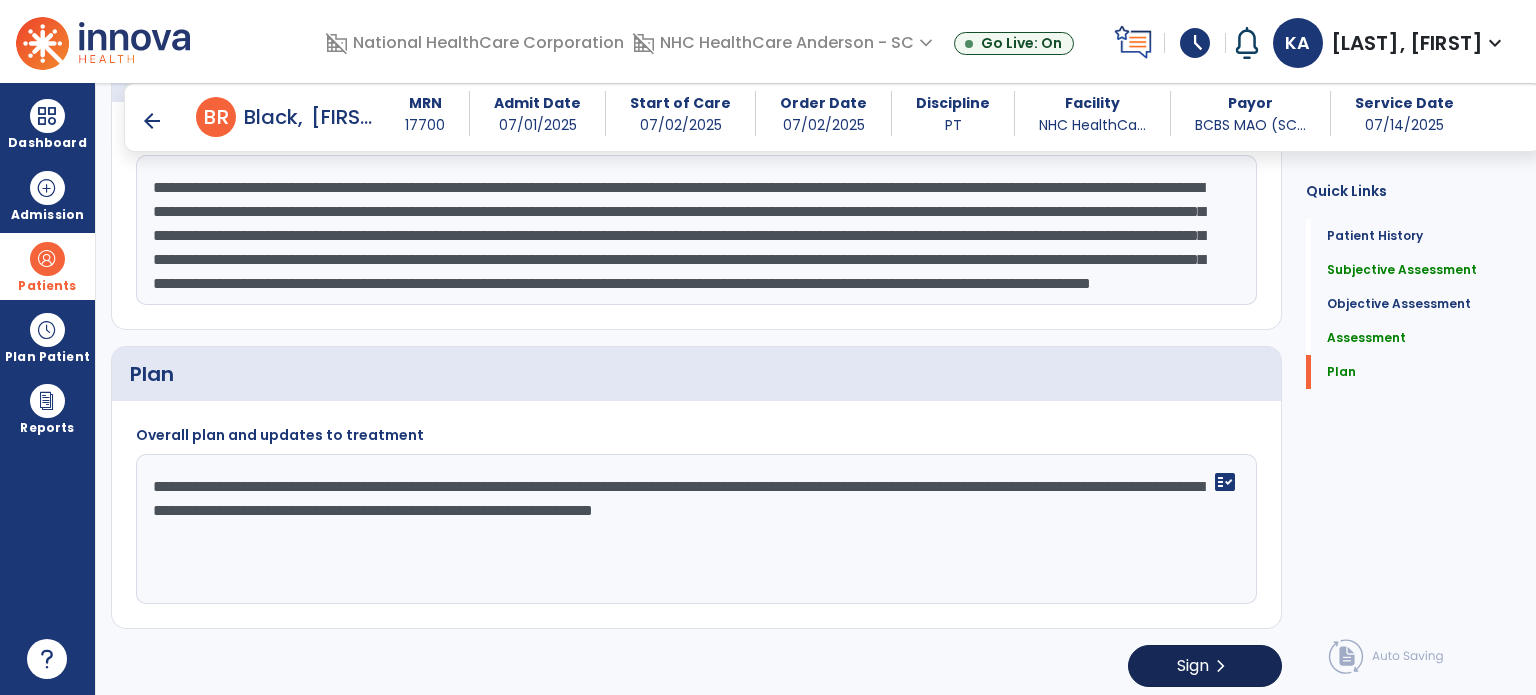 type on "**********" 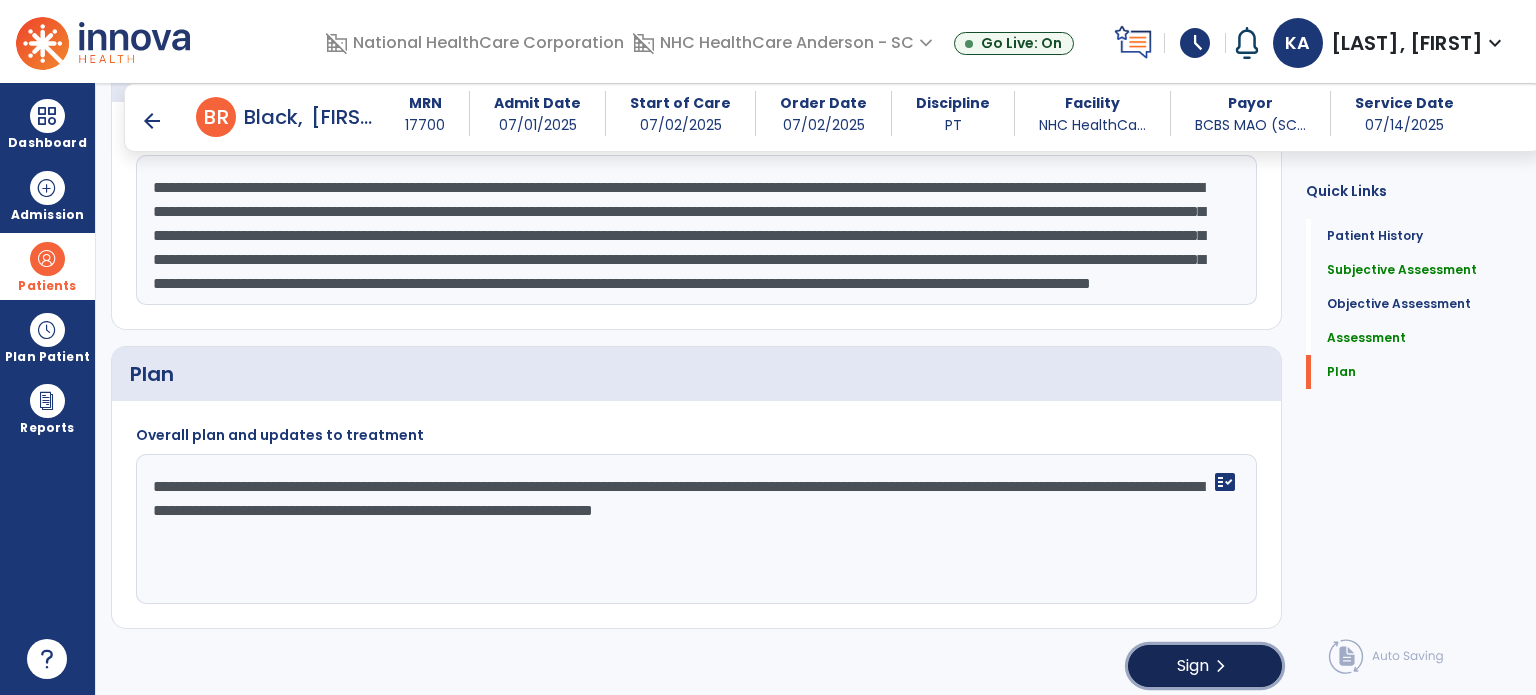 click on "Sign  chevron_right" 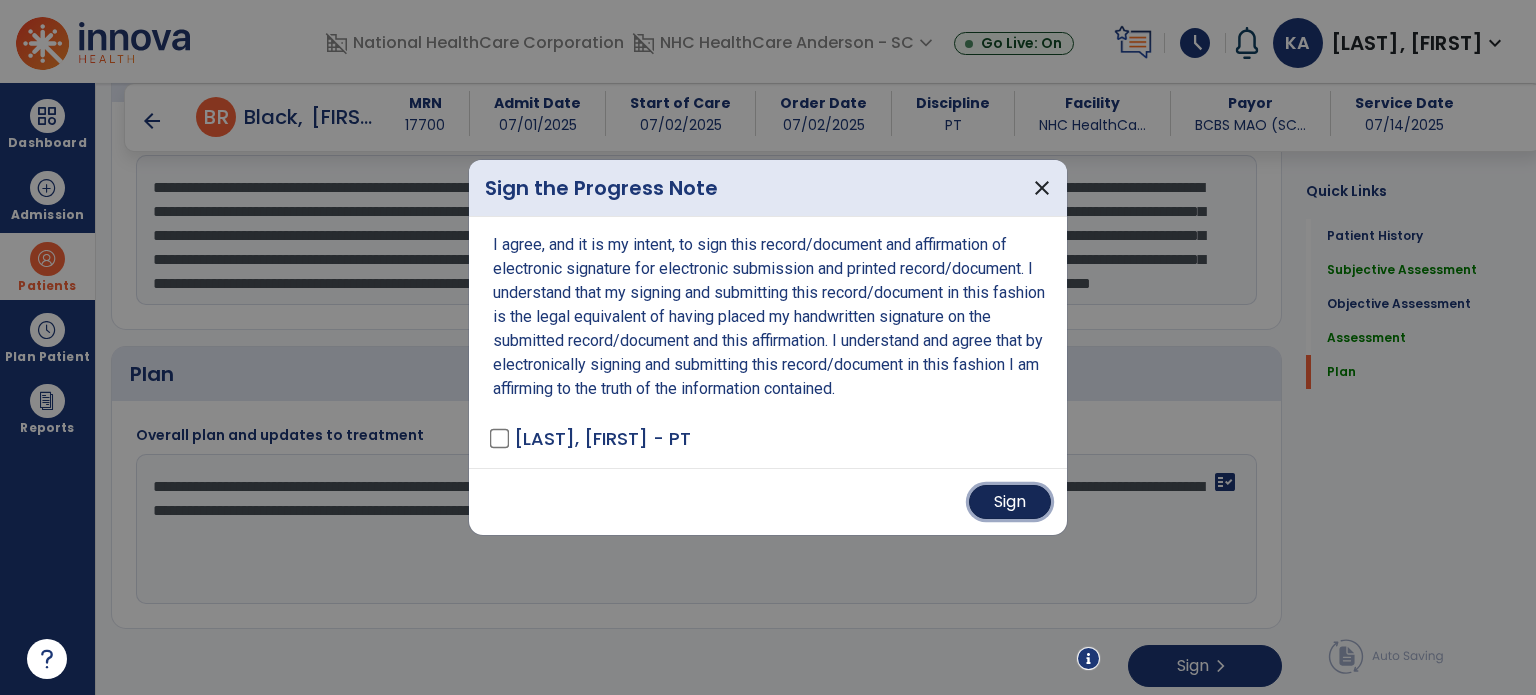 click on "Sign" at bounding box center [1010, 502] 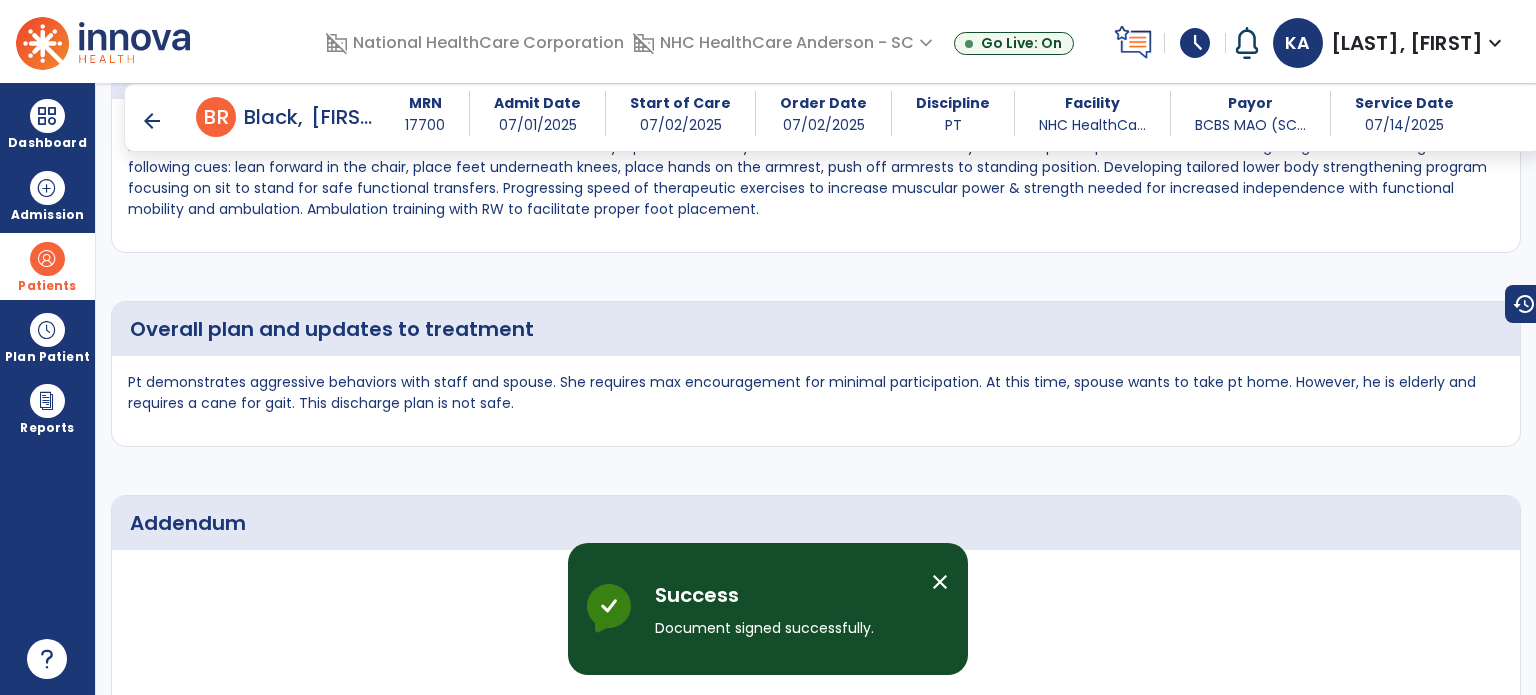 scroll, scrollTop: 3944, scrollLeft: 0, axis: vertical 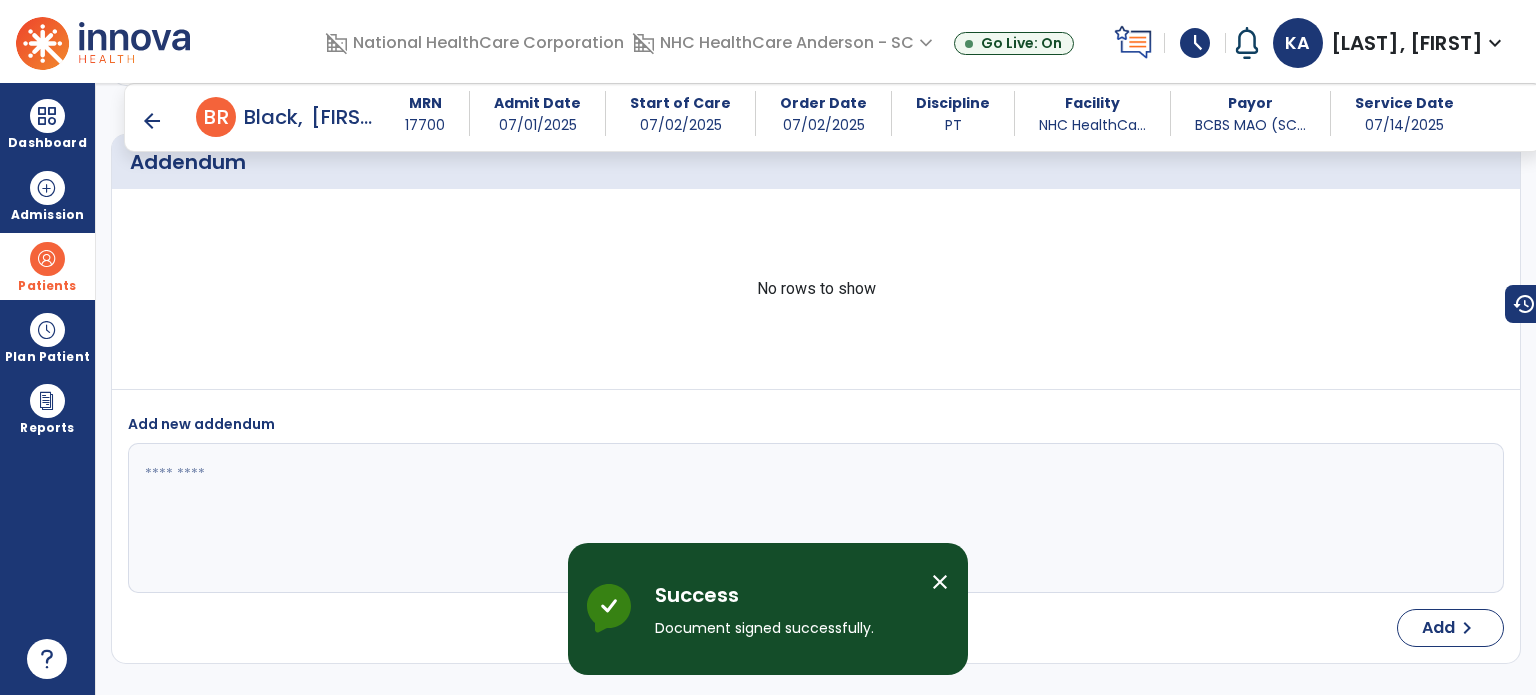 click on "arrow_back" at bounding box center (152, 121) 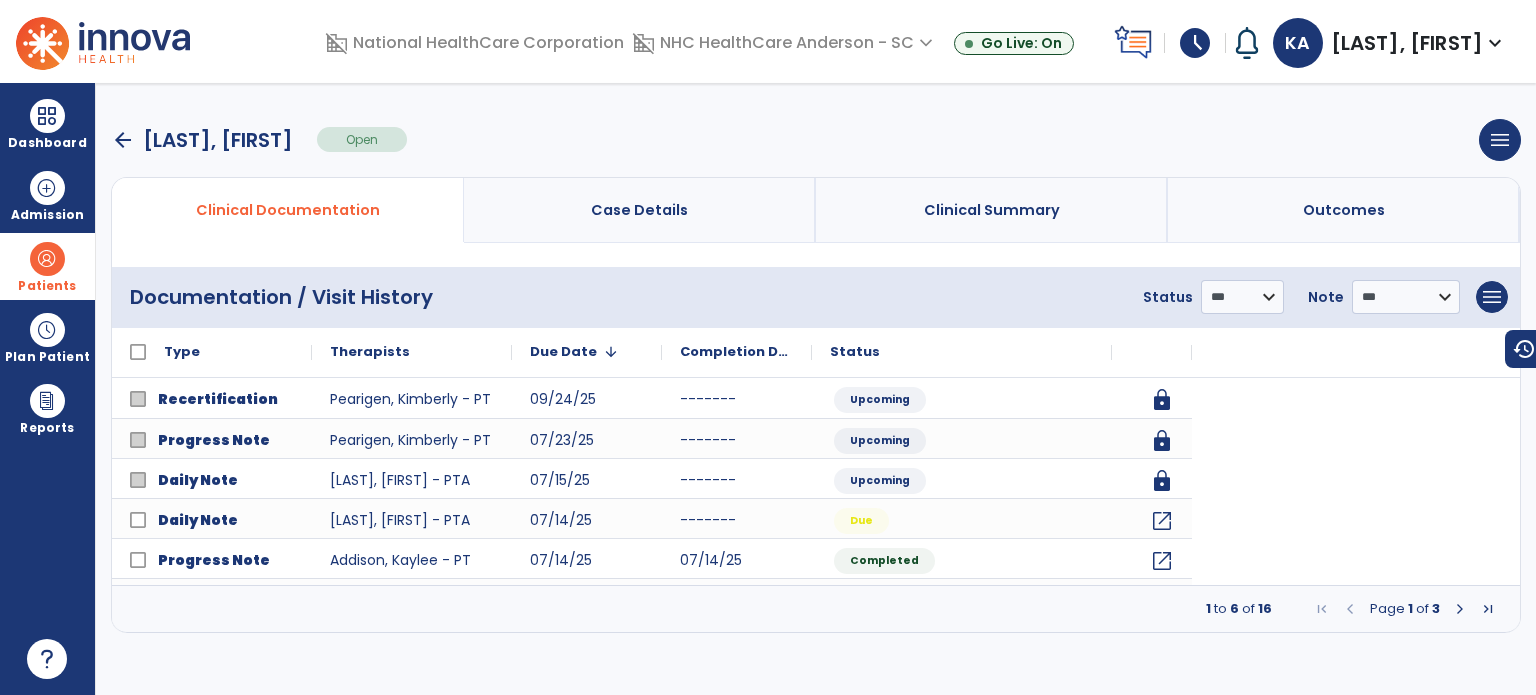 scroll, scrollTop: 0, scrollLeft: 0, axis: both 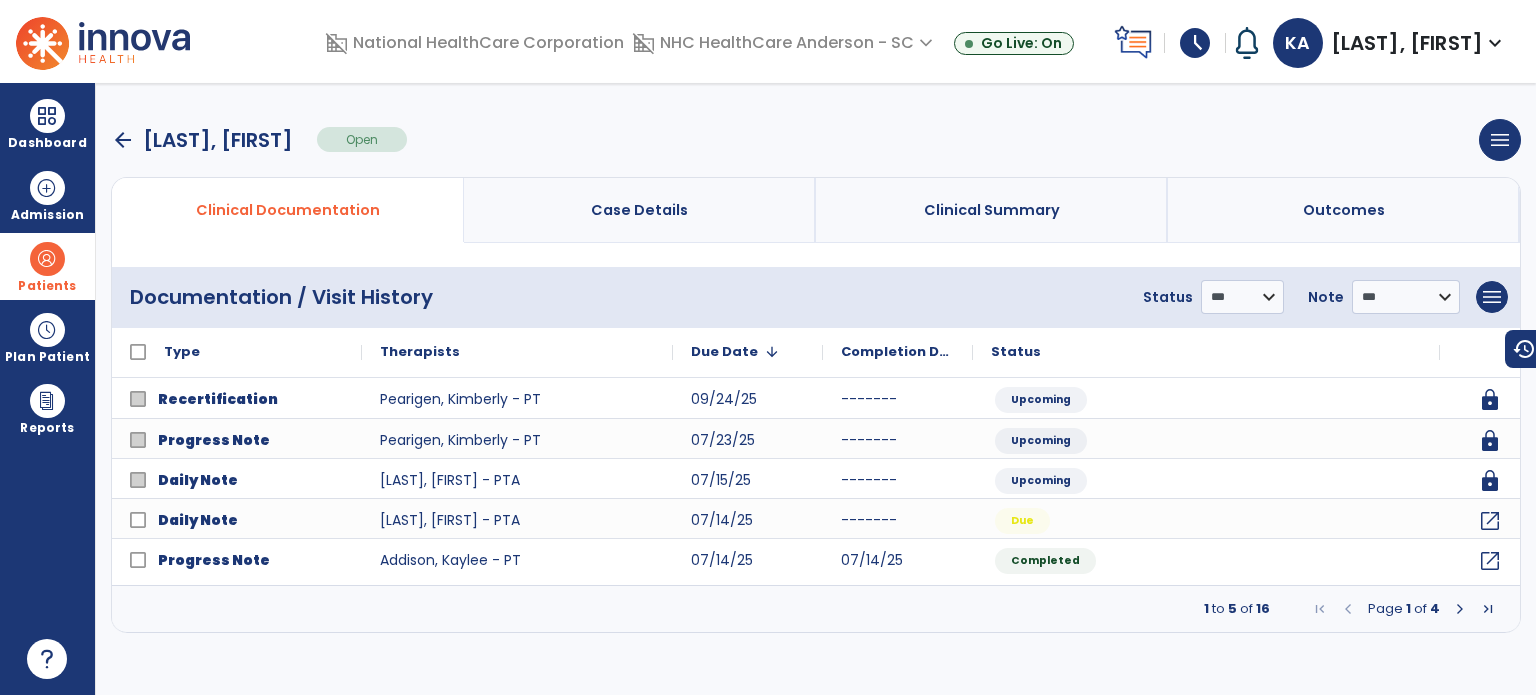 click at bounding box center (47, 259) 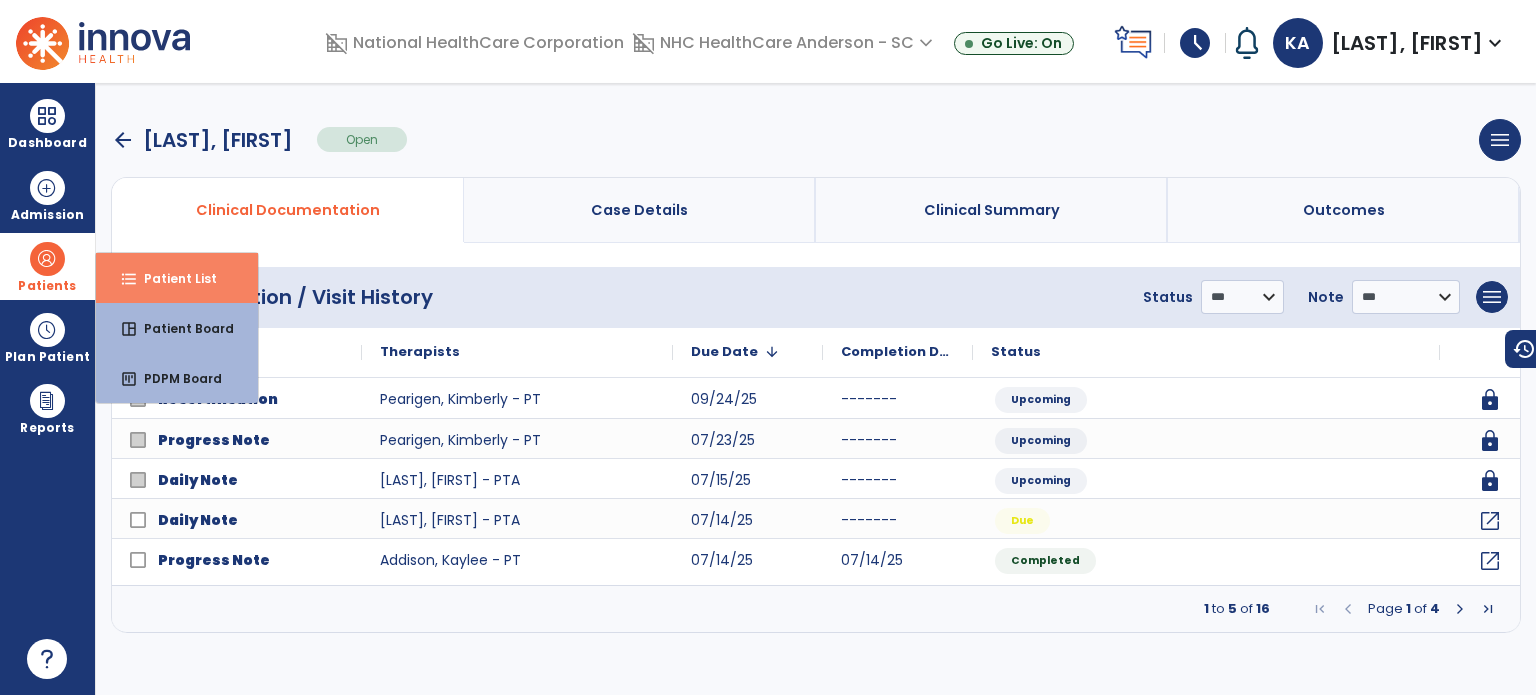 click on "format_list_bulleted" at bounding box center [129, 279] 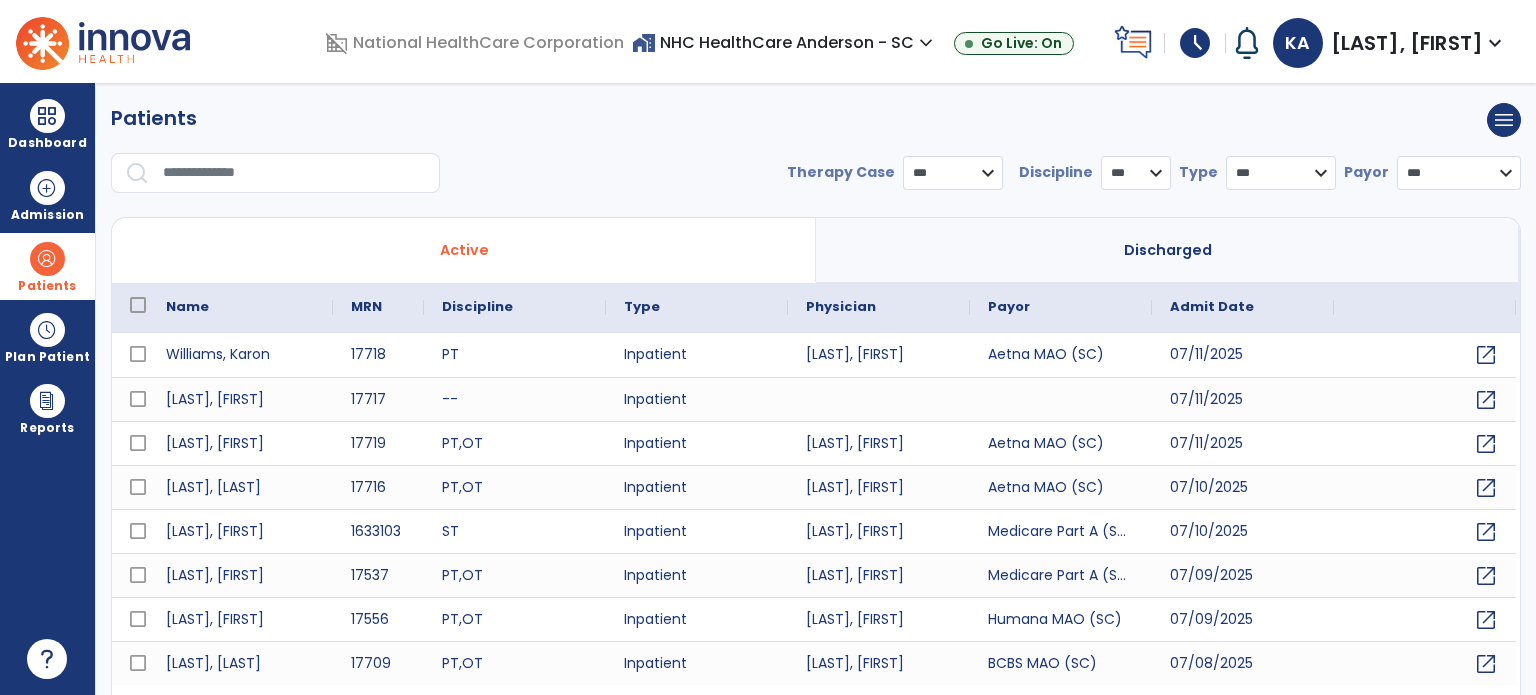 click at bounding box center (294, 173) 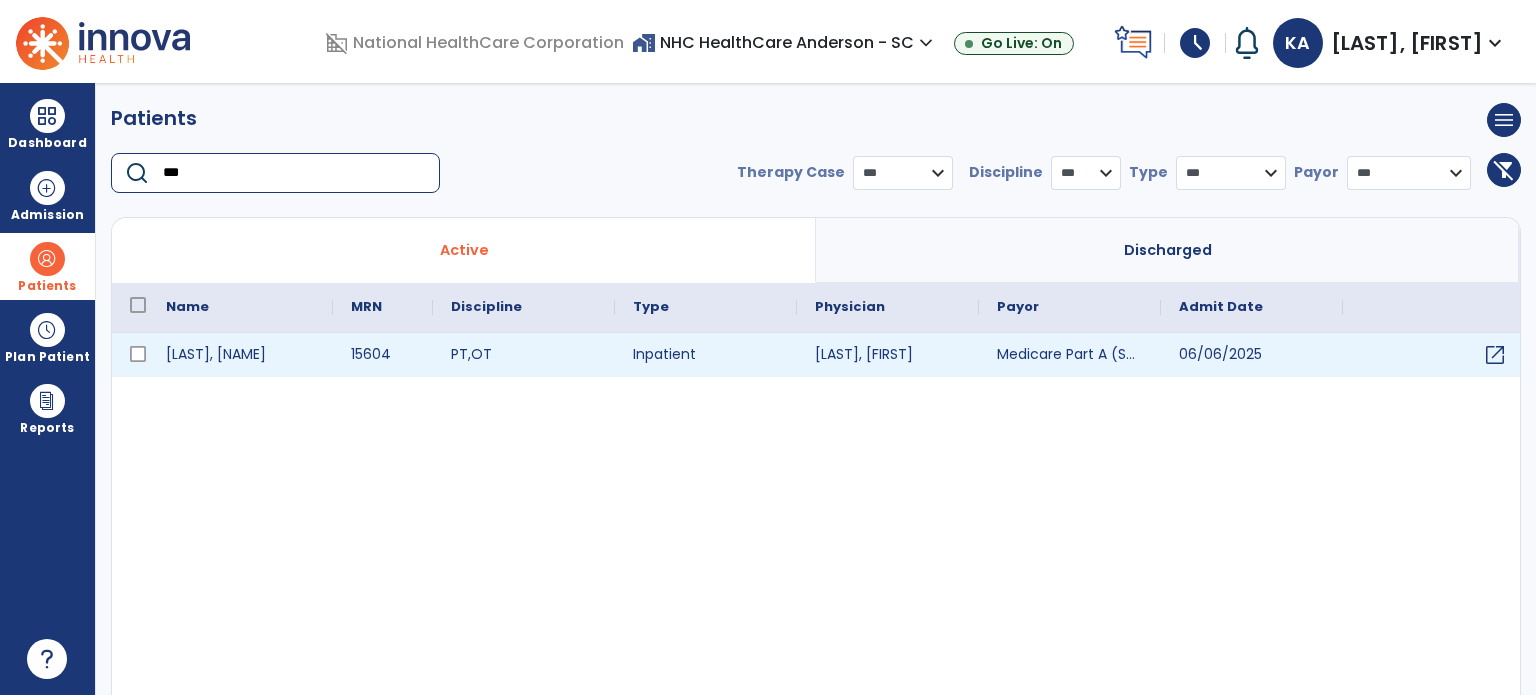 type on "***" 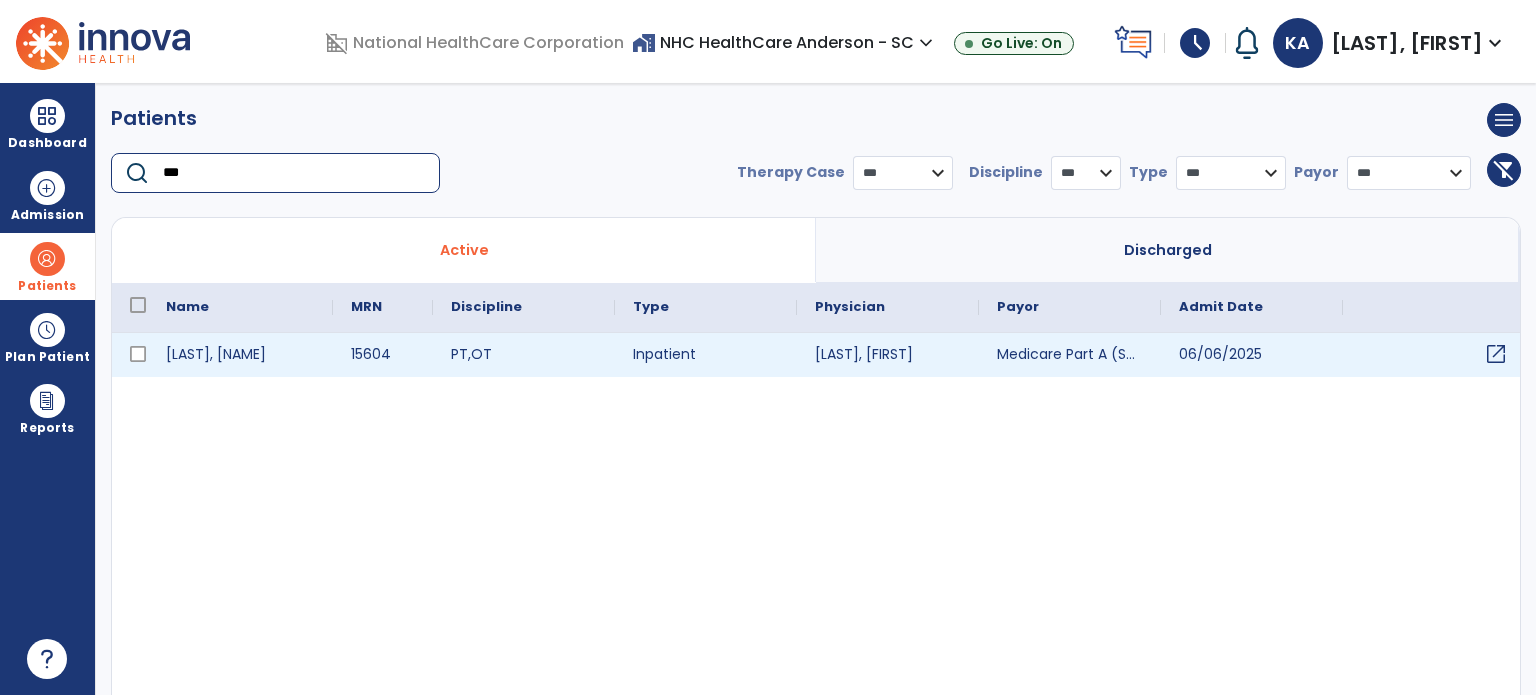 click on "open_in_new" at bounding box center [1496, 354] 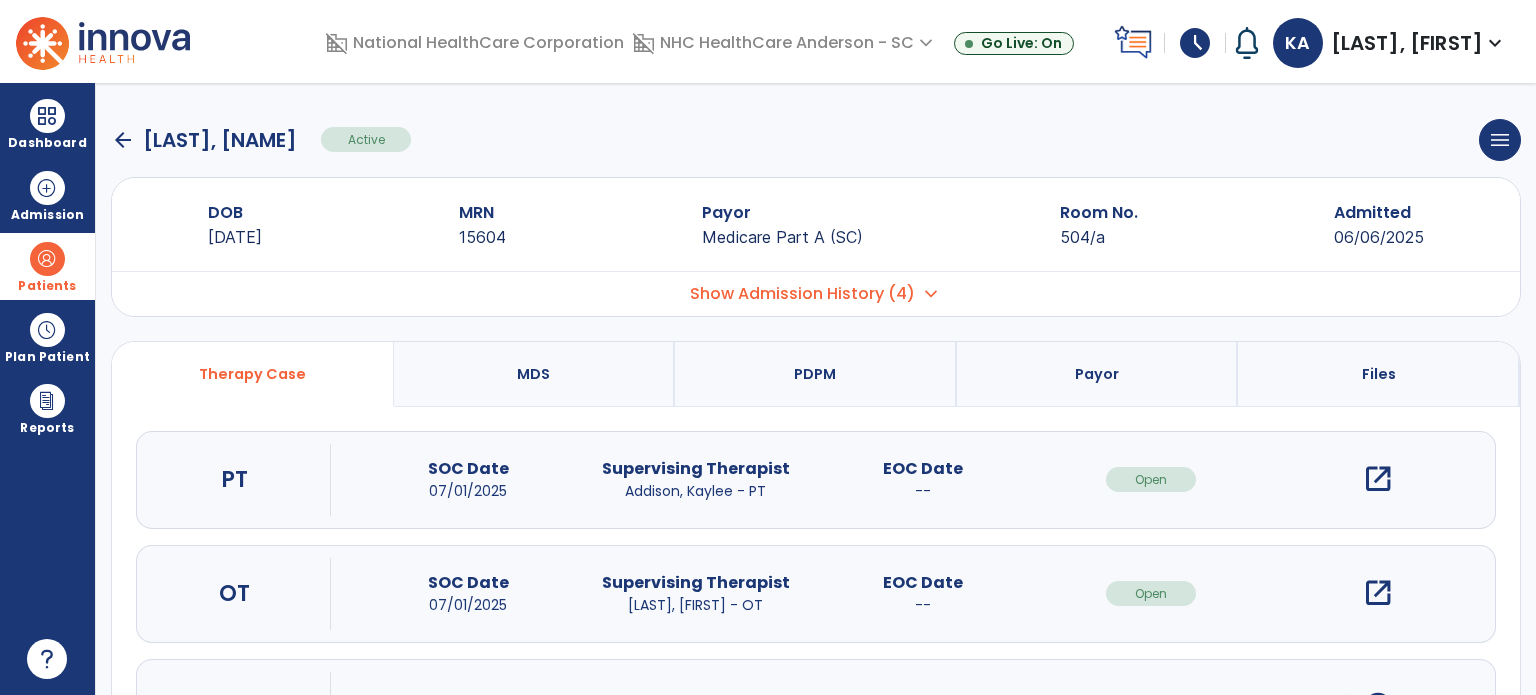 click on "open_in_new" at bounding box center [1378, 479] 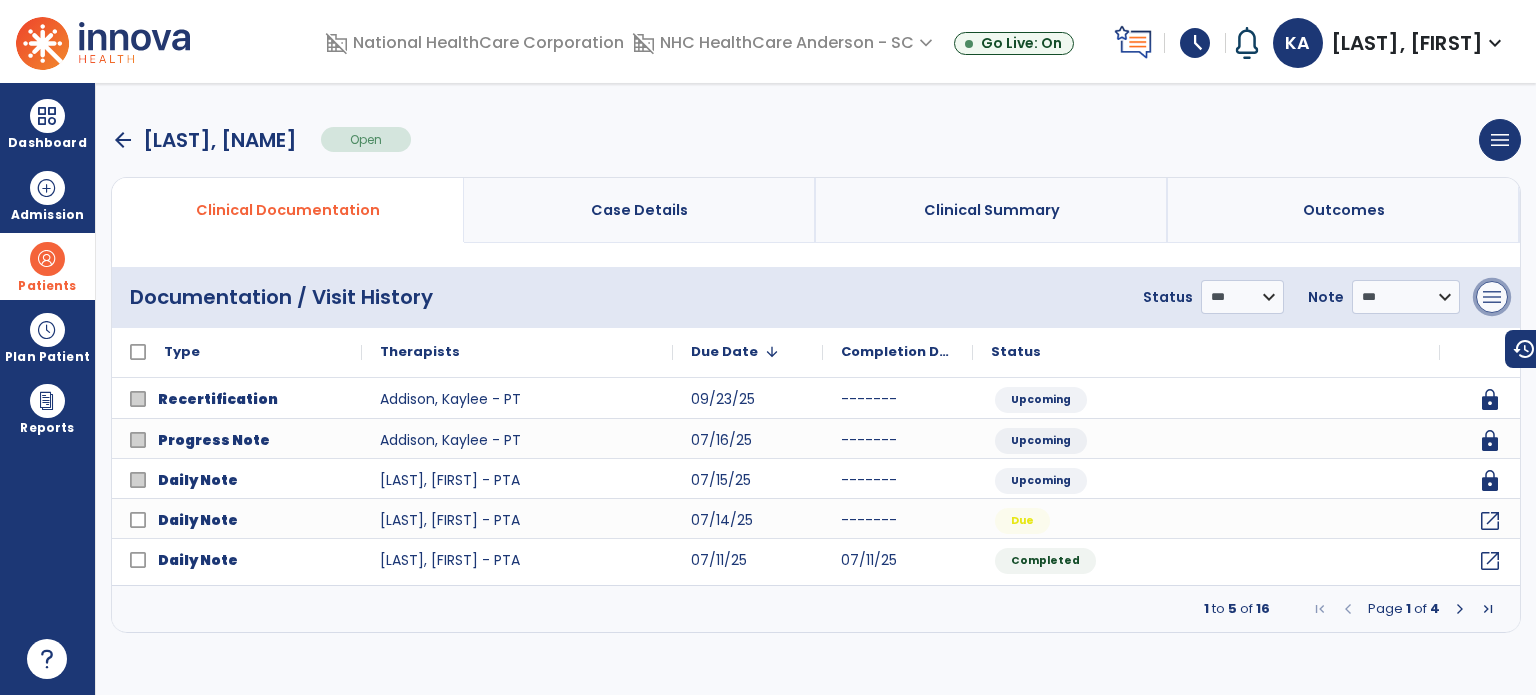 click on "menu" at bounding box center (1492, 297) 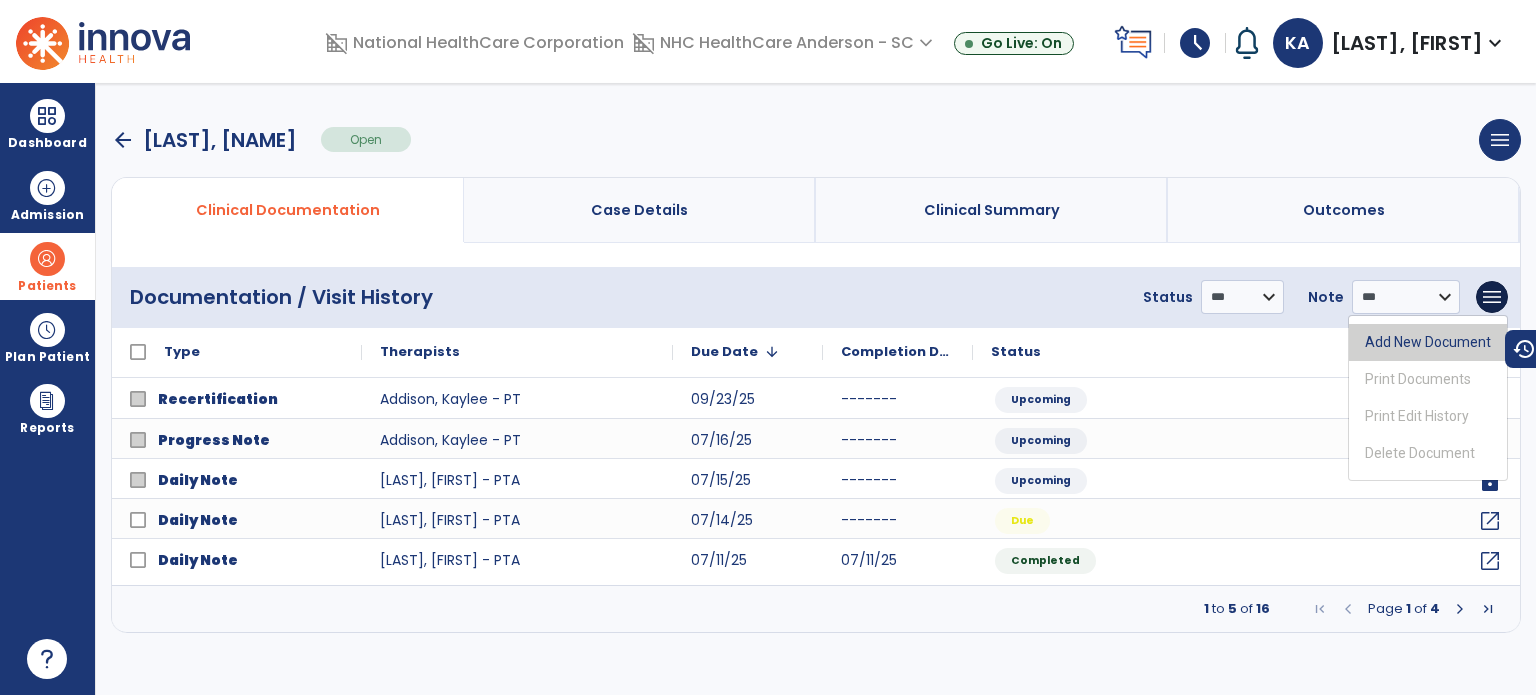 click on "Add New Document" at bounding box center (1428, 342) 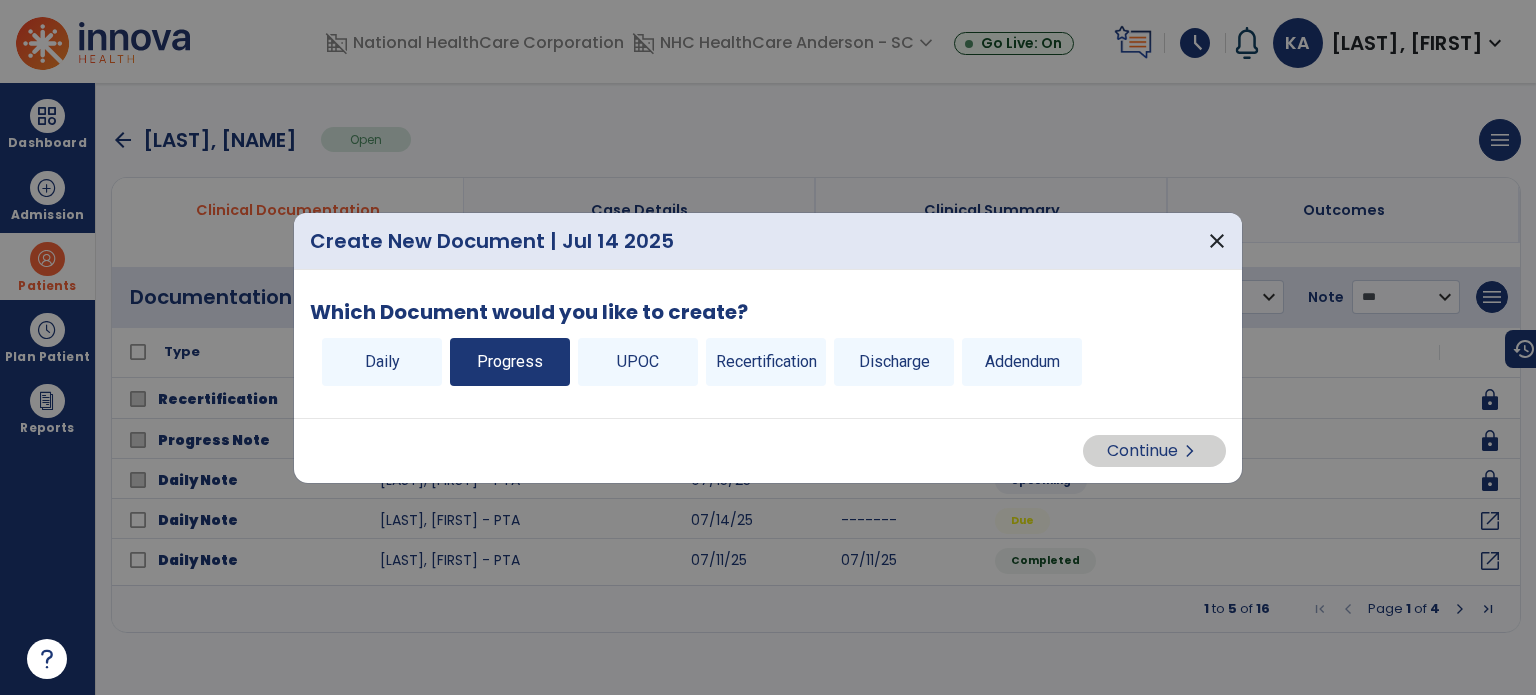 click on "Progress" at bounding box center [510, 362] 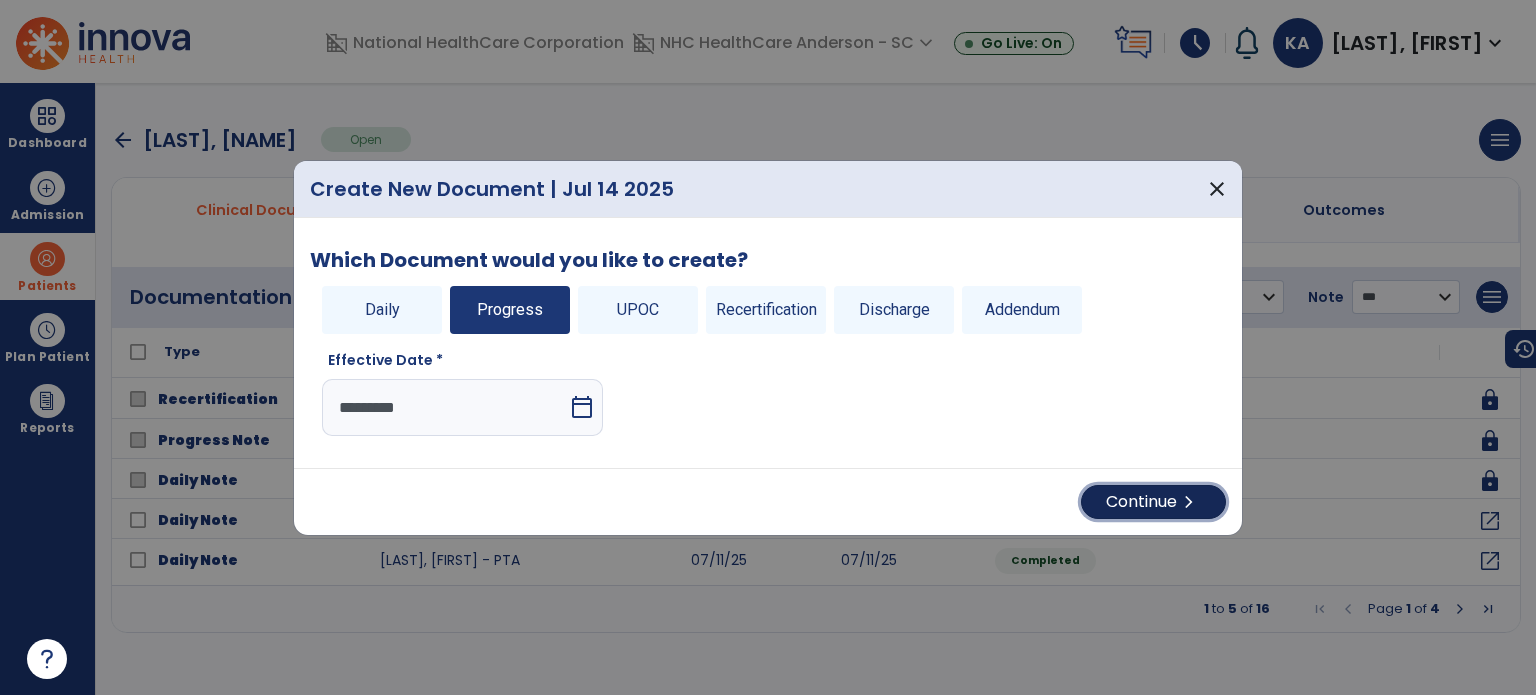 click on "Continue   chevron_right" at bounding box center [1153, 502] 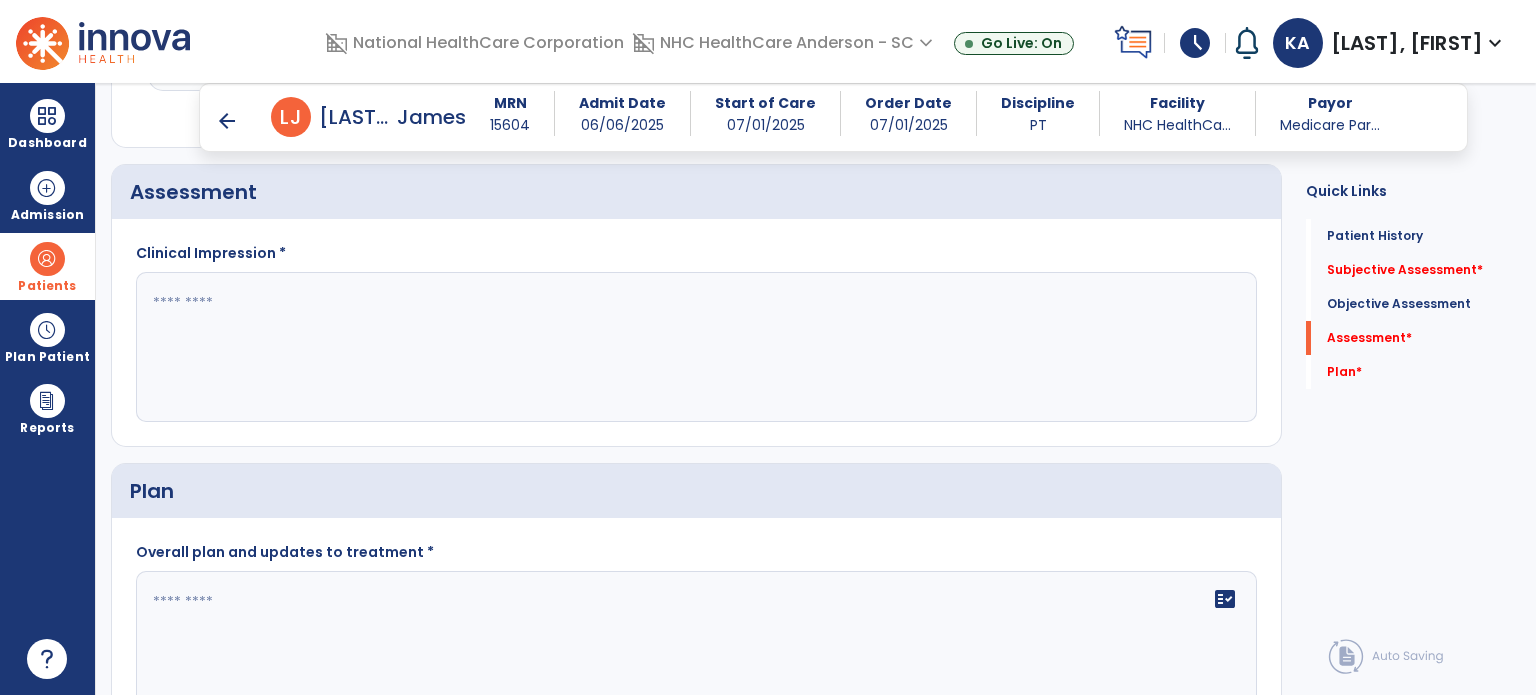 scroll, scrollTop: 2223, scrollLeft: 0, axis: vertical 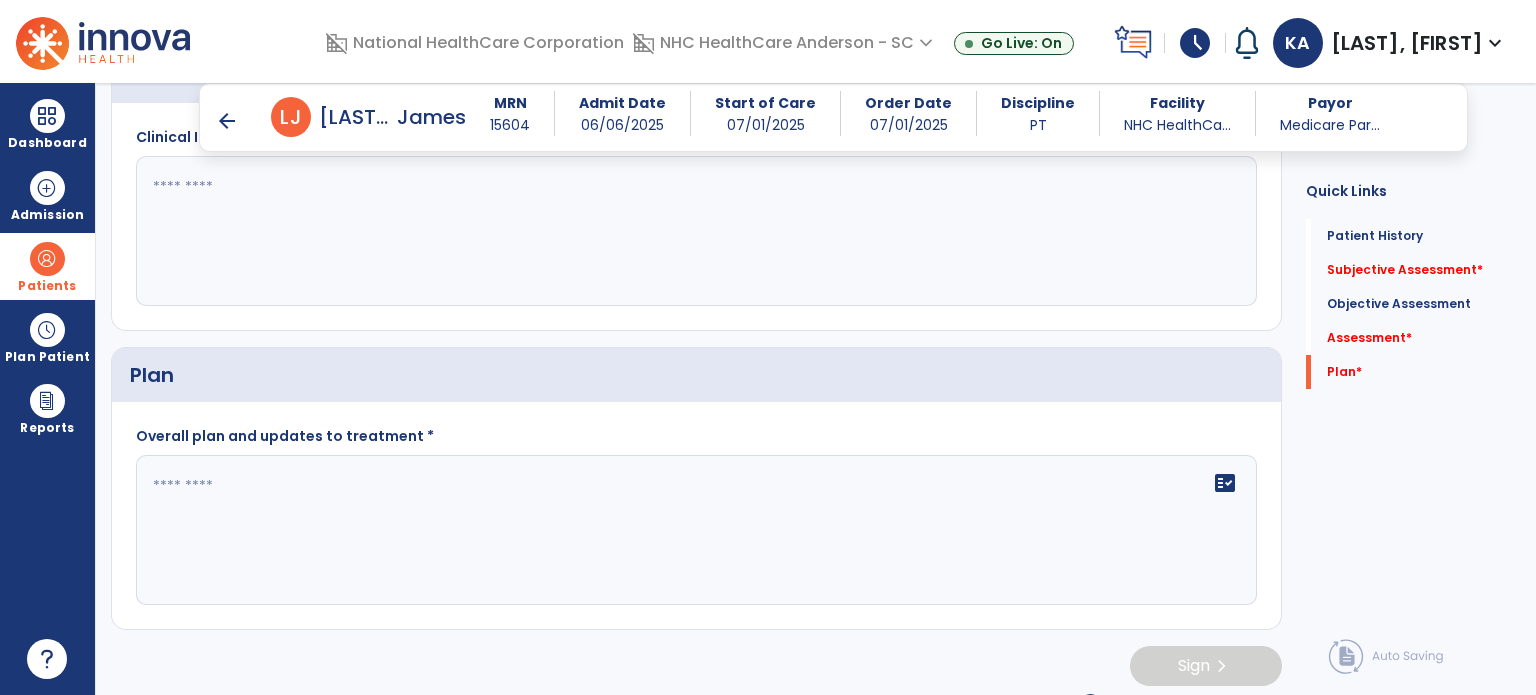 click on "fact_check" 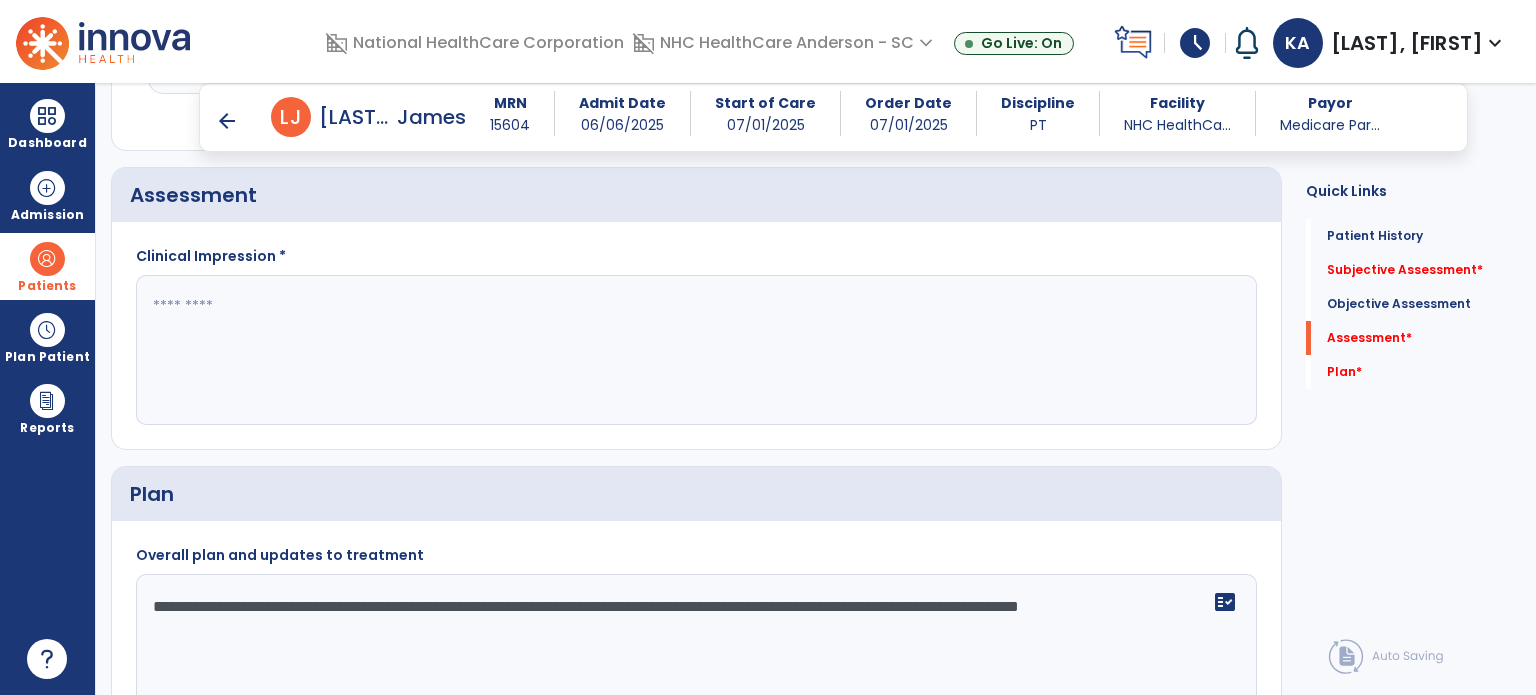 scroll, scrollTop: 1923, scrollLeft: 0, axis: vertical 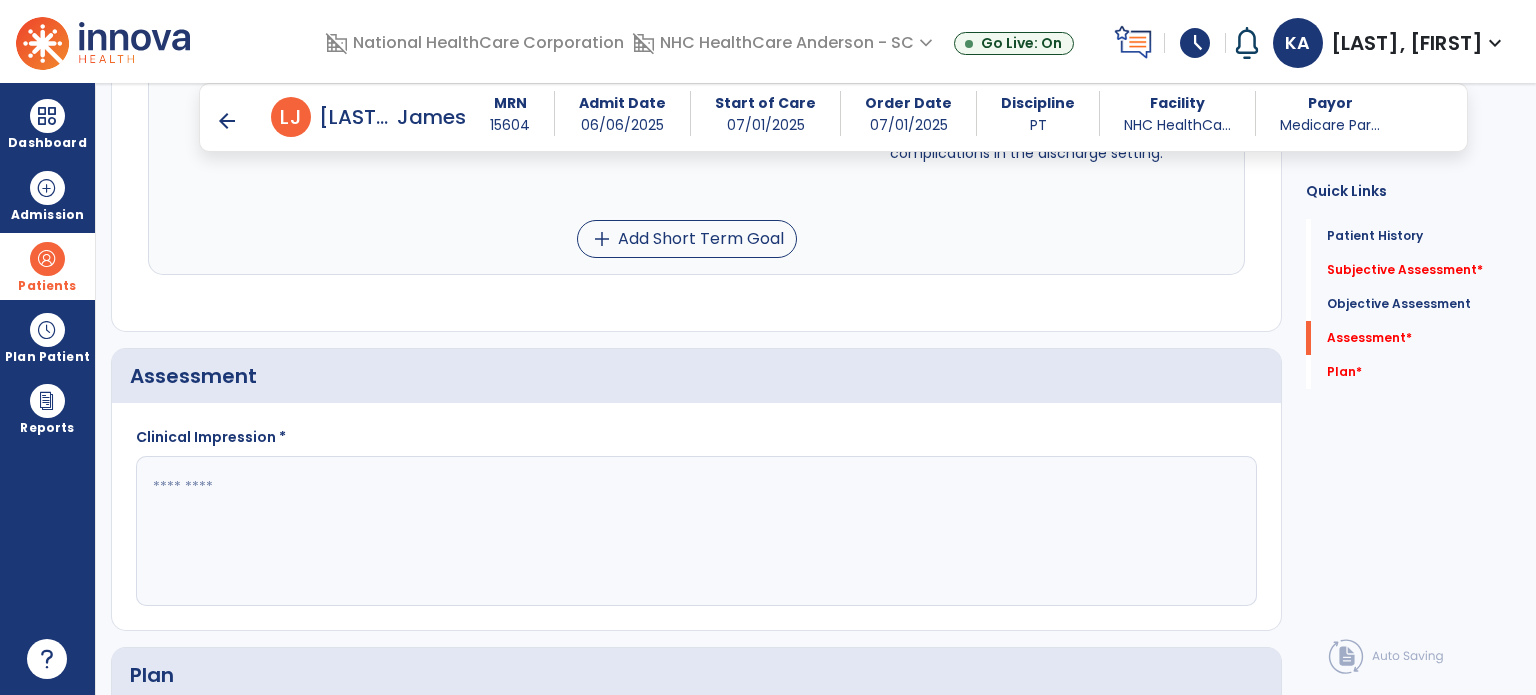 type on "**********" 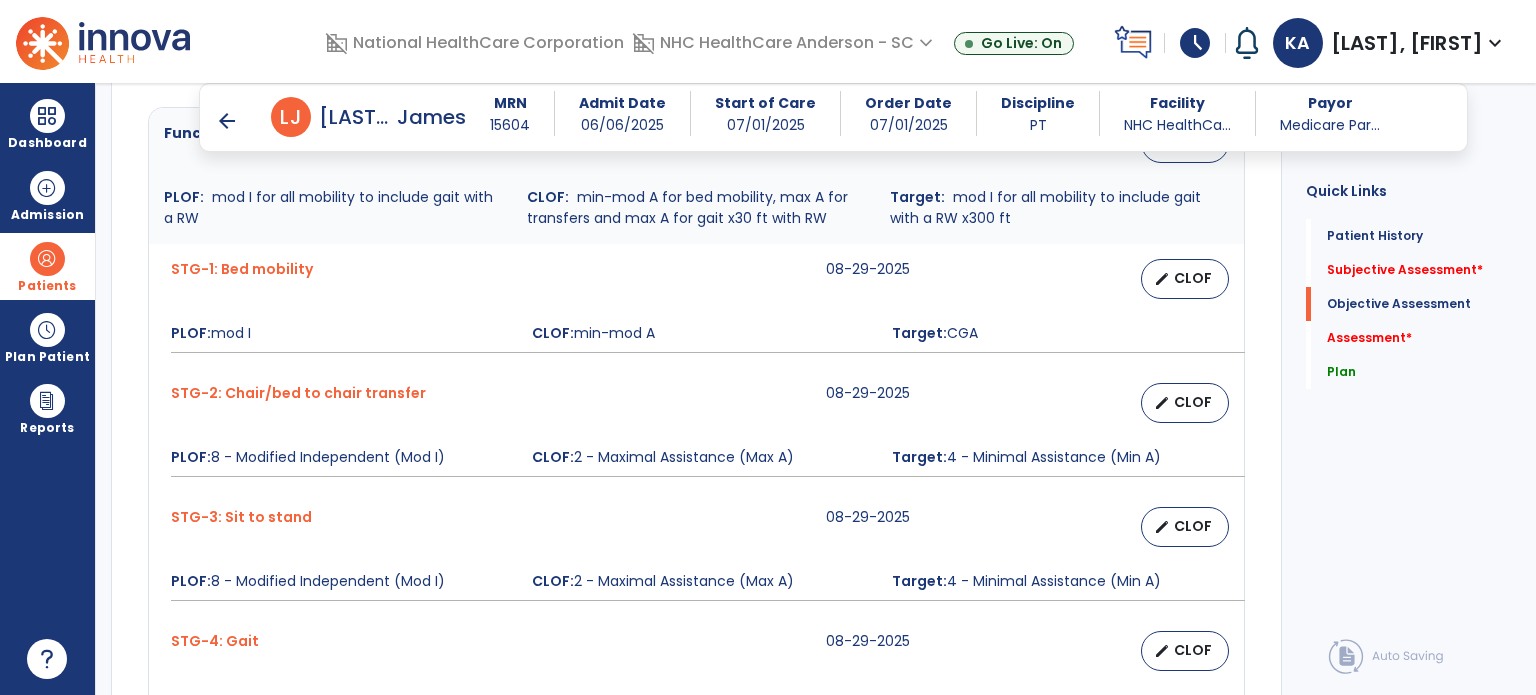 scroll, scrollTop: 423, scrollLeft: 0, axis: vertical 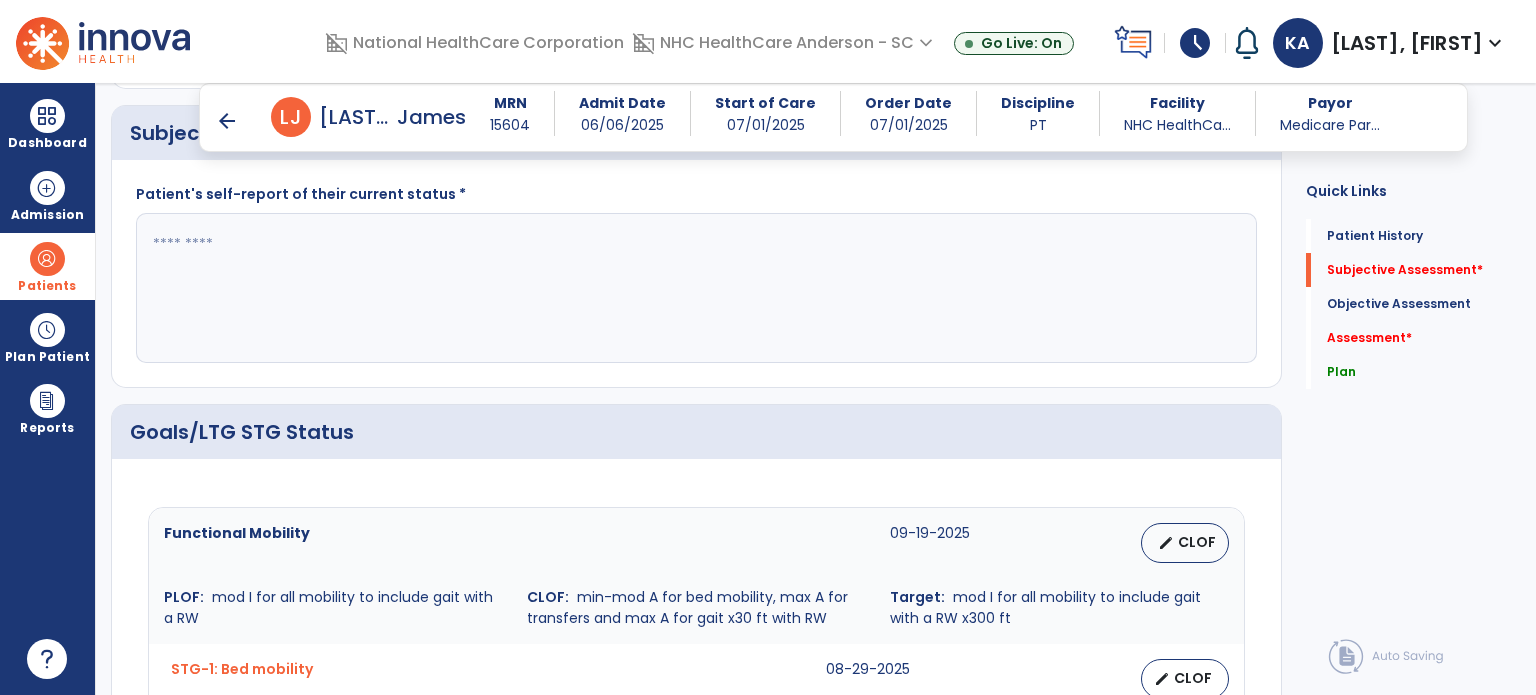click 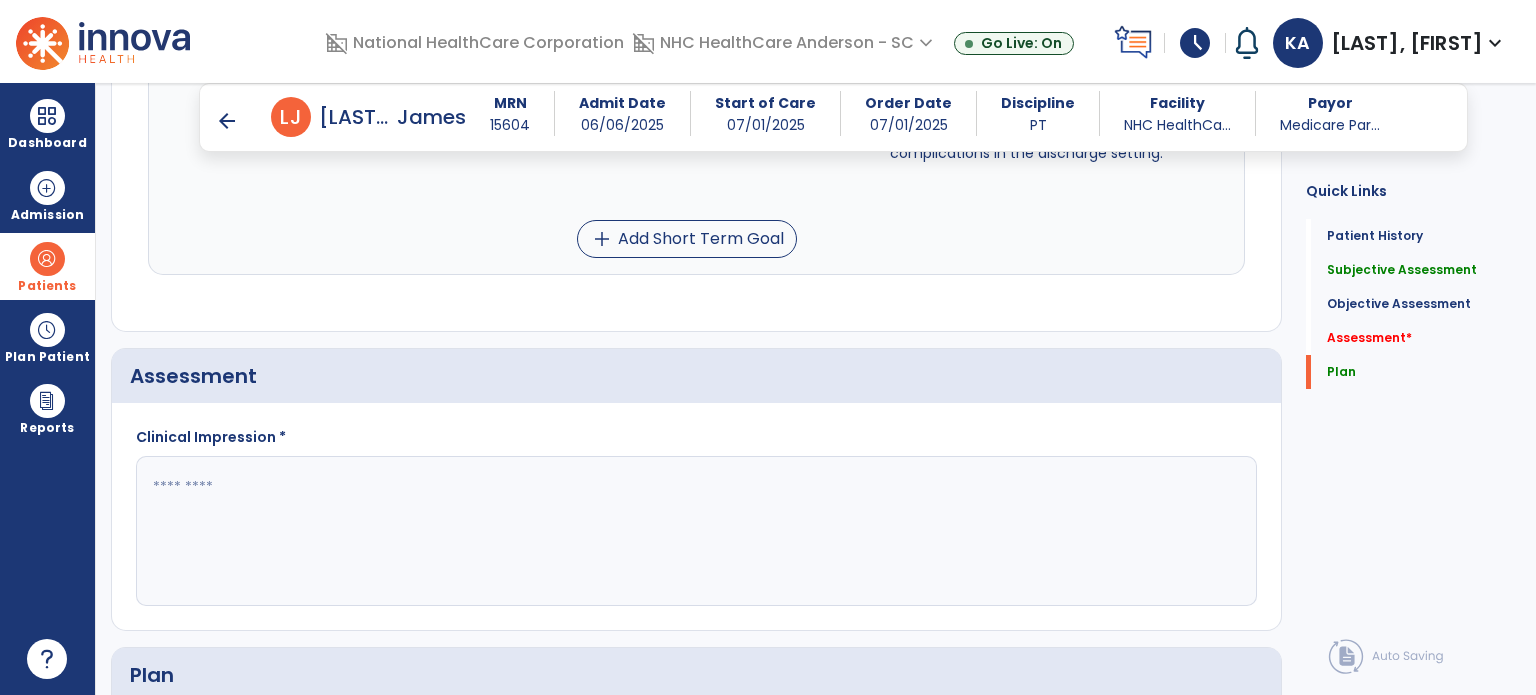 scroll, scrollTop: 2223, scrollLeft: 0, axis: vertical 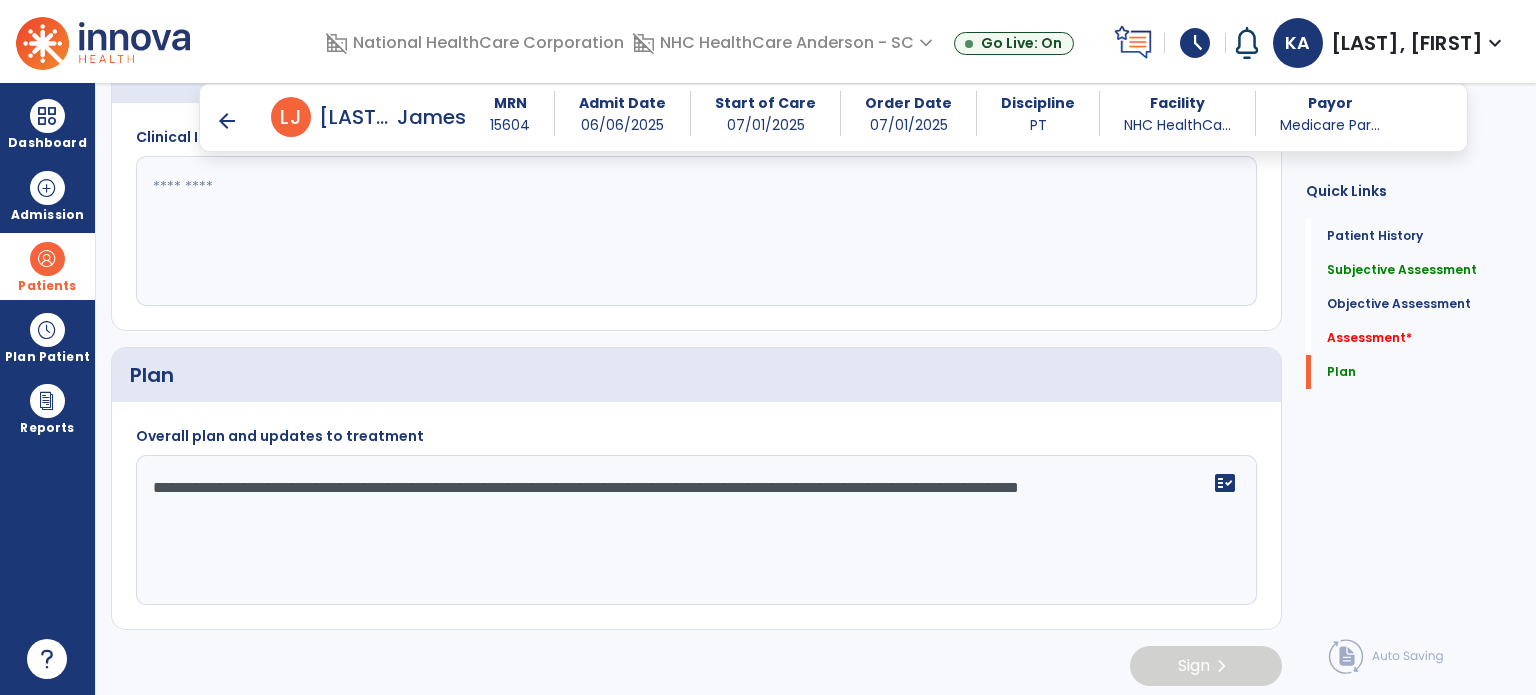 type on "**********" 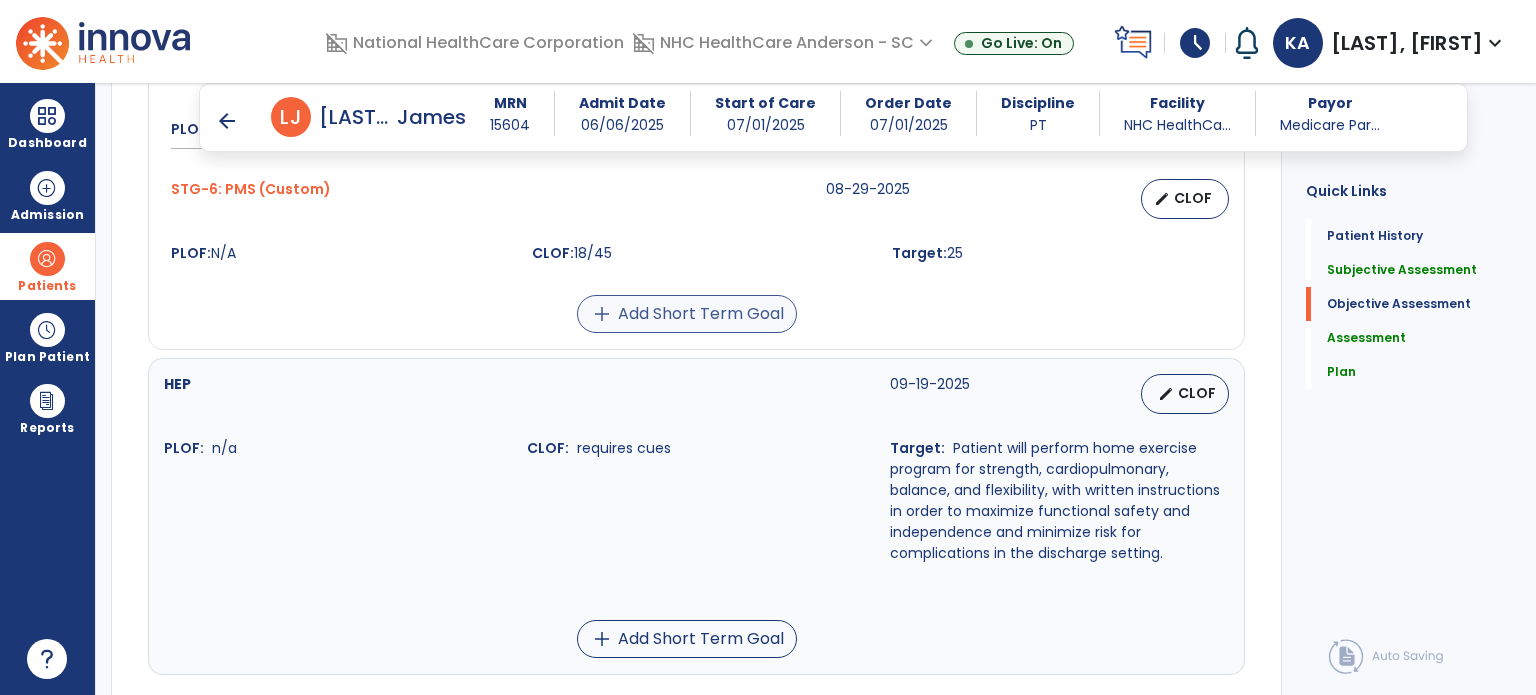 scroll, scrollTop: 1223, scrollLeft: 0, axis: vertical 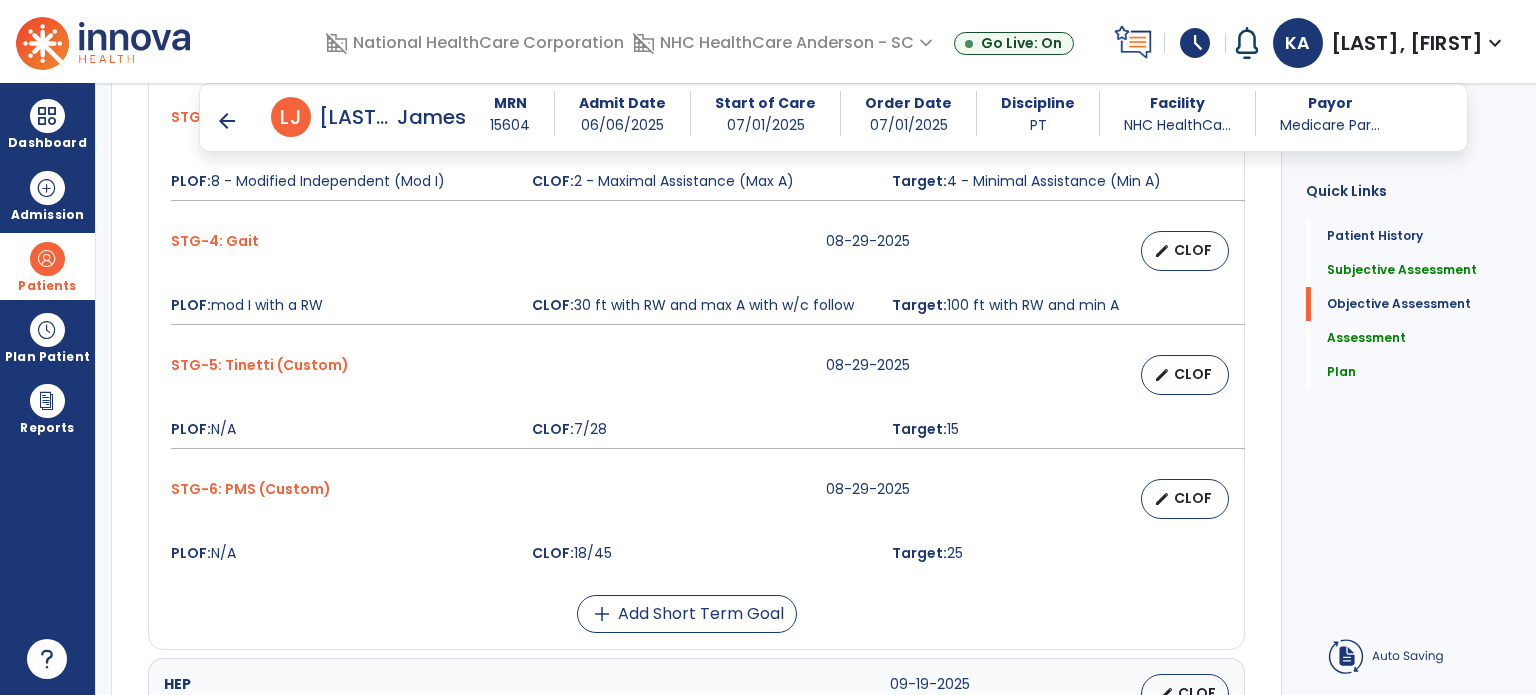 type on "**********" 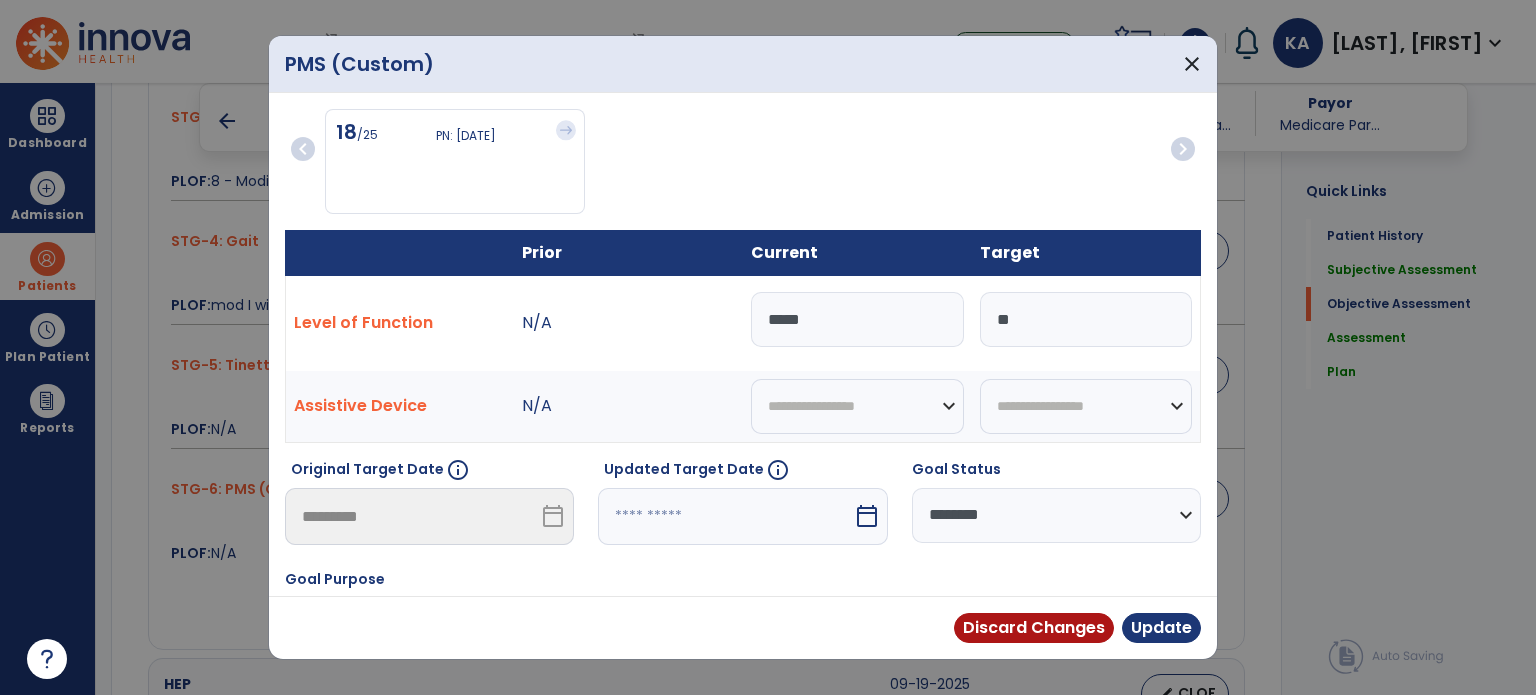 drag, startPoint x: 824, startPoint y: 318, endPoint x: 506, endPoint y: 335, distance: 318.45407 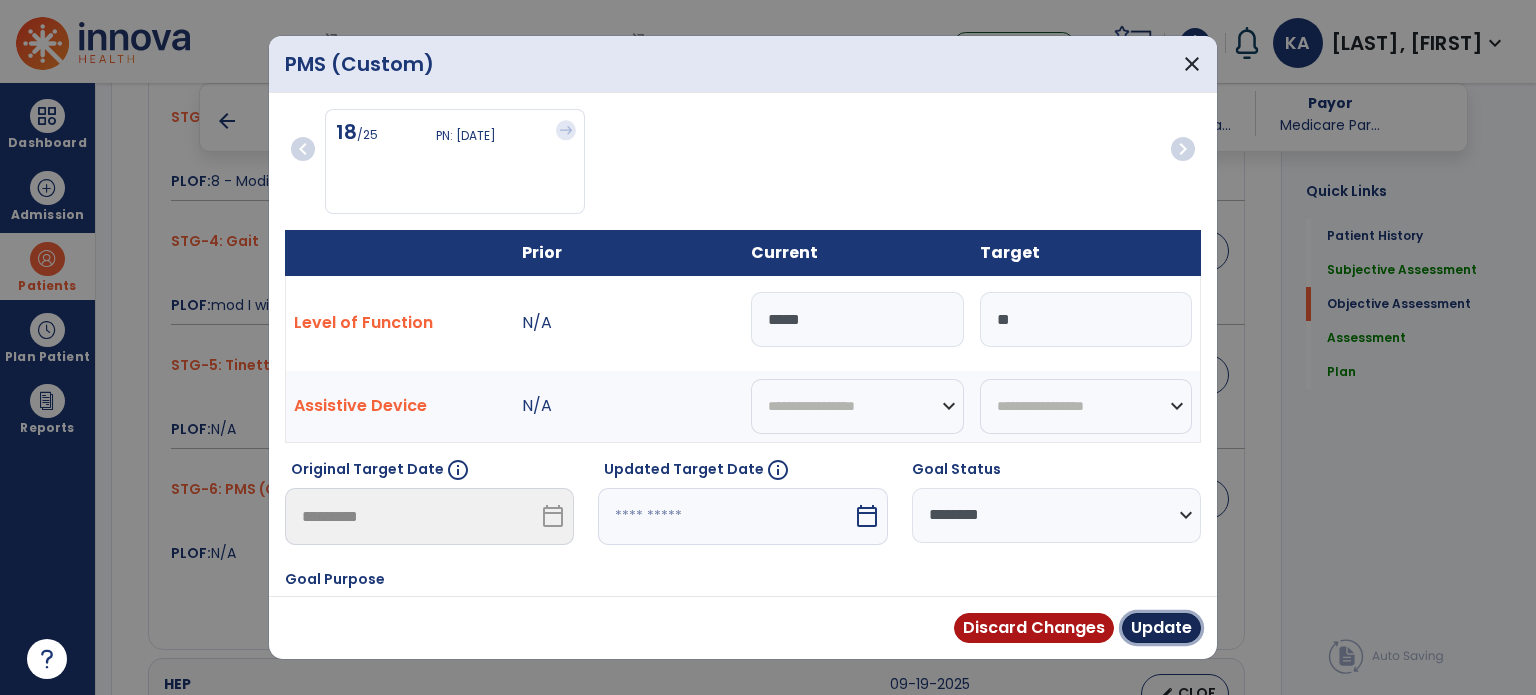 click on "Update" at bounding box center [1161, 628] 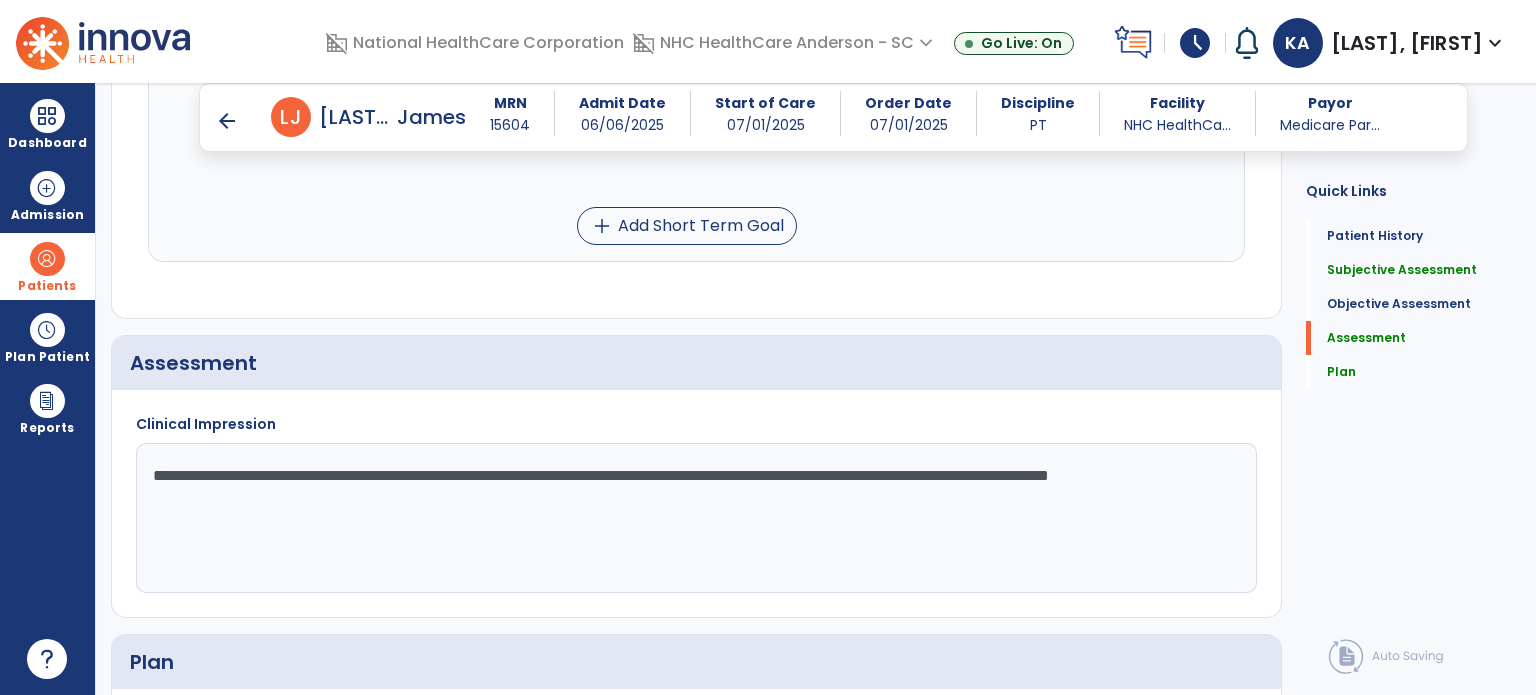 scroll, scrollTop: 2023, scrollLeft: 0, axis: vertical 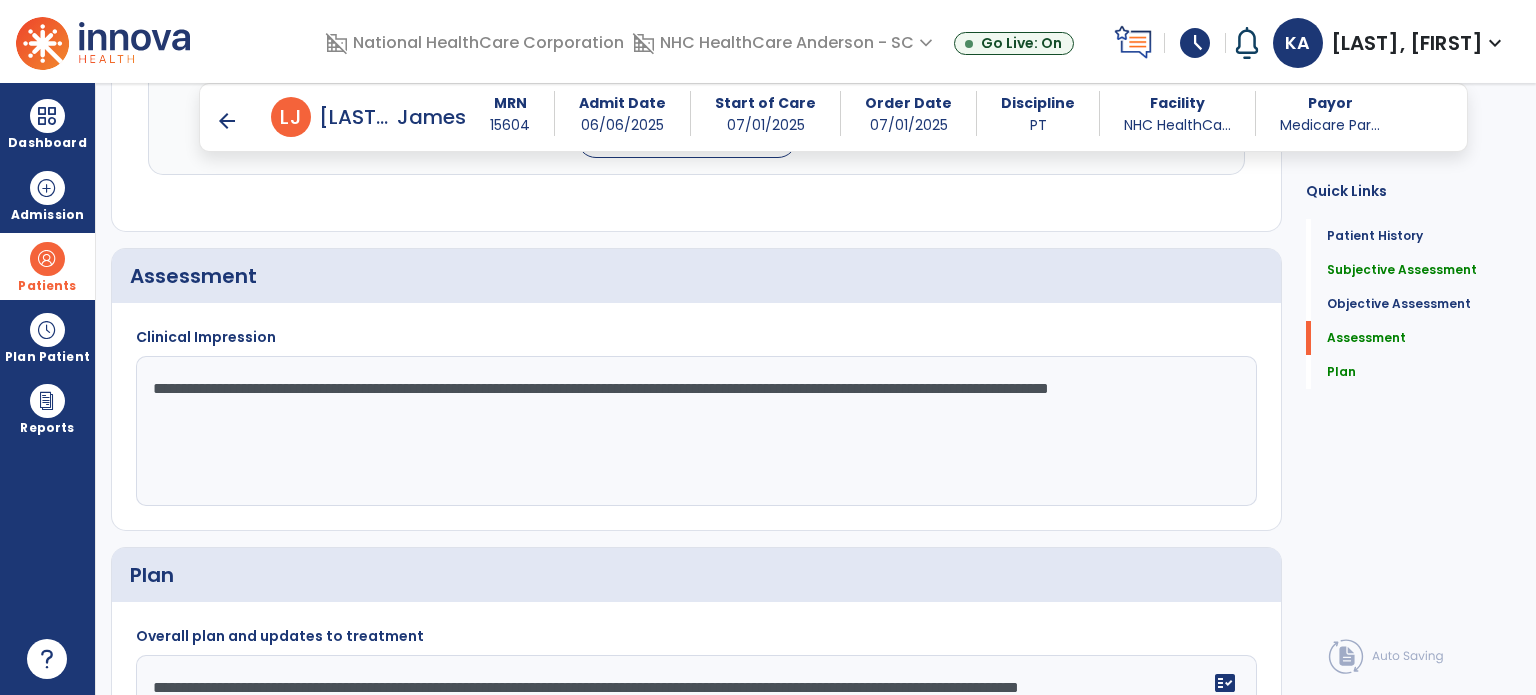 click on "**********" 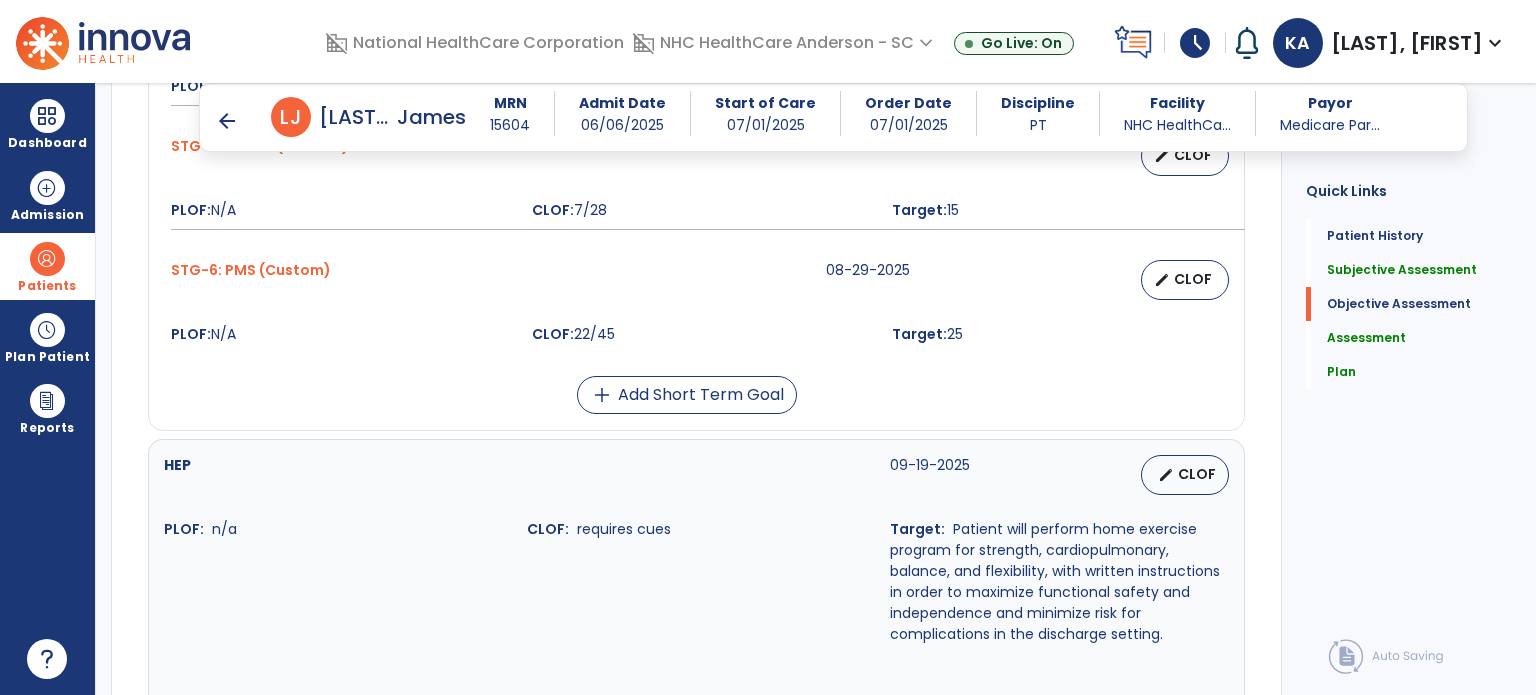 scroll, scrollTop: 1323, scrollLeft: 0, axis: vertical 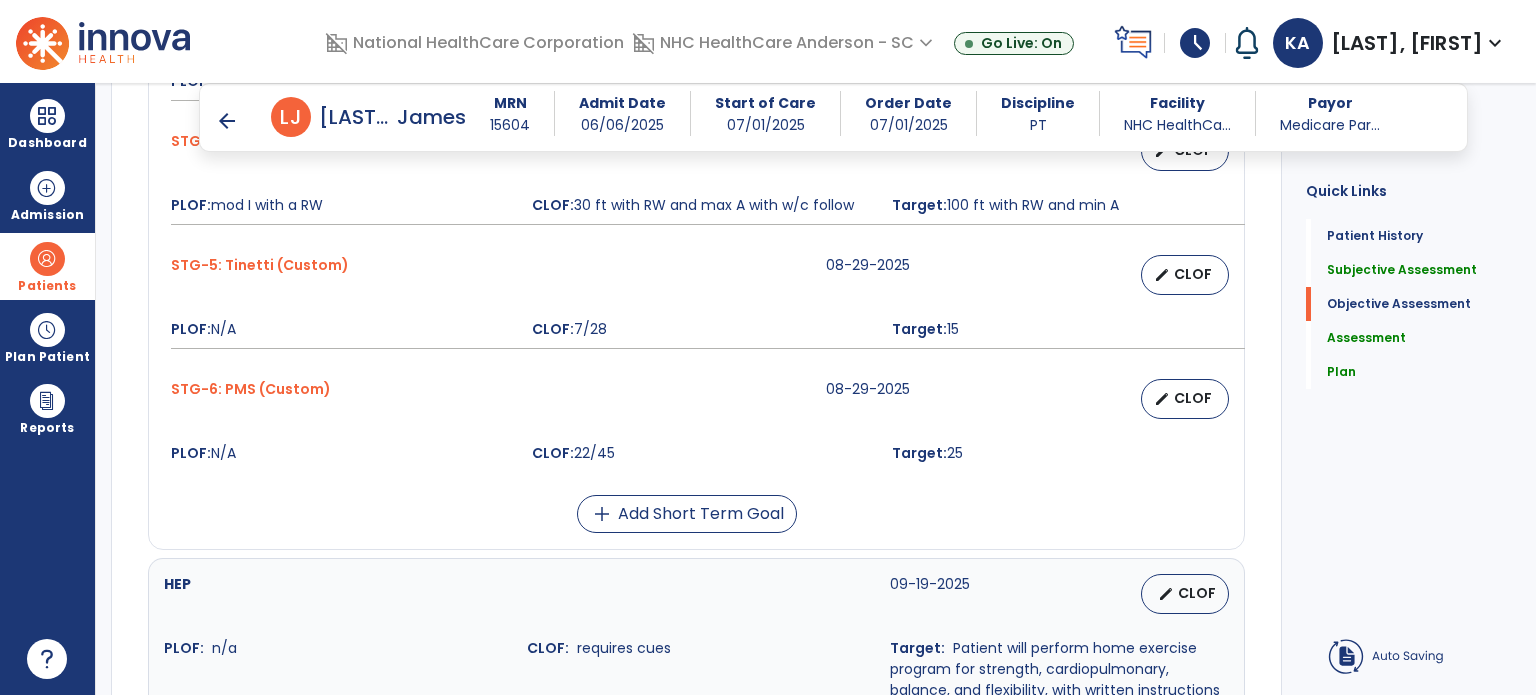 type on "**********" 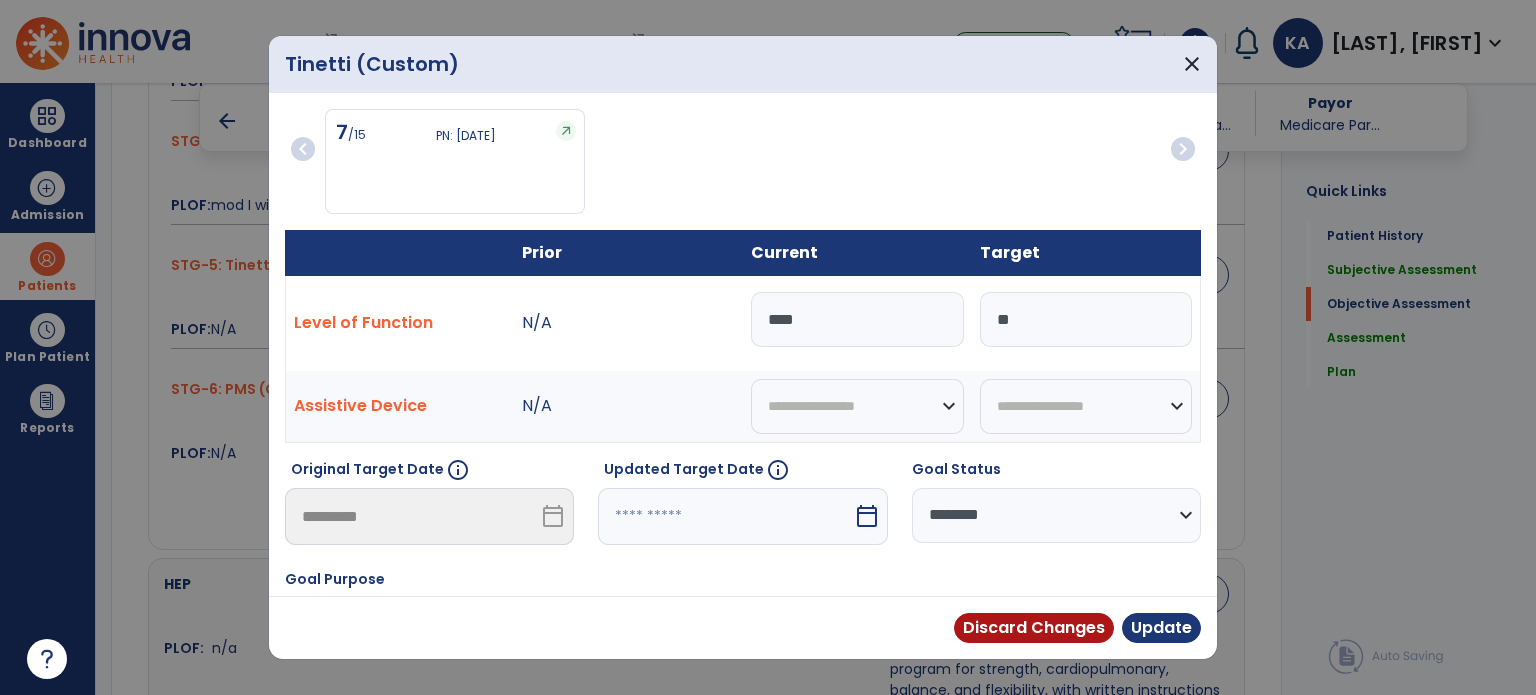 drag, startPoint x: 848, startPoint y: 326, endPoint x: 542, endPoint y: 321, distance: 306.04083 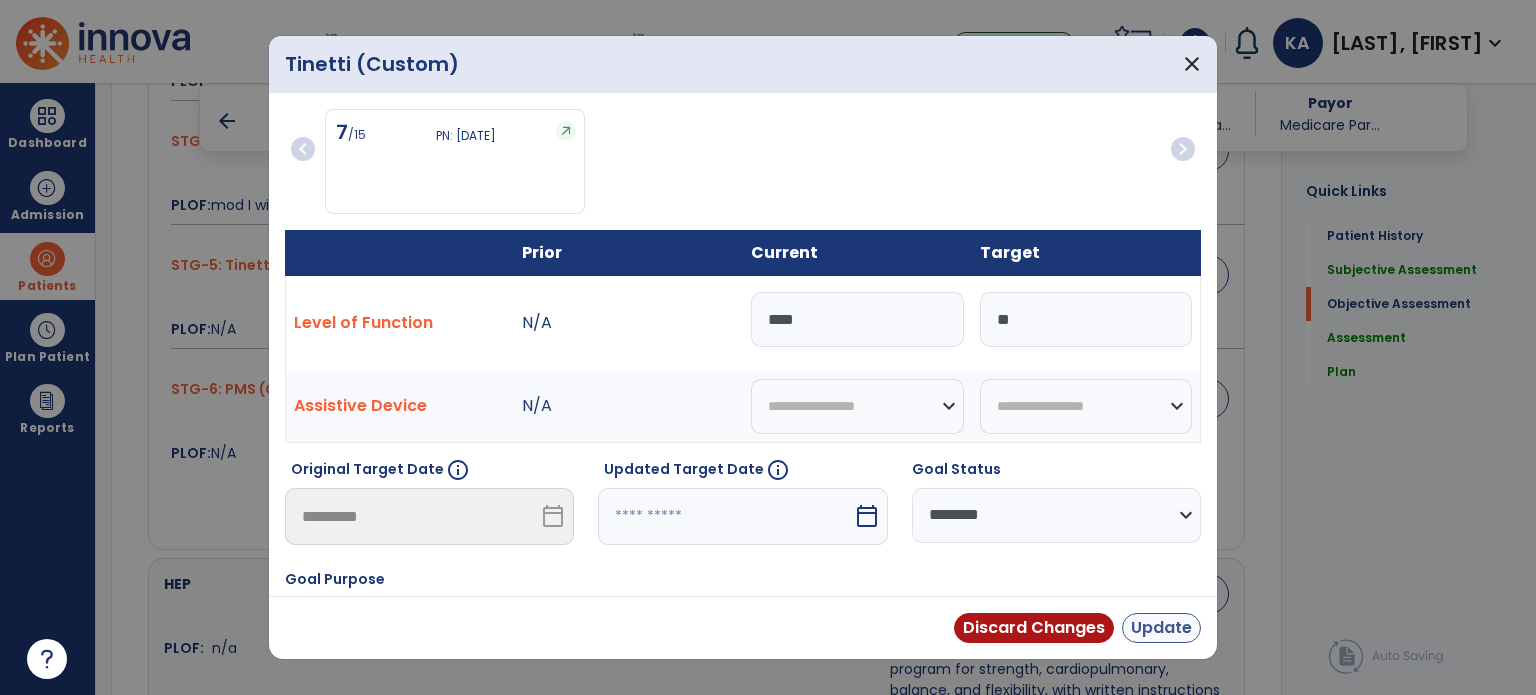 type on "****" 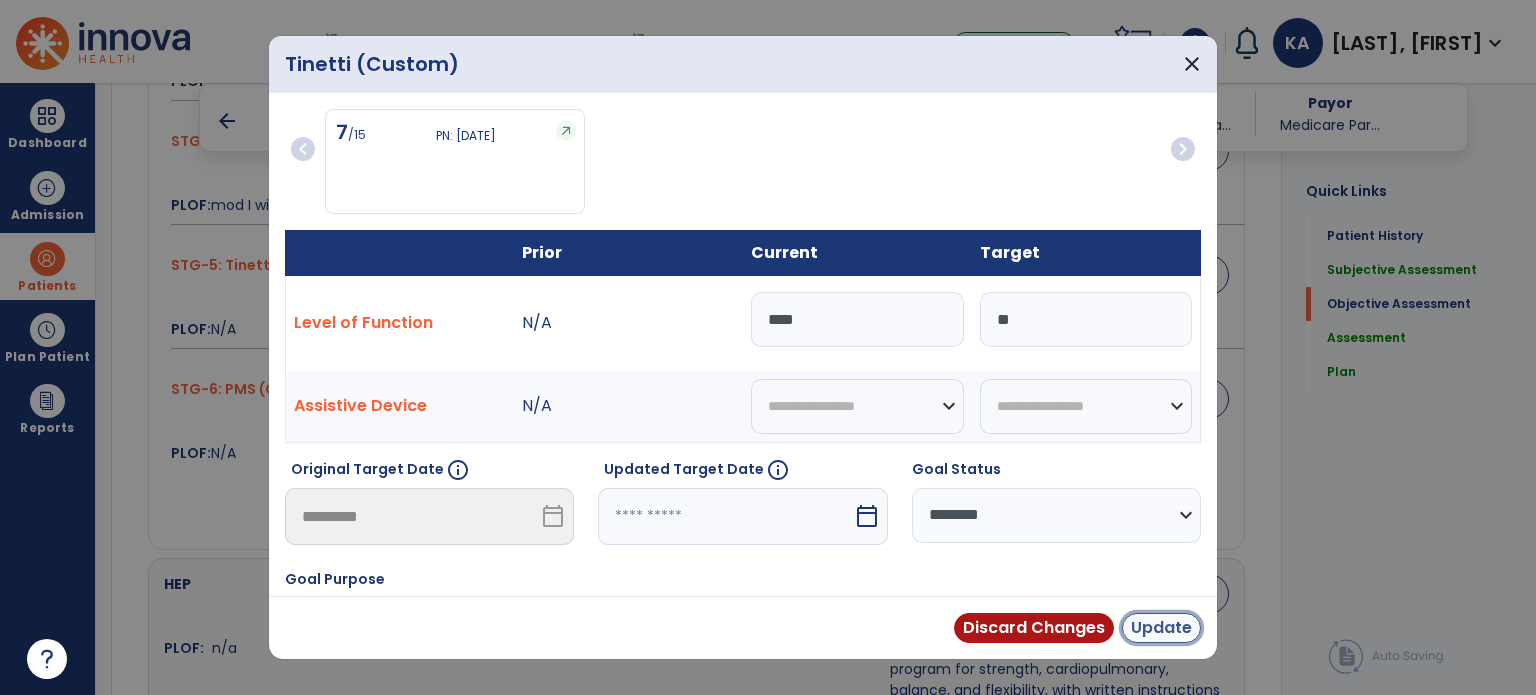 click on "Update" at bounding box center (1161, 628) 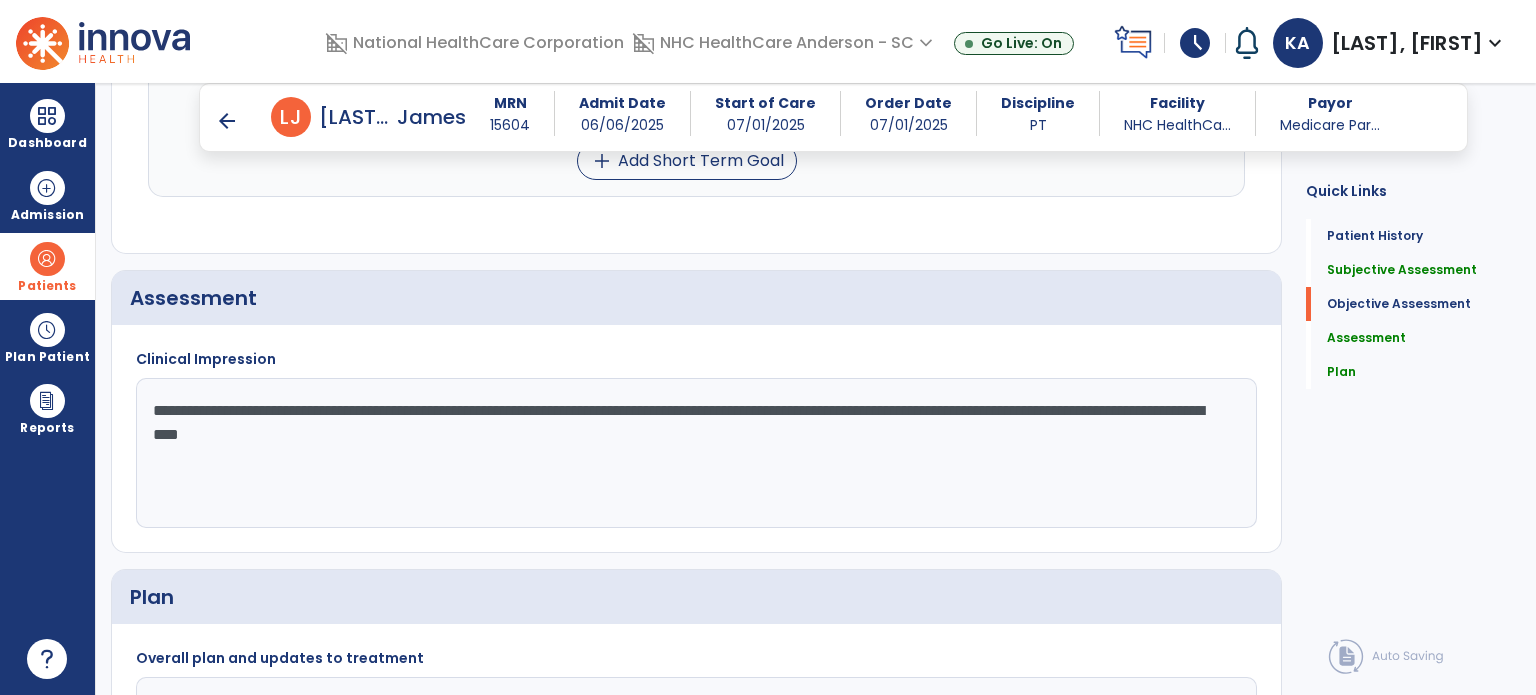 scroll, scrollTop: 2023, scrollLeft: 0, axis: vertical 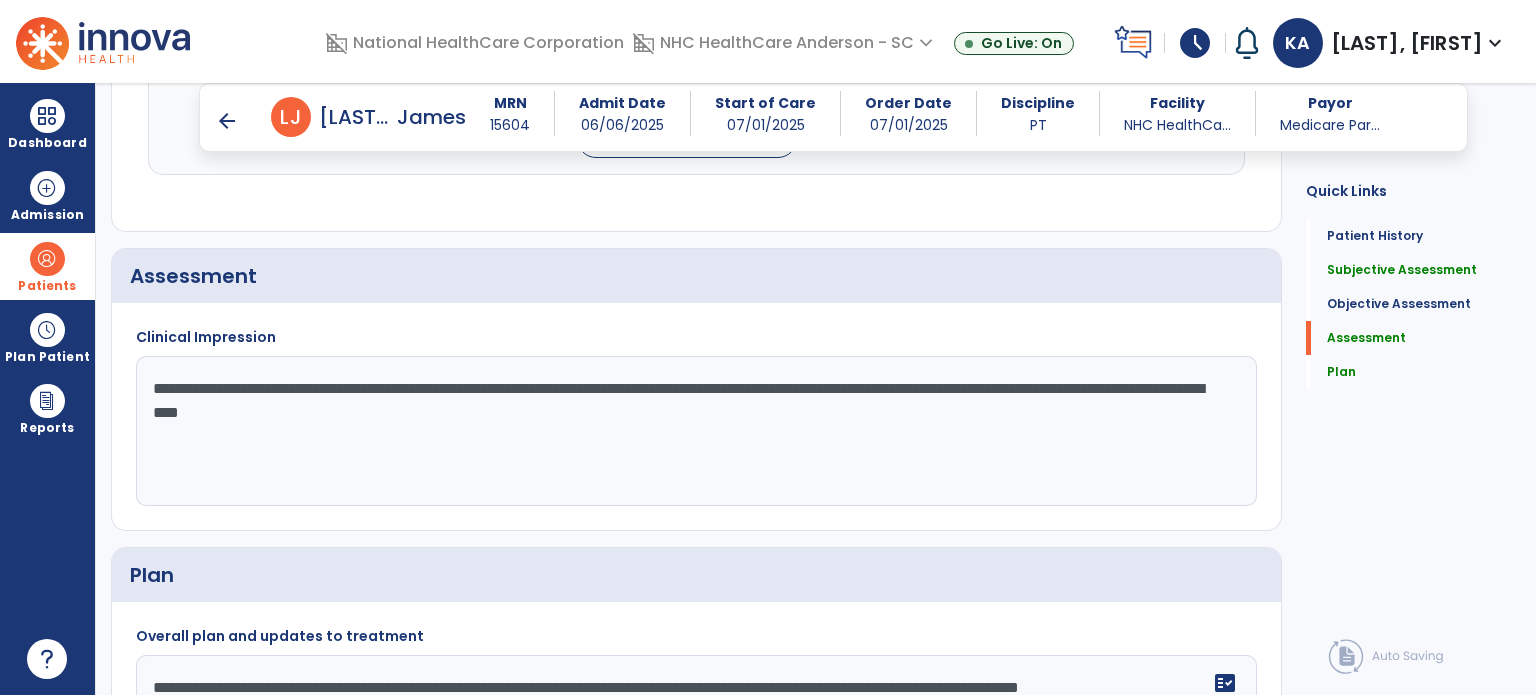 click on "**********" 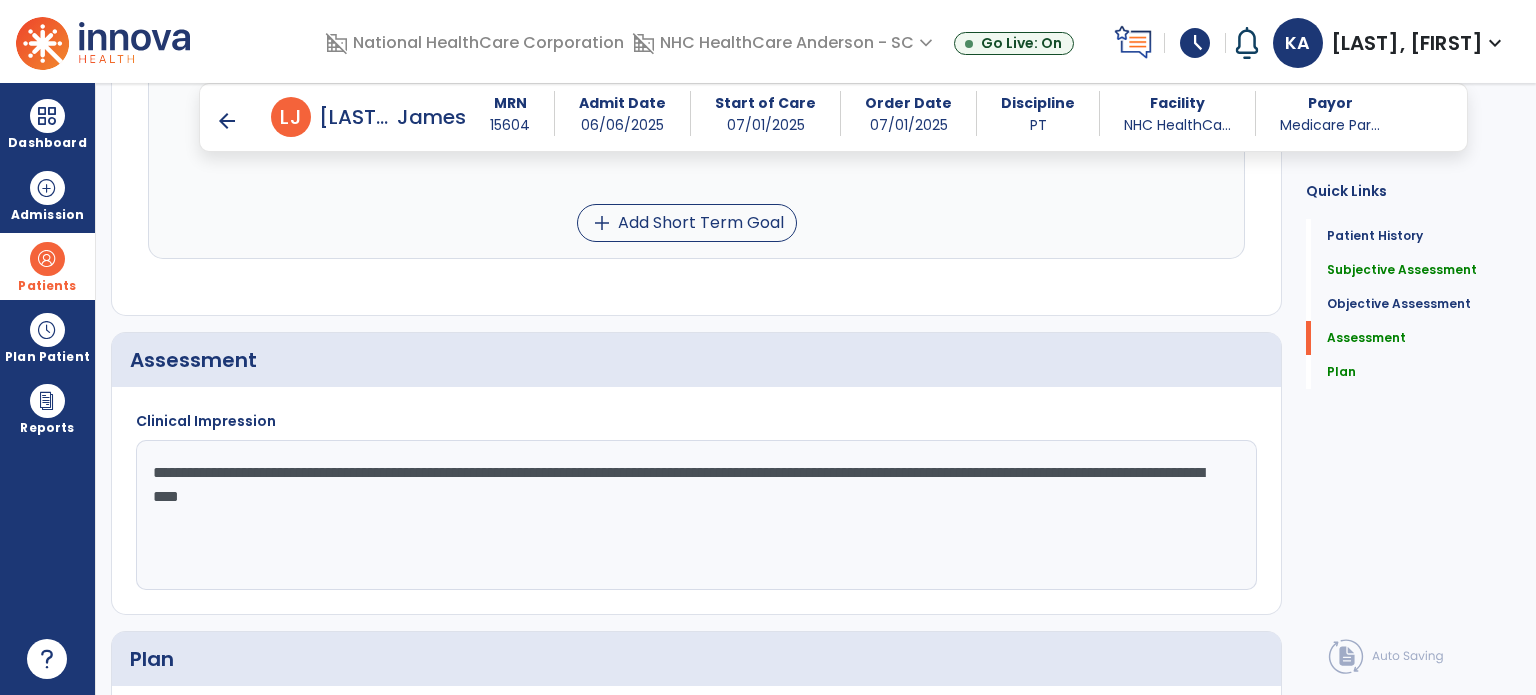 scroll, scrollTop: 1924, scrollLeft: 0, axis: vertical 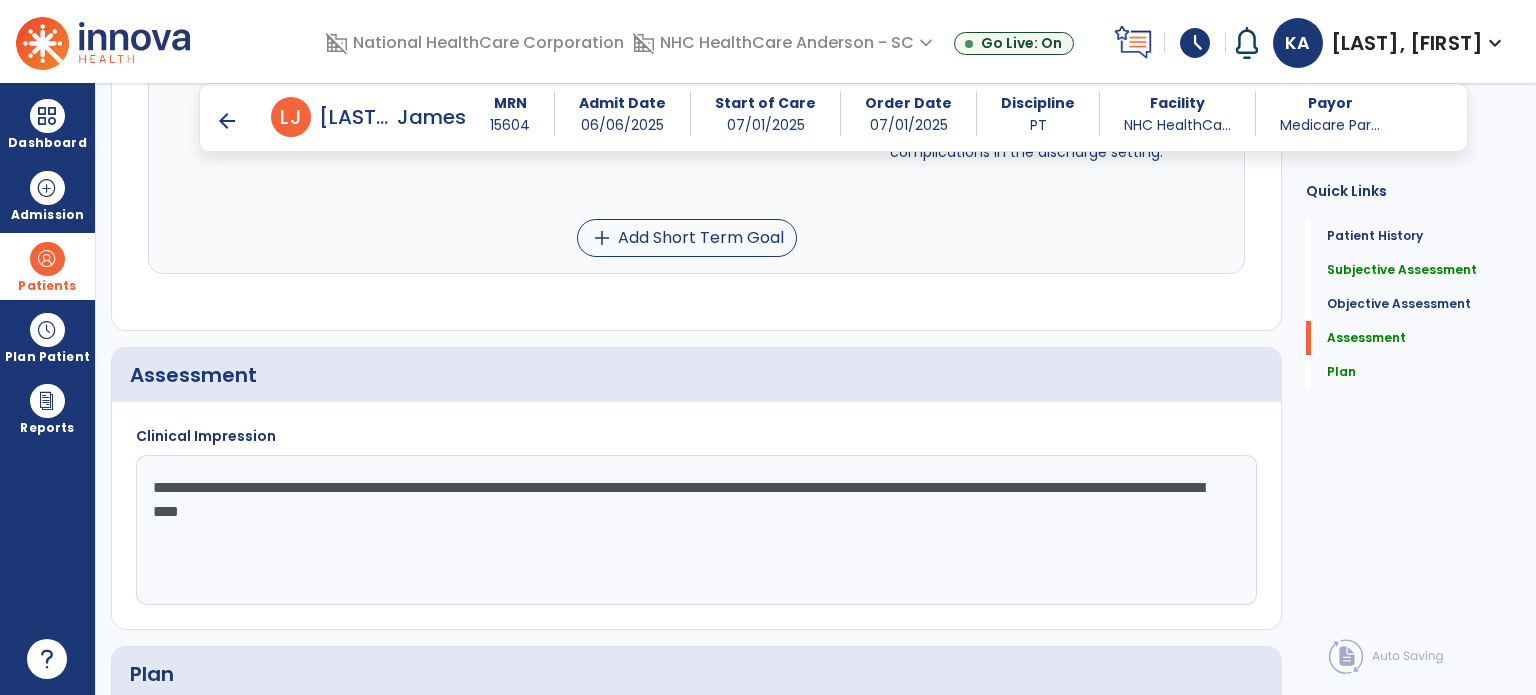 click on "Quick Links  Patient History   Patient History   Subjective Assessment   Subjective Assessment   Objective Assessment   Objective Assessment   Assessment   Assessment   Plan   Plan" 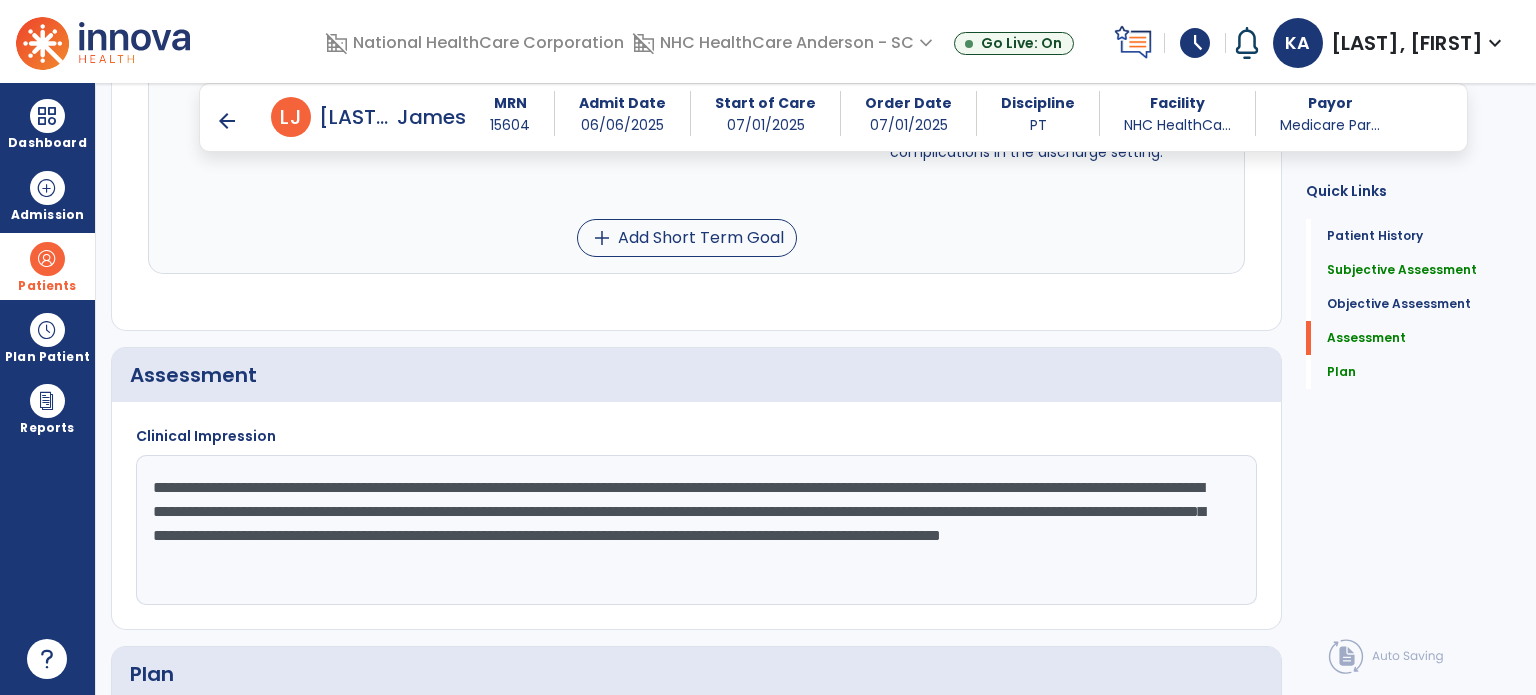 drag, startPoint x: 1424, startPoint y: 461, endPoint x: 1047, endPoint y: 476, distance: 377.29828 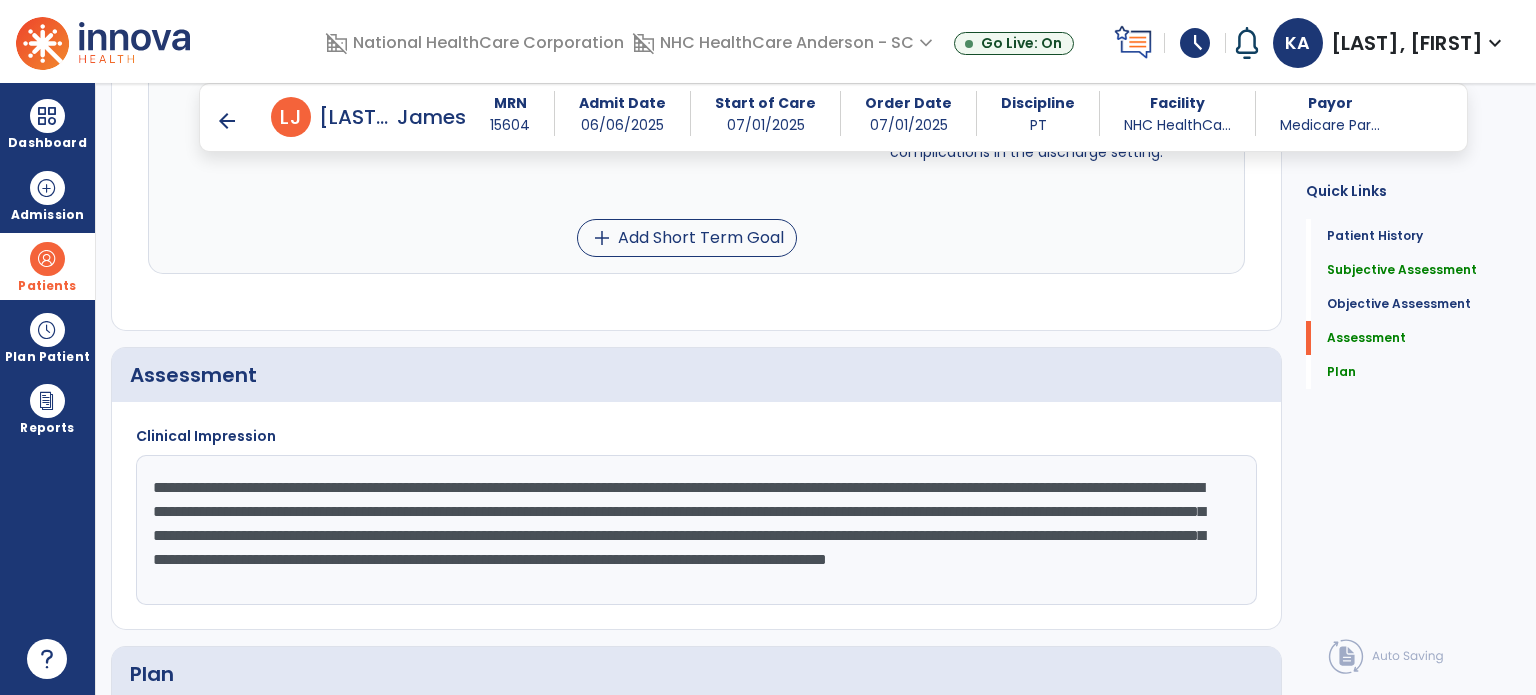 drag, startPoint x: 1477, startPoint y: 456, endPoint x: 1072, endPoint y: 516, distance: 409.42032 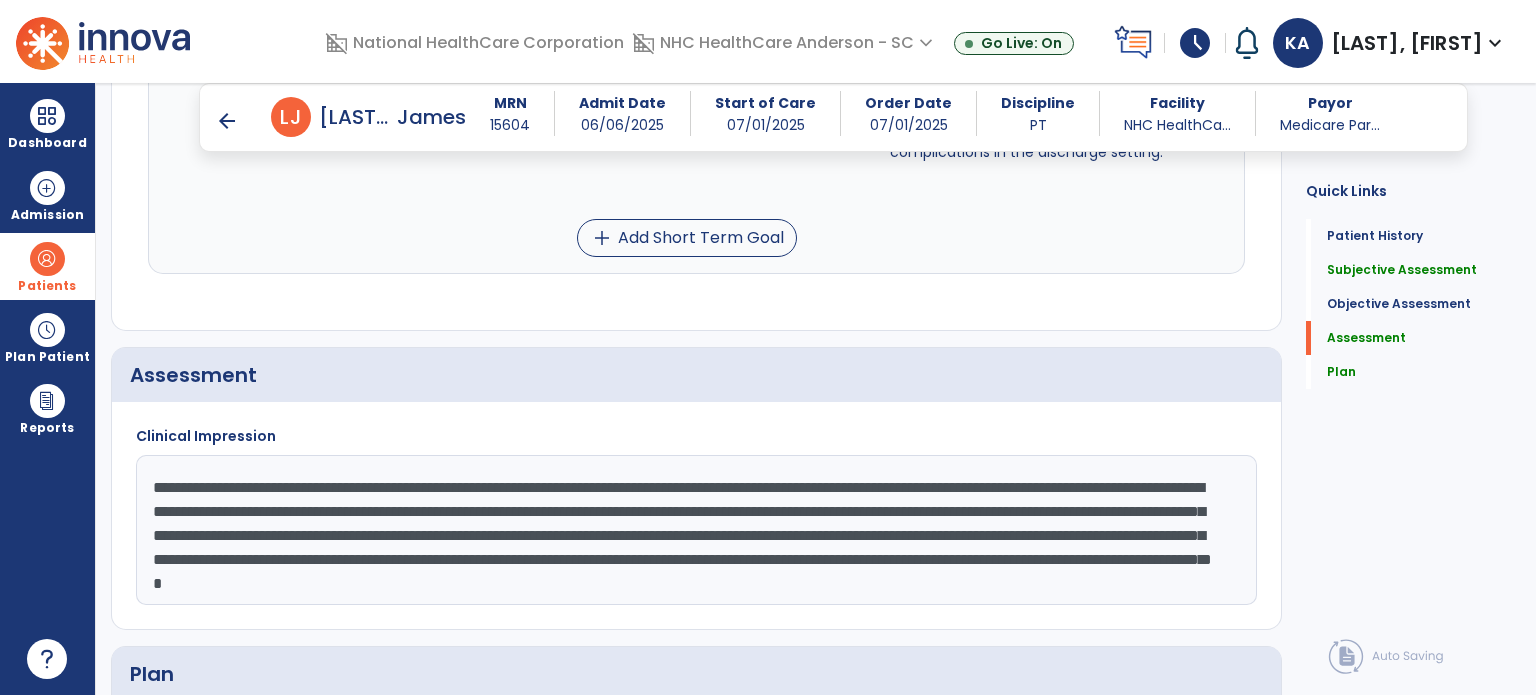 scroll, scrollTop: 16, scrollLeft: 0, axis: vertical 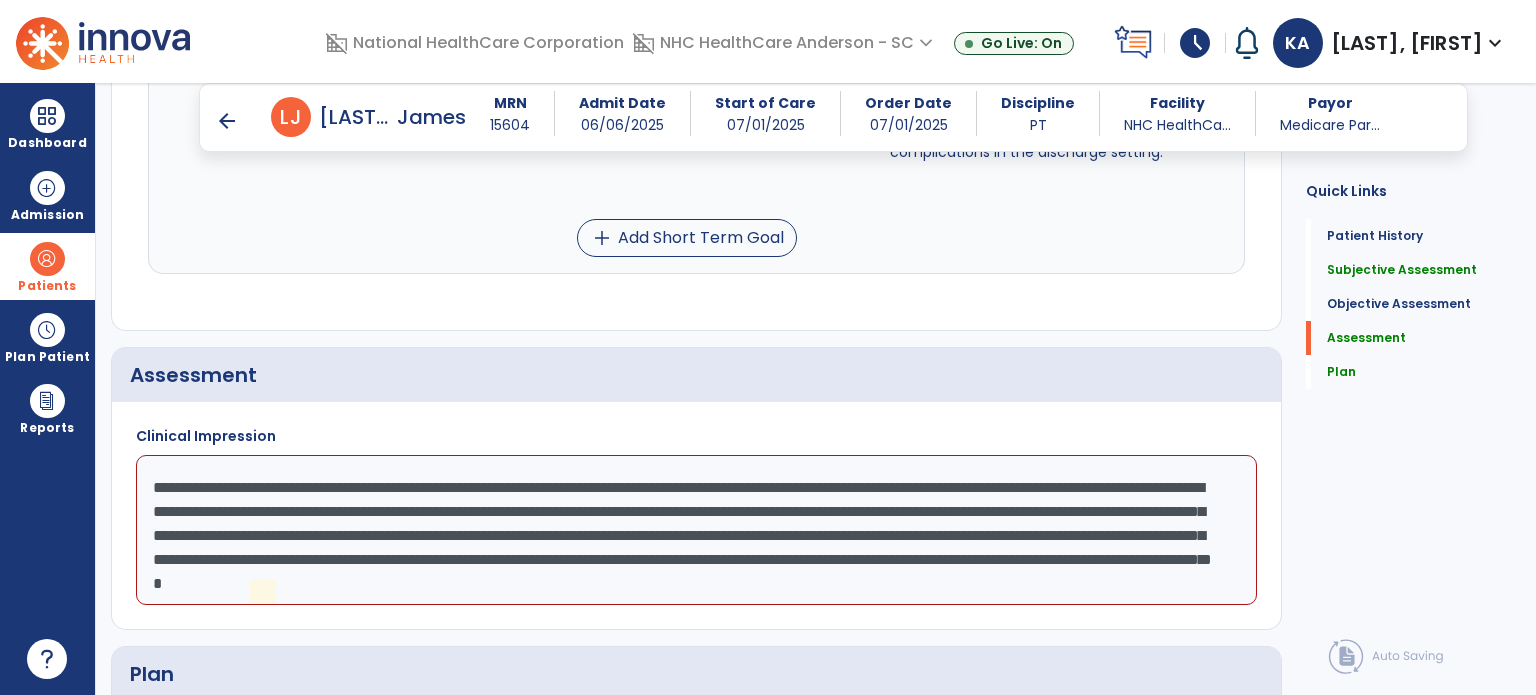 click on "**********" 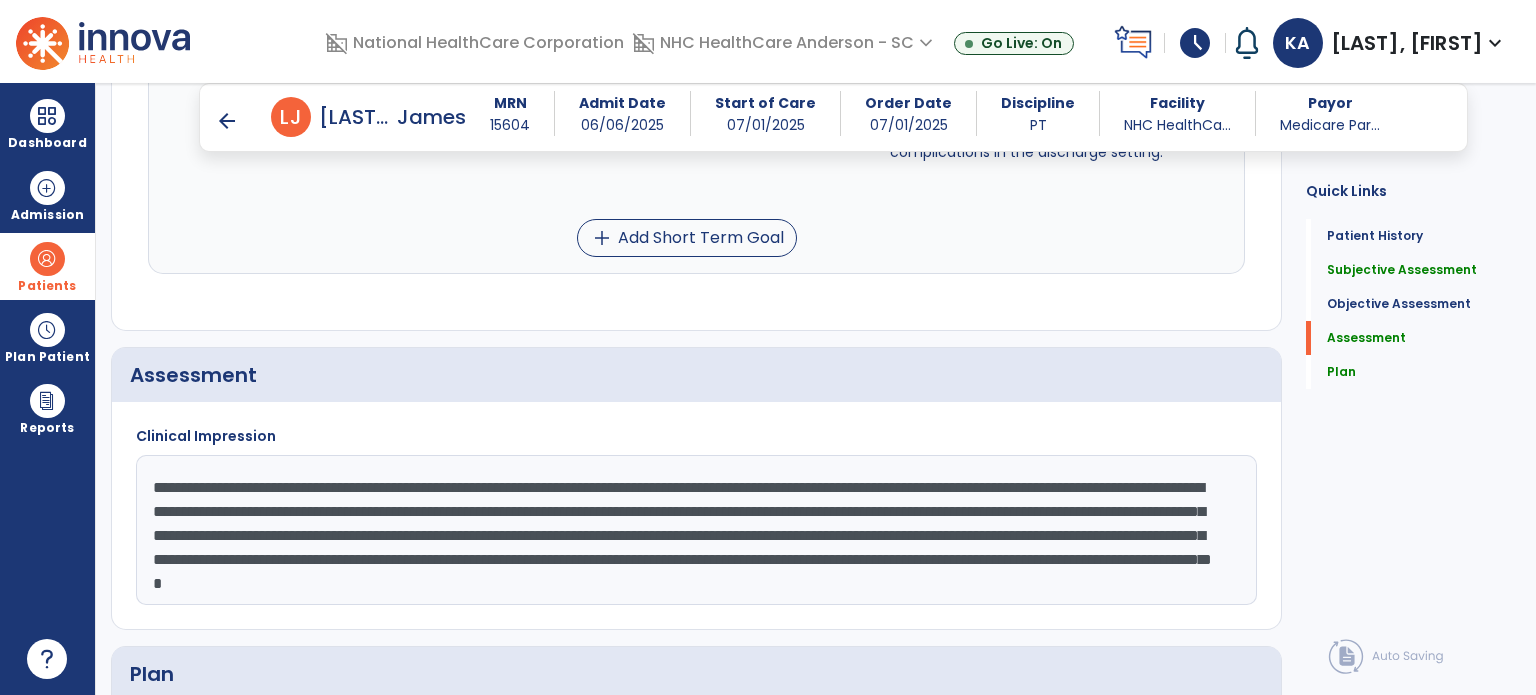click on "**********" 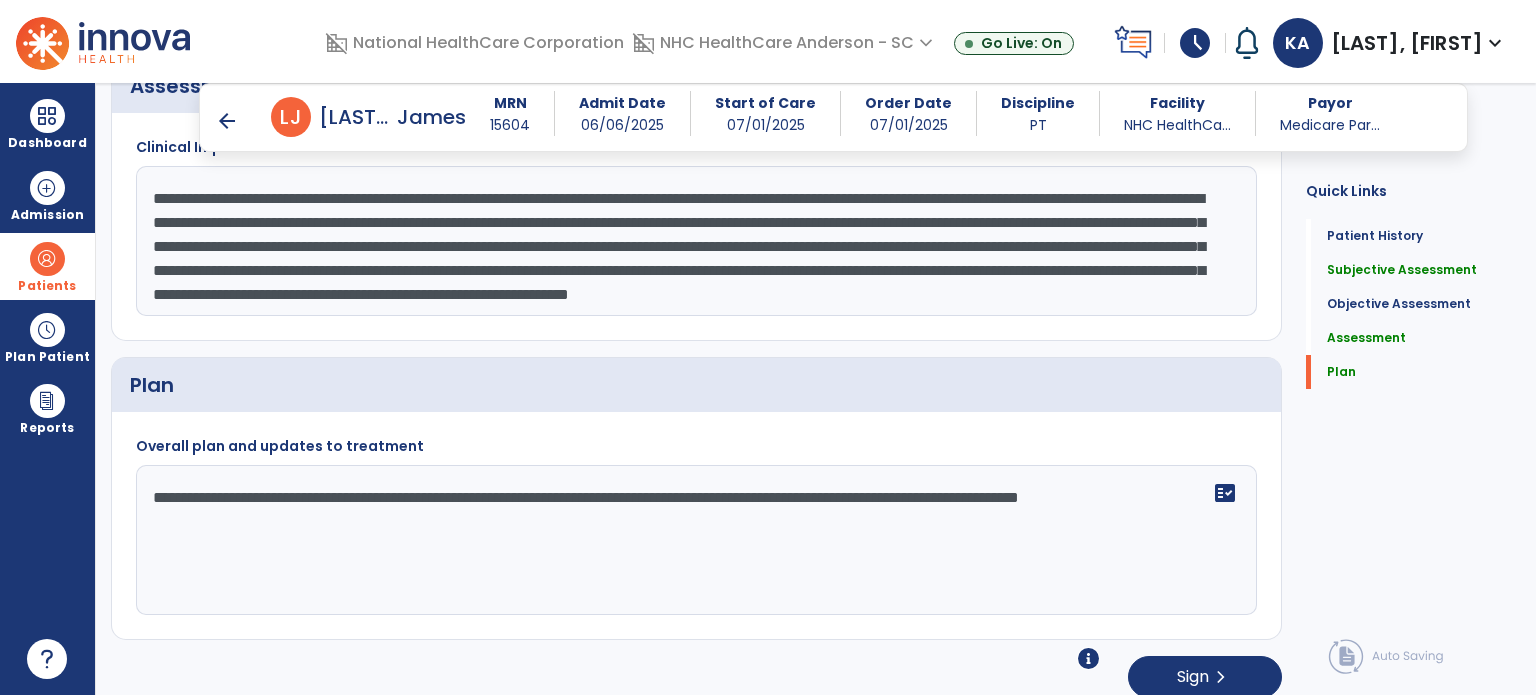 scroll, scrollTop: 2224, scrollLeft: 0, axis: vertical 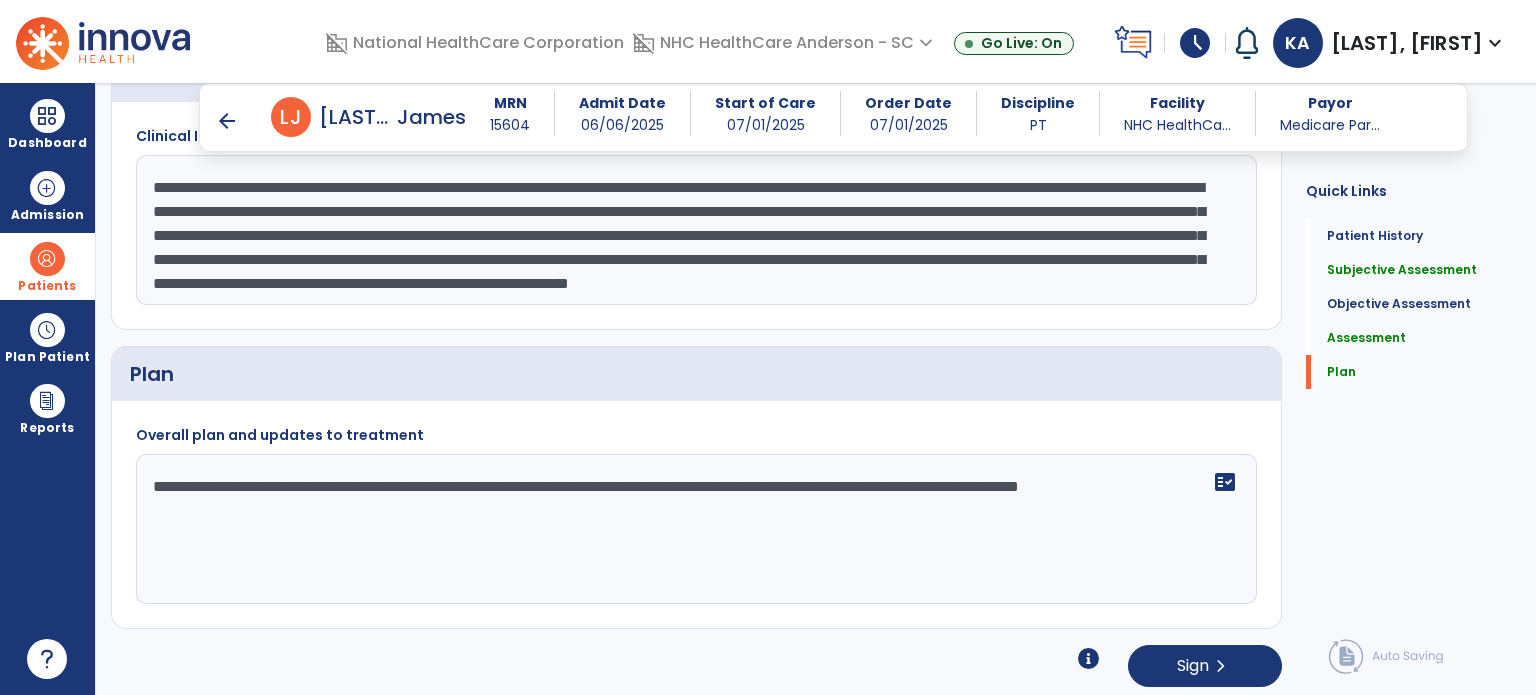 click on "**********" 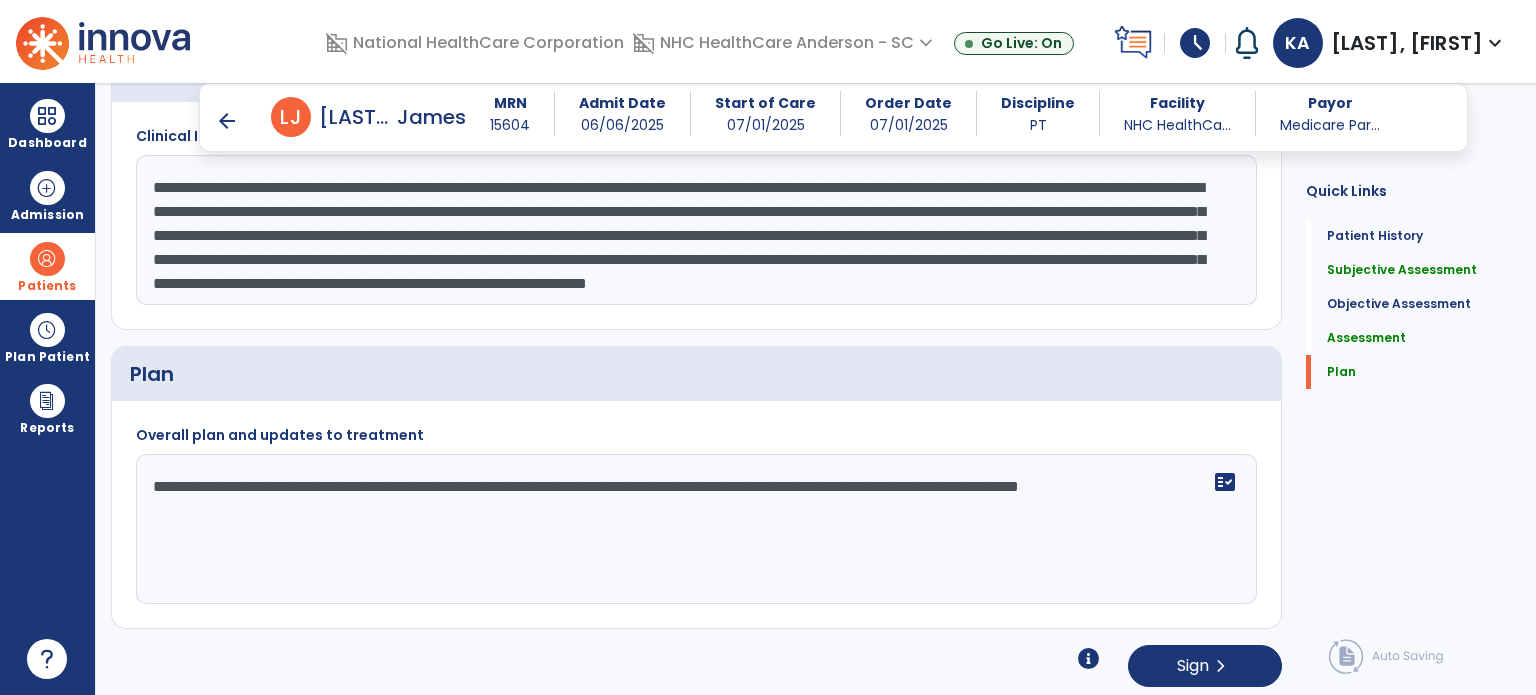 scroll, scrollTop: 40, scrollLeft: 0, axis: vertical 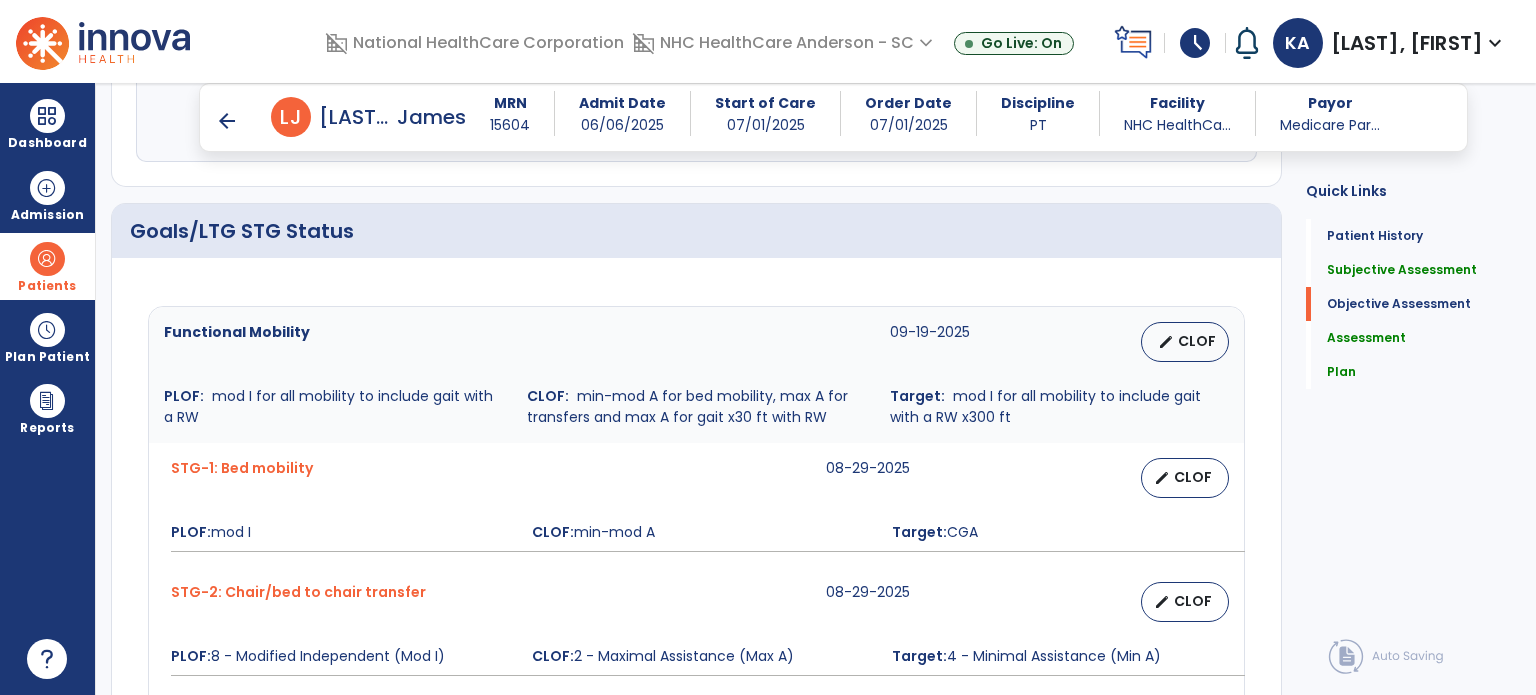 type on "**********" 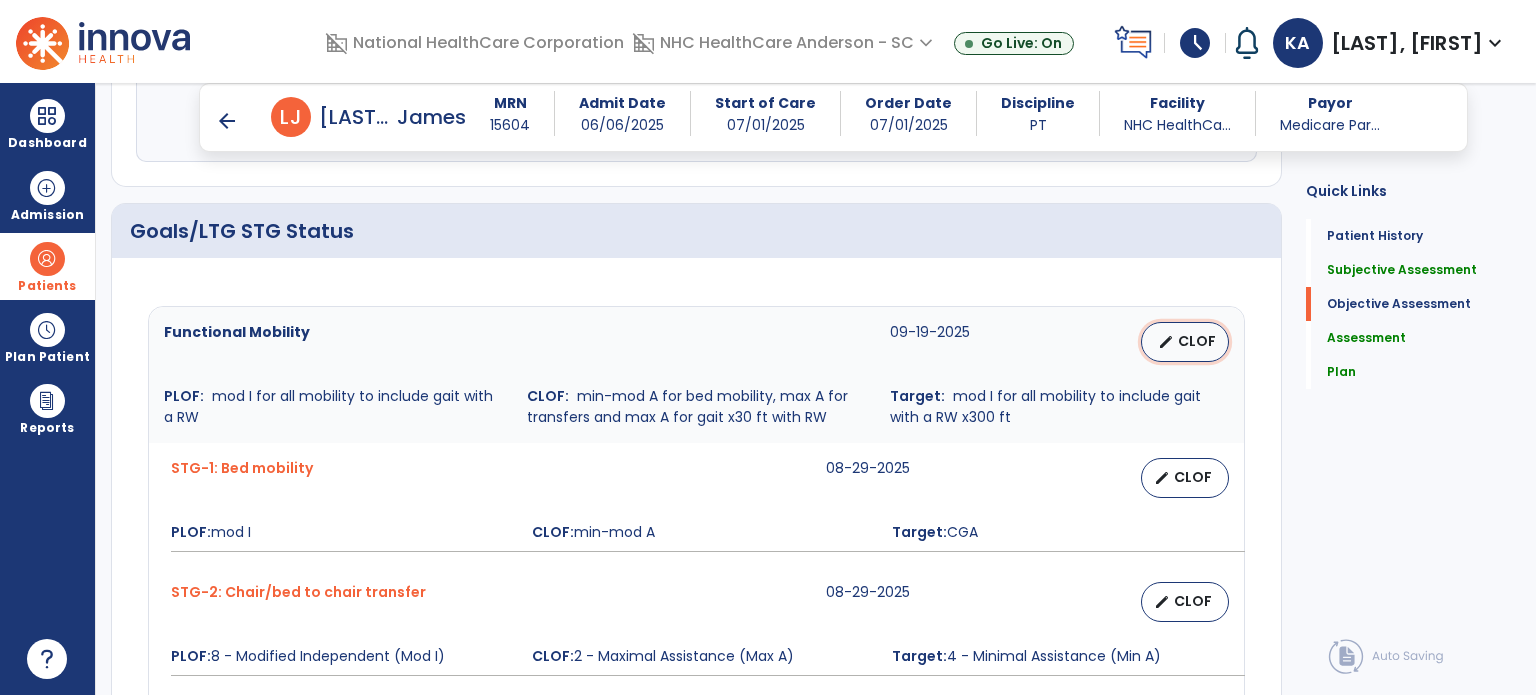 click on "CLOF" at bounding box center [1197, 341] 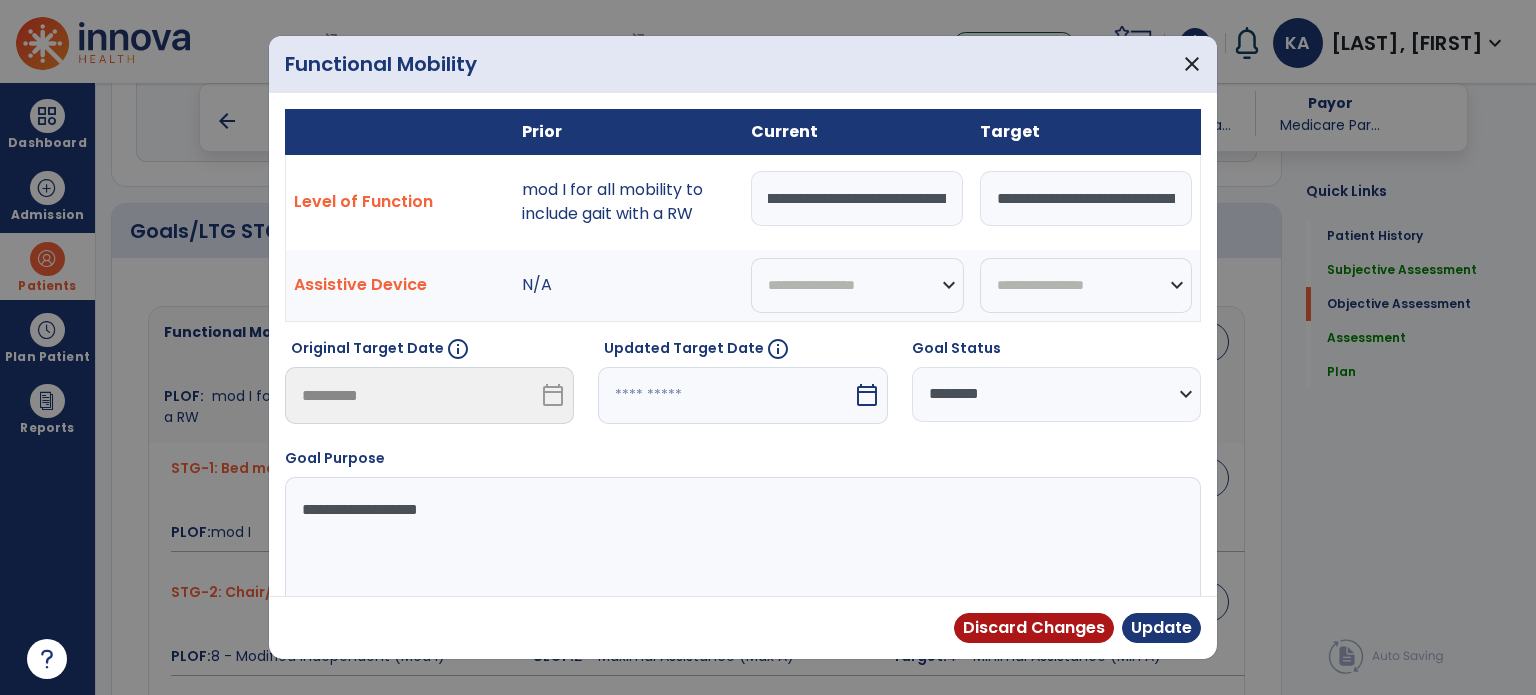 scroll, scrollTop: 0, scrollLeft: 467, axis: horizontal 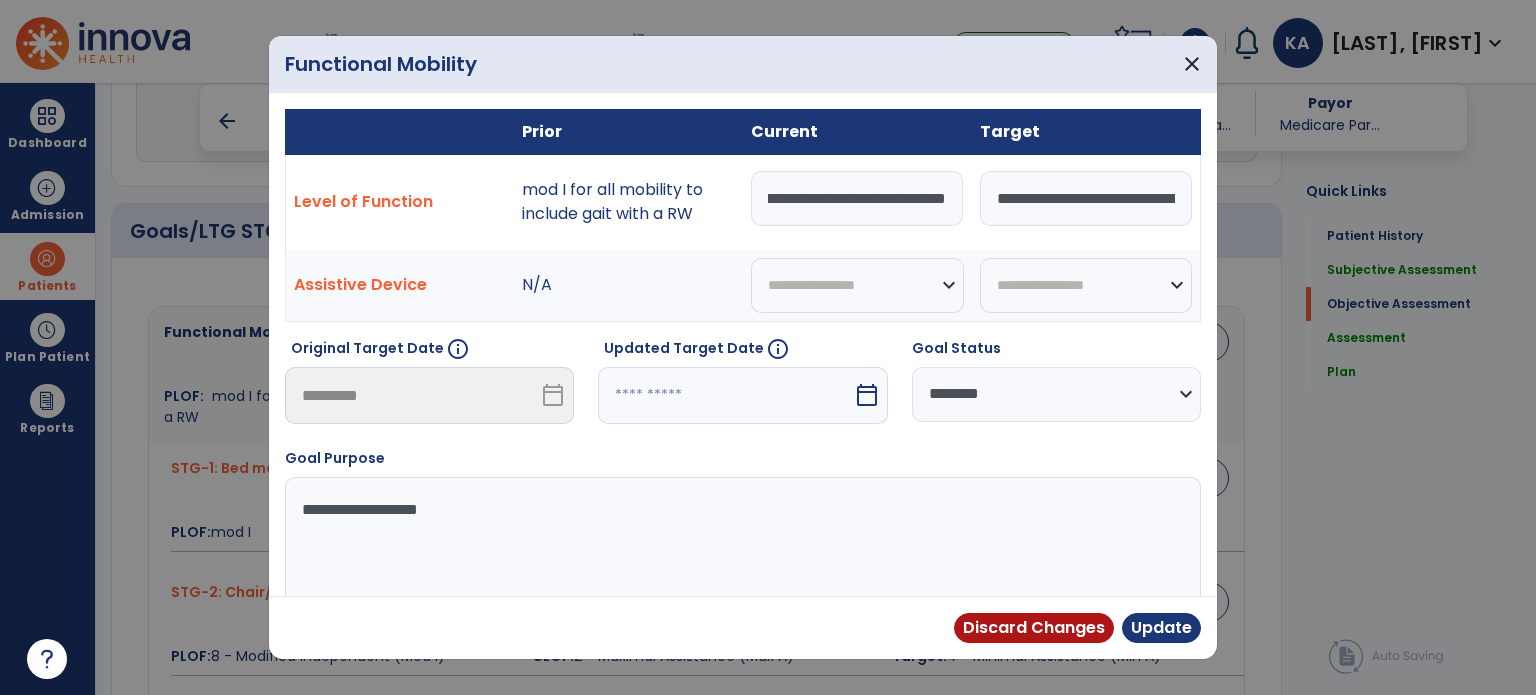 drag, startPoint x: 867, startPoint y: 207, endPoint x: 1009, endPoint y: 192, distance: 142.79005 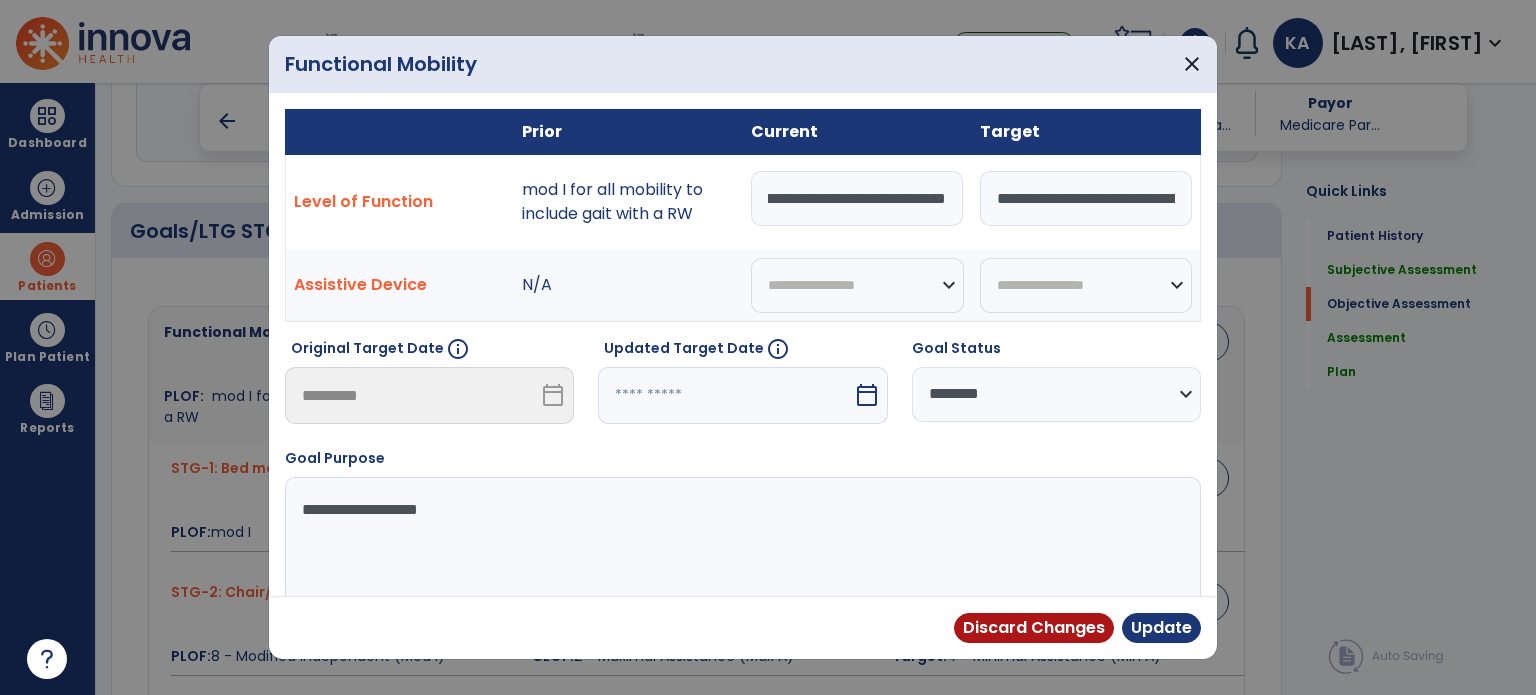 scroll, scrollTop: 0, scrollLeft: 0, axis: both 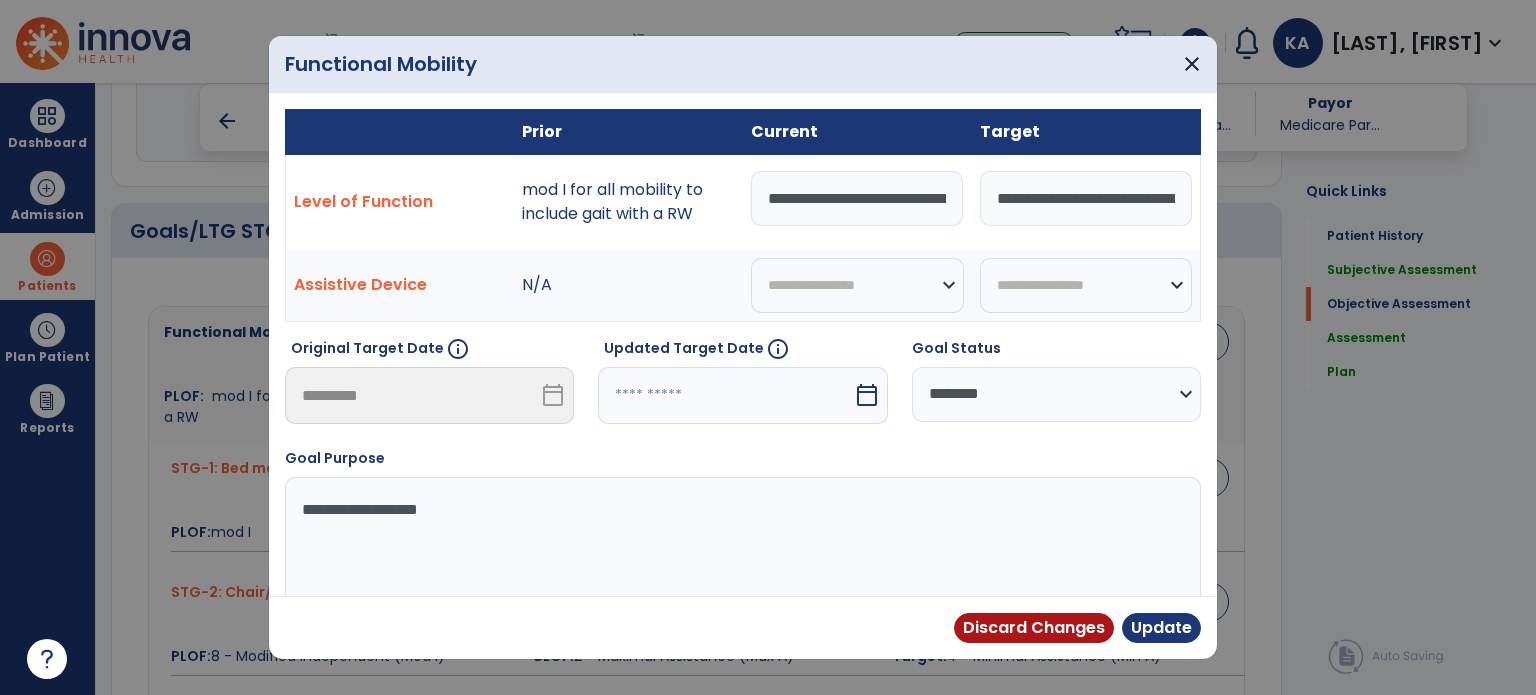 click on "Functional Mobility    close" at bounding box center [743, 64] 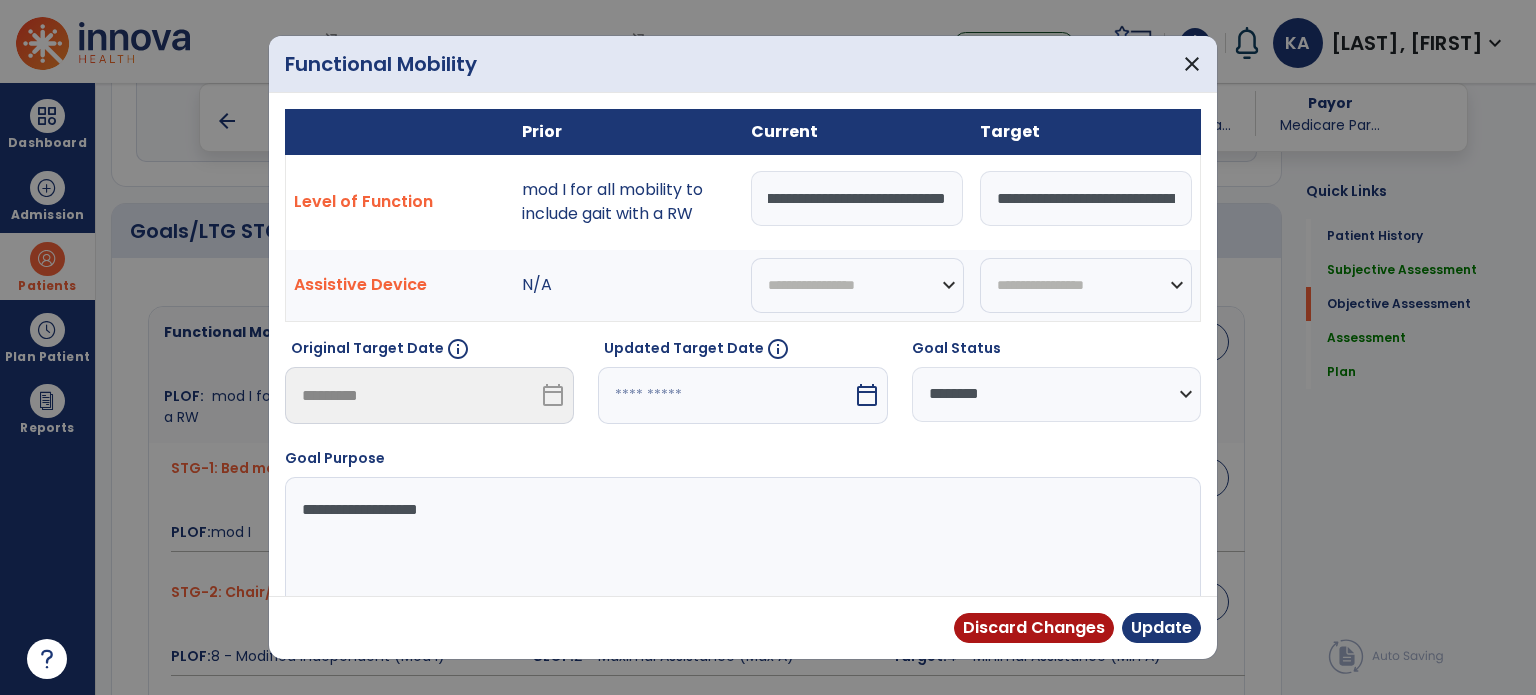 drag, startPoint x: 759, startPoint y: 203, endPoint x: 1342, endPoint y: 178, distance: 583.53577 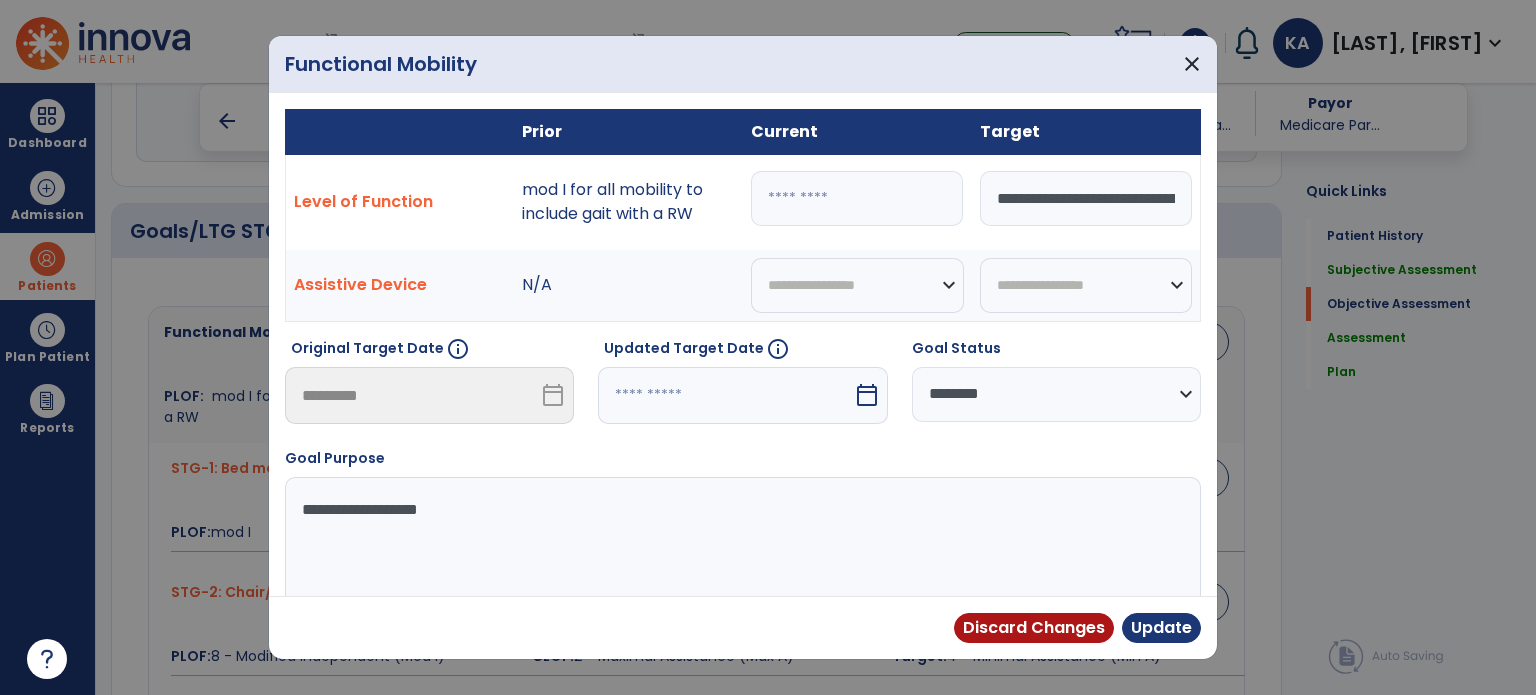 scroll, scrollTop: 0, scrollLeft: 0, axis: both 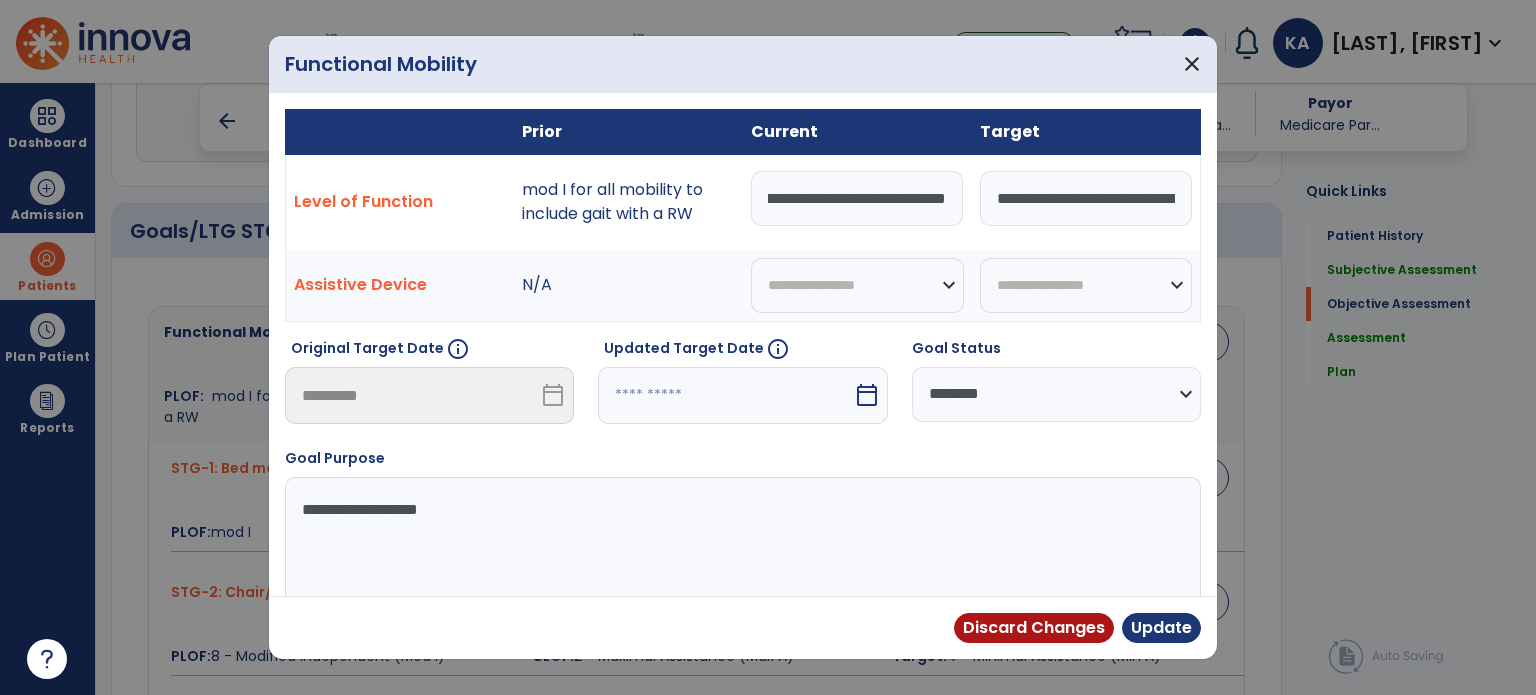 type on "**********" 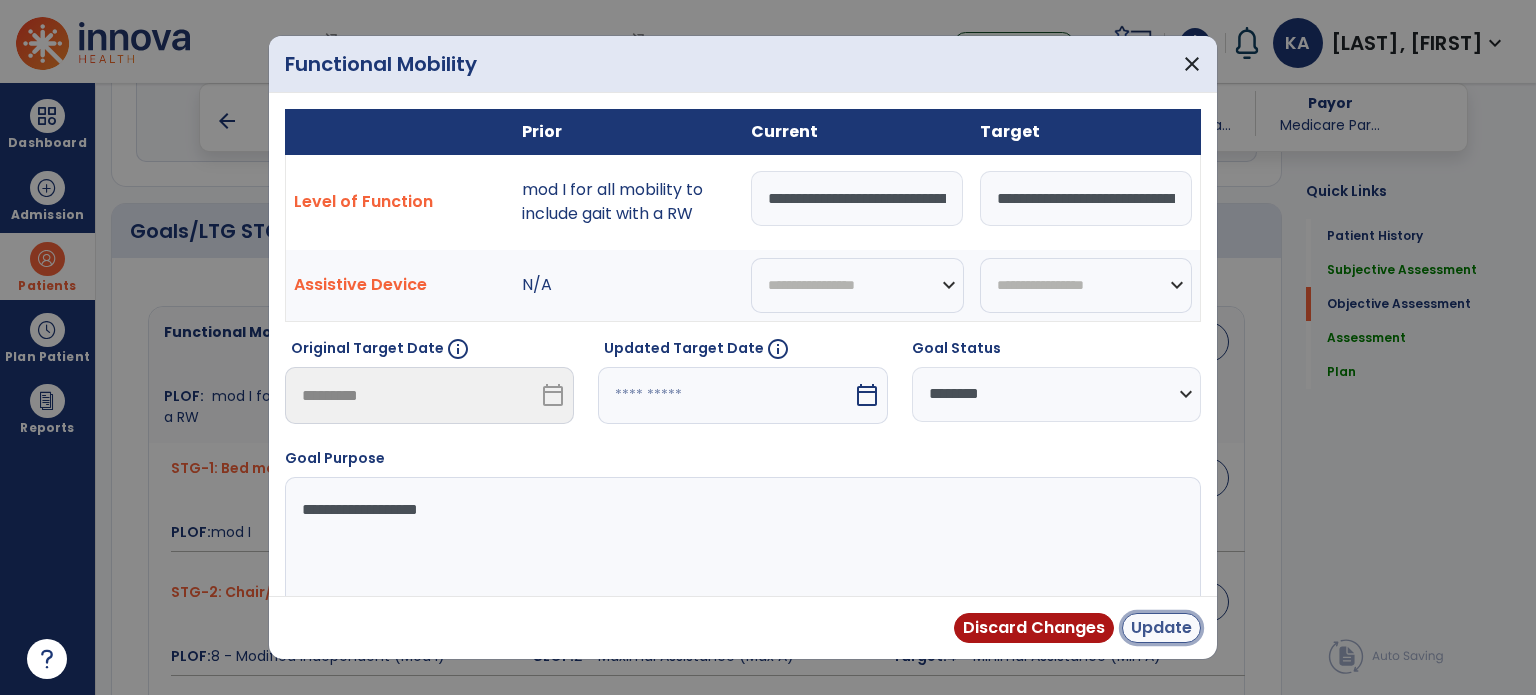 click on "Update" at bounding box center [1161, 628] 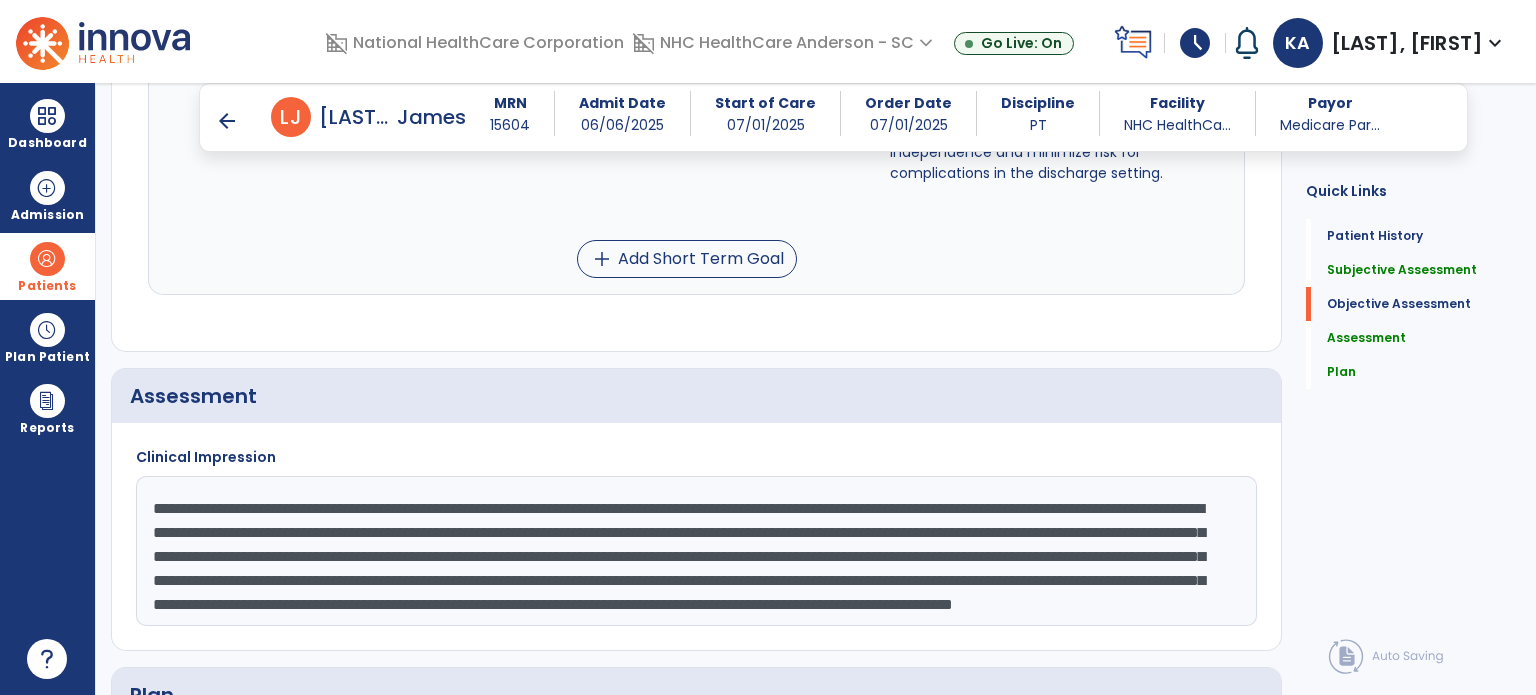 scroll, scrollTop: 2245, scrollLeft: 0, axis: vertical 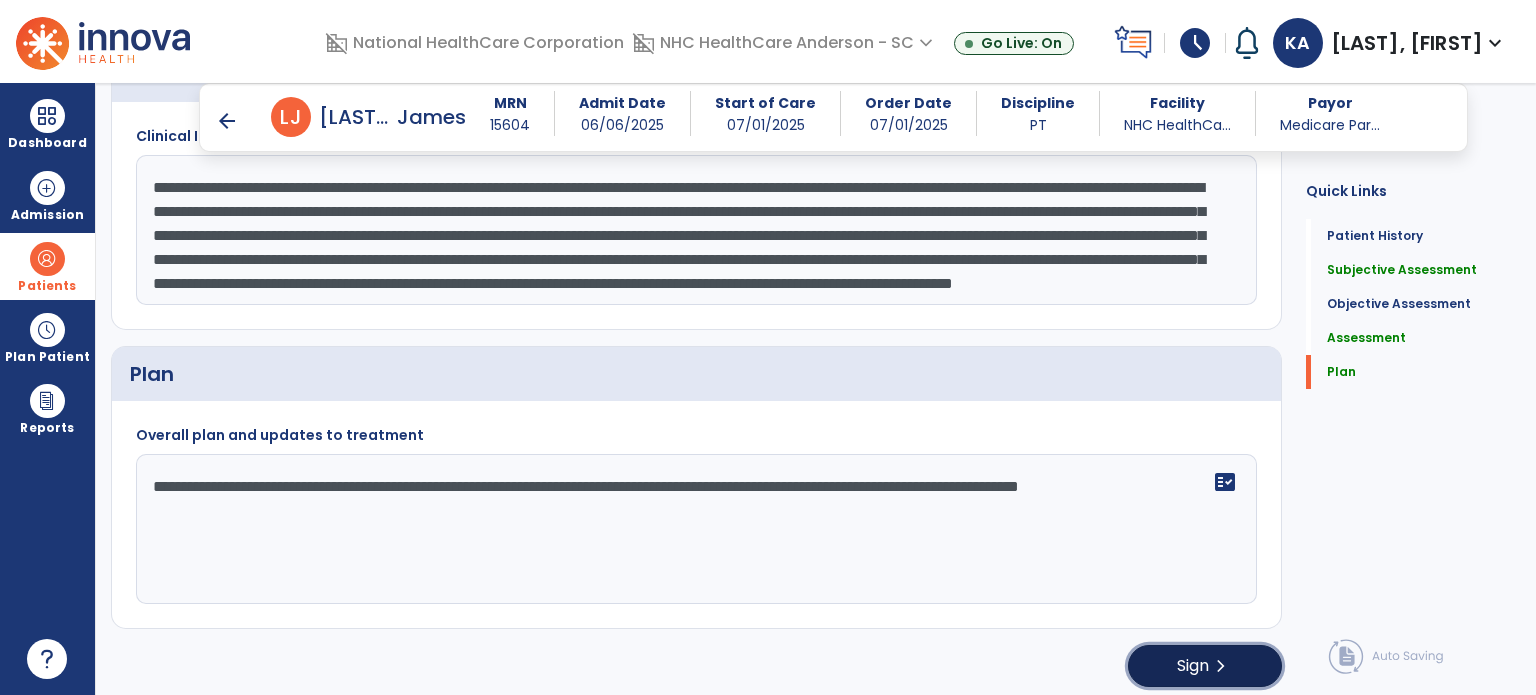 click on "Sign  chevron_right" 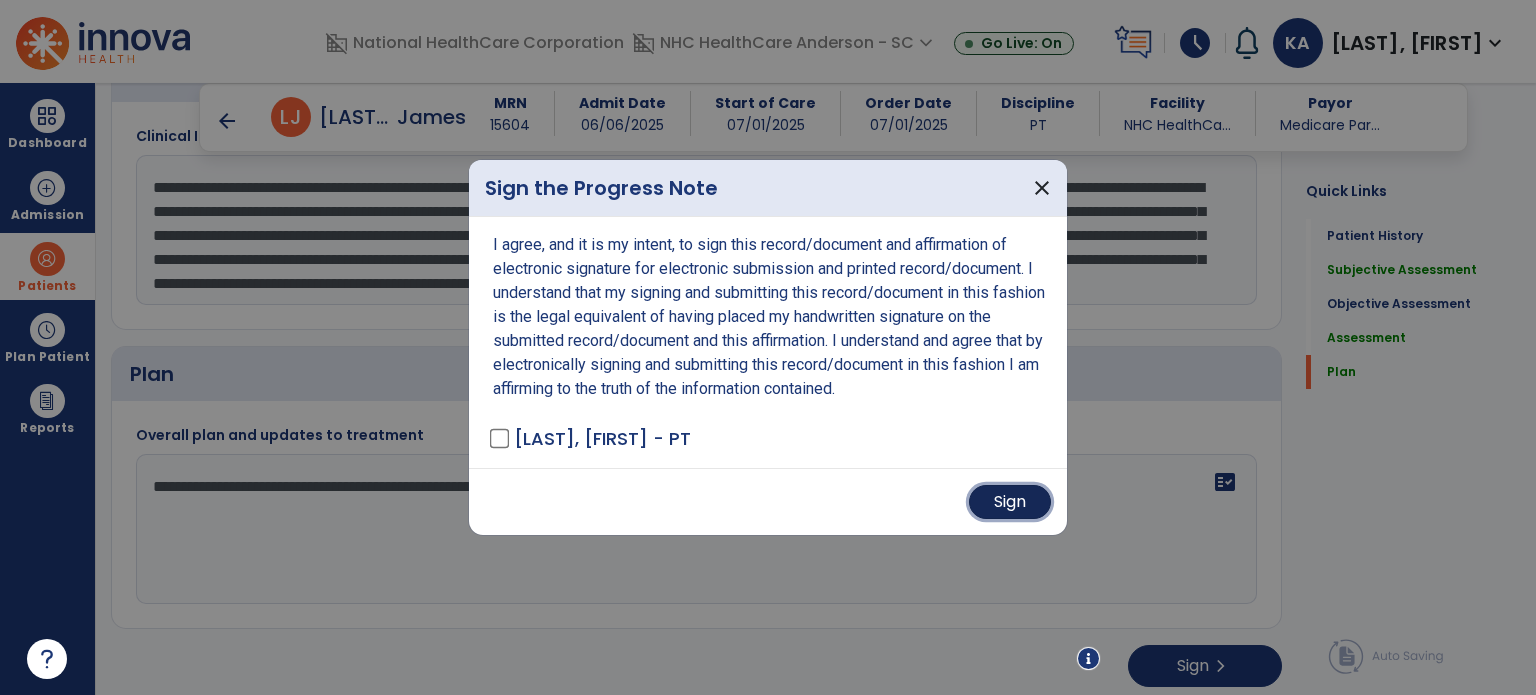 click on "Sign" at bounding box center (1010, 502) 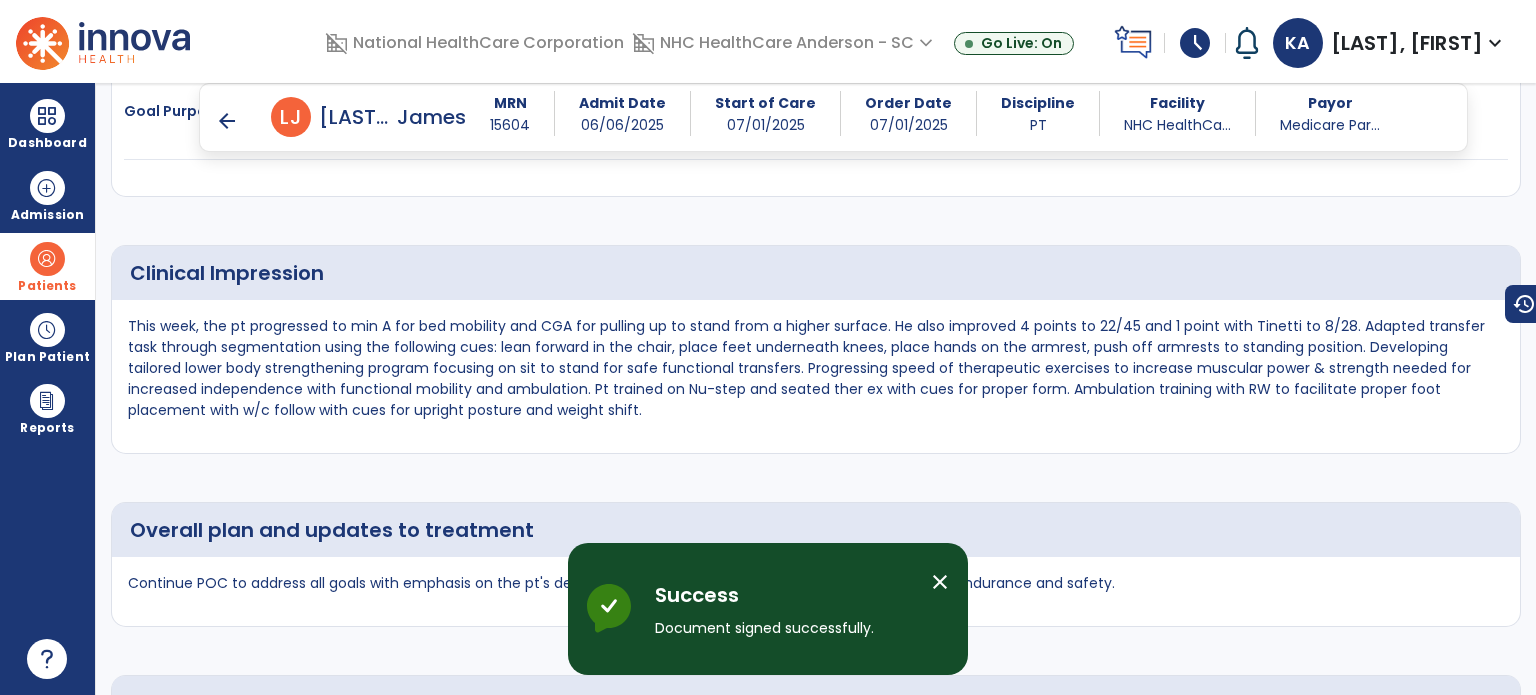 scroll, scrollTop: 2356, scrollLeft: 0, axis: vertical 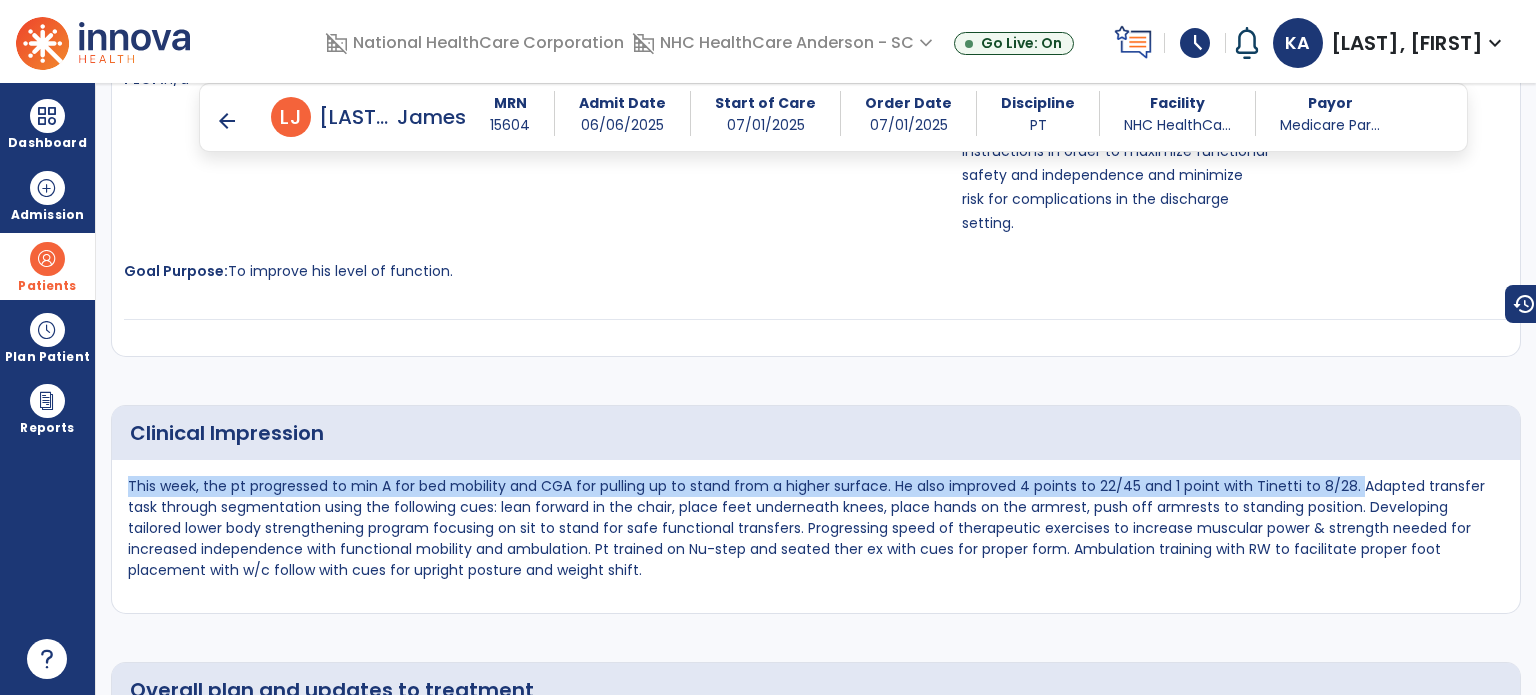 drag, startPoint x: 180, startPoint y: 469, endPoint x: 1352, endPoint y: 475, distance: 1172.0154 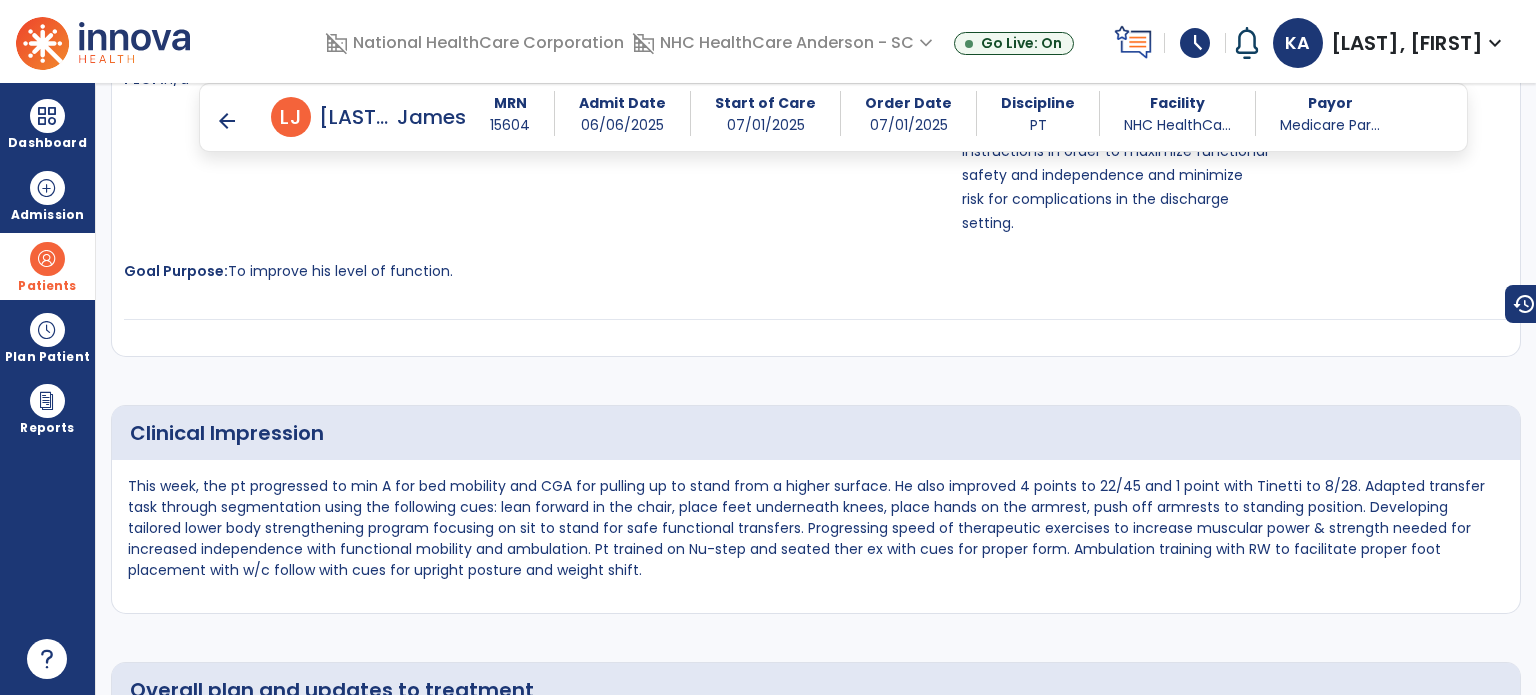 click on "arrow_back" at bounding box center [227, 121] 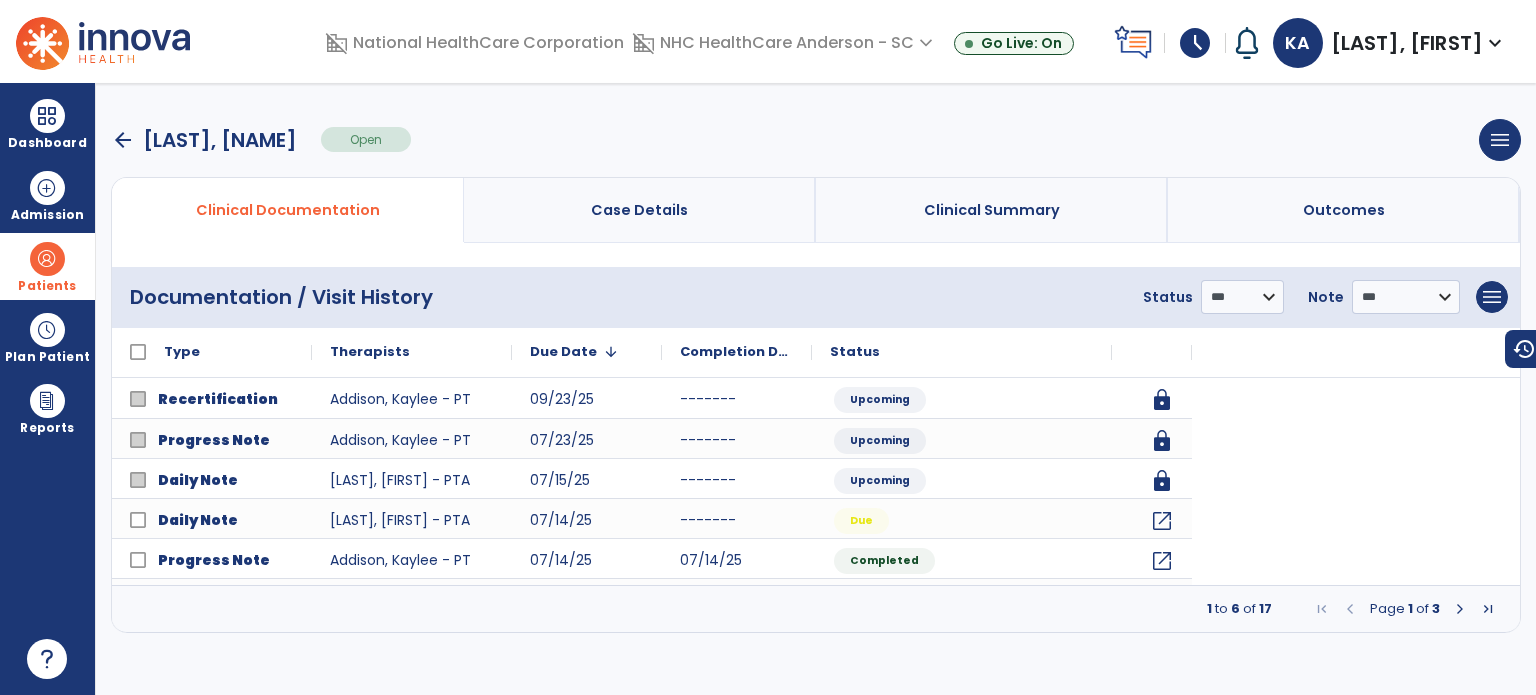scroll, scrollTop: 0, scrollLeft: 0, axis: both 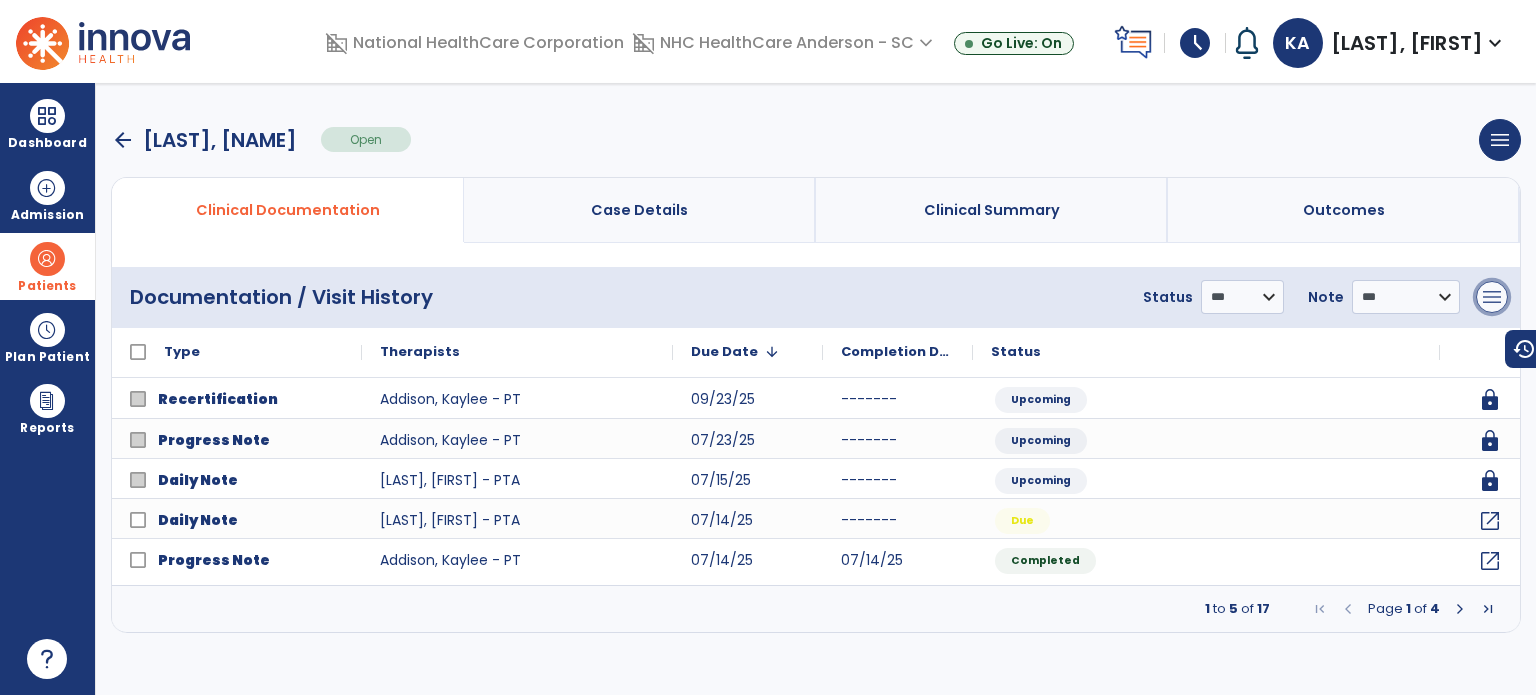 click on "menu" at bounding box center [1492, 297] 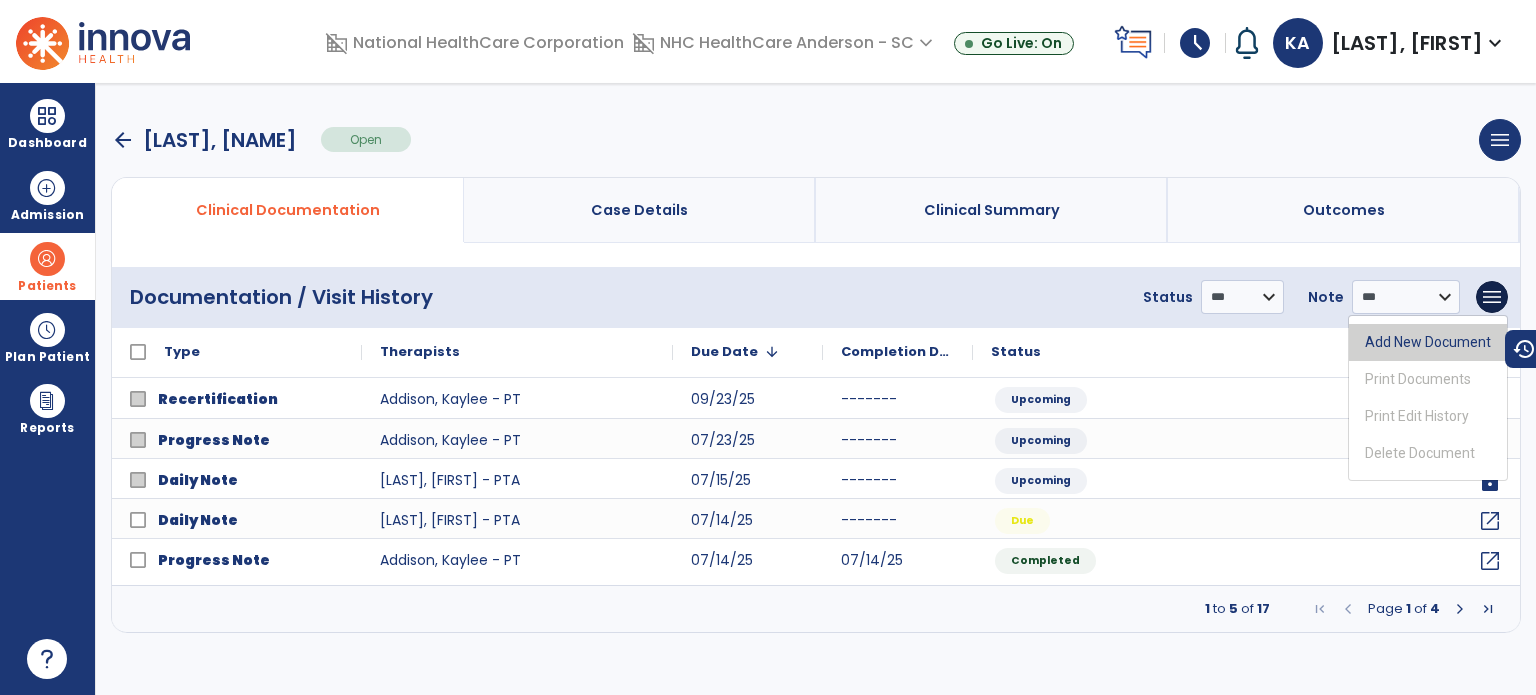 click on "Add New Document" at bounding box center (1428, 342) 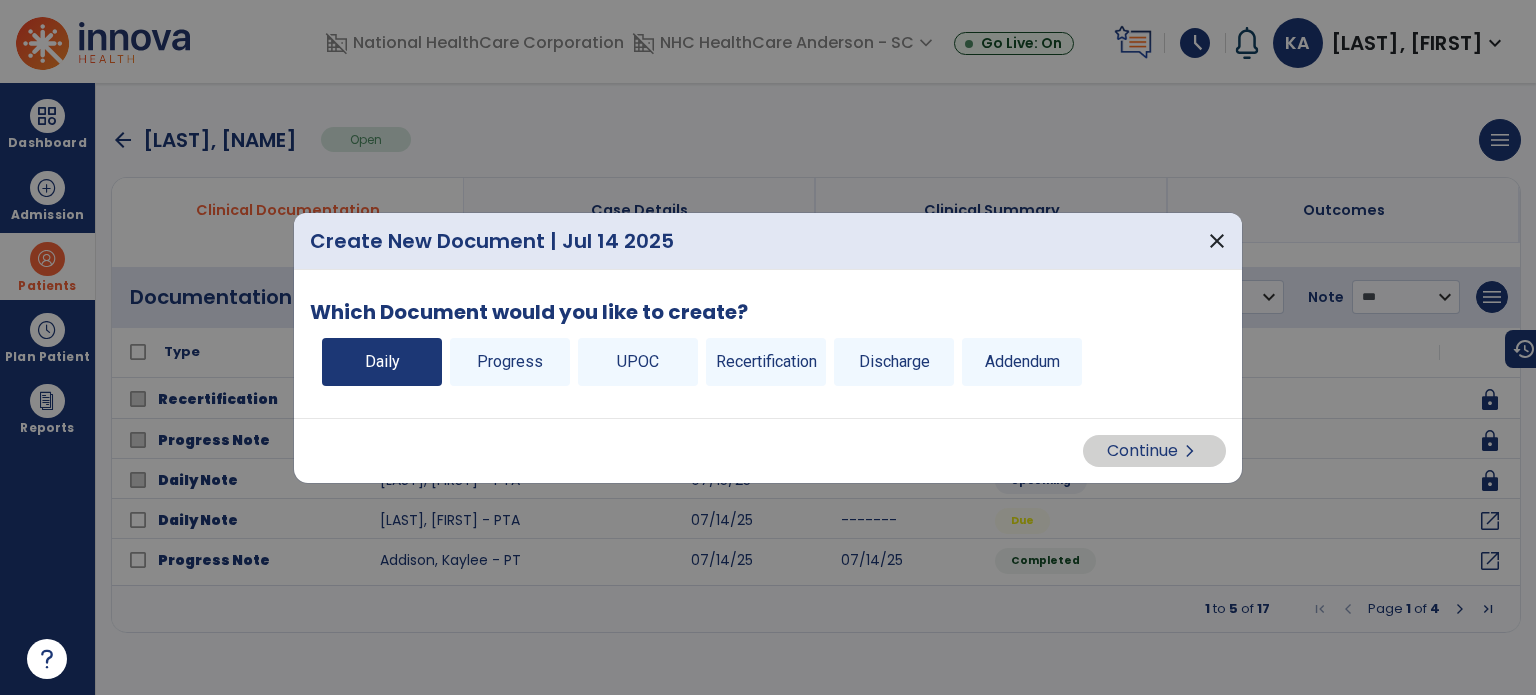 click on "Daily" at bounding box center (382, 362) 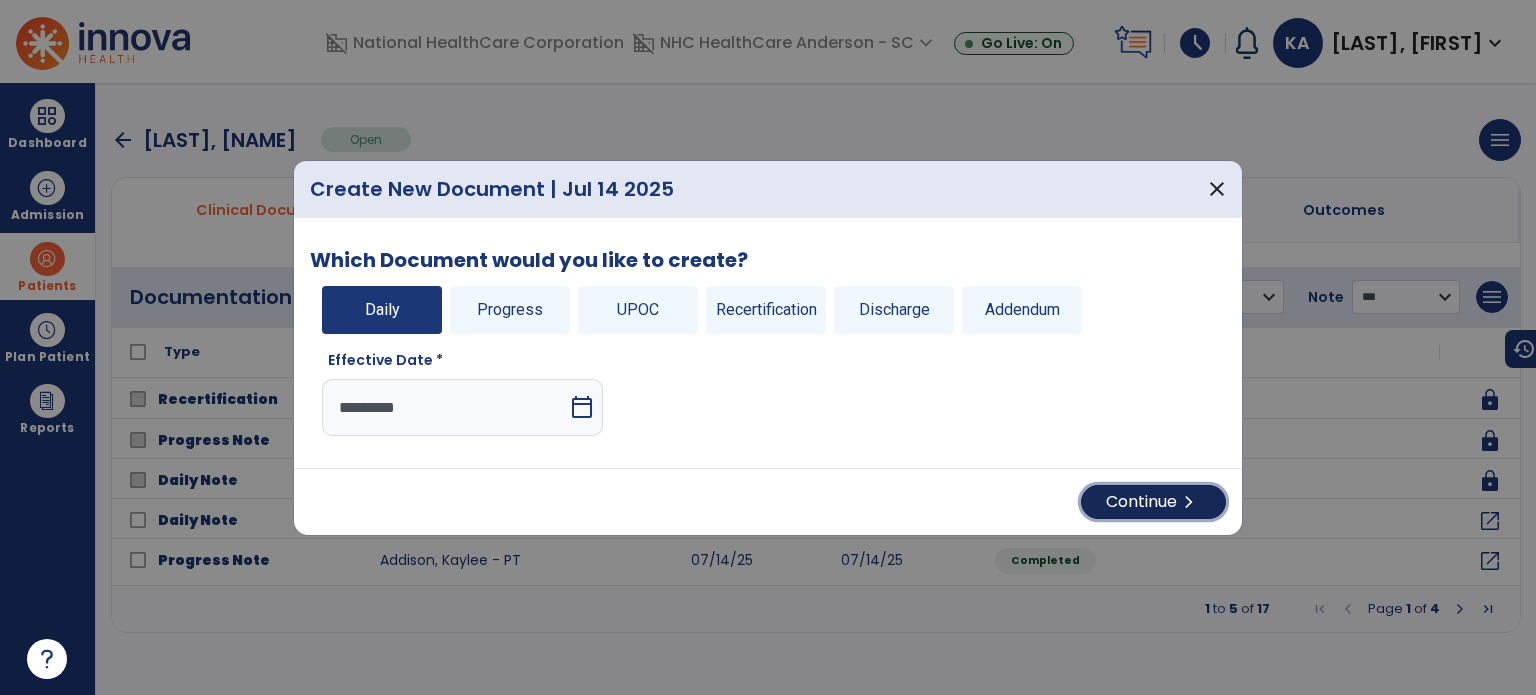 click on "Continue   chevron_right" at bounding box center [1153, 502] 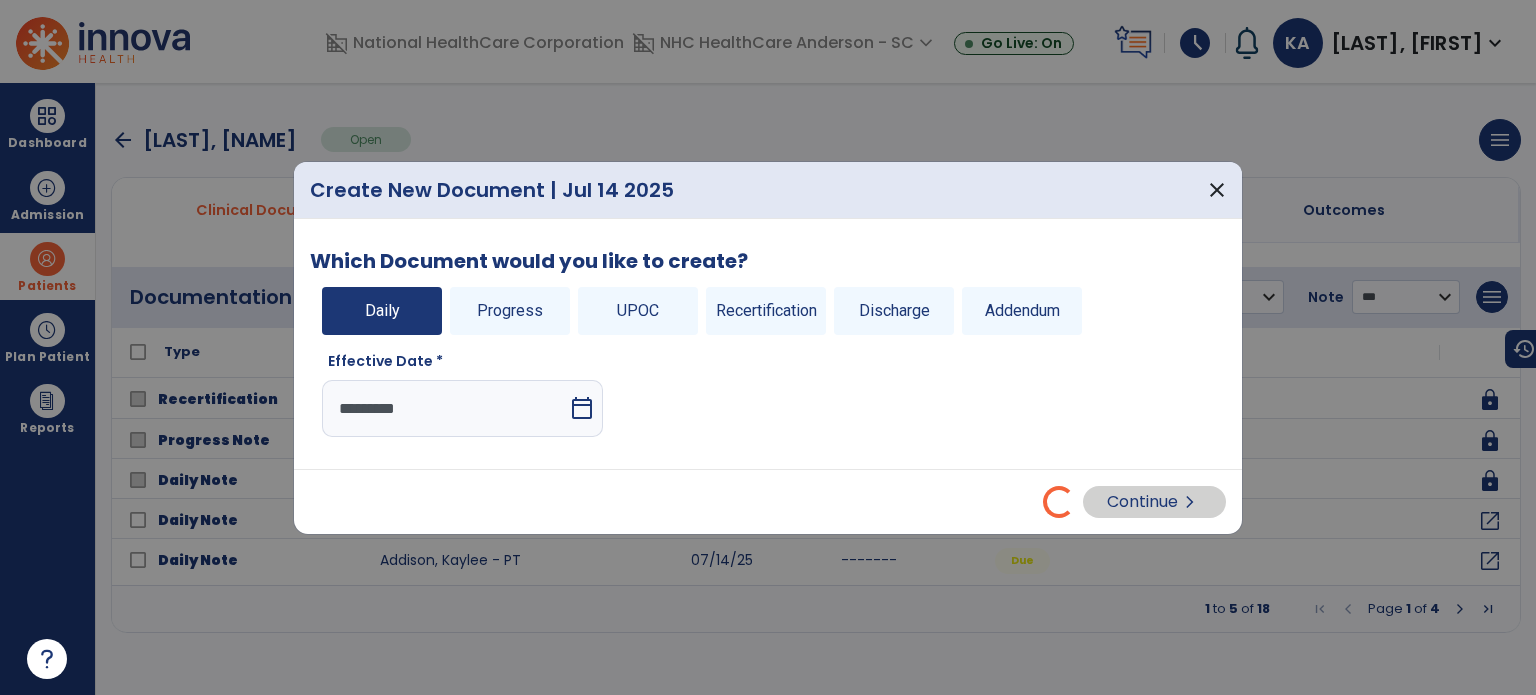 select on "*" 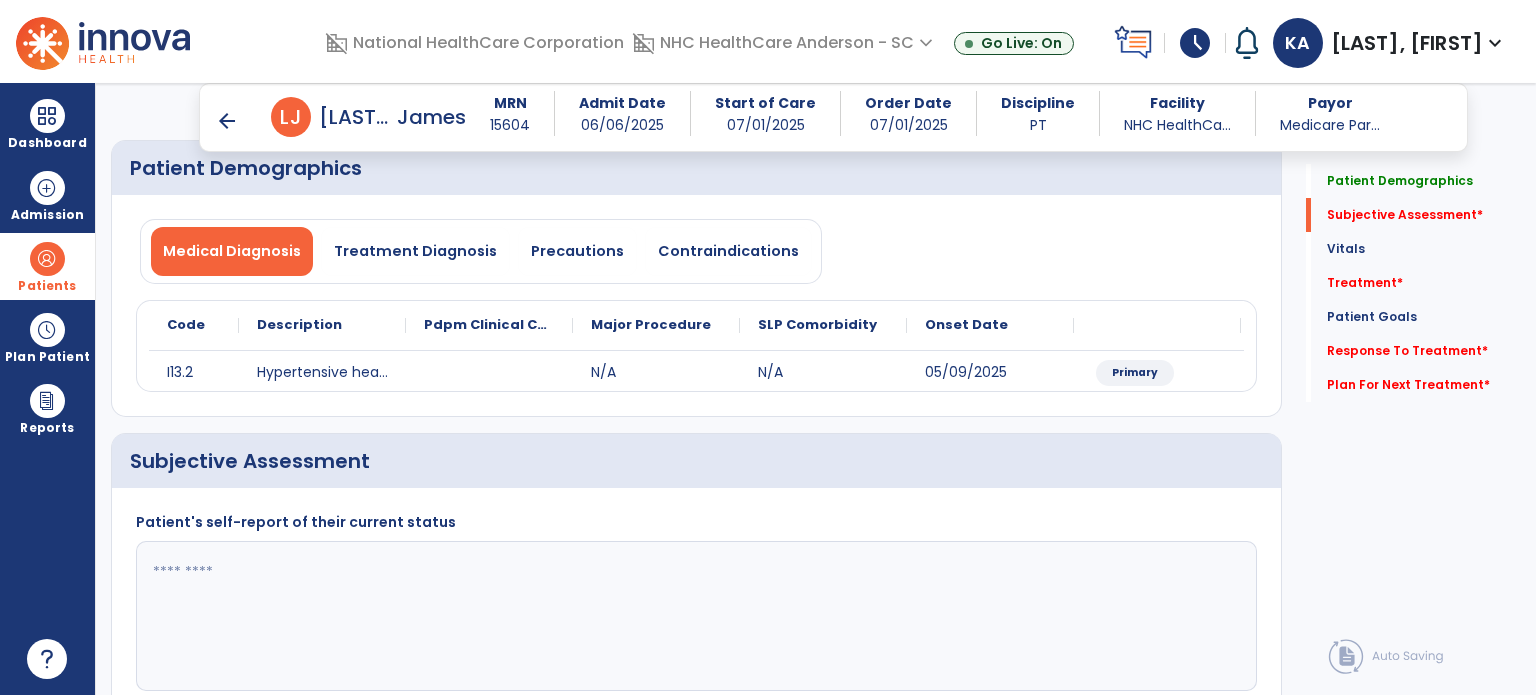 scroll, scrollTop: 200, scrollLeft: 0, axis: vertical 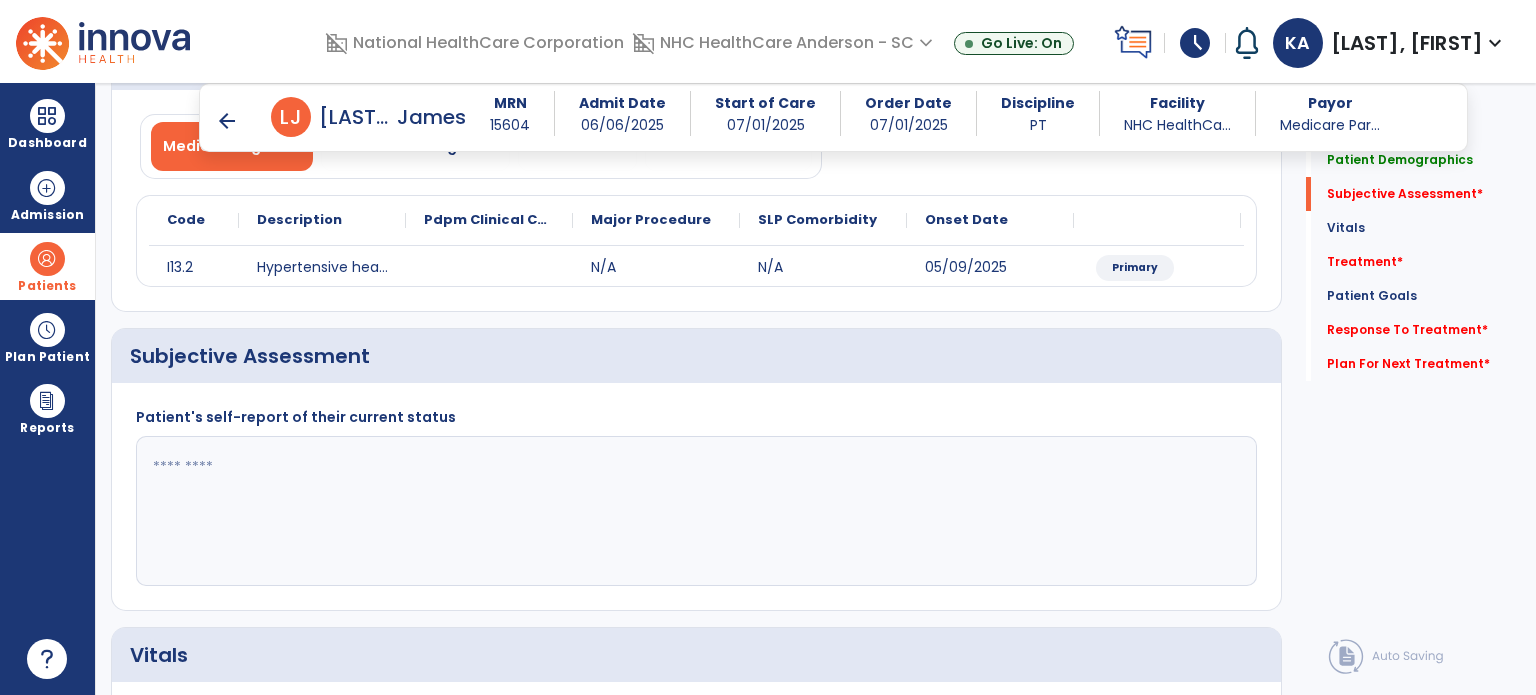 drag, startPoint x: 499, startPoint y: 519, endPoint x: 477, endPoint y: 527, distance: 23.409399 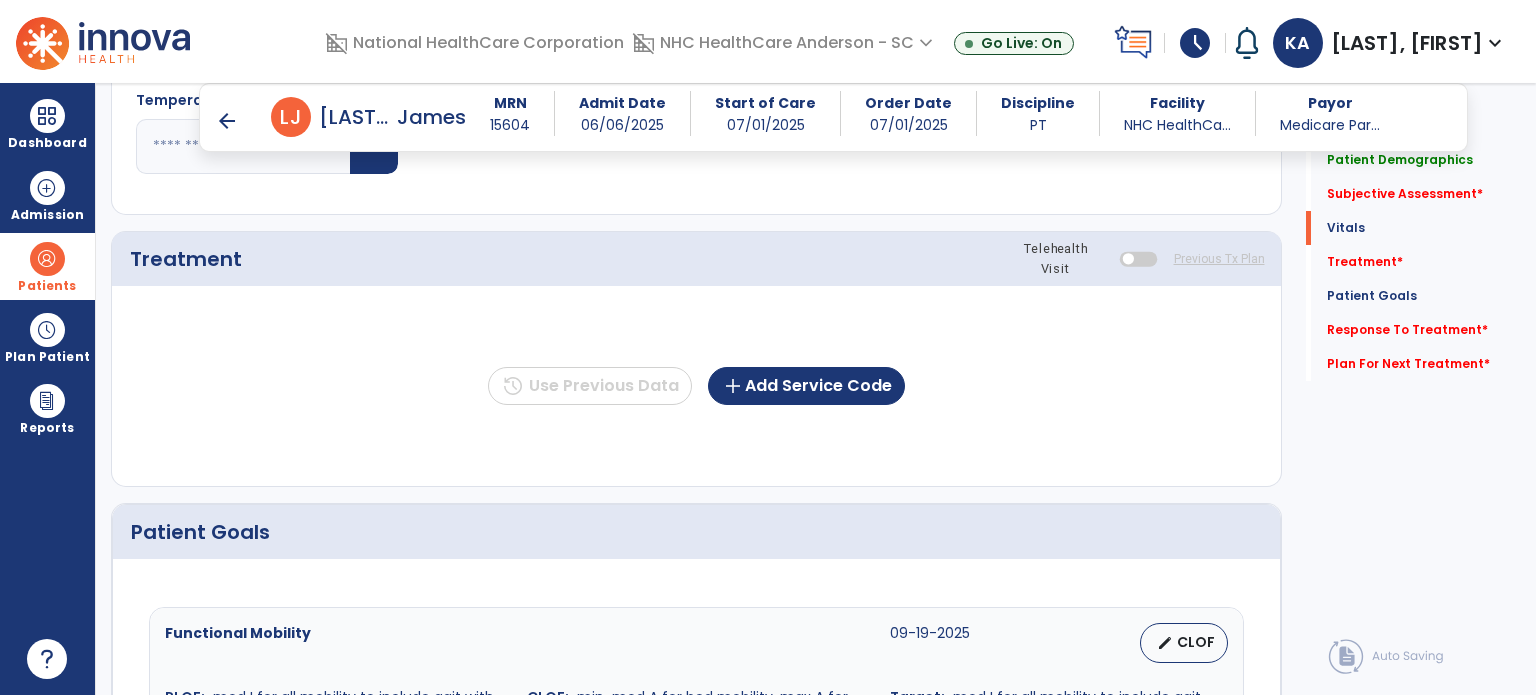 scroll, scrollTop: 1100, scrollLeft: 0, axis: vertical 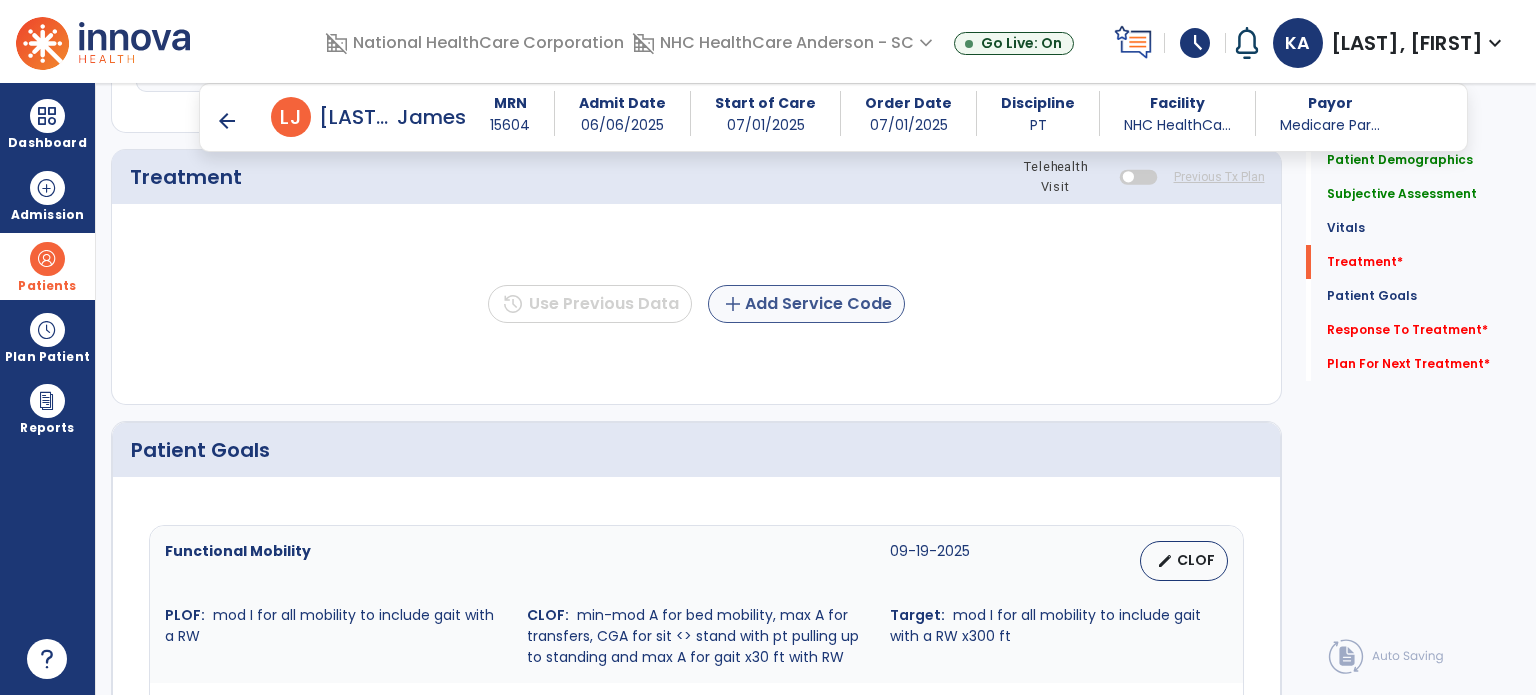 type on "**********" 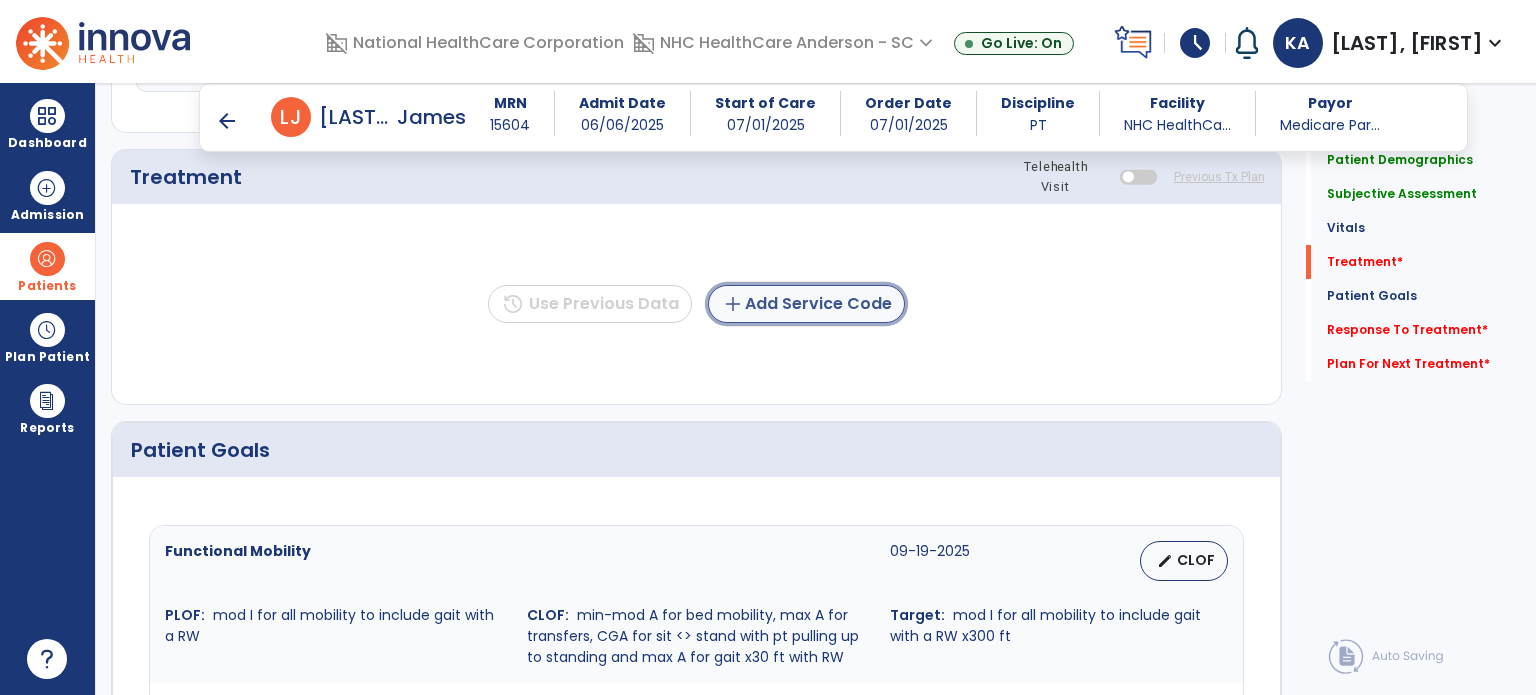 click on "add  Add Service Code" 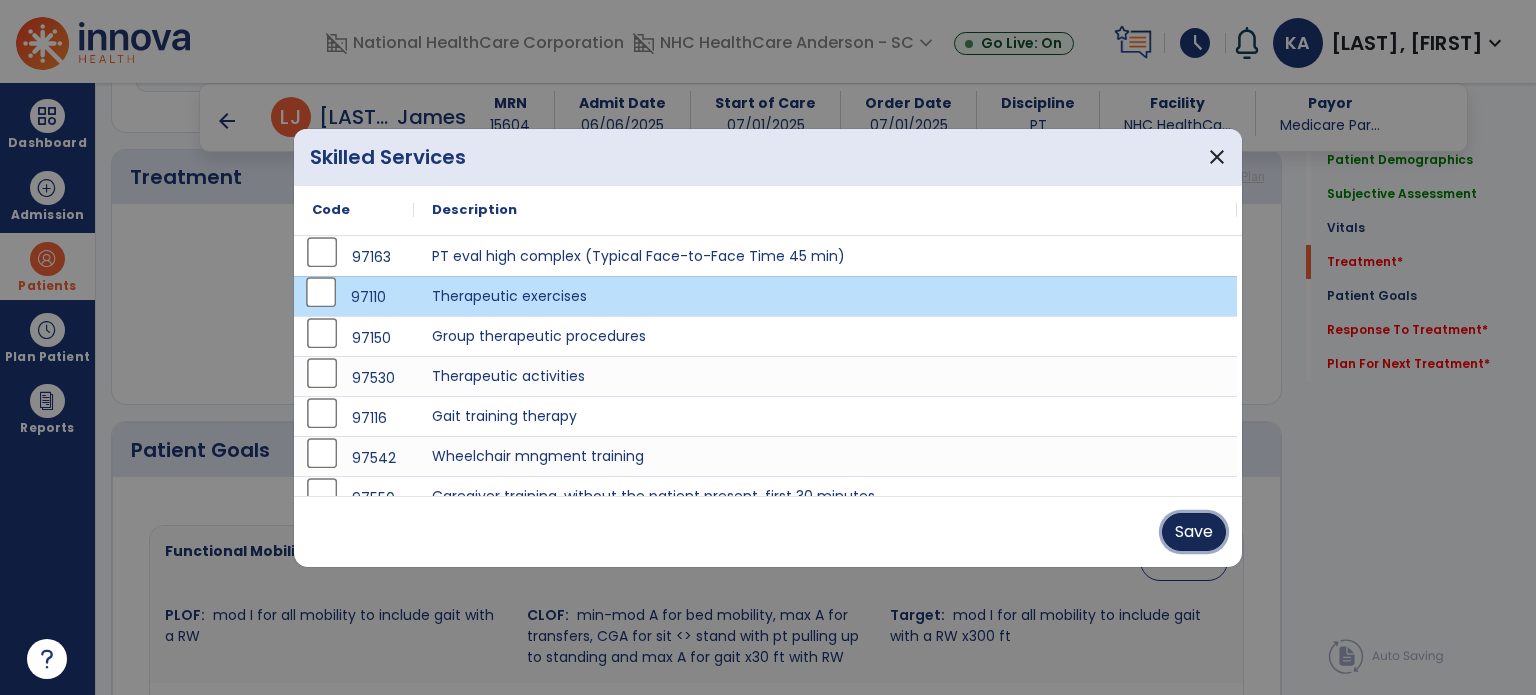 click on "Save" at bounding box center [1194, 532] 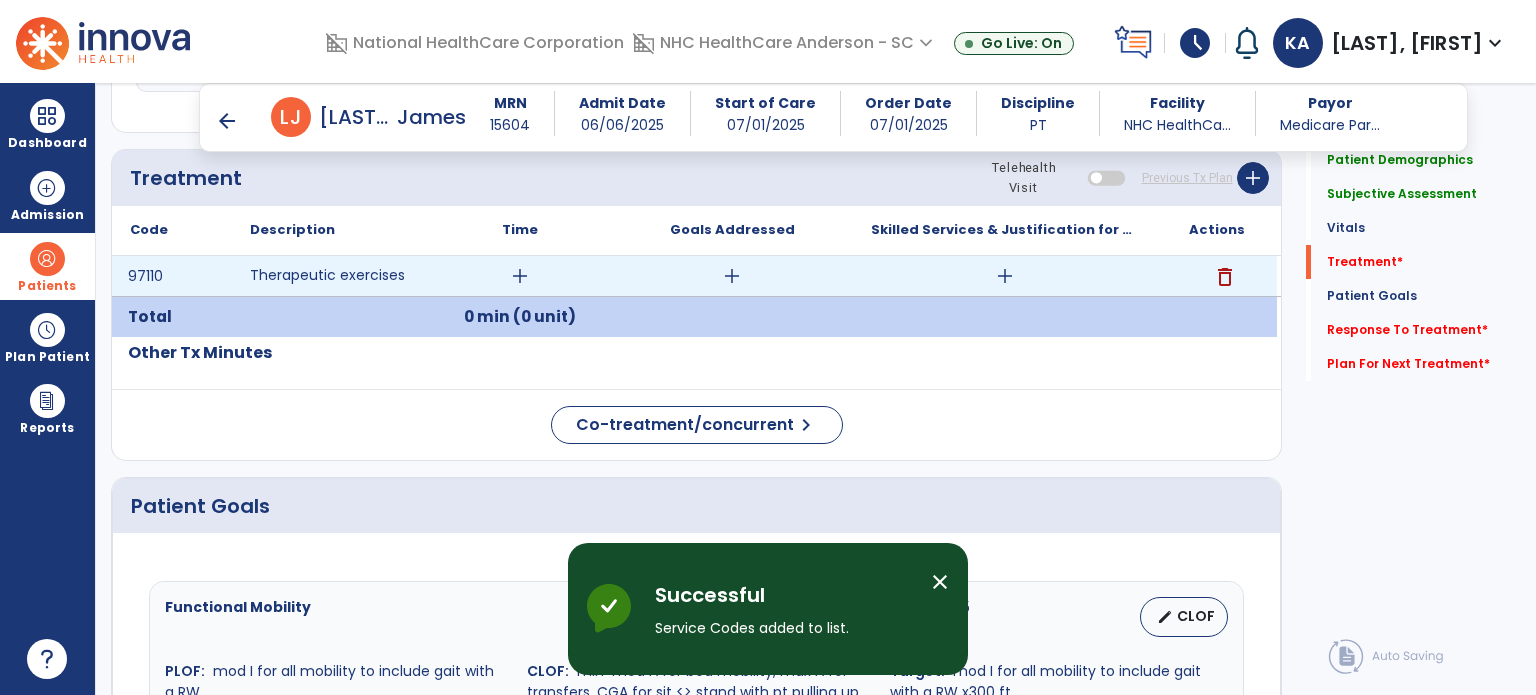 click on "add" at bounding box center (520, 276) 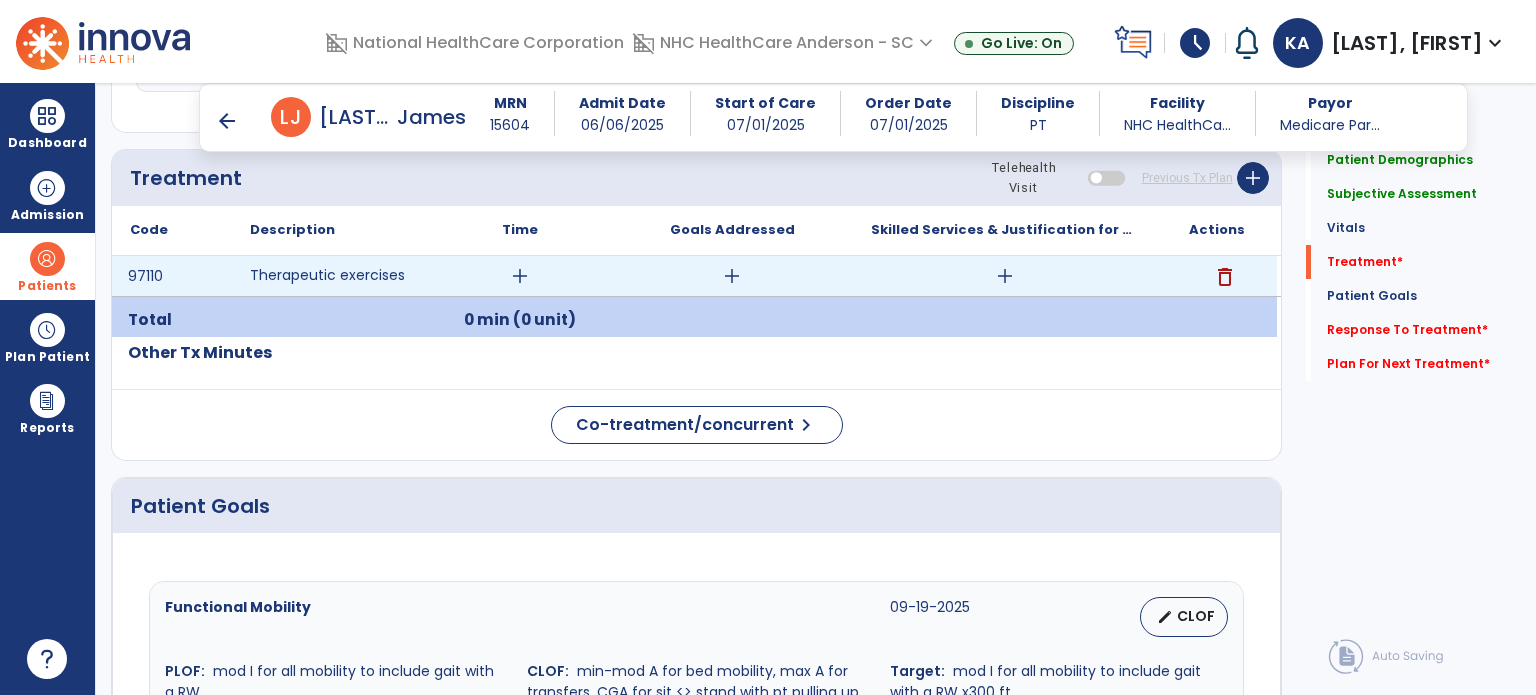 click on "add" at bounding box center (520, 276) 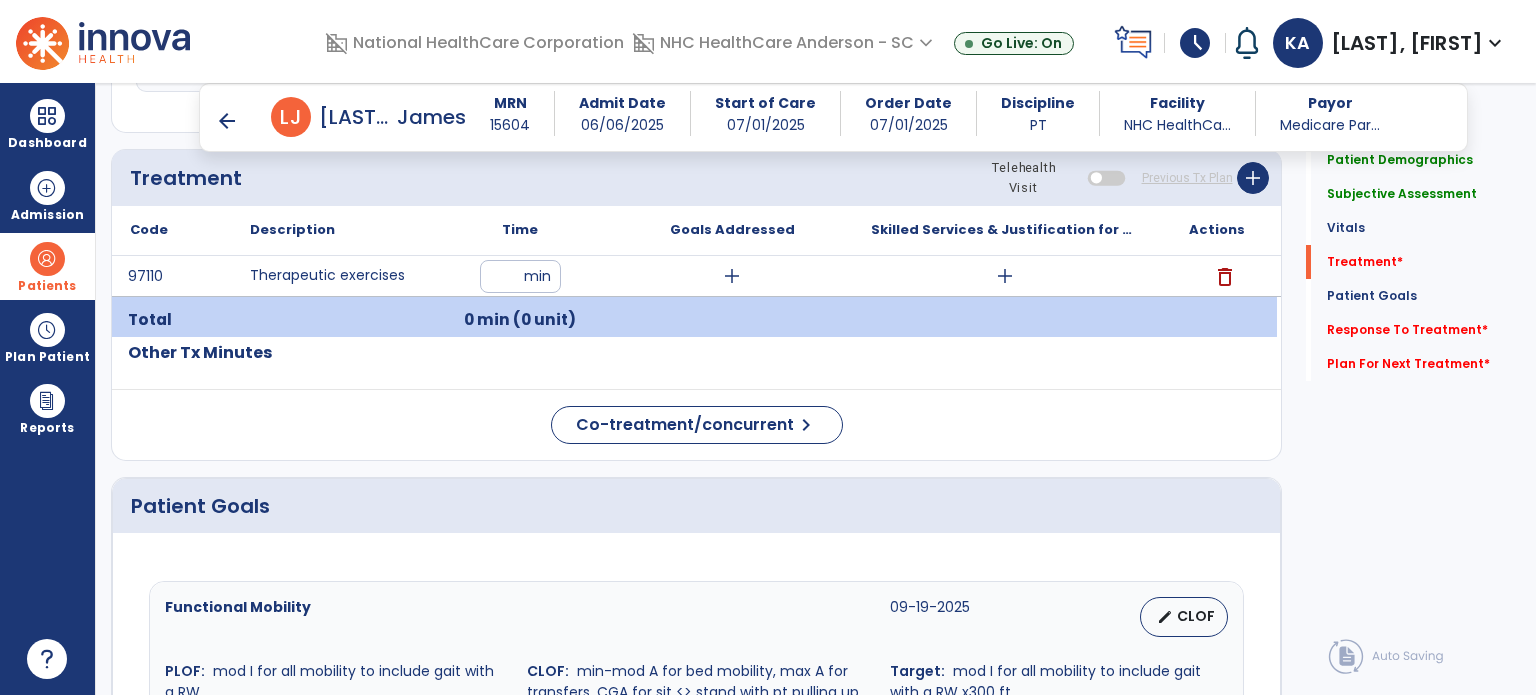 type on "**" 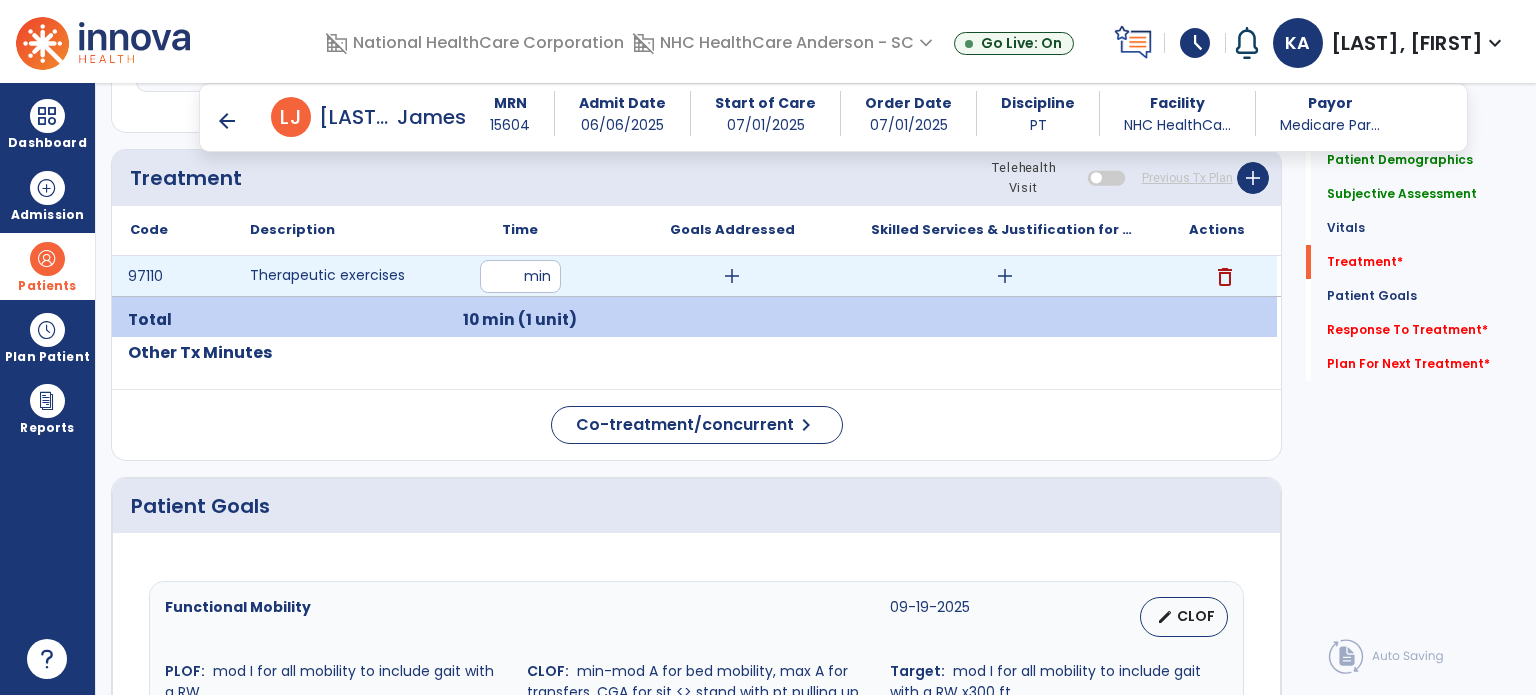click on "add" at bounding box center (732, 276) 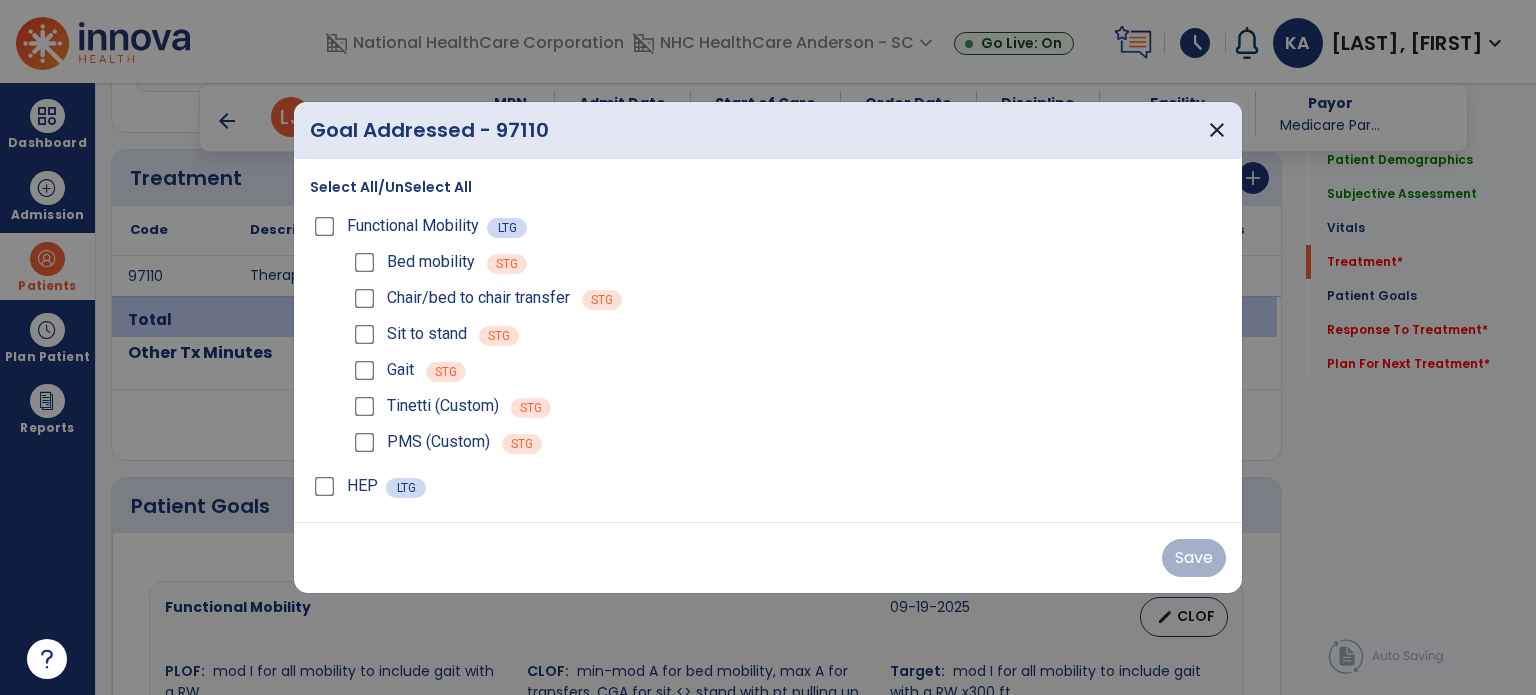 click on "Select All/UnSelect All" at bounding box center (391, 187) 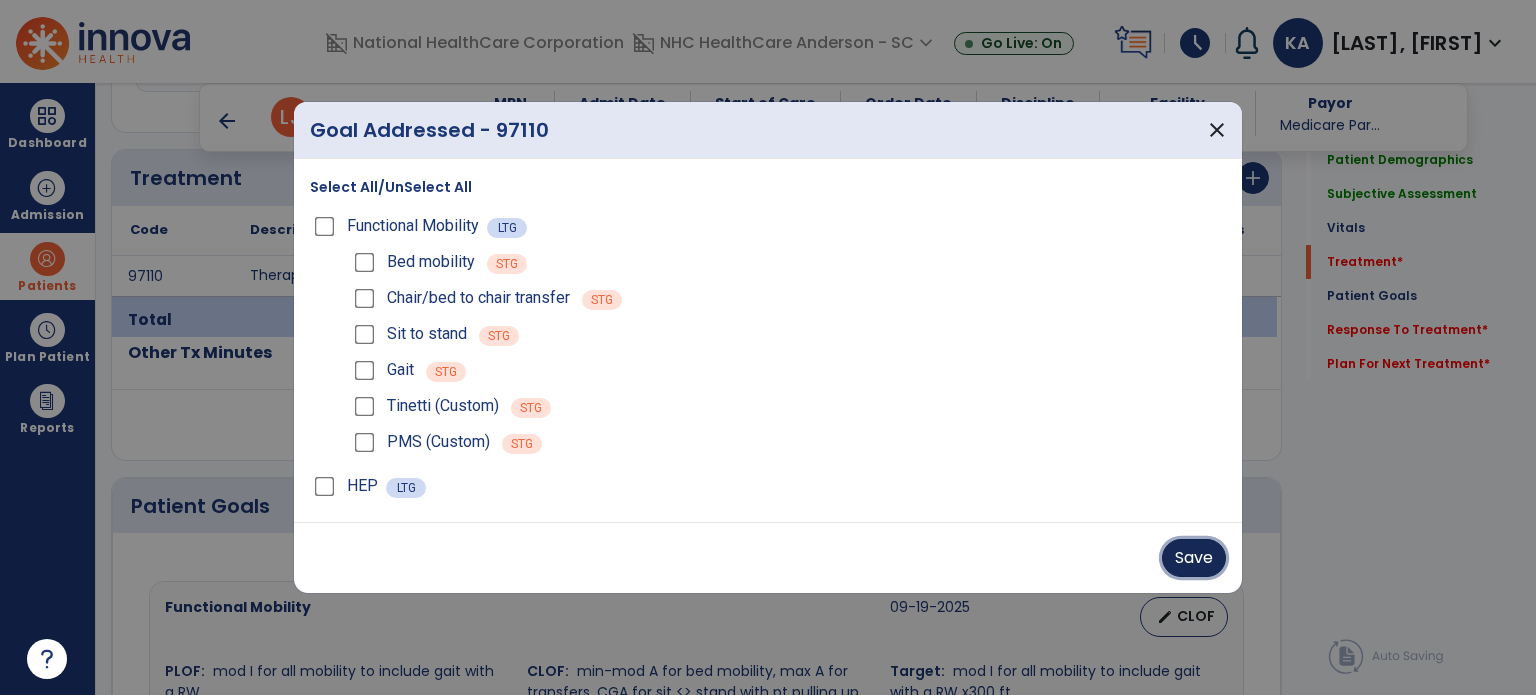 click on "Save" at bounding box center [1194, 558] 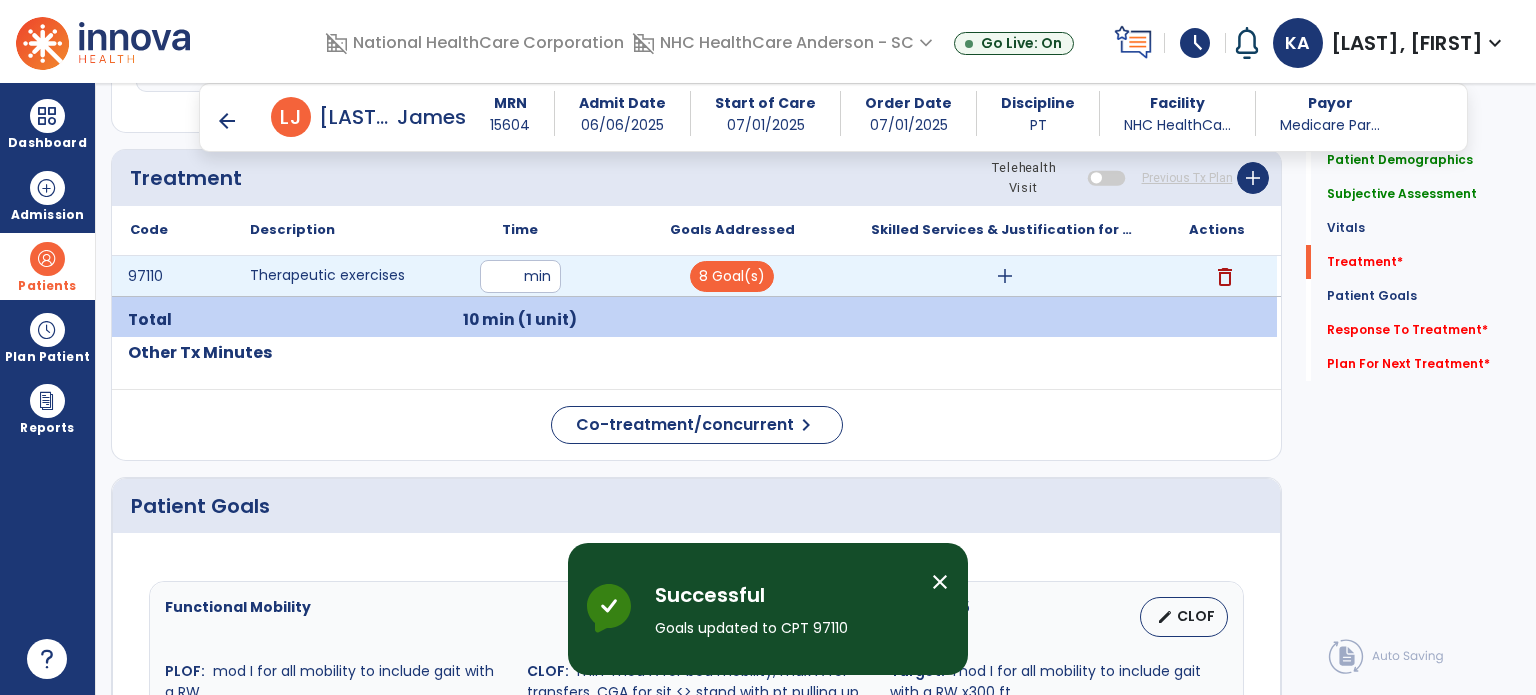 click on "add" at bounding box center [1005, 276] 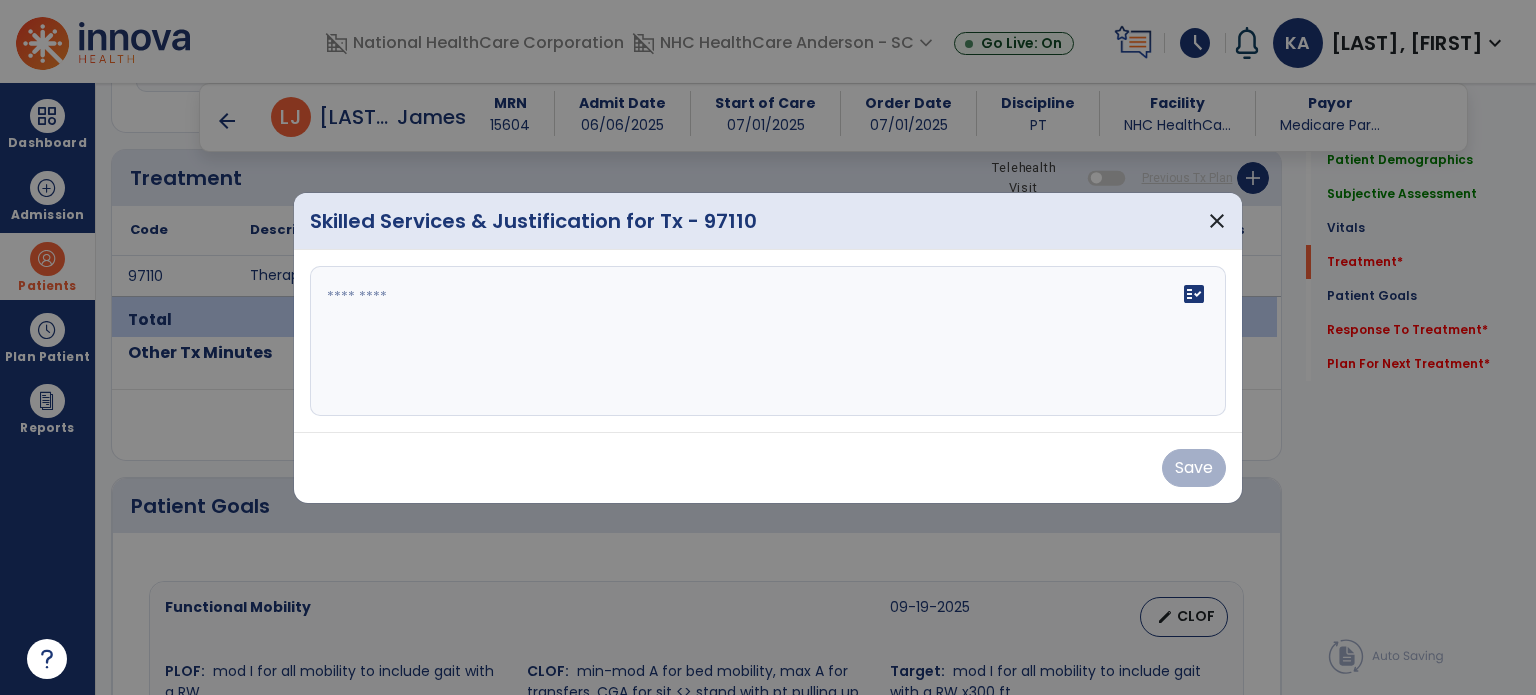 click on "fact_check" at bounding box center [768, 341] 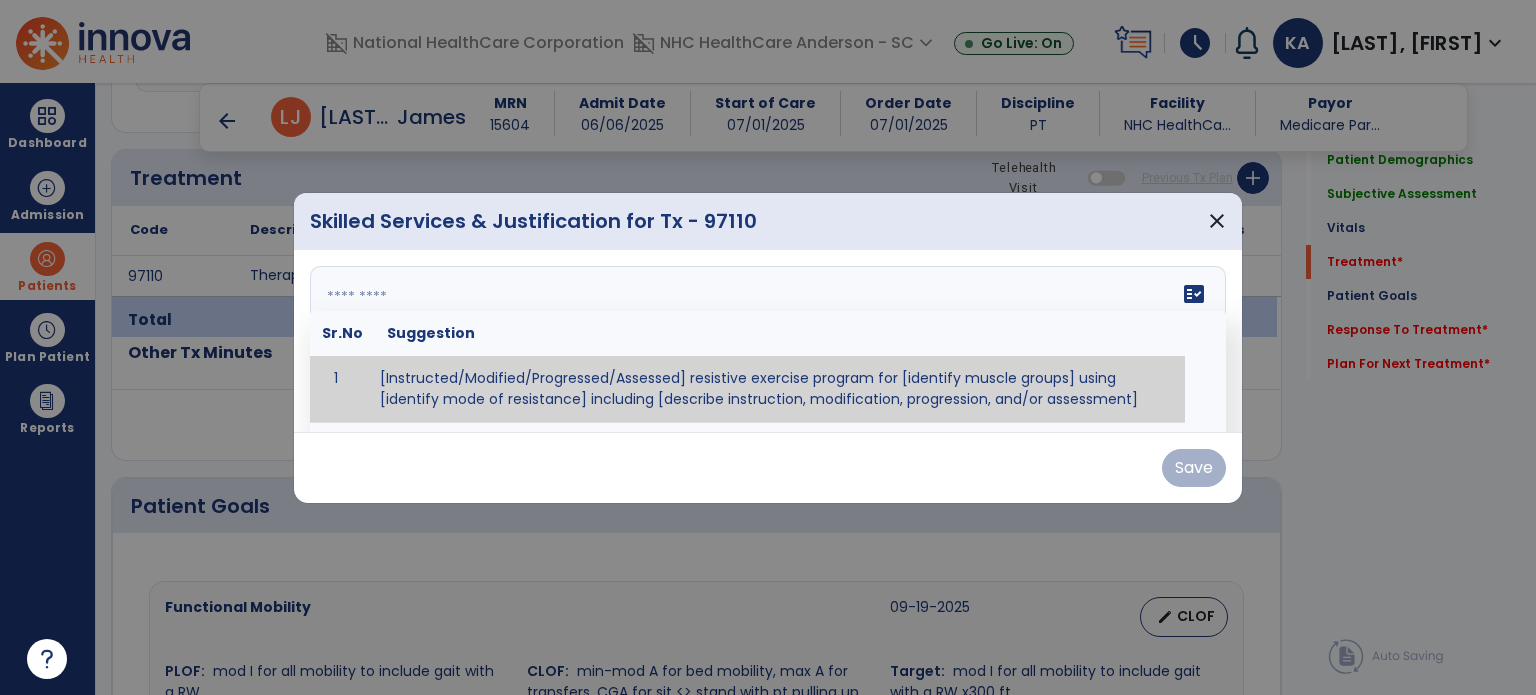 paste on "**********" 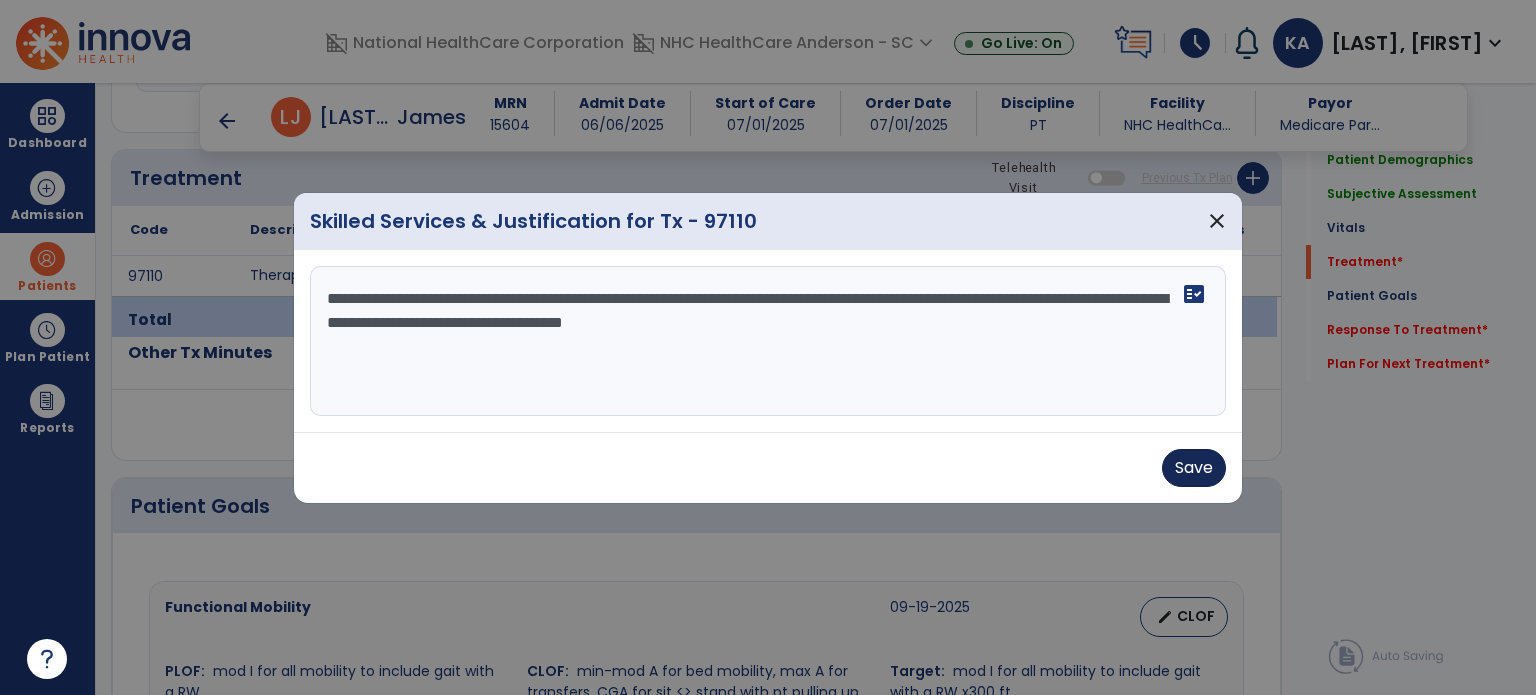 type on "**********" 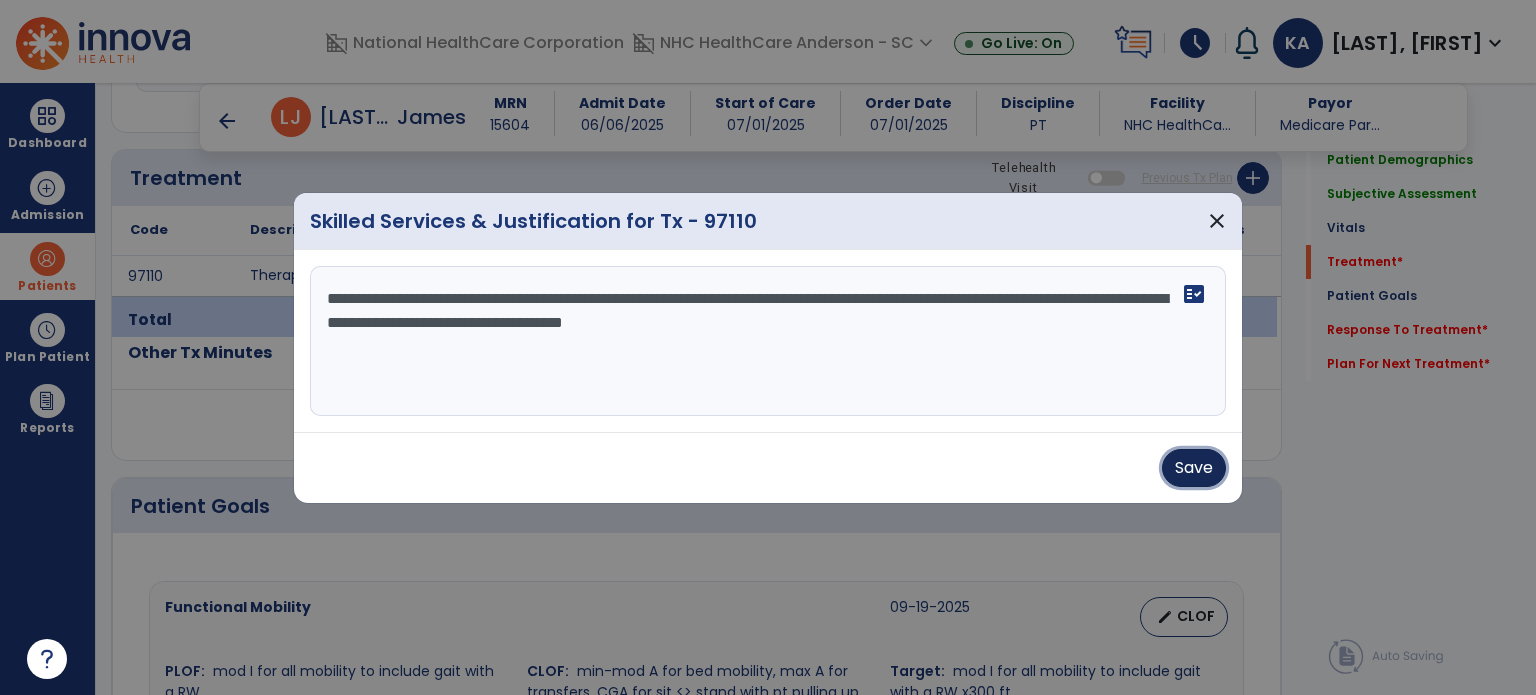 click on "Save" at bounding box center (1194, 468) 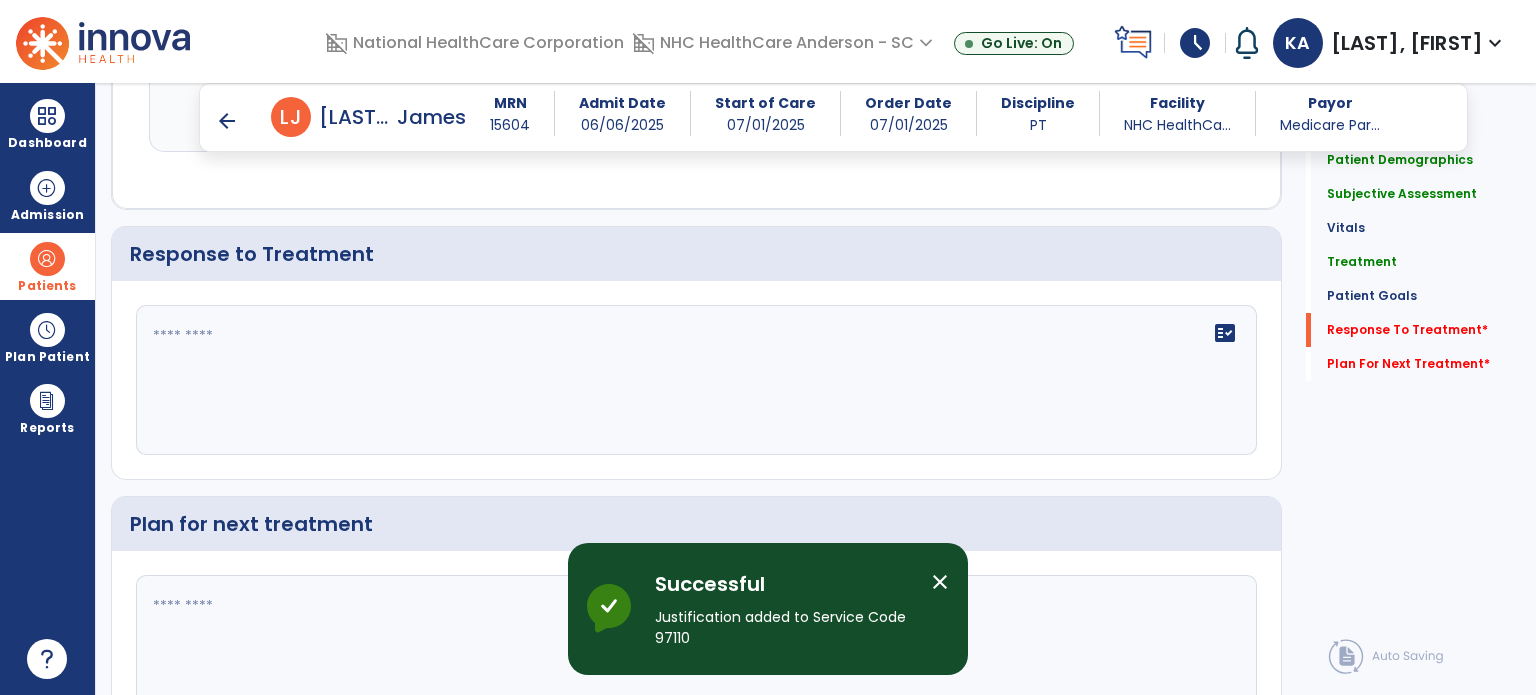 scroll, scrollTop: 2879, scrollLeft: 0, axis: vertical 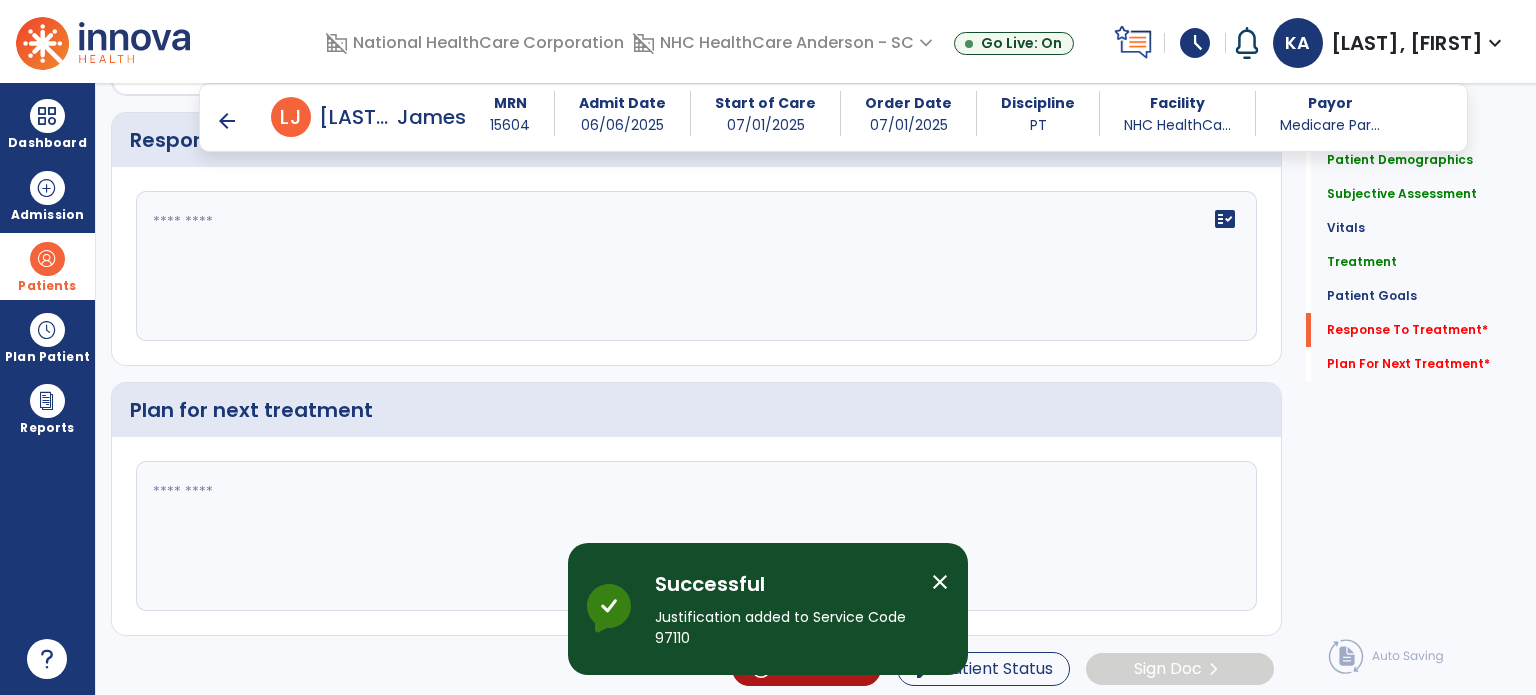 click on "fact_check" 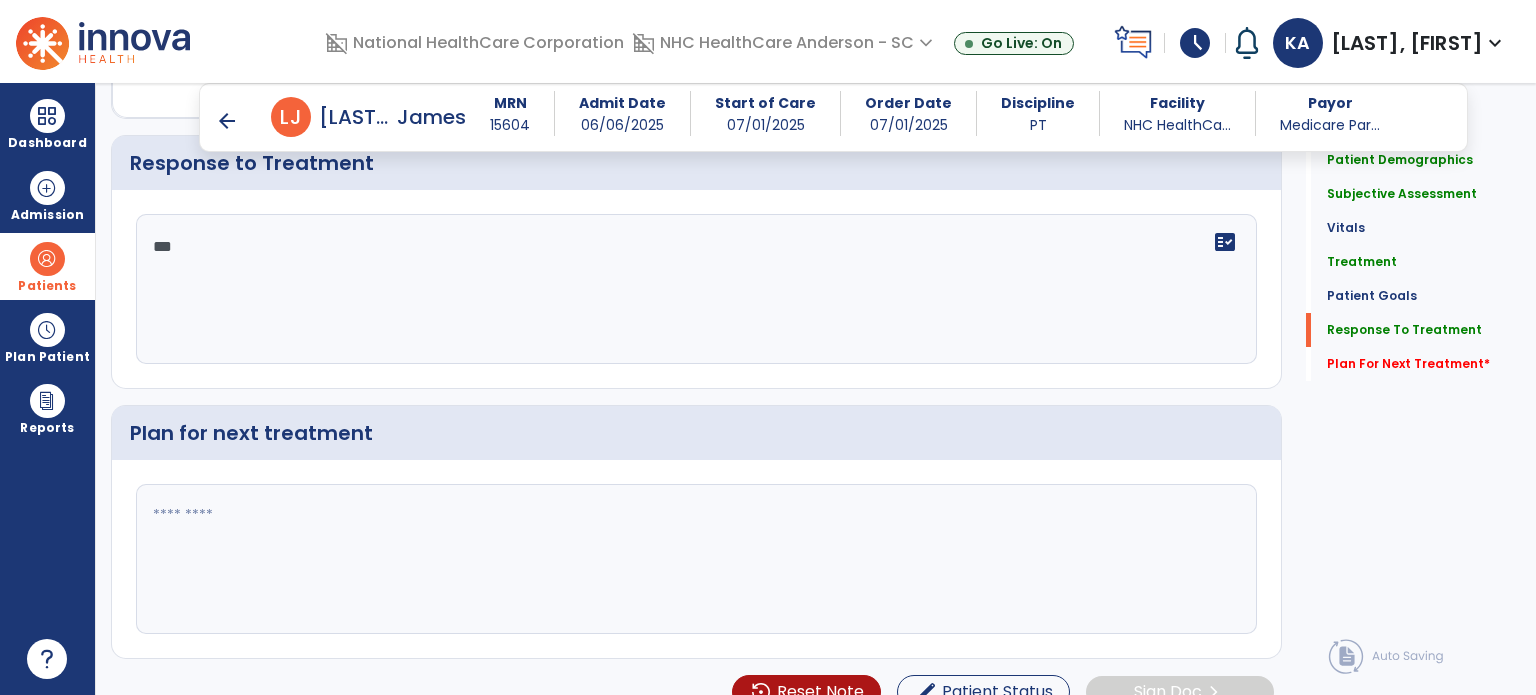 scroll, scrollTop: 2879, scrollLeft: 0, axis: vertical 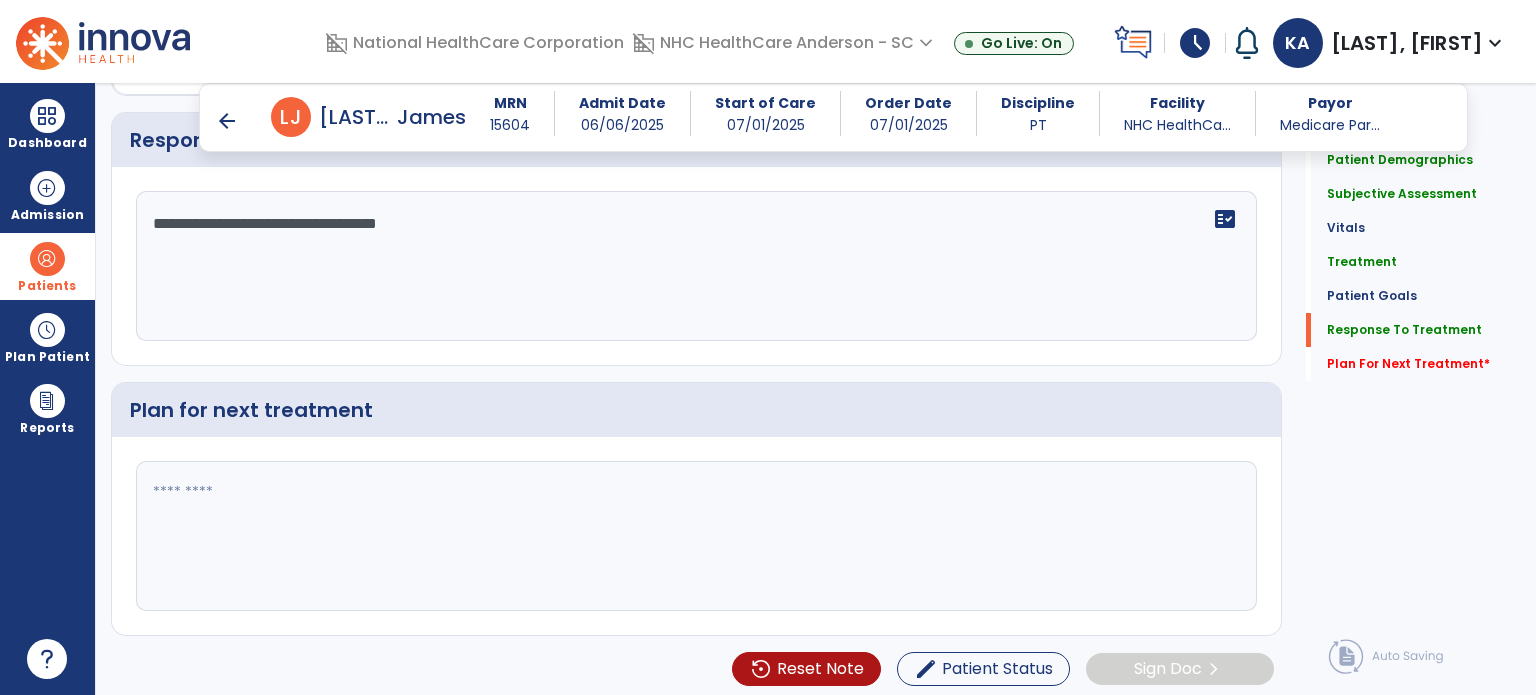 type on "**********" 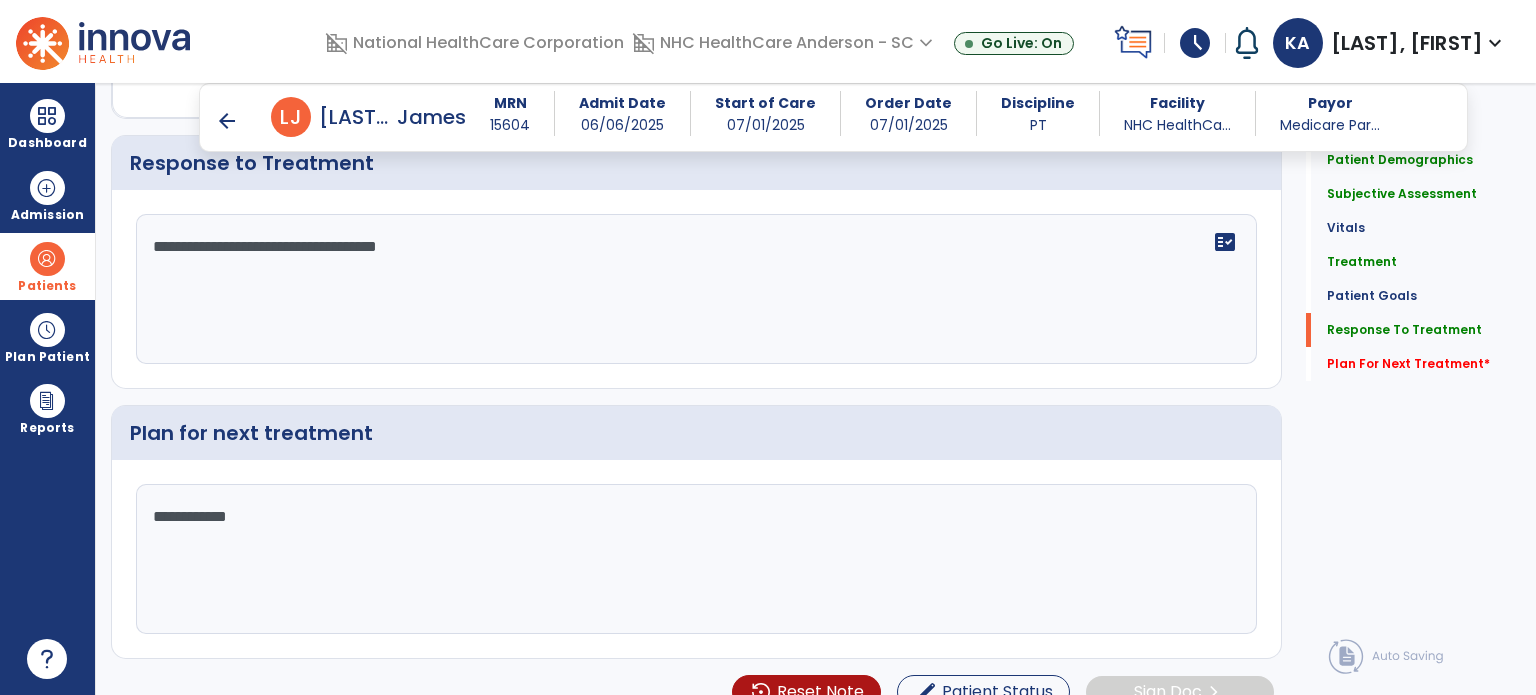 scroll, scrollTop: 2879, scrollLeft: 0, axis: vertical 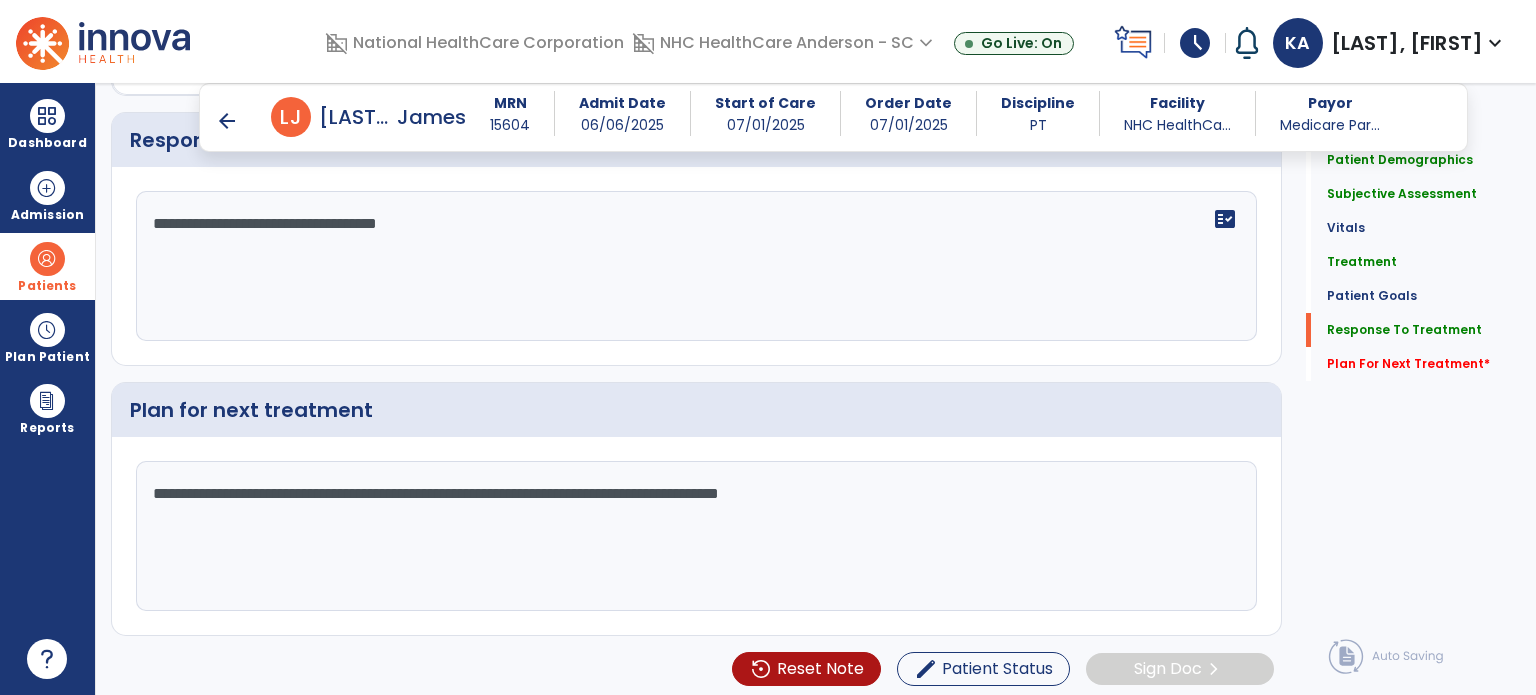click on "**********" 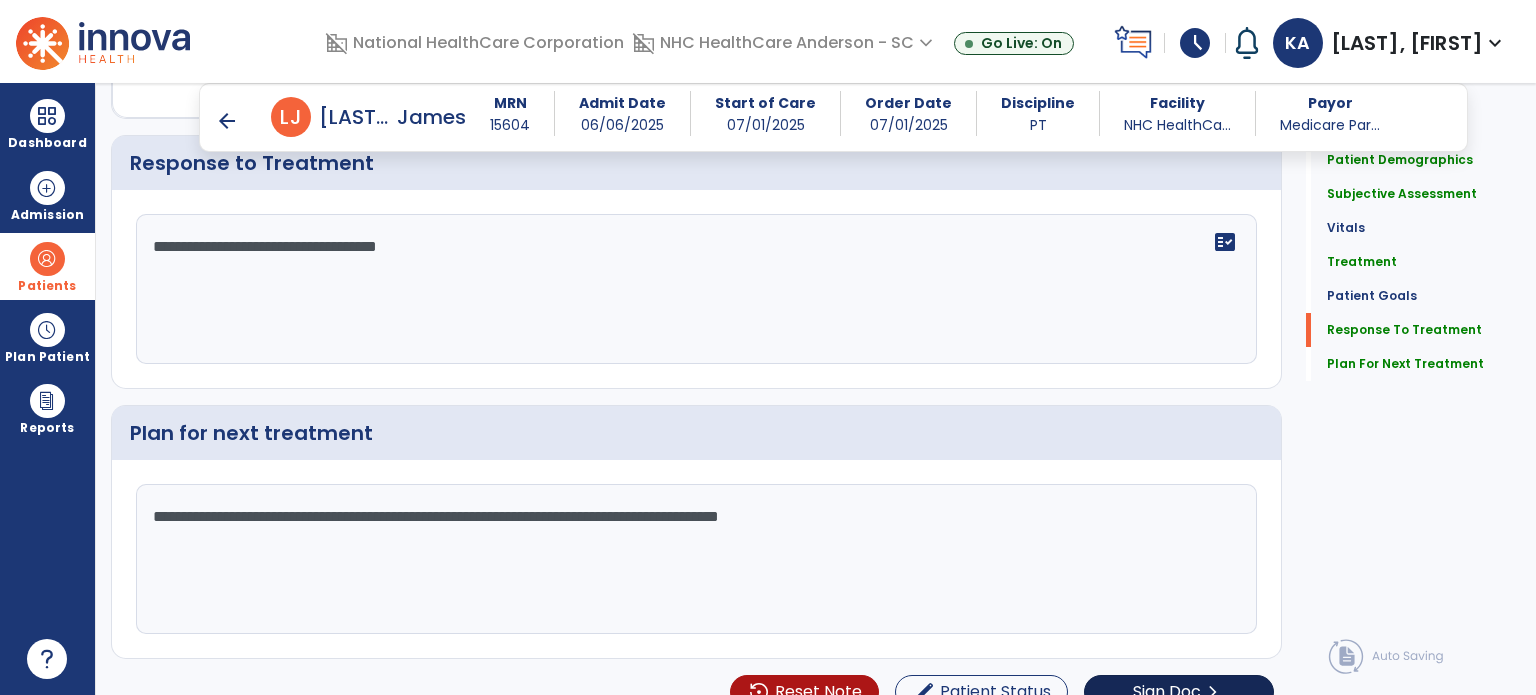 scroll, scrollTop: 2879, scrollLeft: 0, axis: vertical 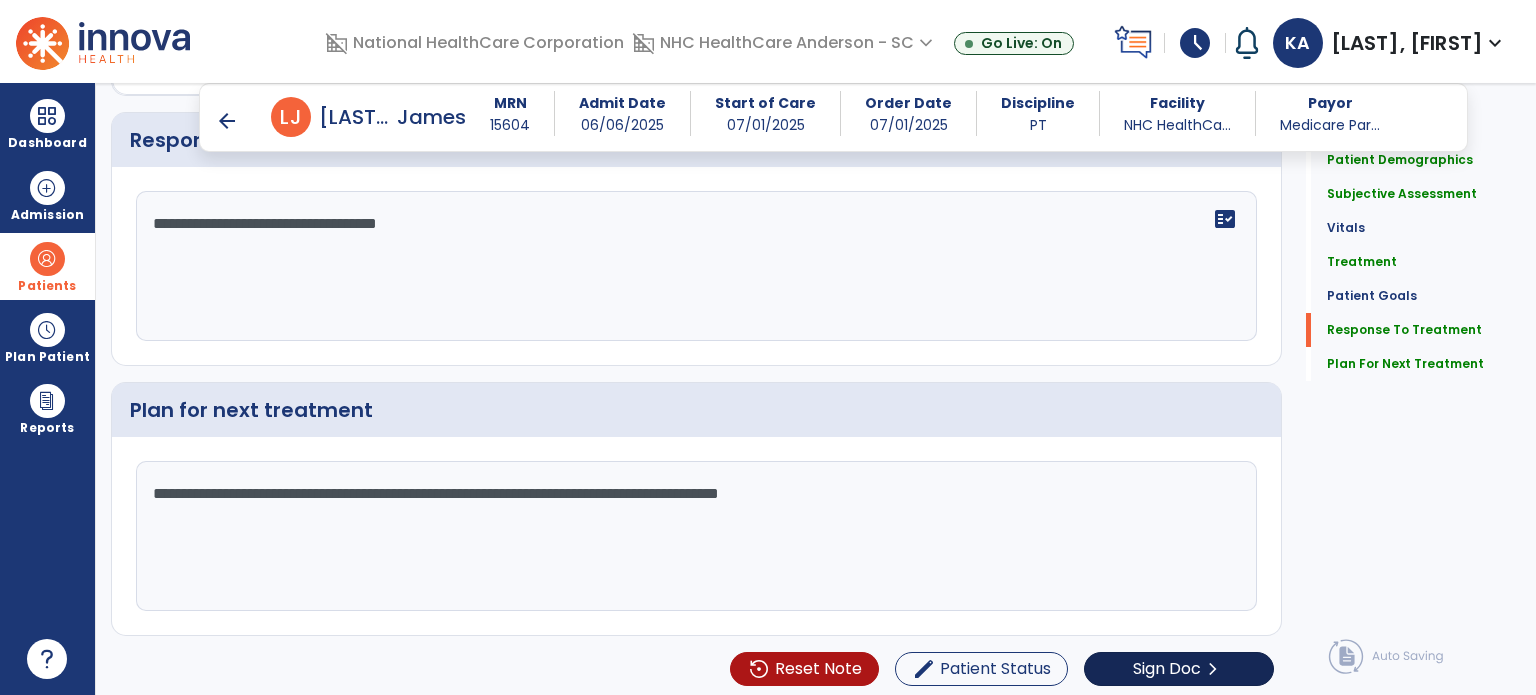 type on "**********" 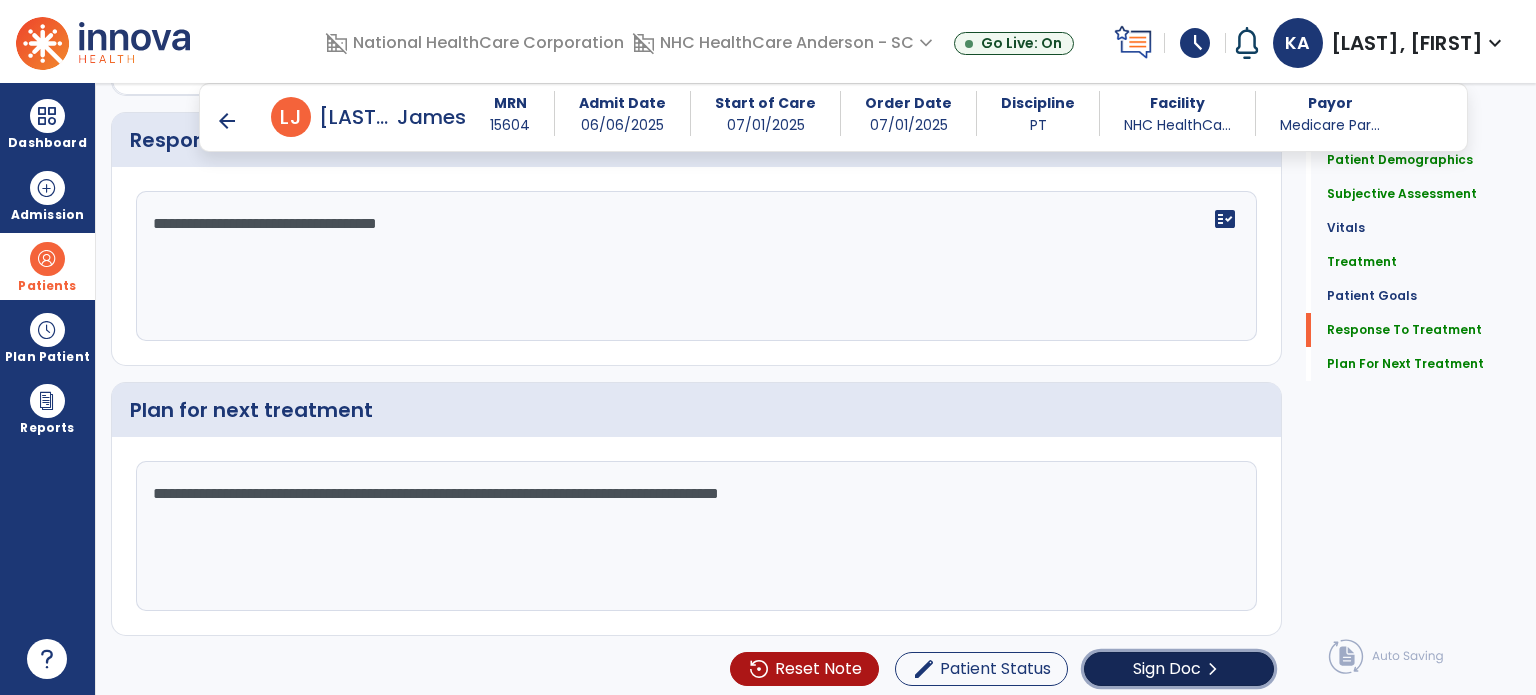 click on "Sign Doc" 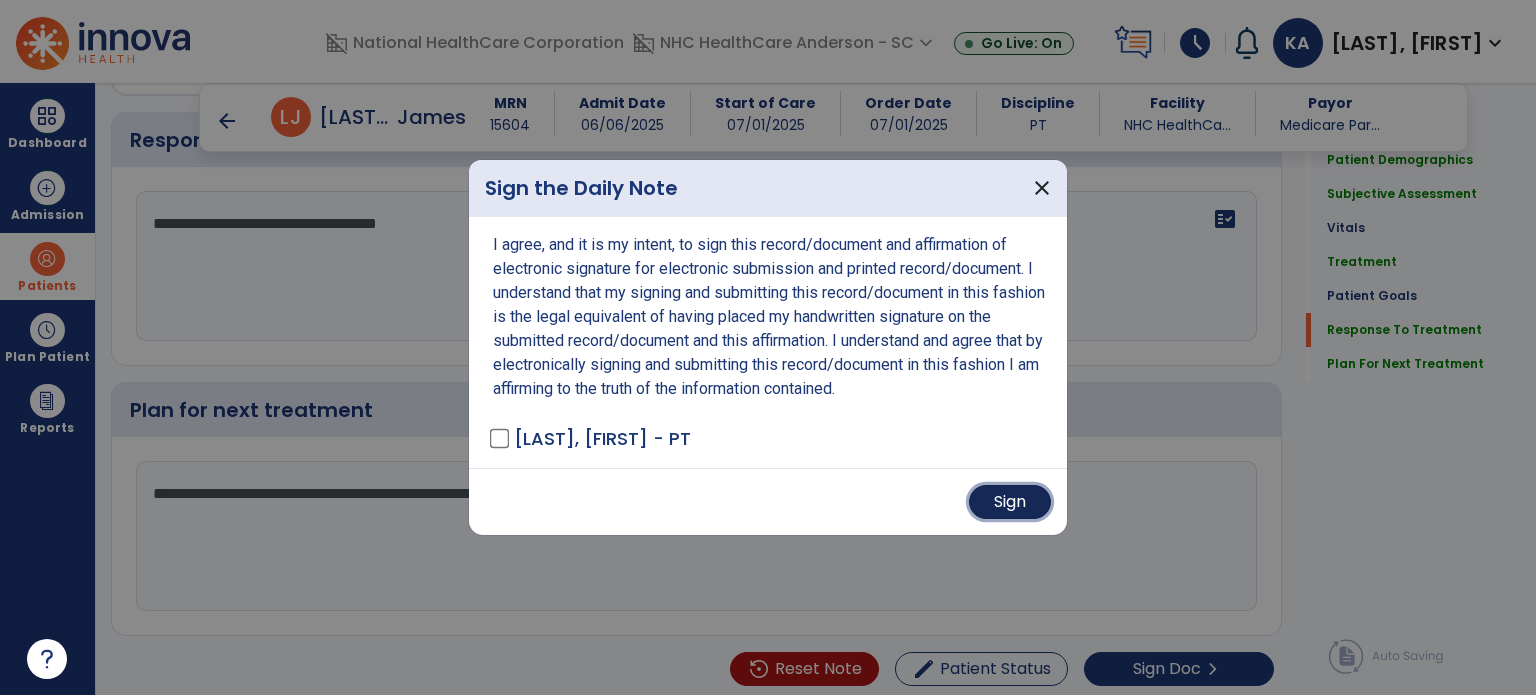 drag, startPoint x: 983, startPoint y: 499, endPoint x: 962, endPoint y: 515, distance: 26.400757 